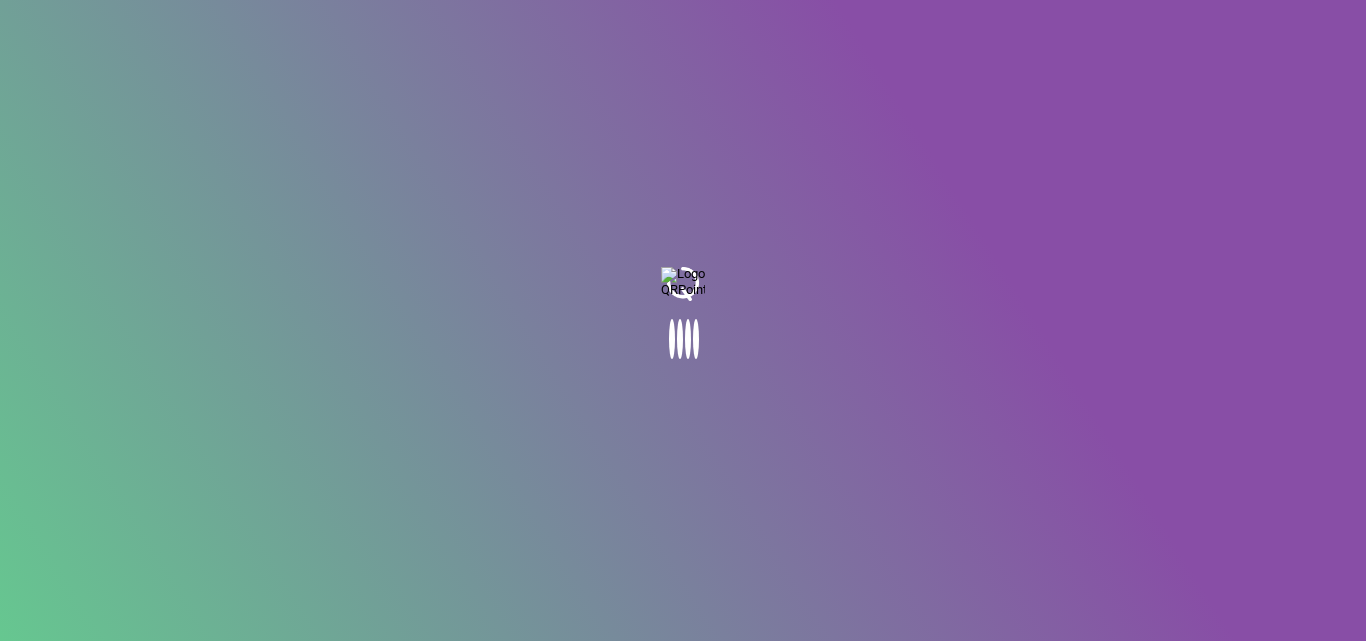 scroll, scrollTop: 0, scrollLeft: 0, axis: both 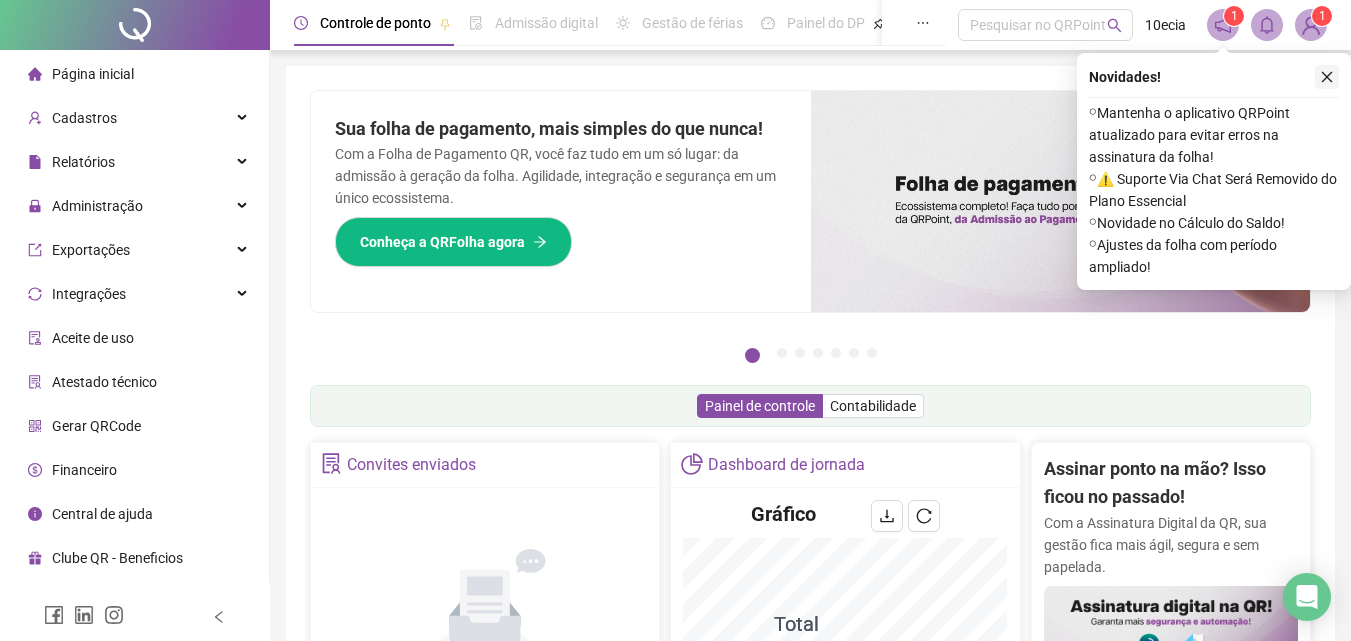 click 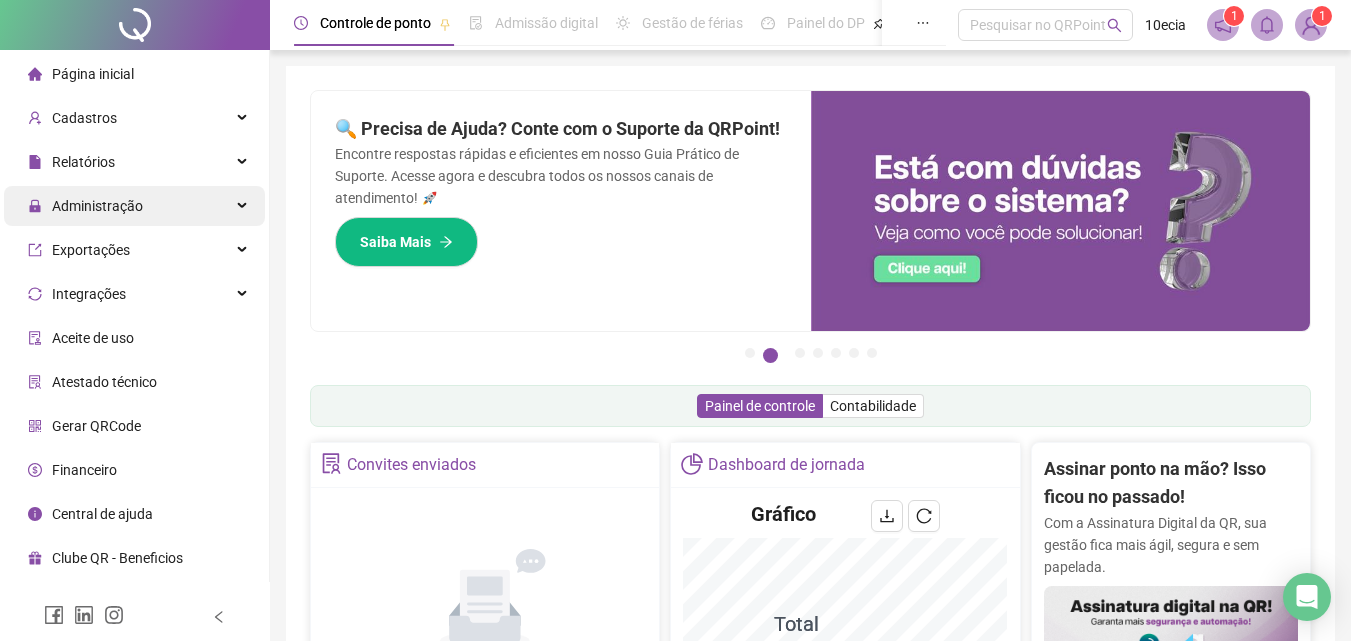 click on "Administração" at bounding box center (97, 206) 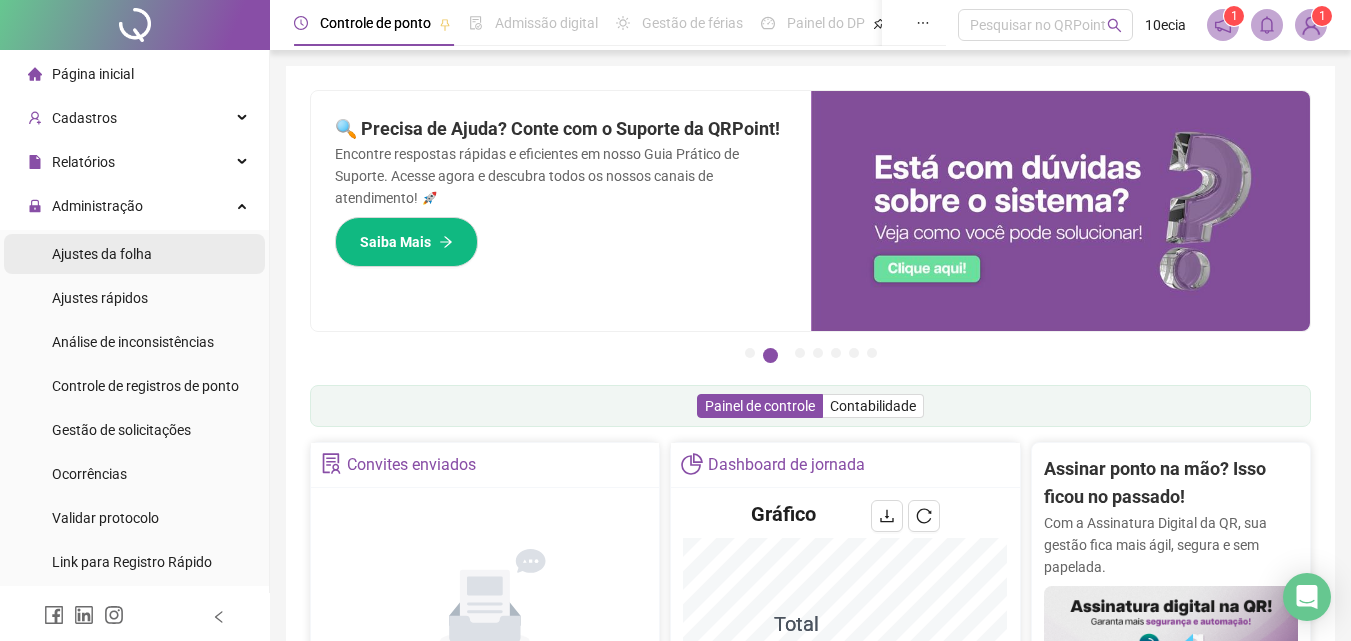 click on "Ajustes da folha" at bounding box center [102, 254] 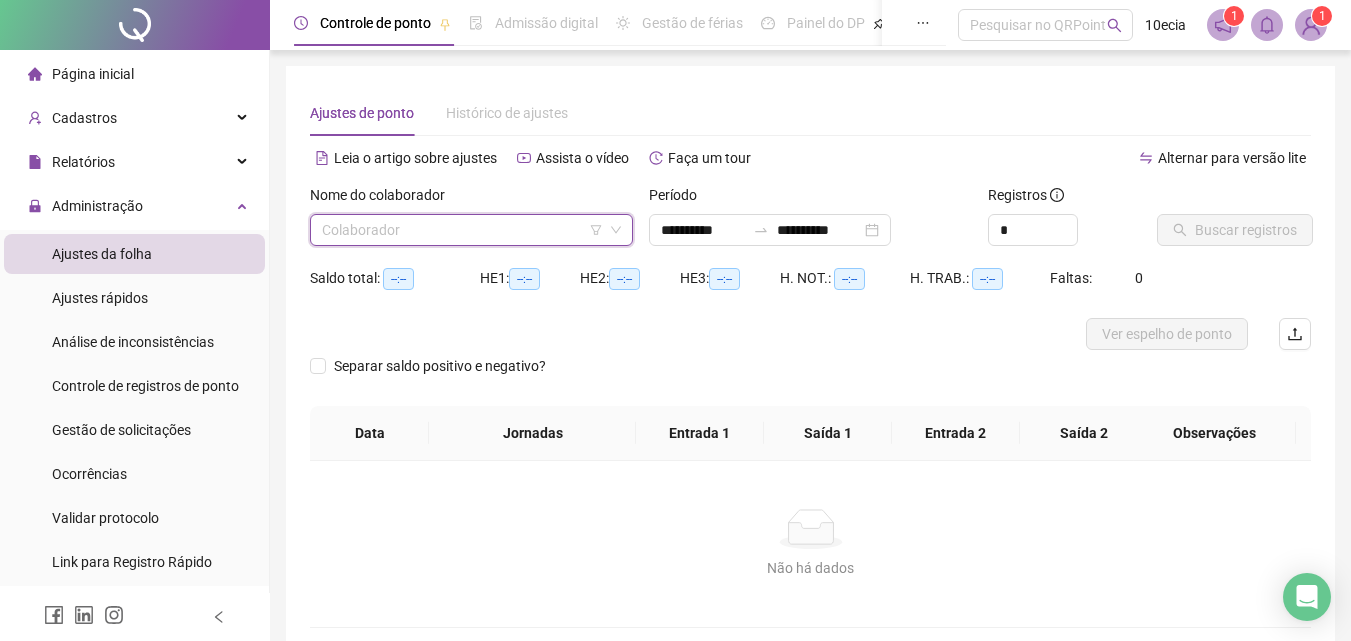 click at bounding box center (462, 230) 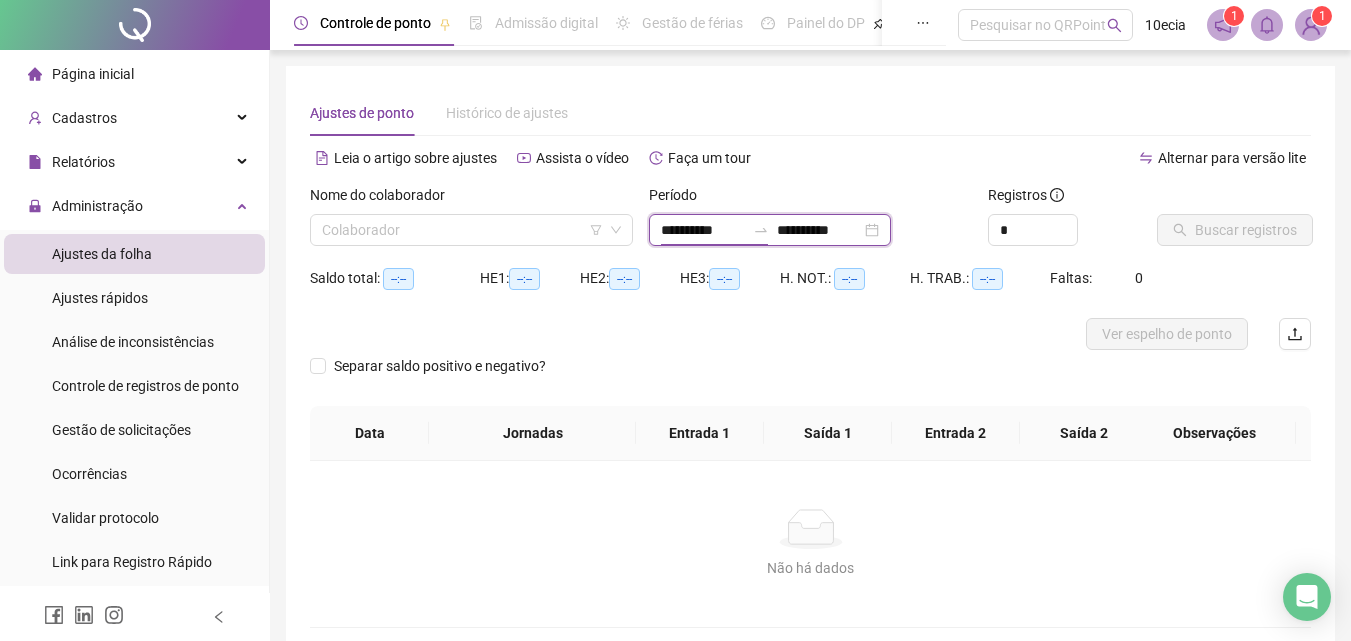 click on "**********" at bounding box center [703, 230] 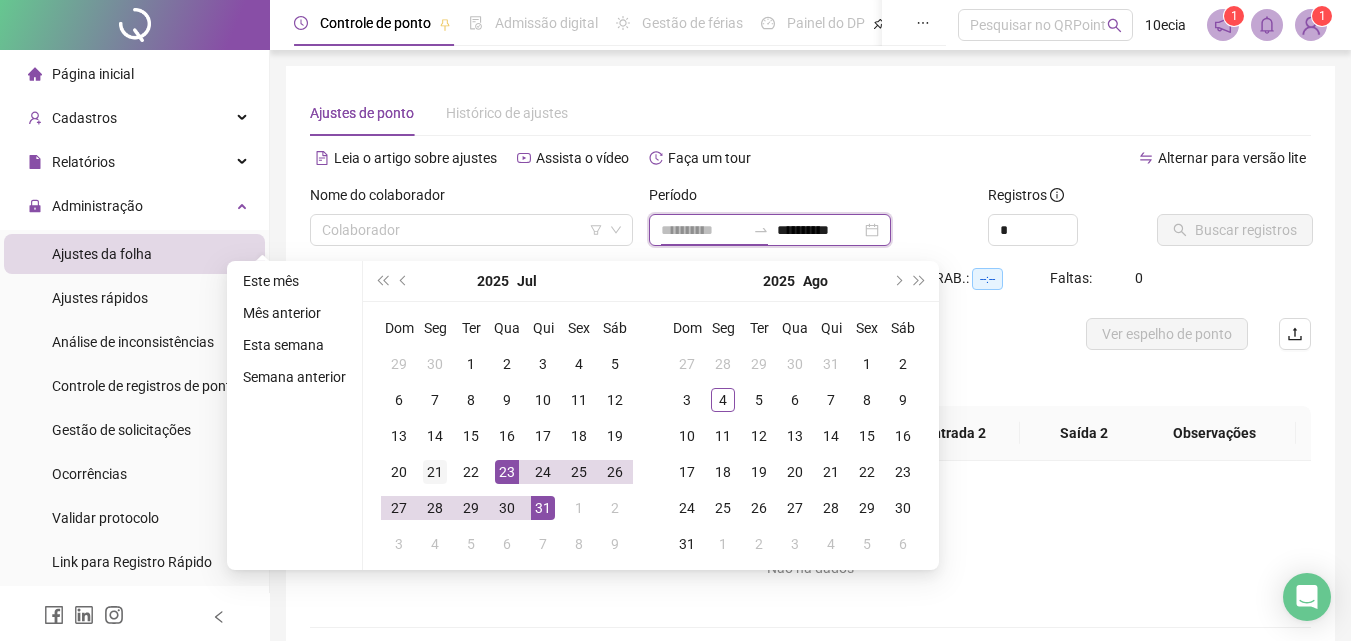 type on "**********" 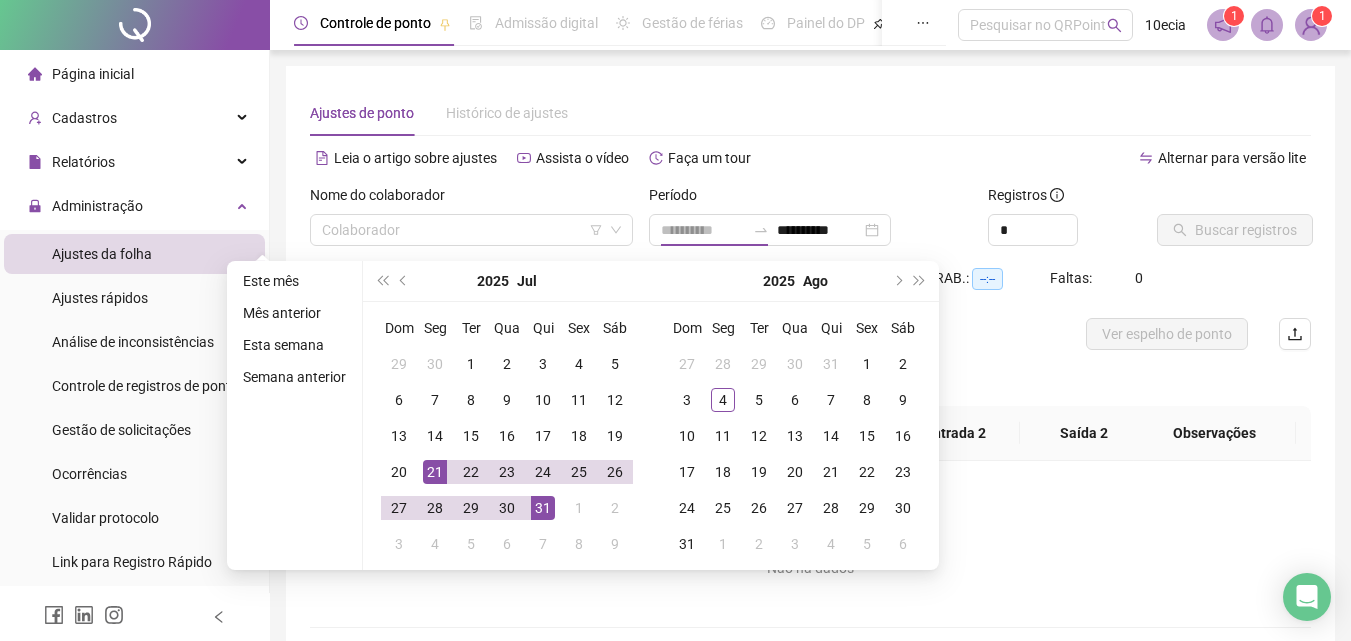 click on "21" at bounding box center [435, 472] 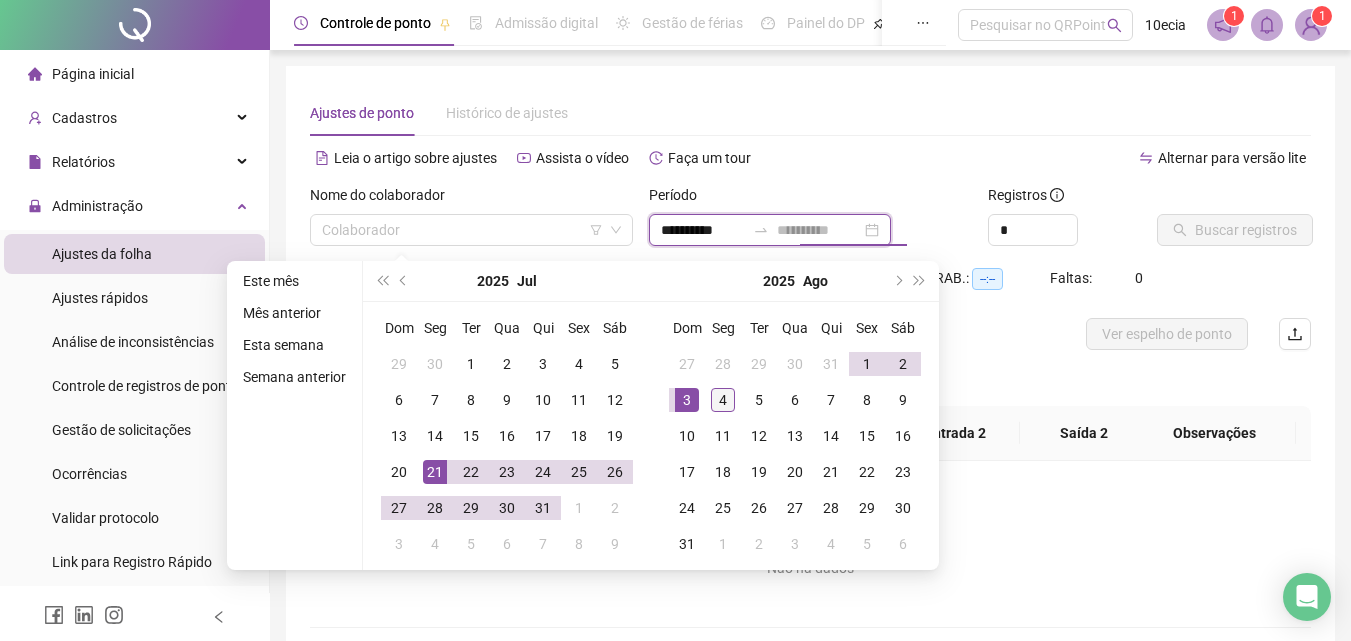 type on "**********" 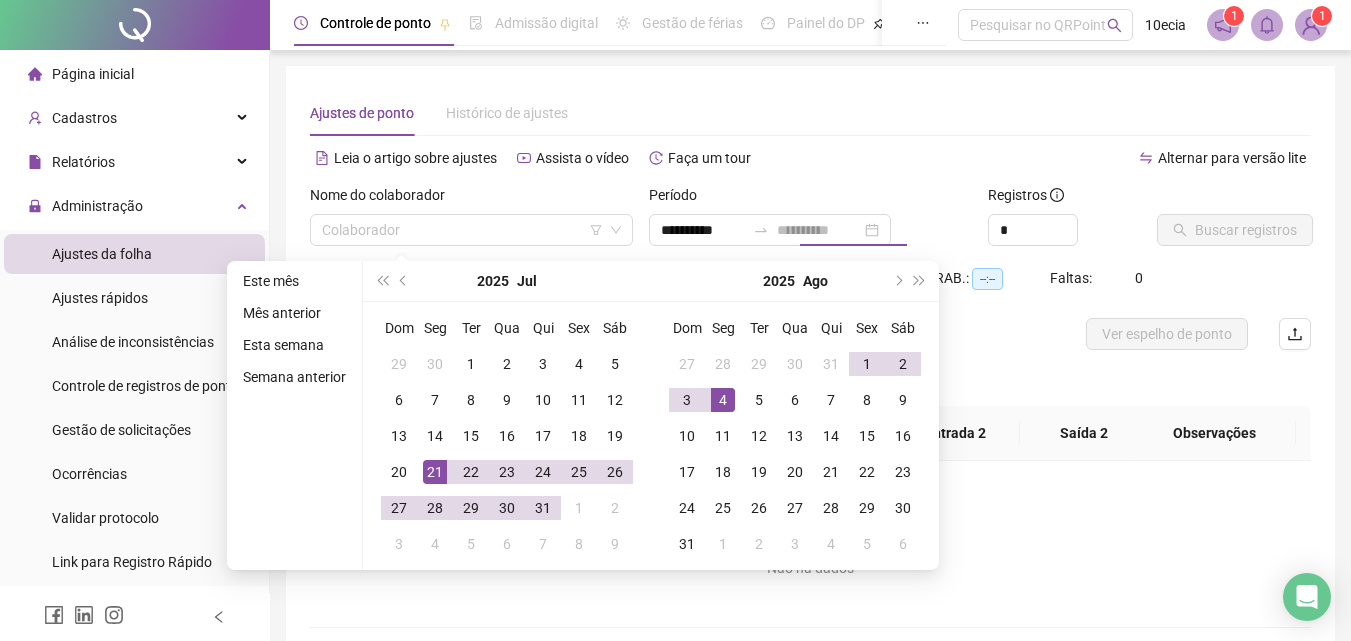 click on "4" at bounding box center [723, 400] 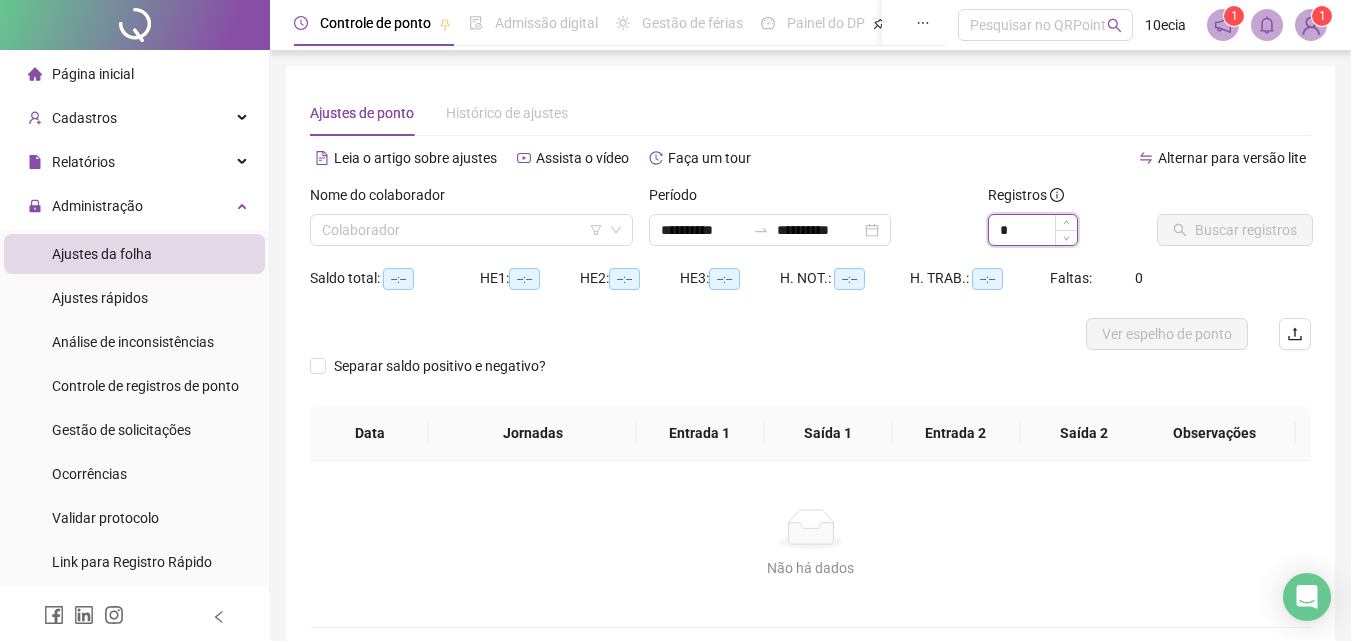 click on "*" at bounding box center [1033, 230] 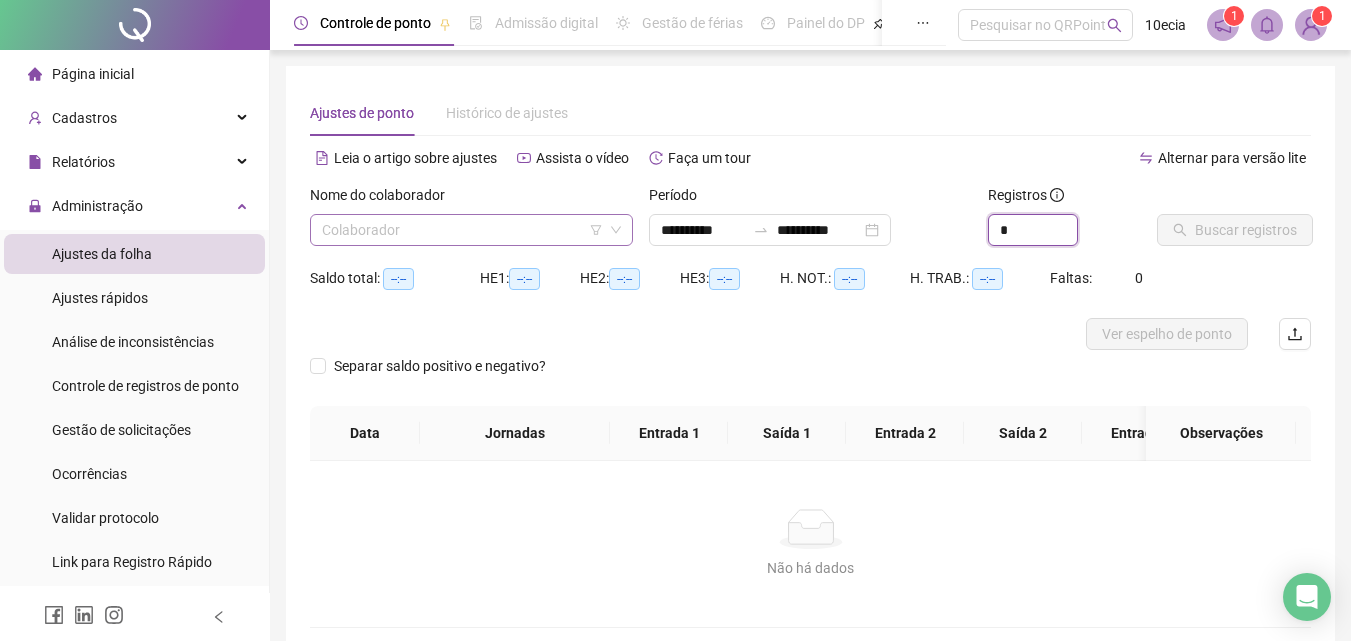 type on "*" 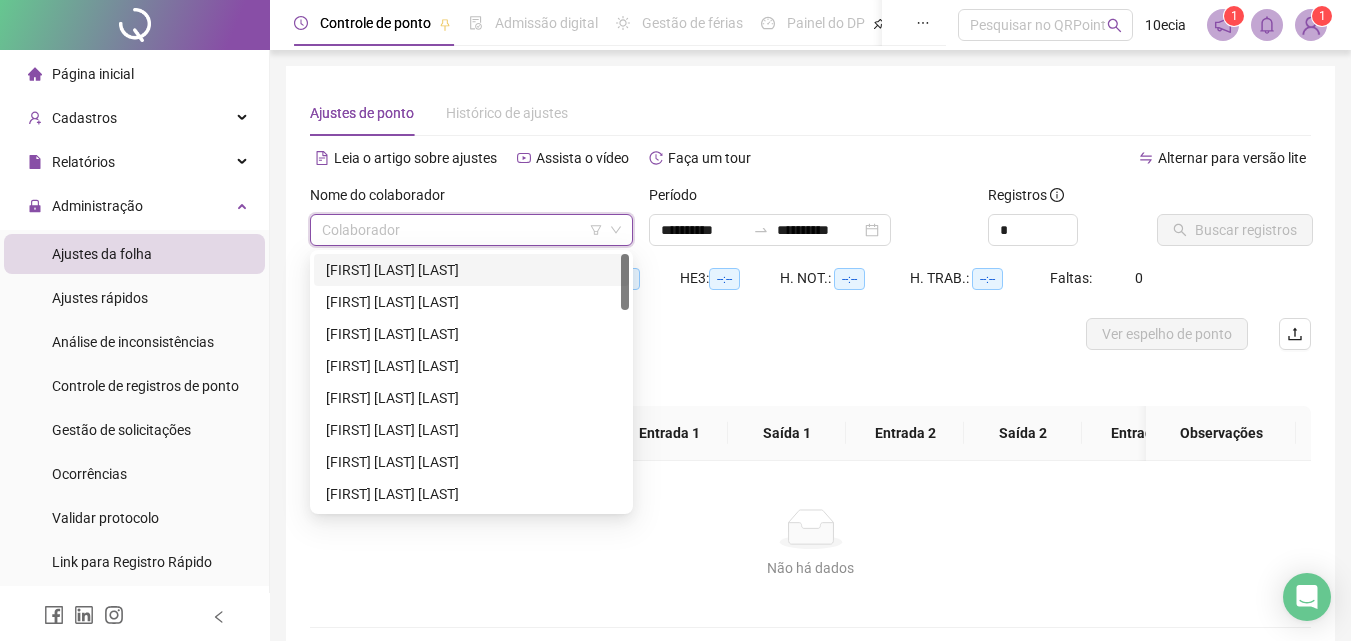 click at bounding box center (462, 230) 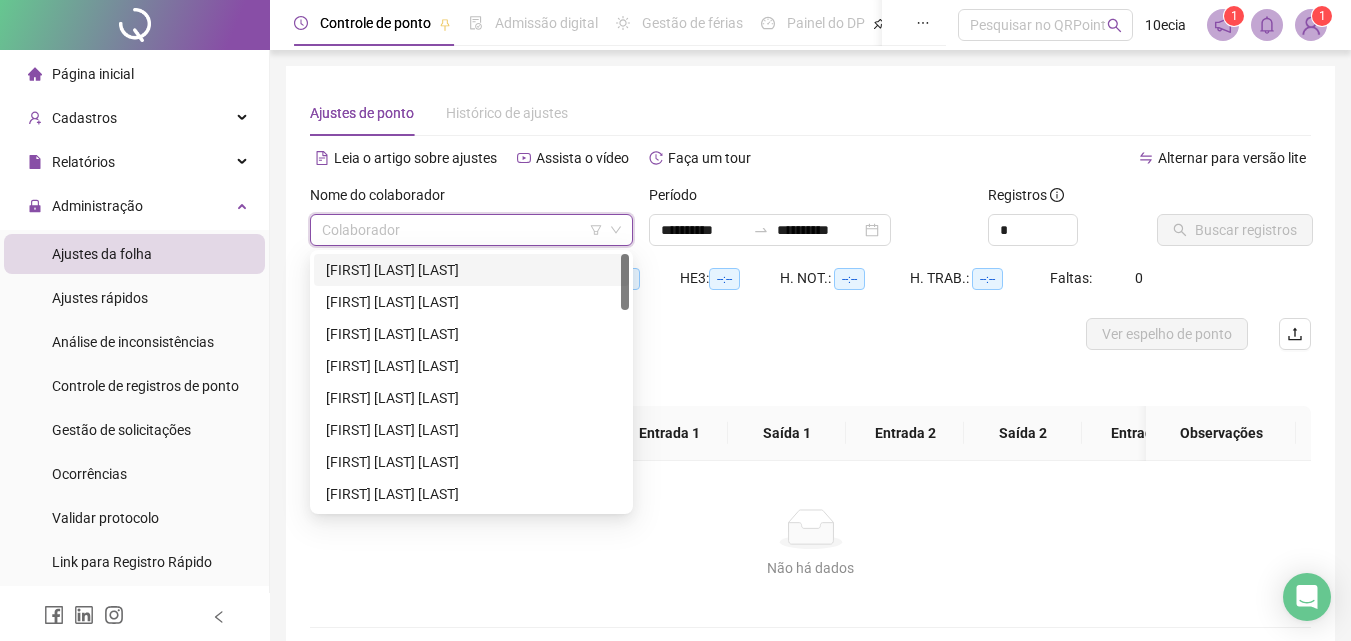 click 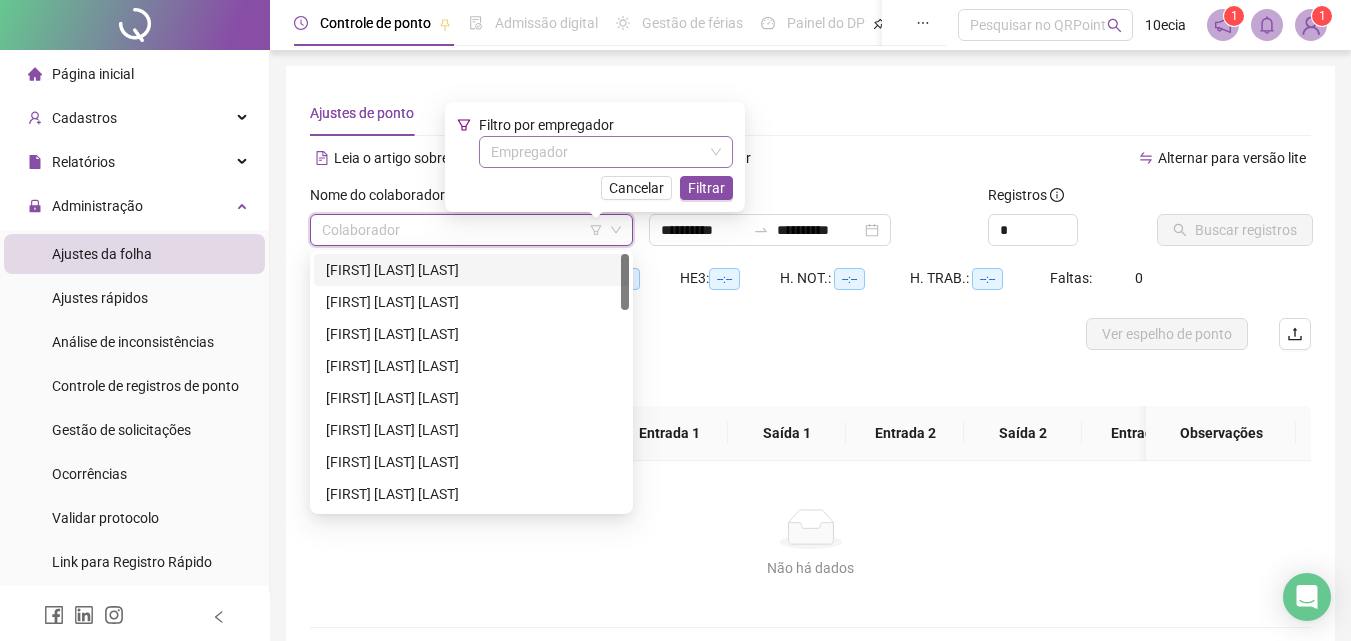 click at bounding box center (597, 152) 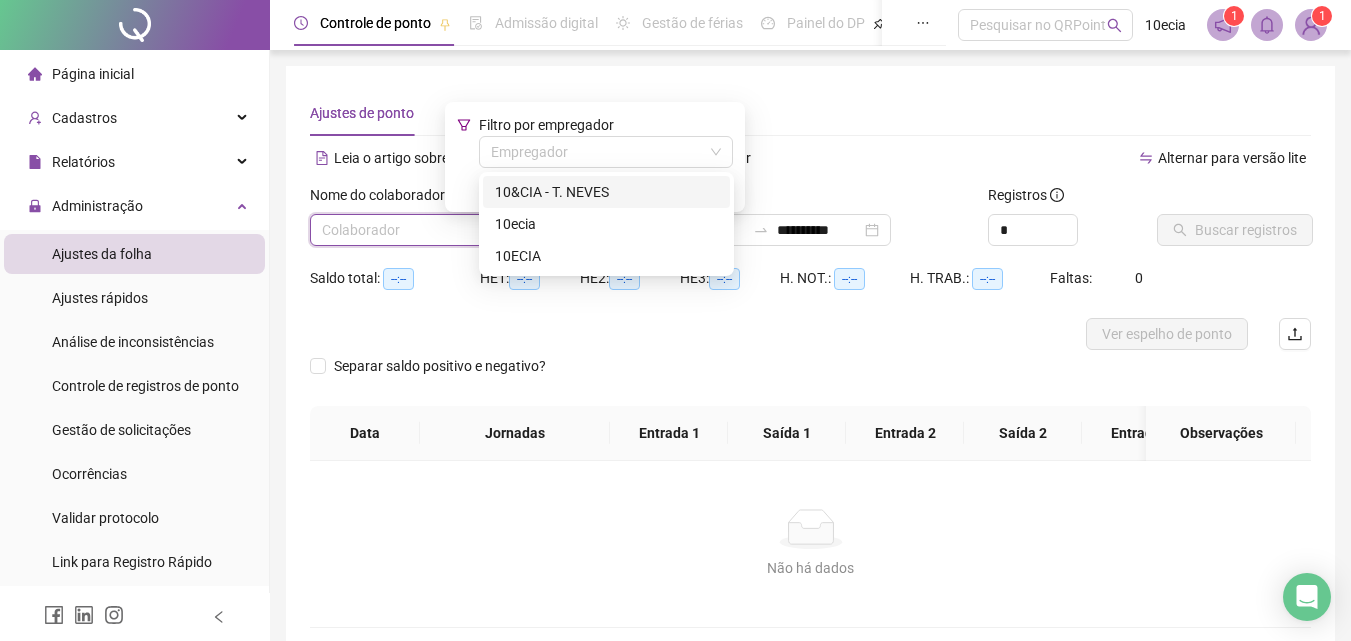 click on "10&CIA  - T. NEVES" at bounding box center [606, 192] 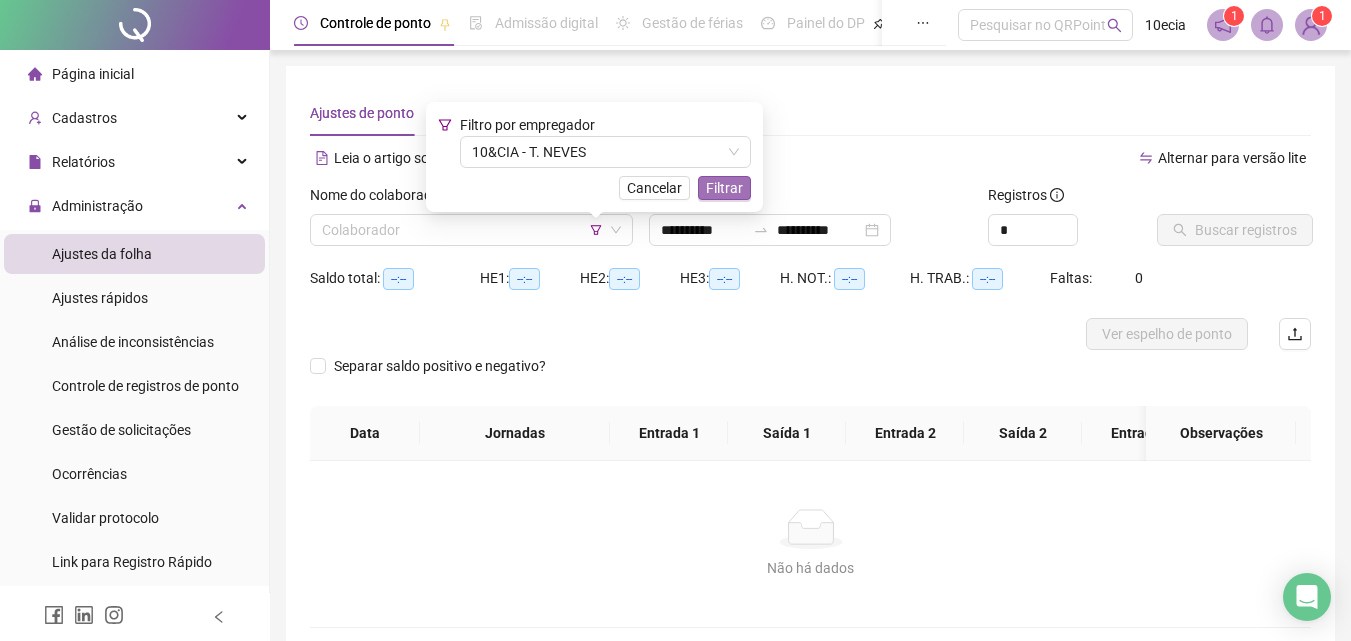 click on "Filtrar" at bounding box center [724, 188] 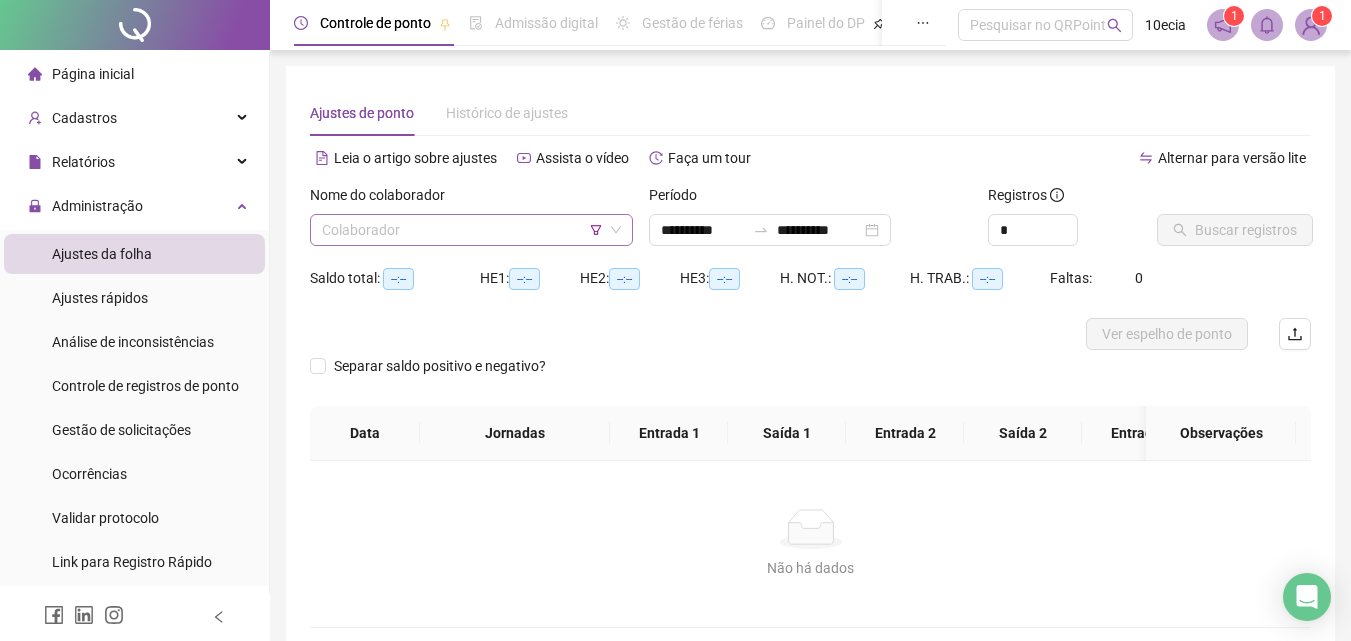 click at bounding box center [462, 230] 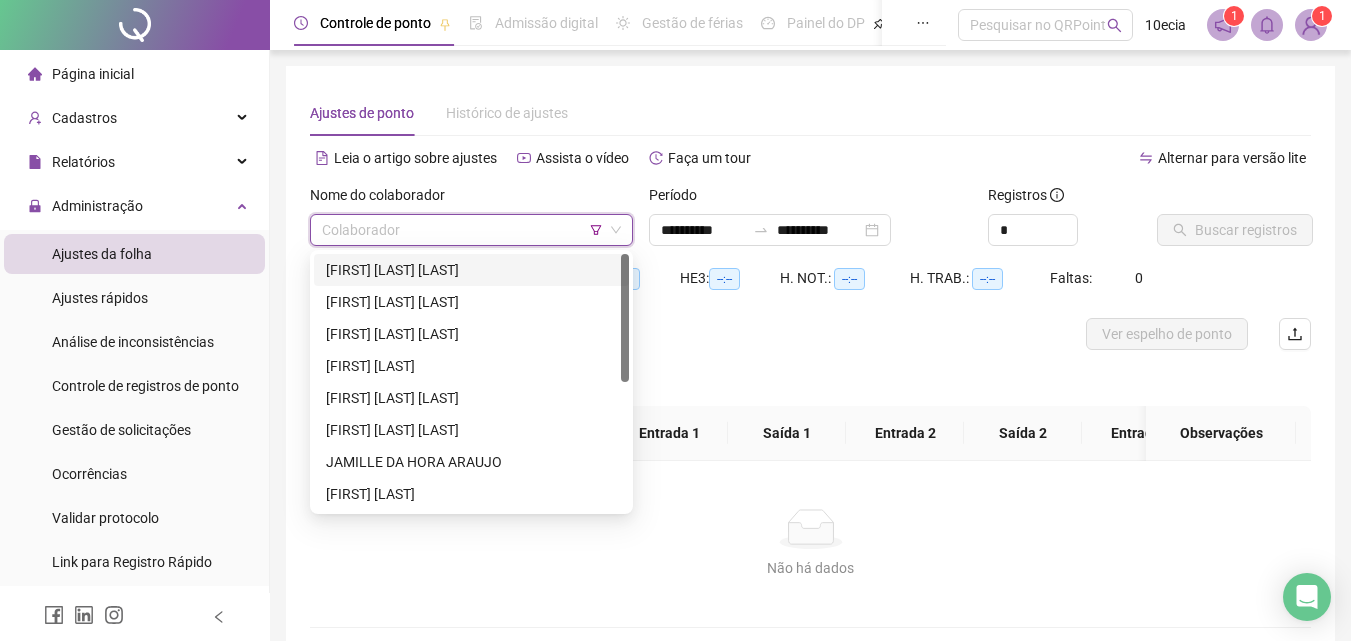 click on "[FIRST] [LAST] [LAST]" at bounding box center (471, 270) 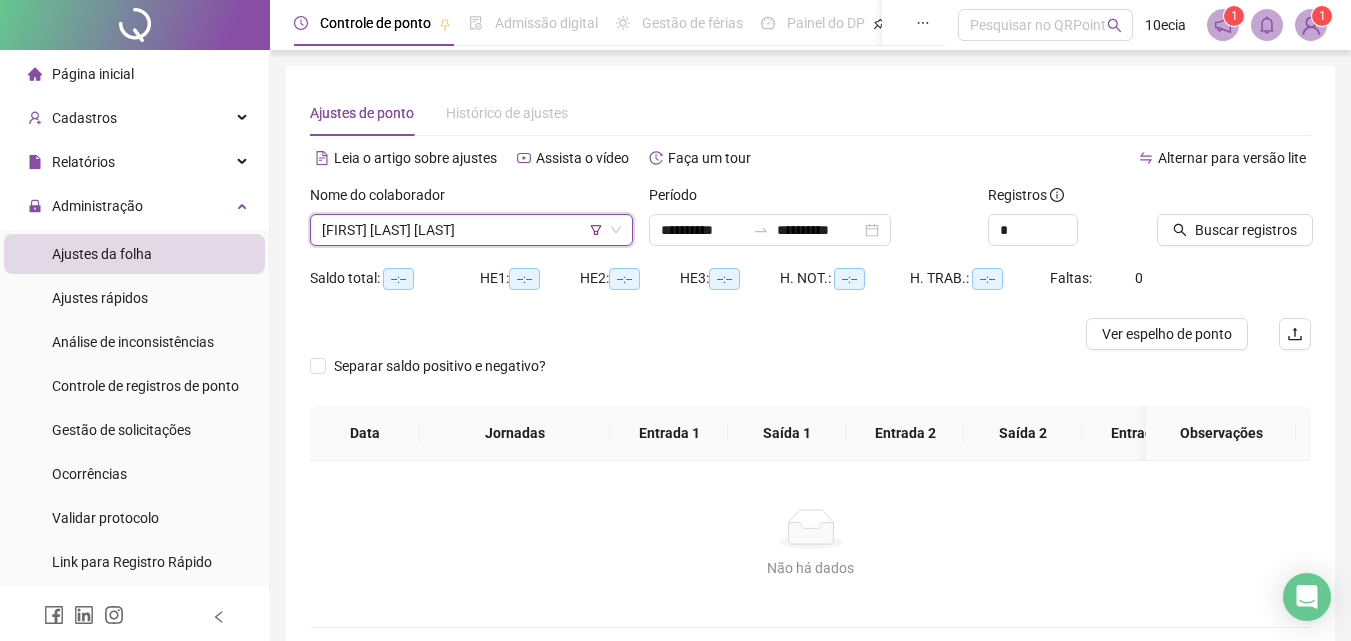 click on "Buscar registros" at bounding box center (1234, 223) 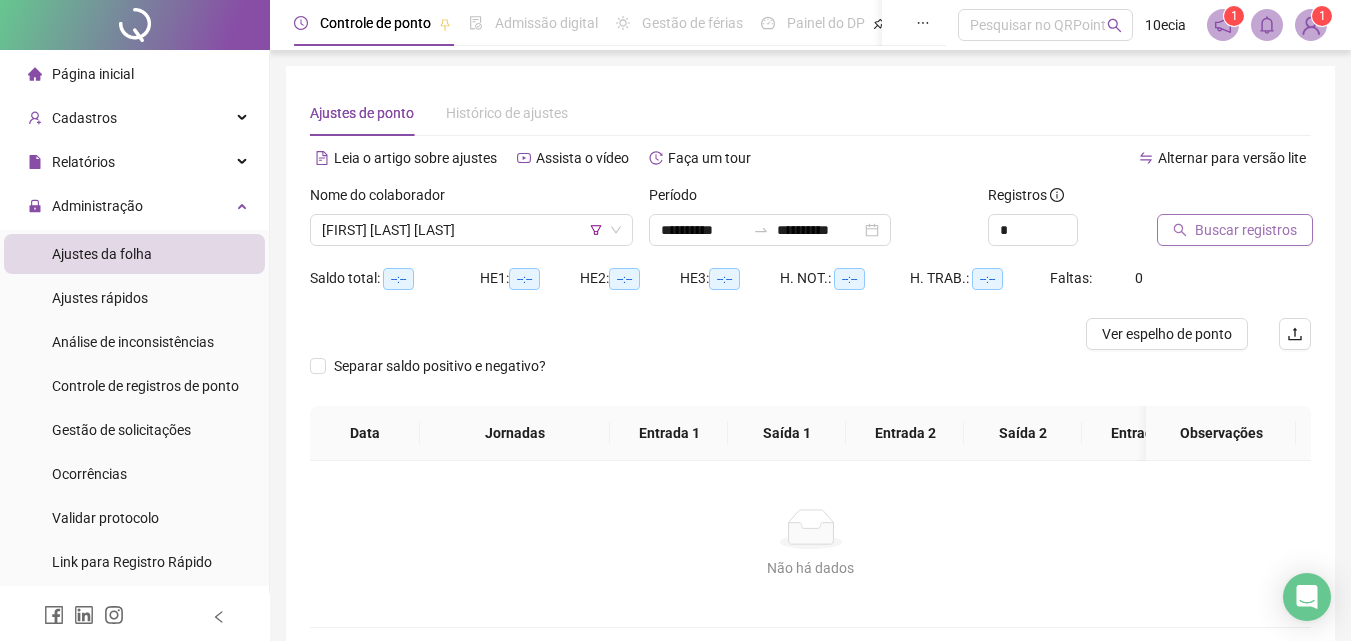 click on "Buscar registros" at bounding box center (1235, 230) 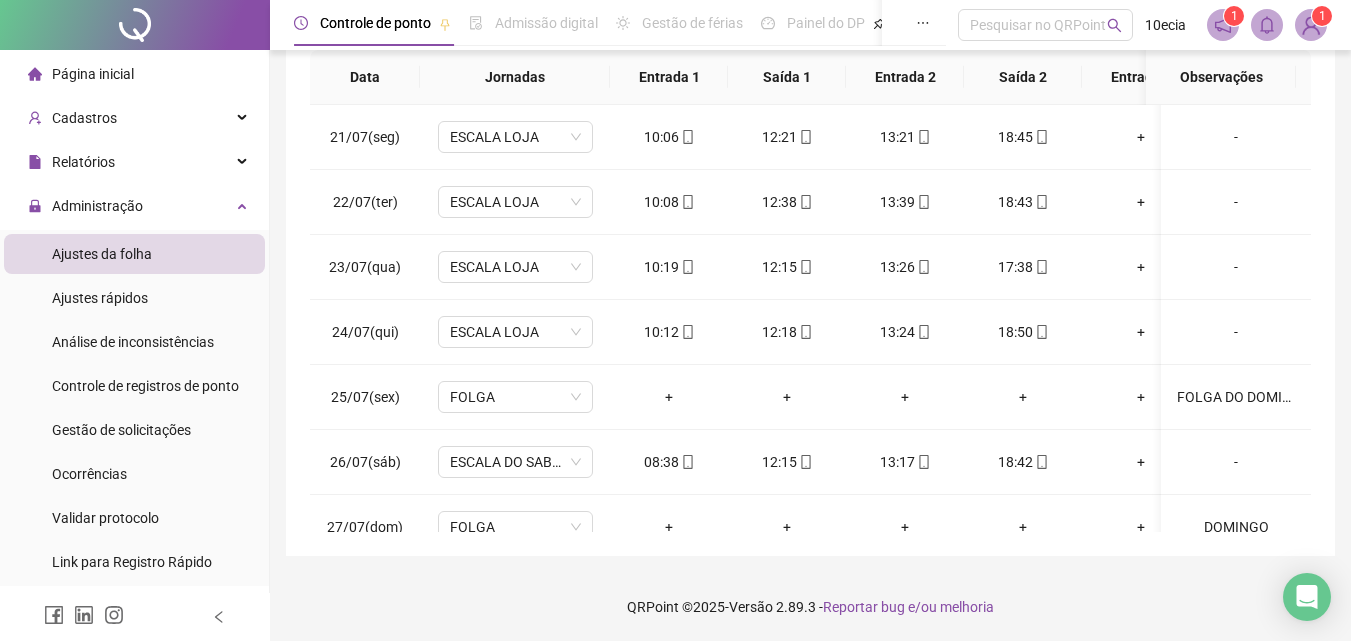 scroll, scrollTop: 381, scrollLeft: 0, axis: vertical 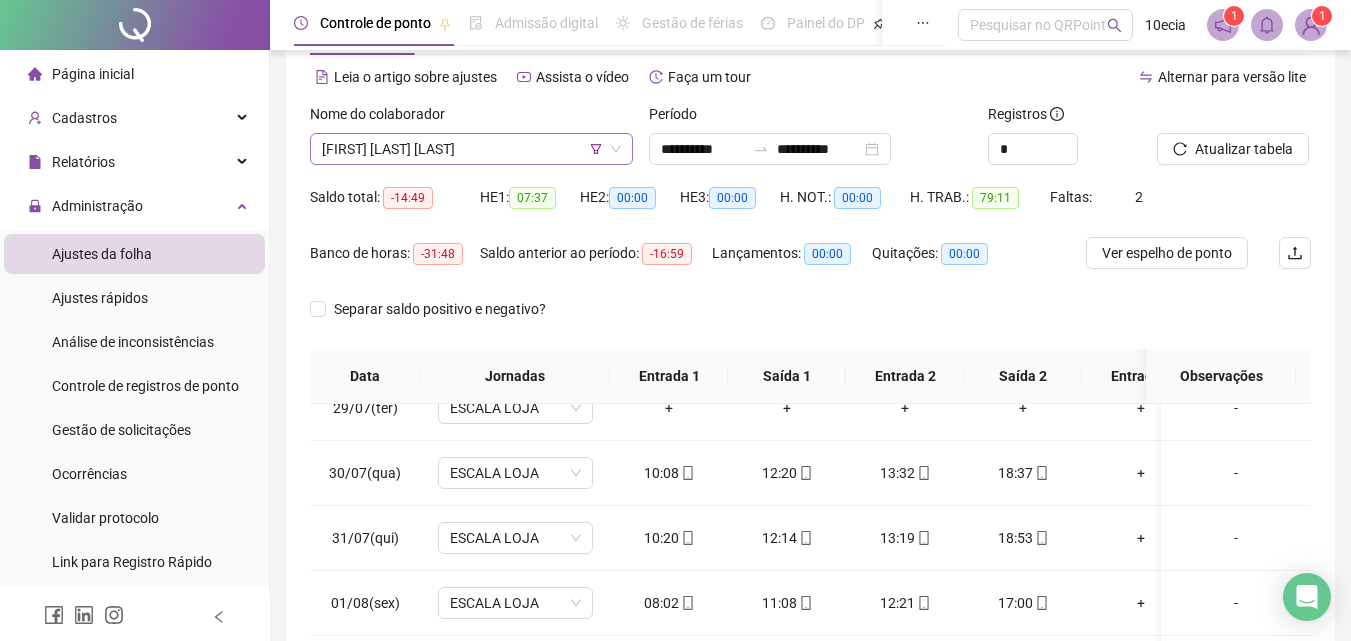 click on "[FIRST] [LAST] [LAST]" at bounding box center (471, 149) 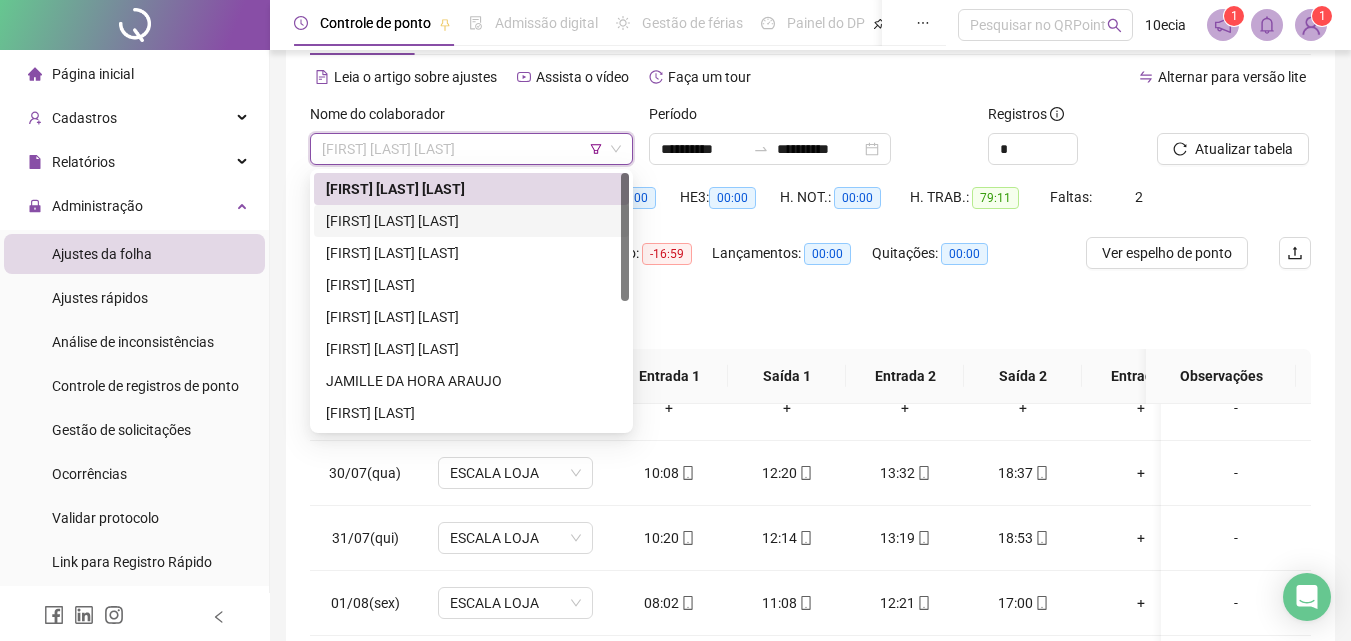 click on "[FIRST] [LAST] [LAST]" at bounding box center [471, 221] 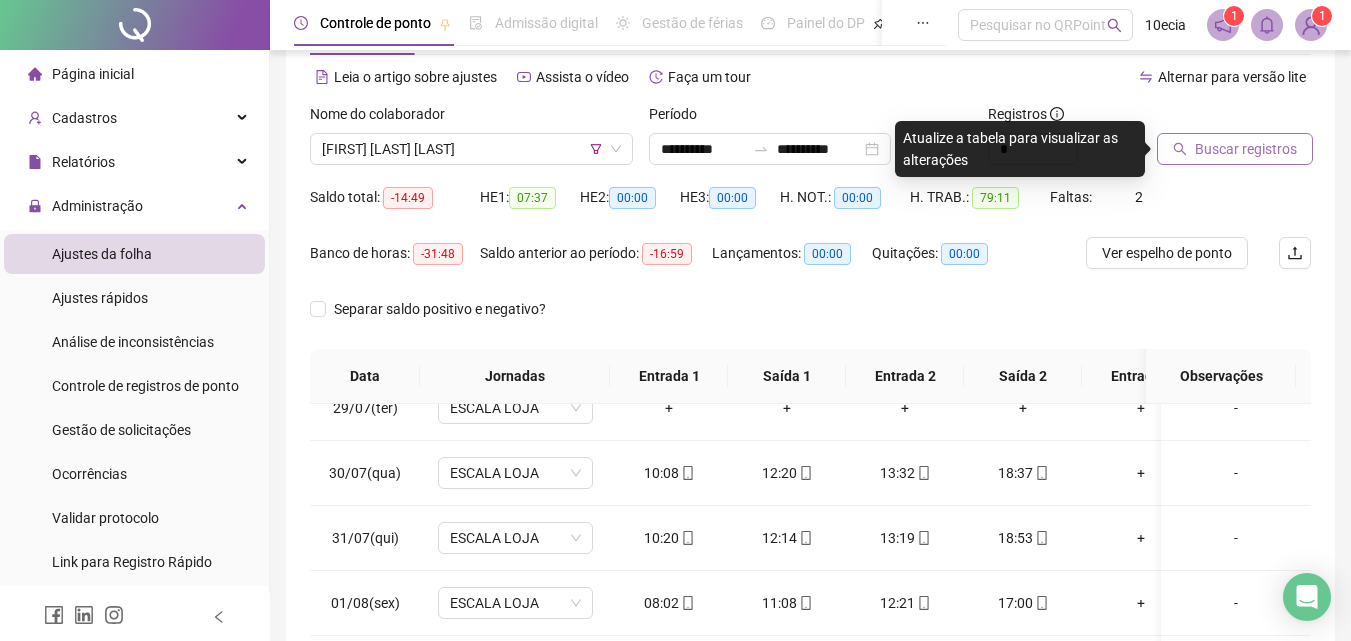 click on "Buscar registros" at bounding box center [1246, 149] 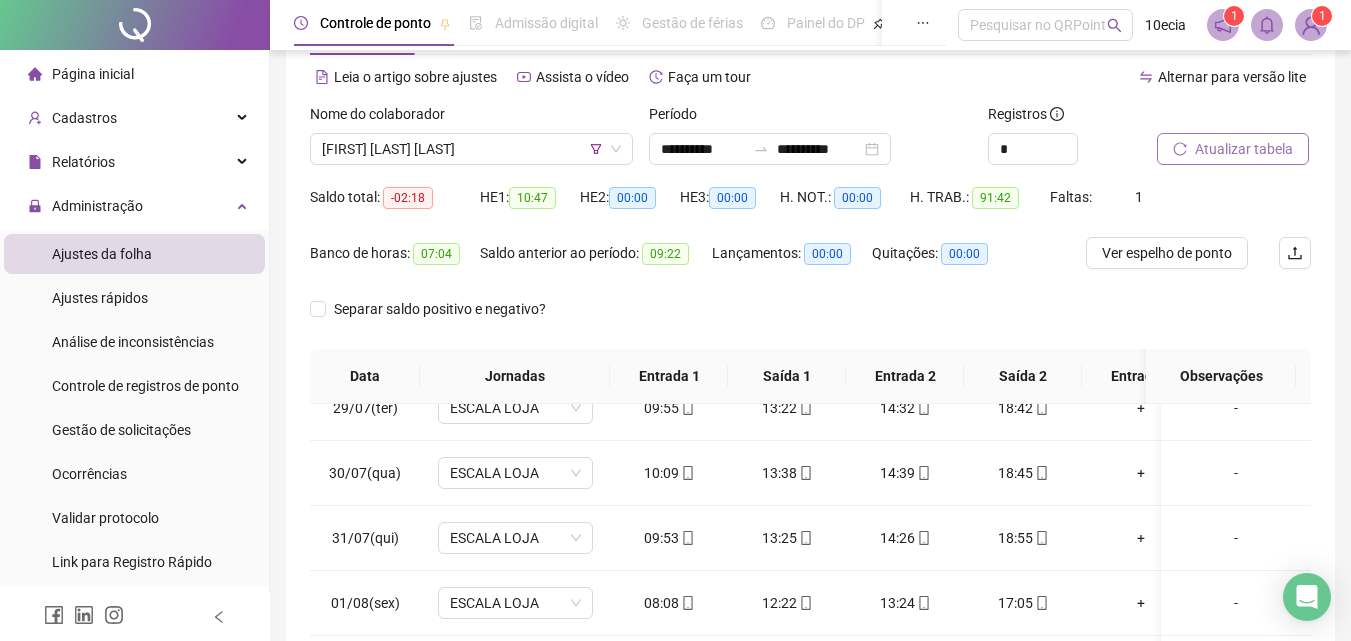 click on "Atualizar tabela" at bounding box center (1244, 149) 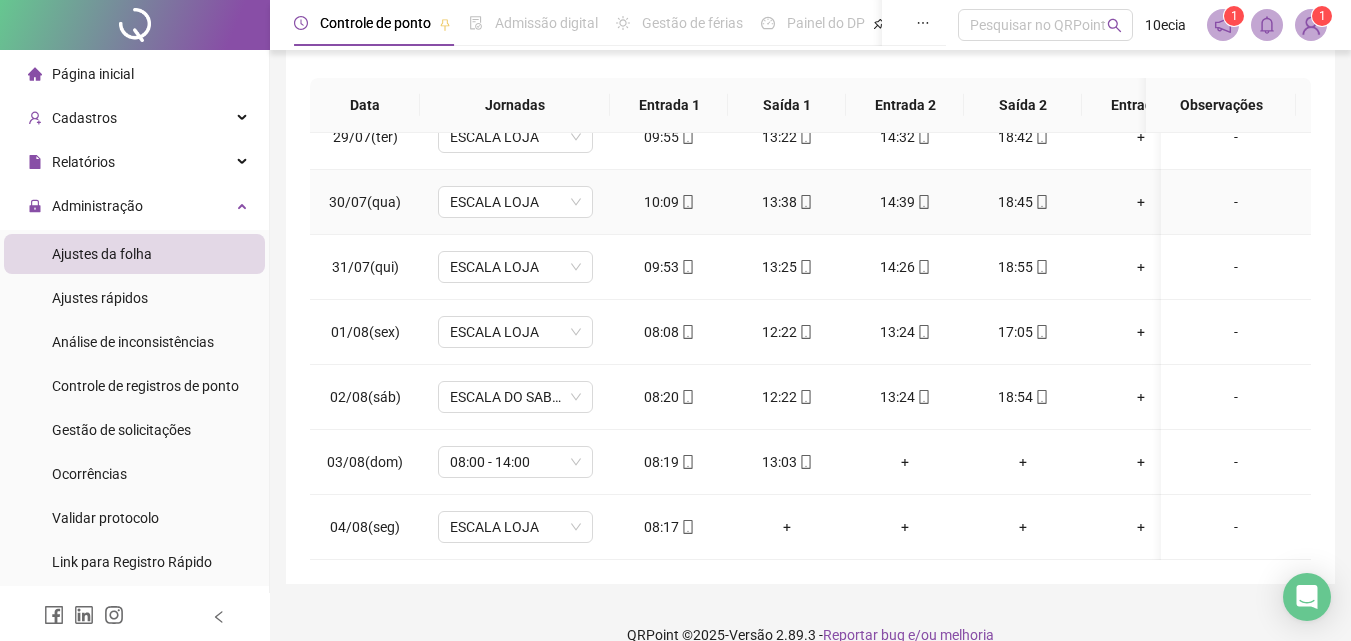 scroll, scrollTop: 381, scrollLeft: 0, axis: vertical 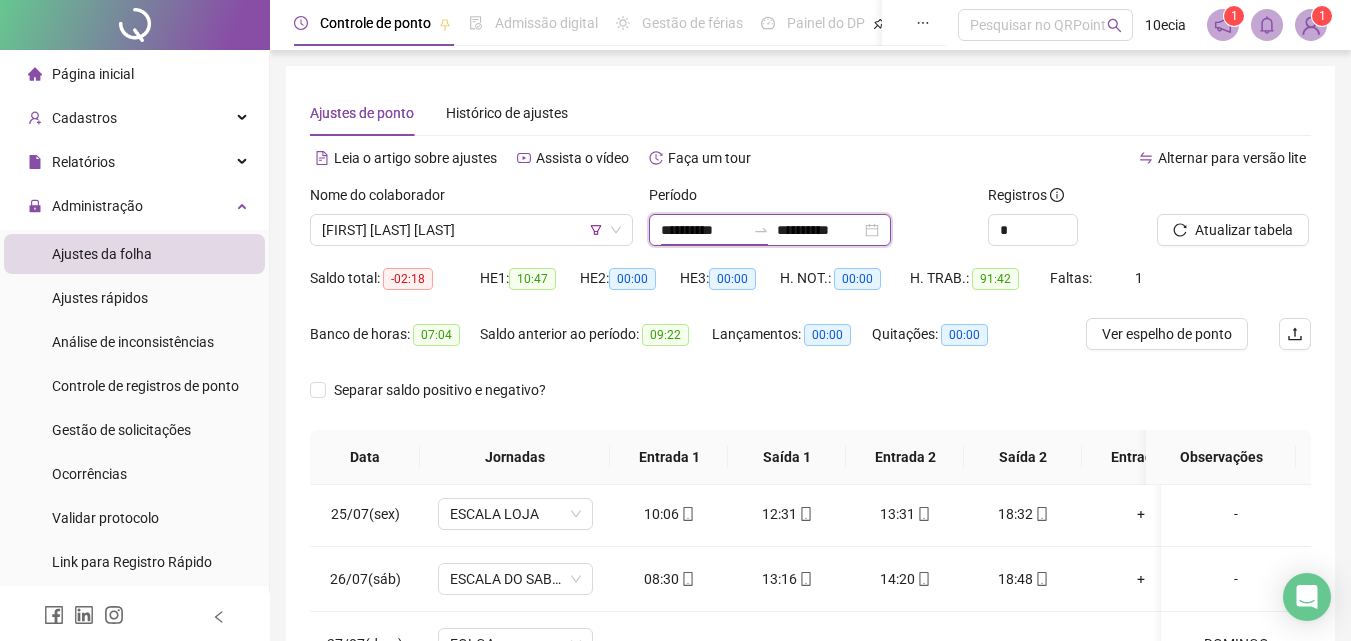 click on "**********" at bounding box center [703, 230] 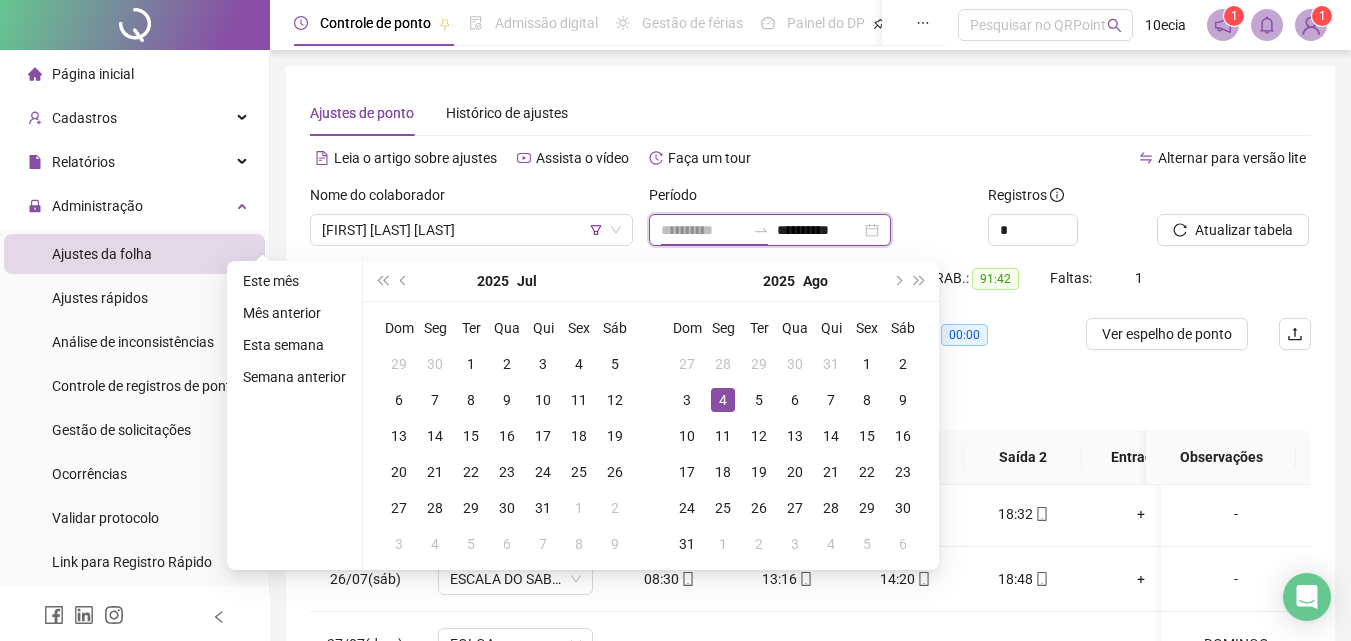 type on "**********" 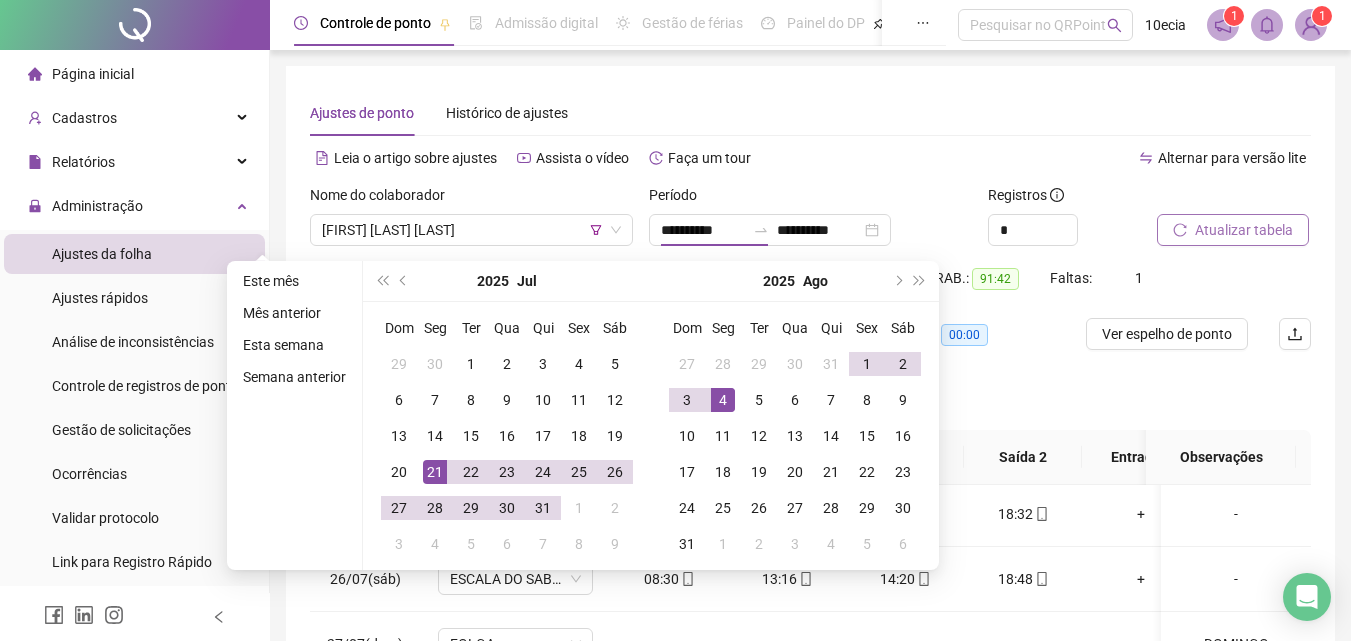 click on "Atualizar tabela" at bounding box center [1244, 230] 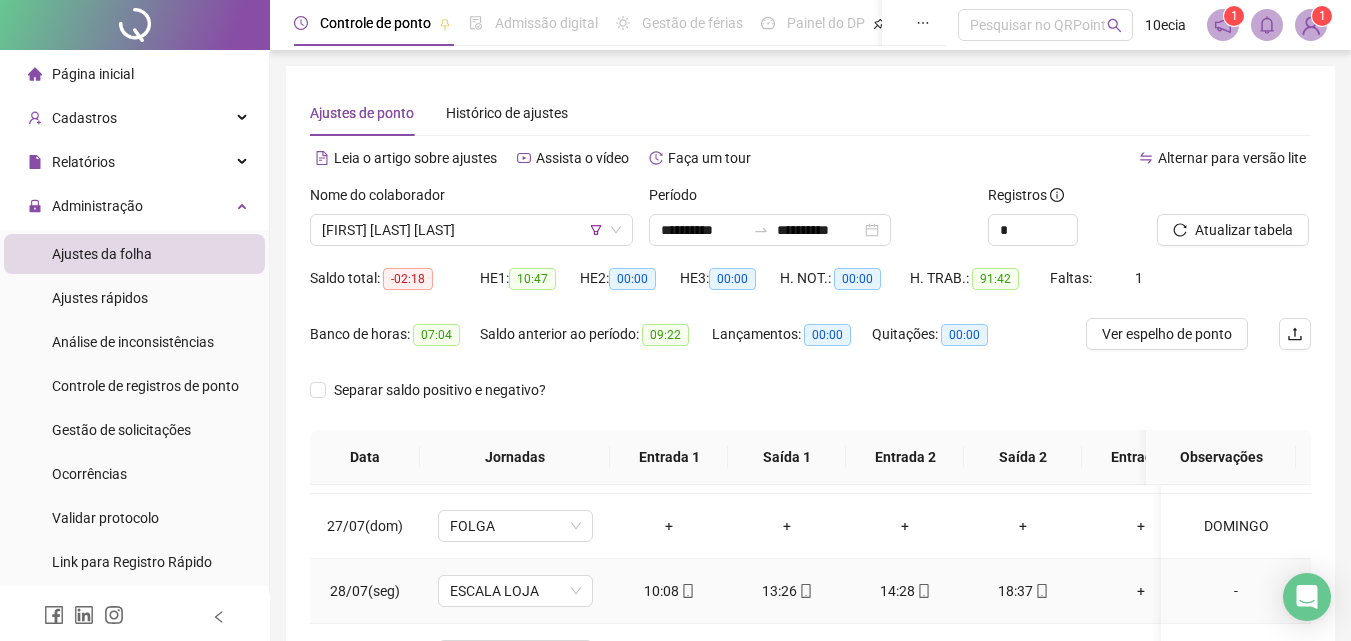 scroll, scrollTop: 563, scrollLeft: 0, axis: vertical 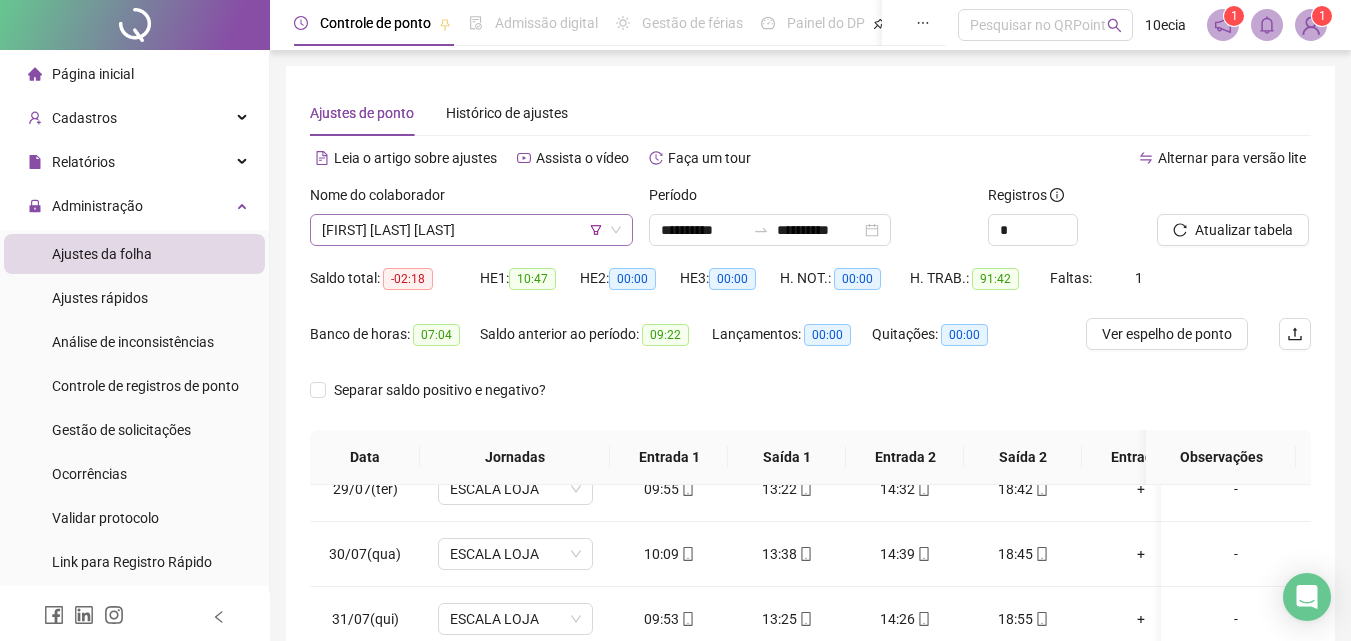 click on "[FIRST] [LAST] [LAST]" at bounding box center [471, 230] 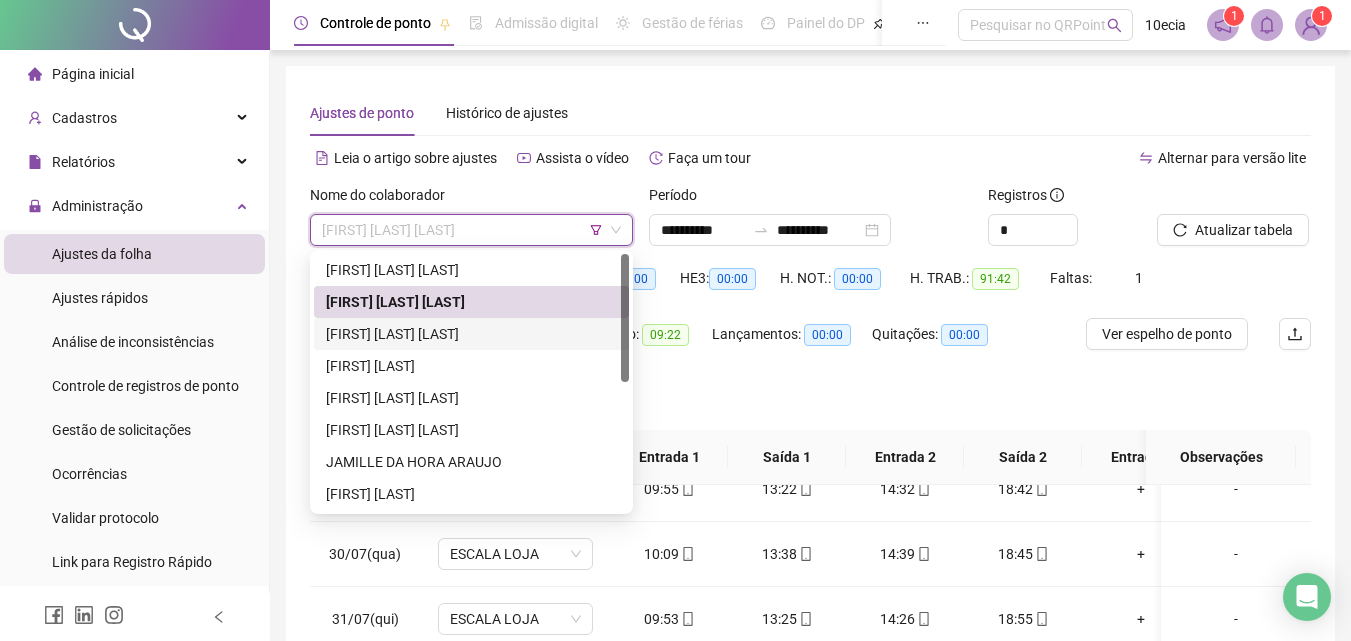 click on "[FIRST] [LAST] [LAST]" at bounding box center [471, 334] 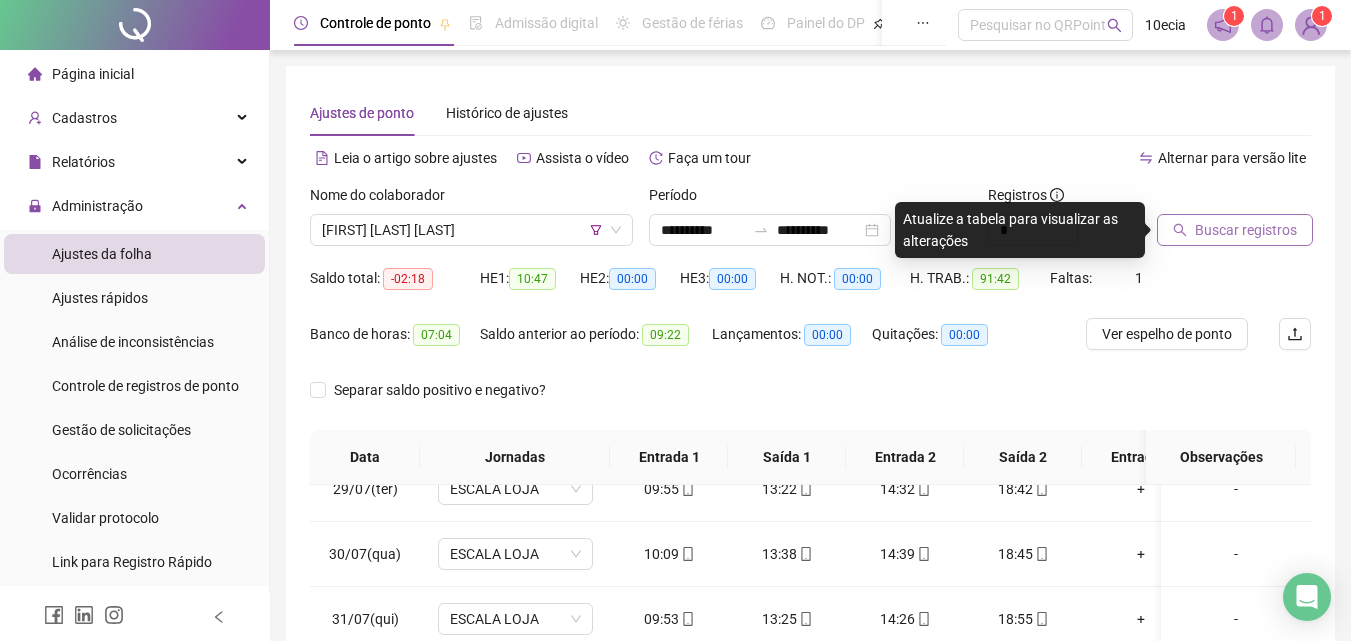 click on "Buscar registros" at bounding box center (1246, 230) 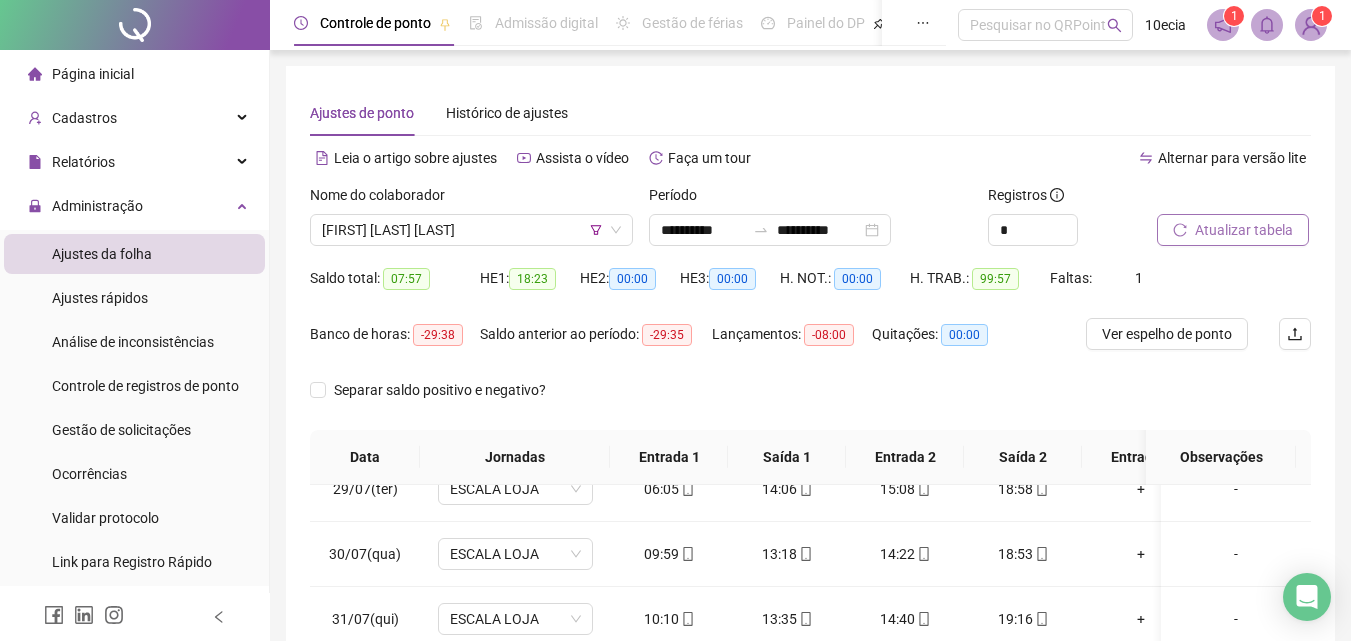 click on "Atualizar tabela" at bounding box center (1244, 230) 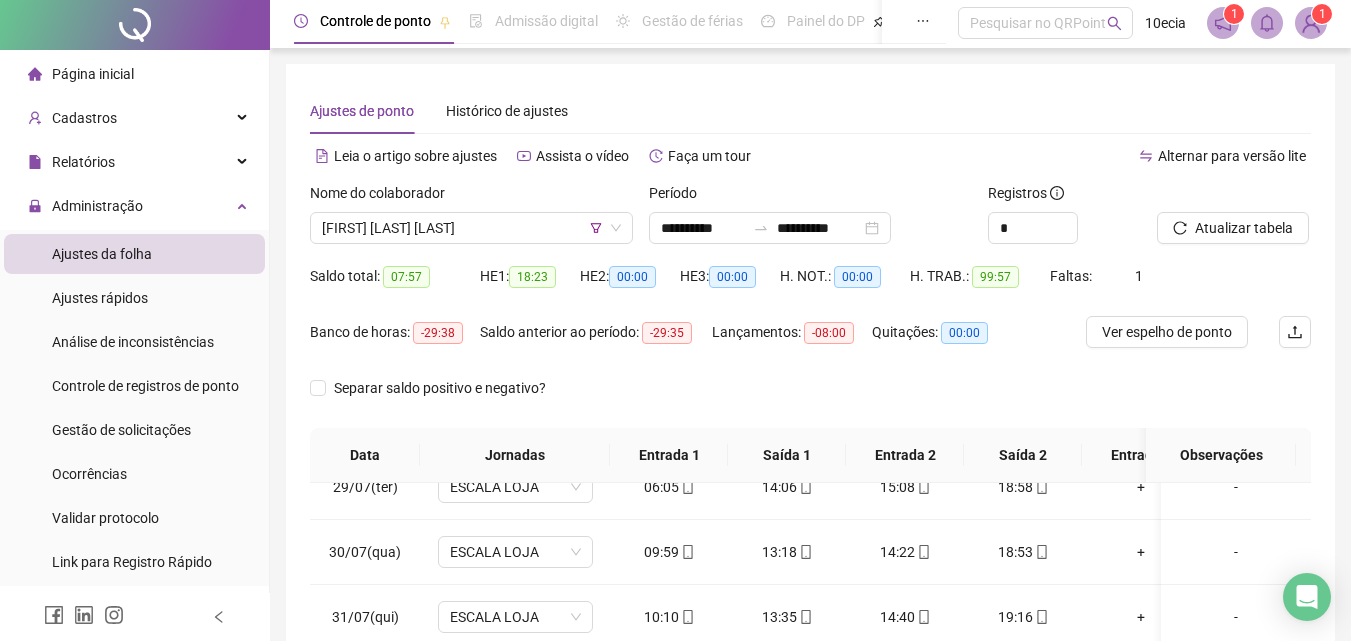 scroll, scrollTop: 0, scrollLeft: 0, axis: both 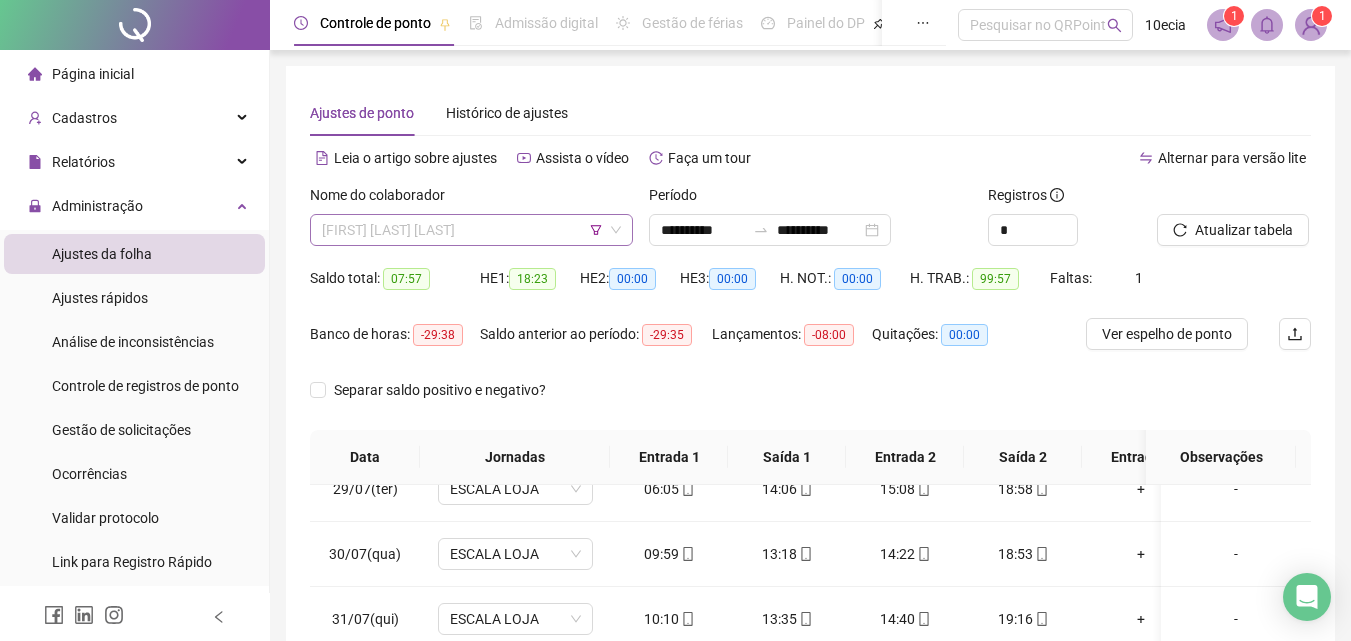 click on "[FIRST] [LAST] [LAST]" at bounding box center [471, 230] 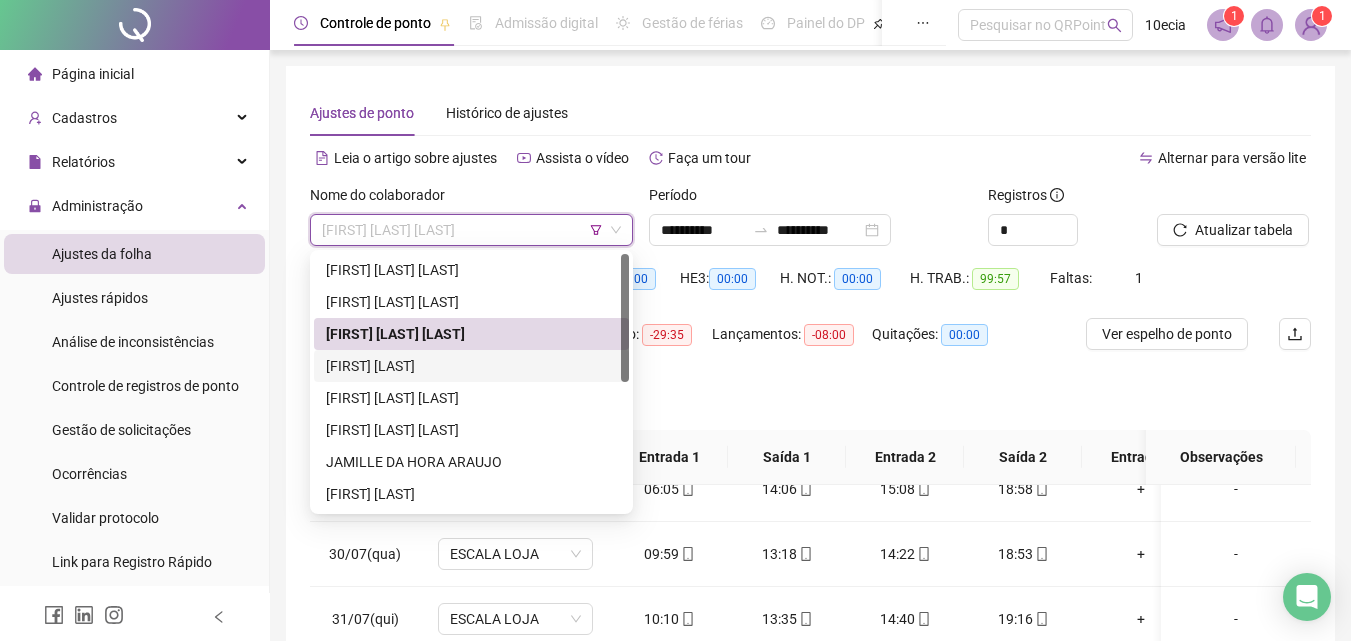 click on "[FIRST] [LAST]" at bounding box center [471, 366] 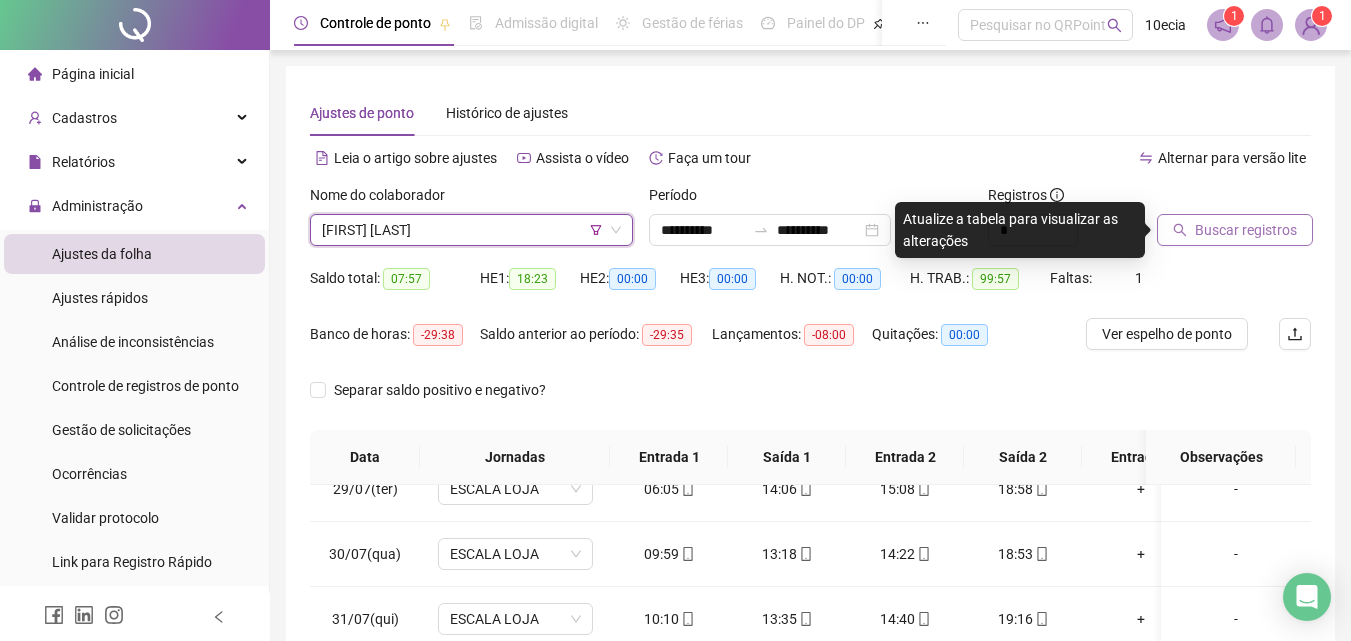 click on "Buscar registros" at bounding box center (1246, 230) 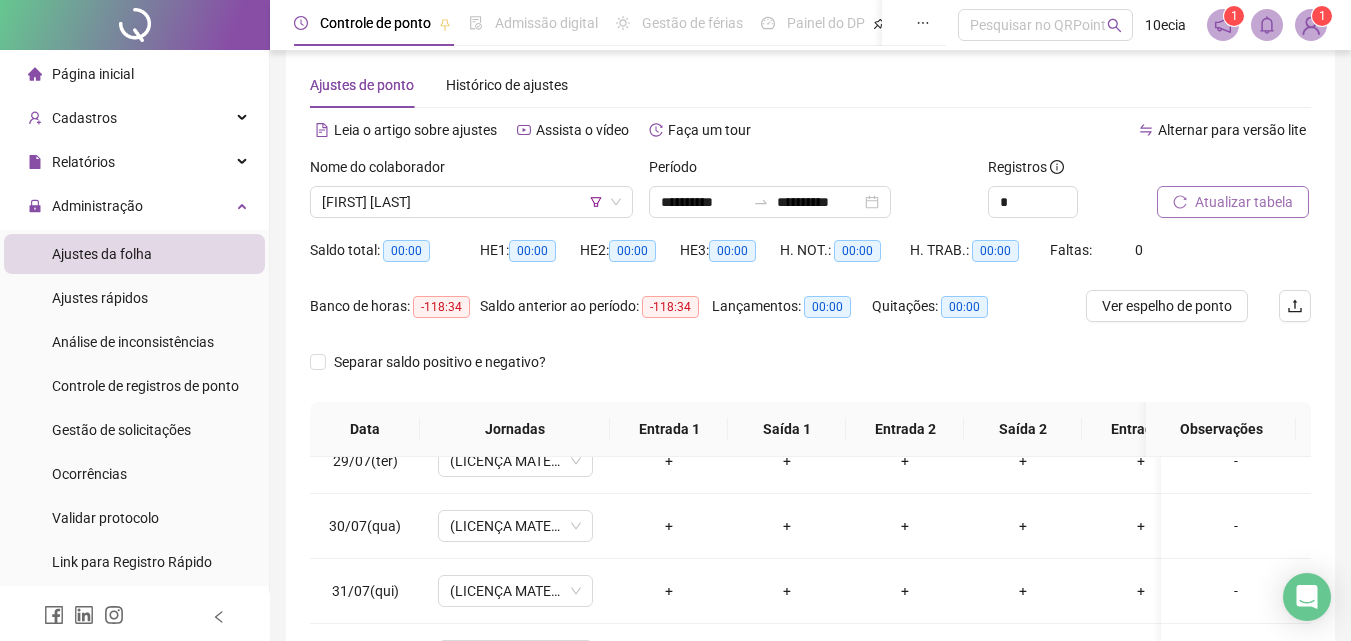 scroll, scrollTop: 0, scrollLeft: 0, axis: both 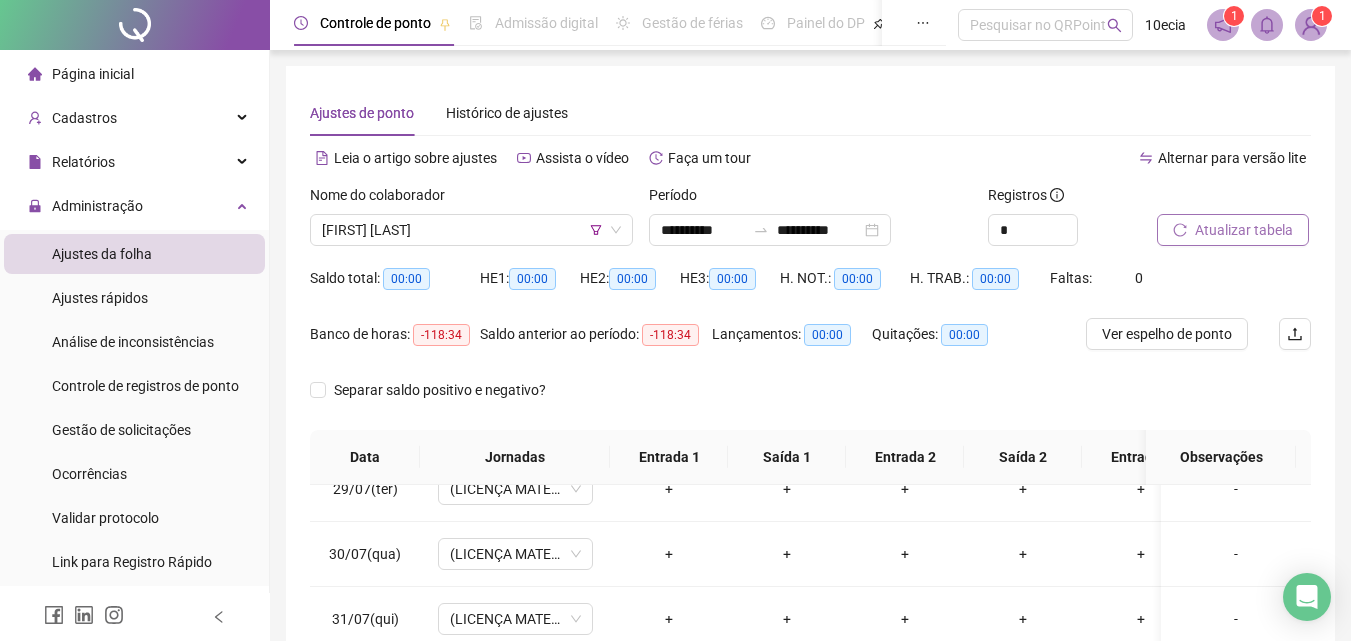 click on "Atualizar tabela" at bounding box center [1244, 230] 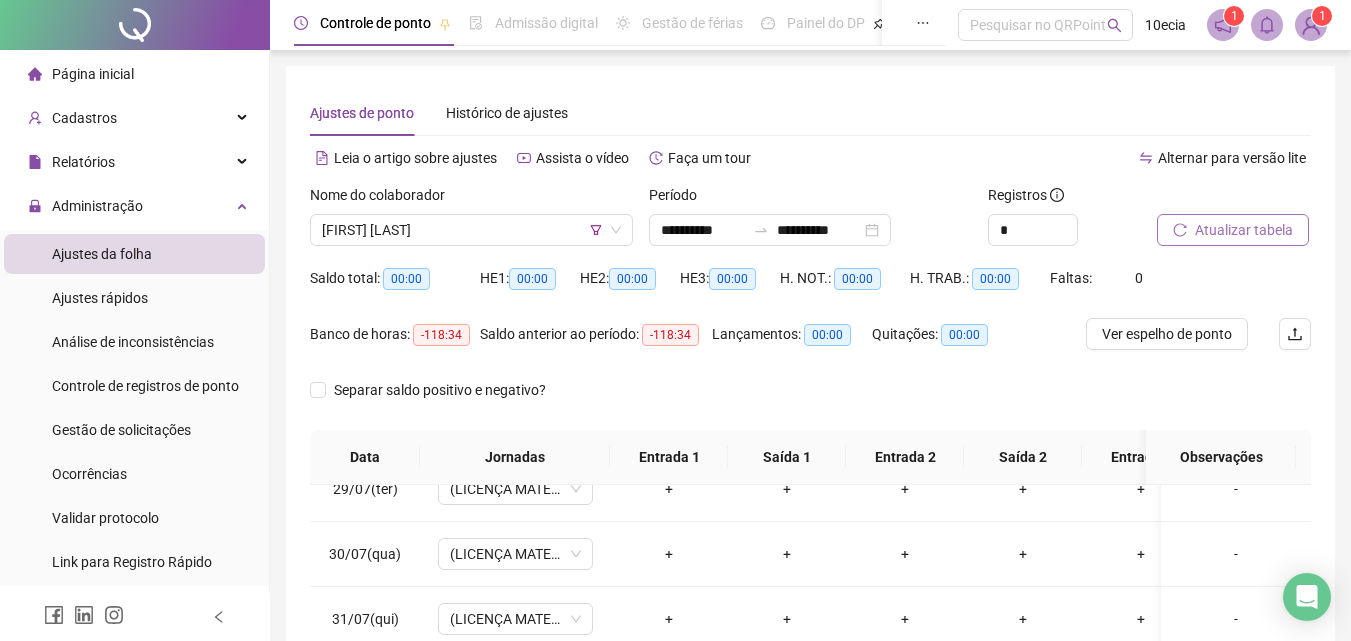 click on "Atualizar tabela" at bounding box center (1244, 230) 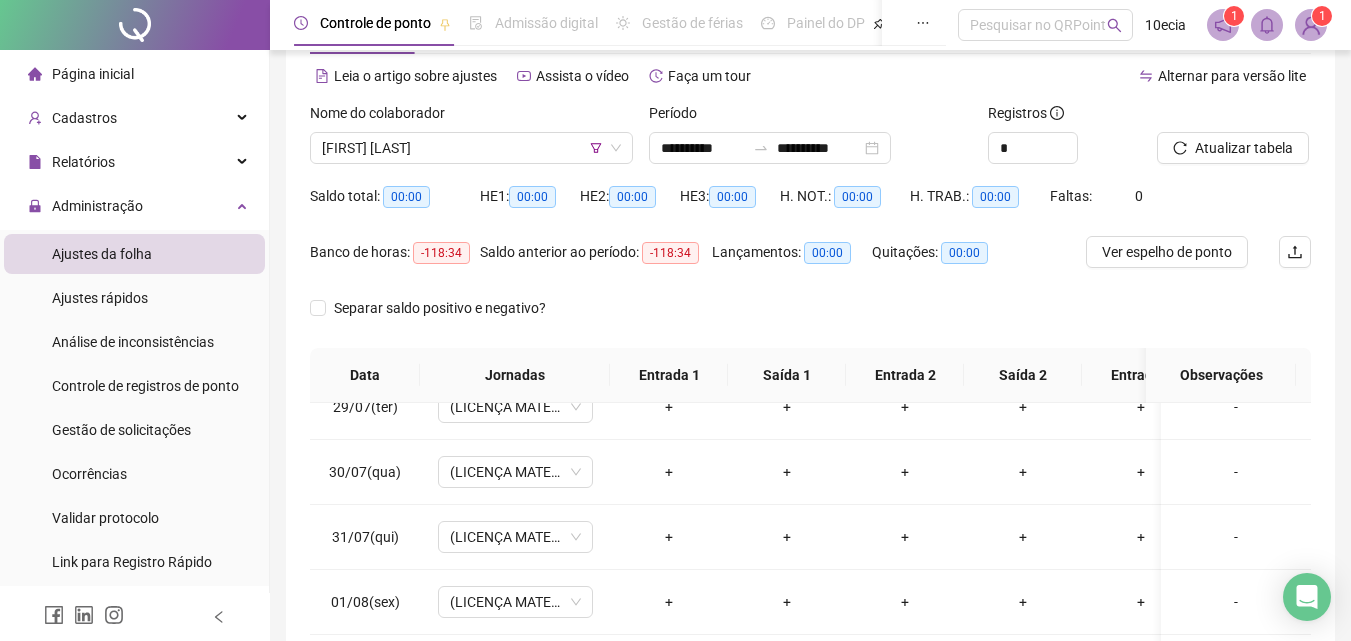 scroll, scrollTop: 81, scrollLeft: 0, axis: vertical 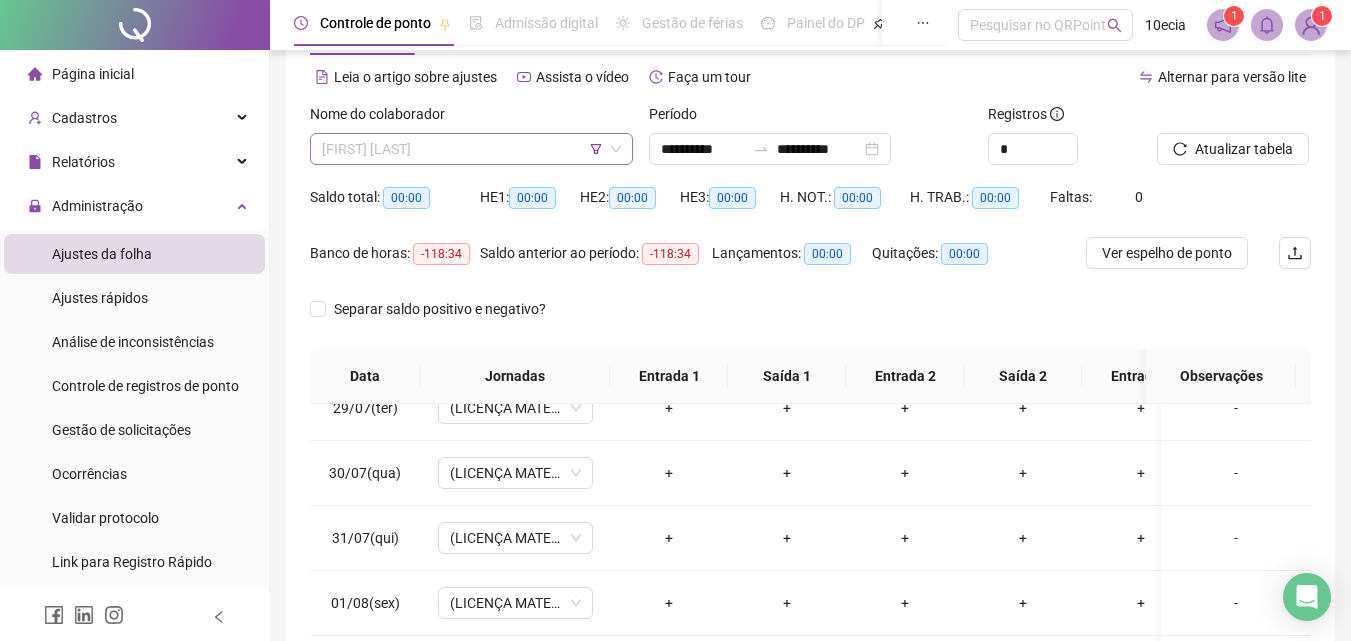 click on "[FIRST] [LAST]" at bounding box center [471, 149] 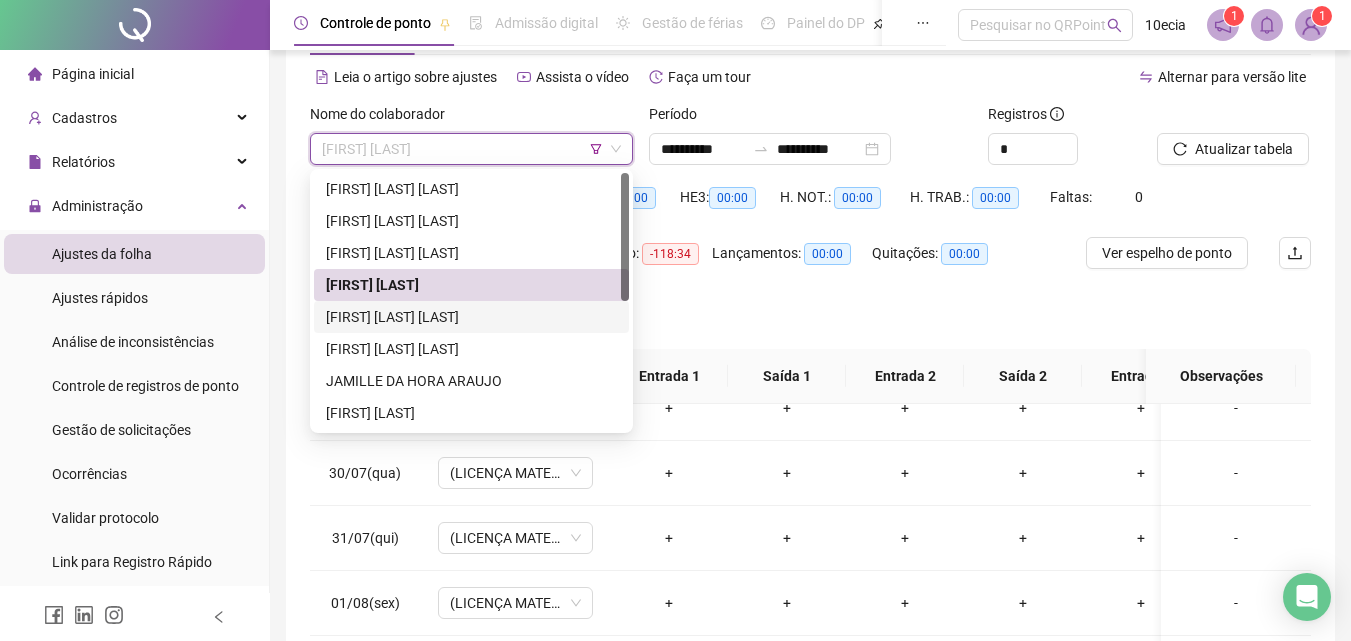 click on "[FIRST] [LAST] [LAST]" at bounding box center [471, 317] 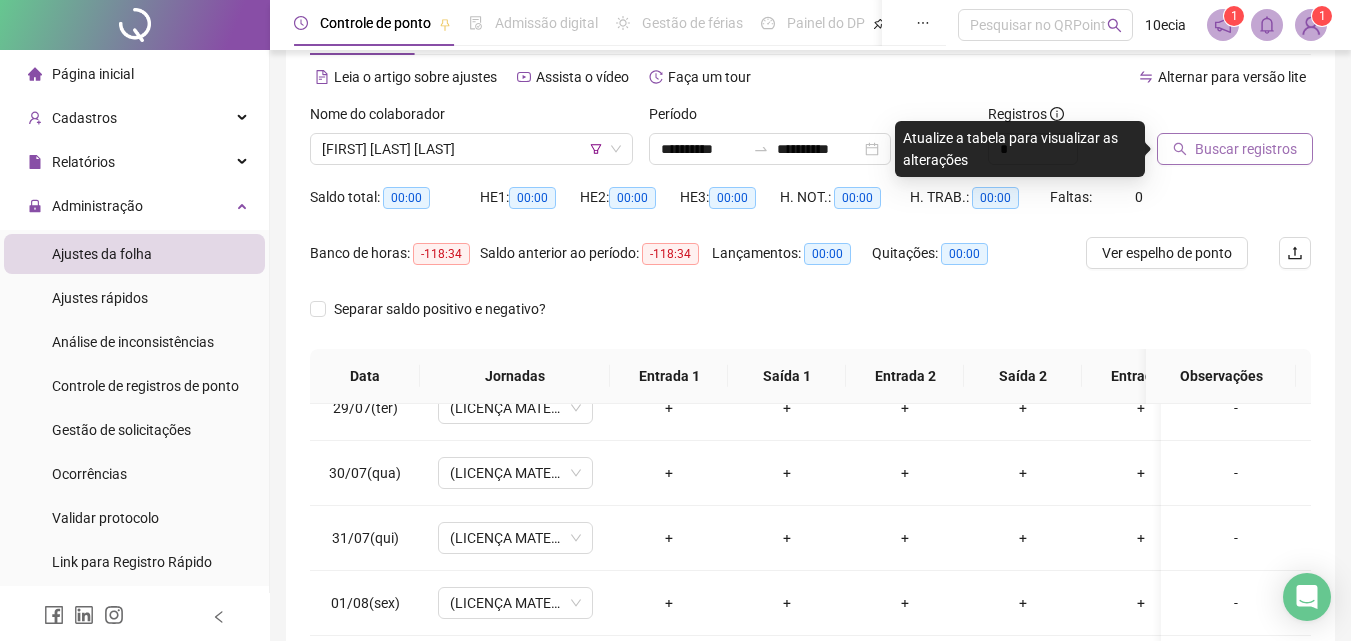 click on "Buscar registros" at bounding box center (1235, 149) 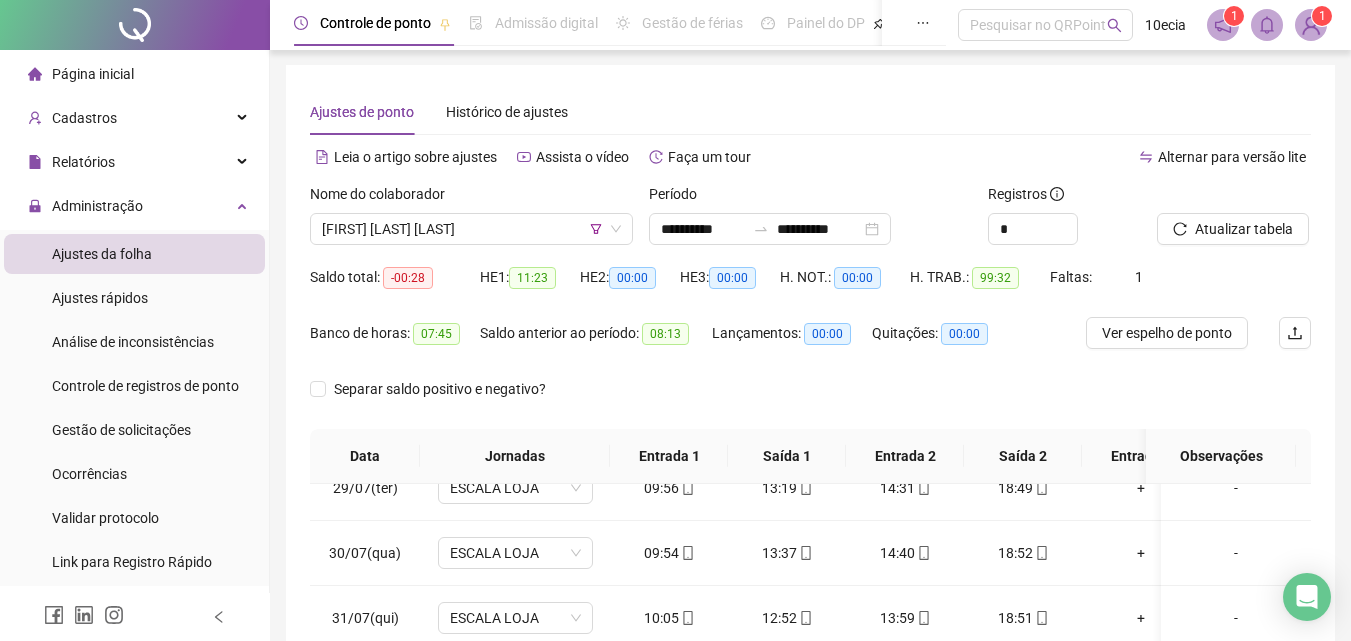scroll, scrollTop: 0, scrollLeft: 0, axis: both 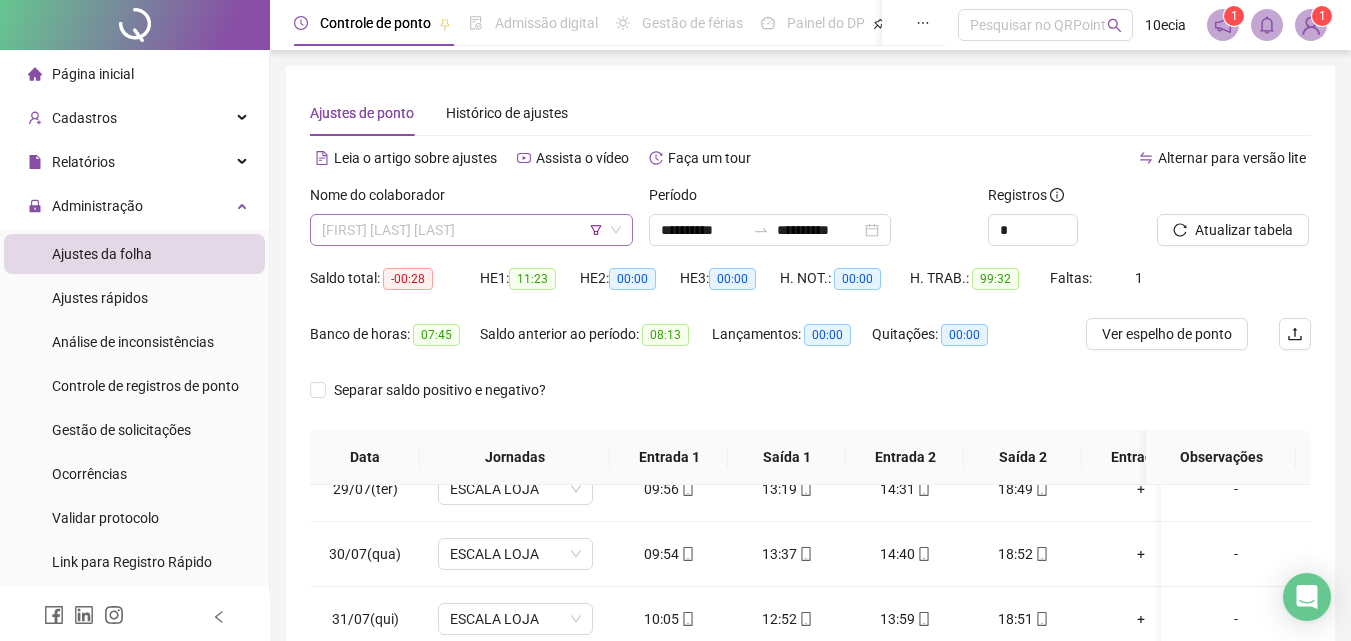 click on "[FIRST] [LAST] [LAST]" at bounding box center [471, 230] 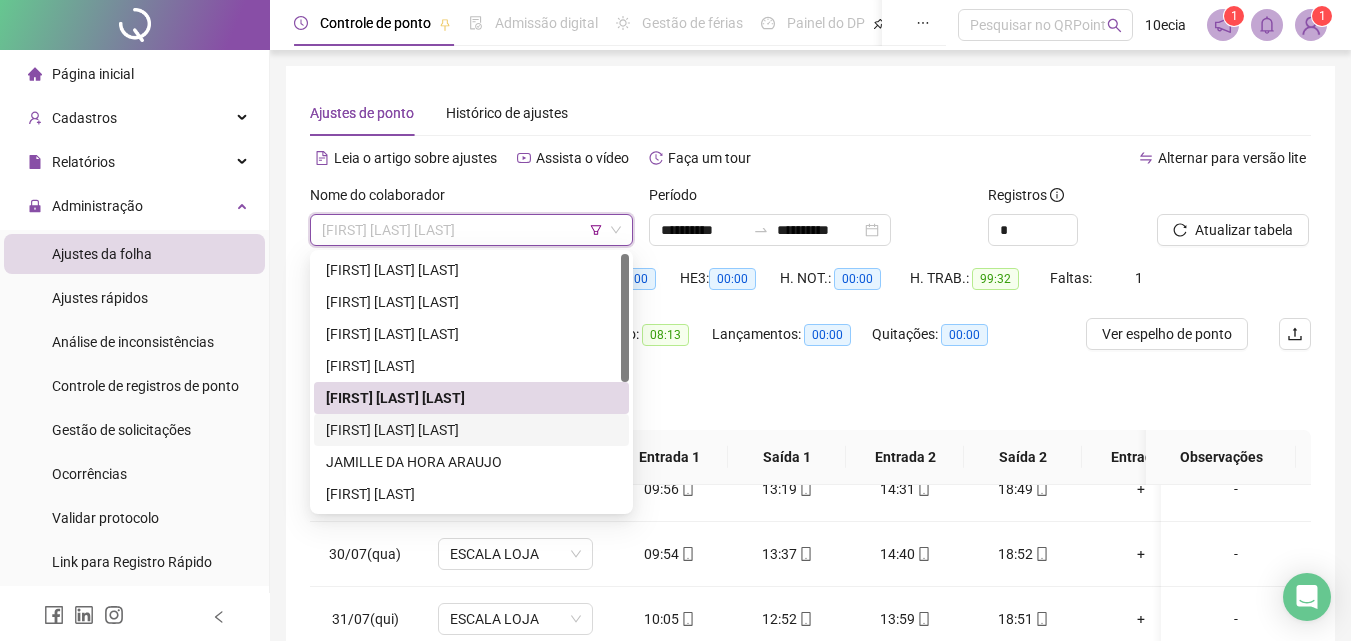 click on "[FIRST] [LAST] [LAST]" at bounding box center (471, 430) 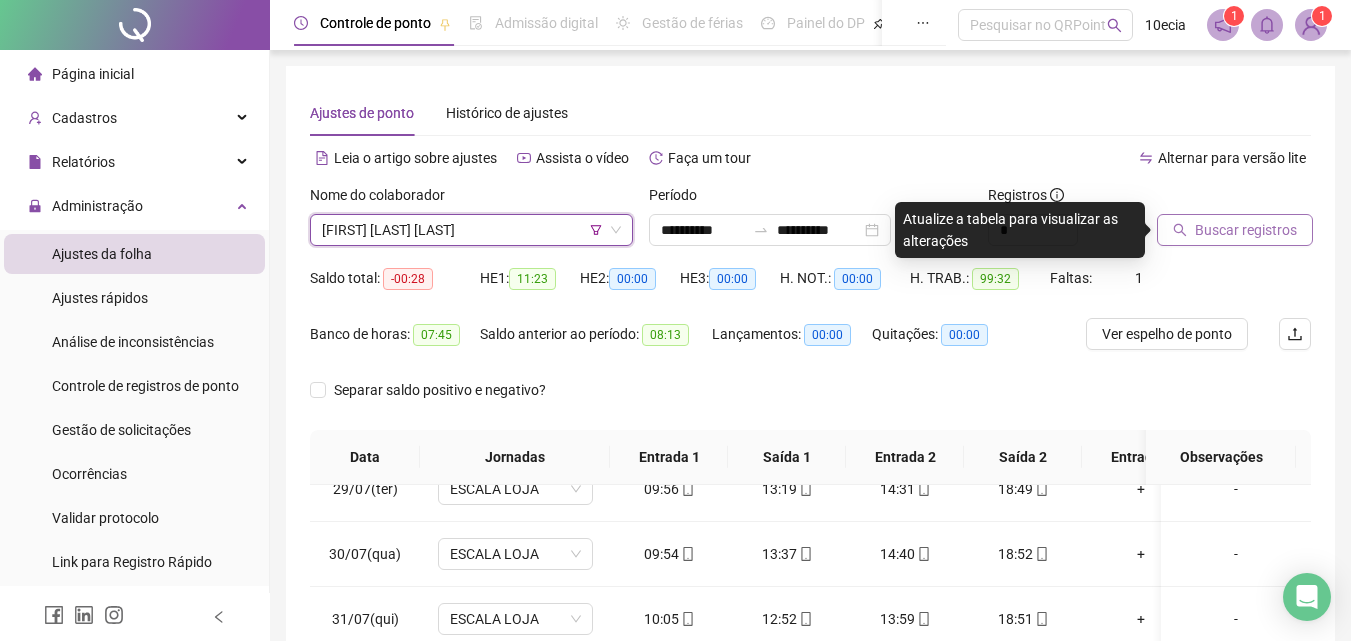 click on "Buscar registros" at bounding box center [1246, 230] 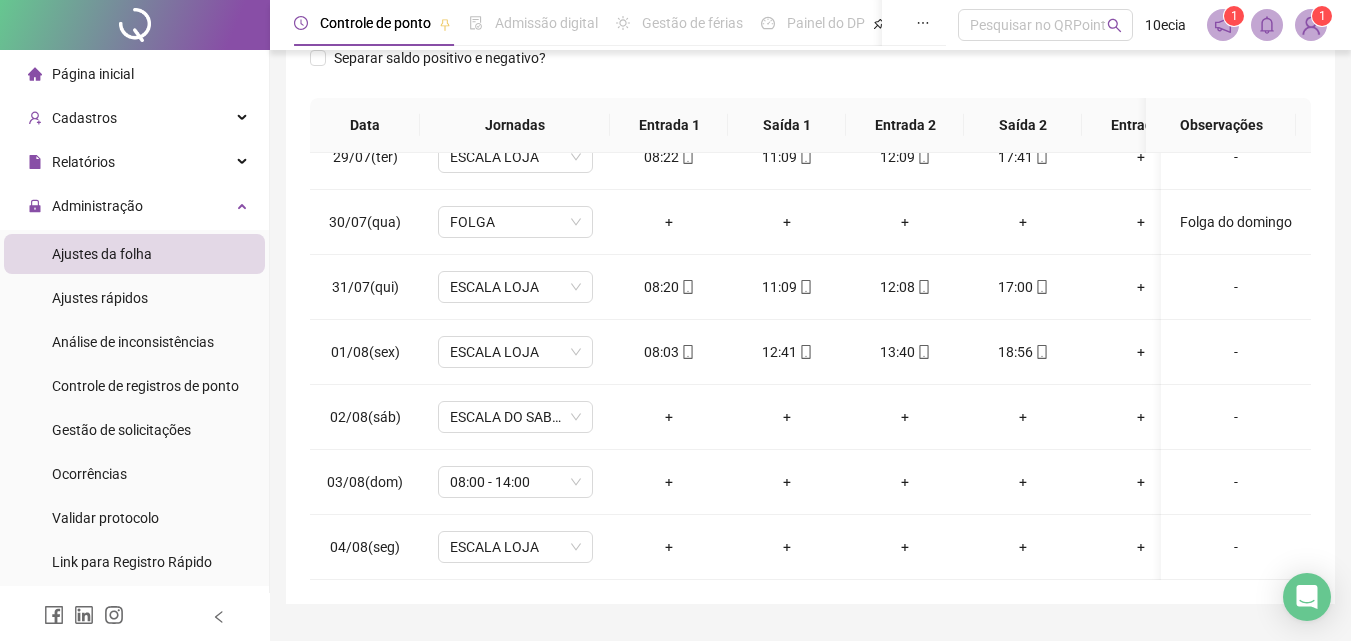 scroll, scrollTop: 381, scrollLeft: 0, axis: vertical 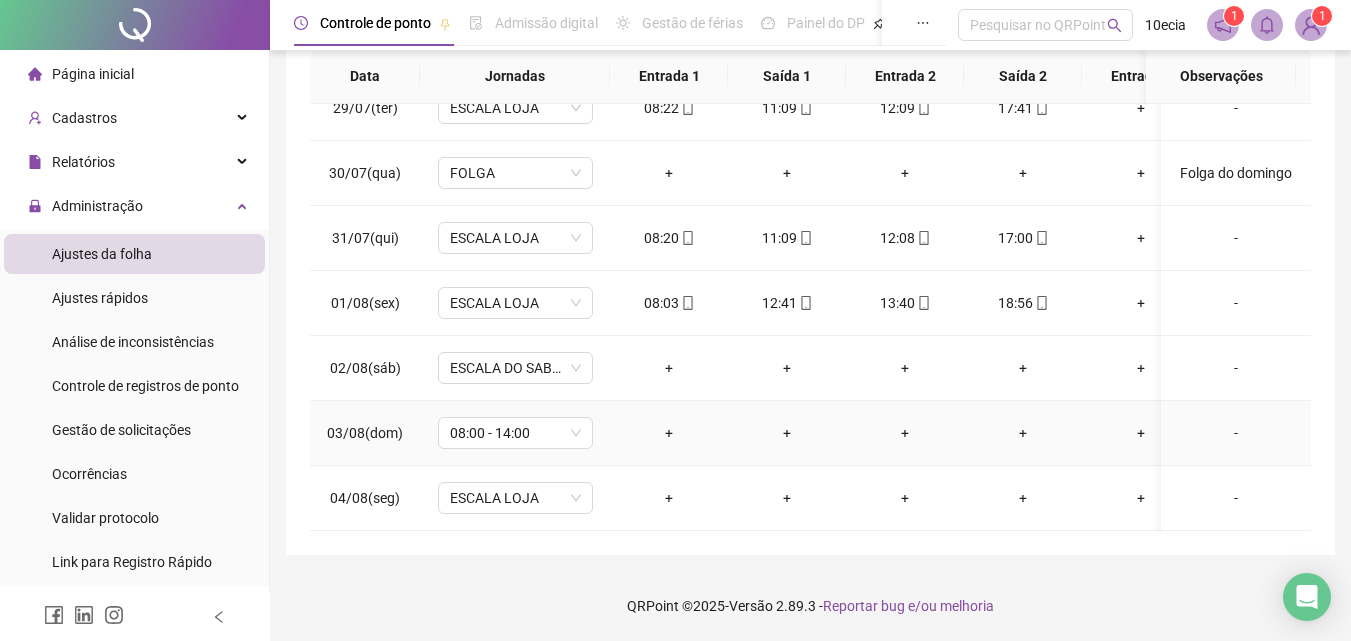 click on "-" at bounding box center [1236, 433] 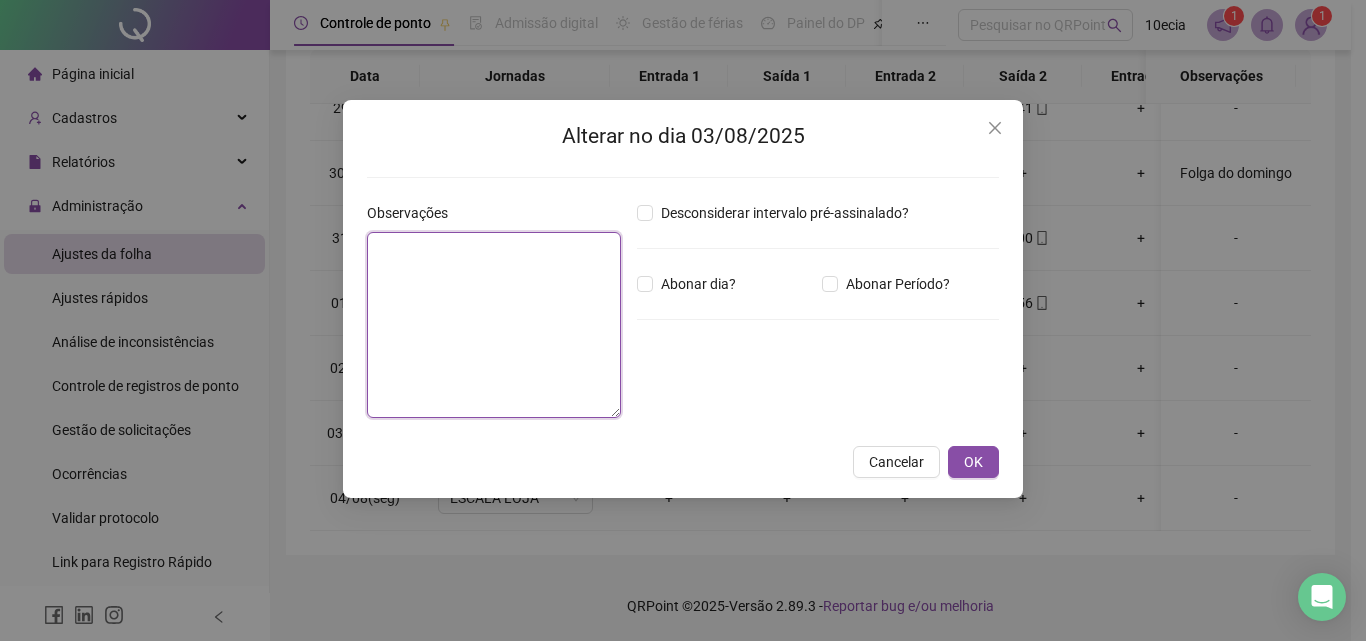 click at bounding box center [494, 325] 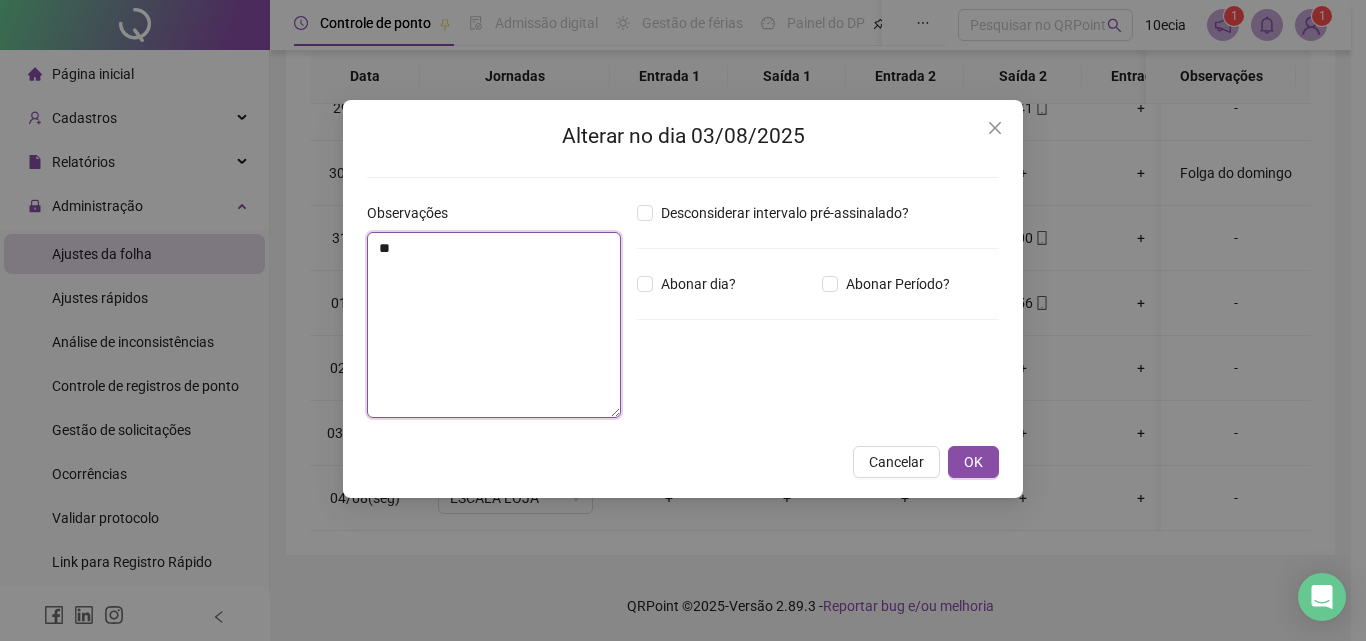 type on "*" 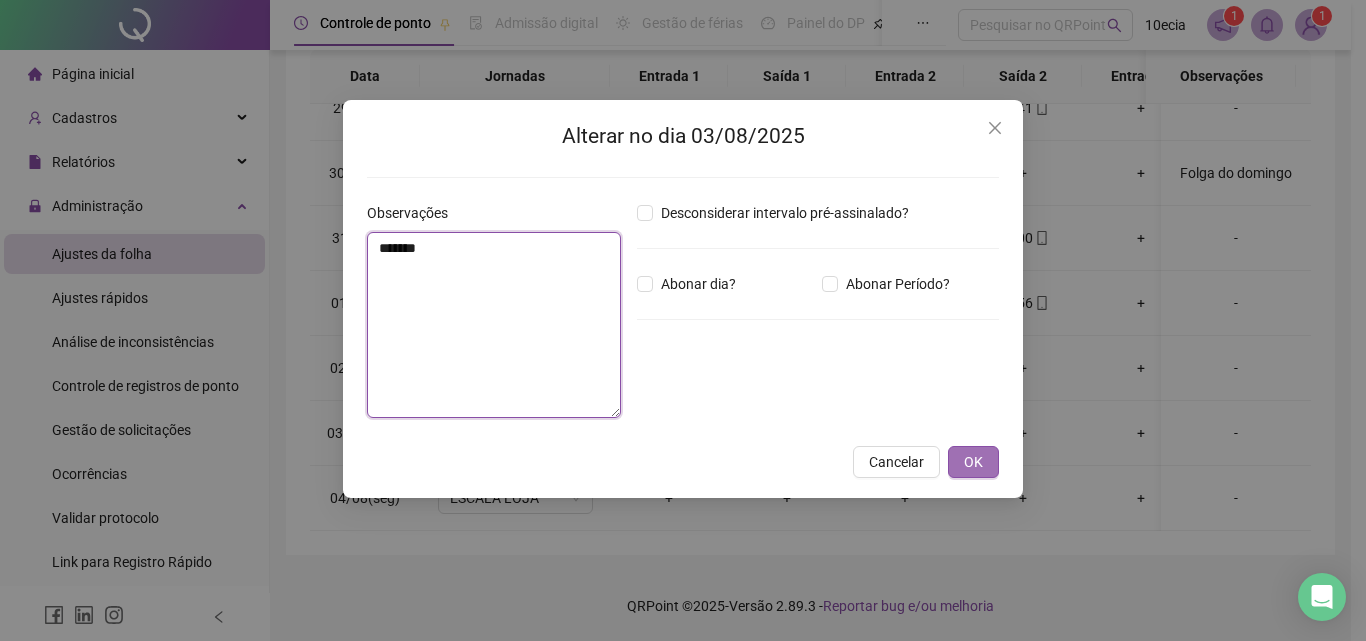 type on "*******" 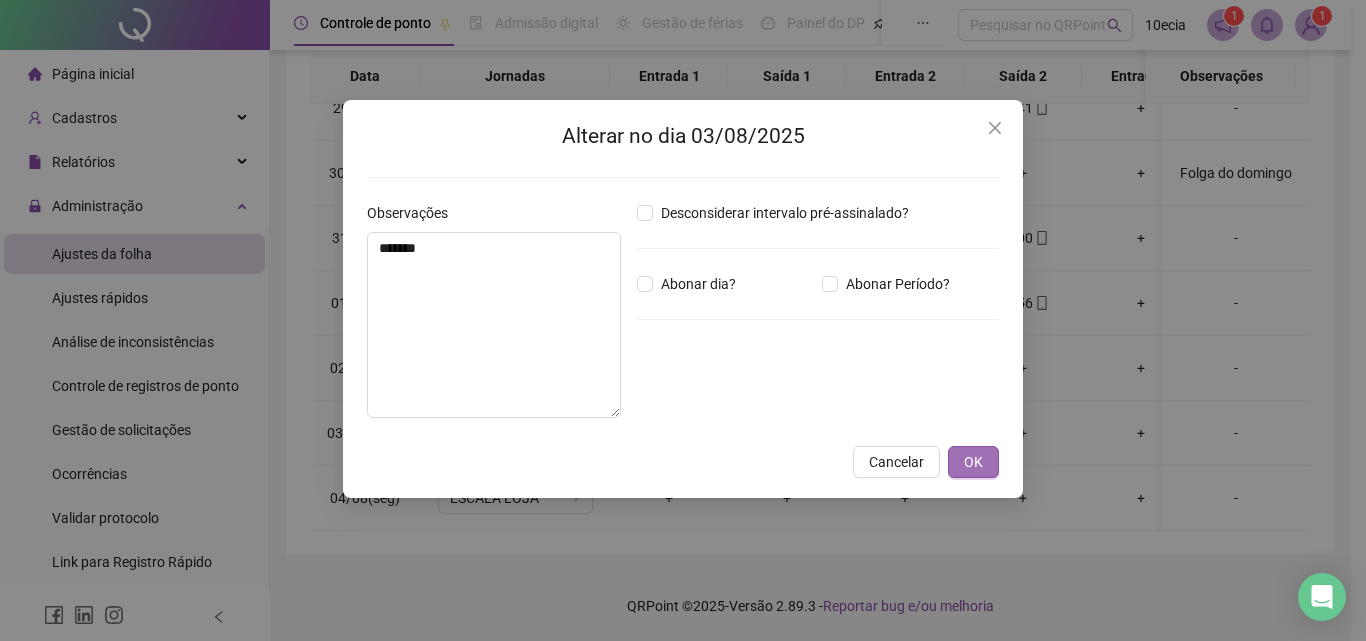 click on "OK" at bounding box center [973, 462] 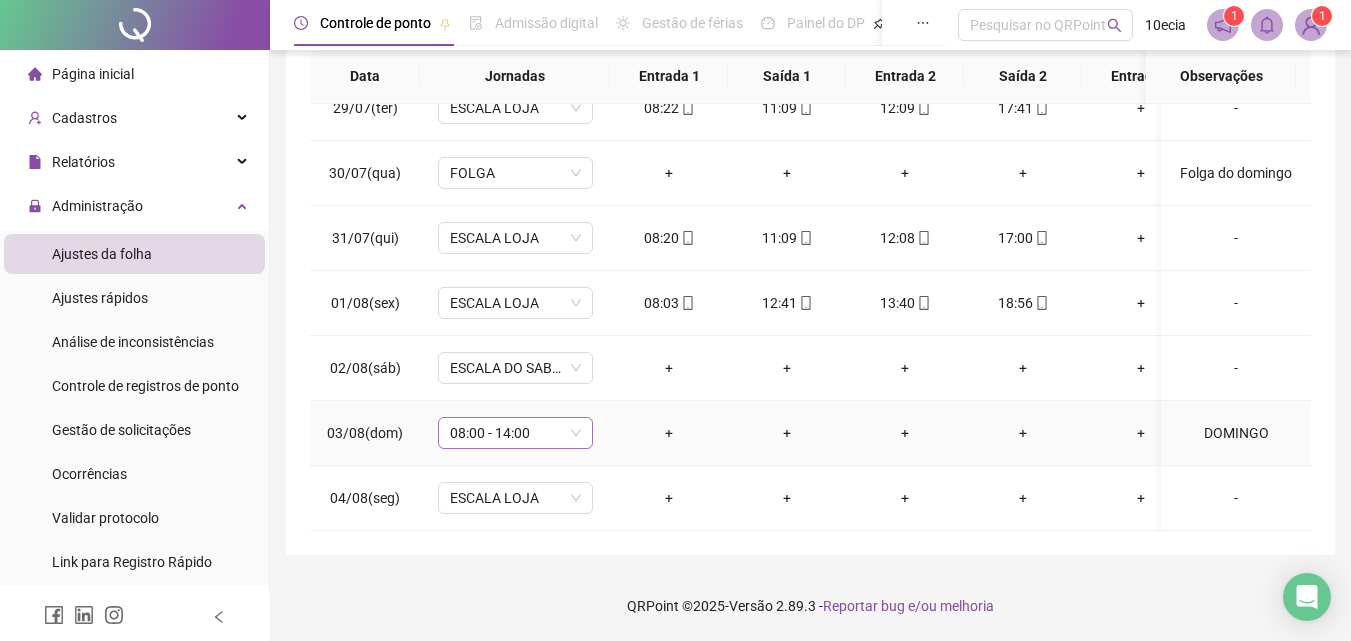 click on "08:00 - 14:00" at bounding box center [515, 433] 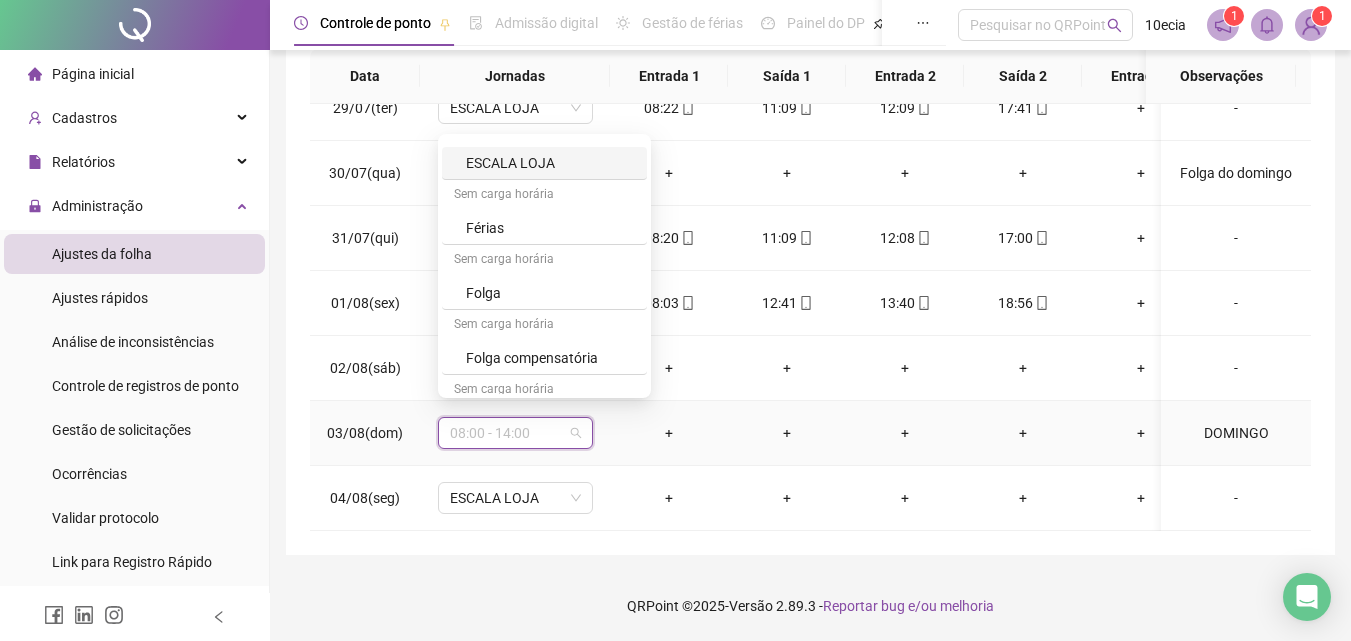 scroll, scrollTop: 700, scrollLeft: 0, axis: vertical 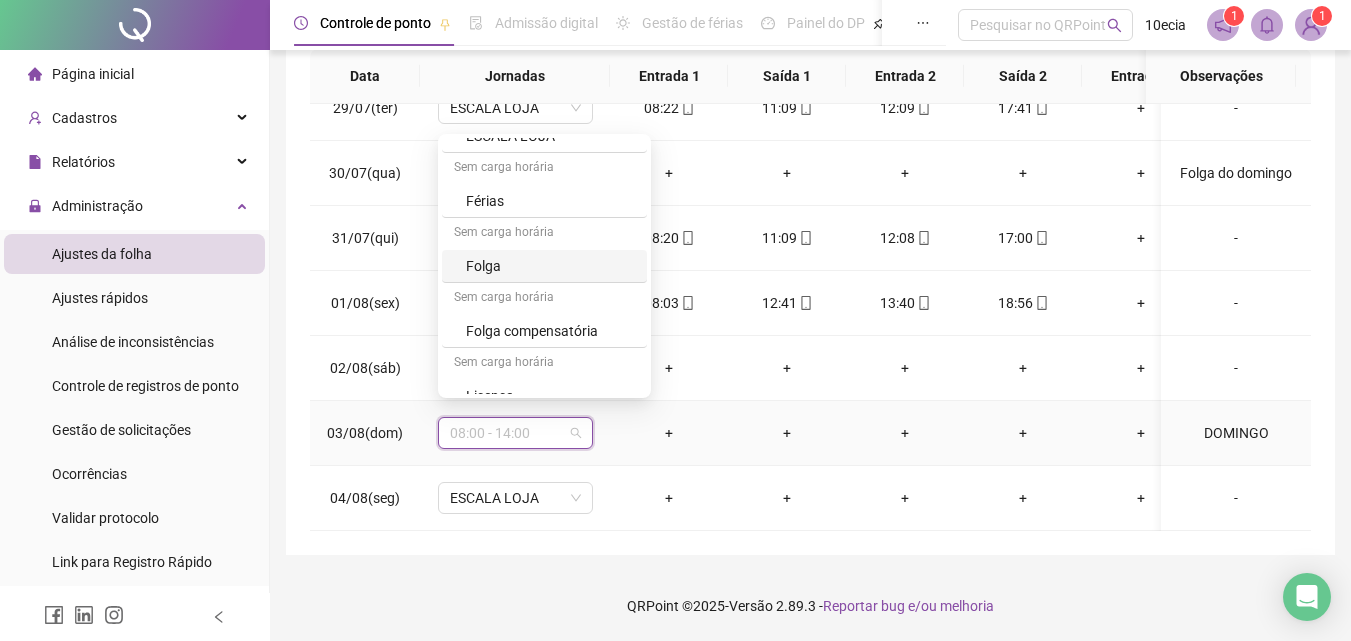click on "Folga" at bounding box center [550, 266] 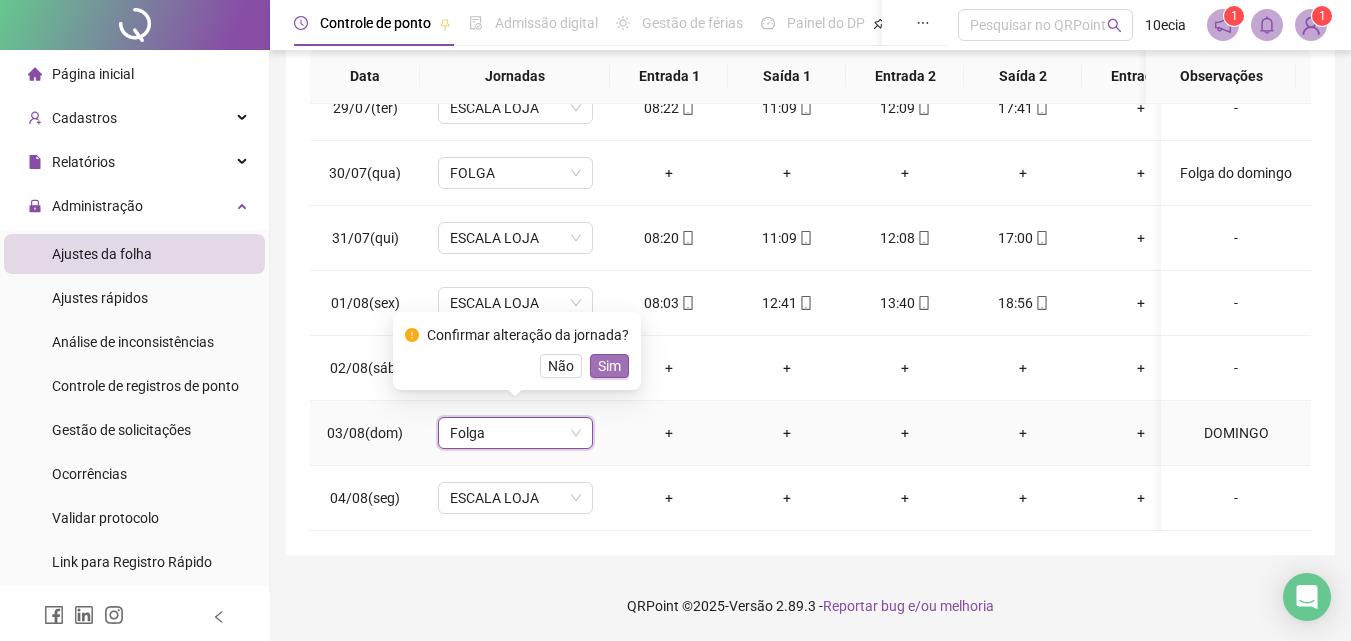 click on "Sim" at bounding box center [609, 366] 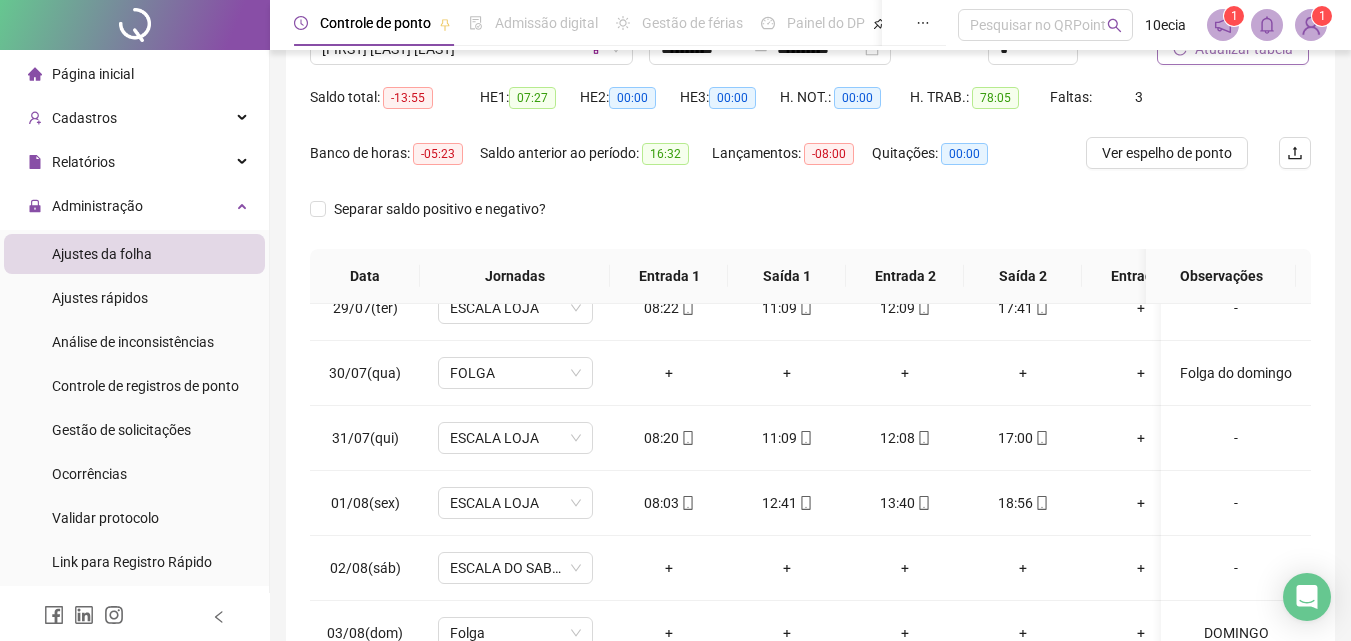 scroll, scrollTop: 81, scrollLeft: 0, axis: vertical 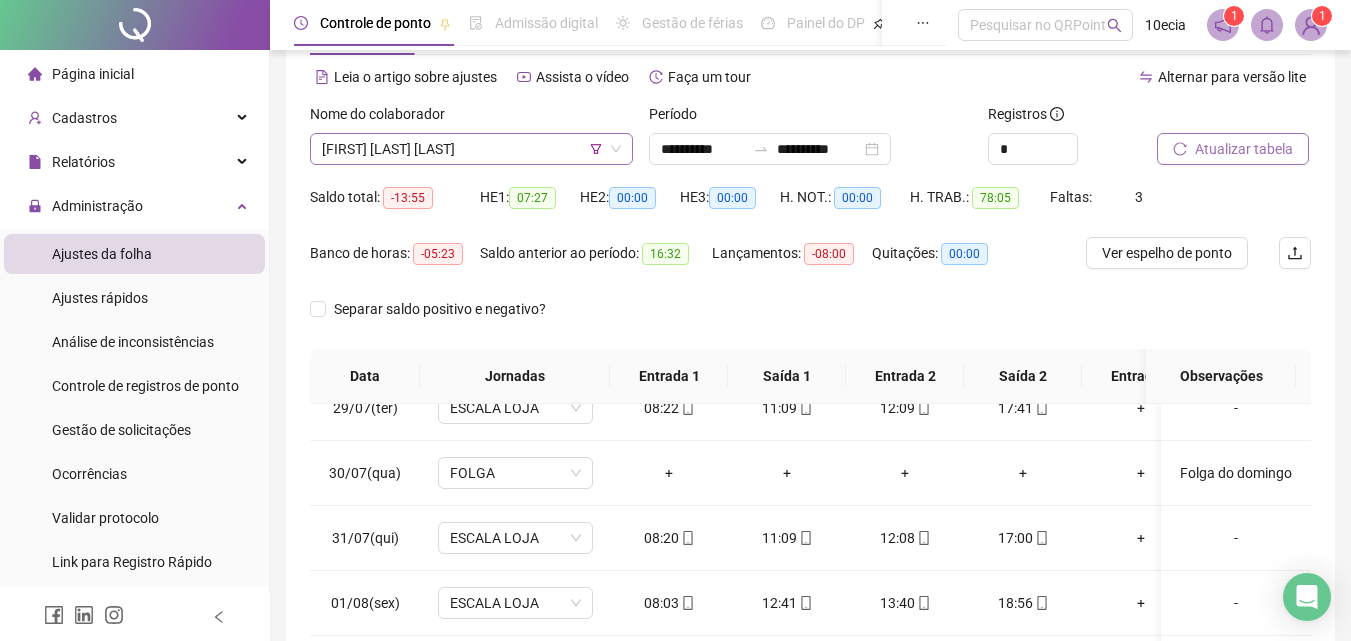 click on "[FIRST] [LAST] [LAST]" at bounding box center (471, 149) 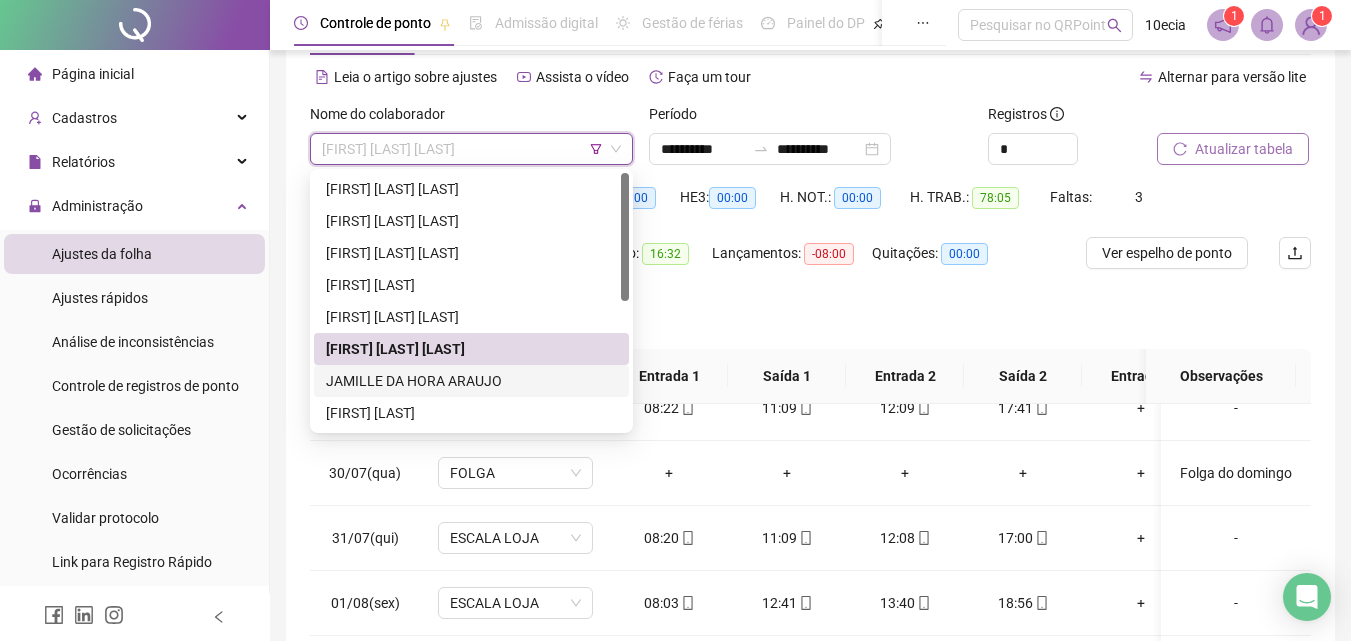 click on "JAMILLE DA HORA ARAUJO" at bounding box center [471, 381] 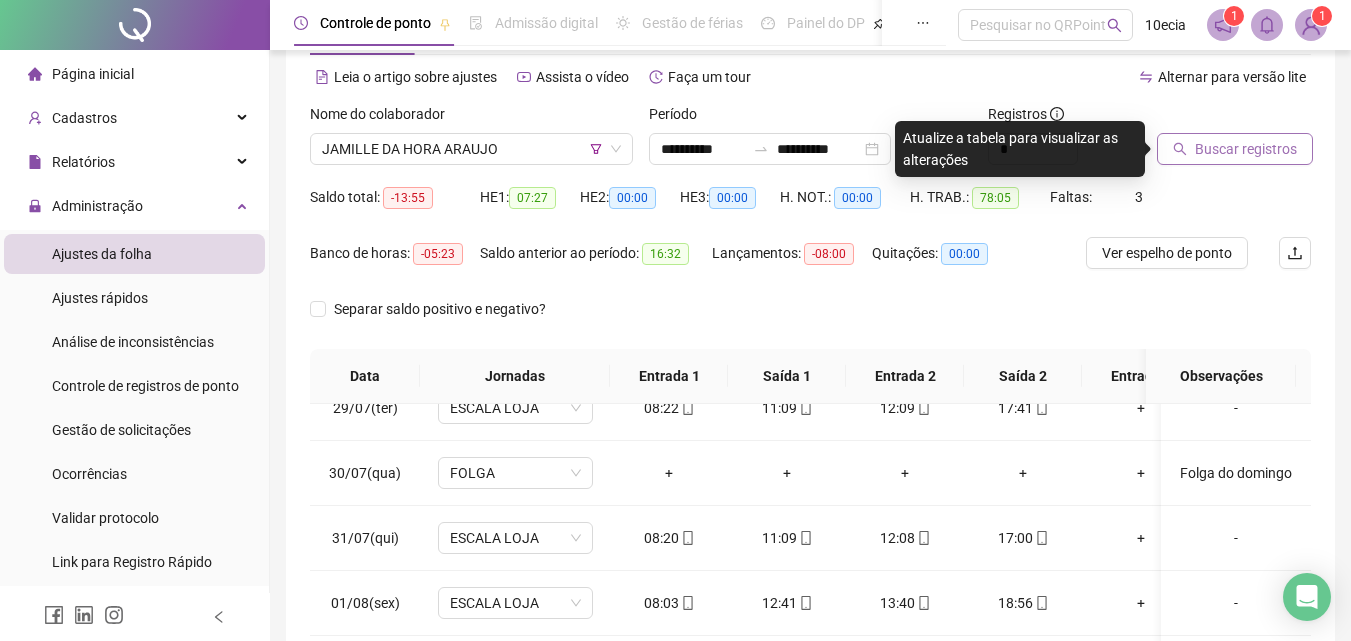 click on "Buscar registros" at bounding box center (1234, 142) 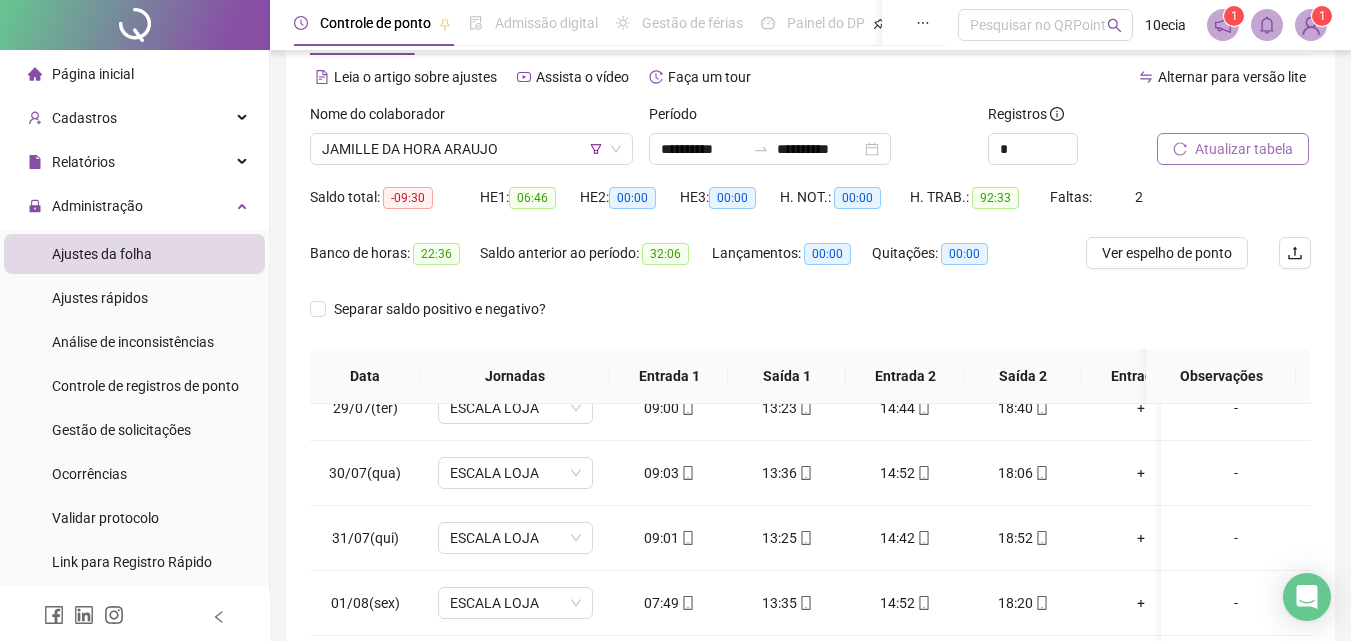 click on "Atualizar tabela" at bounding box center [1244, 149] 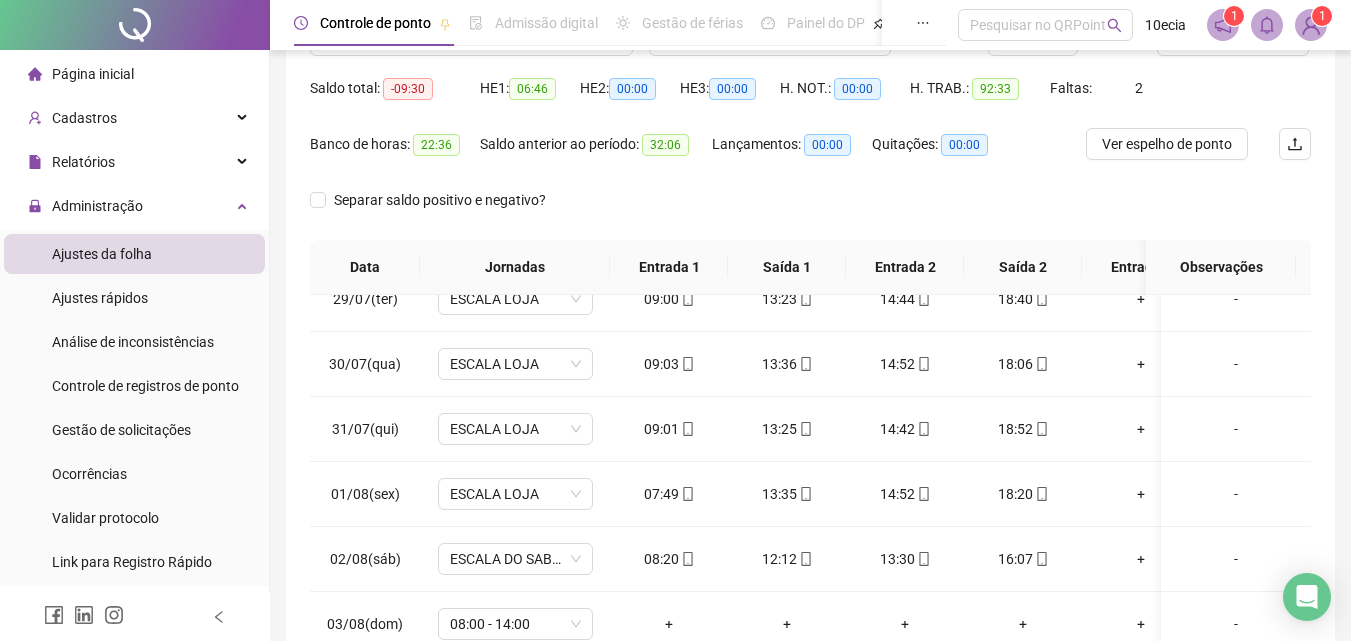 scroll, scrollTop: 381, scrollLeft: 0, axis: vertical 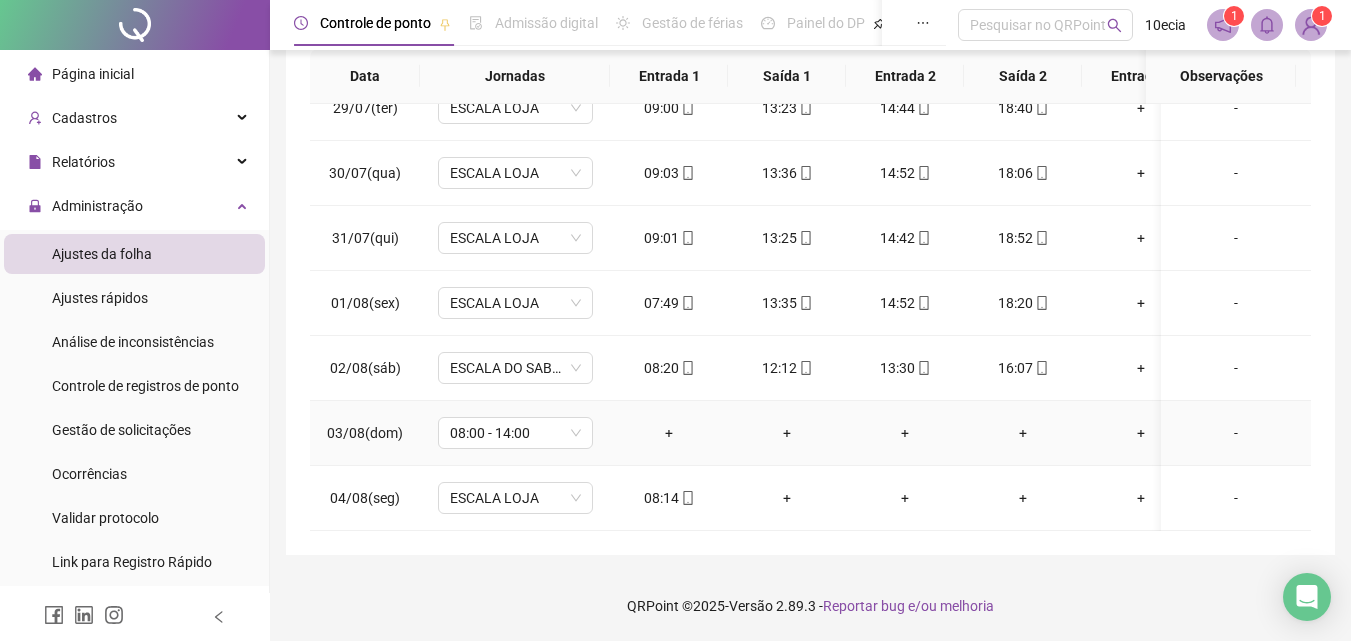 click on "08:00 - 14:00" at bounding box center (515, 433) 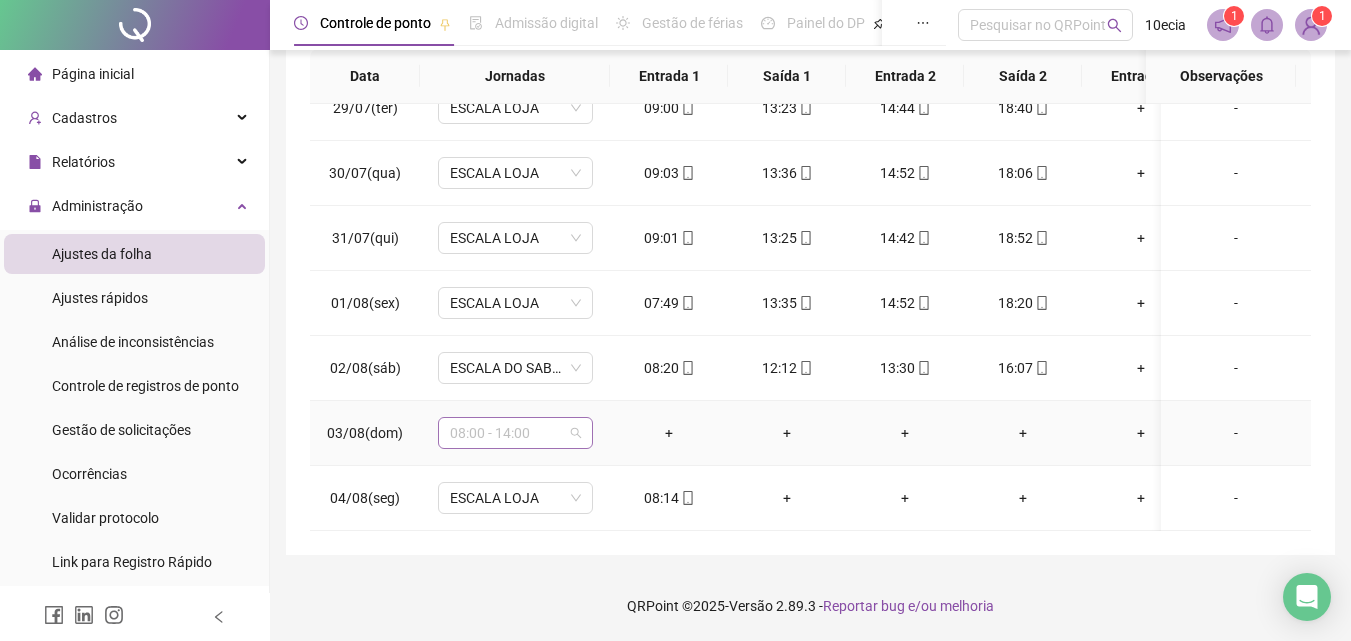 click on "08:00 - 14:00" at bounding box center [515, 433] 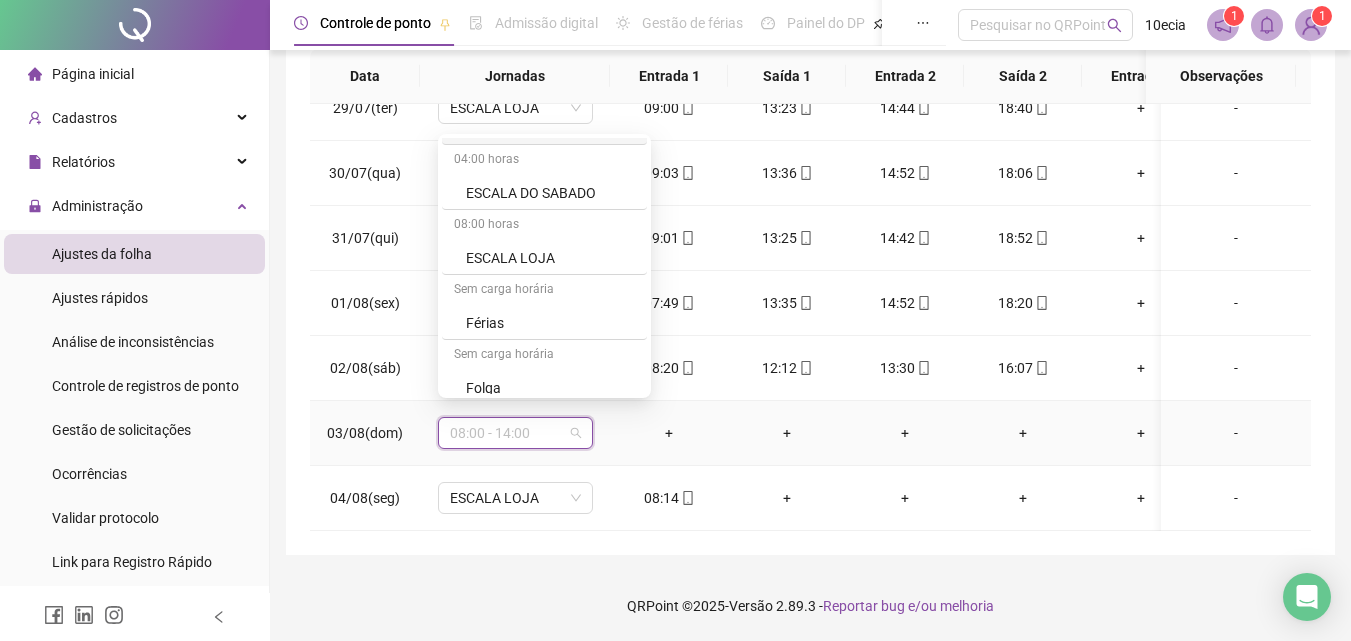 scroll, scrollTop: 600, scrollLeft: 0, axis: vertical 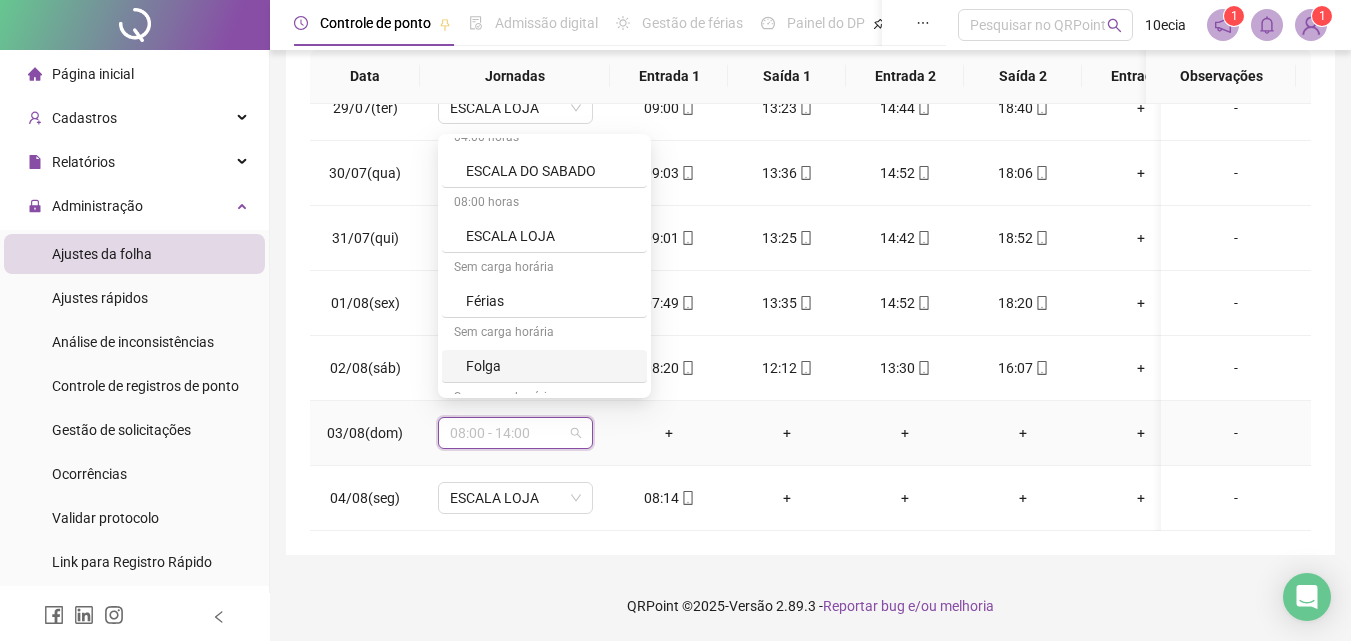 click on "Folga" at bounding box center (550, 366) 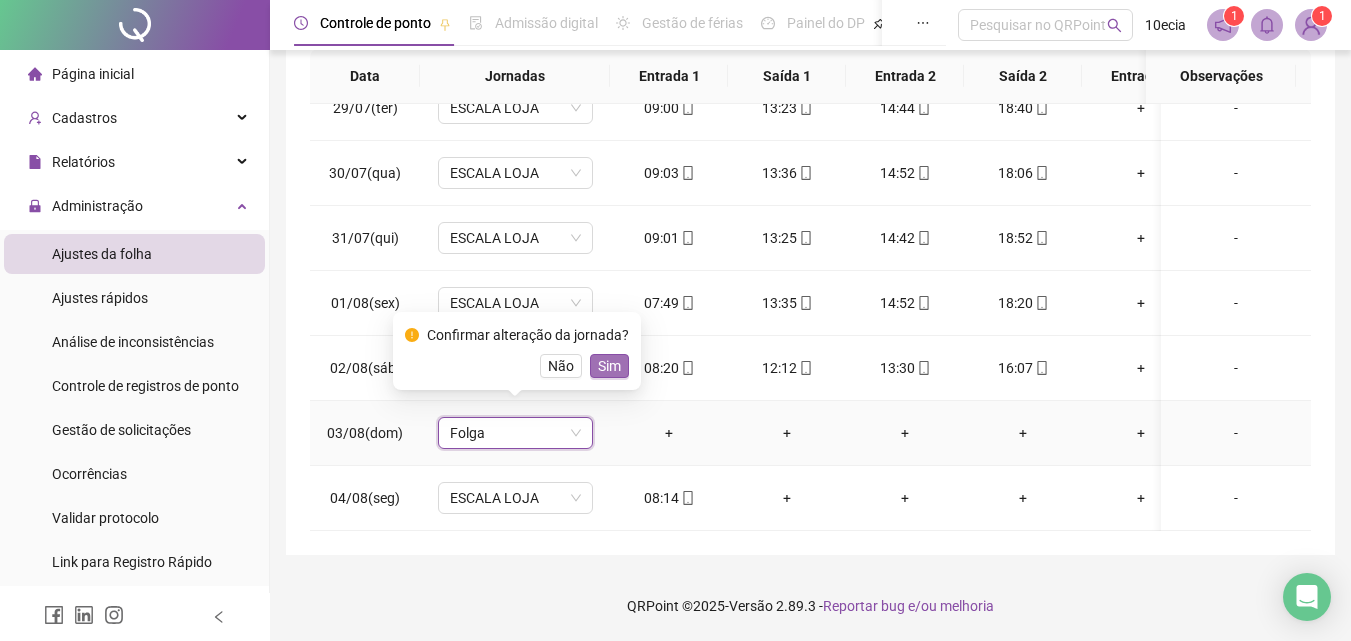 click on "Sim" at bounding box center [609, 366] 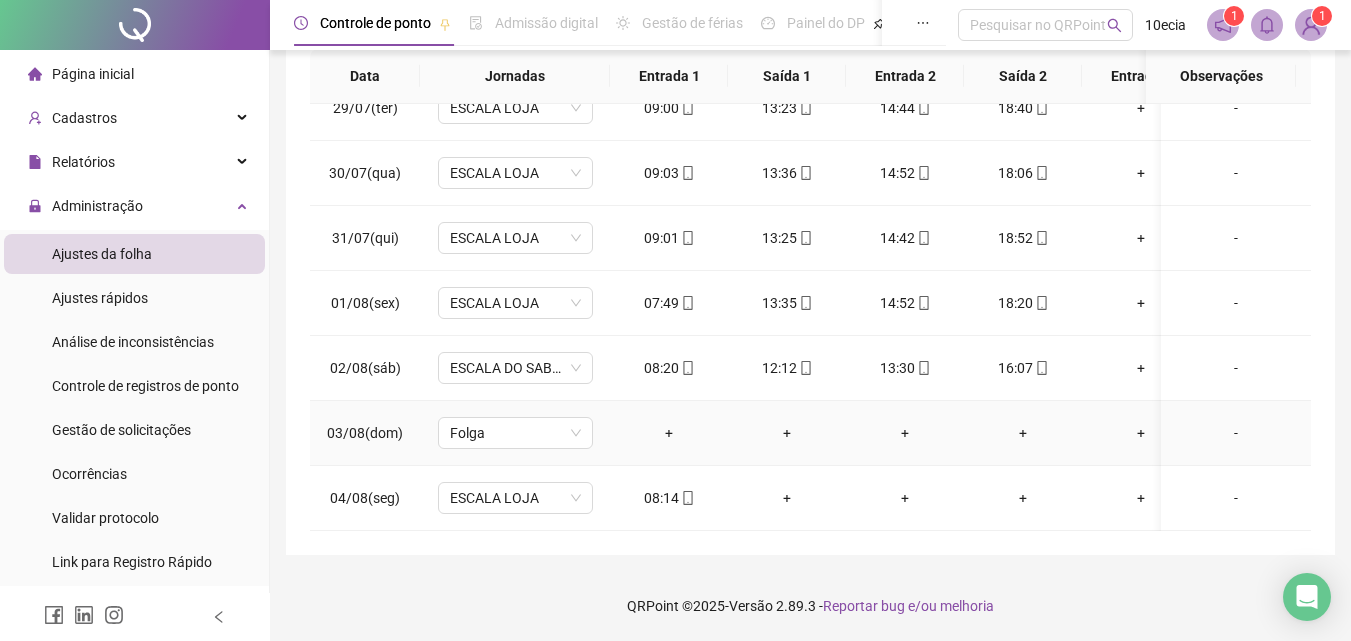 click on "-" at bounding box center (1236, 433) 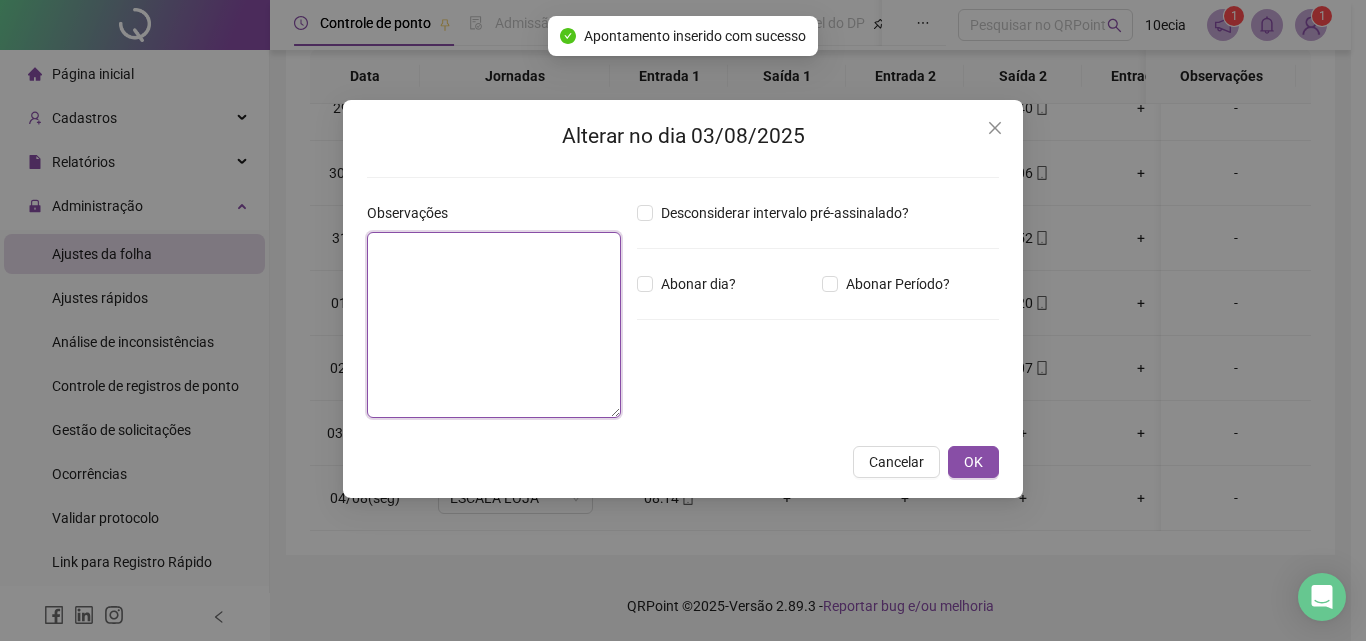 click at bounding box center [494, 325] 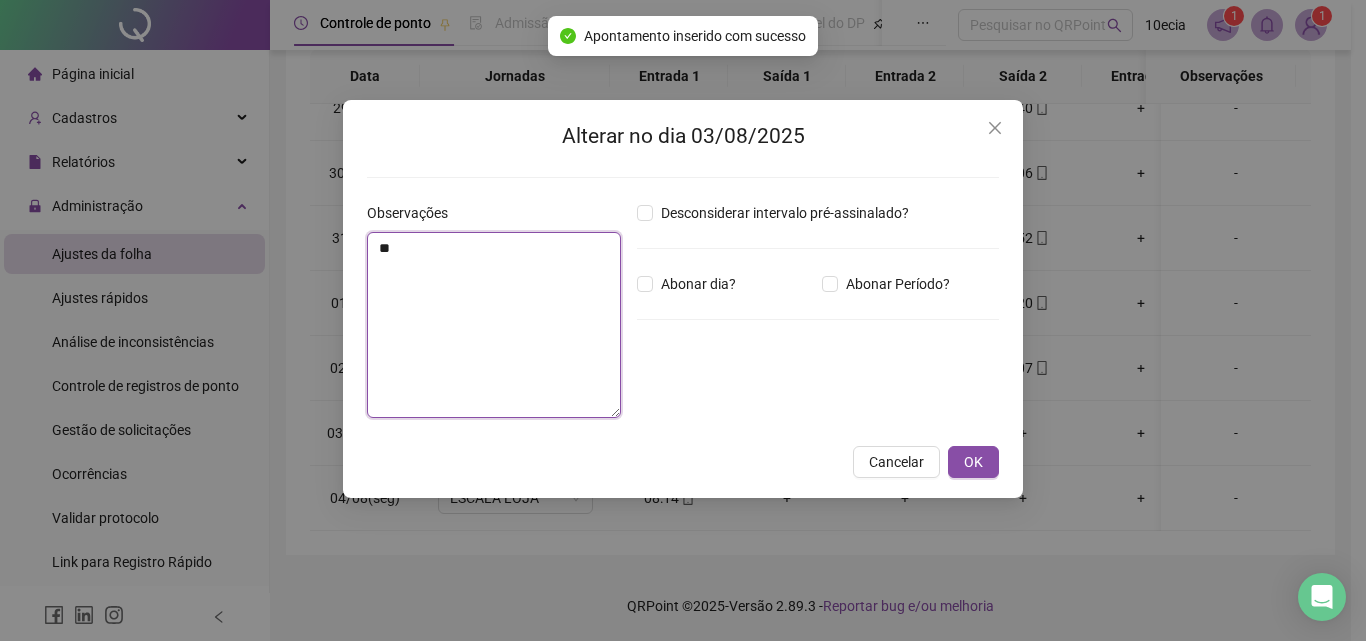 type on "***" 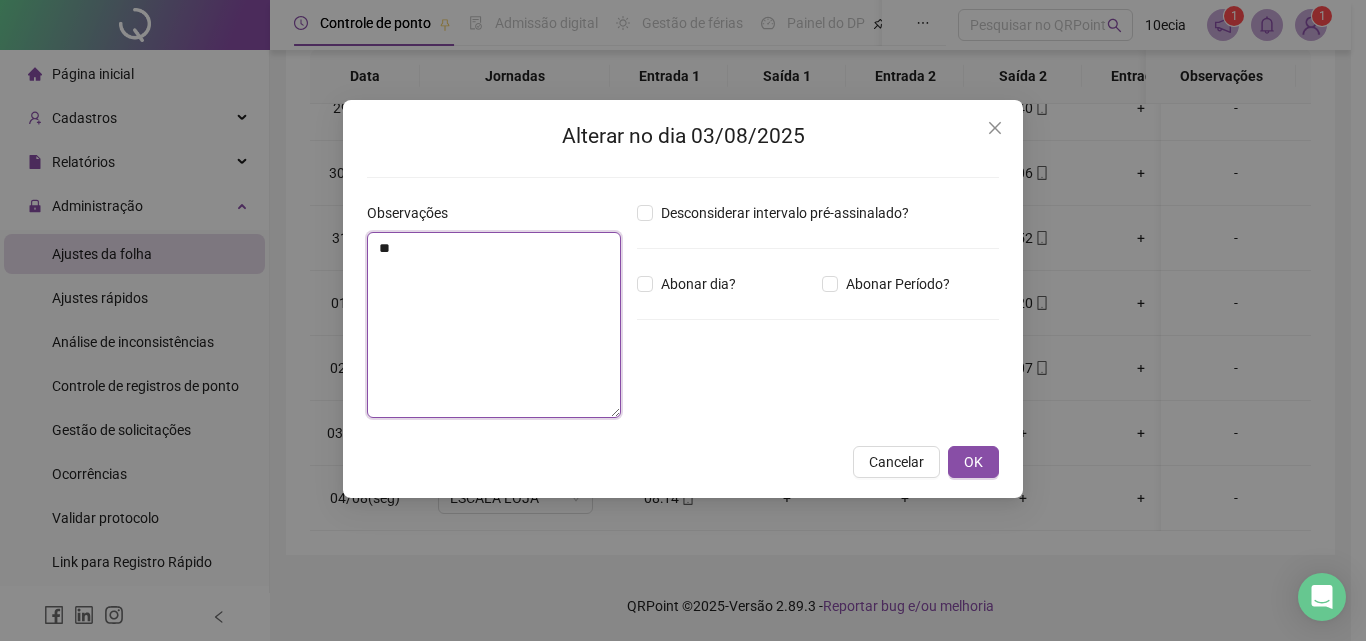 type on "*" 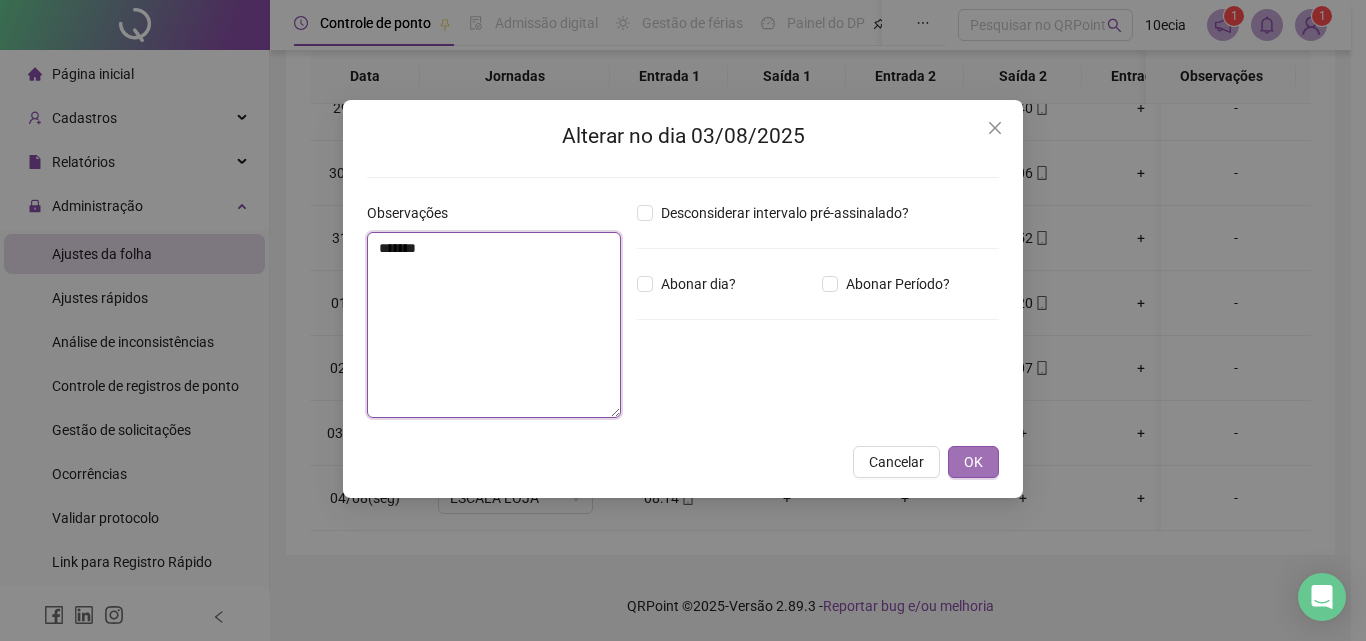 type on "*******" 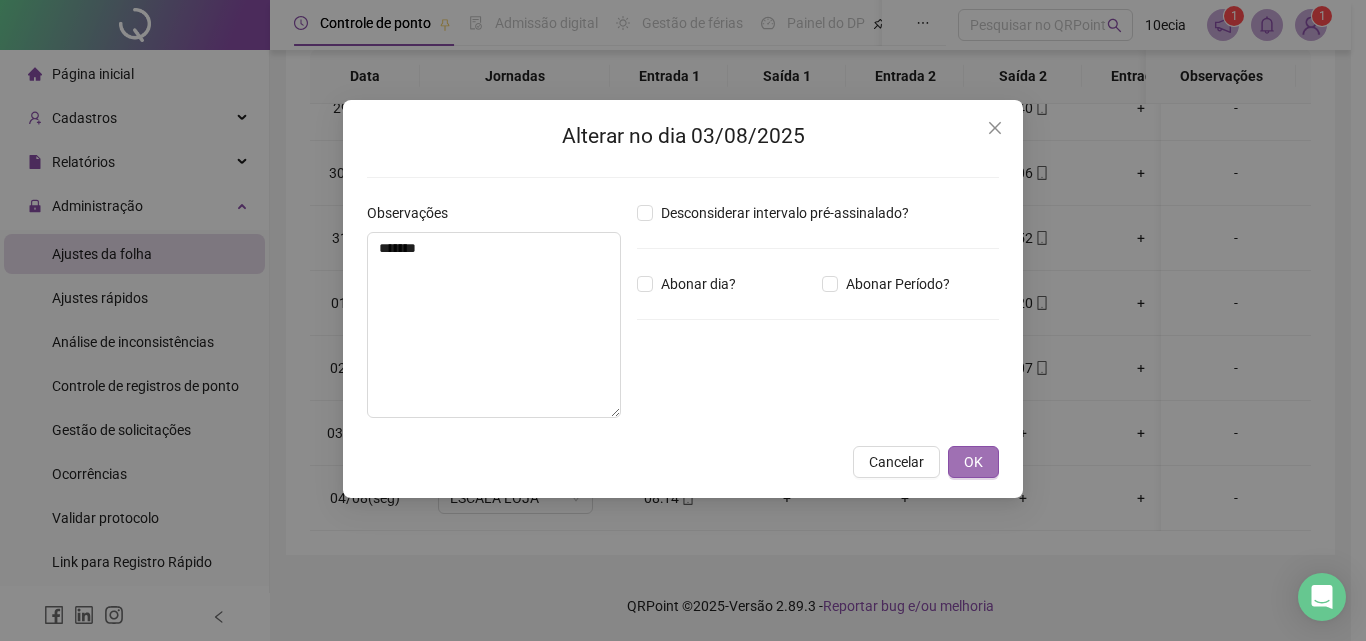 click on "OK" at bounding box center (973, 462) 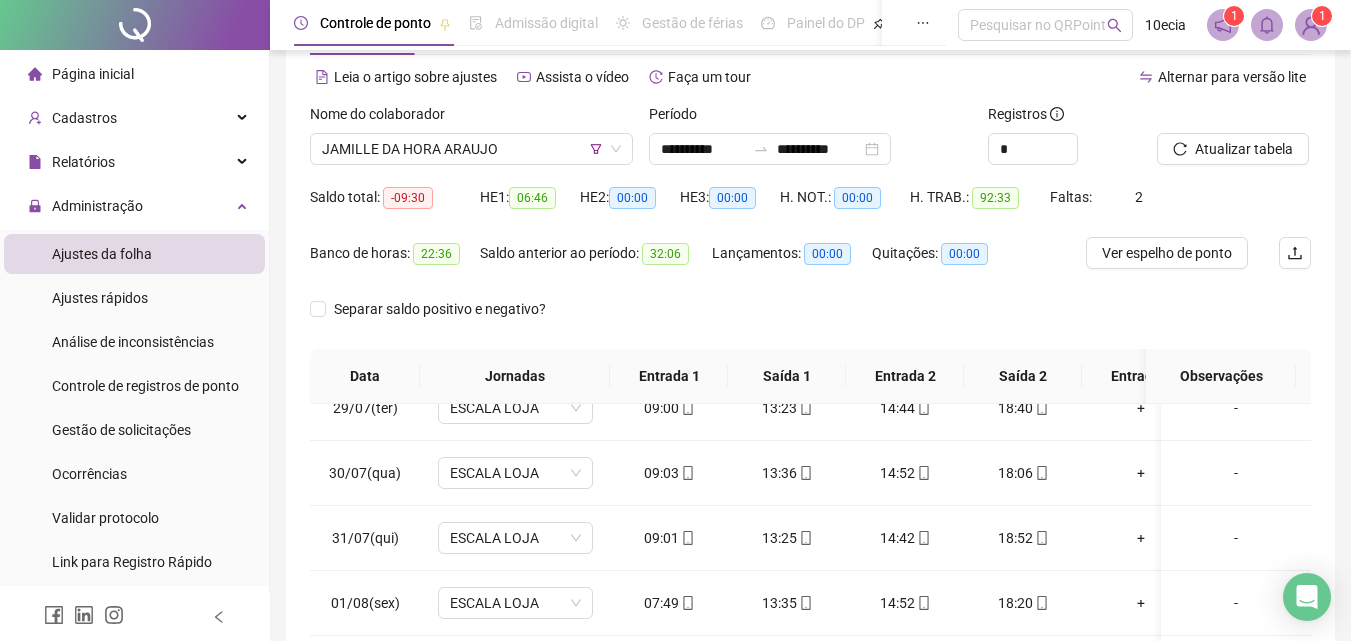 scroll, scrollTop: 0, scrollLeft: 0, axis: both 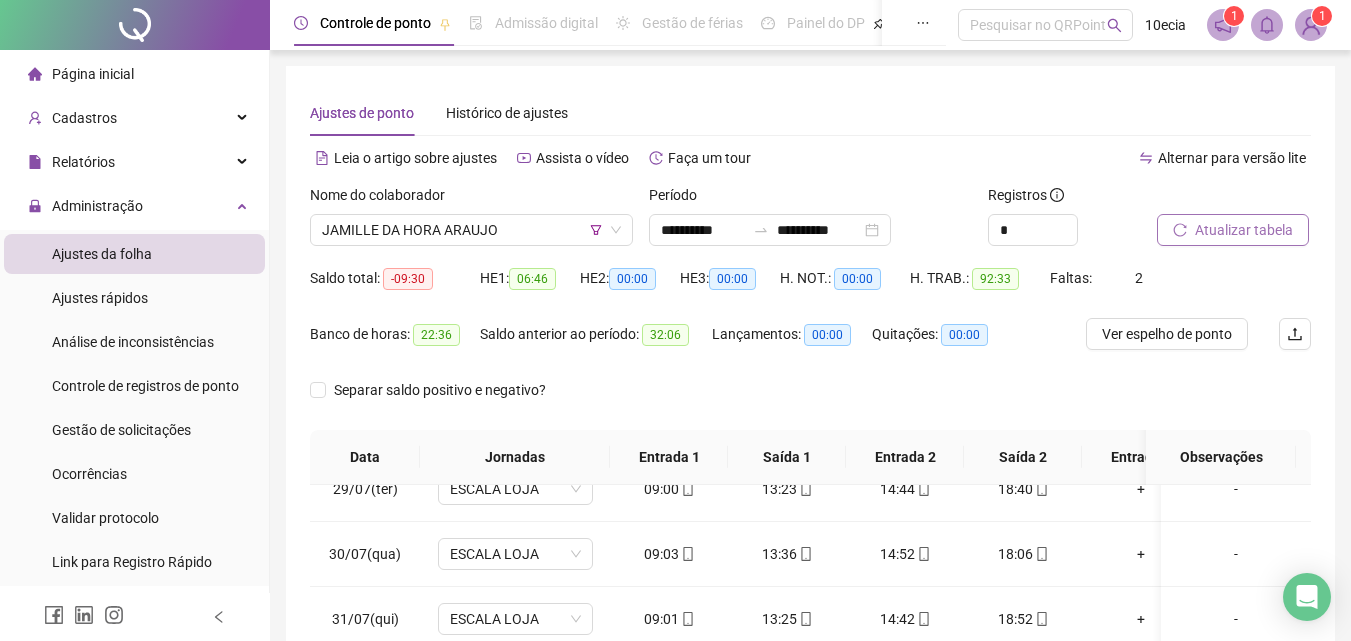 click on "Atualizar tabela" at bounding box center [1244, 230] 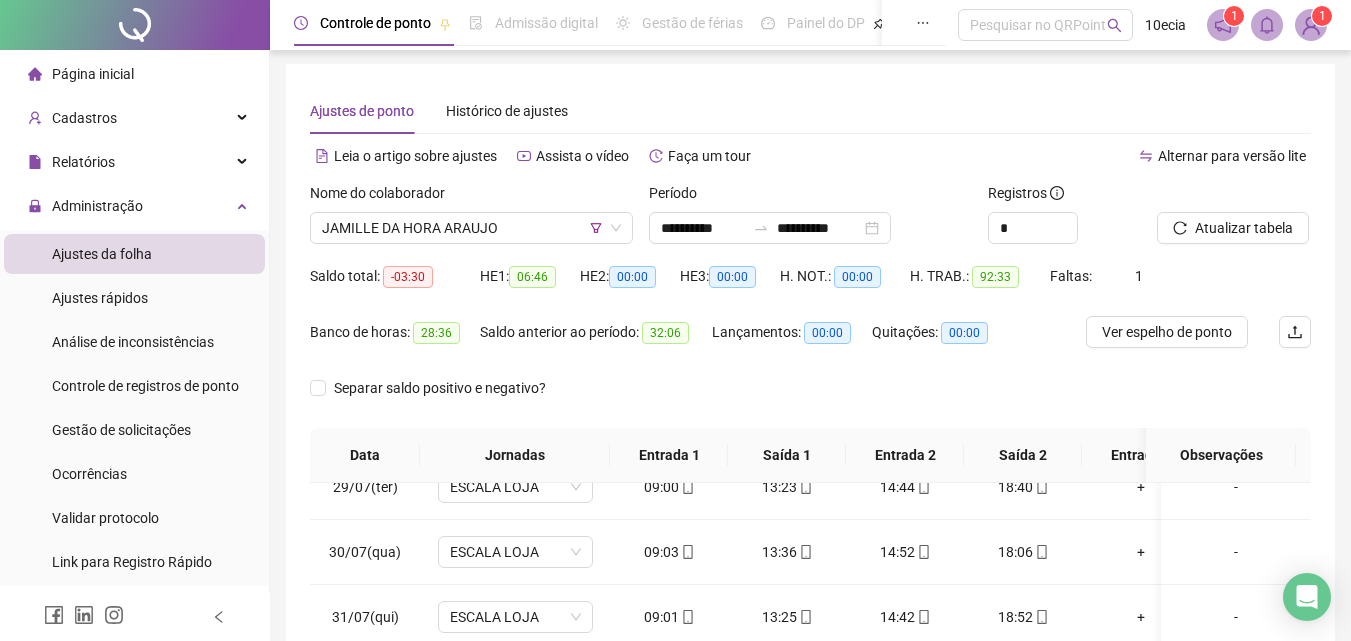 scroll, scrollTop: 0, scrollLeft: 0, axis: both 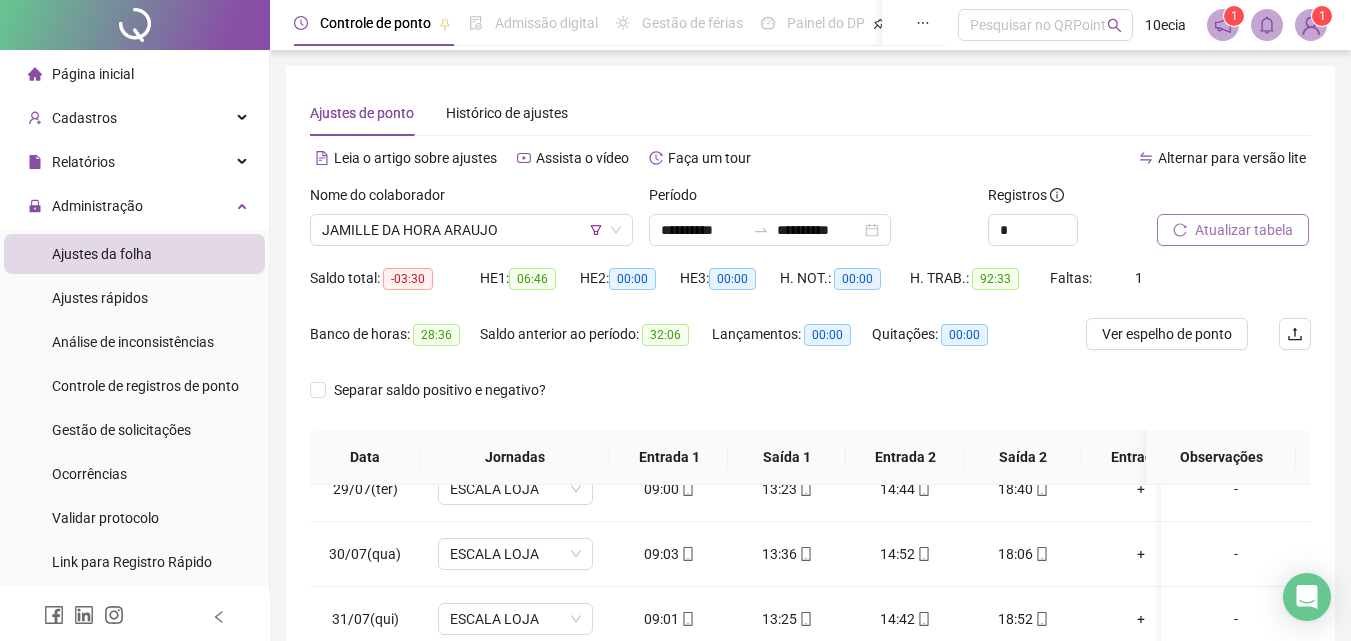 click on "Atualizar tabela" at bounding box center [1244, 230] 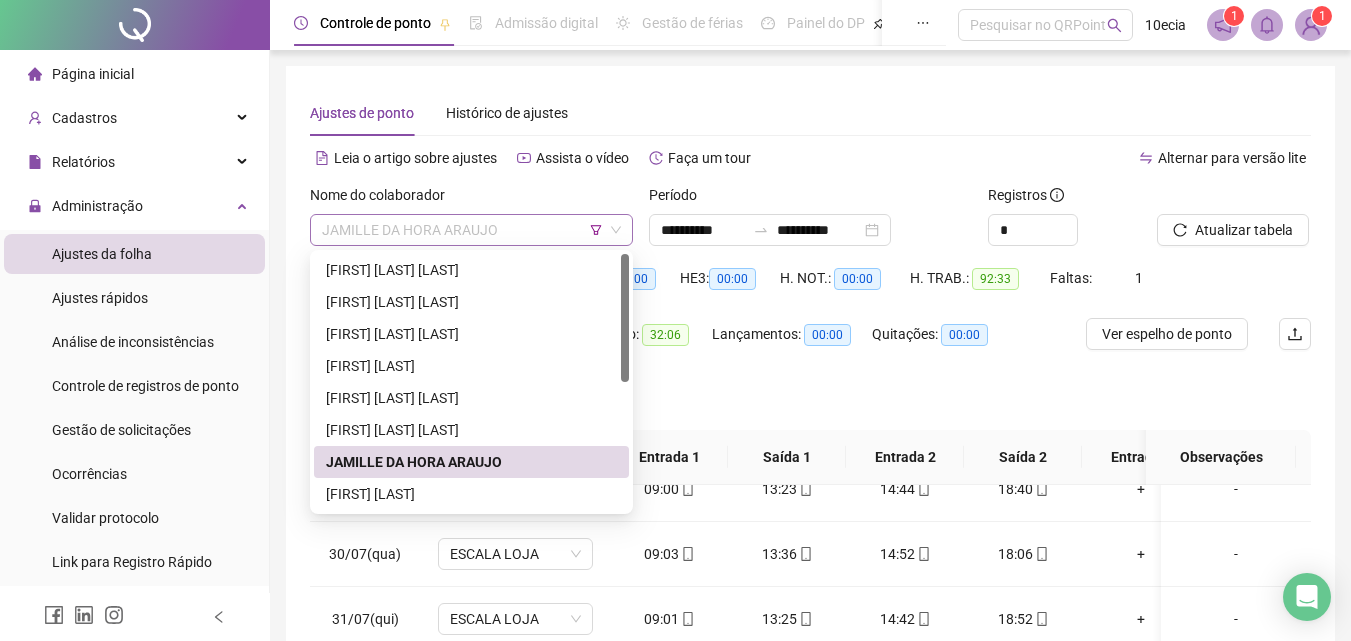 click on "JAMILLE DA HORA ARAUJO" at bounding box center [471, 230] 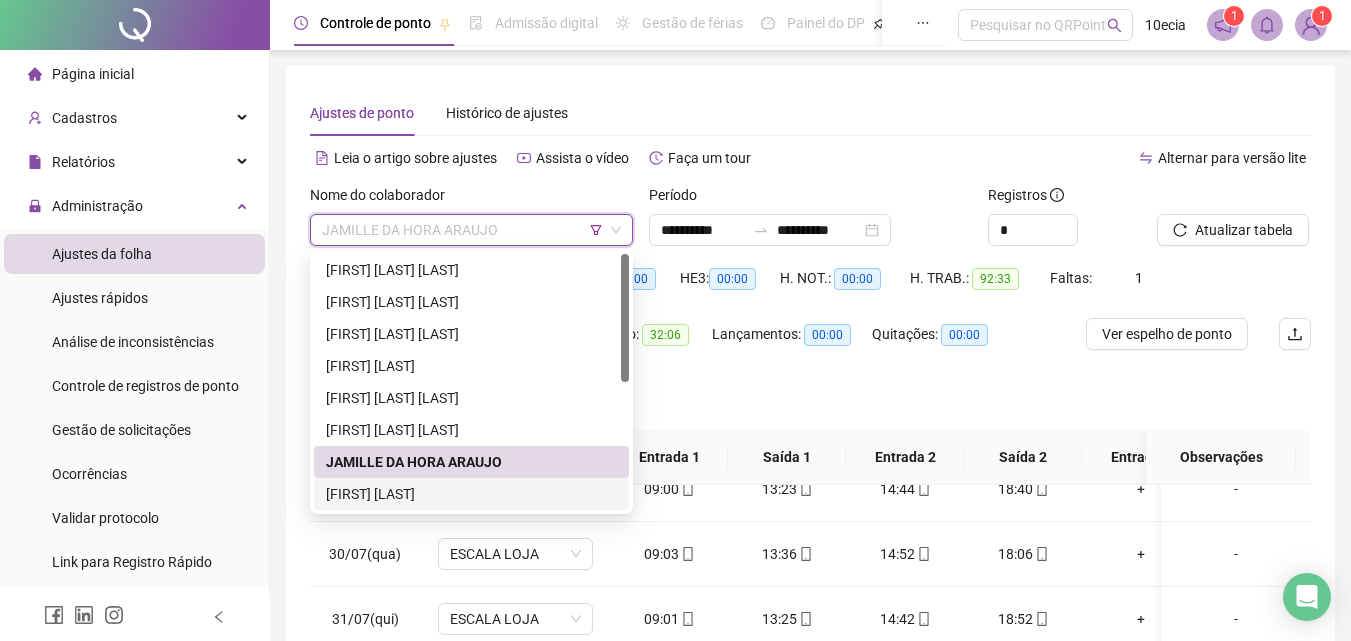click on "[FIRST] [LAST]" at bounding box center (471, 494) 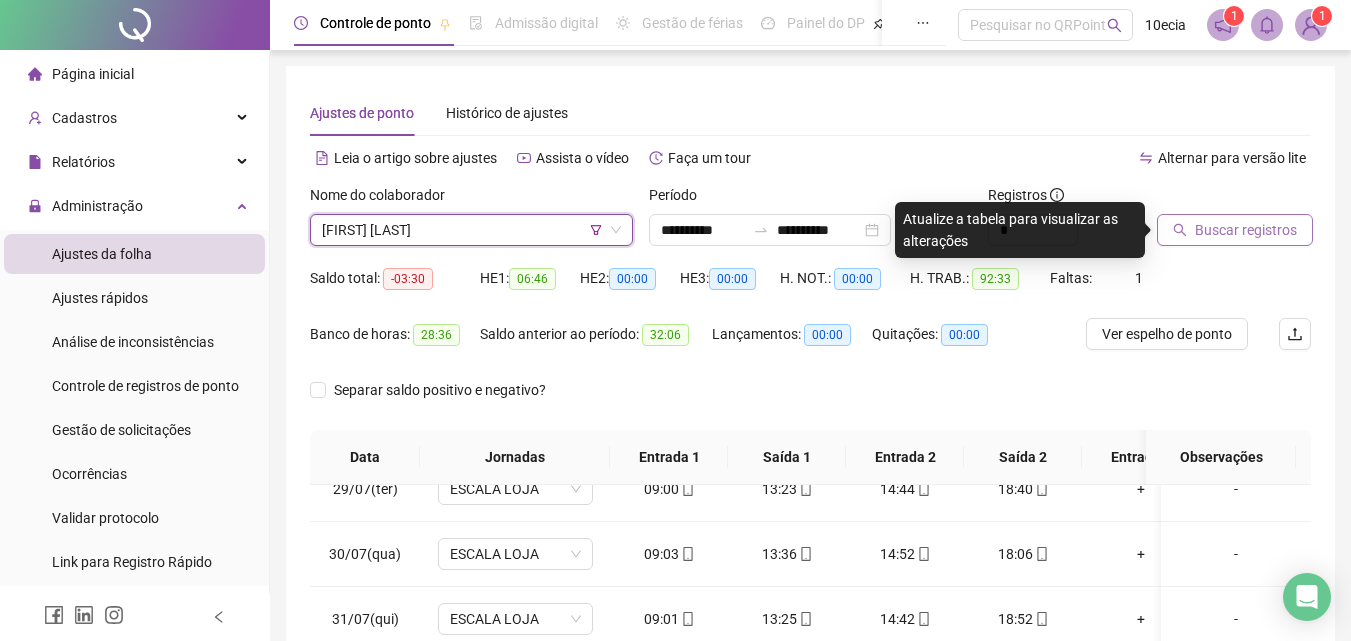 click on "Buscar registros" at bounding box center (1246, 230) 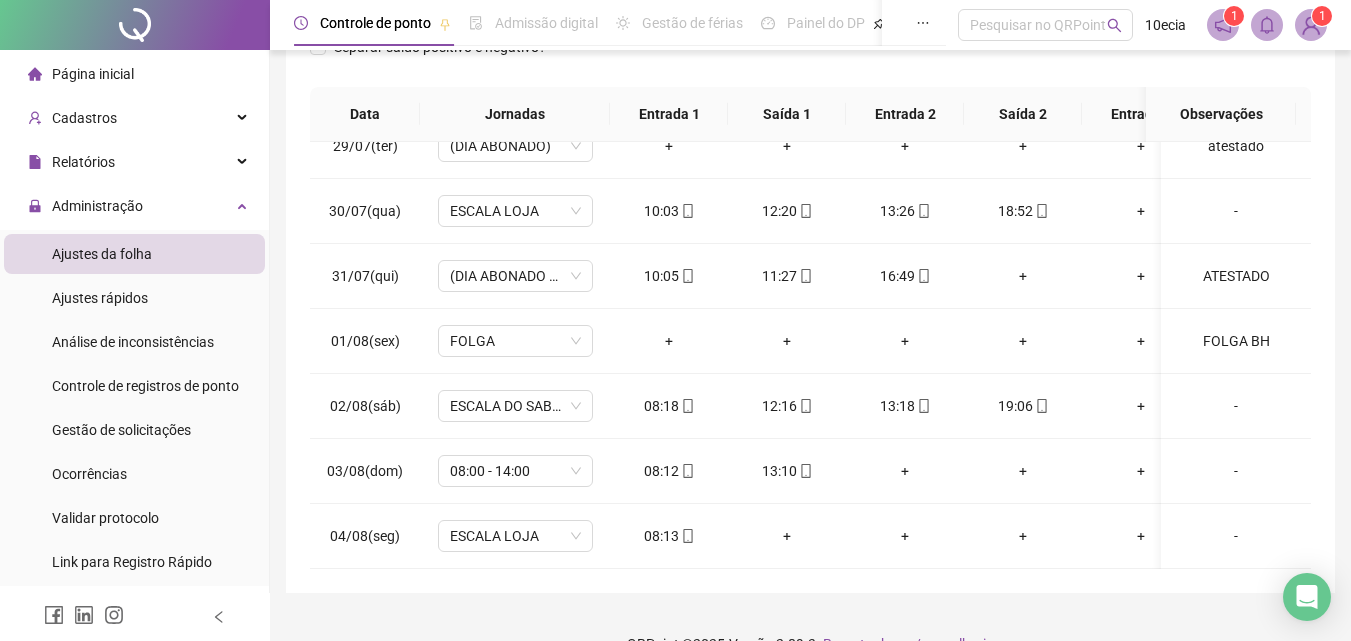 scroll, scrollTop: 381, scrollLeft: 0, axis: vertical 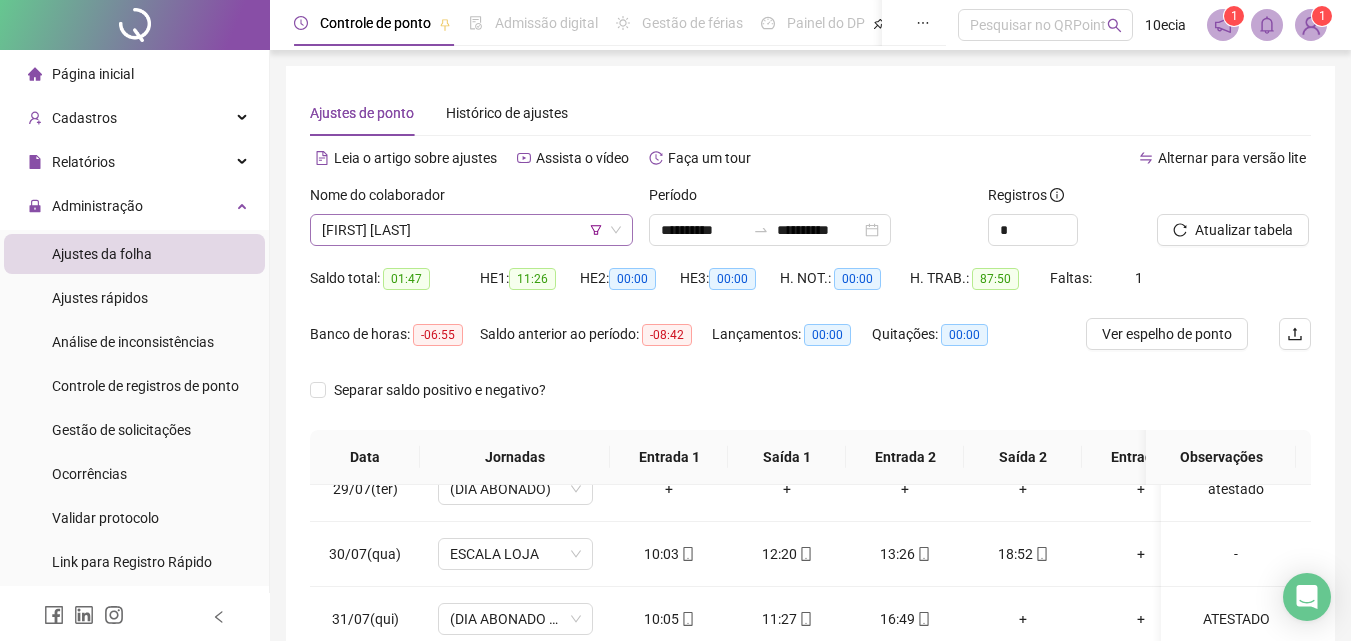 click on "[FIRST] [LAST]" at bounding box center [471, 230] 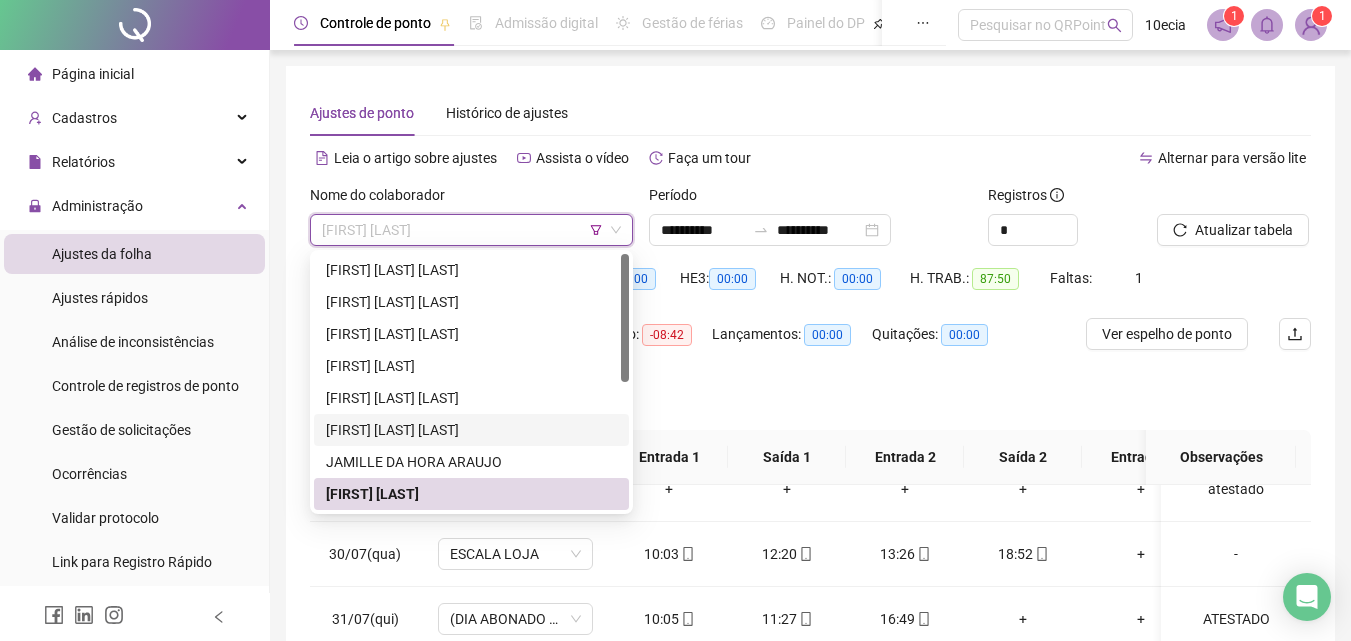 click on "[FIRST] [LAST] [LAST]" at bounding box center (471, 430) 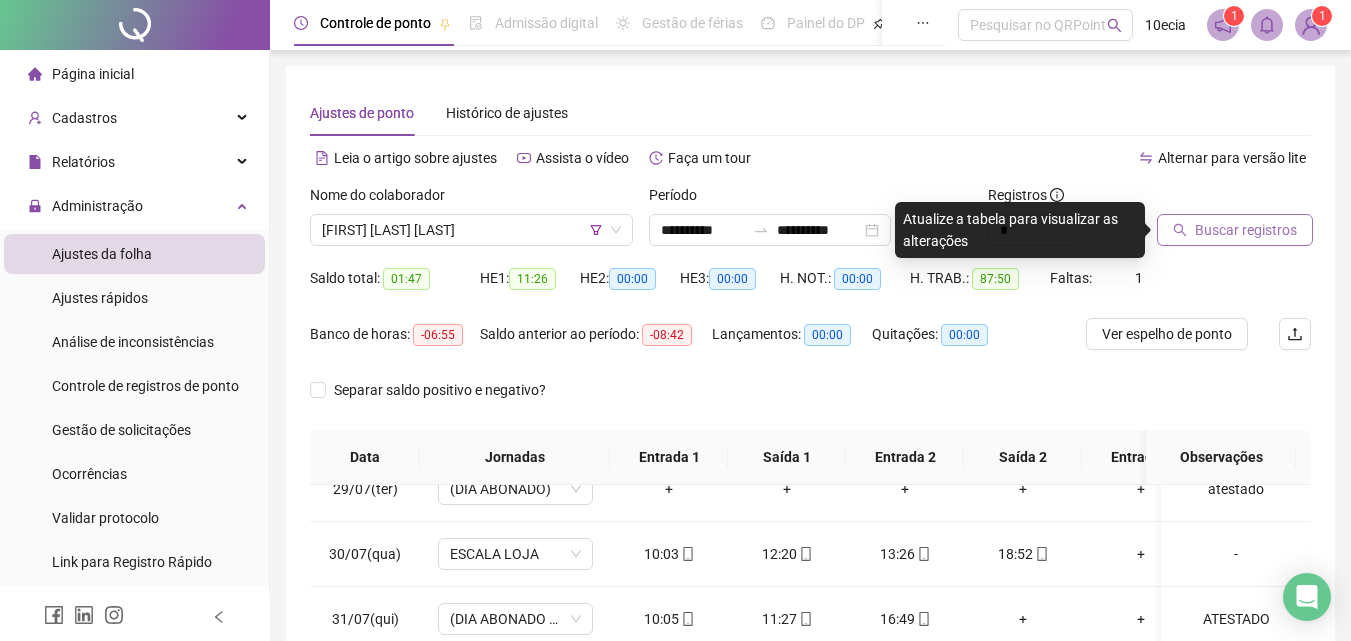 click on "Buscar registros" at bounding box center (1246, 230) 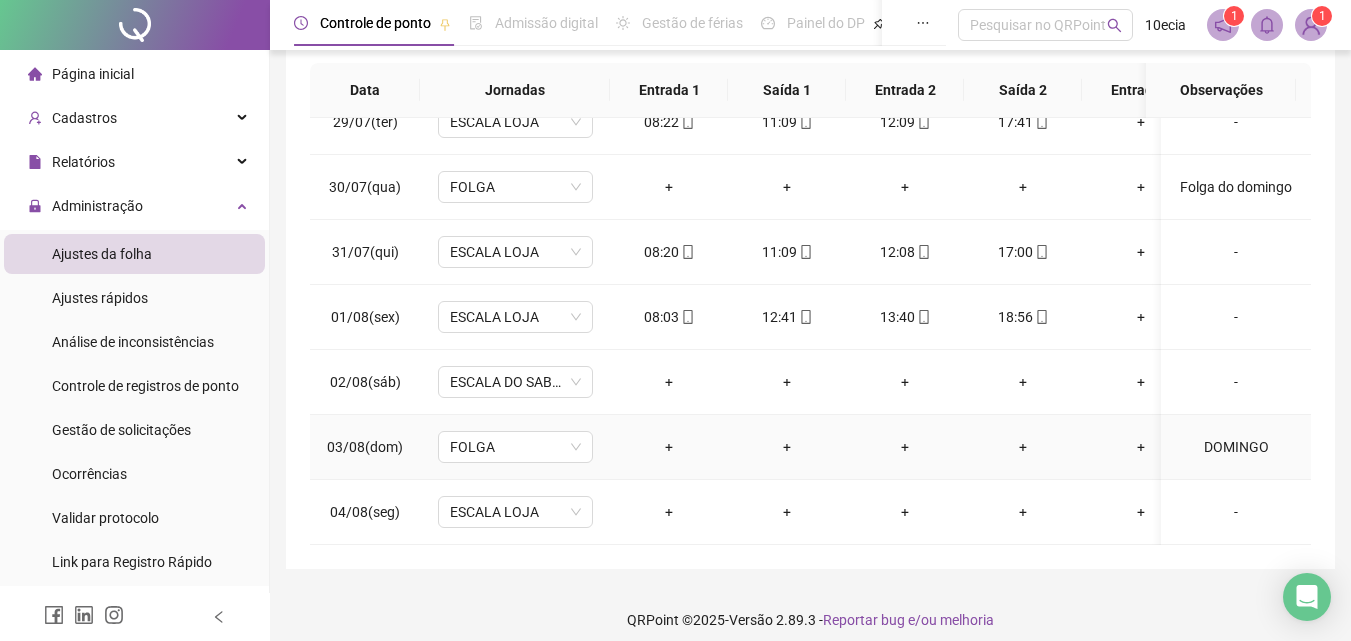 scroll, scrollTop: 381, scrollLeft: 0, axis: vertical 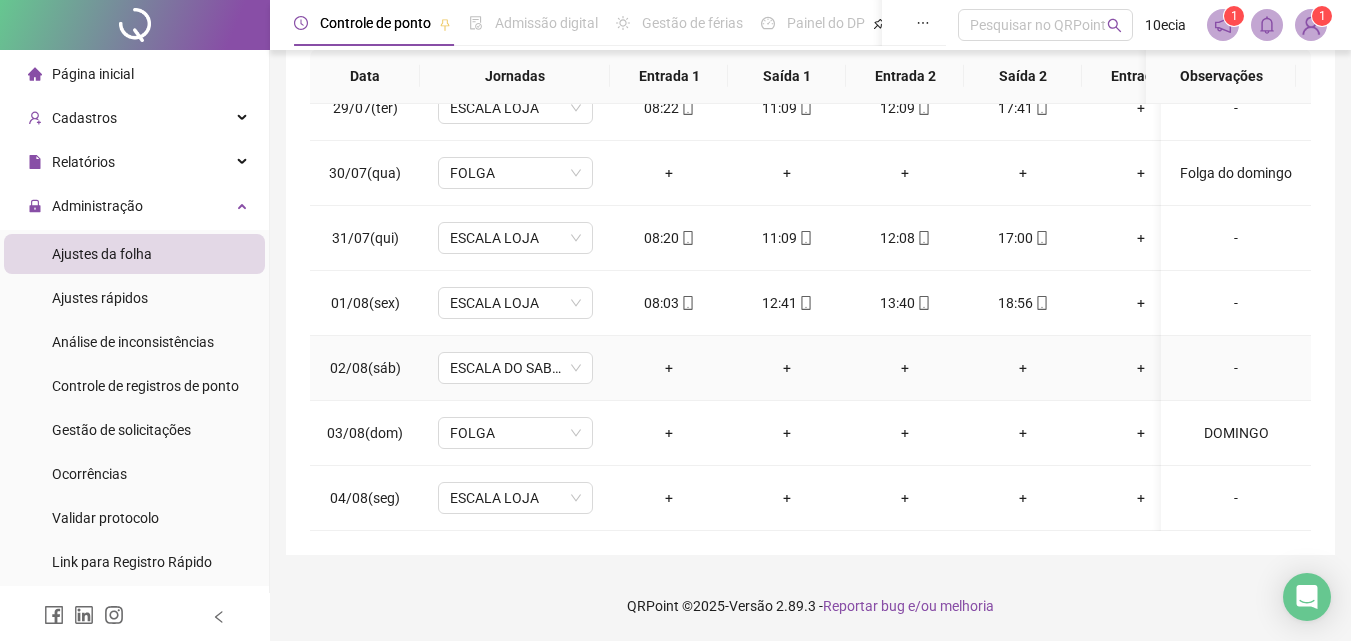 click on "-" at bounding box center (1236, 368) 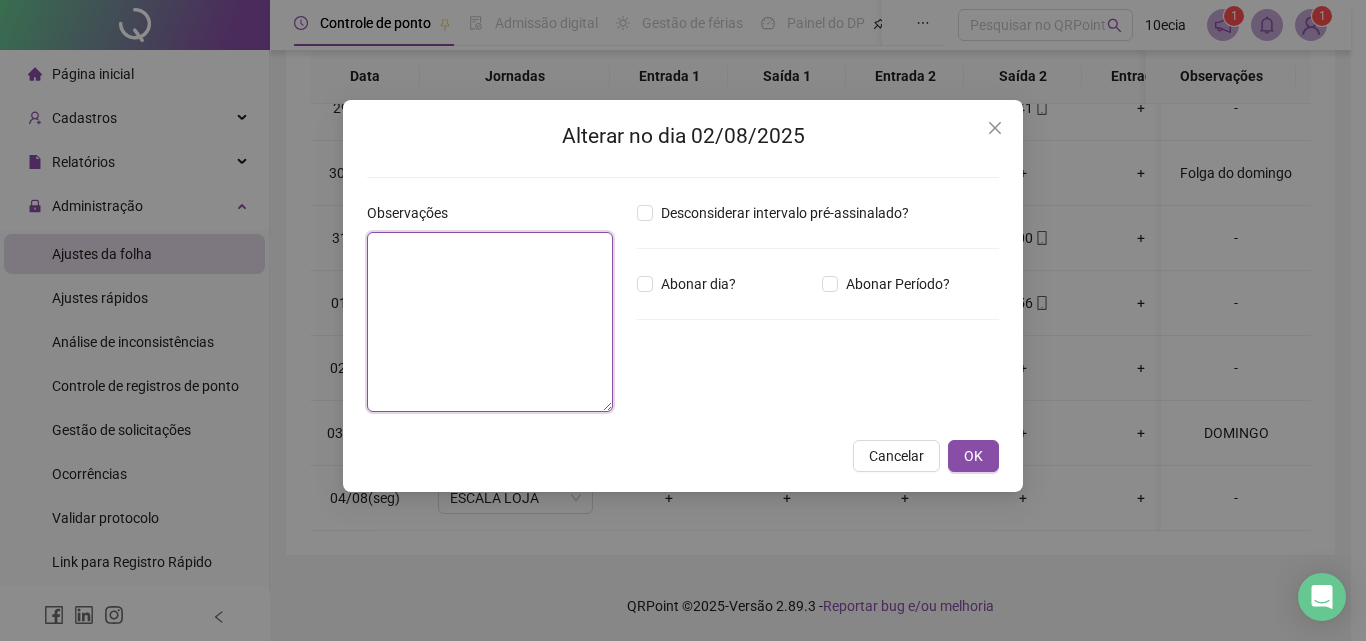 click at bounding box center [490, 322] 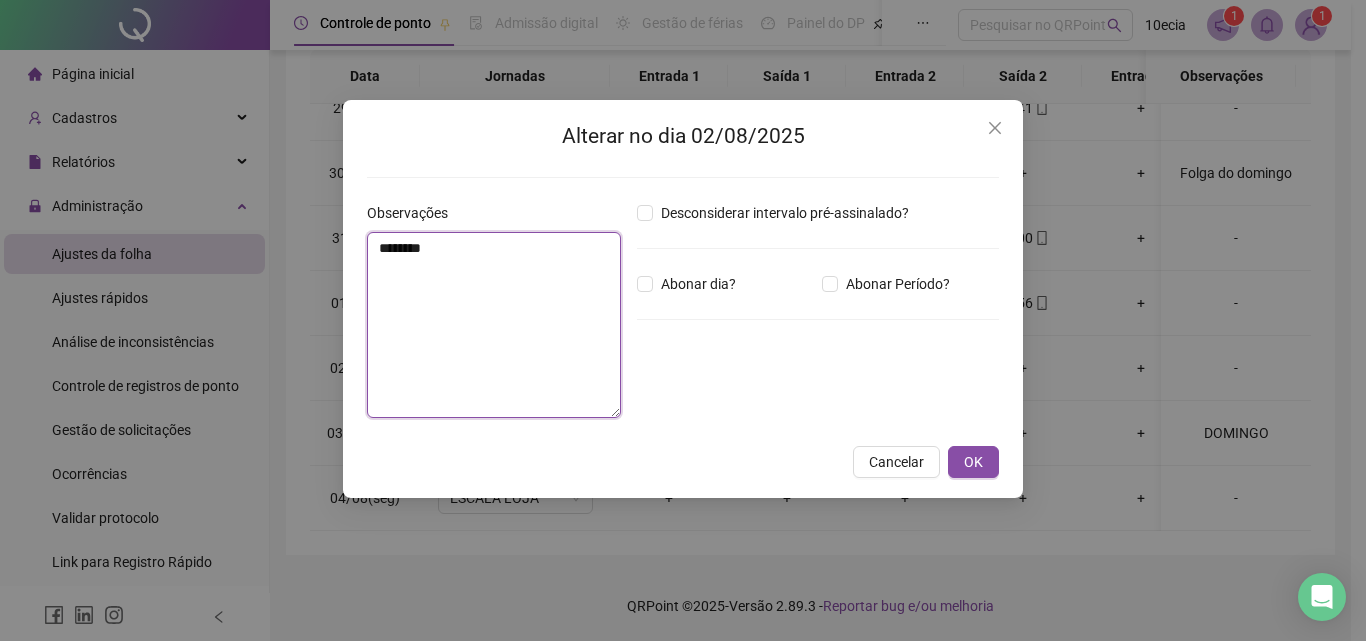 drag, startPoint x: 378, startPoint y: 260, endPoint x: 314, endPoint y: 260, distance: 64 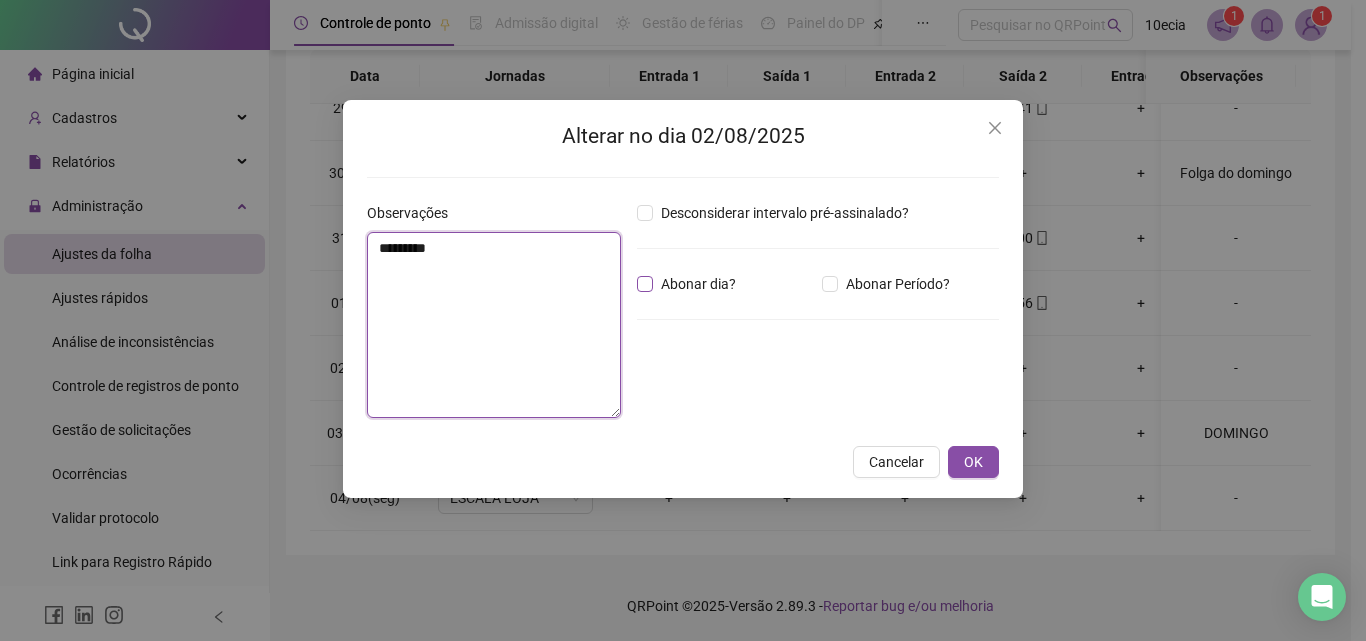 type on "*********" 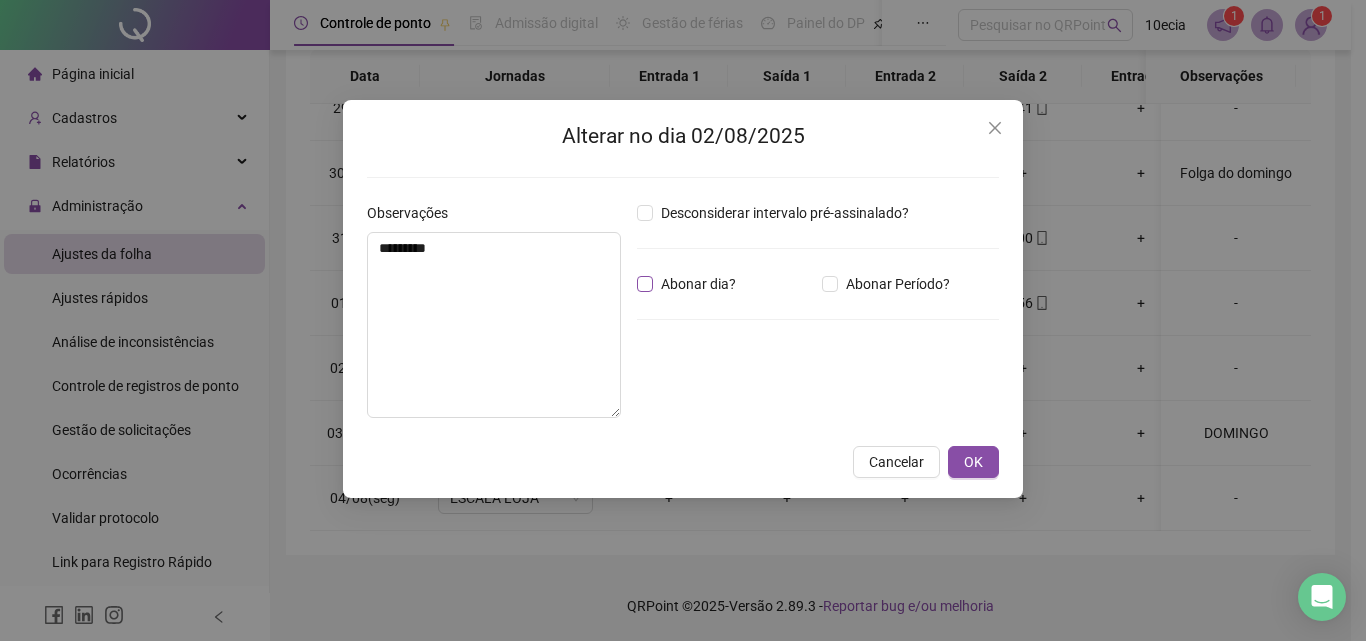 click on "Abonar dia?" at bounding box center (698, 284) 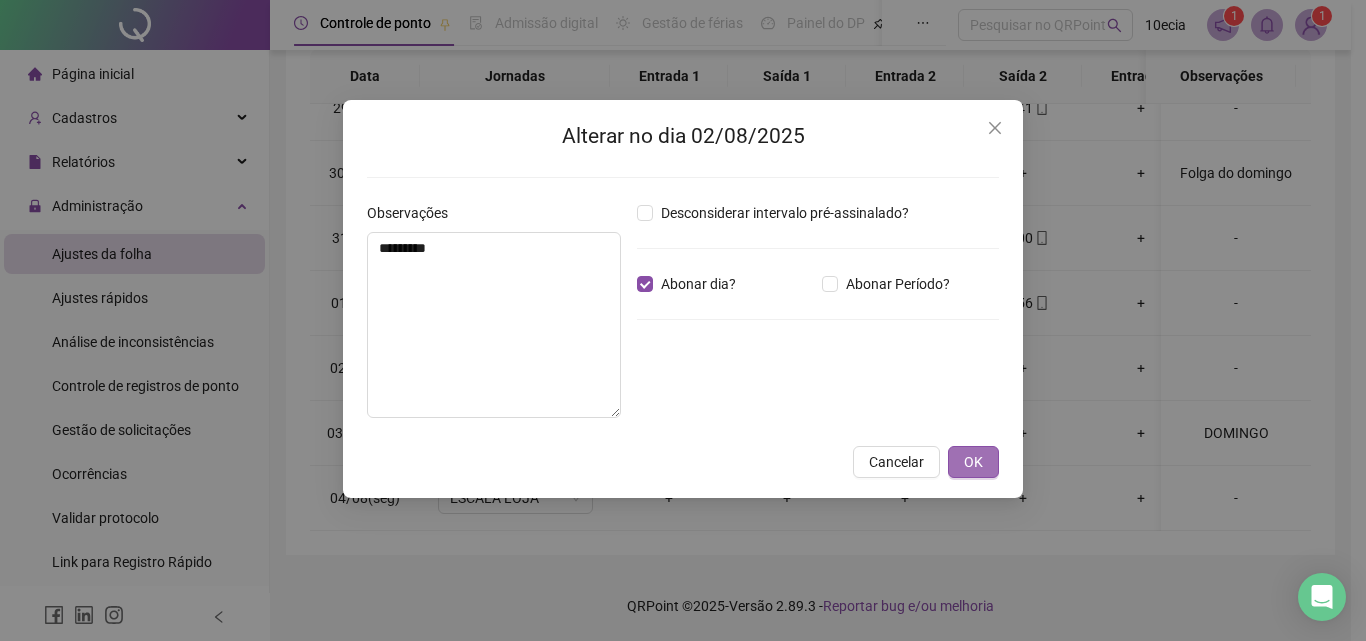 drag, startPoint x: 1005, startPoint y: 475, endPoint x: 983, endPoint y: 465, distance: 24.166092 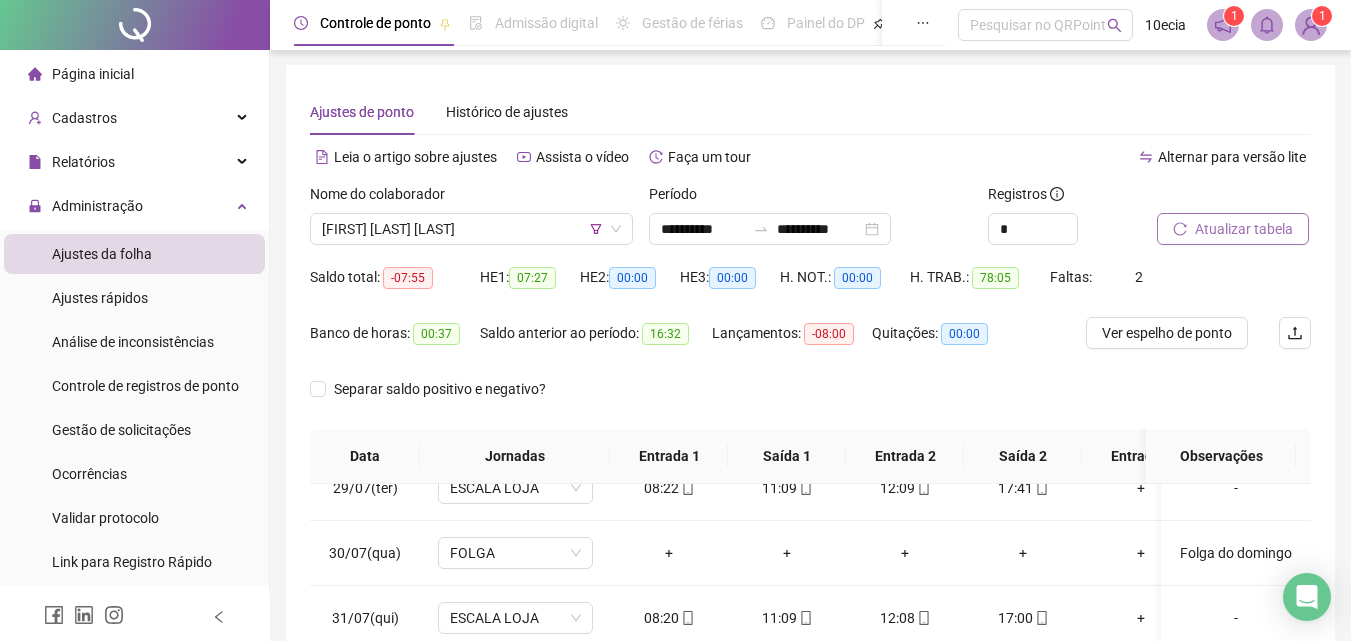 scroll, scrollTop: 0, scrollLeft: 0, axis: both 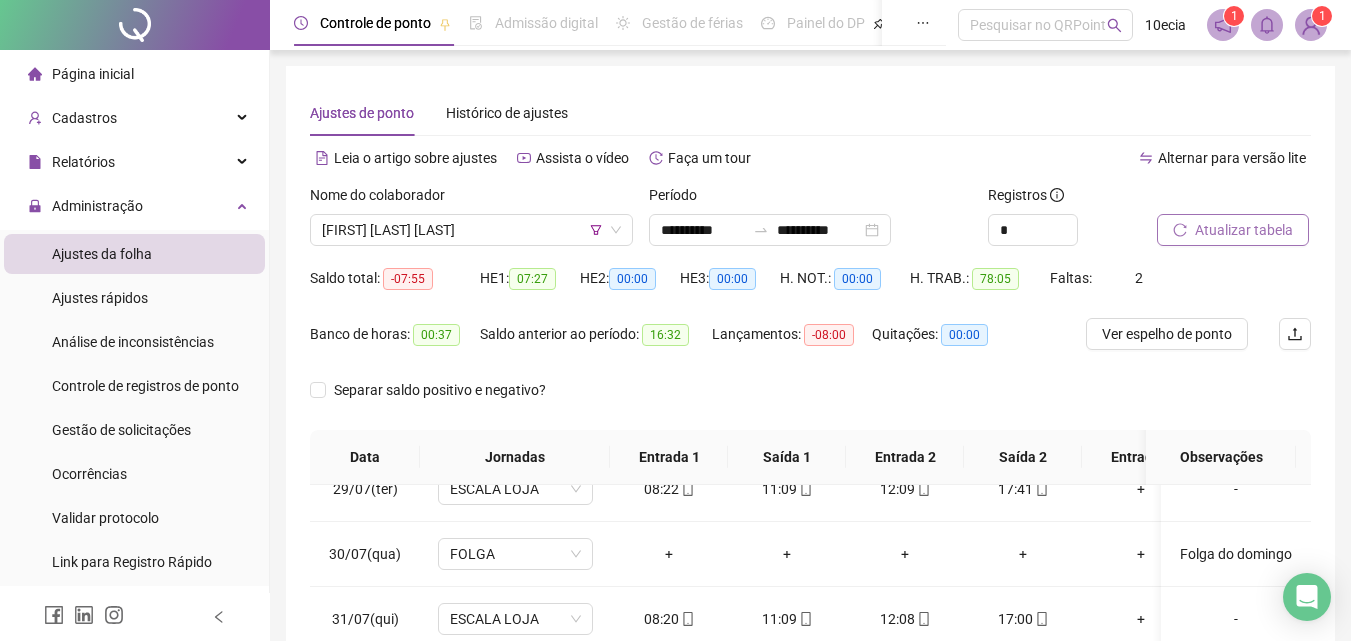click on "Atualizar tabela" at bounding box center (1244, 230) 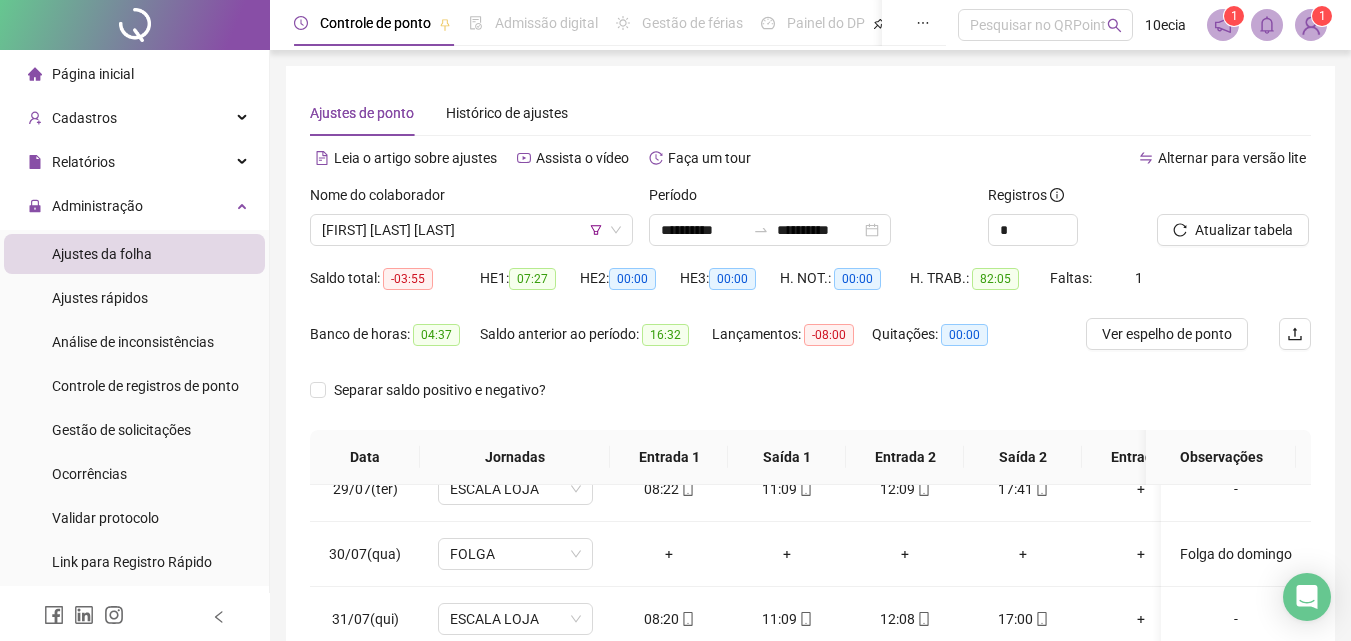 click on "**********" at bounding box center [471, 223] 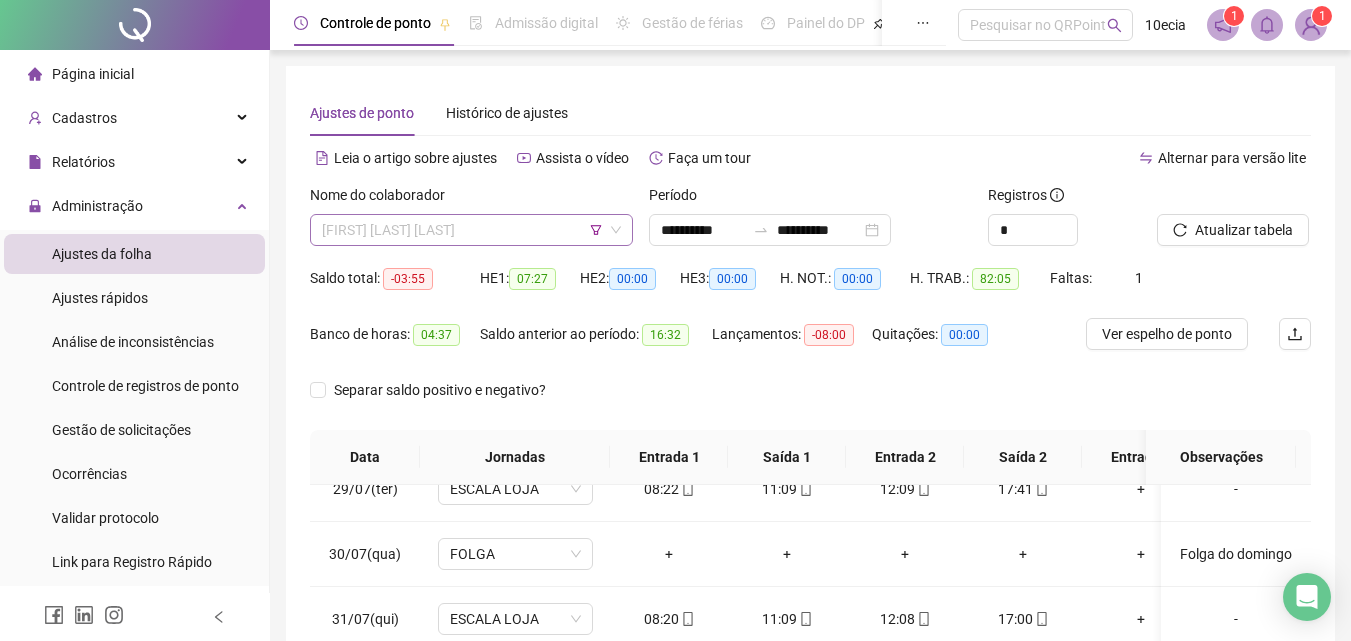 click on "[FIRST] [LAST] [LAST]" at bounding box center [471, 230] 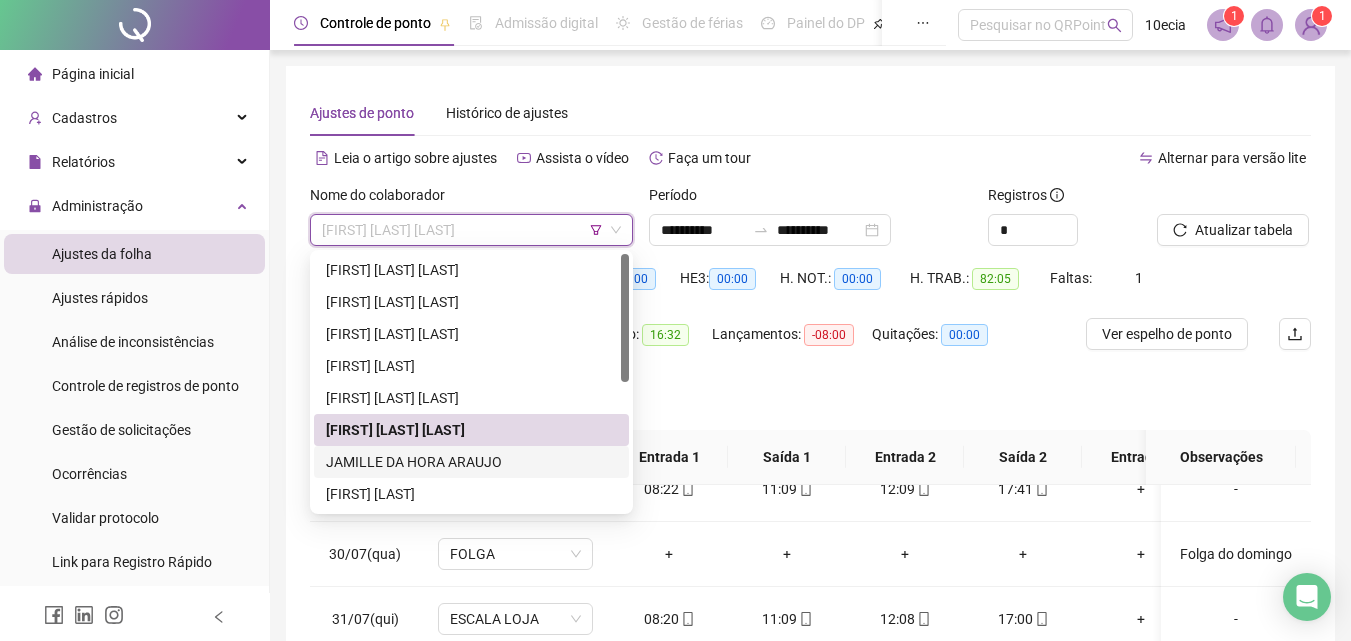 click on "JAMILLE DA HORA ARAUJO" at bounding box center [471, 462] 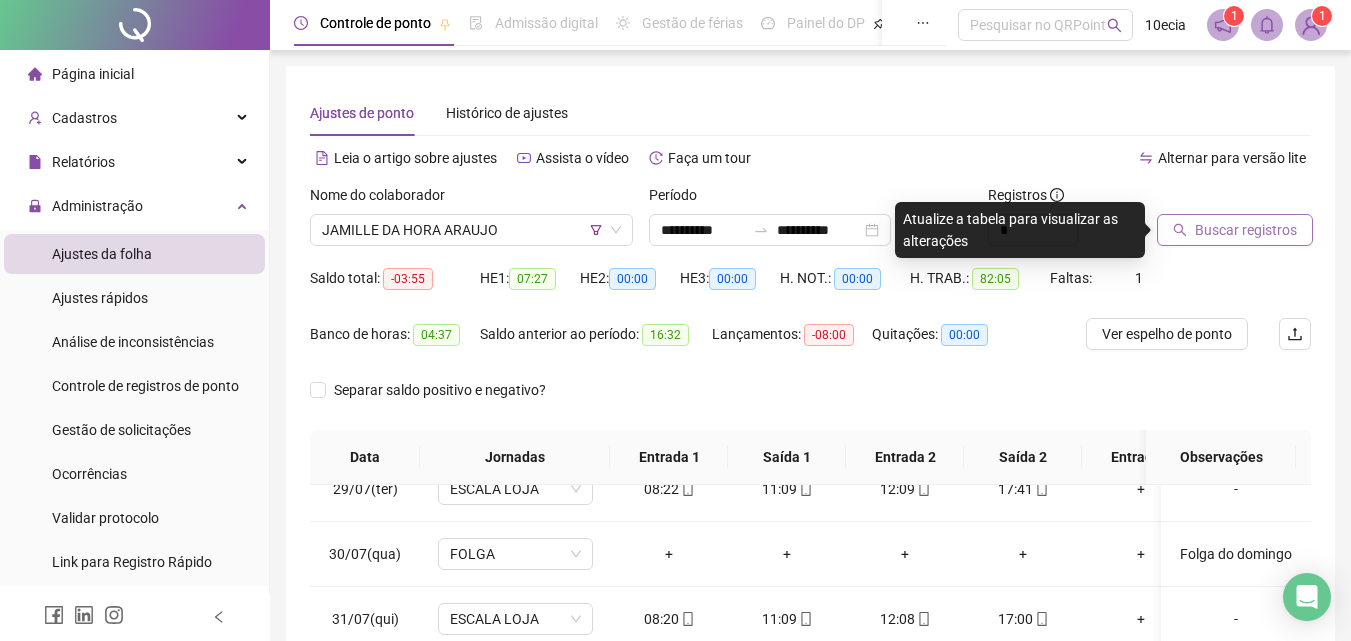 click on "Buscar registros" at bounding box center (1246, 230) 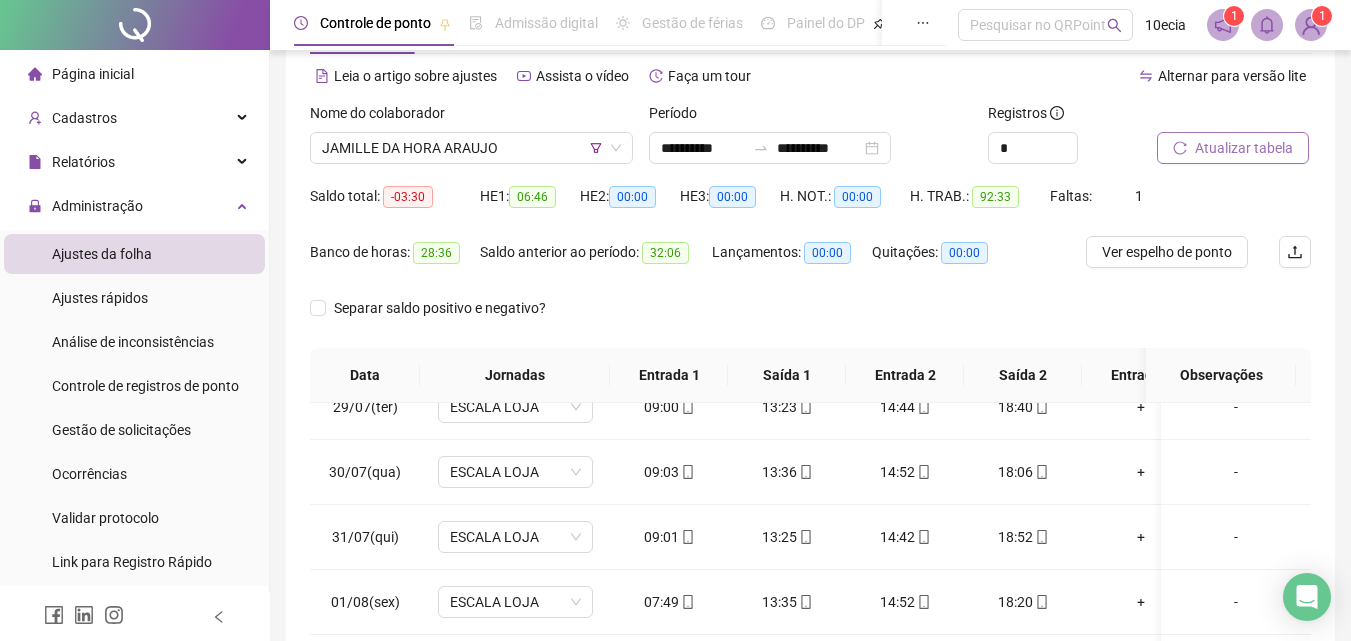 scroll, scrollTop: 81, scrollLeft: 0, axis: vertical 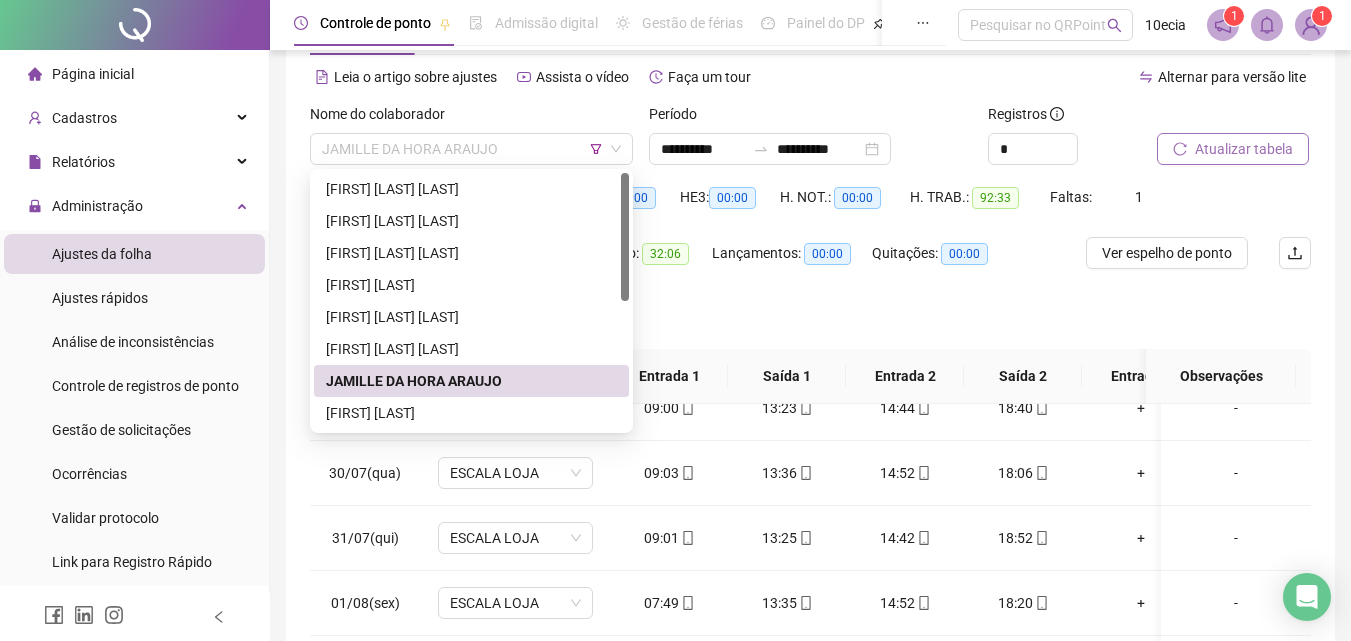 drag, startPoint x: 358, startPoint y: 149, endPoint x: 349, endPoint y: 194, distance: 45.891174 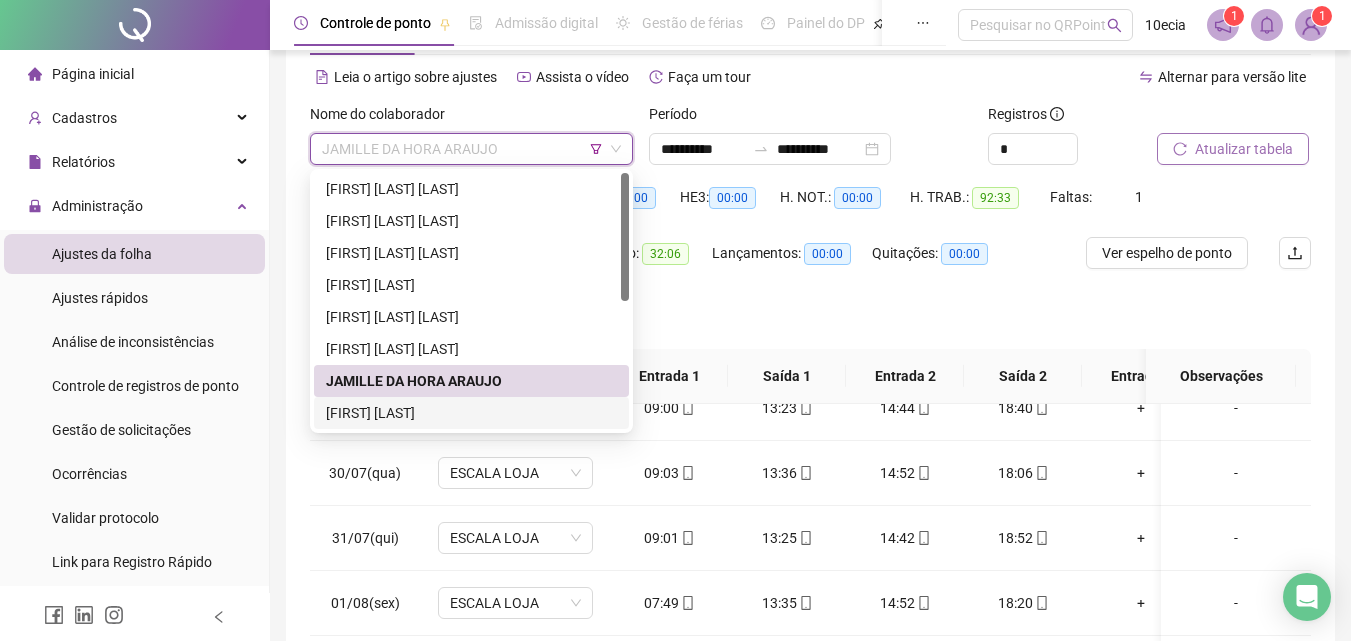 click on "[FIRST] [LAST]" at bounding box center [471, 413] 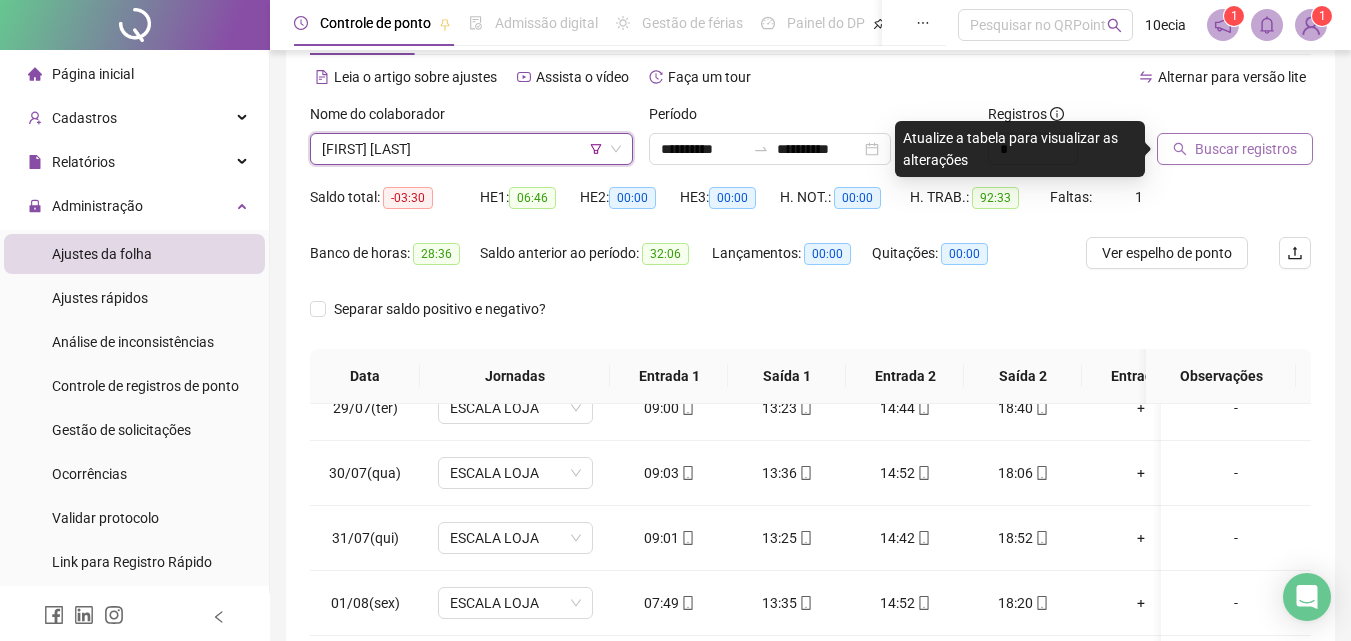 click on "Buscar registros" at bounding box center (1234, 134) 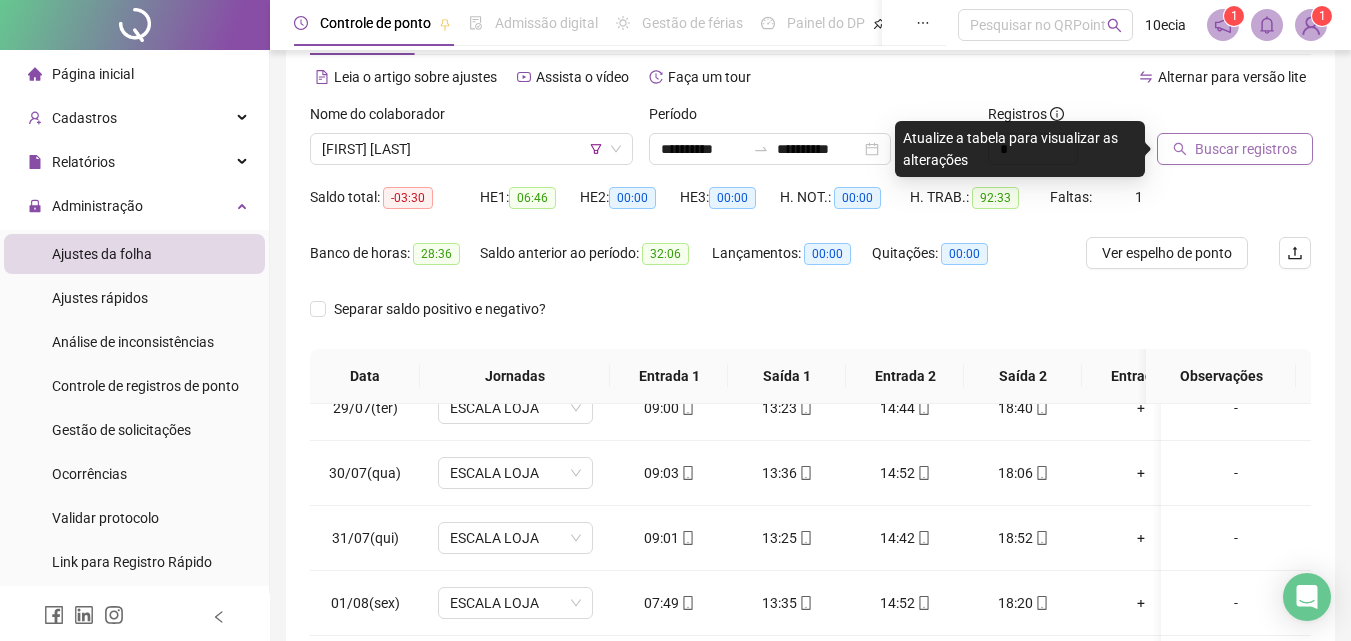 click on "Buscar registros" at bounding box center [1246, 149] 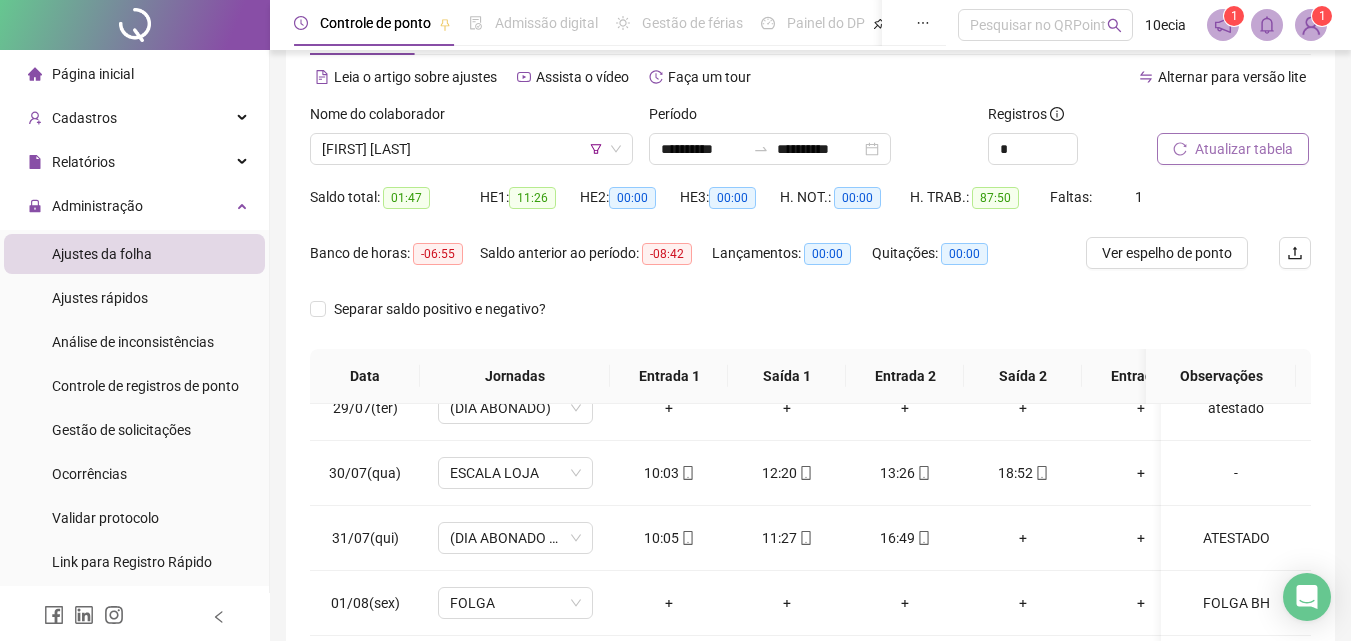 click on "Atualizar tabela" at bounding box center [1244, 149] 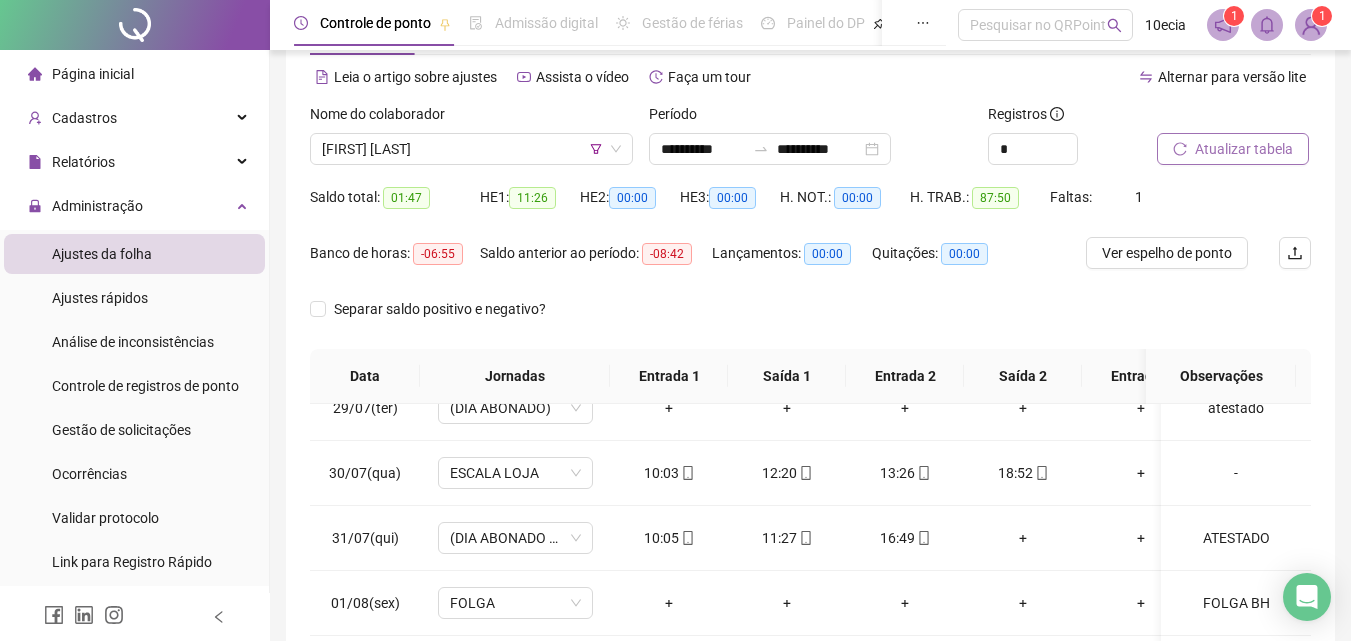 click on "Atualizar tabela" at bounding box center (1244, 149) 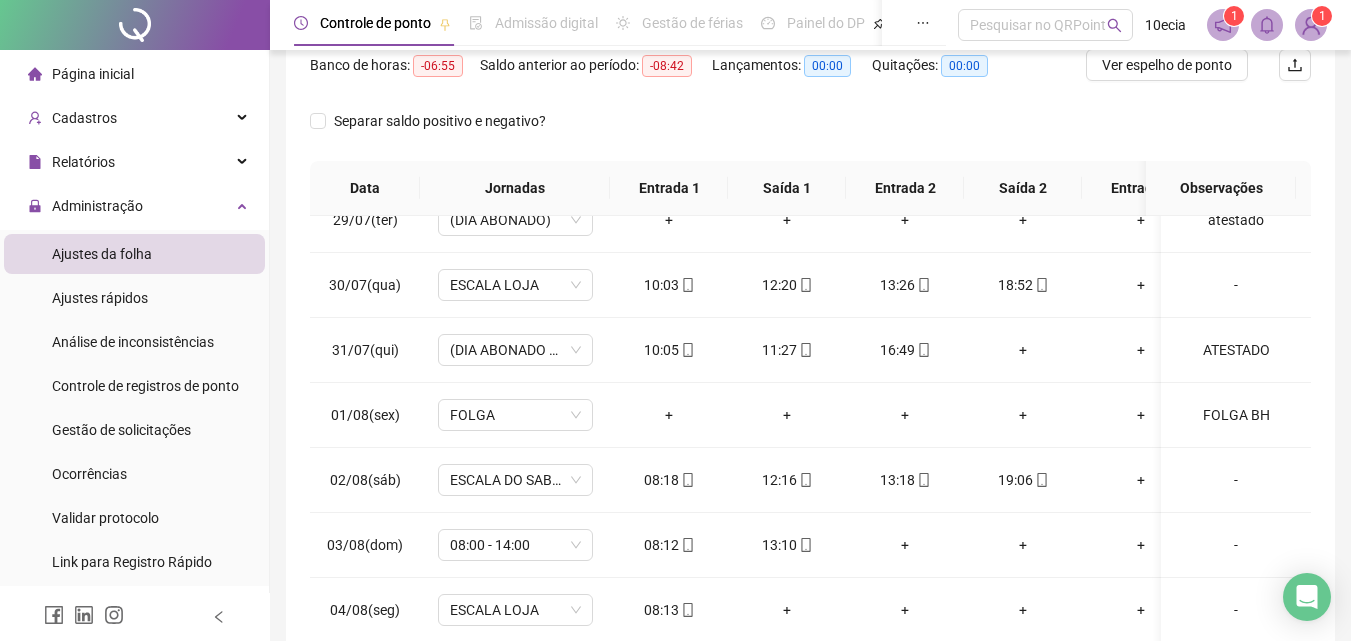 scroll, scrollTop: 281, scrollLeft: 0, axis: vertical 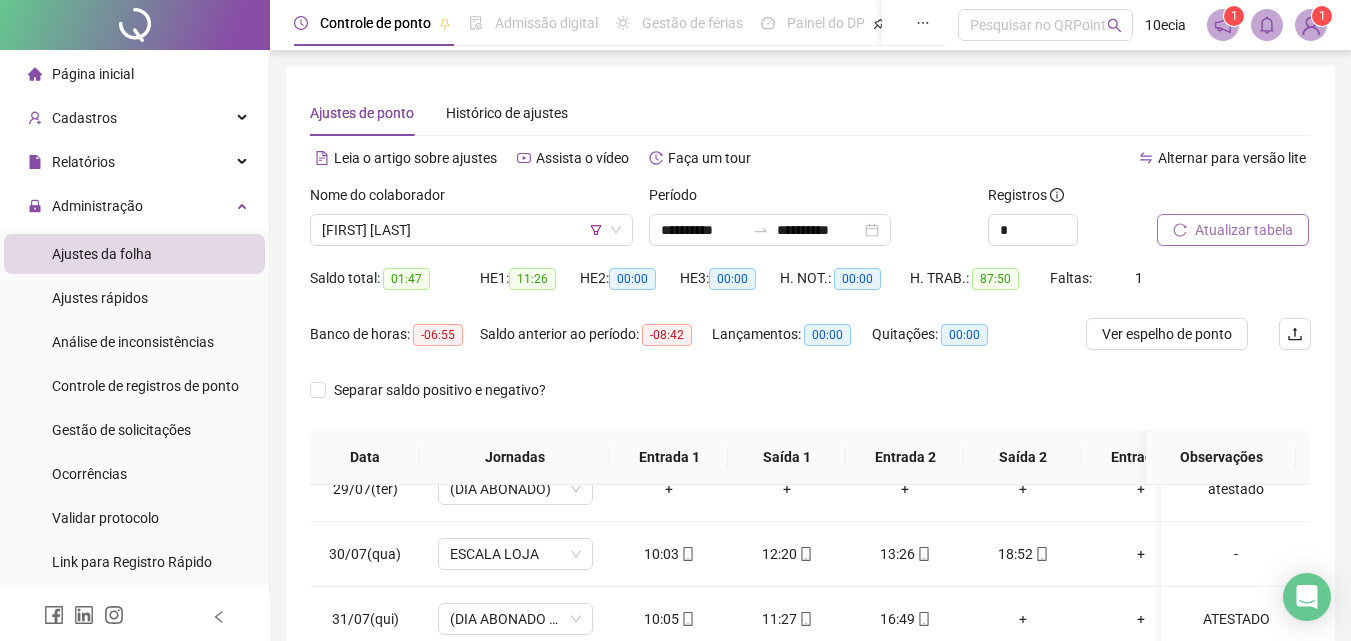 click on "Atualizar tabela" at bounding box center (1244, 230) 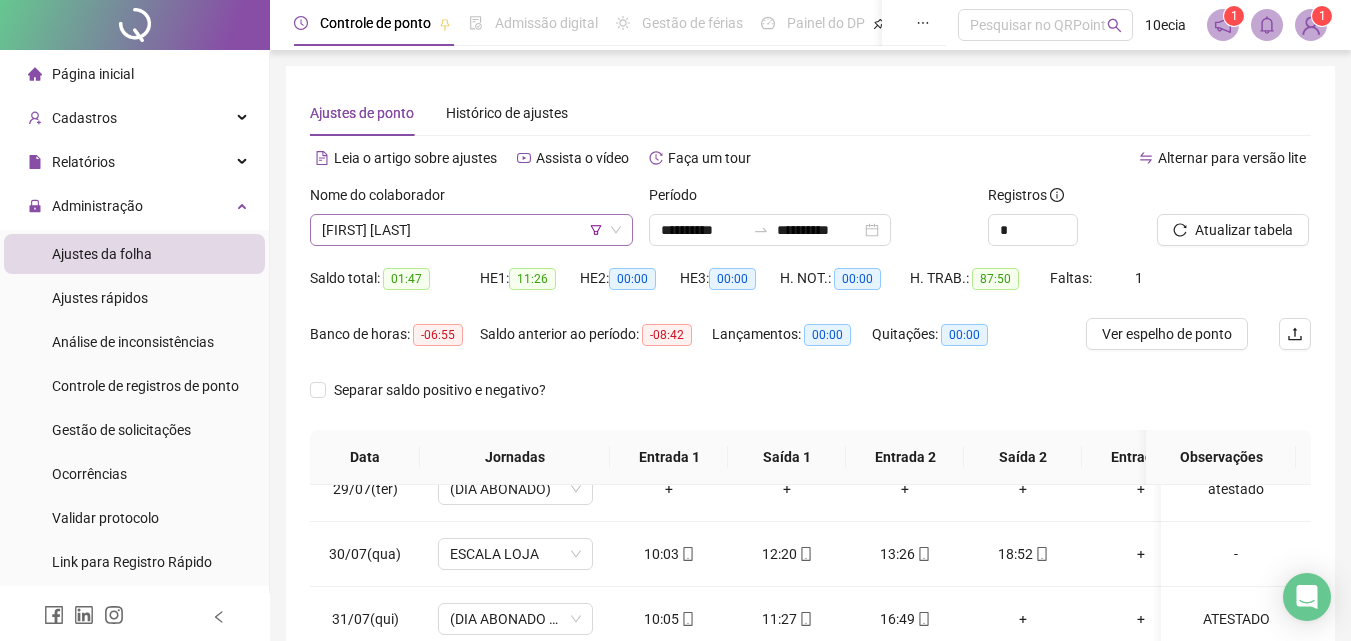 click on "[FIRST] [LAST]" at bounding box center (471, 230) 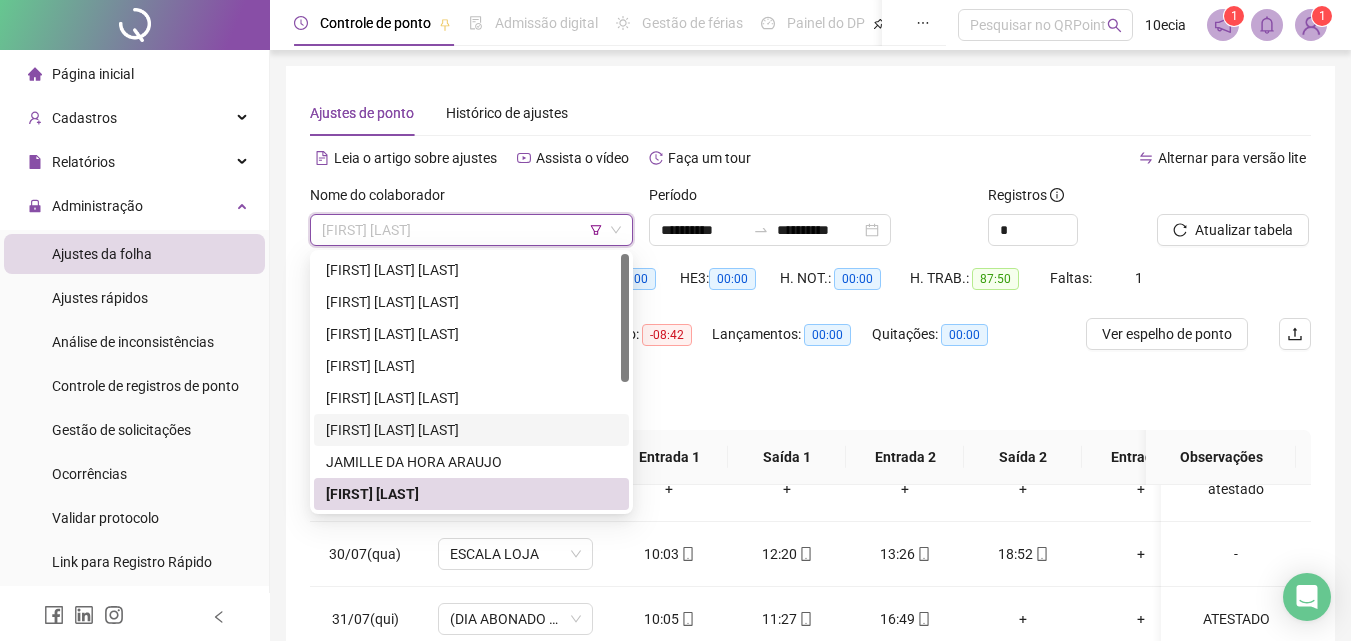 scroll, scrollTop: 200, scrollLeft: 0, axis: vertical 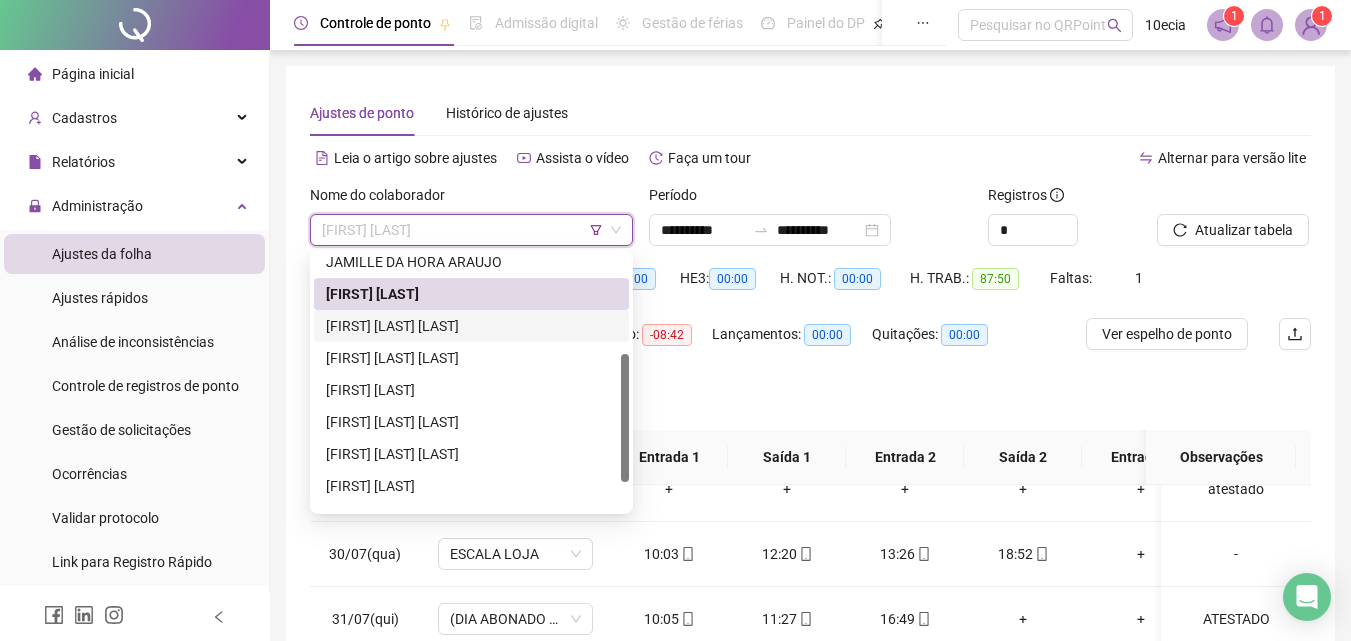 click on "[FIRST] [LAST] [LAST]" at bounding box center (471, 326) 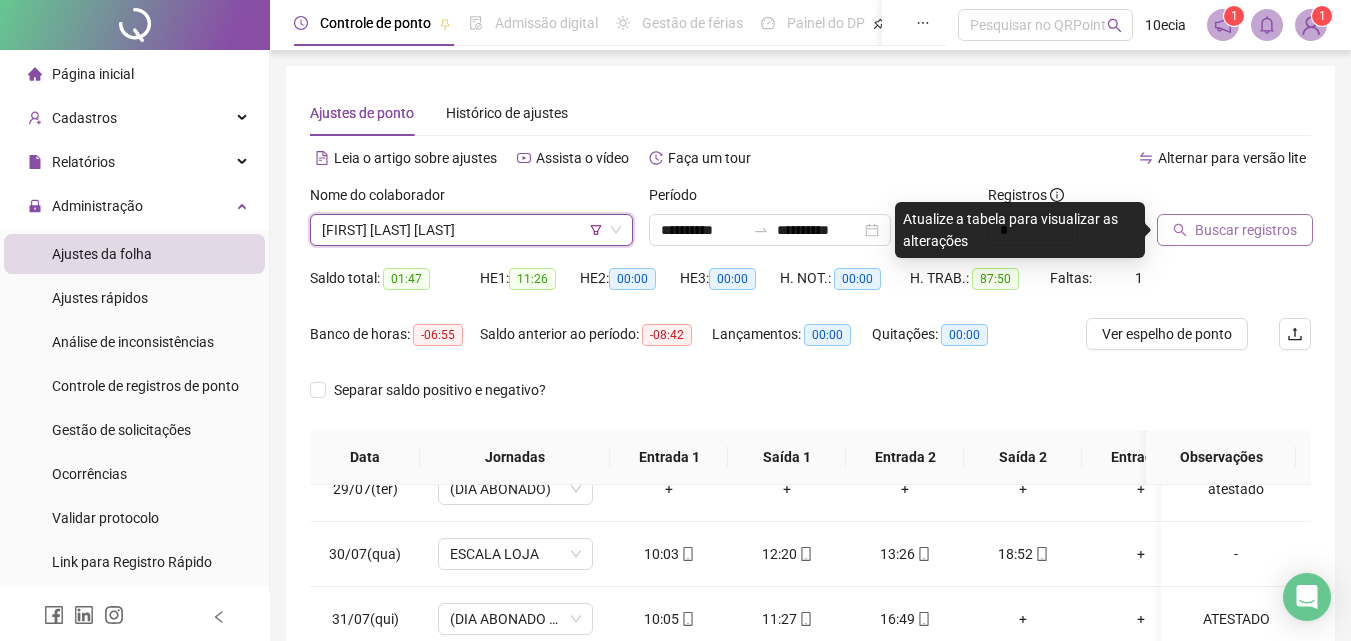 click on "Buscar registros" at bounding box center (1246, 230) 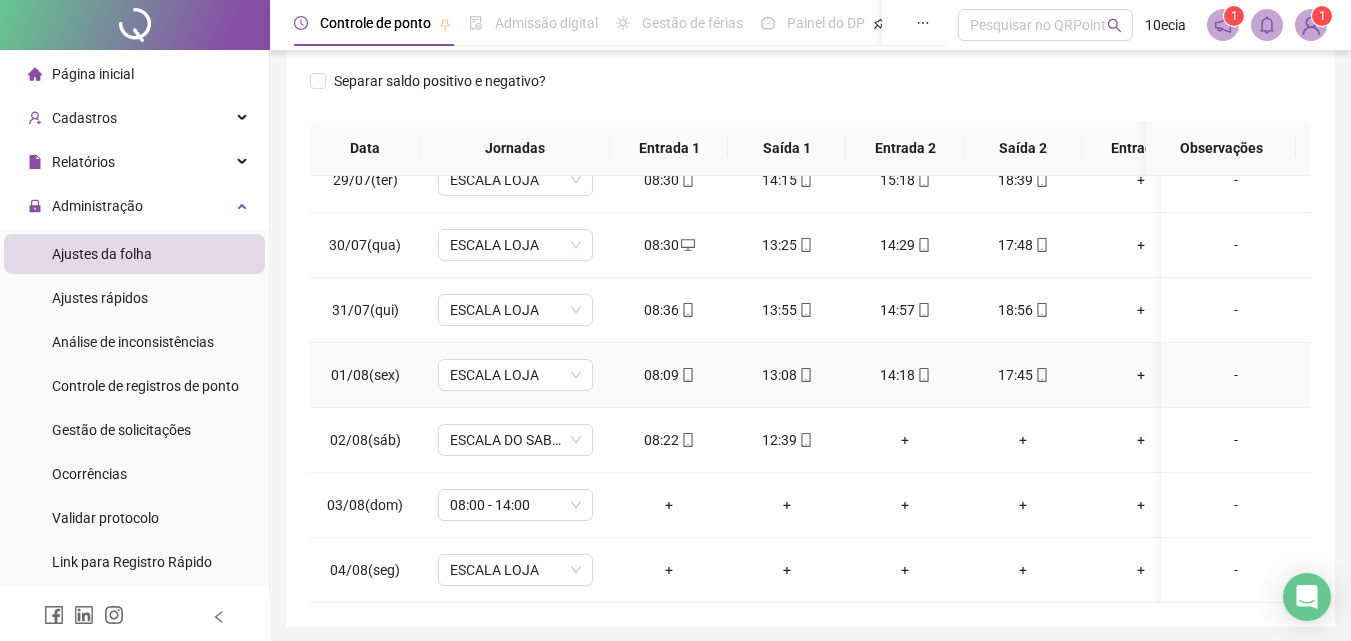 scroll, scrollTop: 381, scrollLeft: 0, axis: vertical 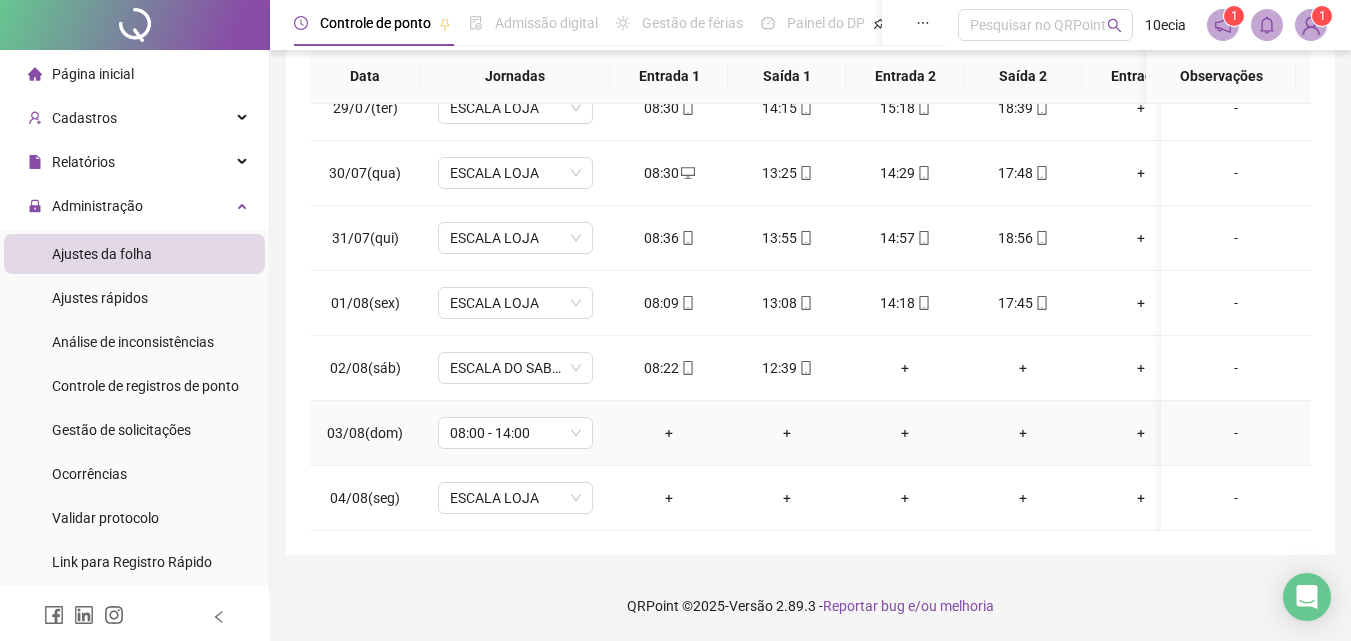 click on "-" at bounding box center [1236, 433] 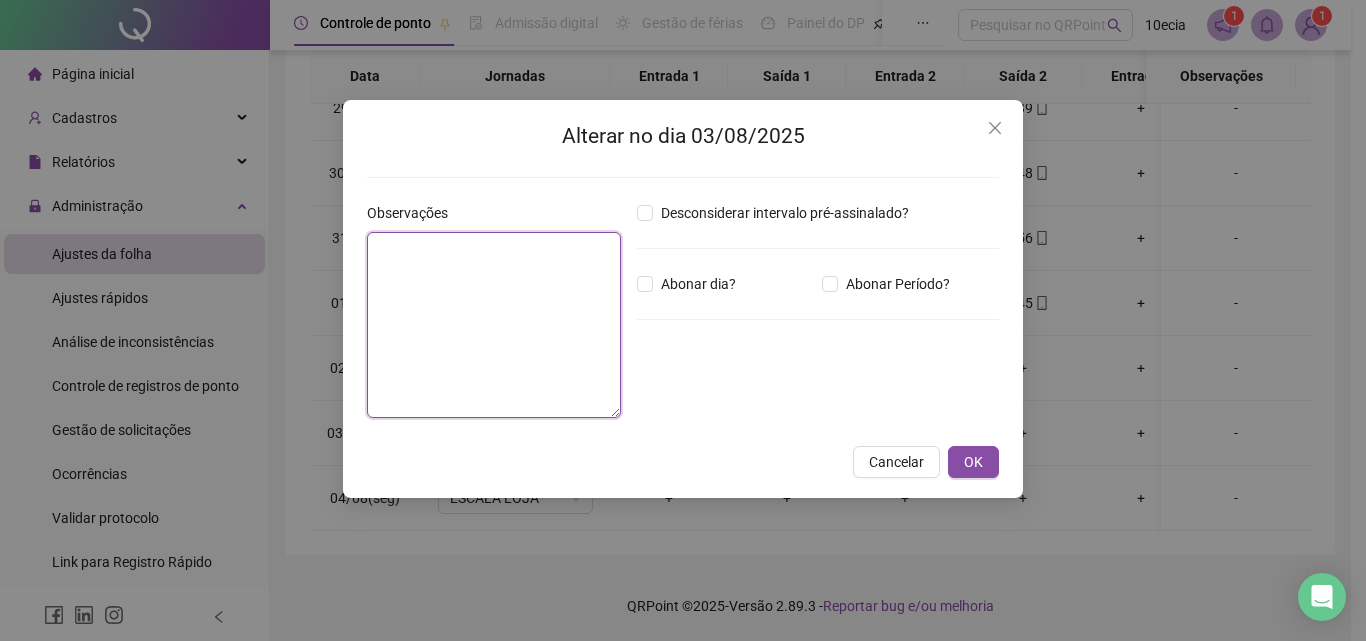 click at bounding box center (494, 325) 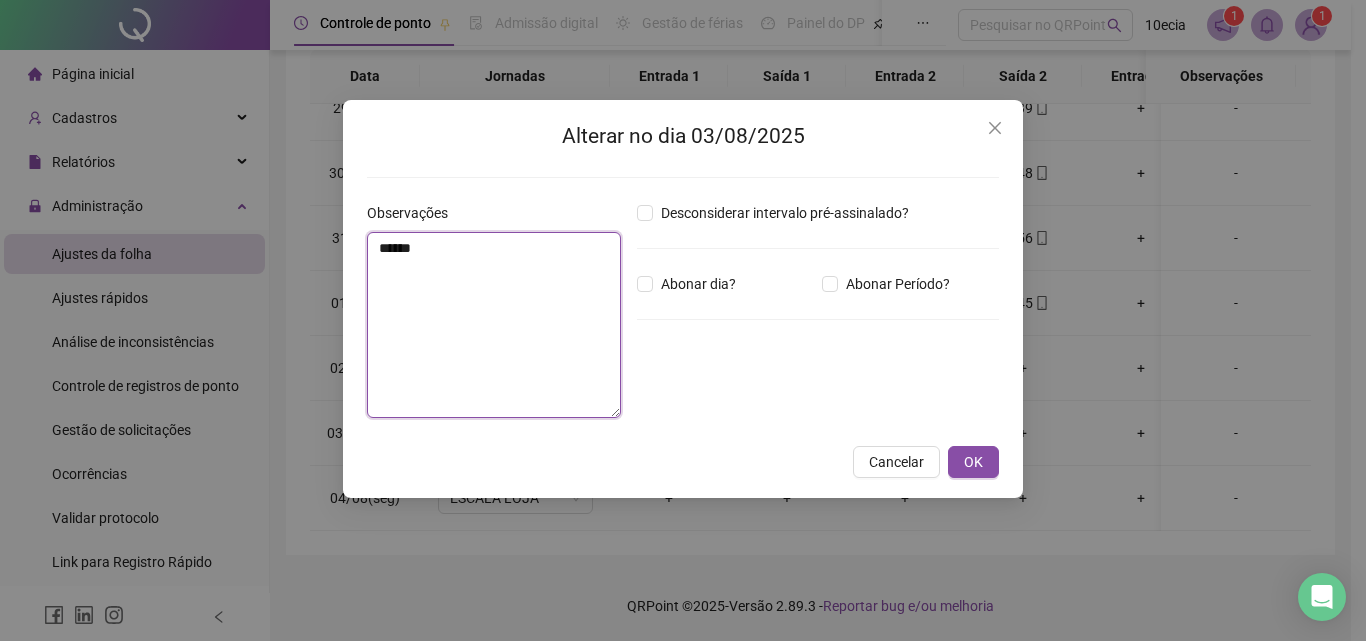 click on "******" at bounding box center (494, 325) 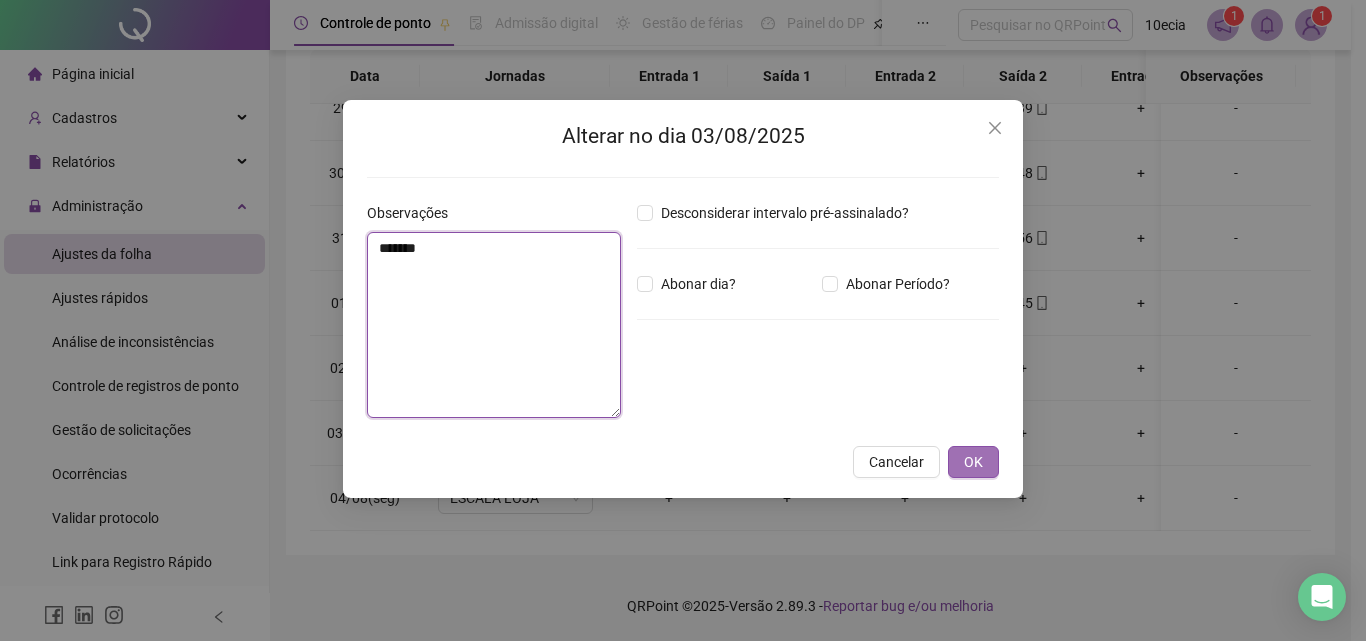 type on "*******" 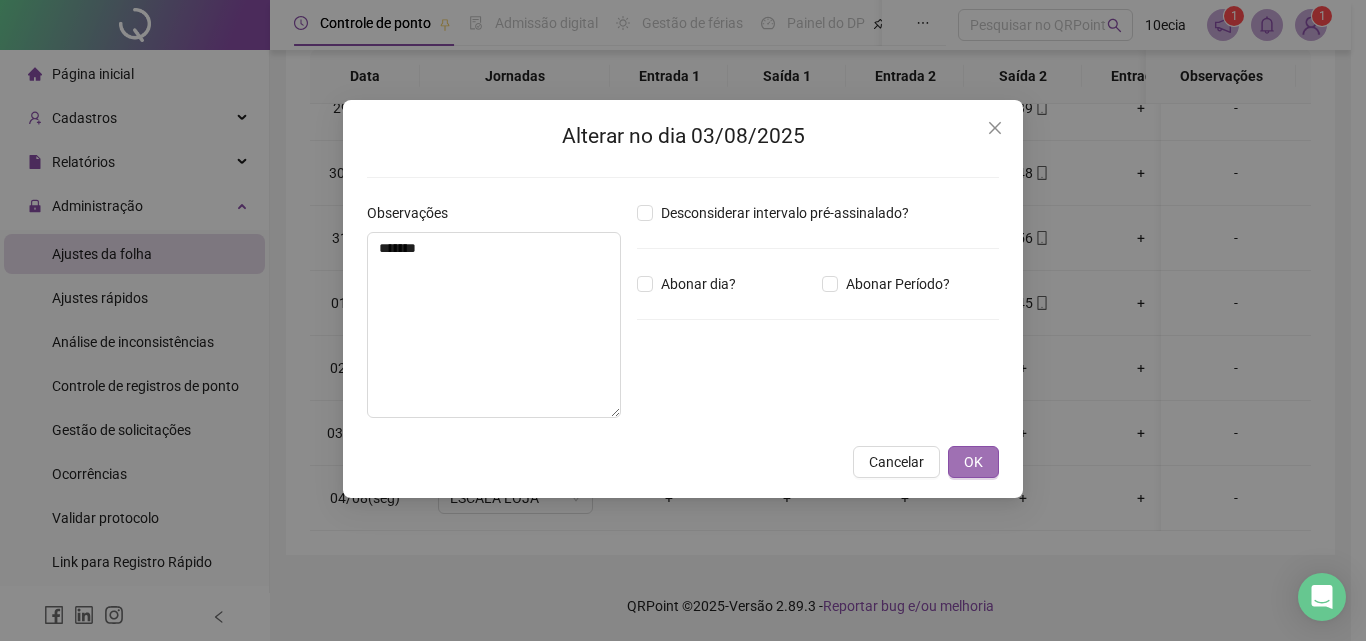 click on "OK" at bounding box center [973, 462] 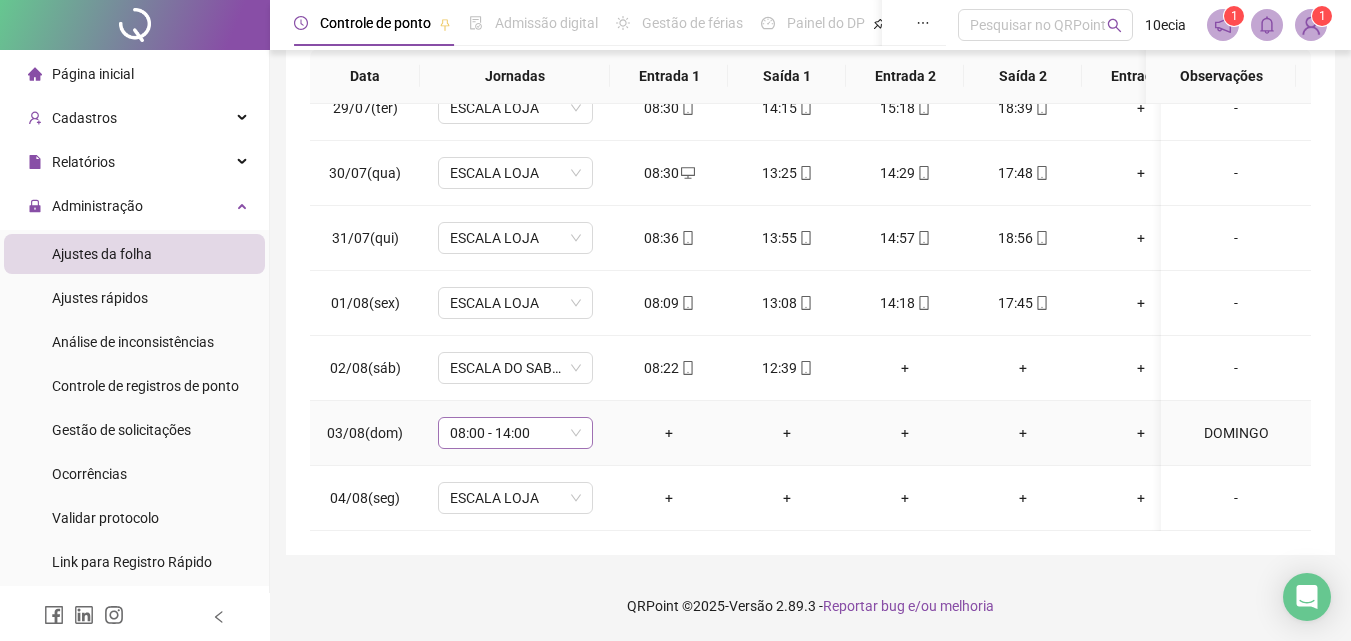 click on "08:00 - 14:00" at bounding box center [515, 433] 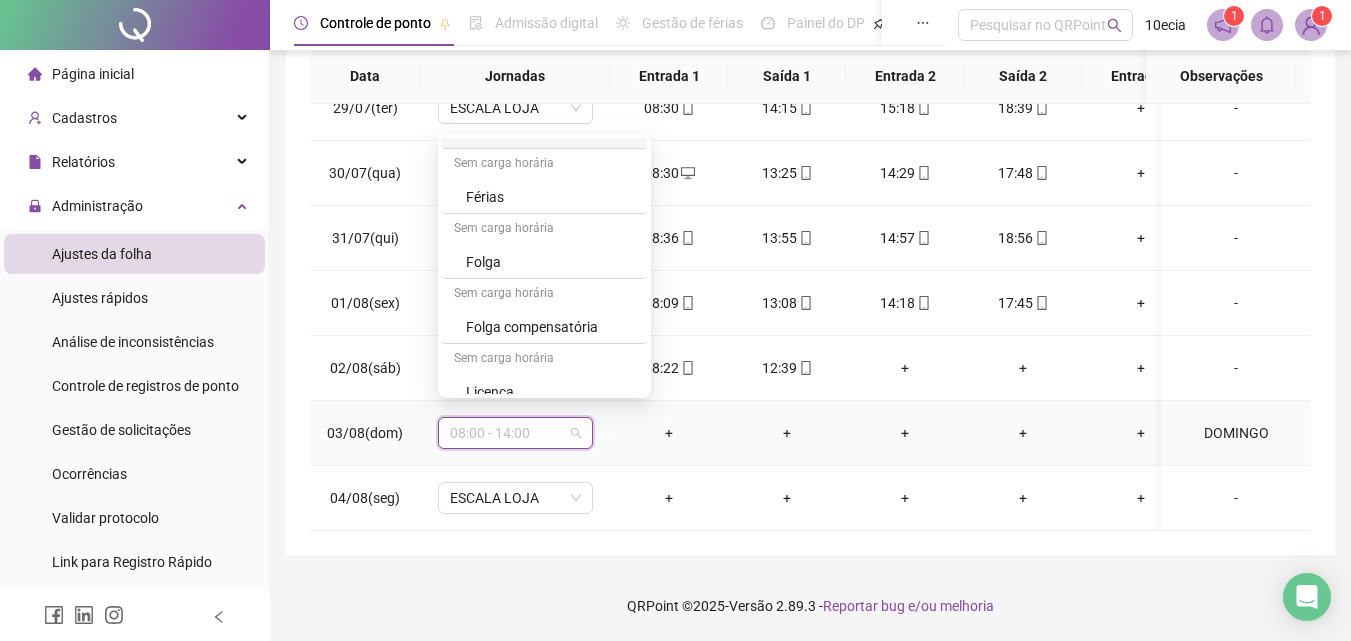 scroll, scrollTop: 719, scrollLeft: 0, axis: vertical 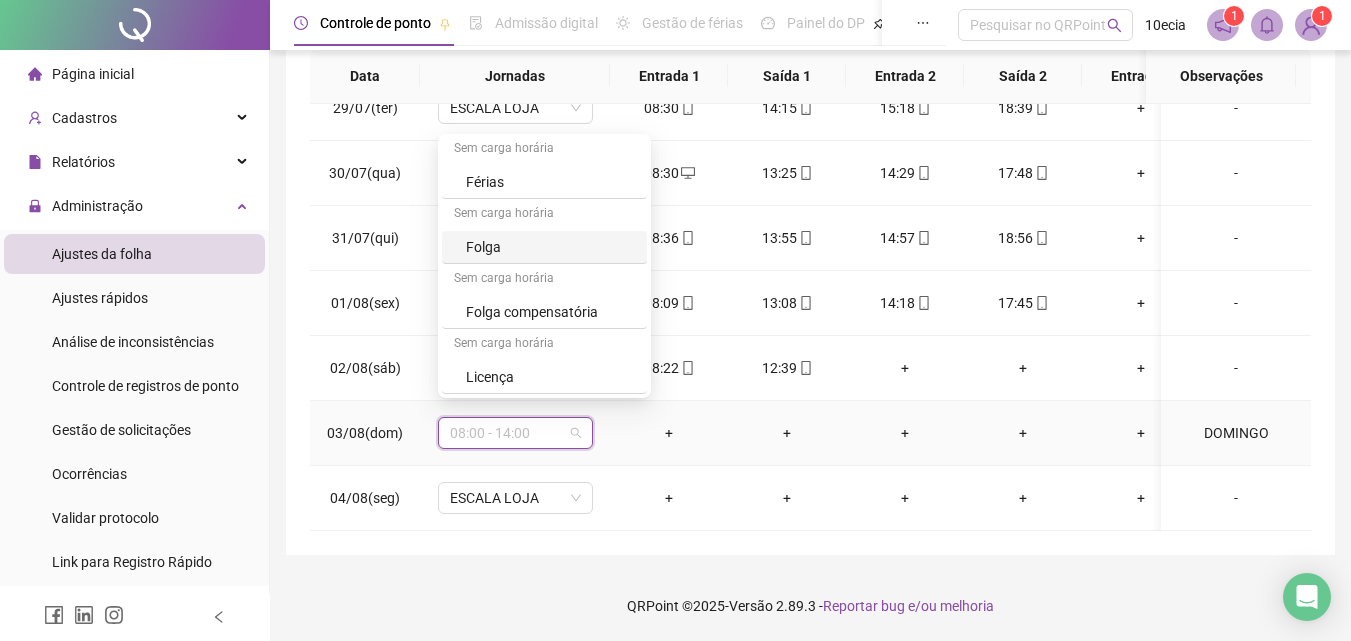 click on "Folga" at bounding box center (550, 247) 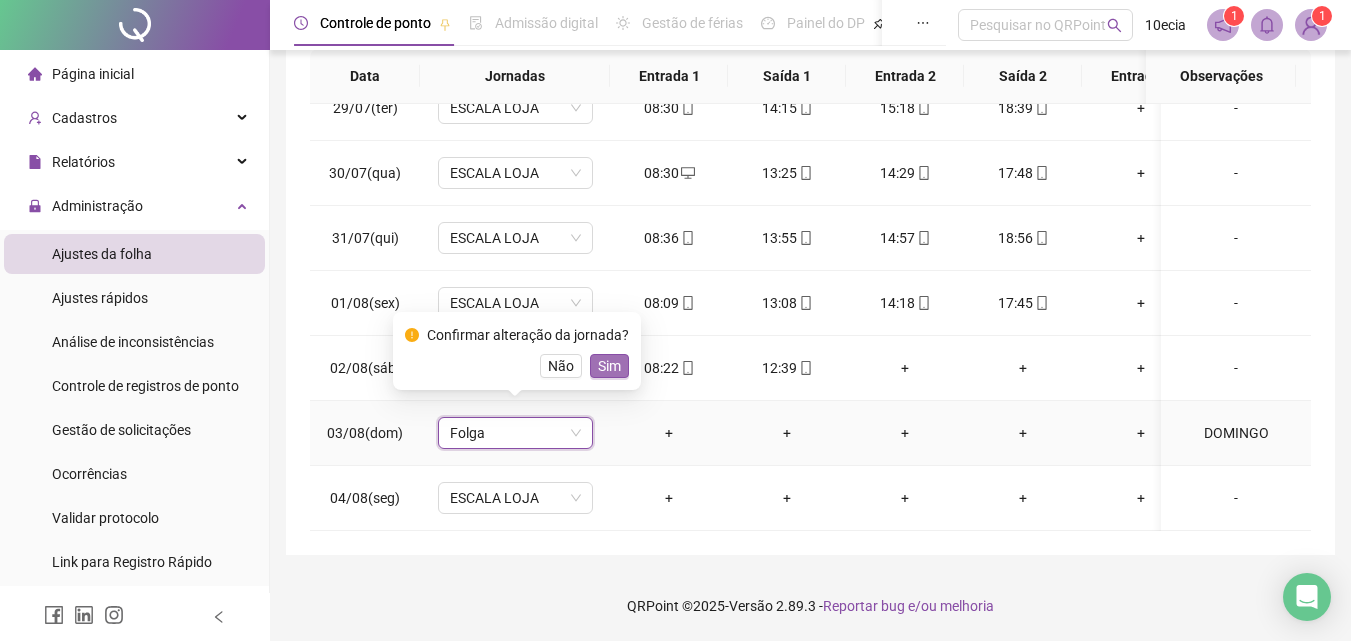 click on "Sim" at bounding box center (609, 366) 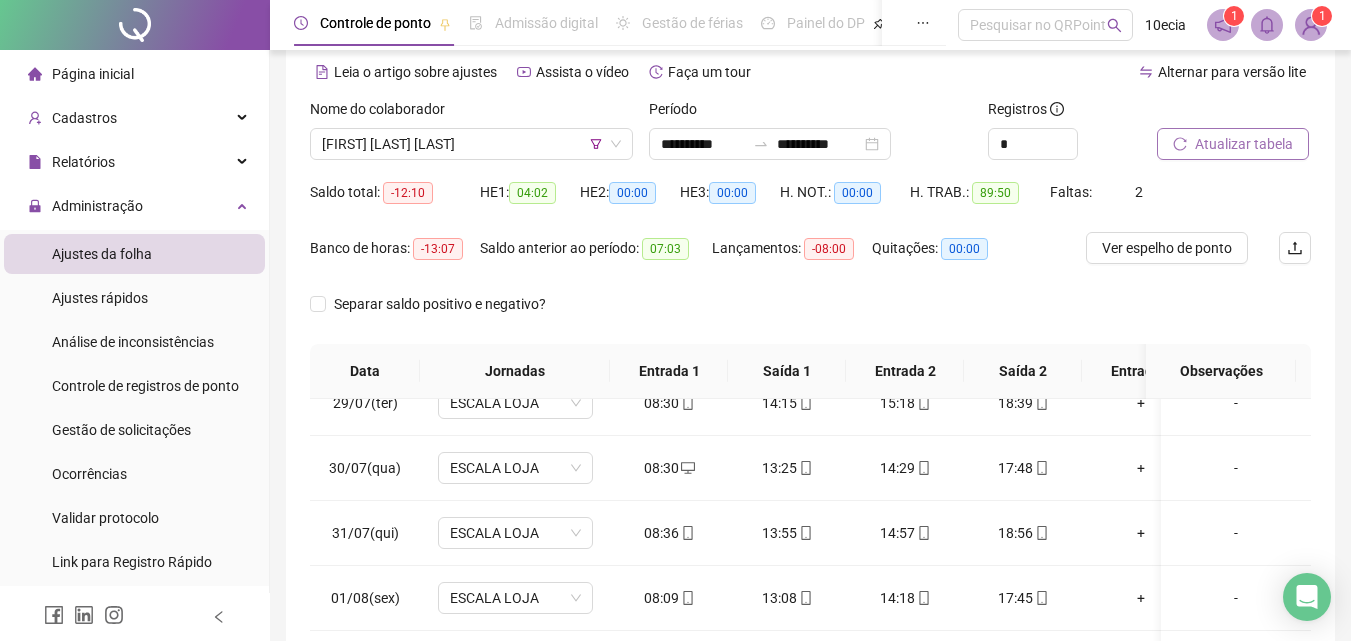 scroll, scrollTop: 81, scrollLeft: 0, axis: vertical 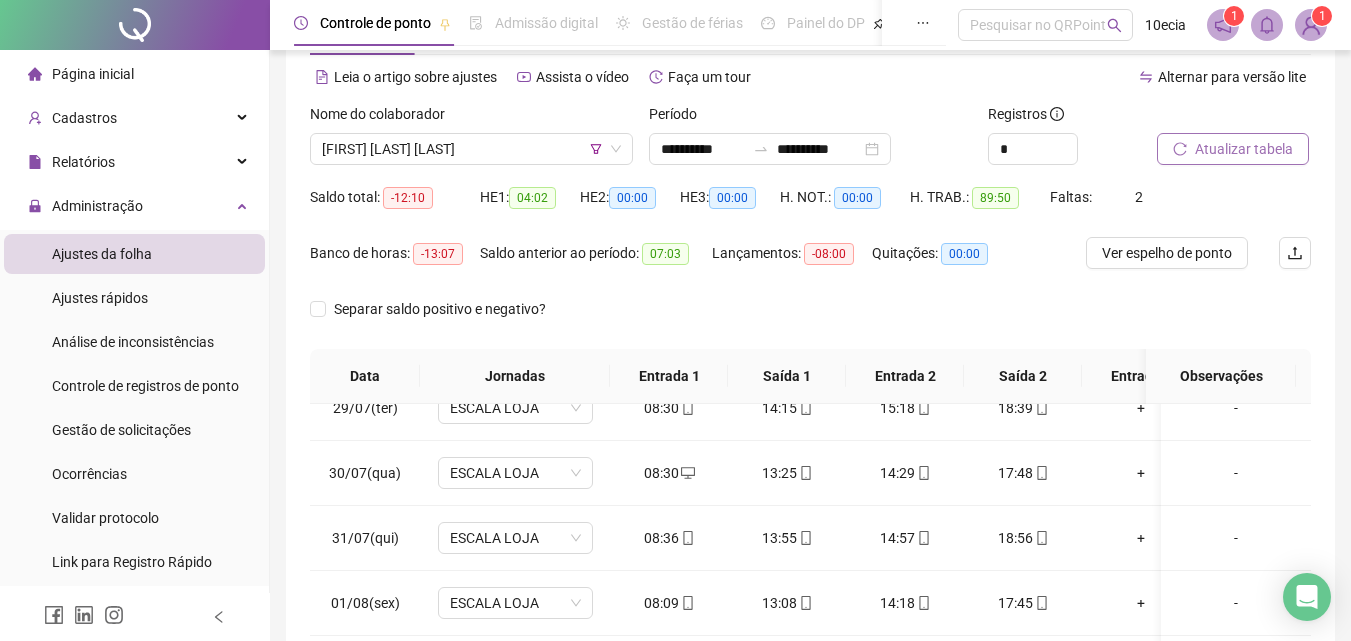 click on "Atualizar tabela" at bounding box center [1244, 149] 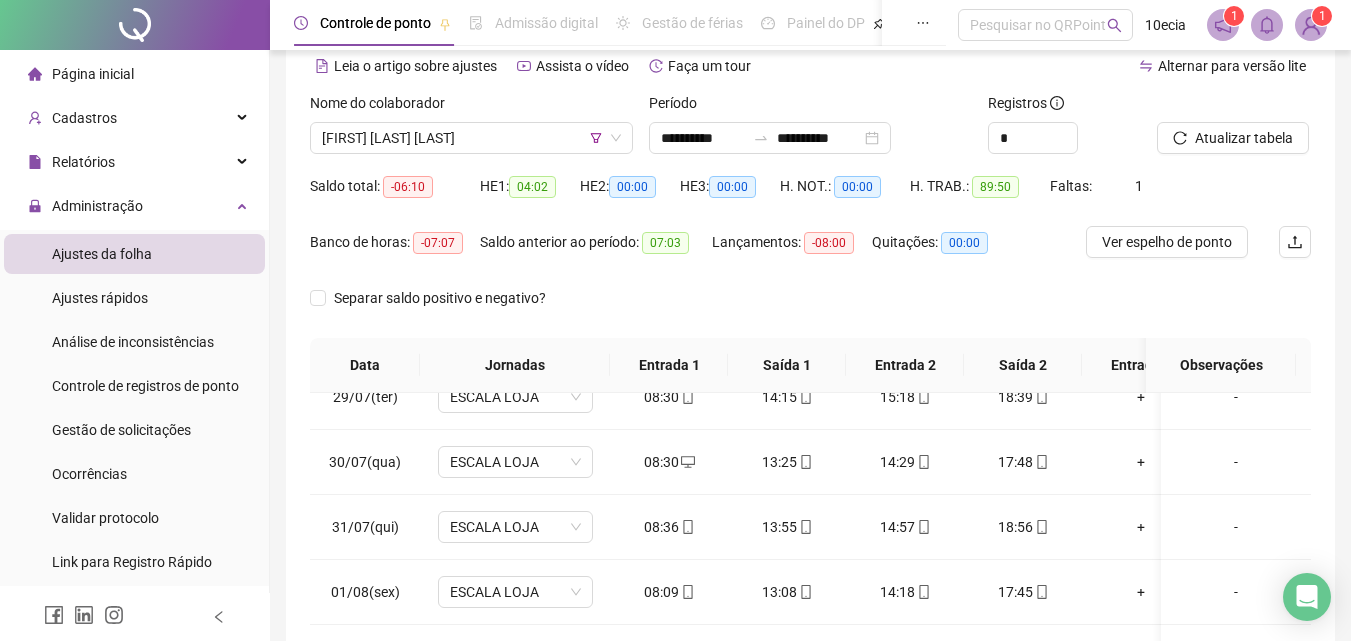 scroll, scrollTop: 0, scrollLeft: 0, axis: both 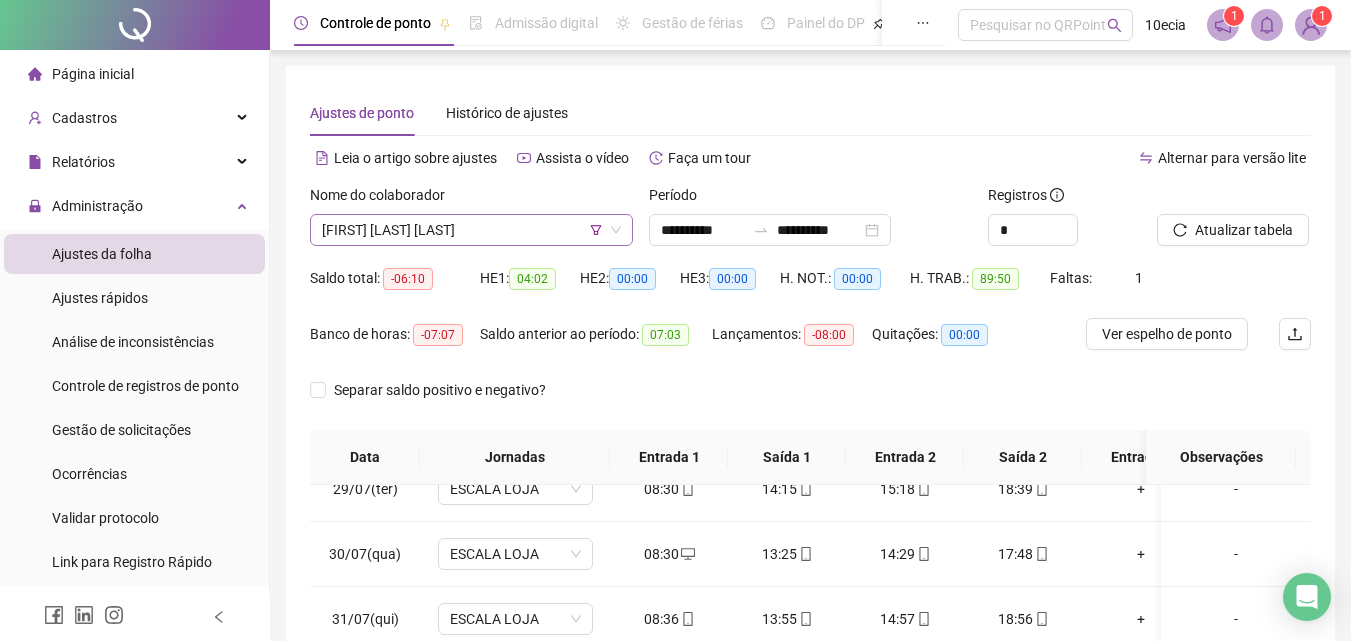click on "[FIRST] [LAST] [LAST]" at bounding box center [471, 230] 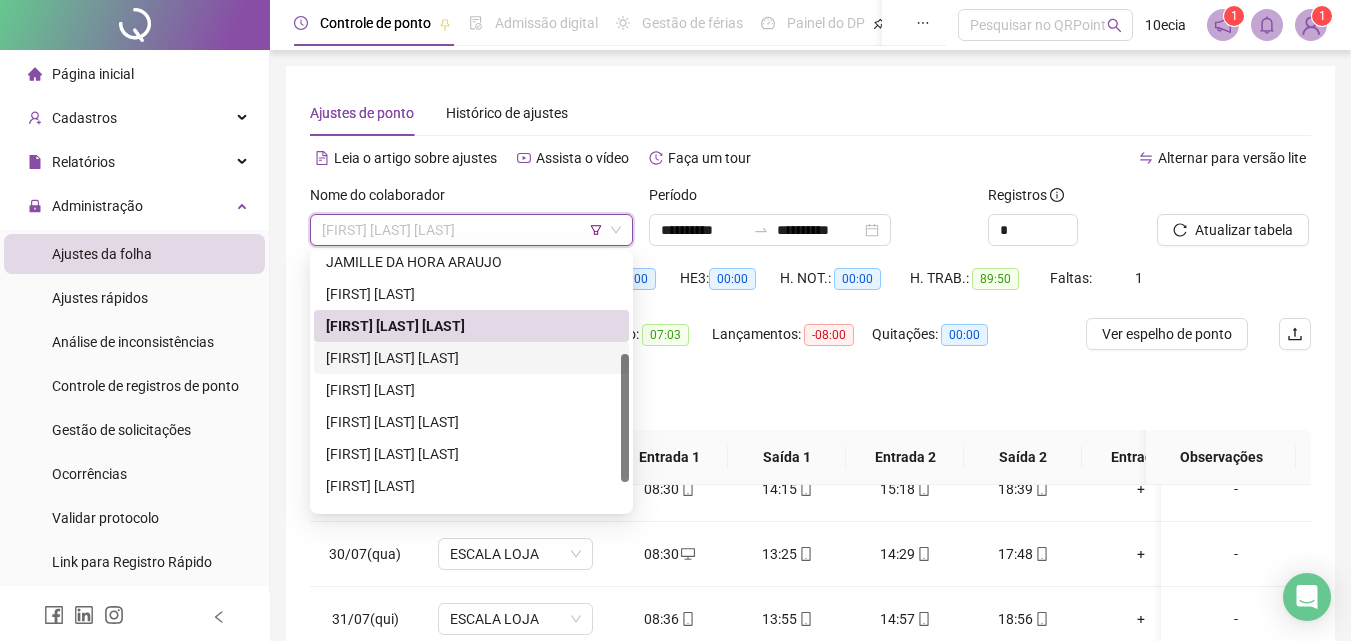 click on "[FIRST] [LAST] [LAST]" at bounding box center (471, 358) 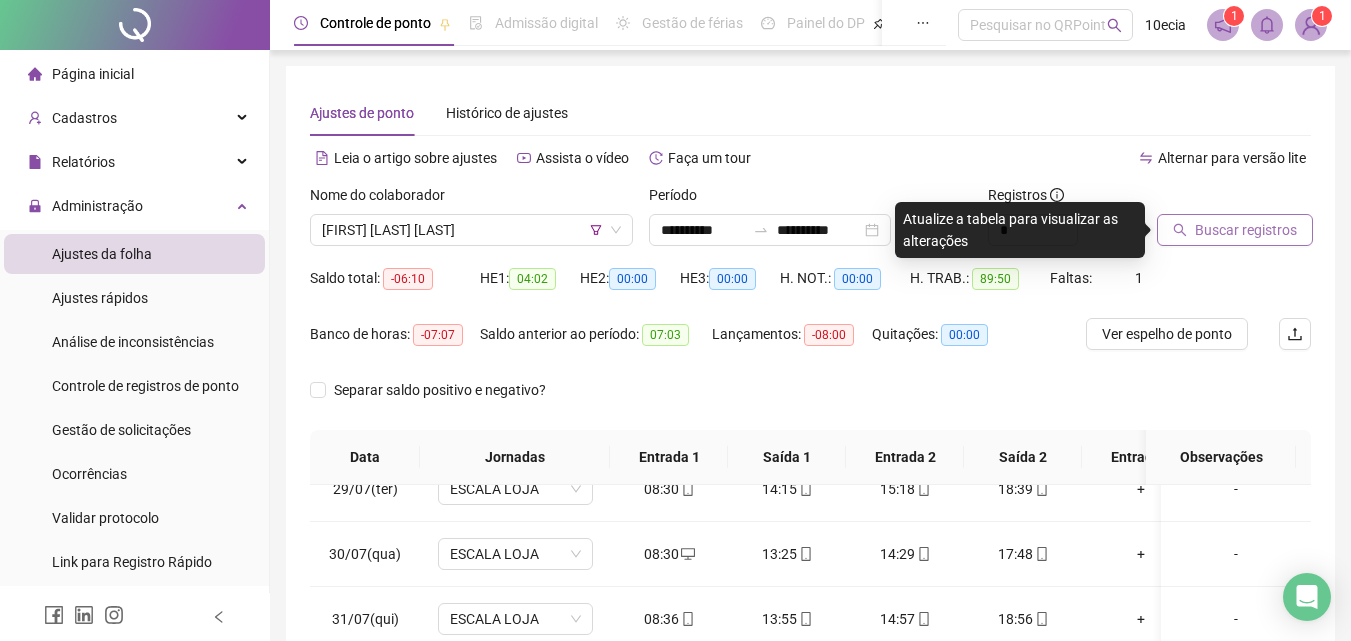 click 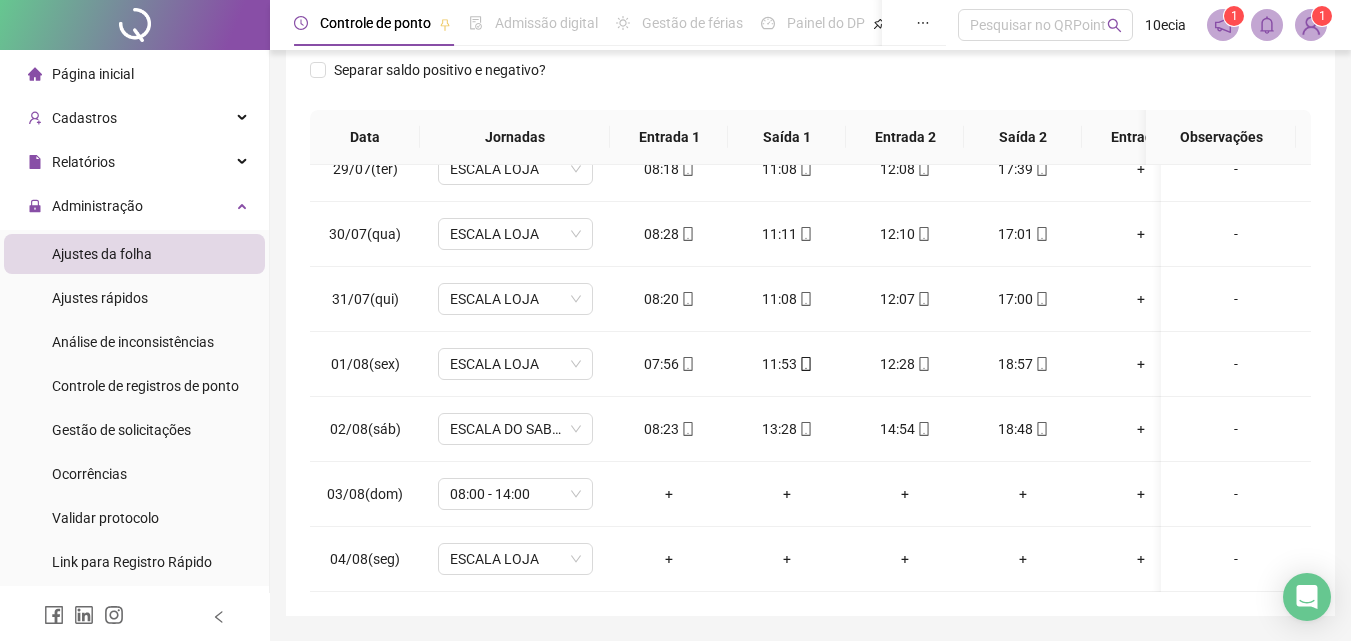 scroll, scrollTop: 381, scrollLeft: 0, axis: vertical 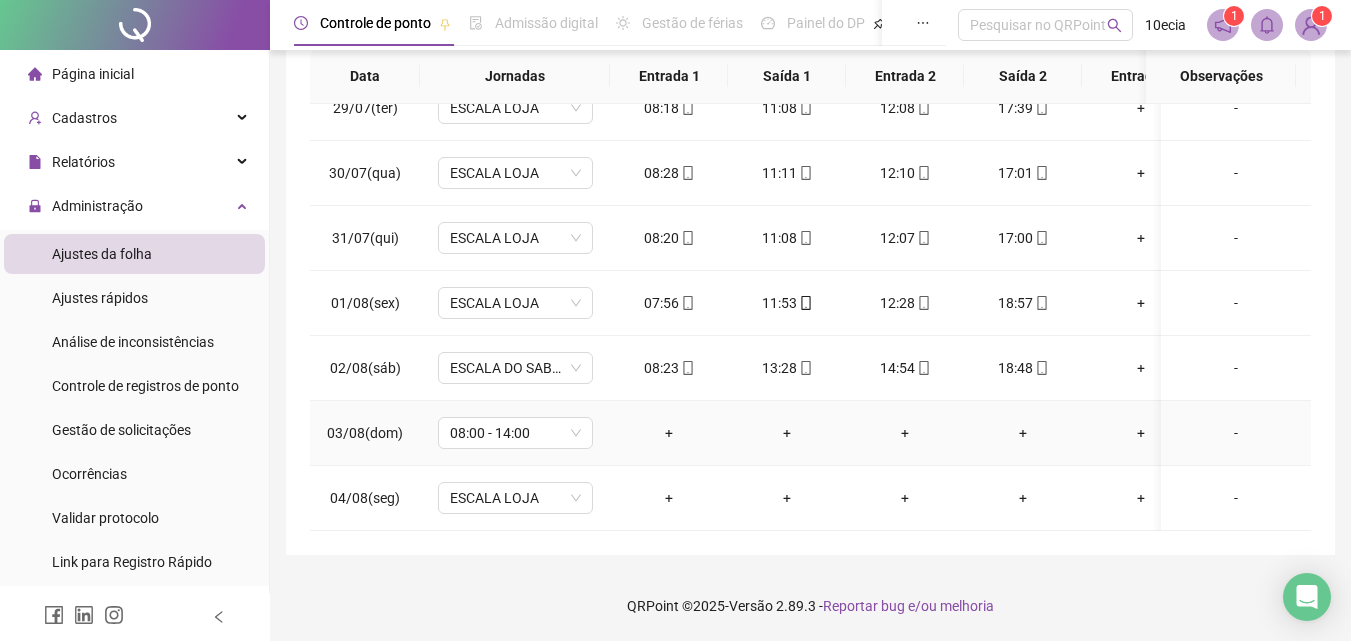 click on "-" at bounding box center [1236, 433] 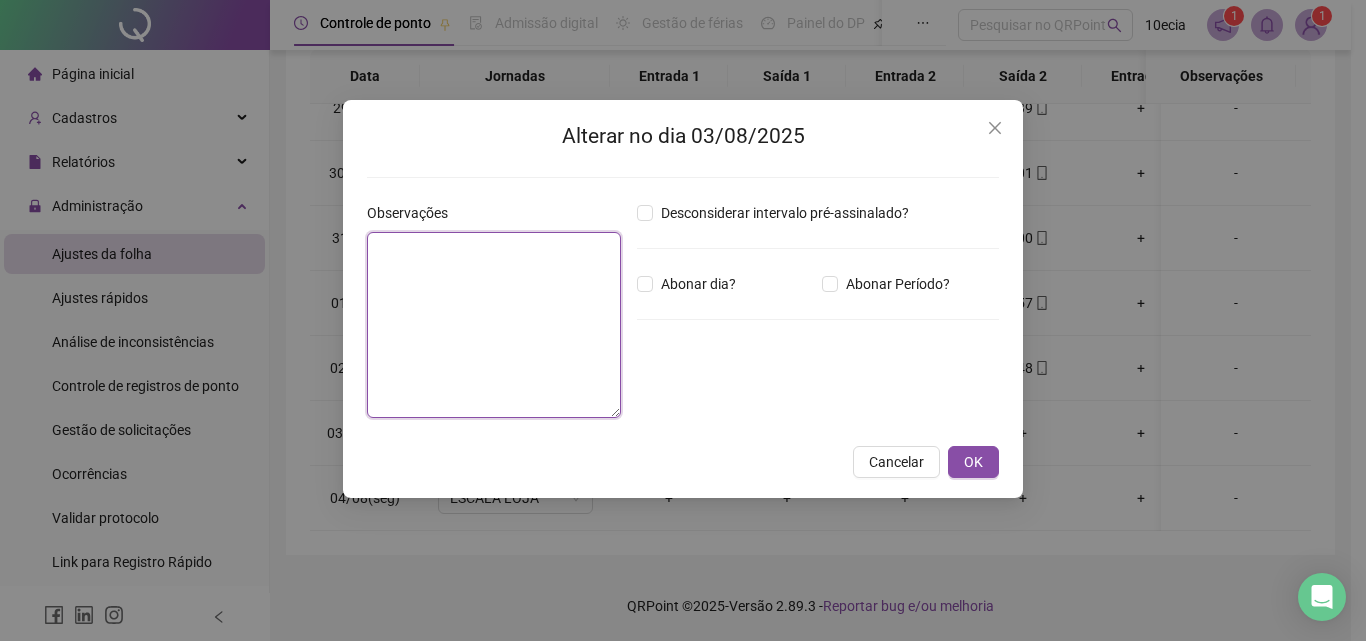 click at bounding box center (494, 325) 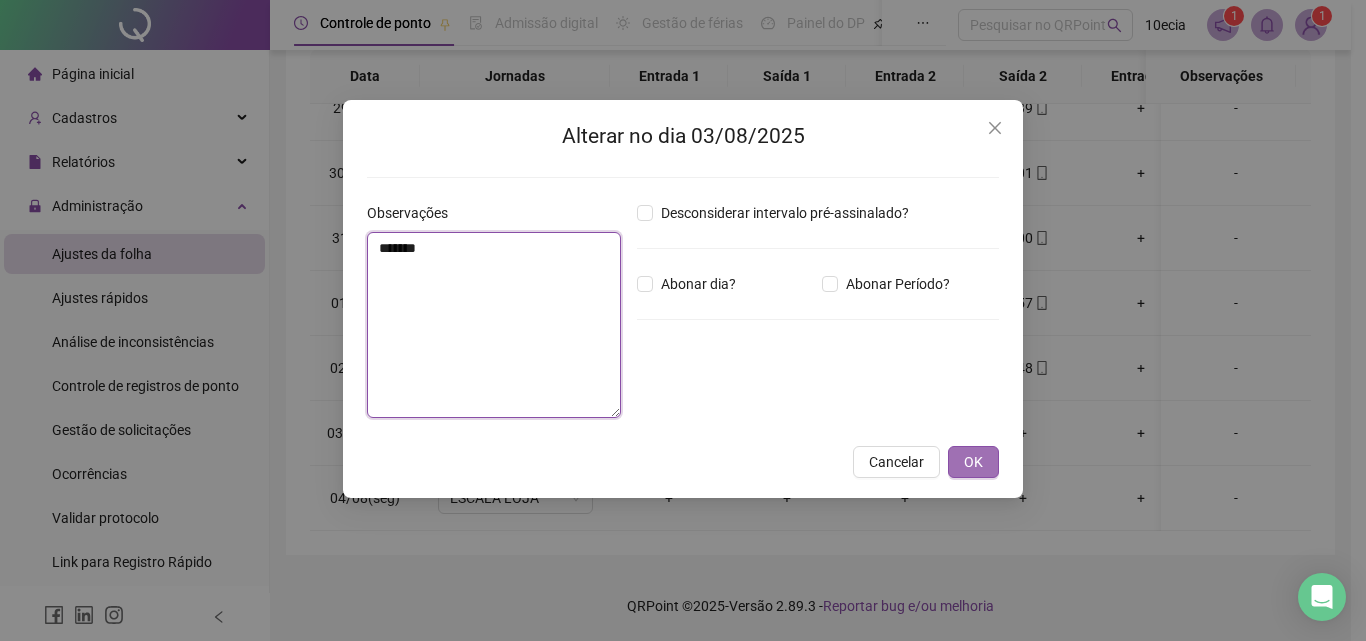 type on "*******" 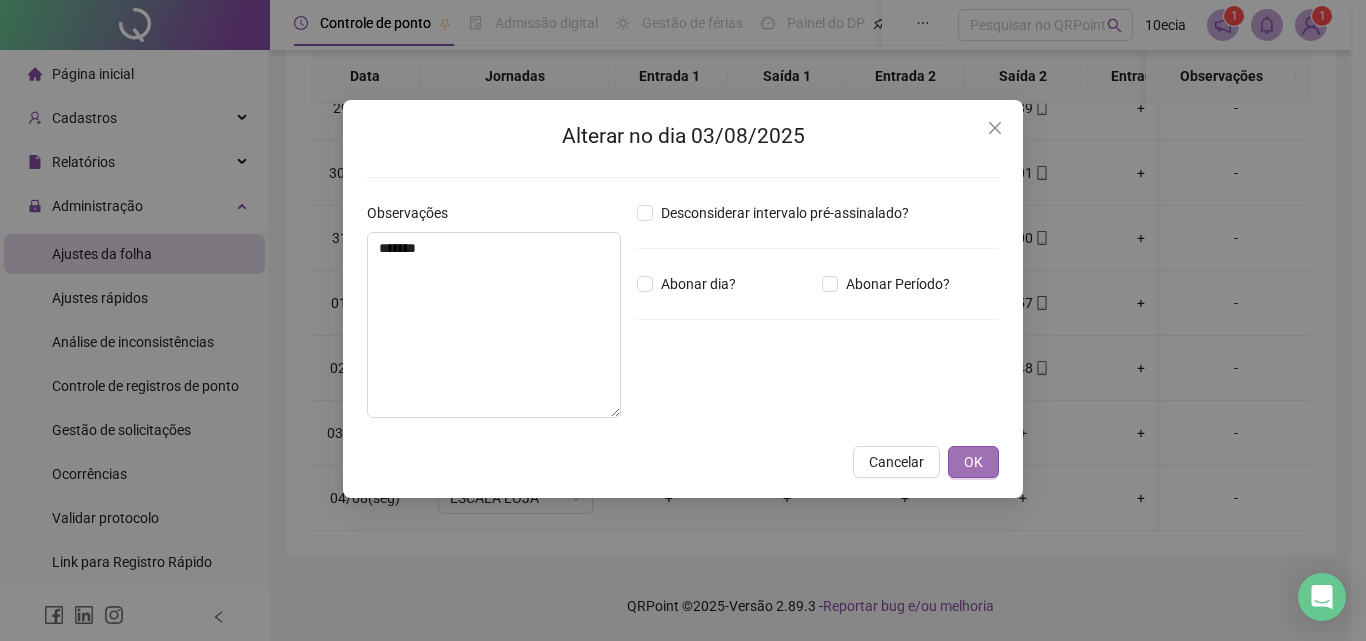 click on "OK" at bounding box center [973, 462] 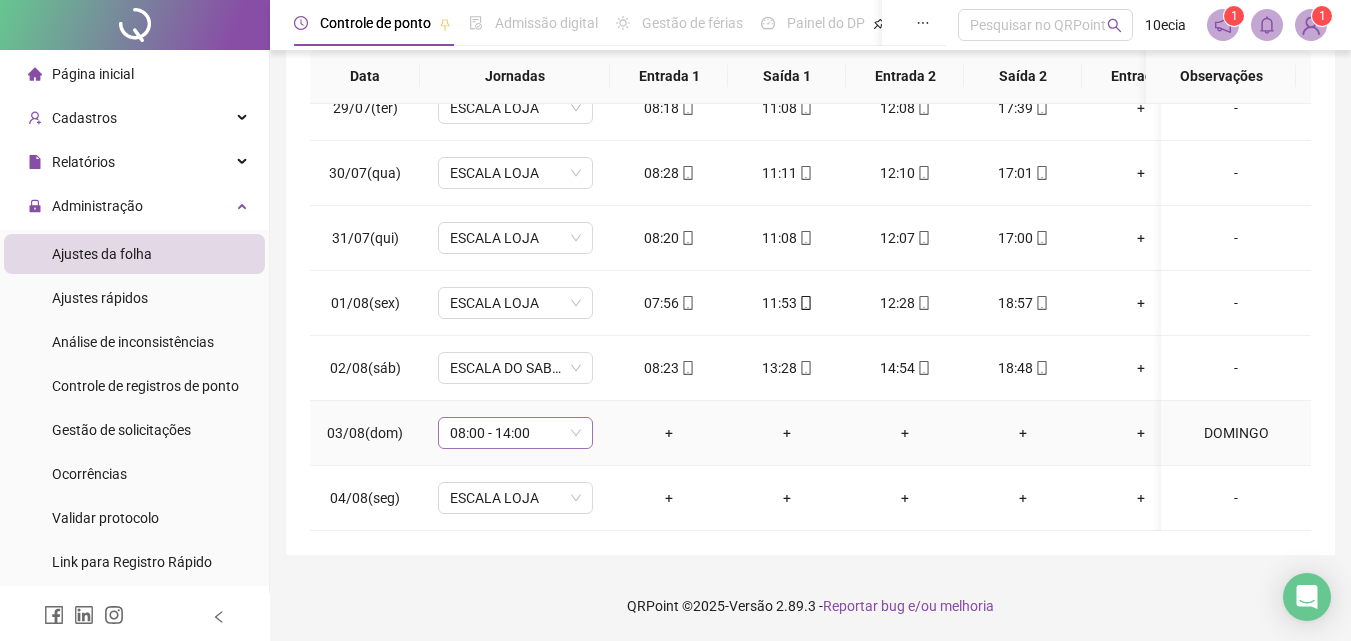 click on "08:00 - 14:00" at bounding box center [515, 433] 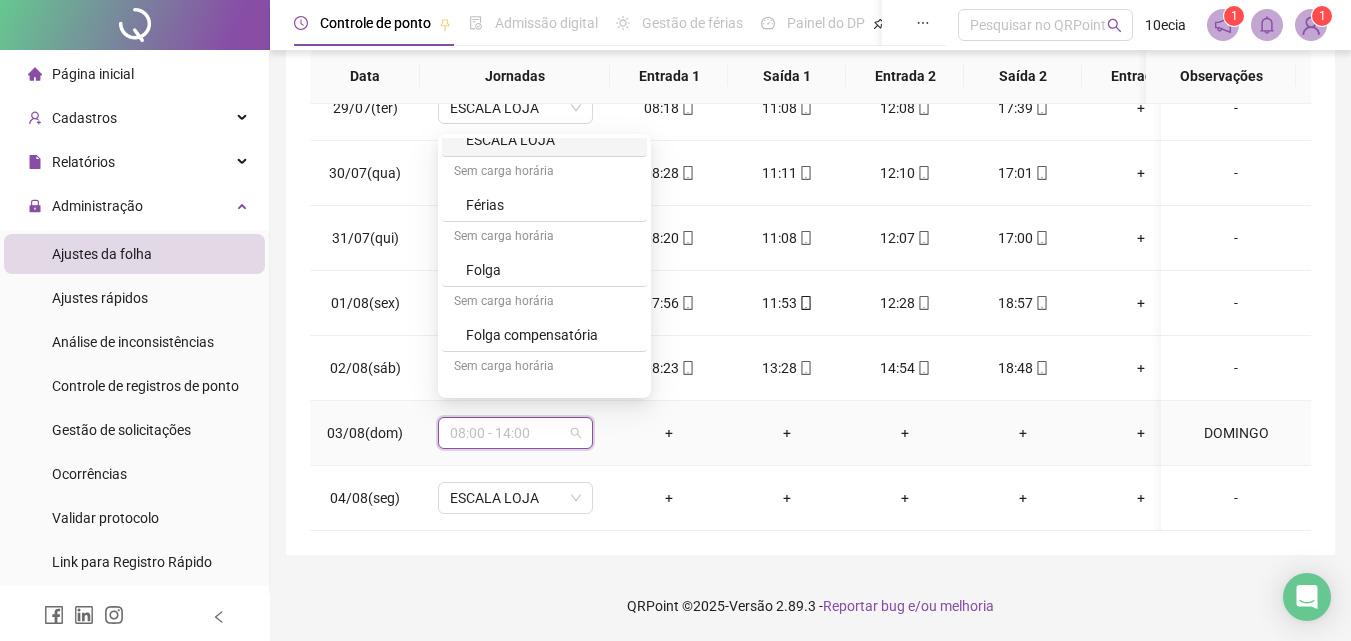 scroll, scrollTop: 700, scrollLeft: 0, axis: vertical 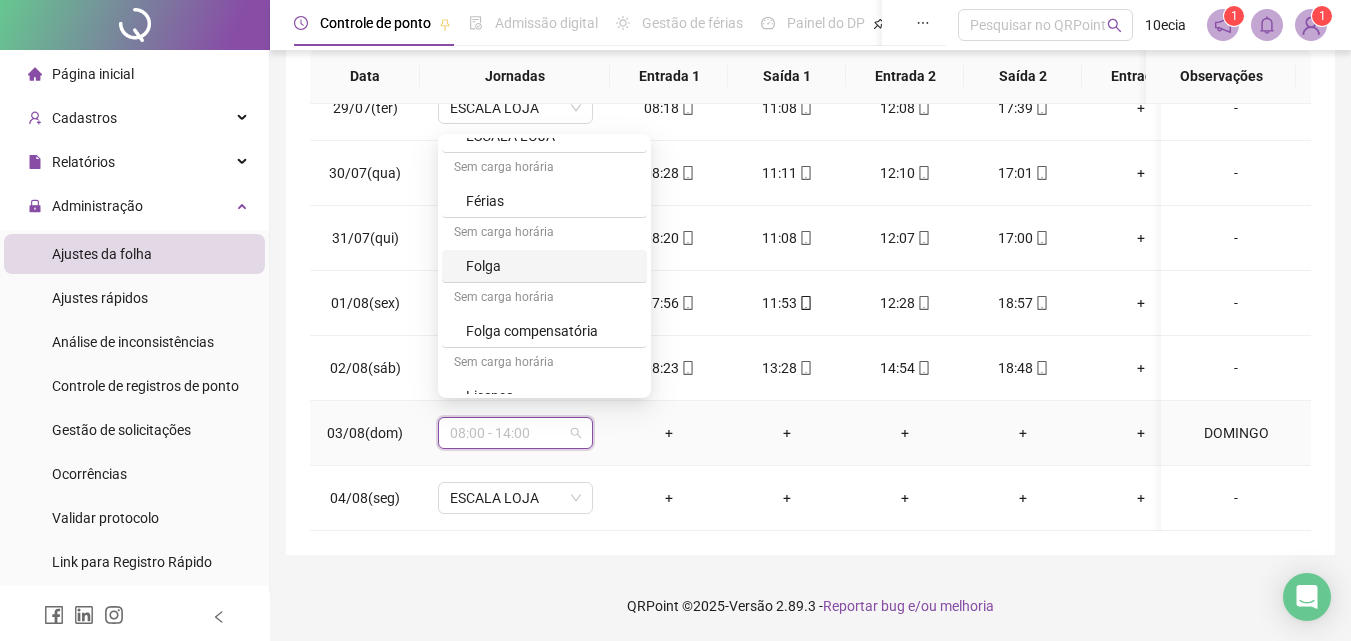 click on "Folga" at bounding box center [550, 266] 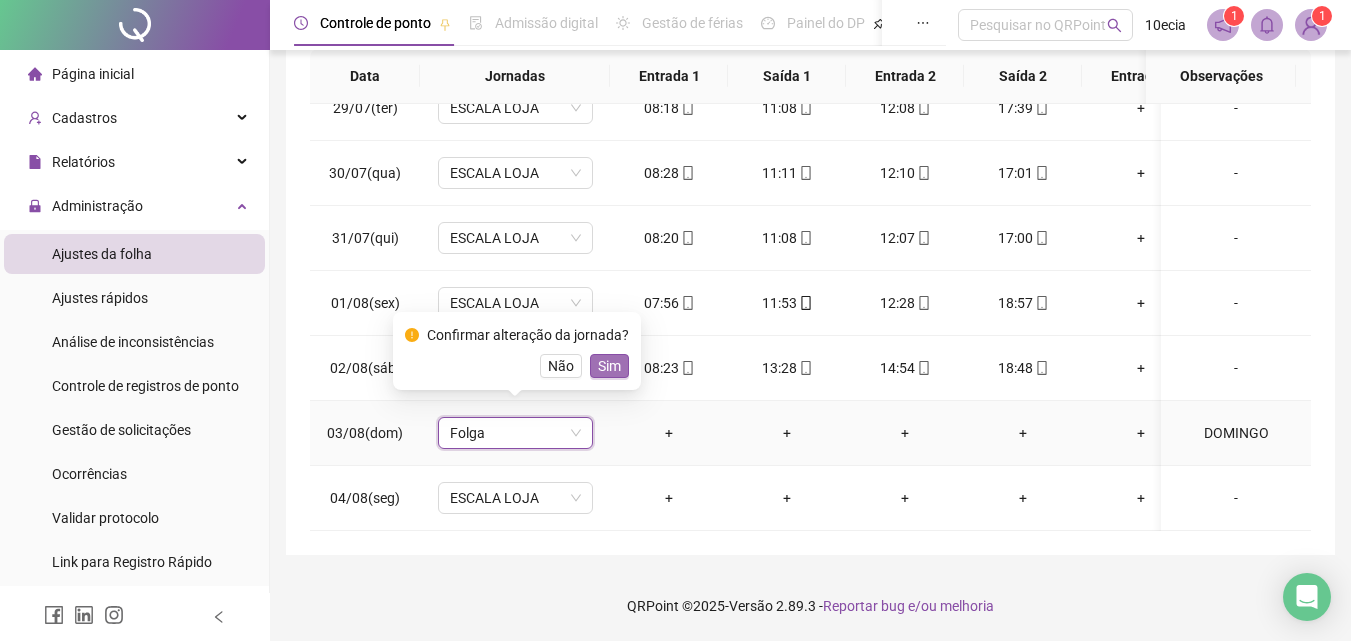 click on "Sim" at bounding box center (609, 366) 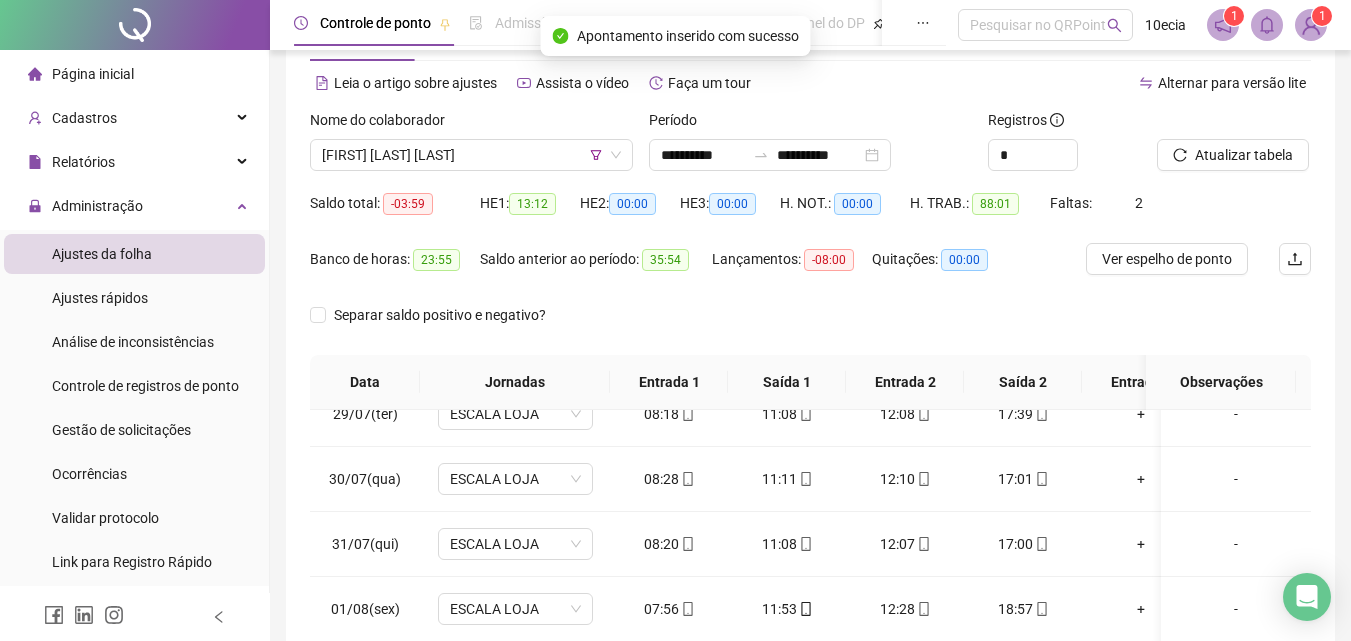 scroll, scrollTop: 0, scrollLeft: 0, axis: both 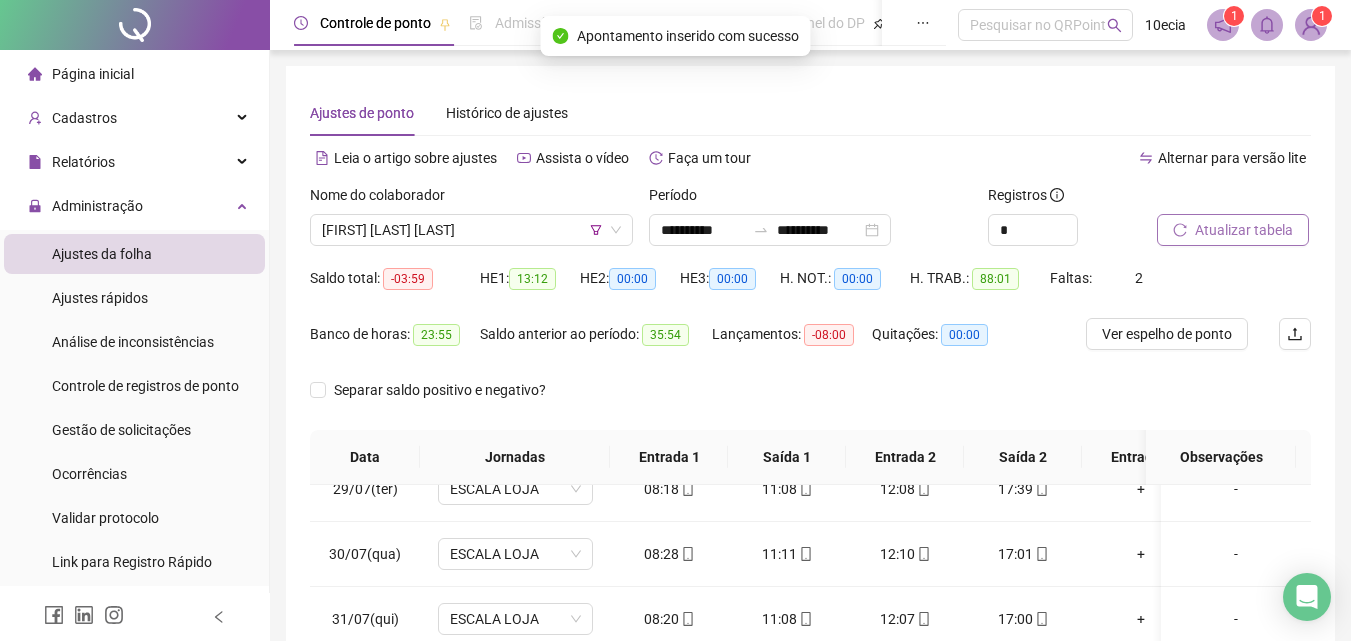 click on "Atualizar tabela" at bounding box center (1233, 230) 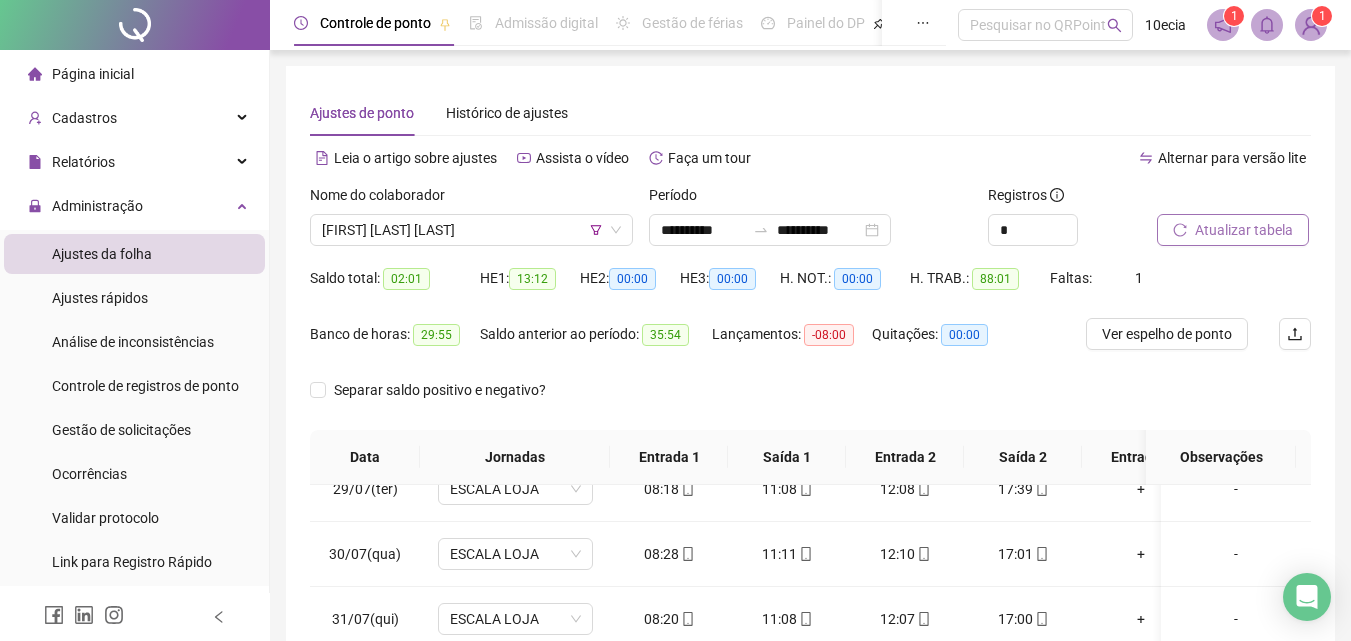 click on "Atualizar tabela" at bounding box center [1233, 230] 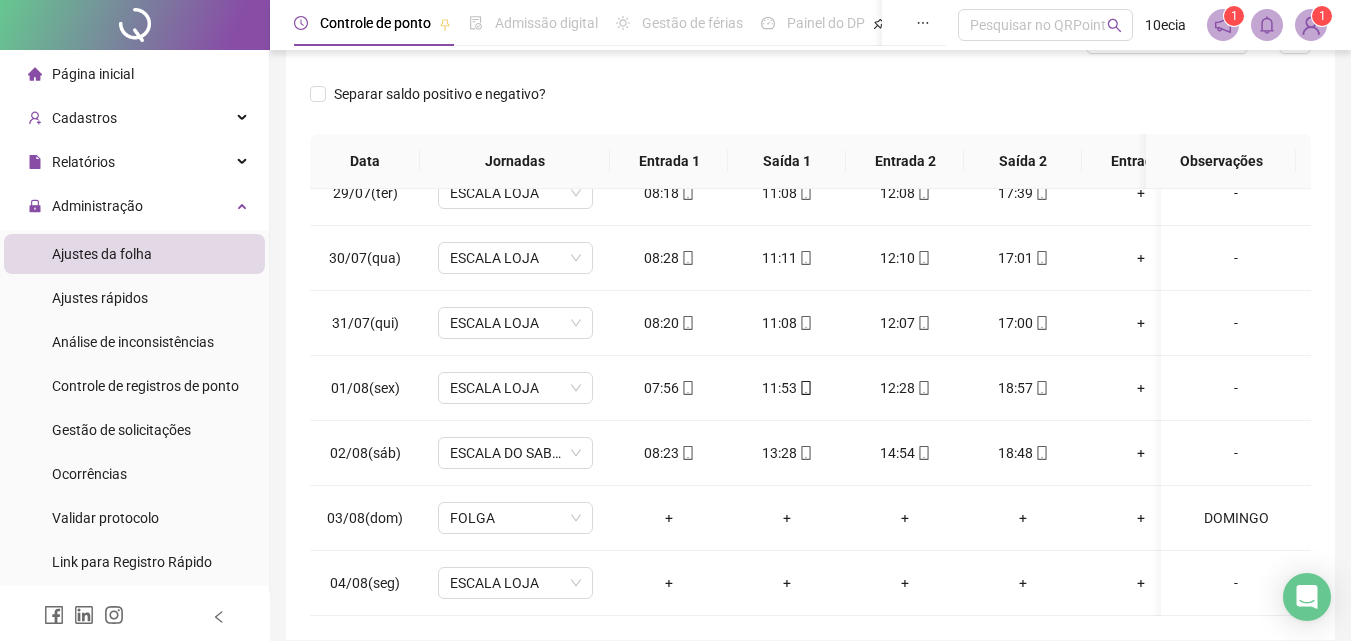 scroll, scrollTop: 0, scrollLeft: 0, axis: both 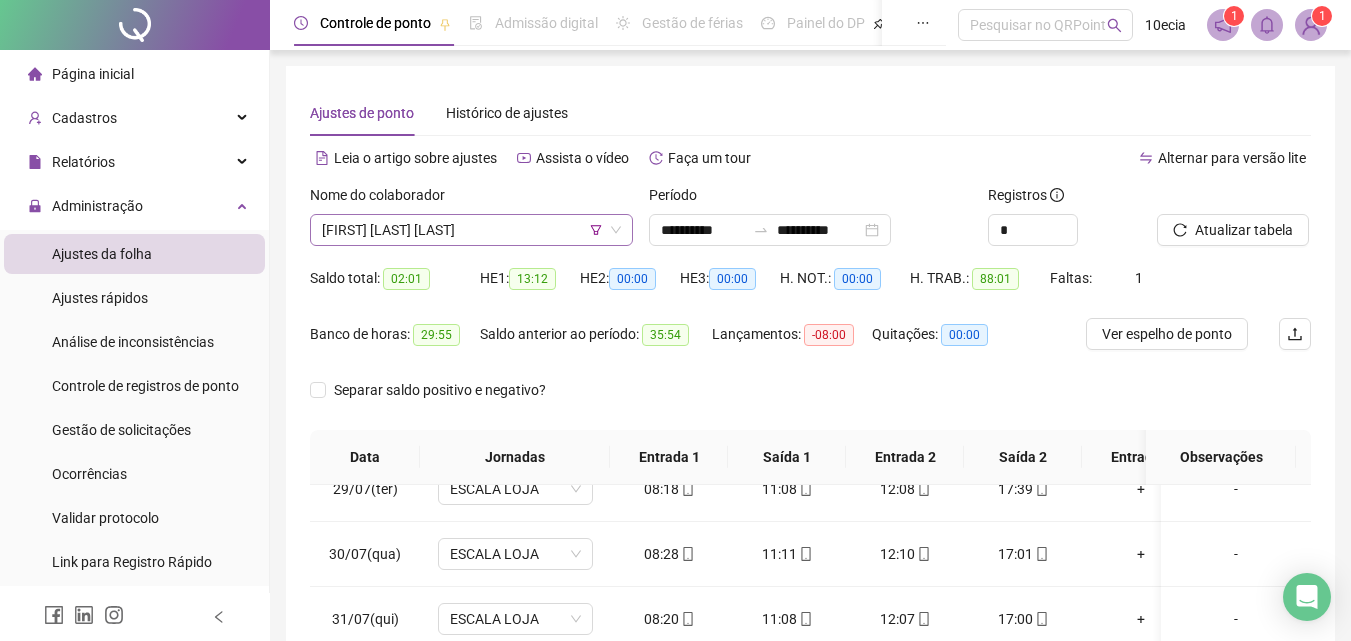 click on "[FIRST] [LAST] [LAST]" at bounding box center [471, 230] 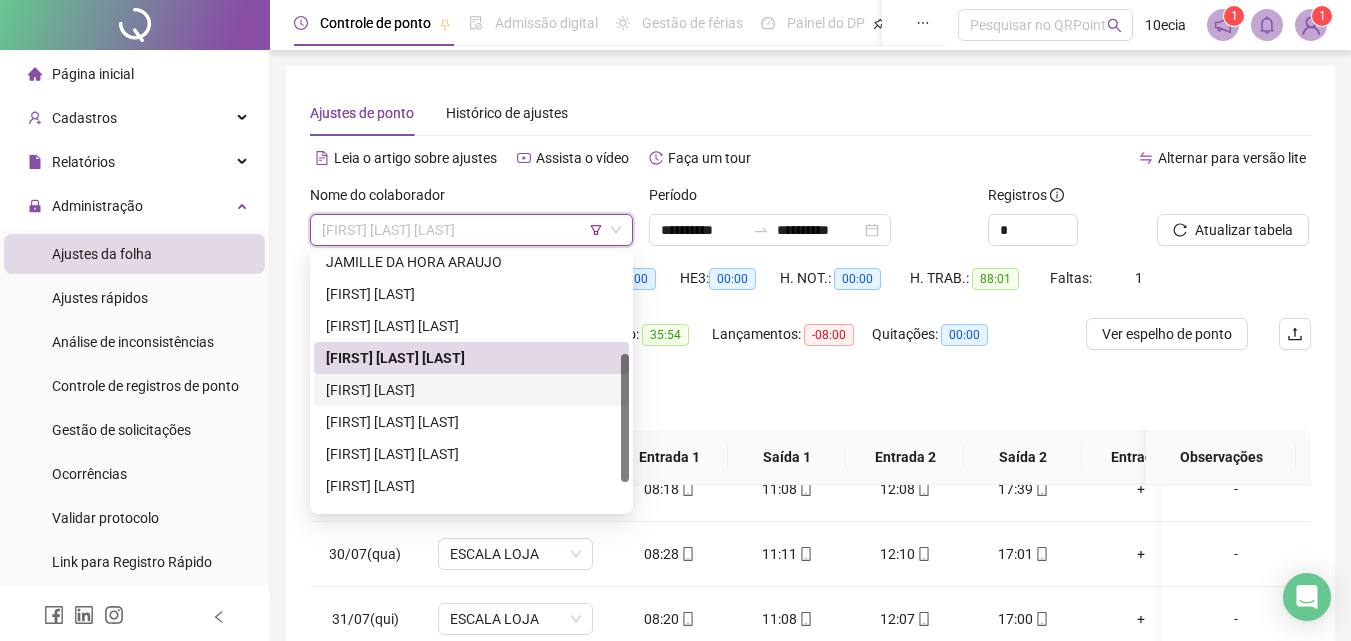 click on "[FIRST] [LAST]" at bounding box center [471, 390] 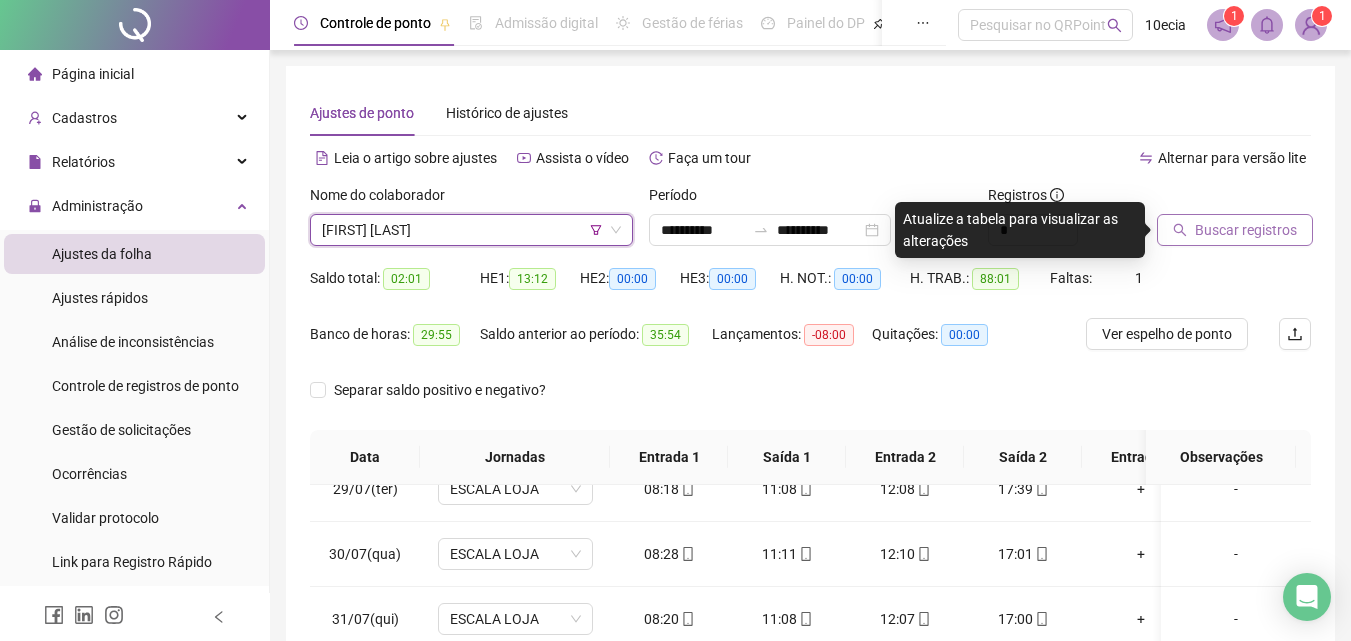click on "Buscar registros" at bounding box center (1246, 230) 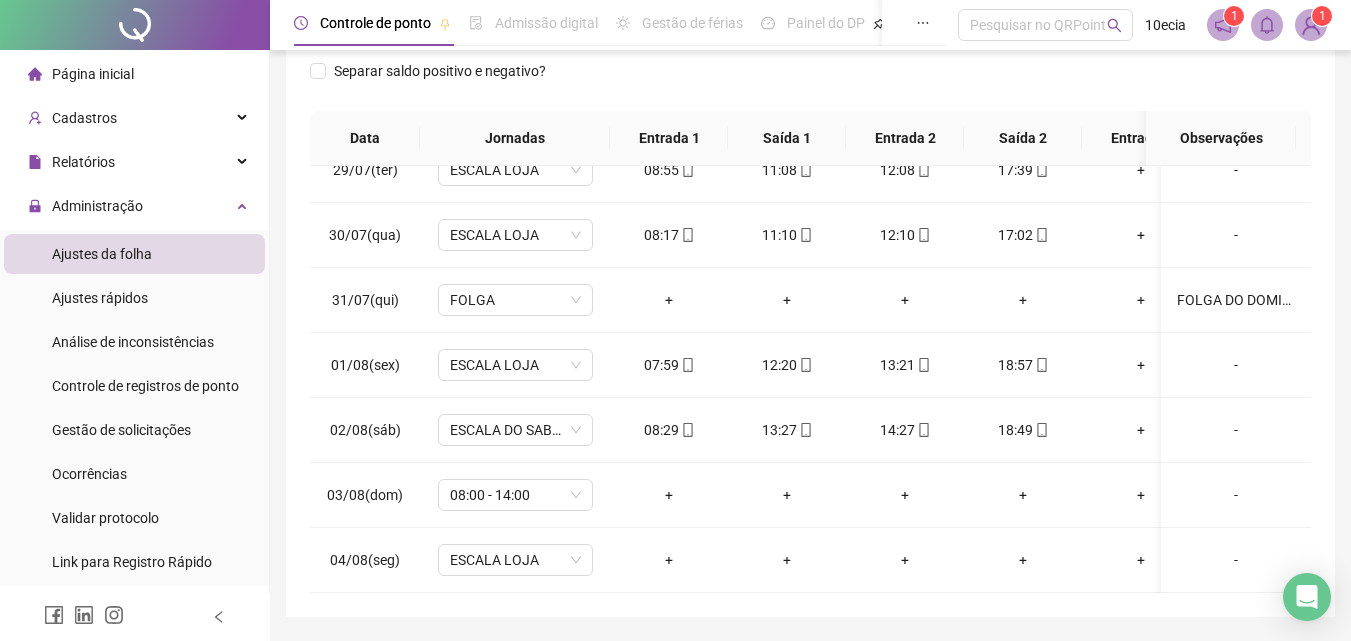 scroll, scrollTop: 381, scrollLeft: 0, axis: vertical 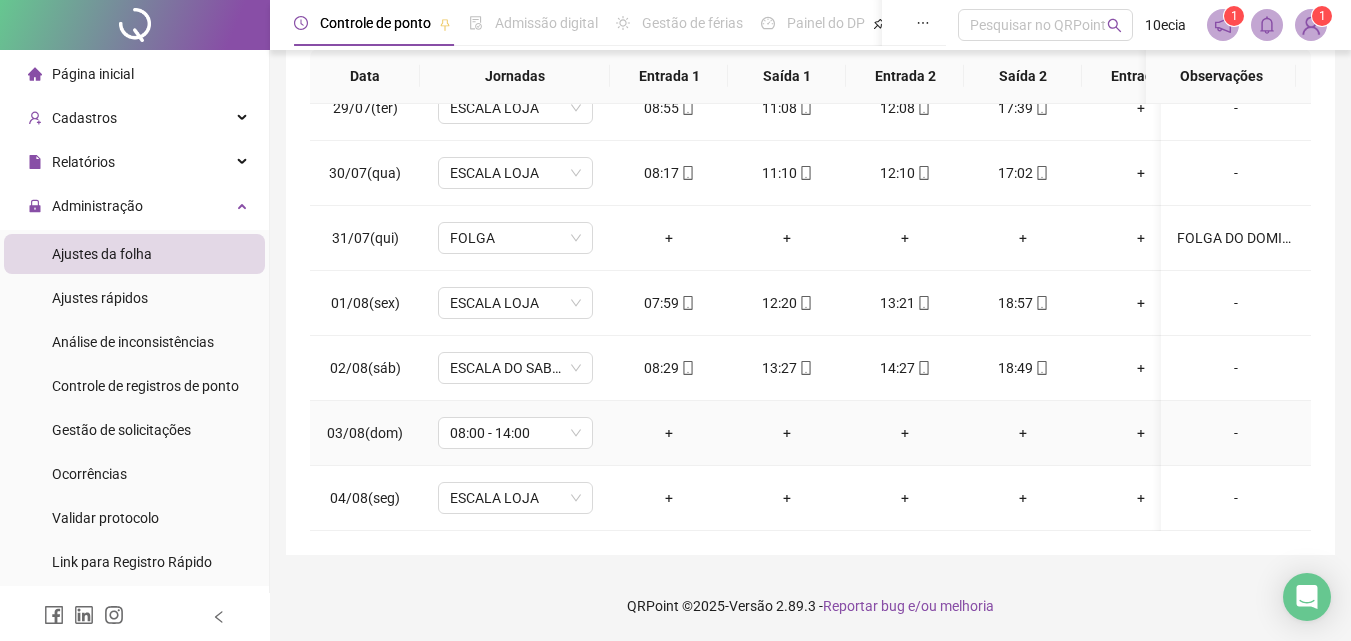 click on "-" at bounding box center (1236, 433) 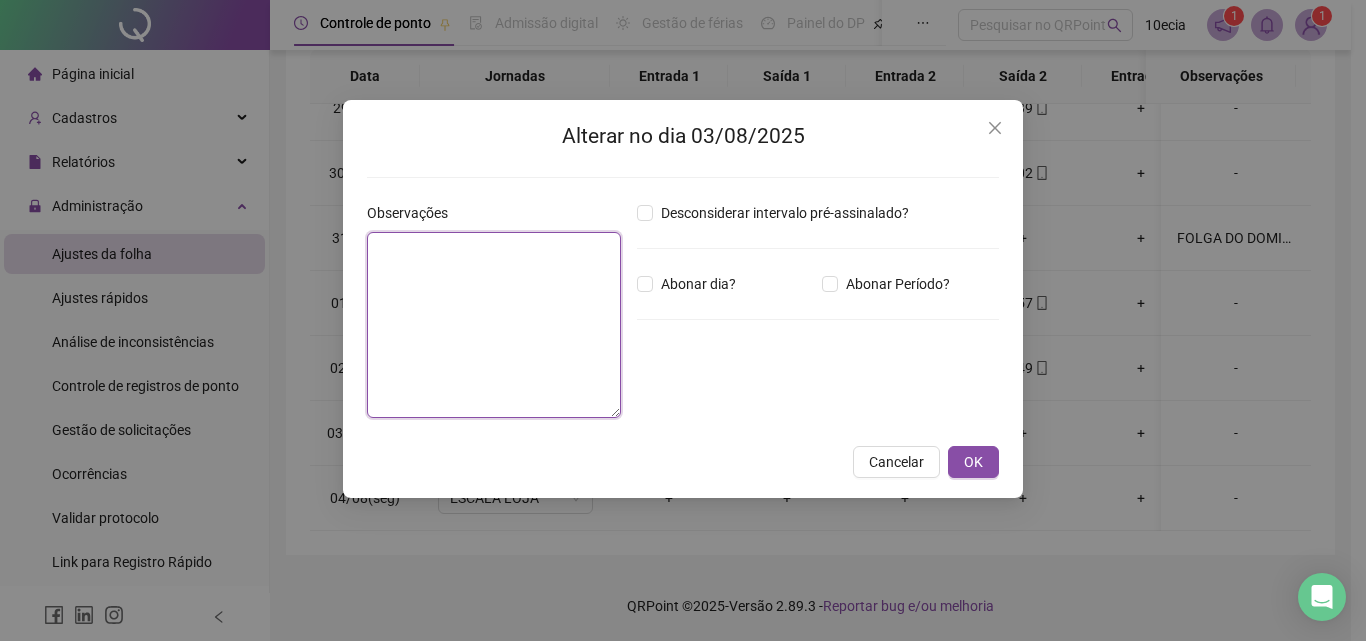 click at bounding box center [494, 325] 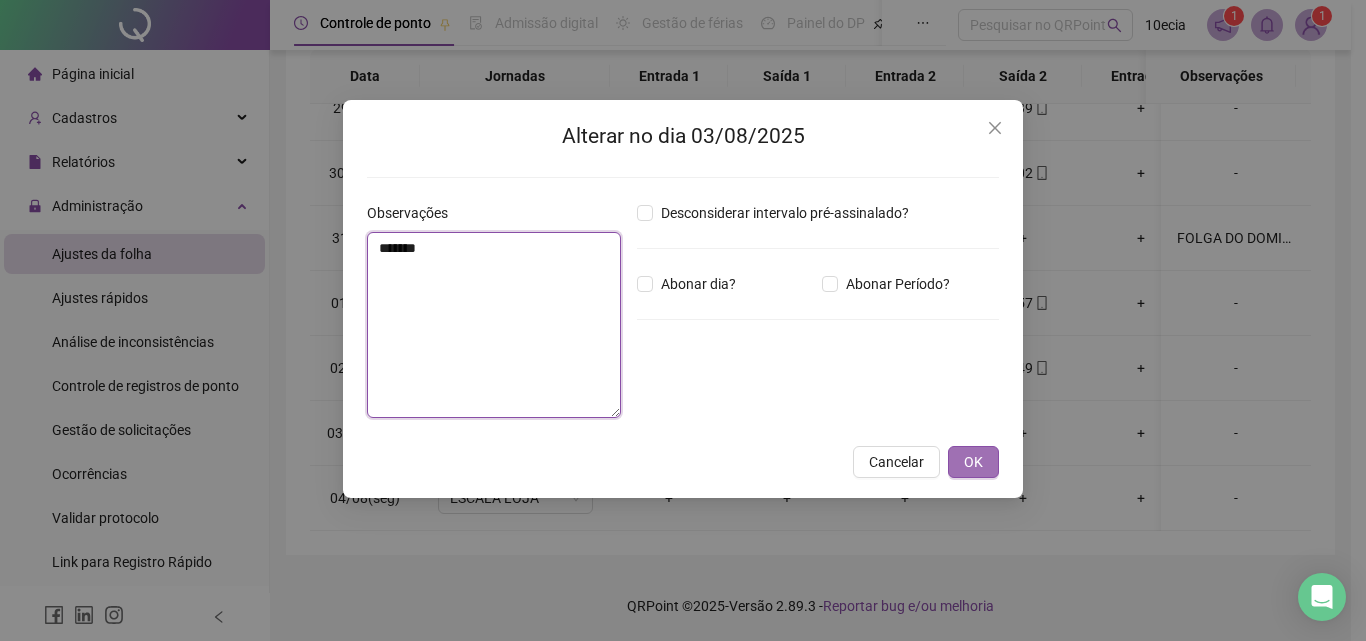 type on "*******" 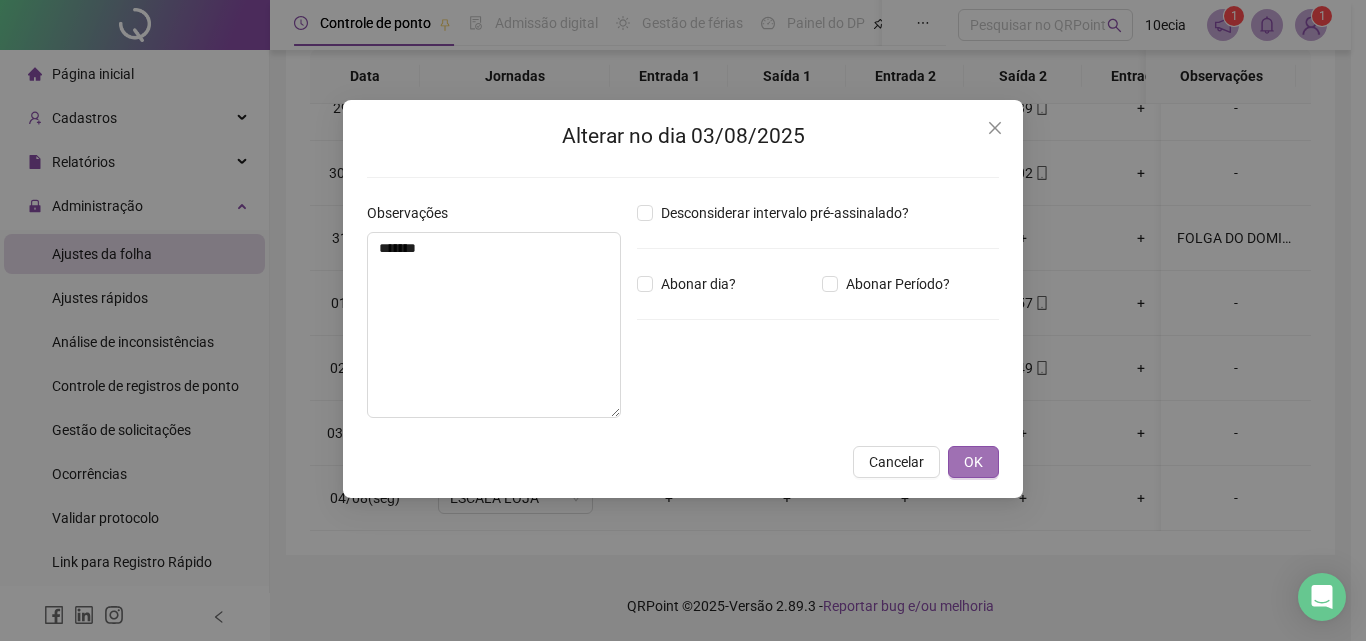 click on "OK" at bounding box center [973, 462] 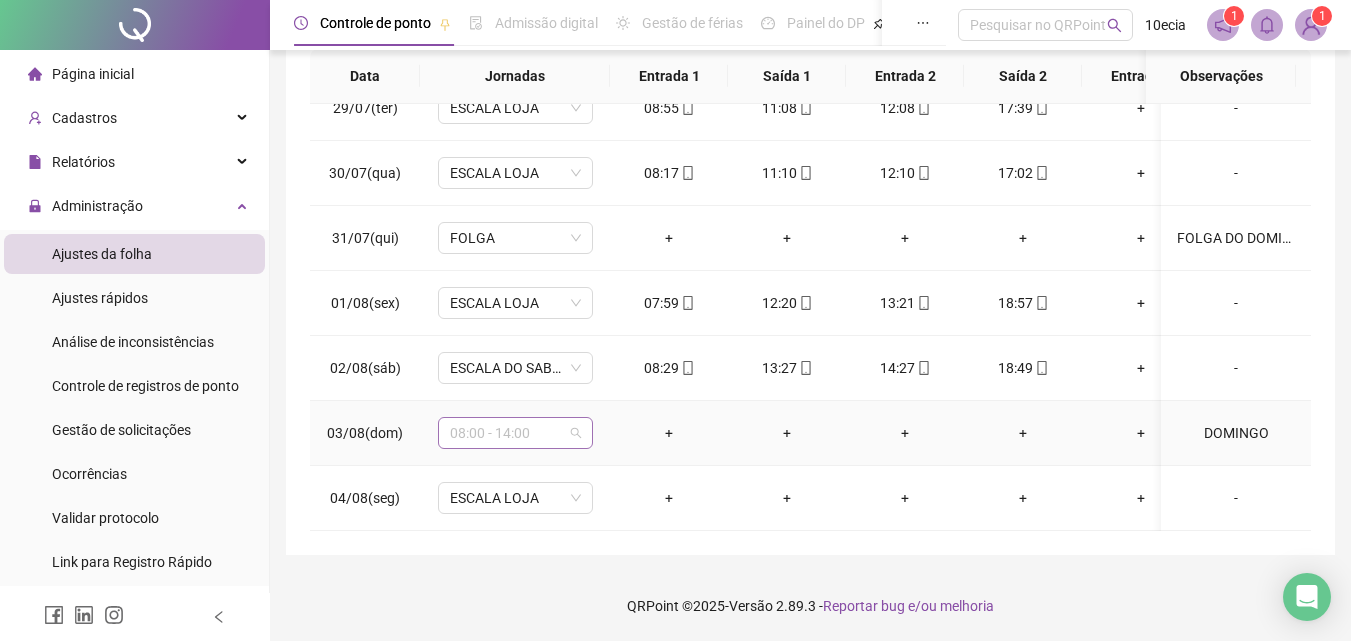click on "08:00 - 14:00" at bounding box center (515, 433) 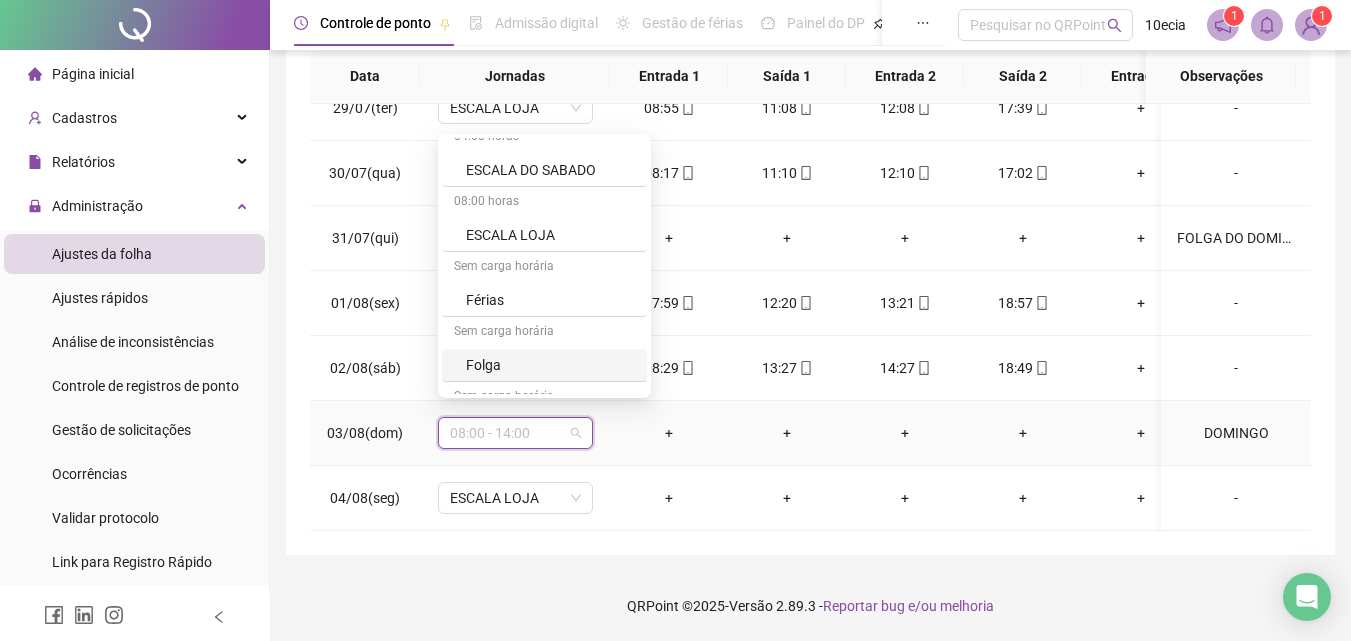 scroll, scrollTop: 700, scrollLeft: 0, axis: vertical 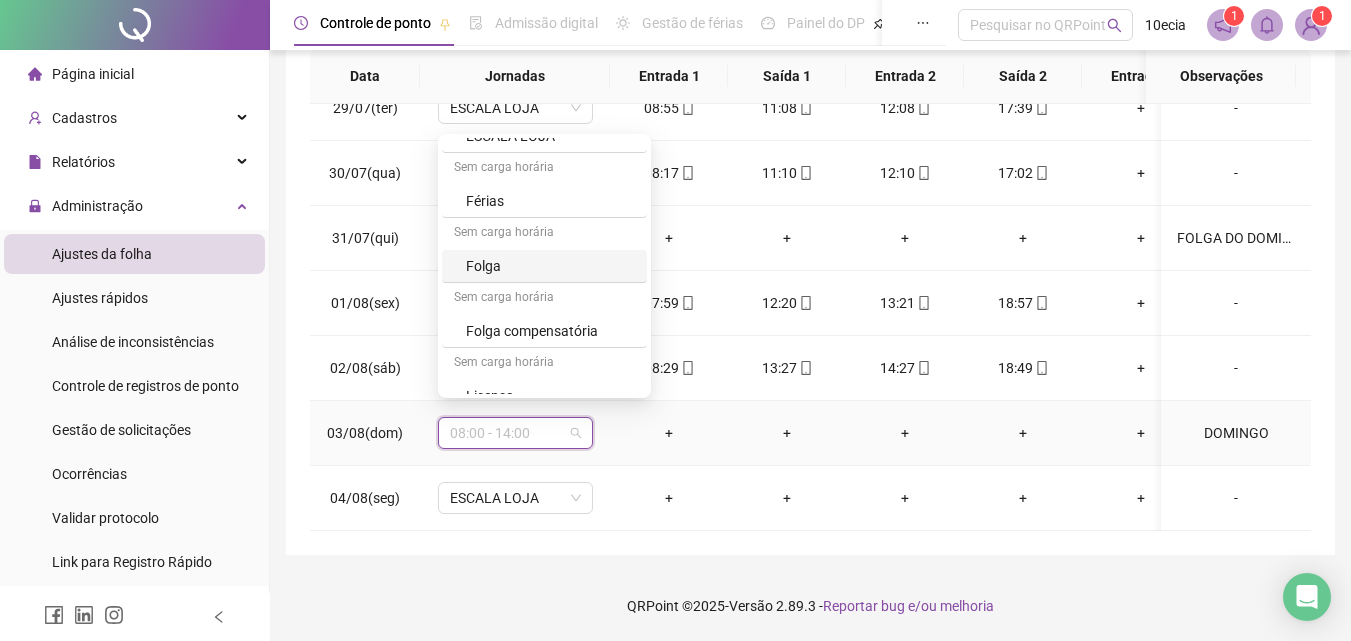 click on "Folga" at bounding box center [550, 266] 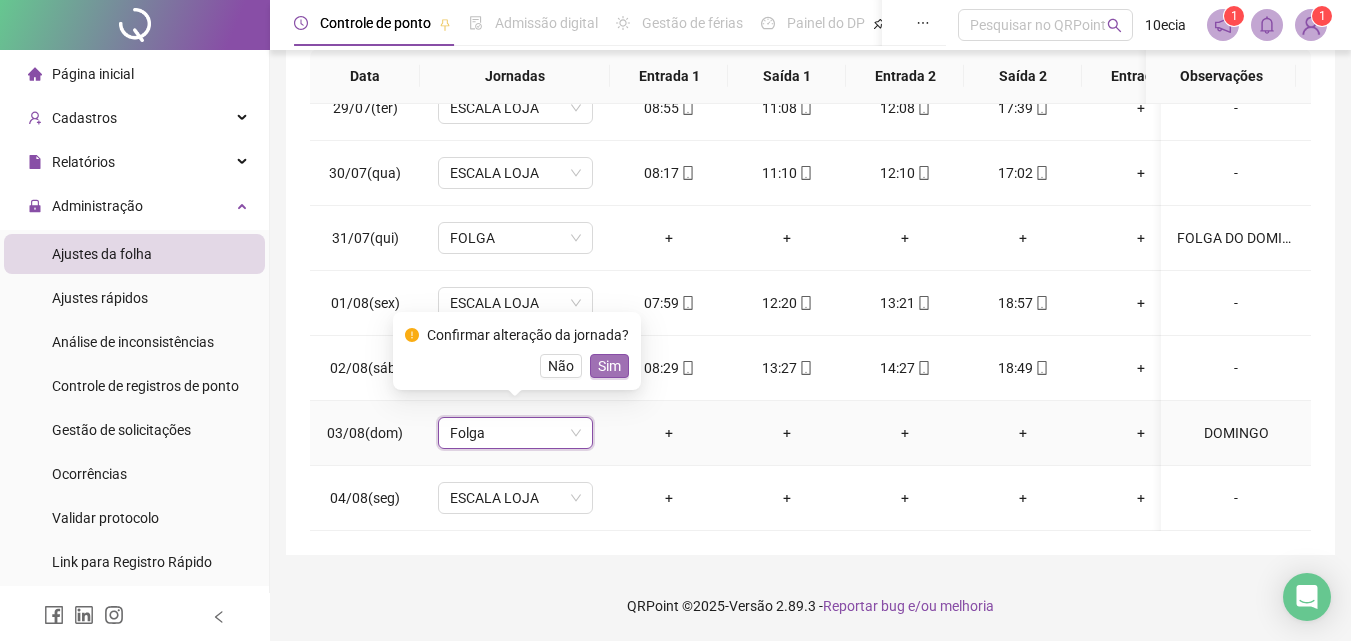 click on "Sim" at bounding box center [609, 366] 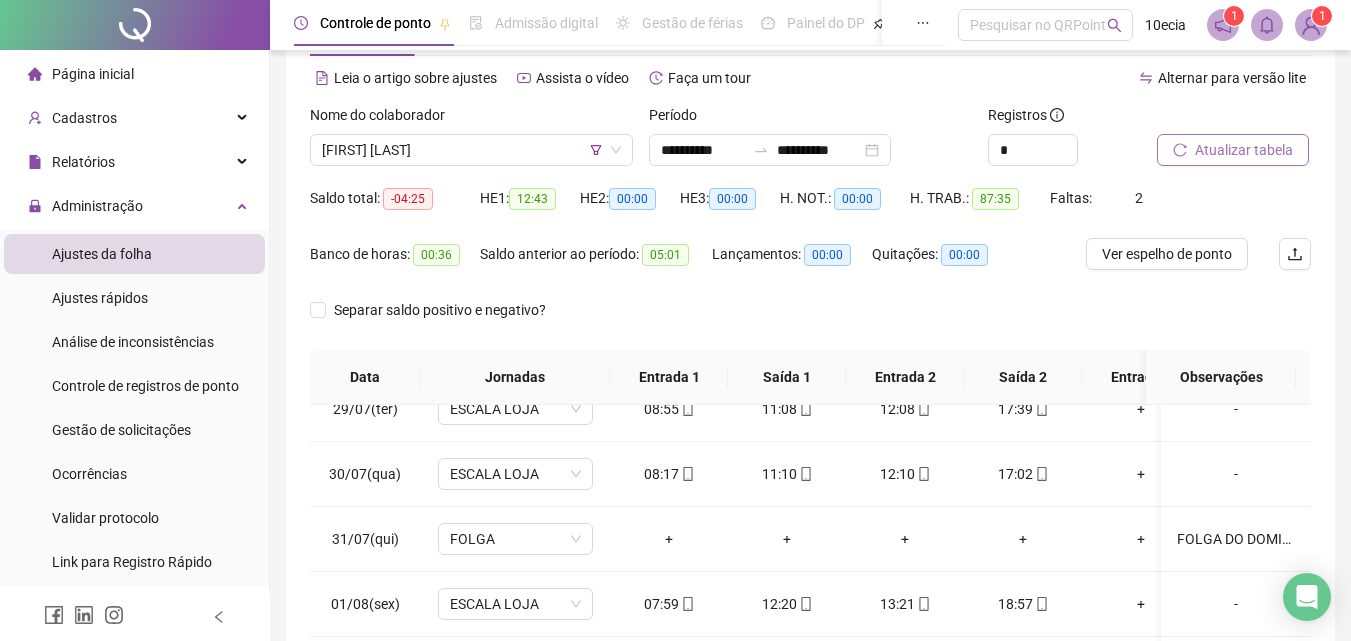 scroll, scrollTop: 0, scrollLeft: 0, axis: both 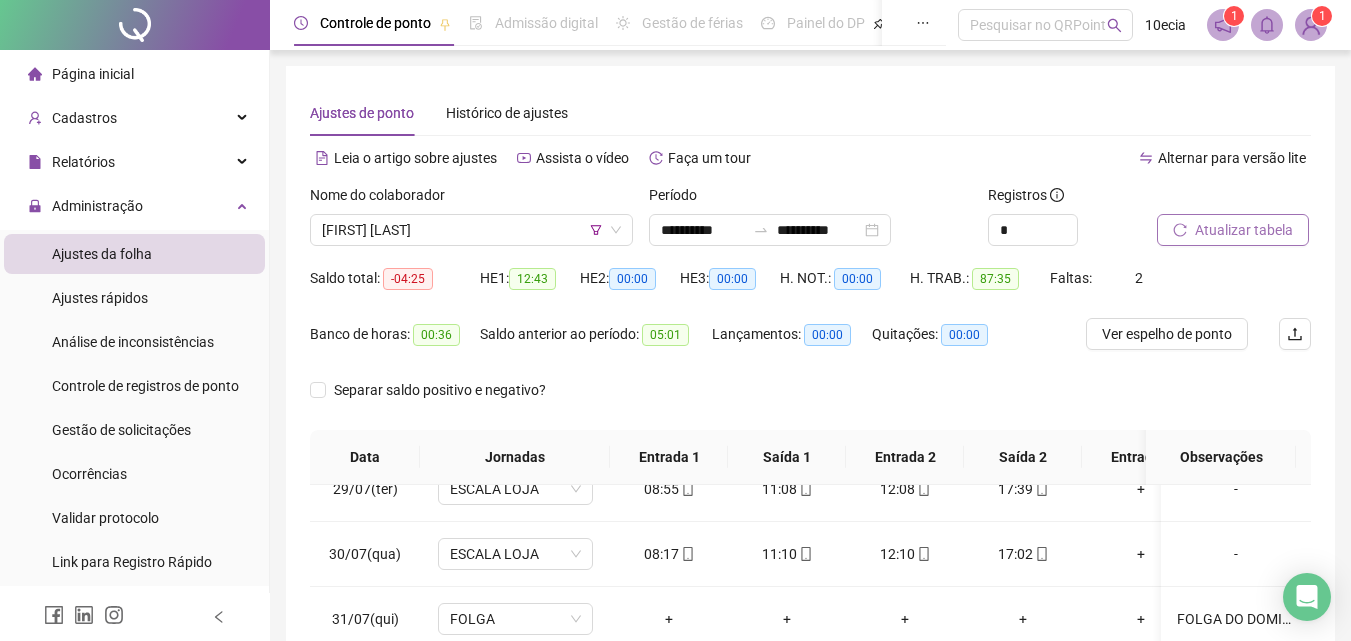 click on "Atualizar tabela" at bounding box center (1244, 230) 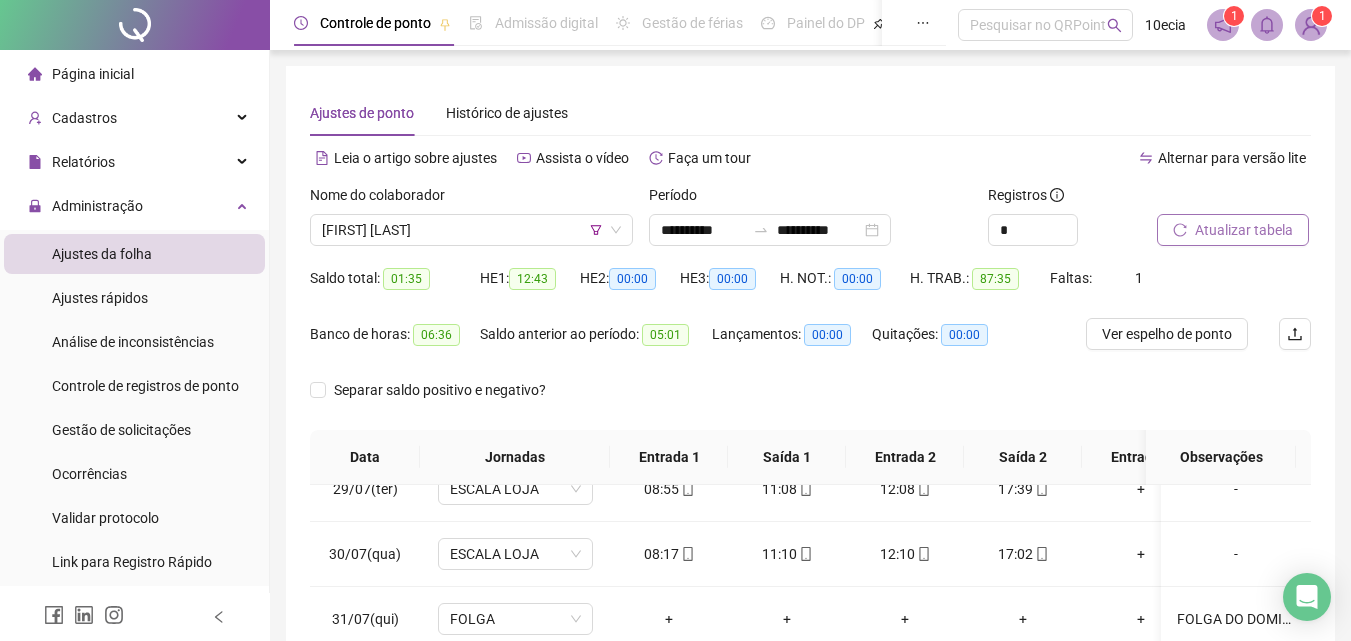 click on "Atualizar tabela" at bounding box center [1244, 230] 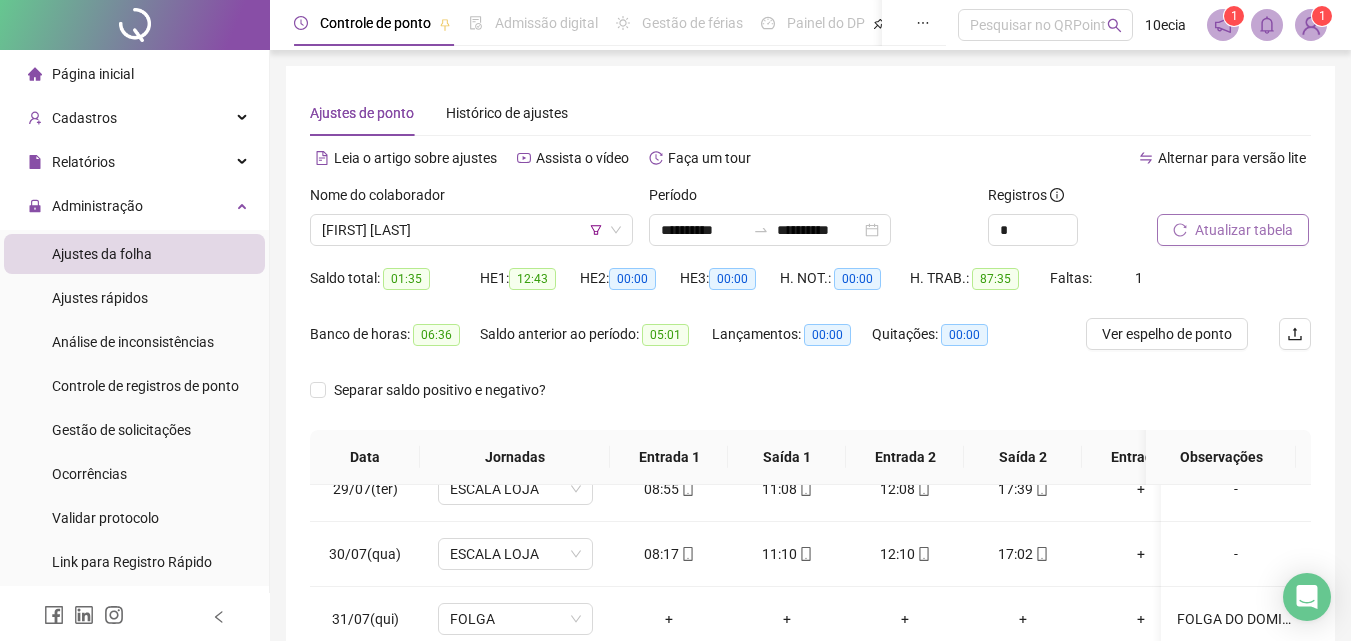 click on "Atualizar tabela" at bounding box center (1233, 230) 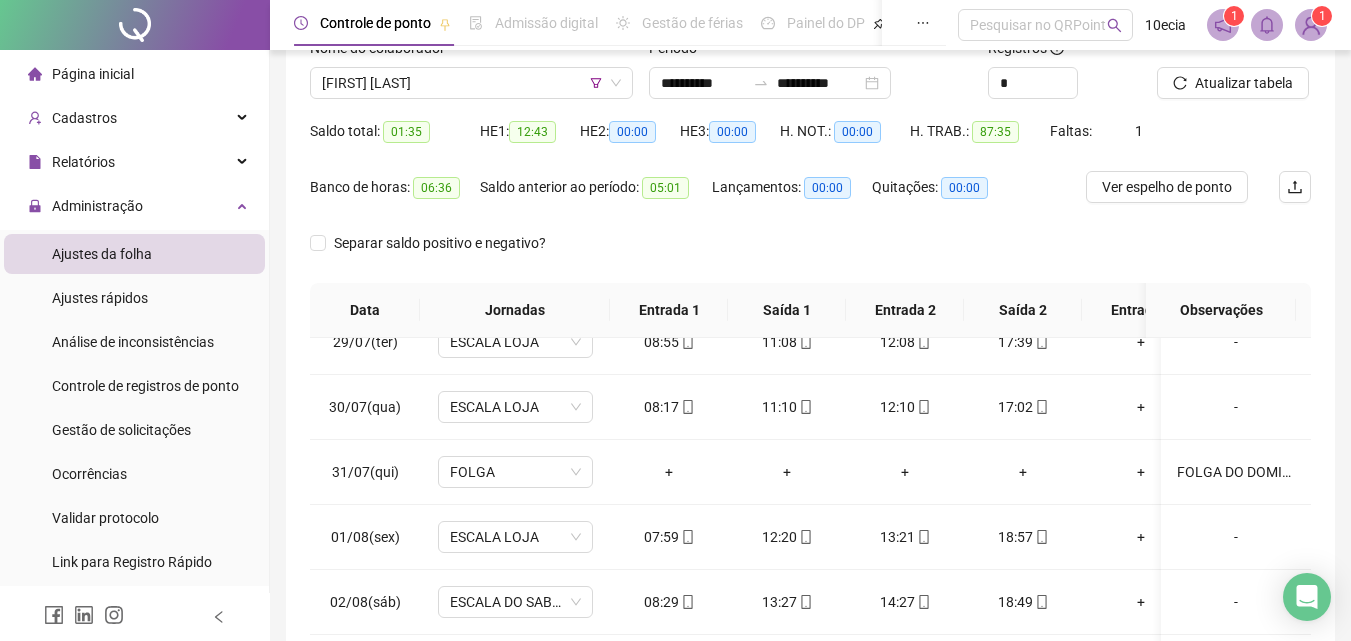 scroll, scrollTop: 81, scrollLeft: 0, axis: vertical 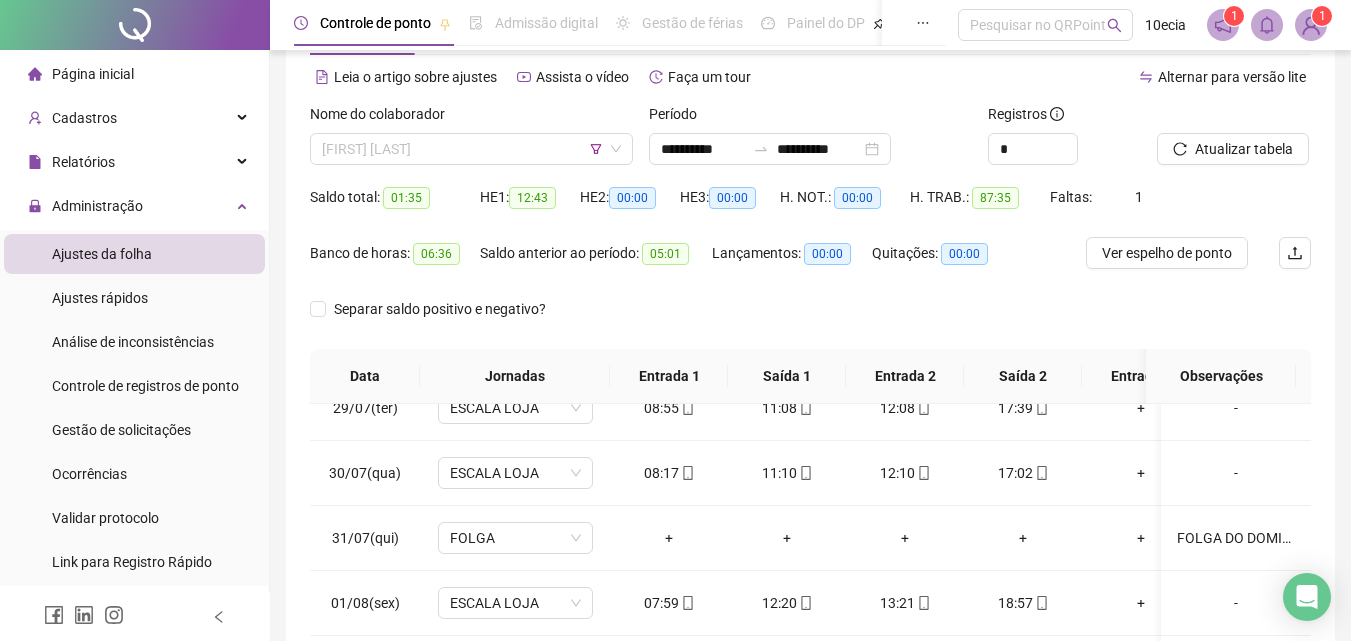 drag, startPoint x: 501, startPoint y: 142, endPoint x: 455, endPoint y: 219, distance: 89.693924 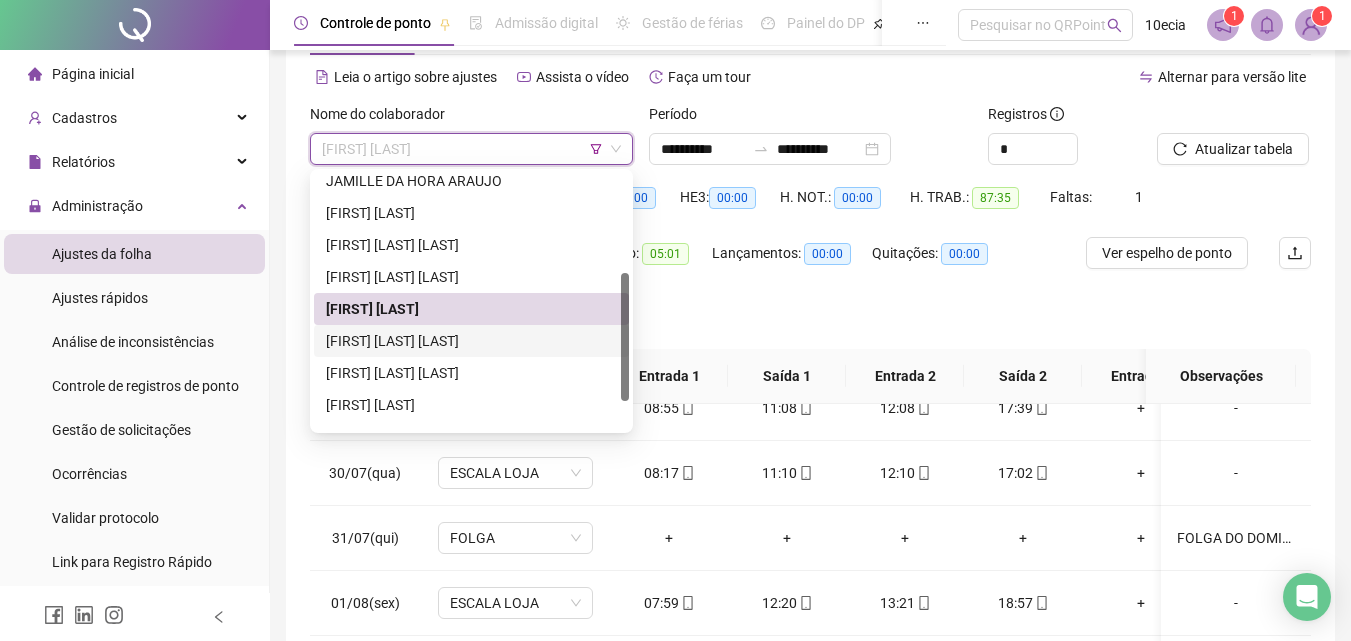 click on "[FIRST] [LAST] [LAST]" at bounding box center [471, 341] 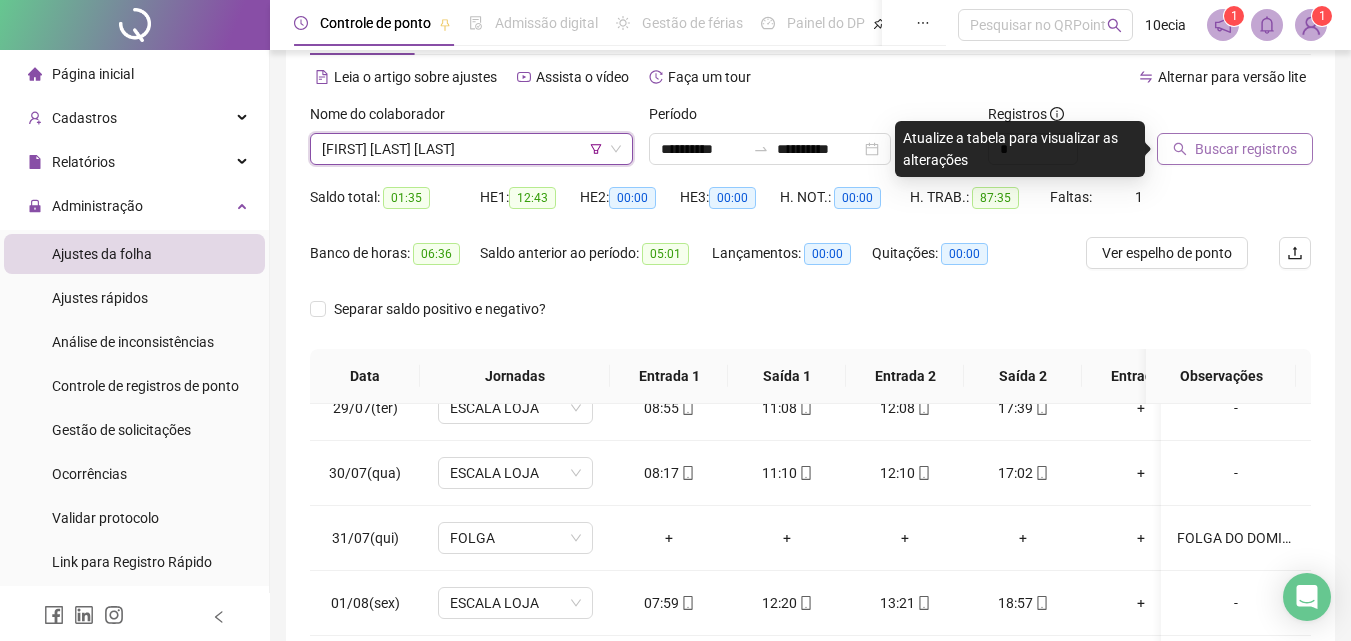 click on "Buscar registros" at bounding box center [1246, 149] 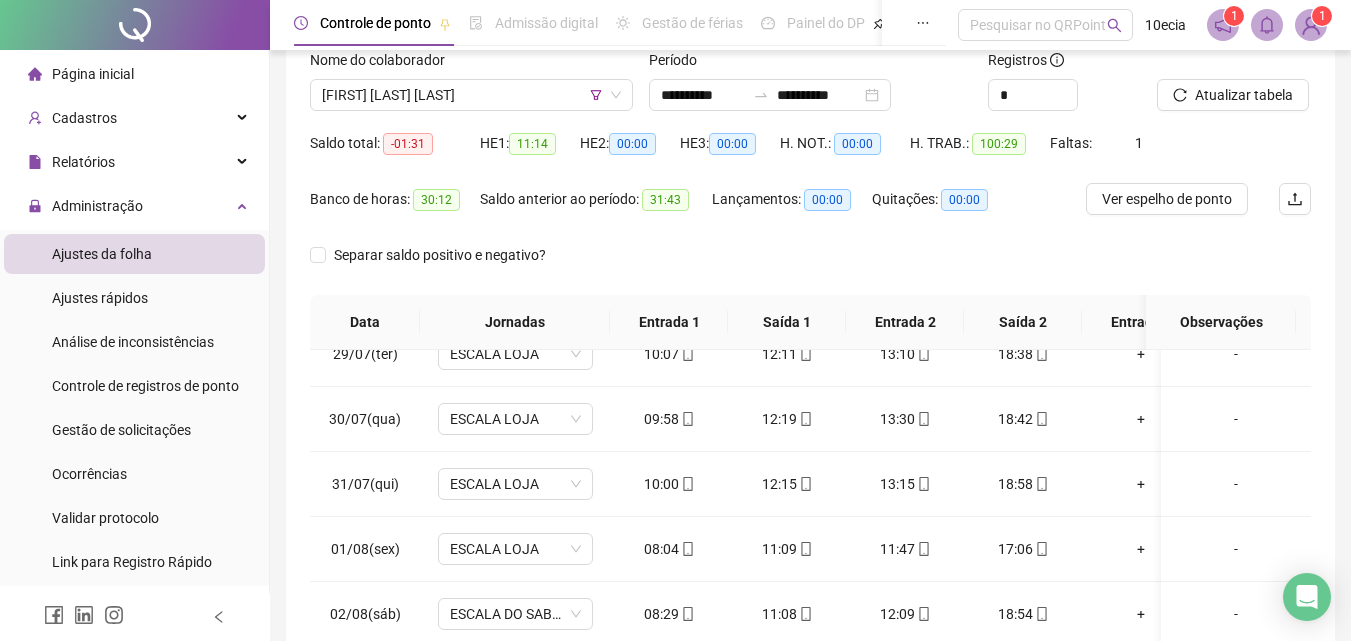 scroll, scrollTop: 100, scrollLeft: 0, axis: vertical 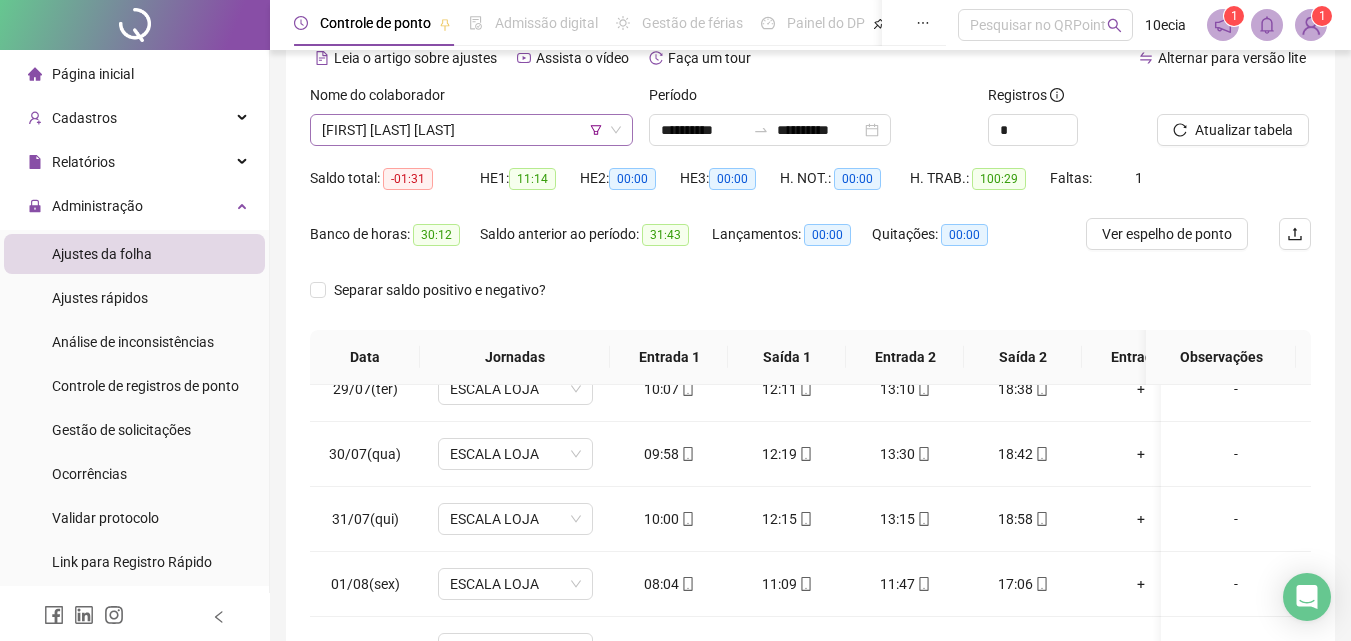 click on "[FIRST] [LAST] [LAST]" at bounding box center (471, 130) 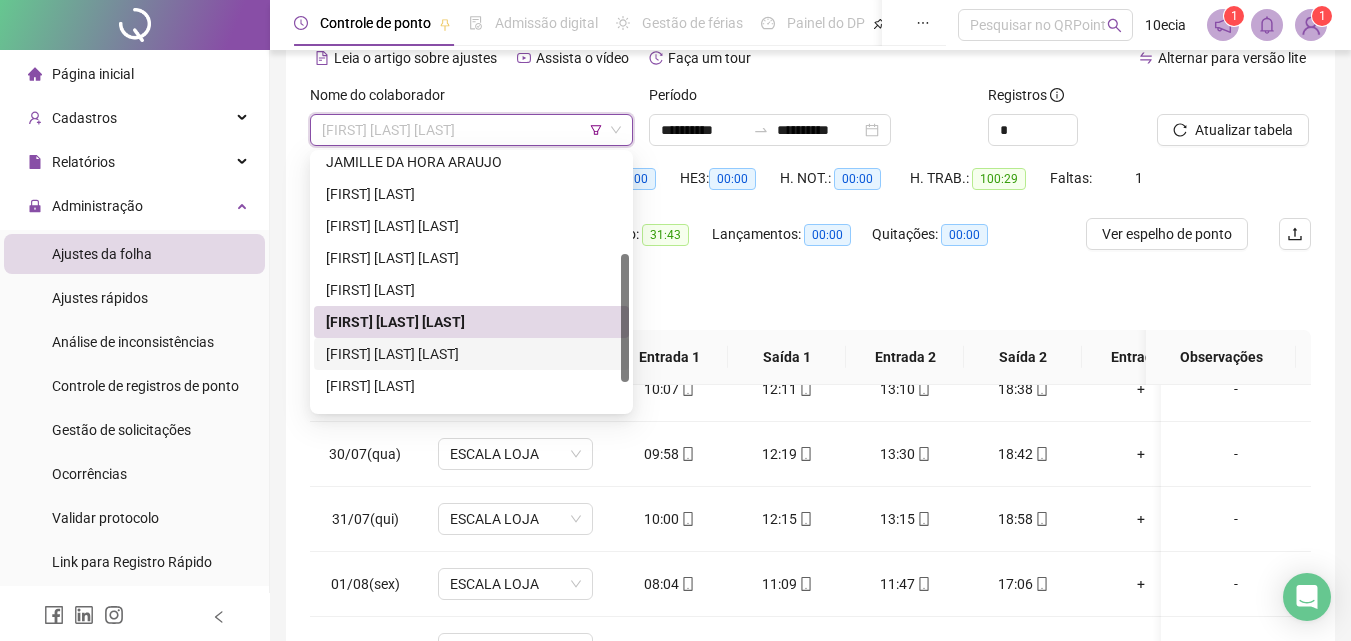 click on "[FIRST] [LAST] [LAST]" at bounding box center (471, 354) 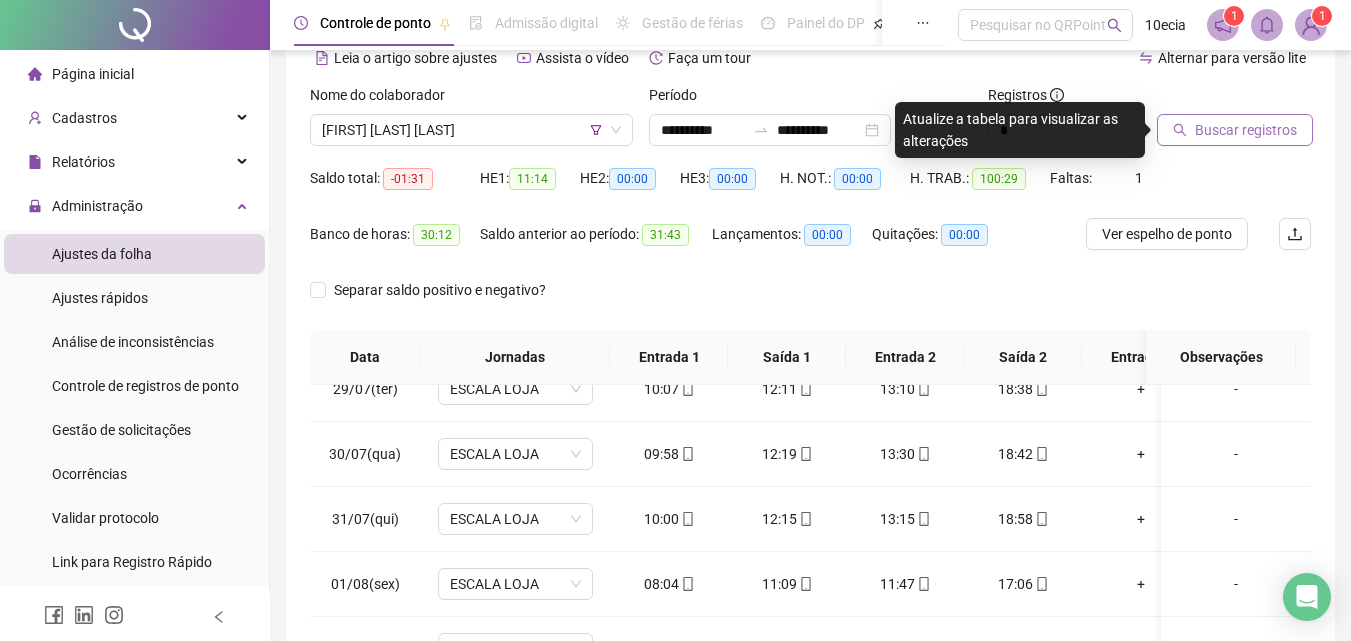 click 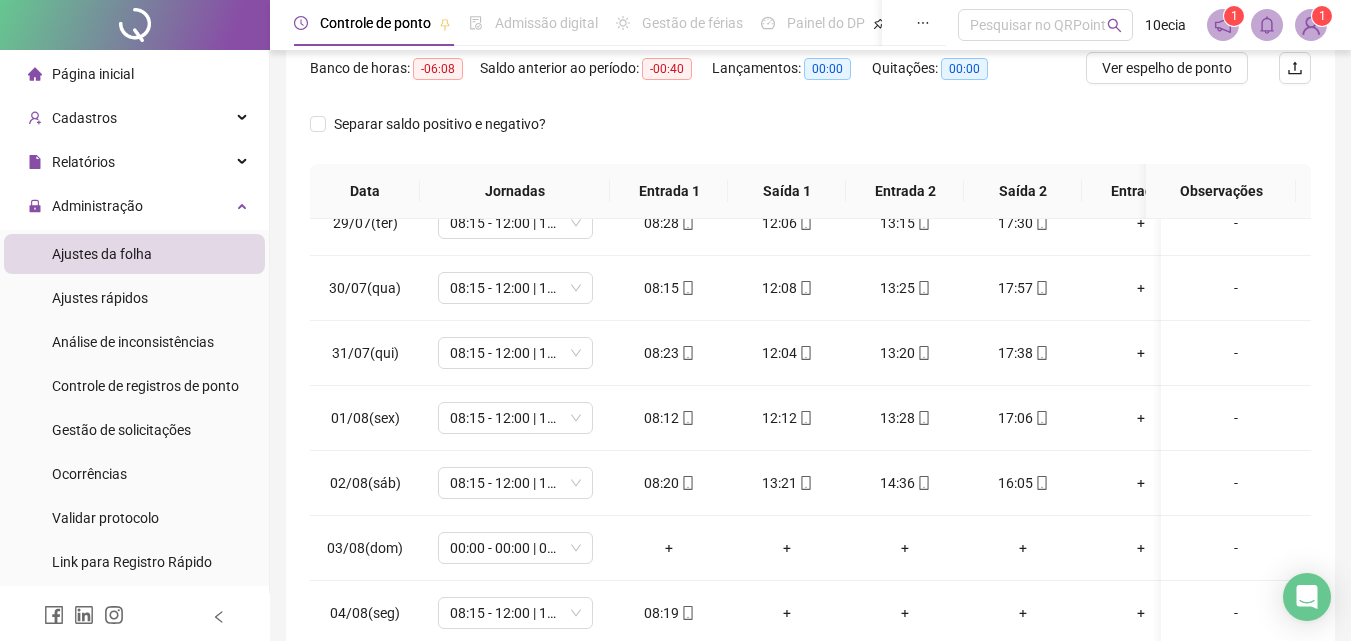 scroll, scrollTop: 381, scrollLeft: 0, axis: vertical 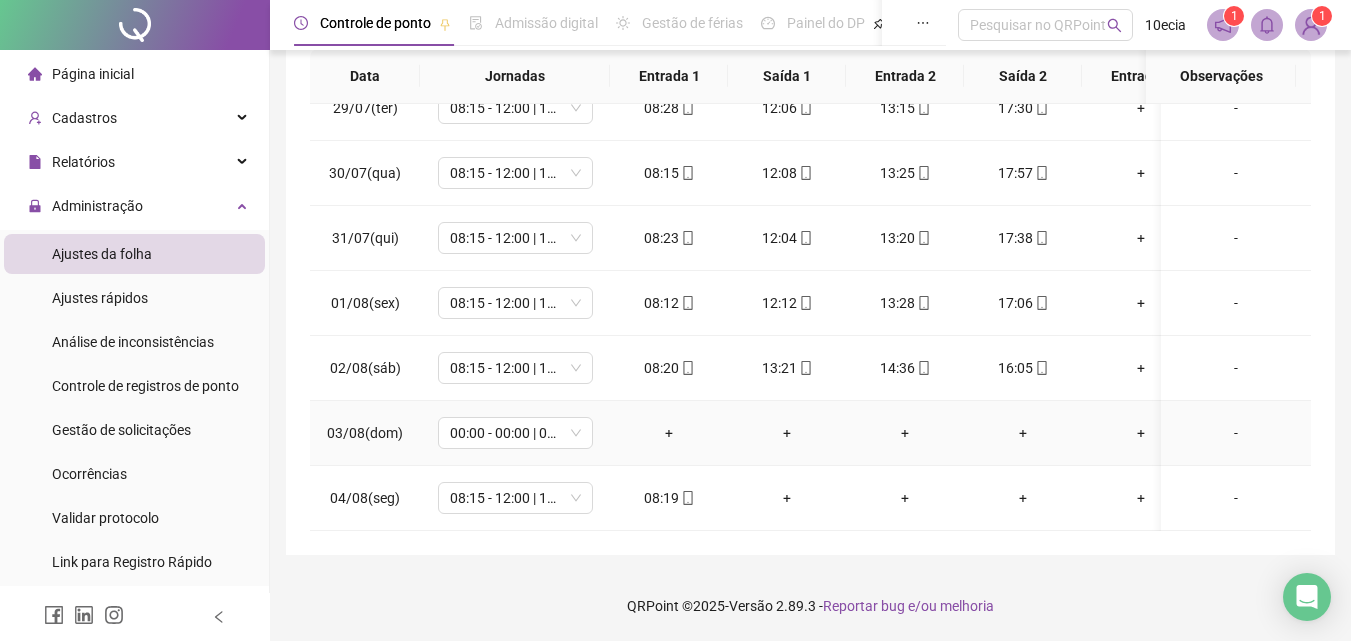 click on "-" at bounding box center (1236, 433) 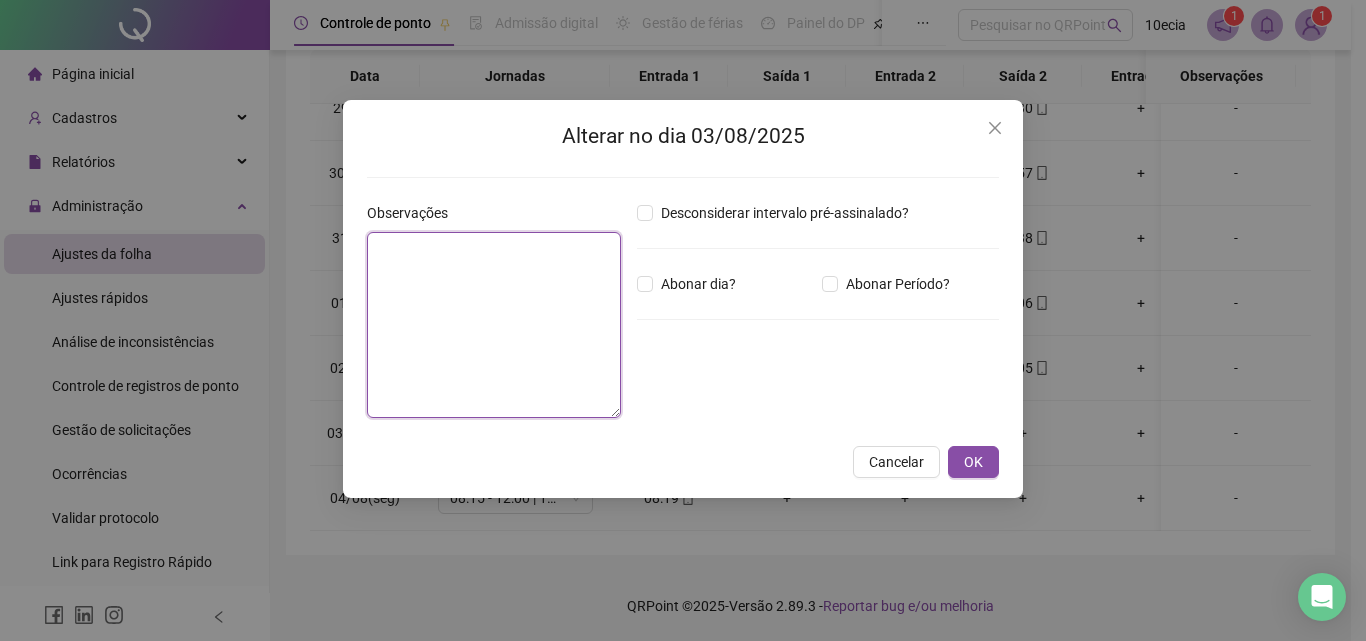 click at bounding box center [494, 325] 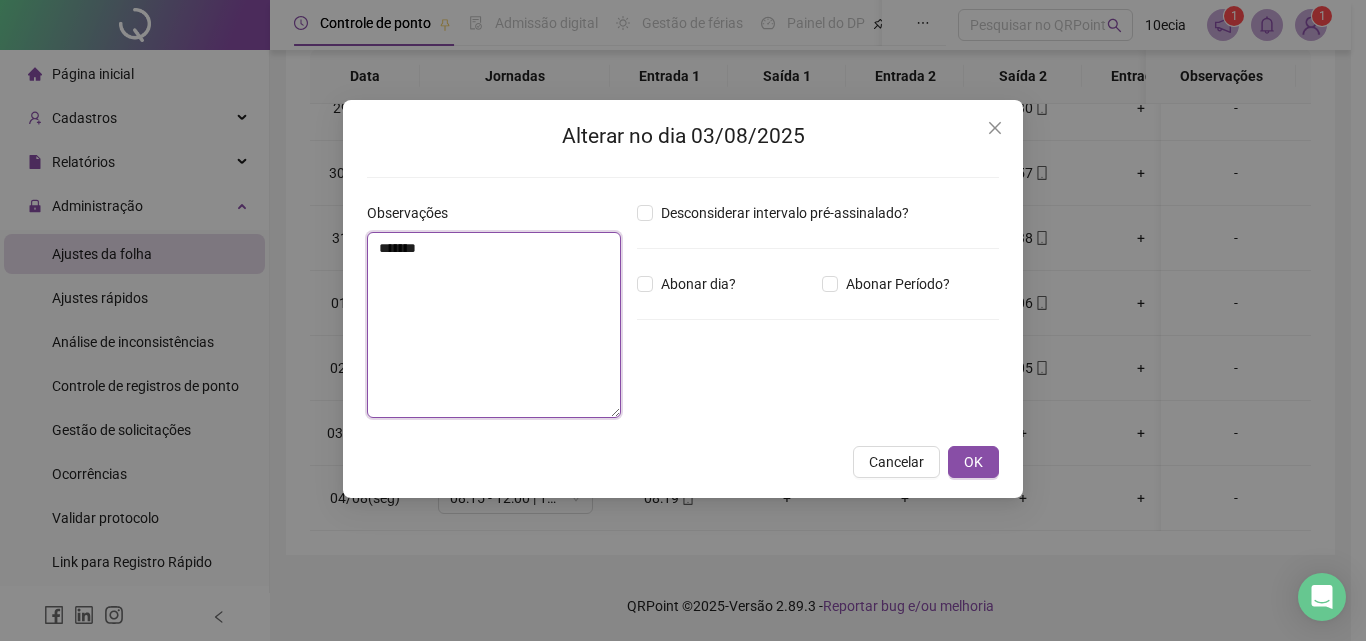 type on "*******" 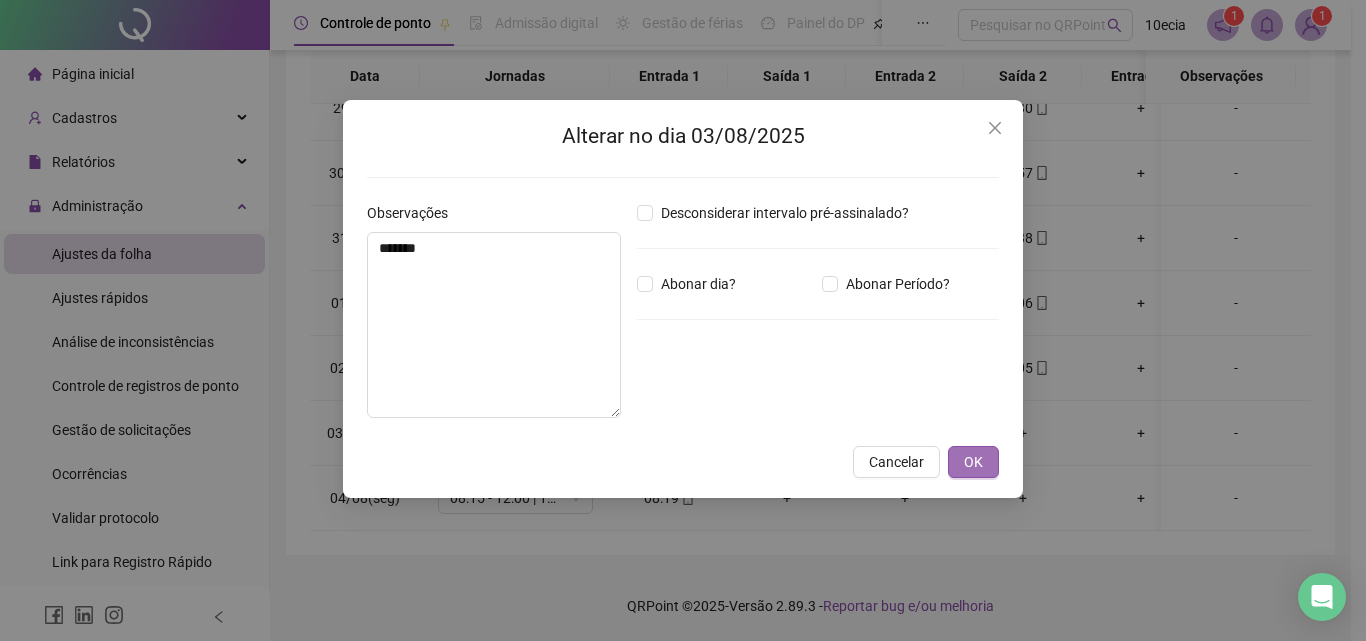 click on "OK" at bounding box center (973, 462) 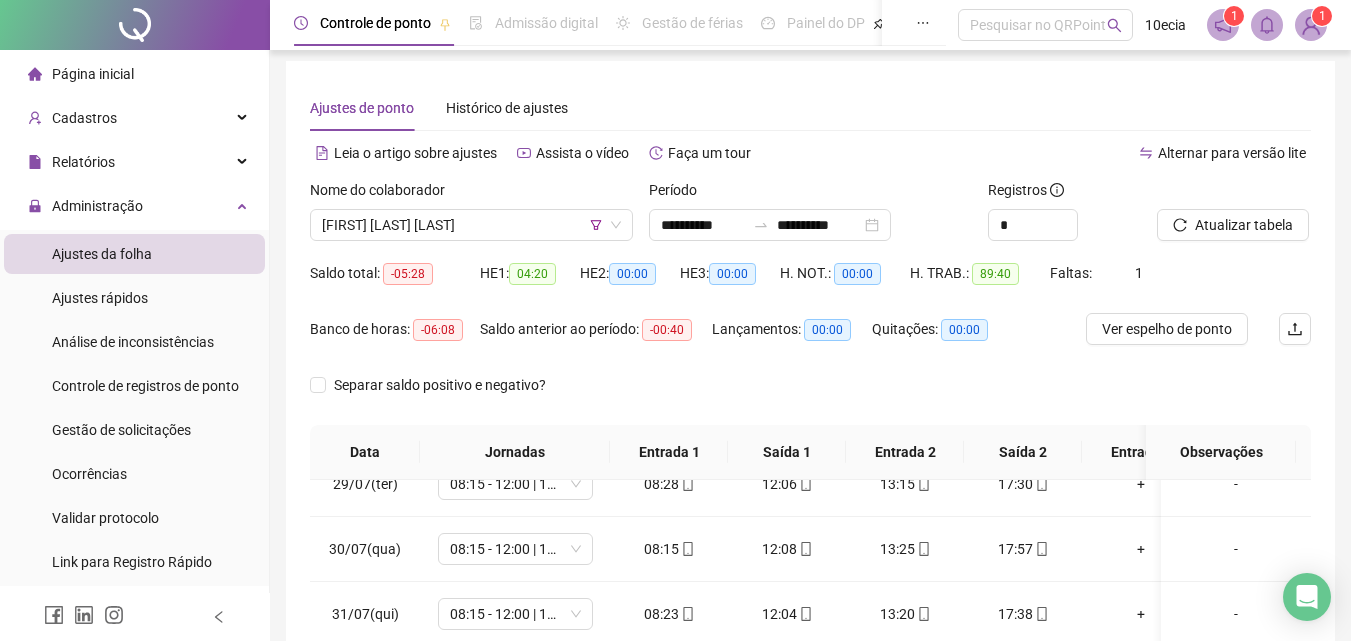 scroll, scrollTop: 0, scrollLeft: 0, axis: both 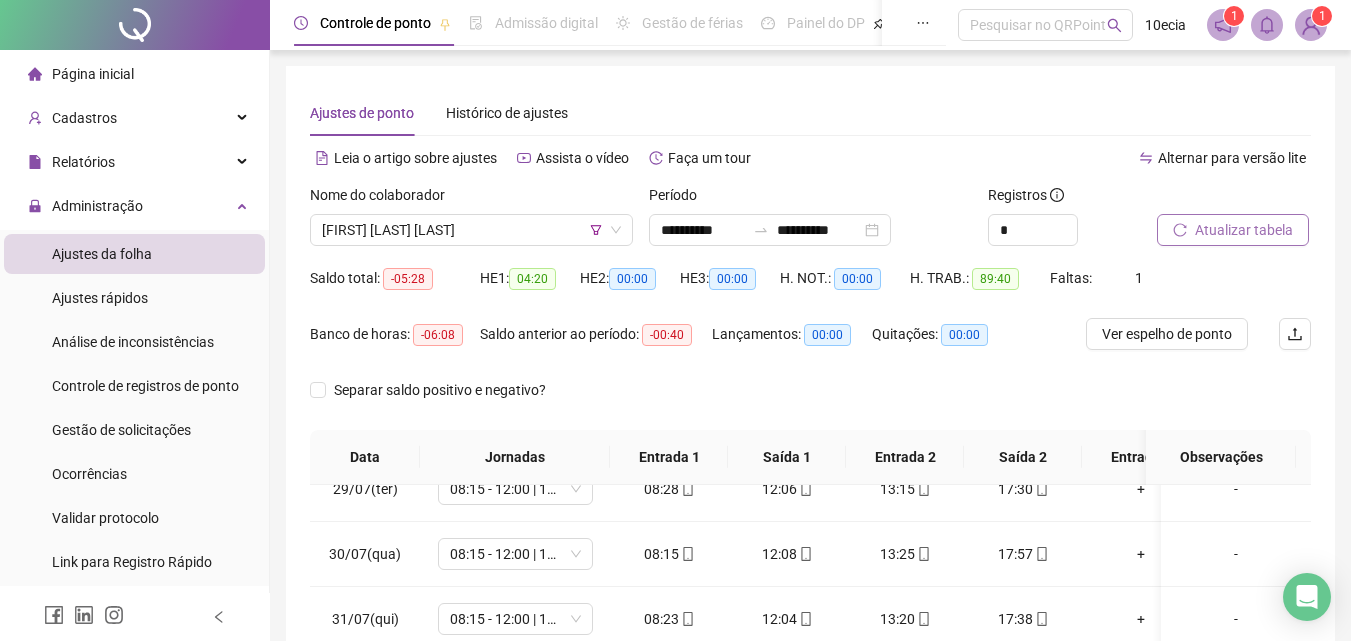 click on "Atualizar tabela" at bounding box center (1244, 230) 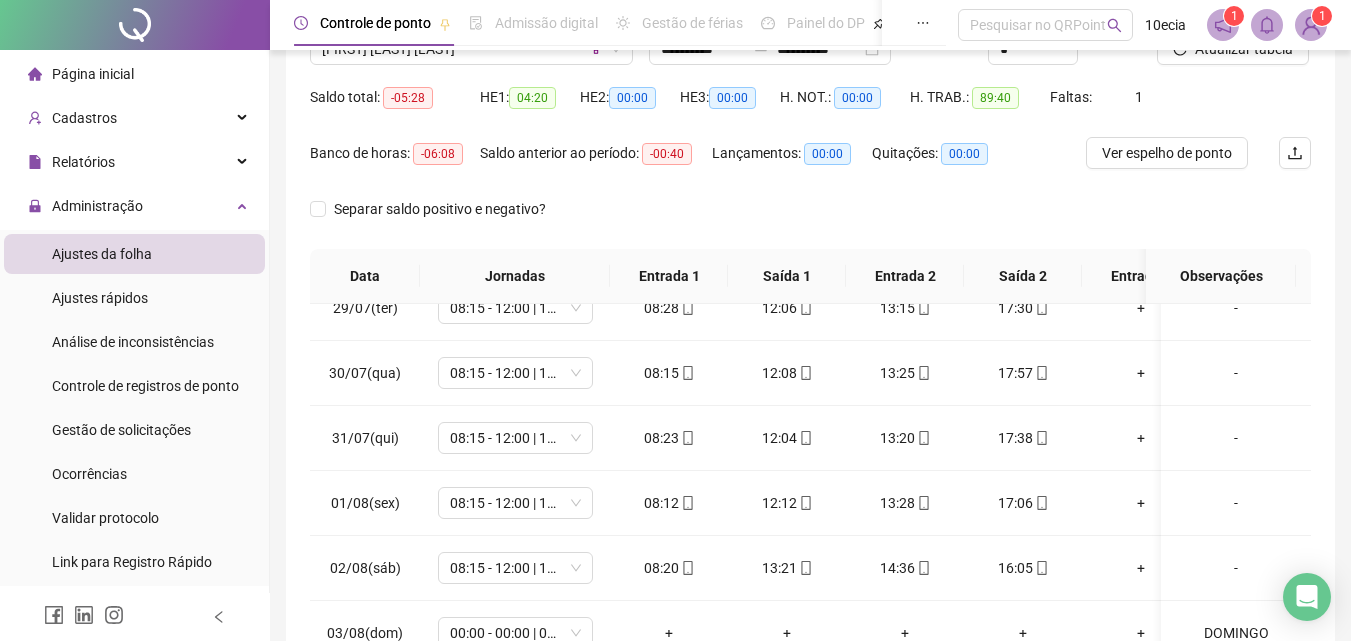 scroll, scrollTop: 81, scrollLeft: 0, axis: vertical 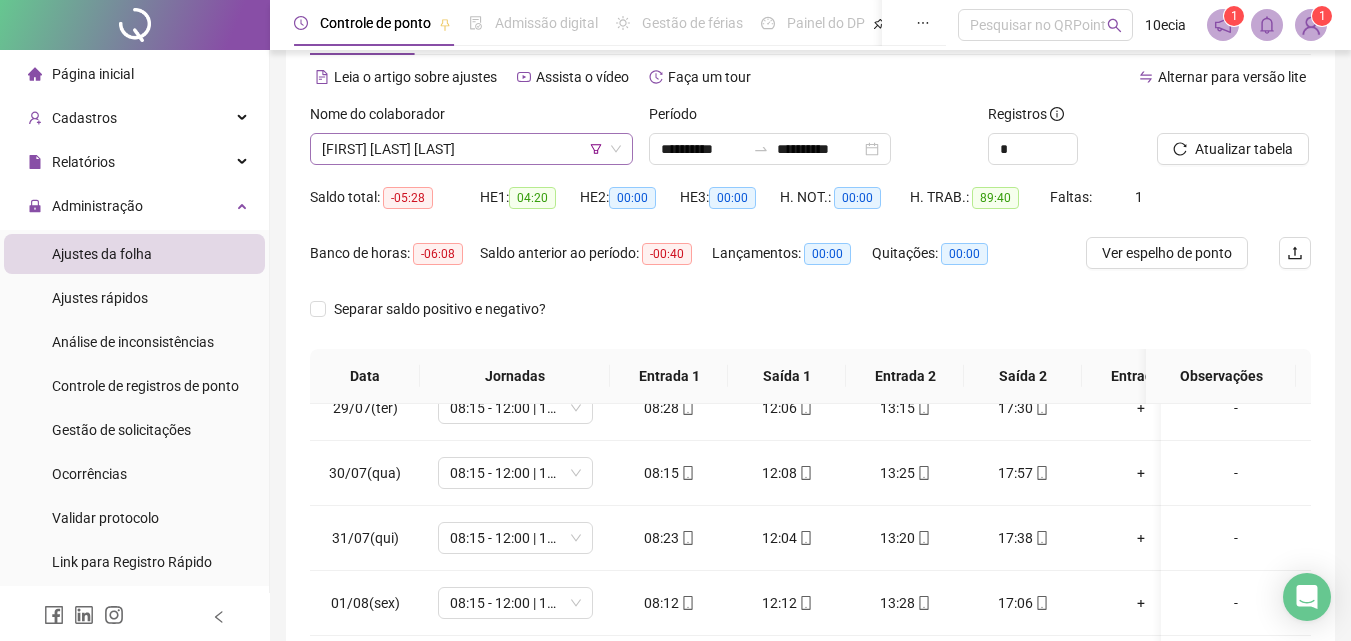 click on "[FIRST] [LAST] [LAST]" at bounding box center [471, 149] 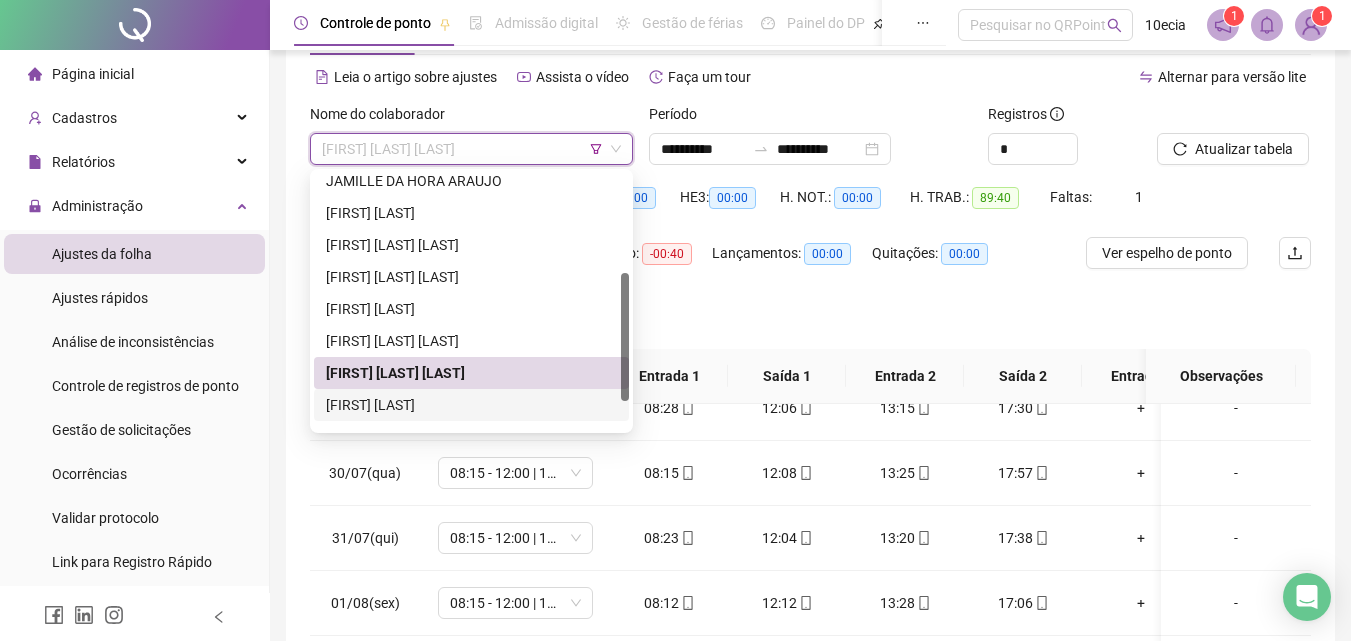 click on "[FIRST] [LAST]" at bounding box center [471, 405] 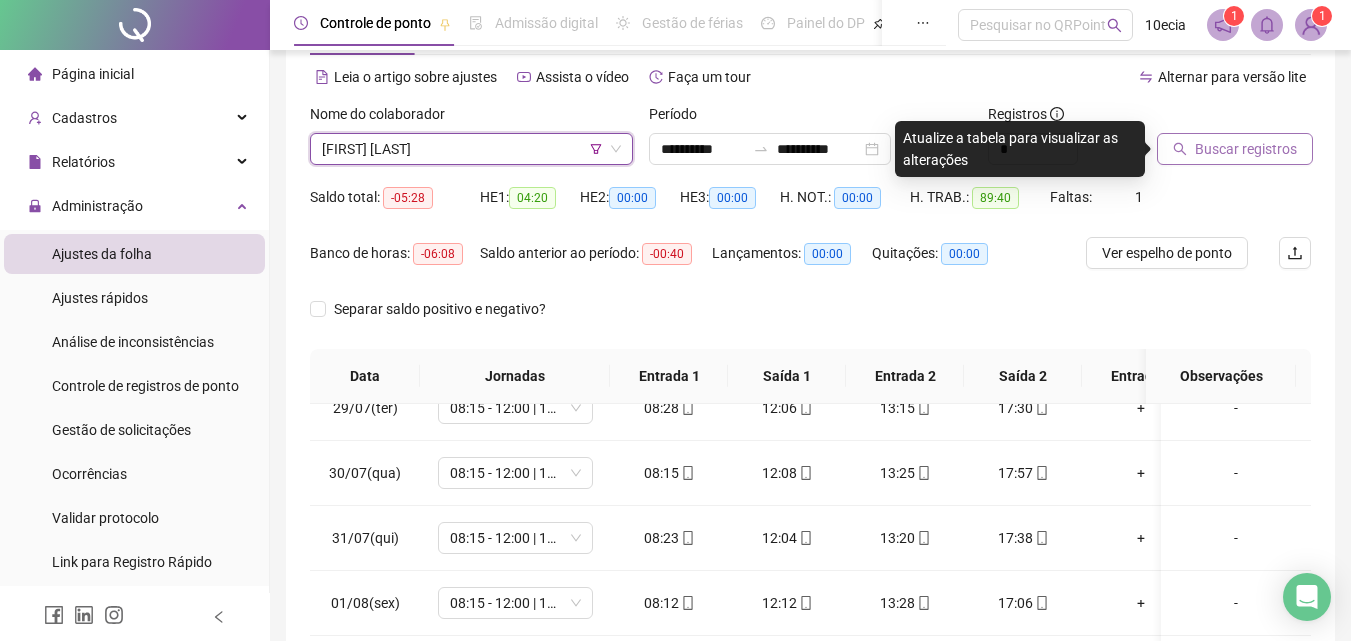 click on "Buscar registros" at bounding box center [1235, 149] 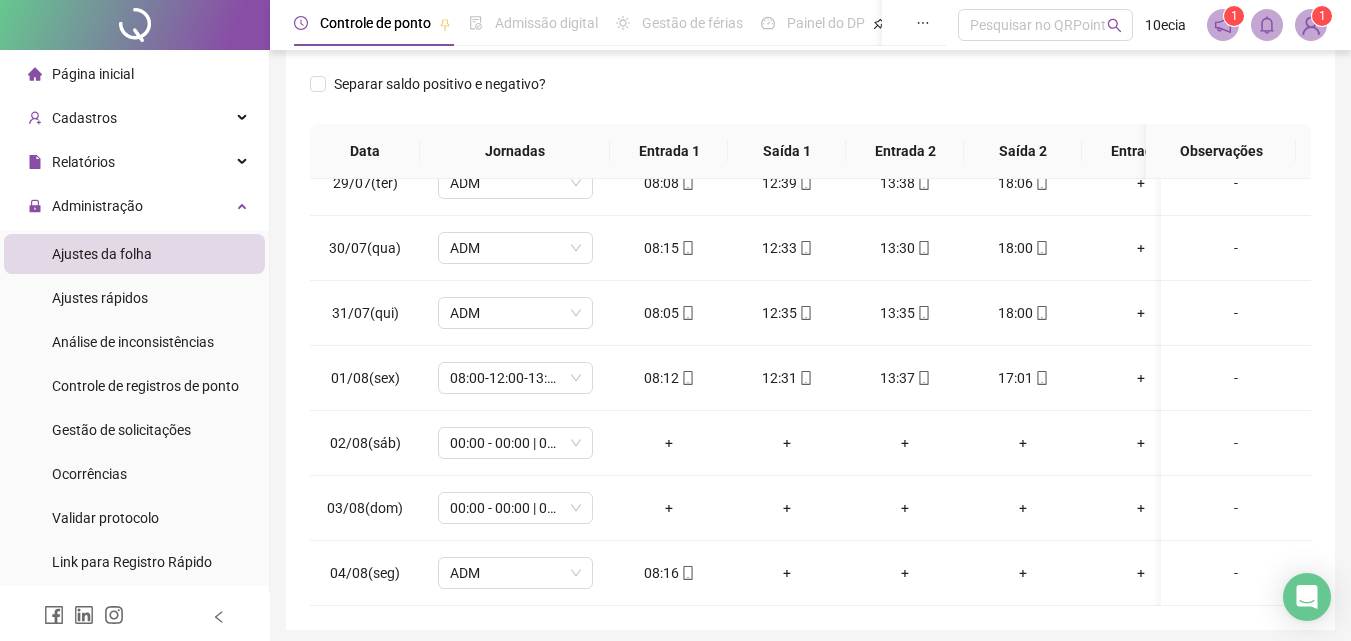 scroll, scrollTop: 381, scrollLeft: 0, axis: vertical 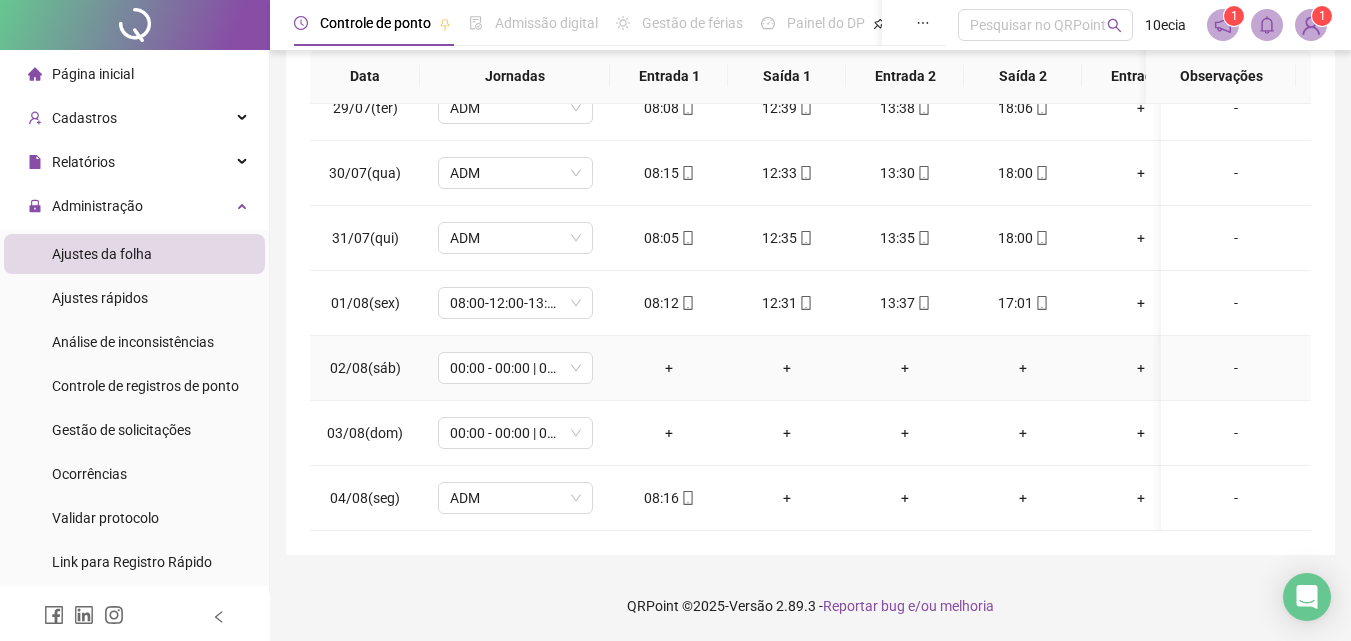 click on "-" at bounding box center [1236, 368] 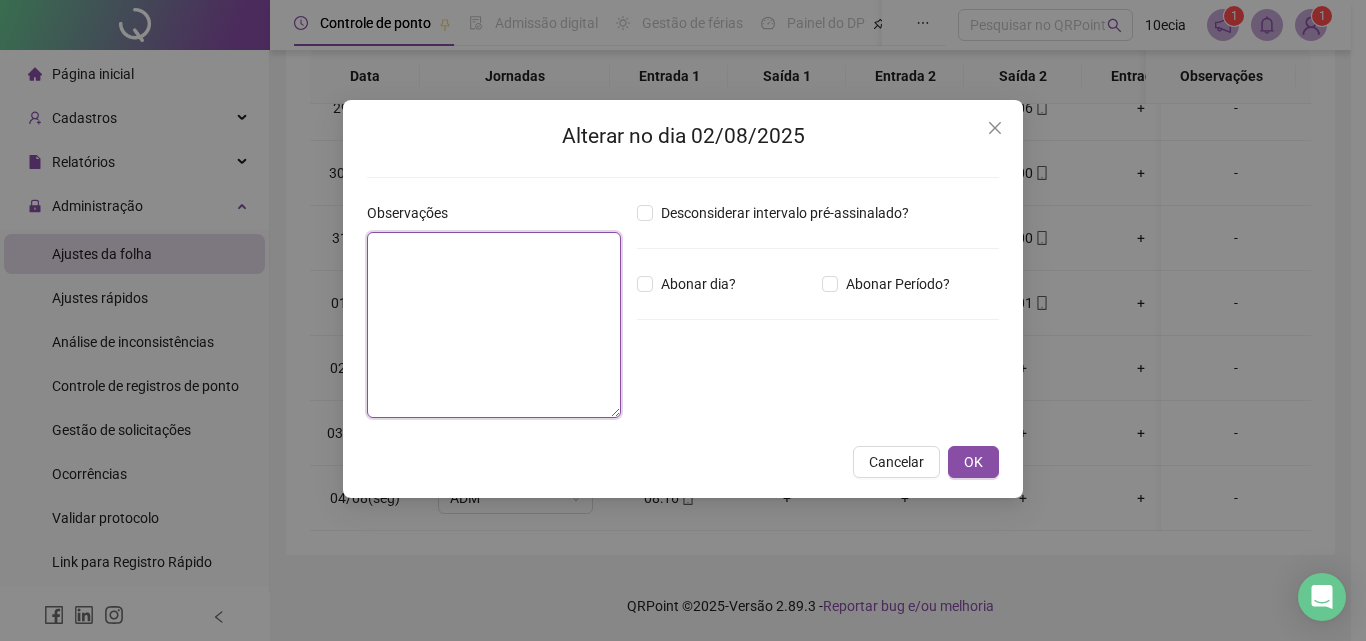 click at bounding box center [494, 325] 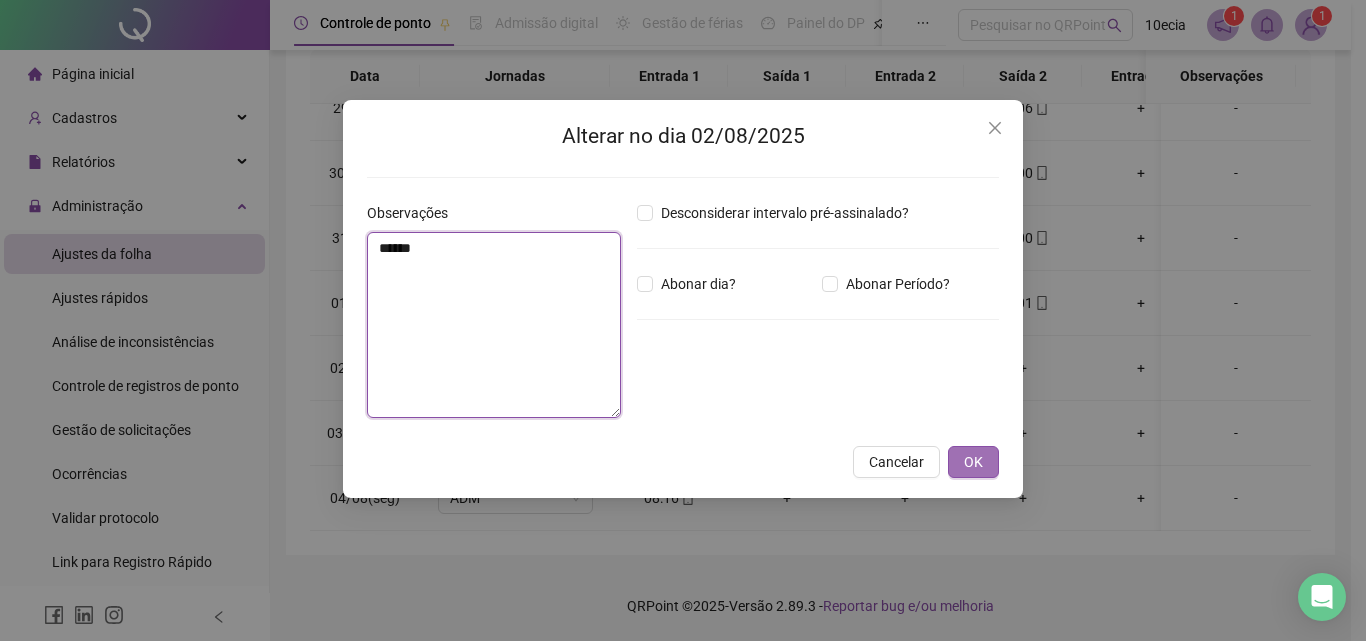 type on "******" 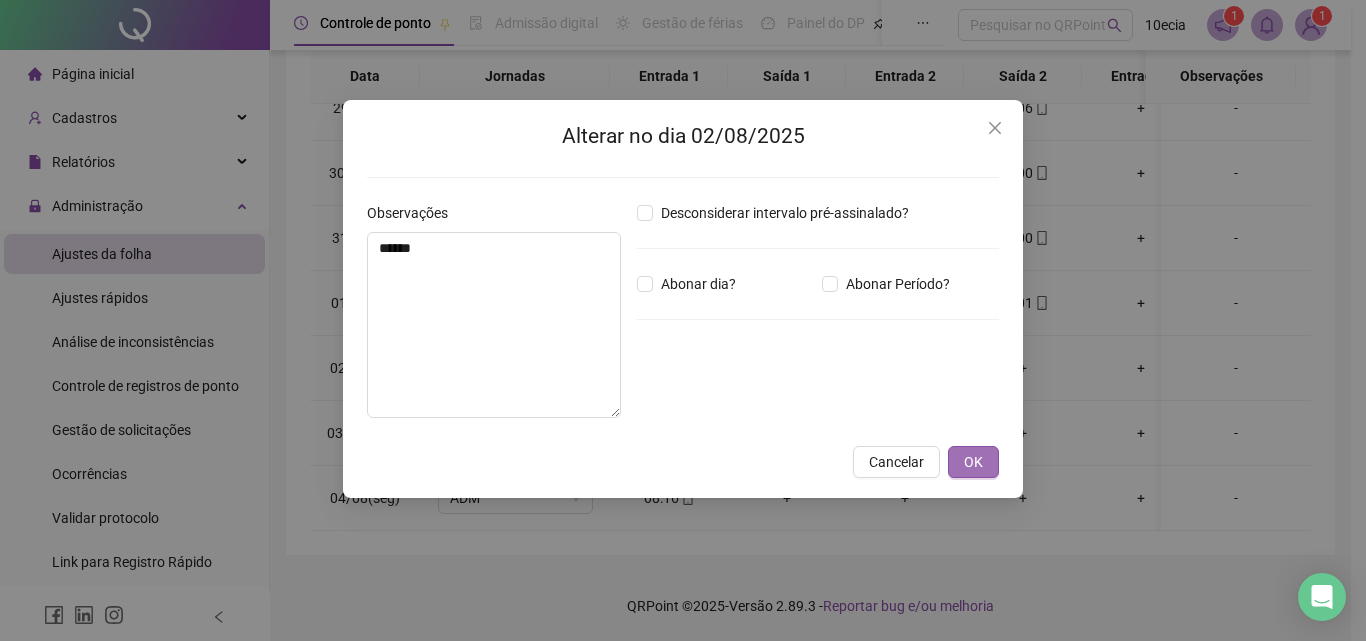 click on "OK" at bounding box center [973, 462] 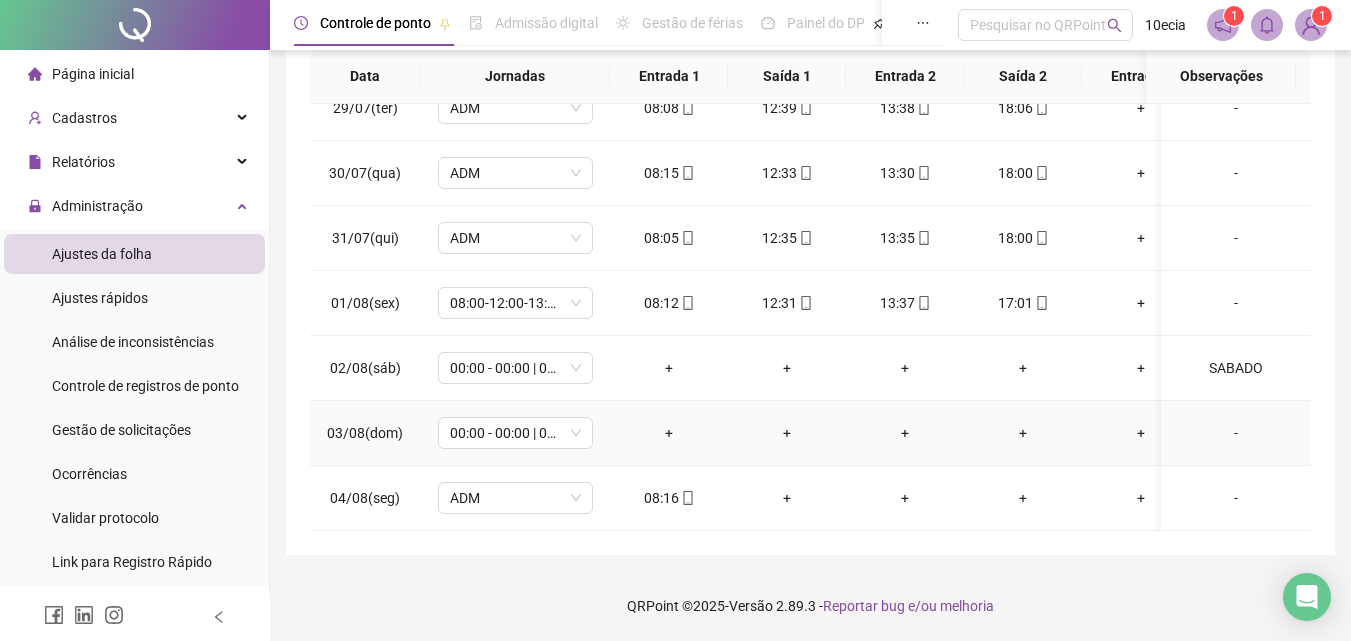 click on "-" at bounding box center [1236, 433] 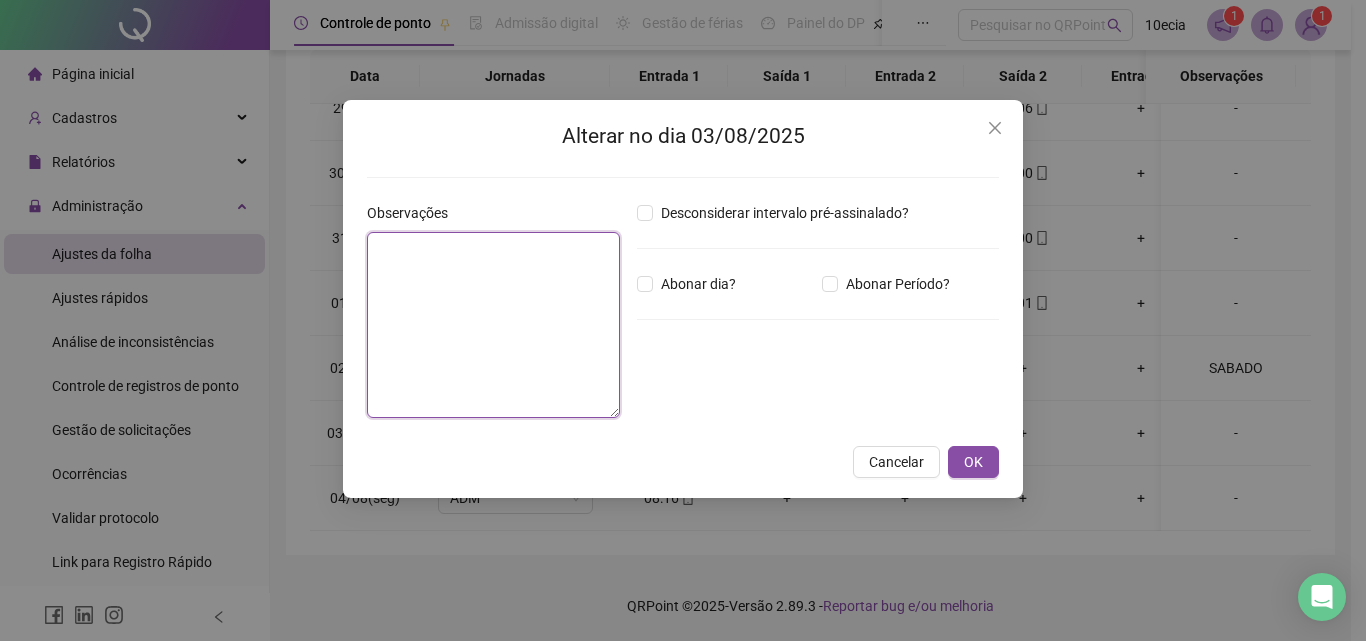 click at bounding box center [493, 325] 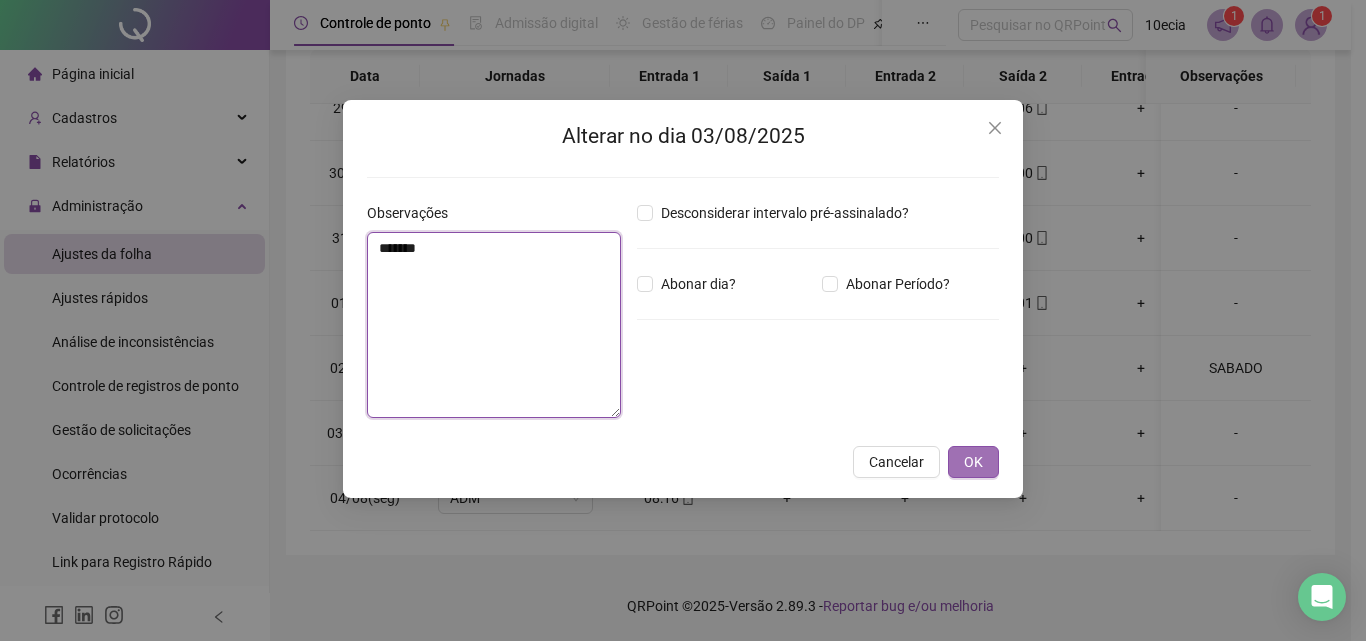 type on "*******" 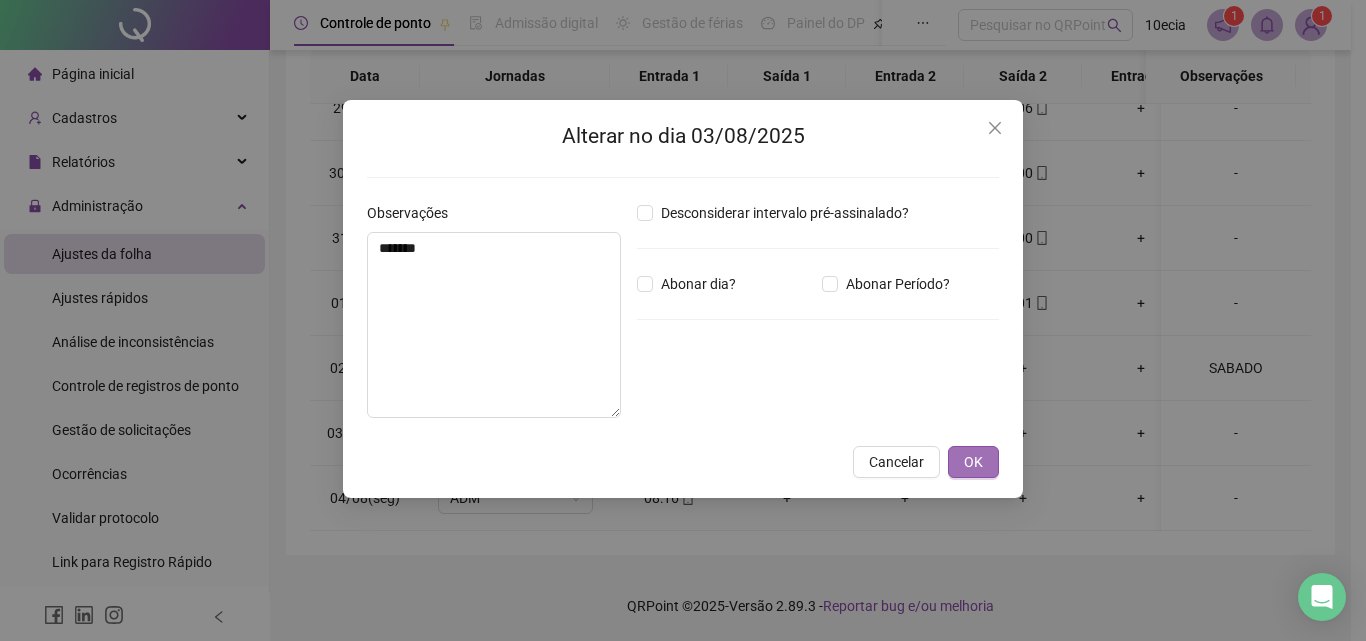 click on "OK" at bounding box center (973, 462) 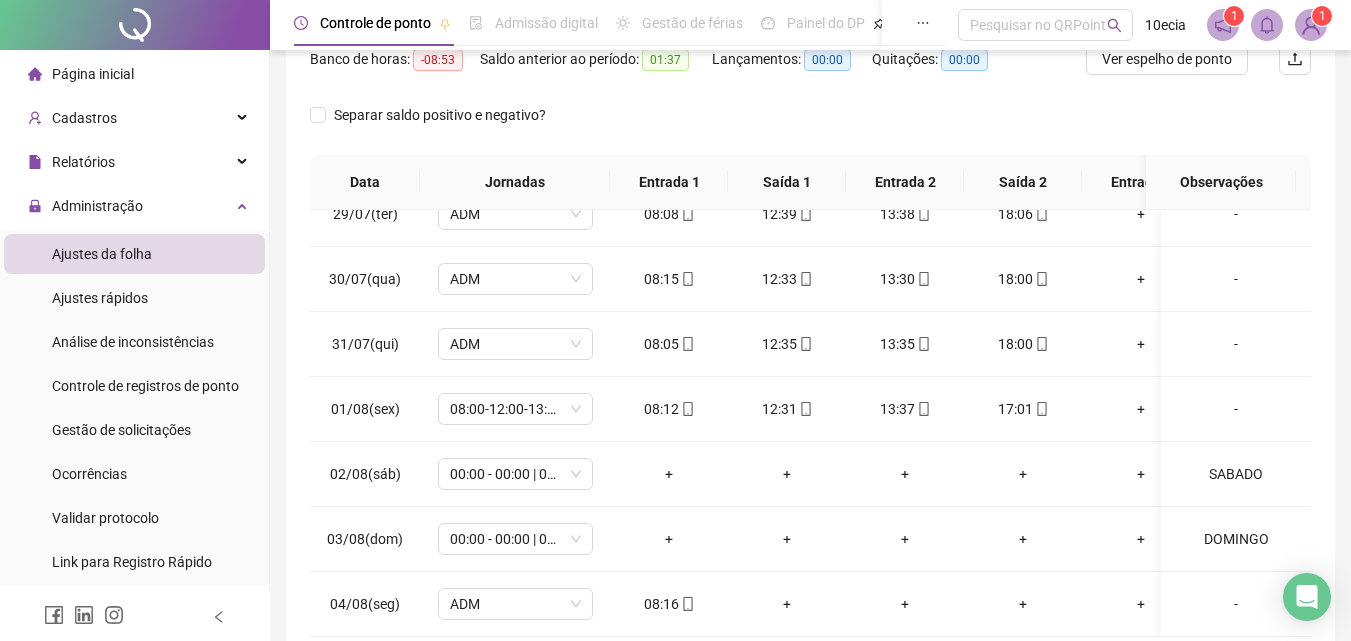 scroll, scrollTop: 81, scrollLeft: 0, axis: vertical 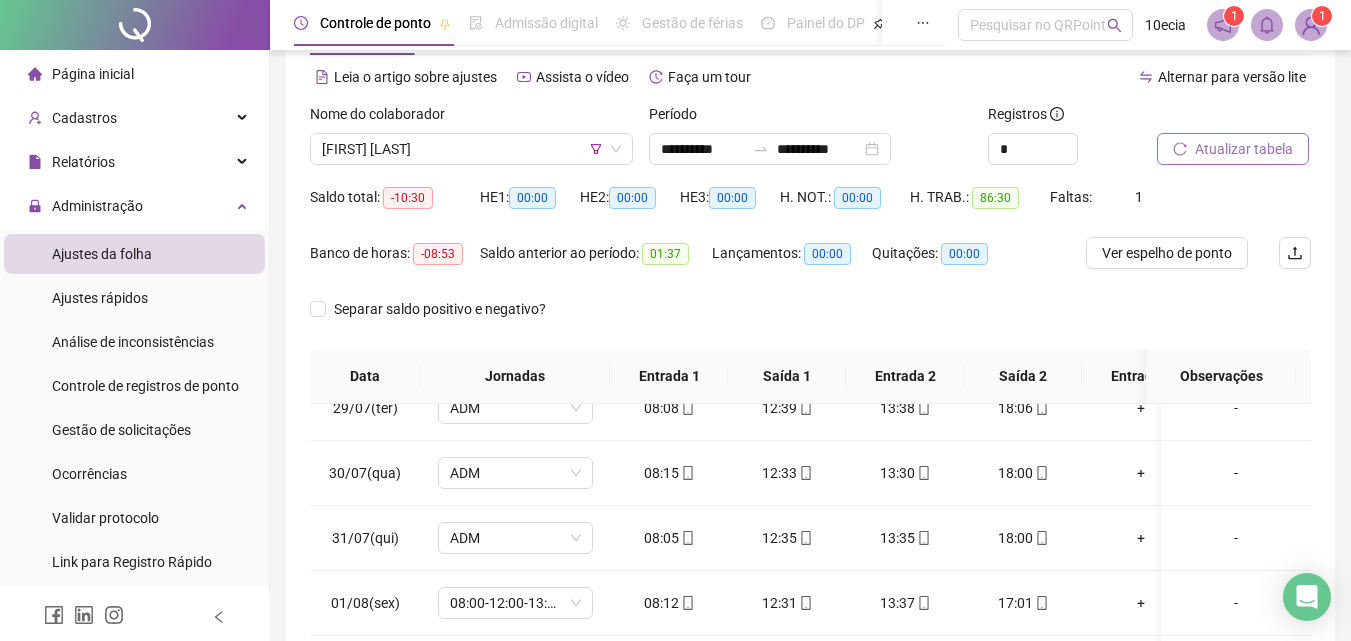 click on "Atualizar tabela" at bounding box center [1244, 149] 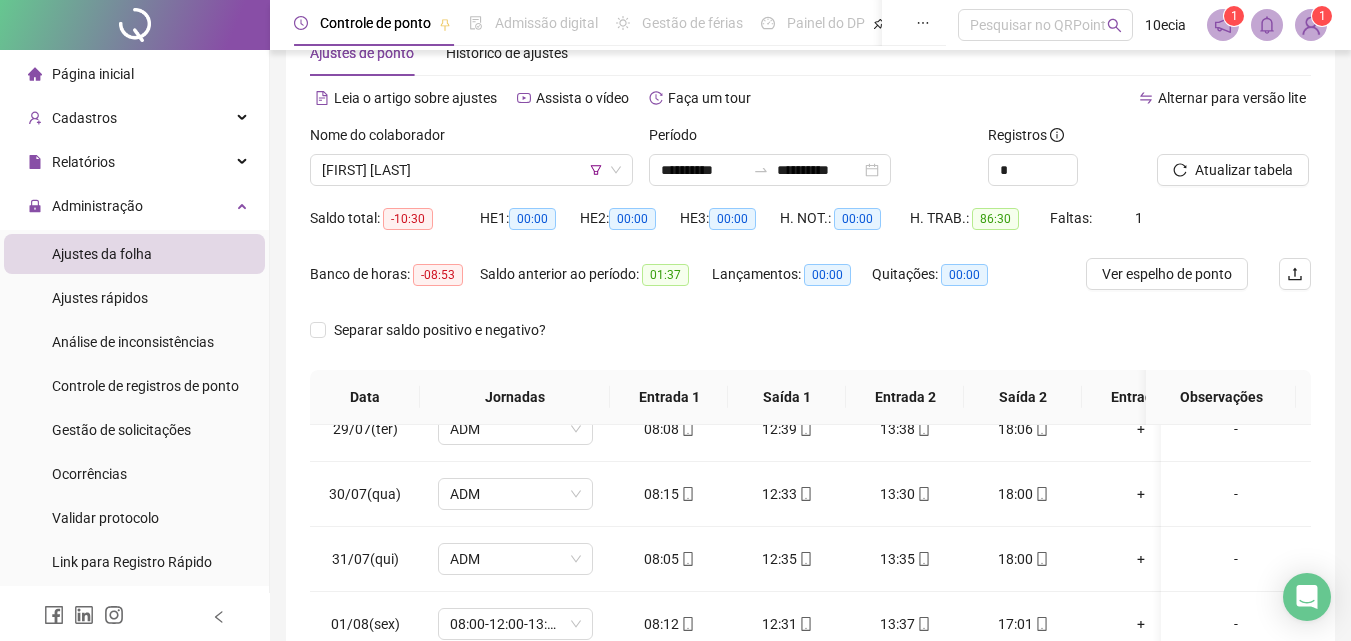 scroll, scrollTop: 0, scrollLeft: 0, axis: both 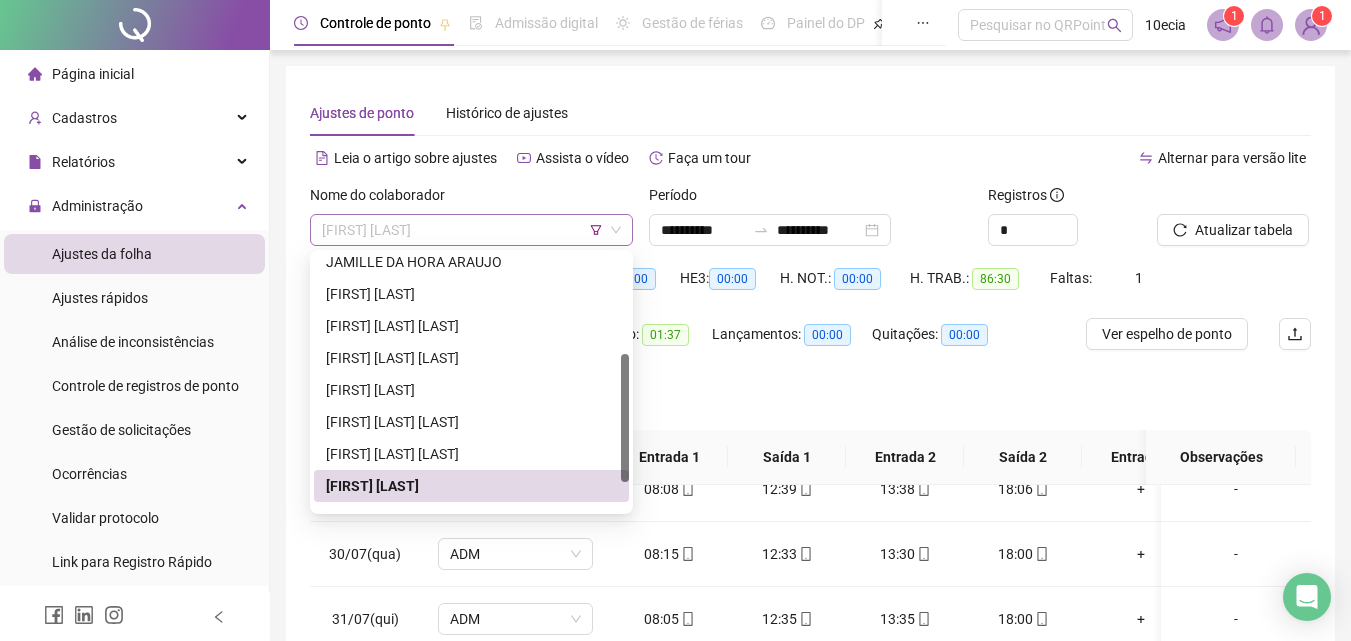 drag, startPoint x: 426, startPoint y: 223, endPoint x: 392, endPoint y: 345, distance: 126.649124 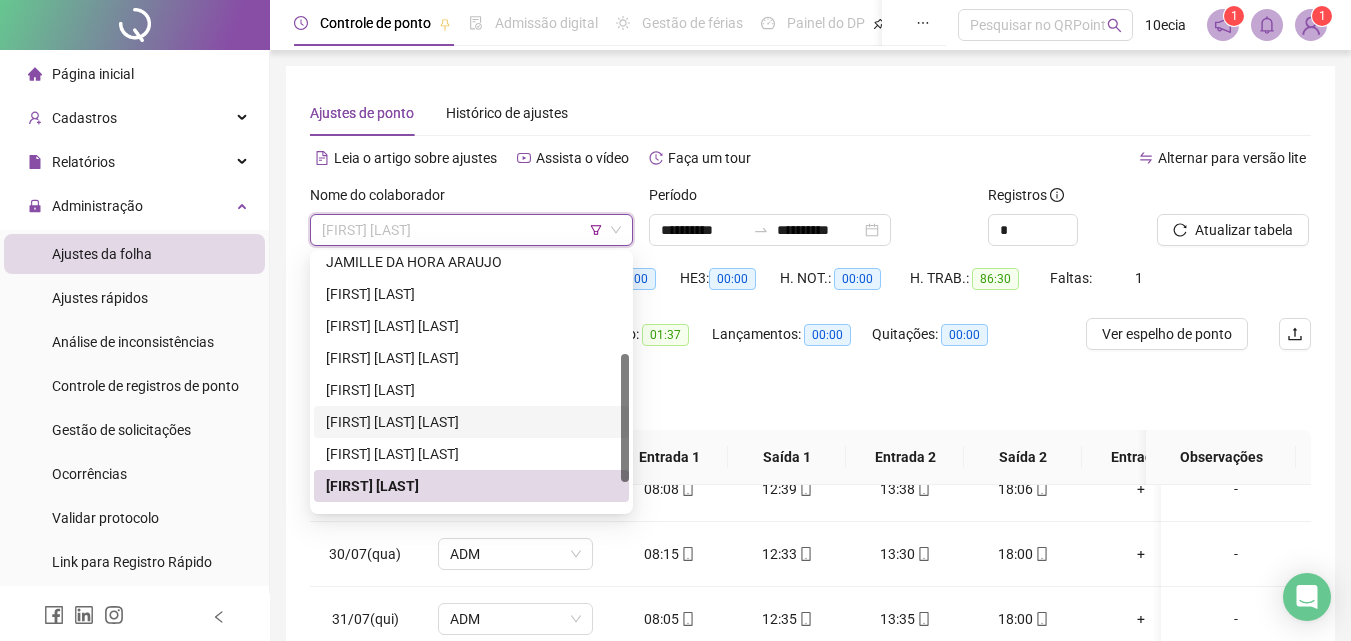 scroll, scrollTop: 256, scrollLeft: 0, axis: vertical 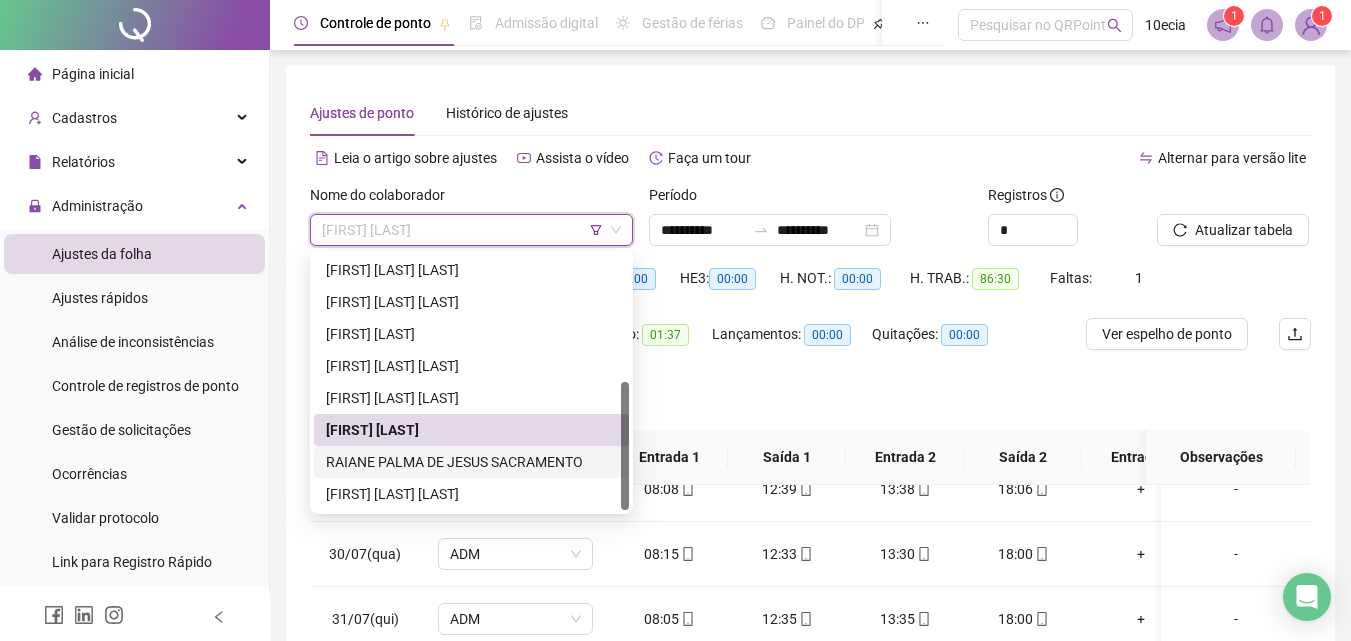 click on "RAIANE PALMA DE JESUS SACRAMENTO" at bounding box center [471, 462] 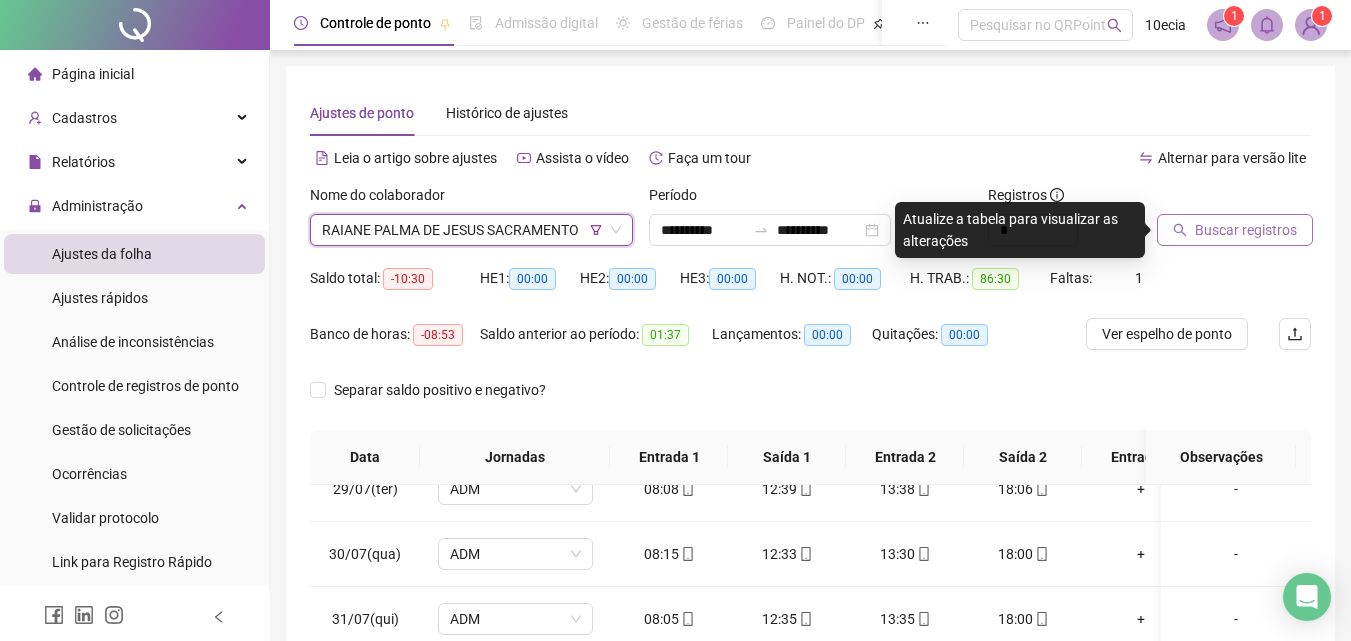 click on "Buscar registros" at bounding box center (1235, 230) 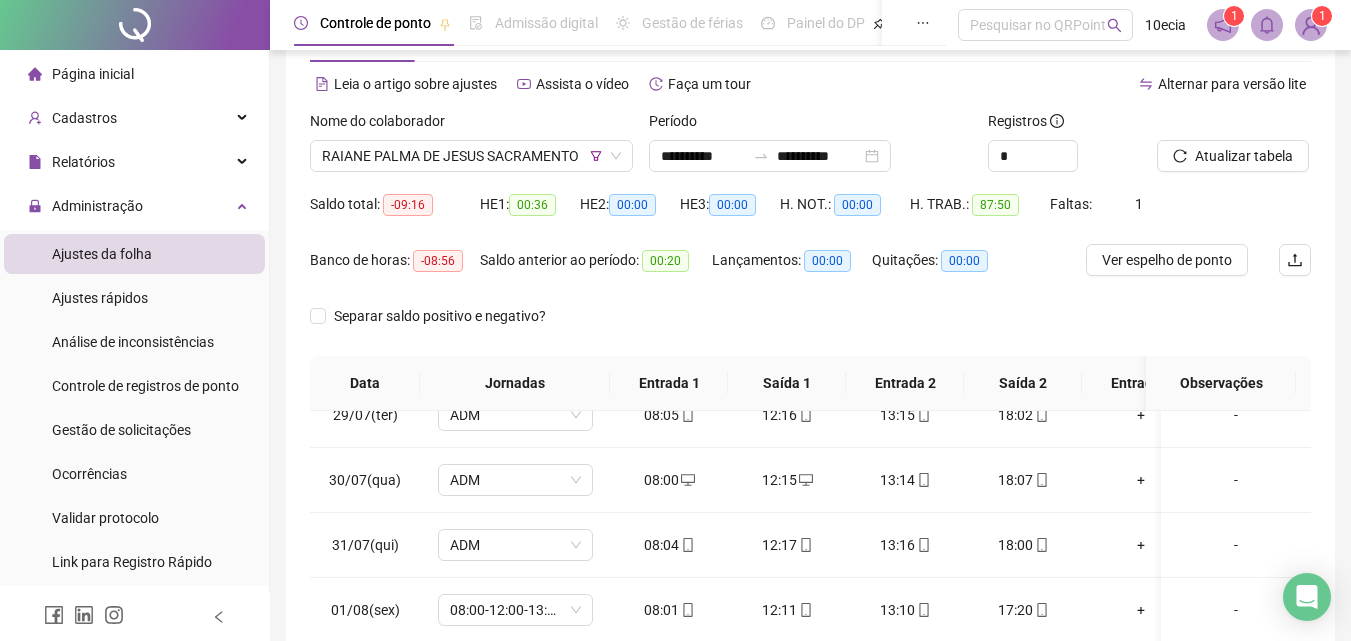 scroll, scrollTop: 300, scrollLeft: 0, axis: vertical 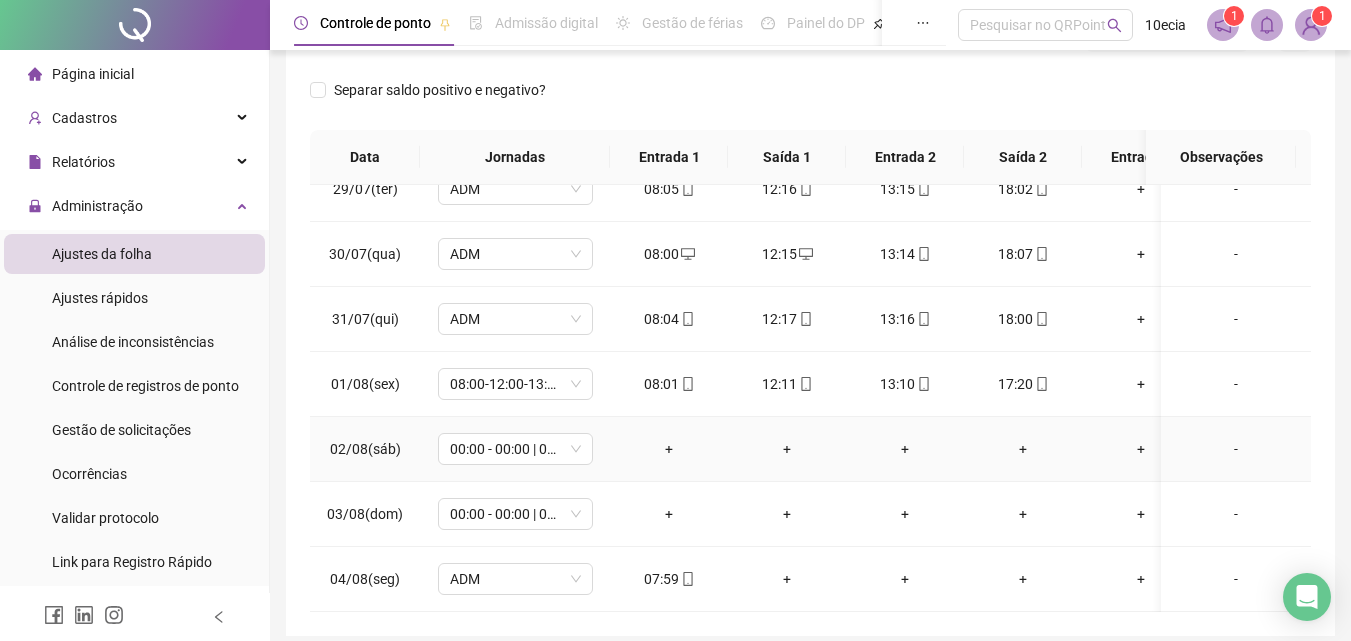 click on "-" at bounding box center [1236, 449] 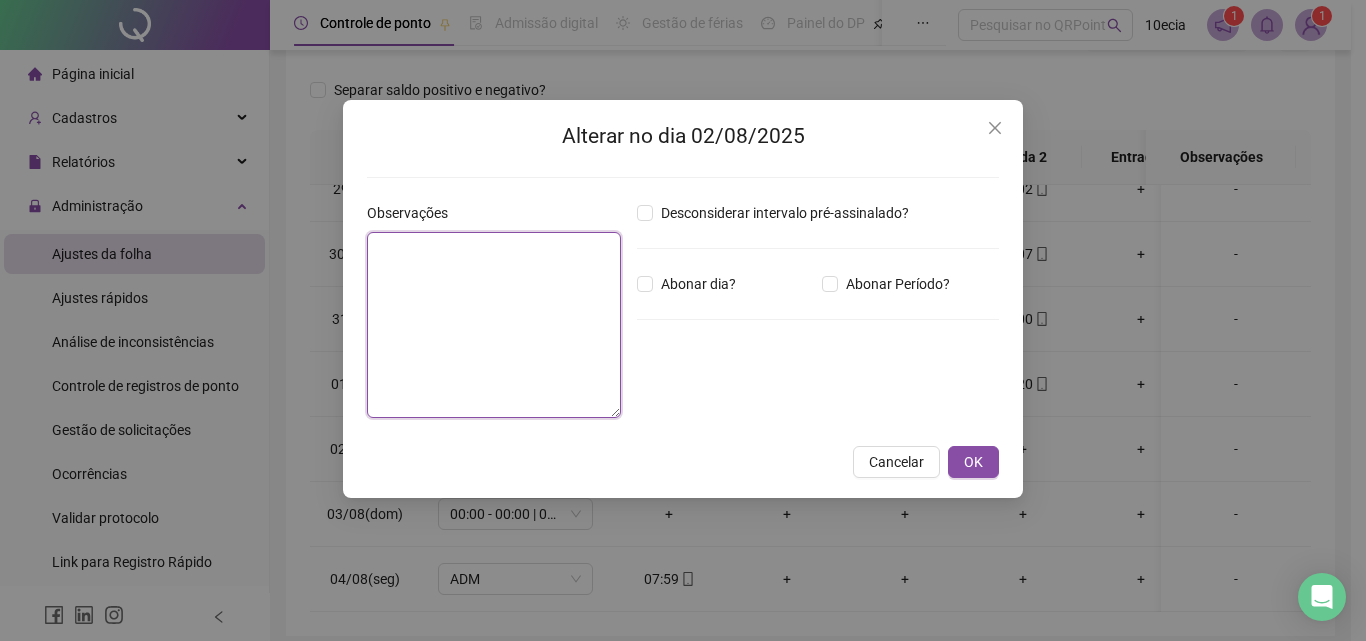click at bounding box center (494, 325) 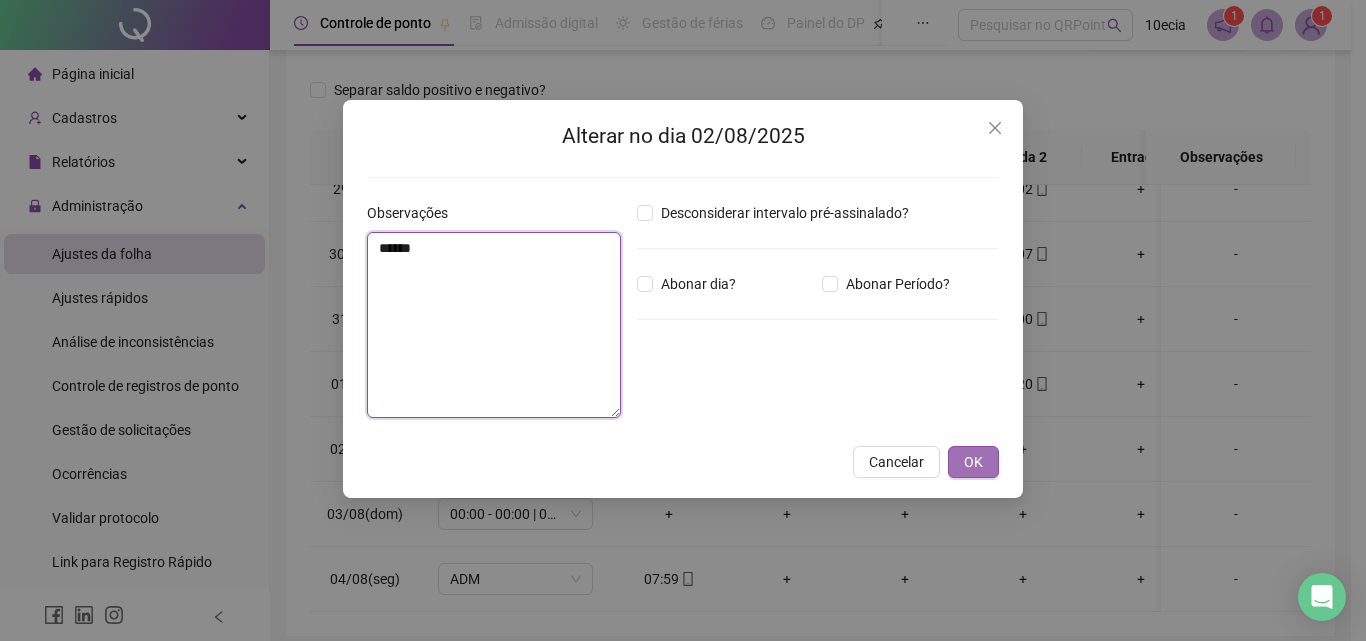 type on "******" 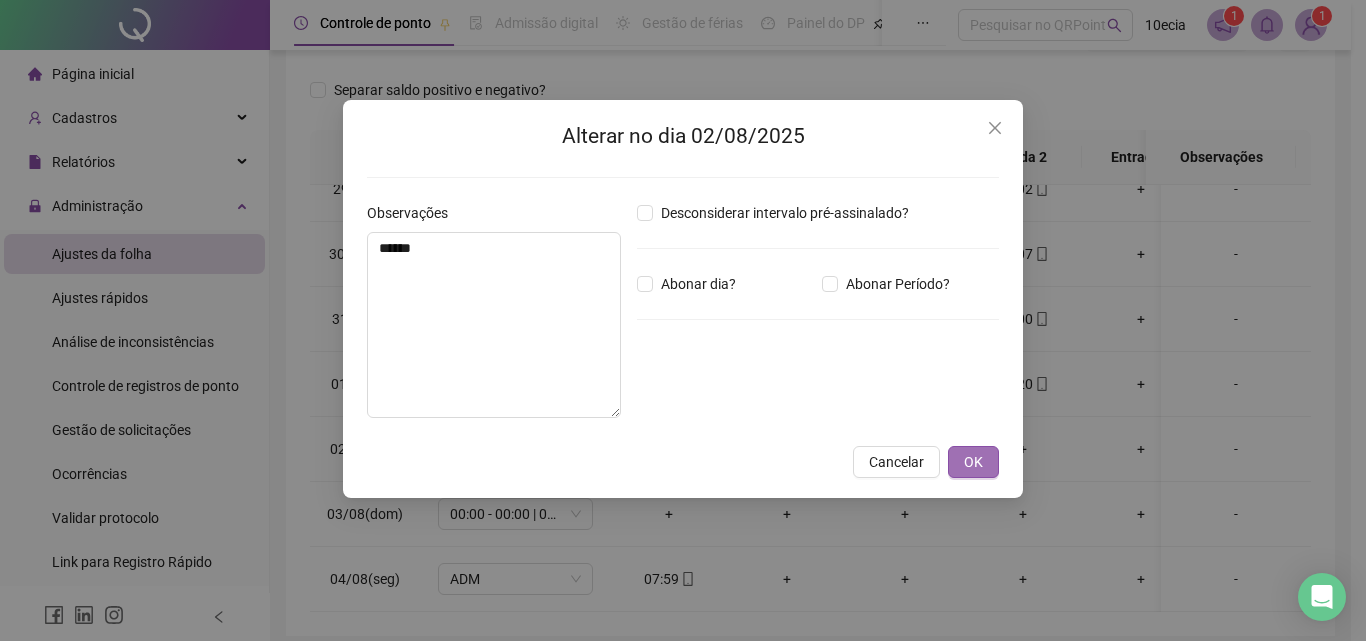 click on "OK" at bounding box center [973, 462] 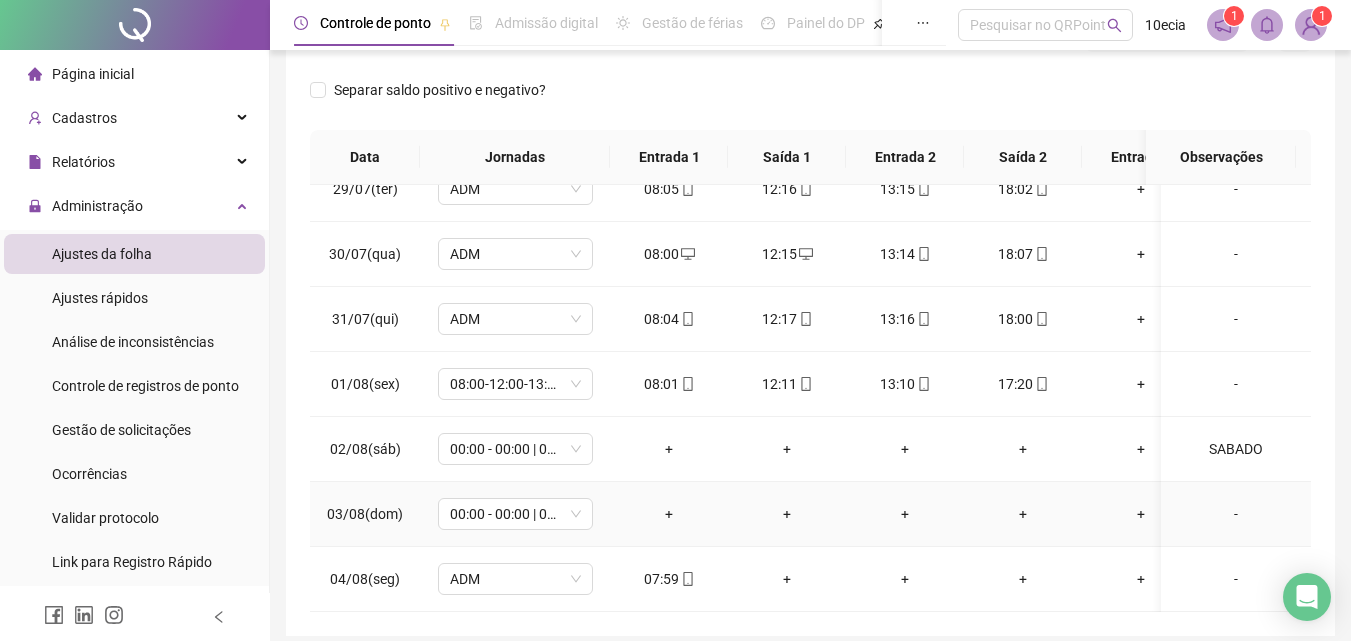 click on "-" at bounding box center [1236, 514] 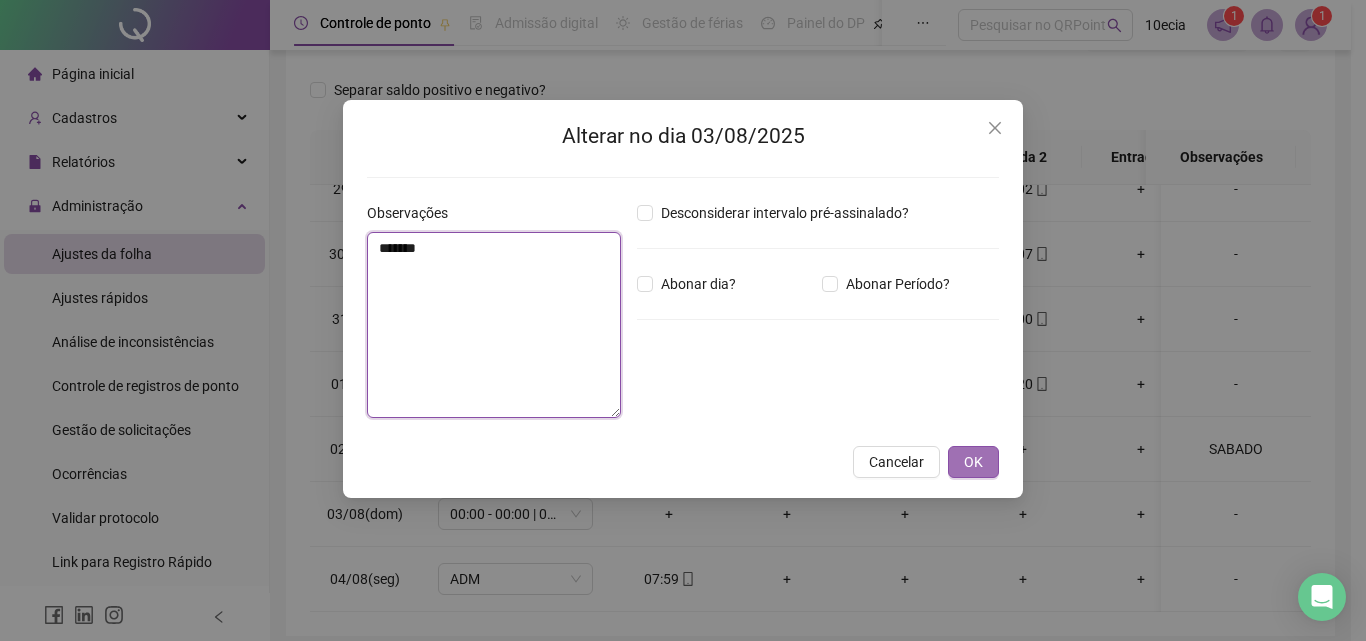 type on "*******" 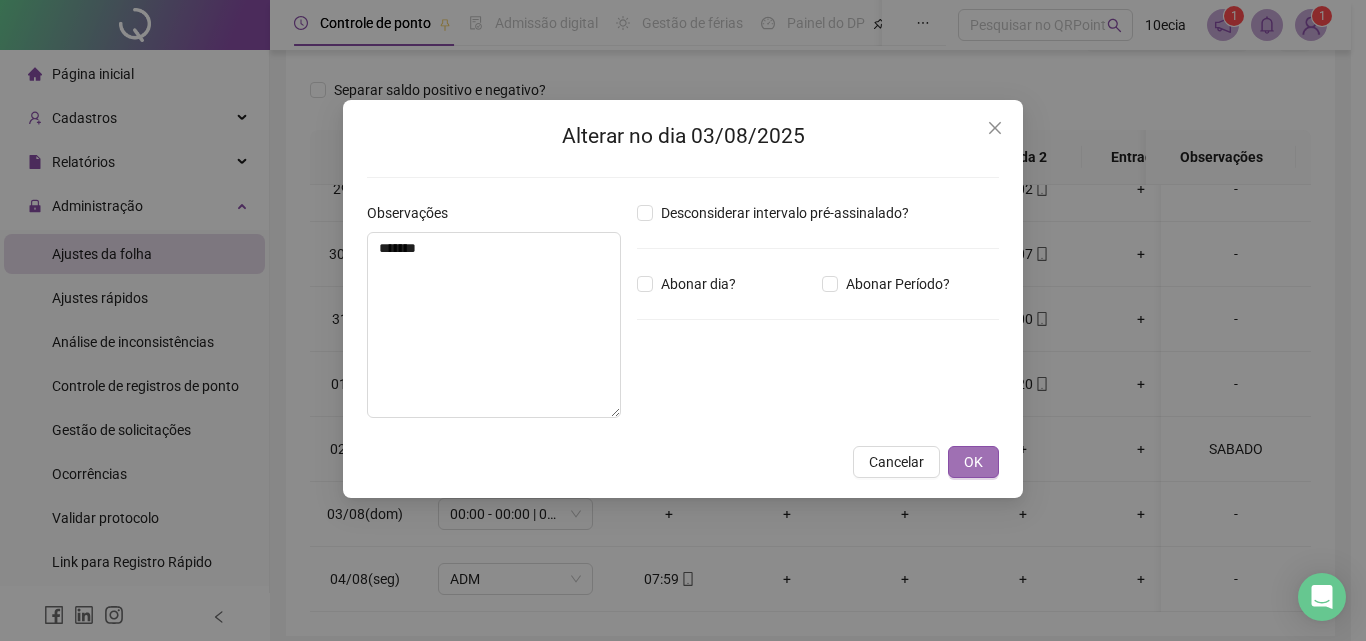 click on "OK" at bounding box center (973, 462) 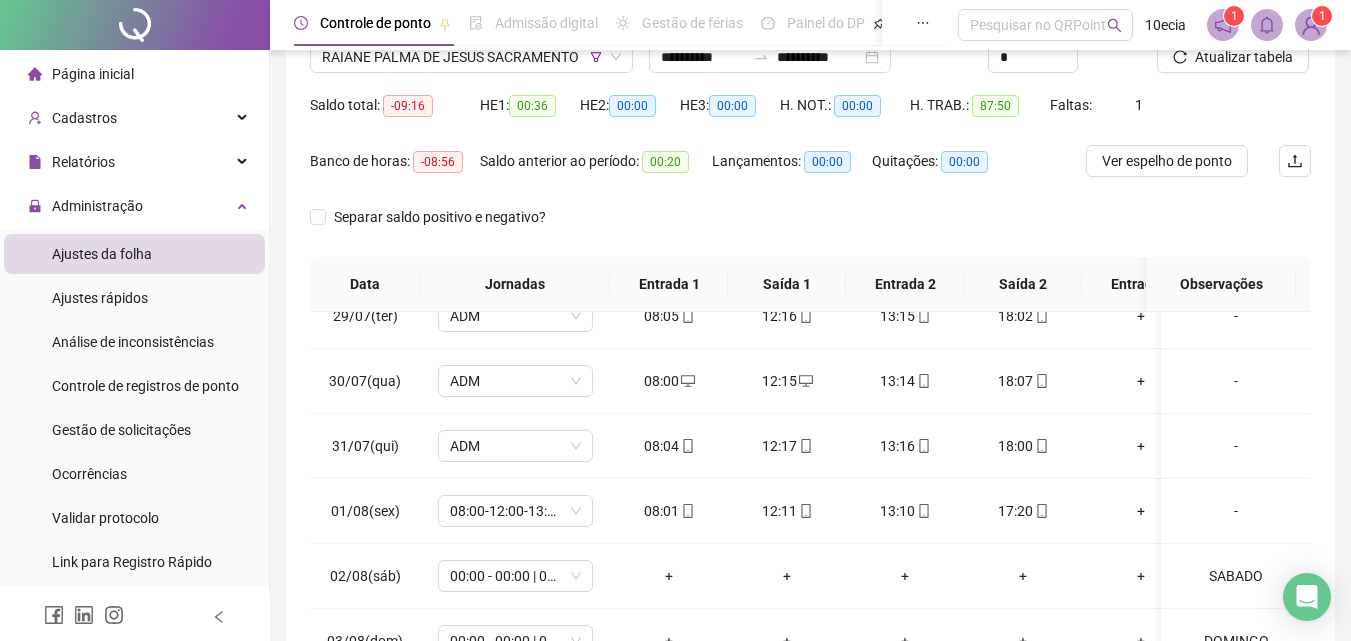 scroll, scrollTop: 0, scrollLeft: 0, axis: both 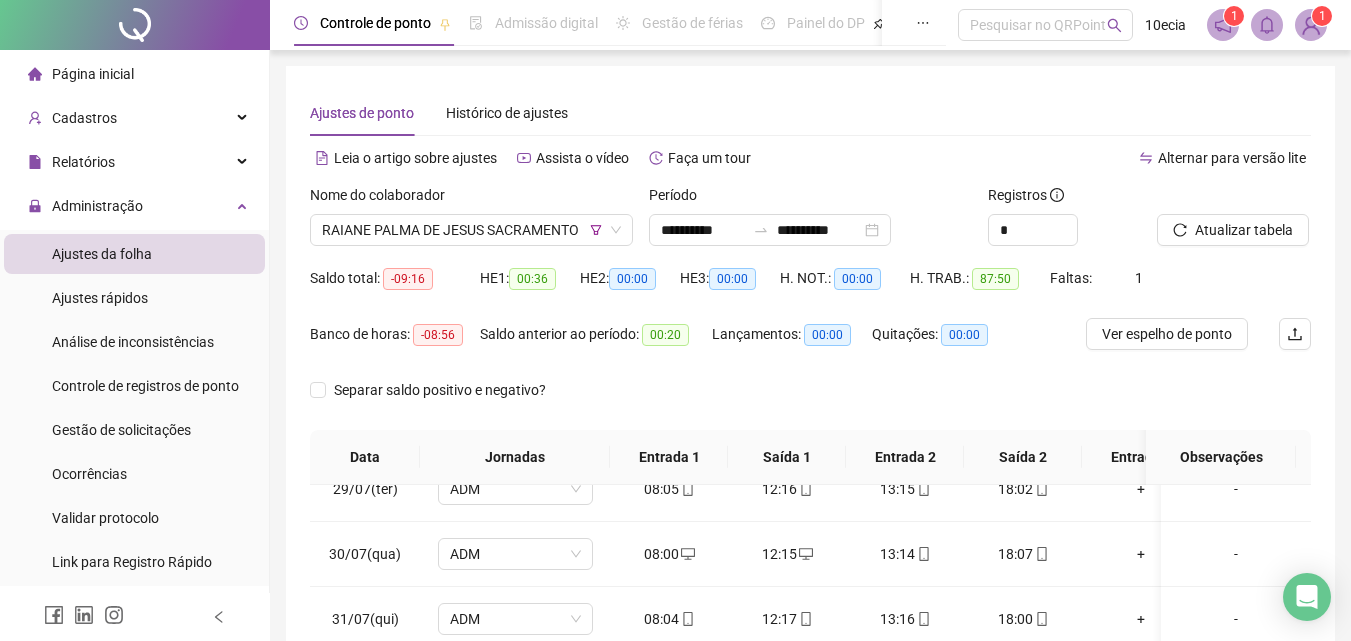 click on "Atualizar tabela" at bounding box center [1234, 223] 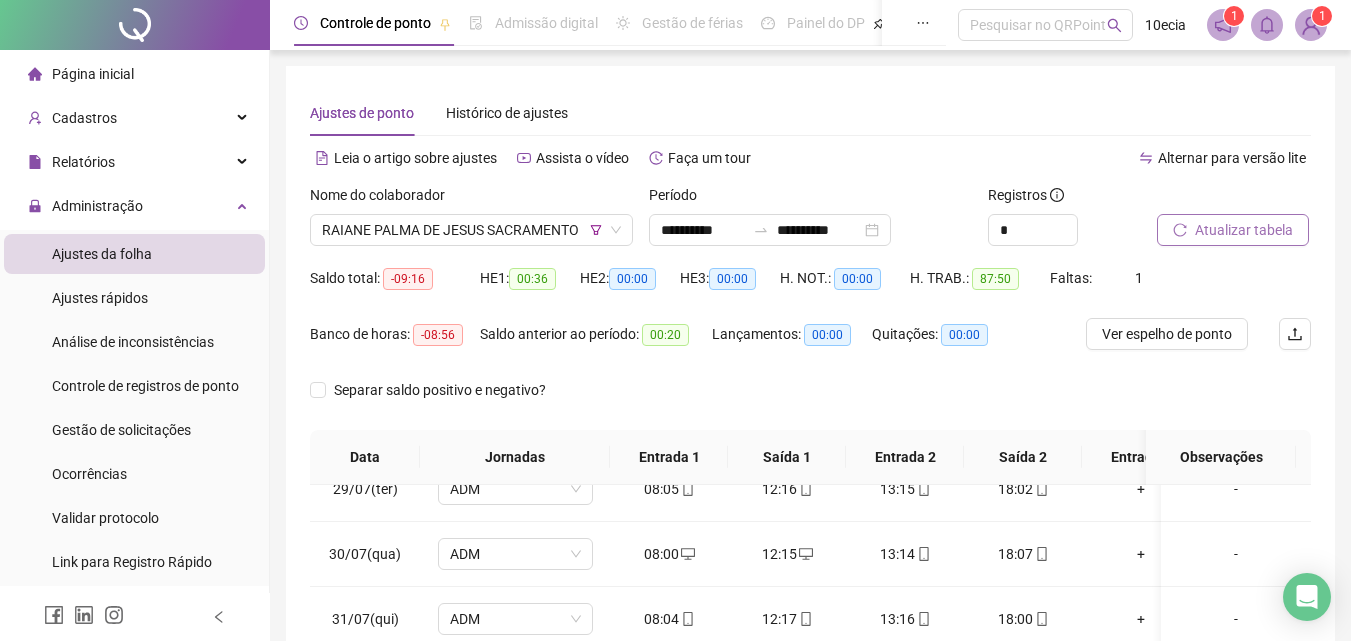 click on "Atualizar tabela" at bounding box center (1233, 230) 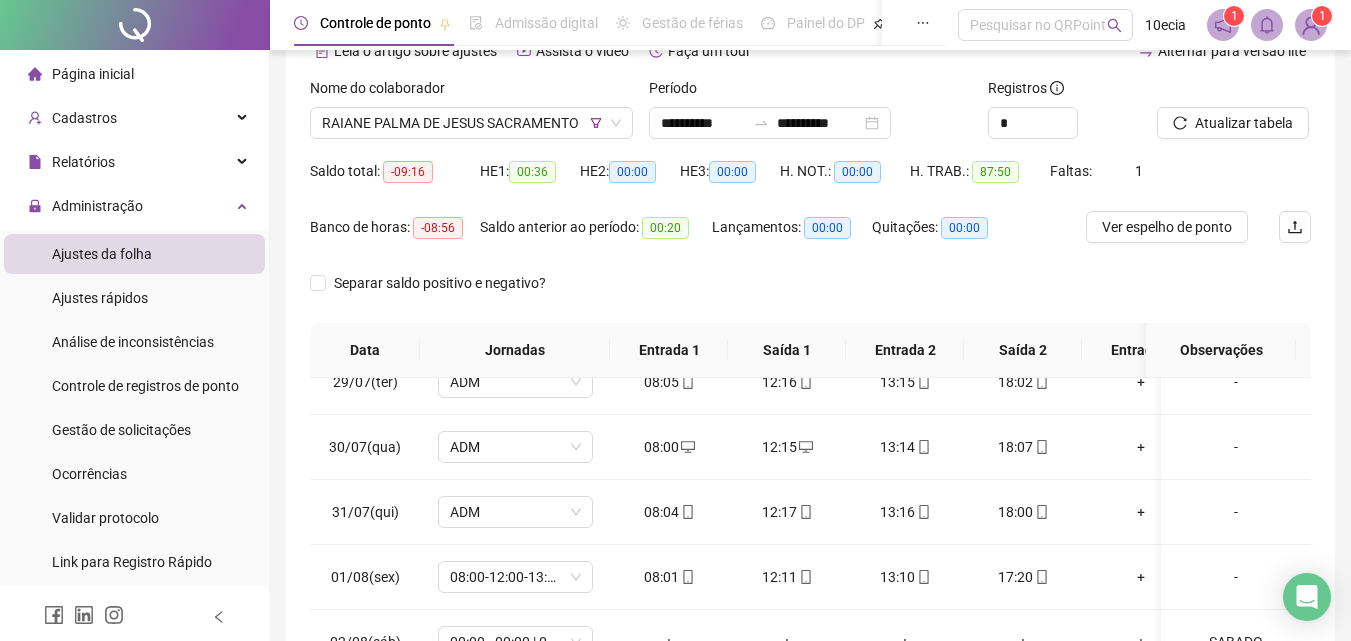 scroll, scrollTop: 81, scrollLeft: 0, axis: vertical 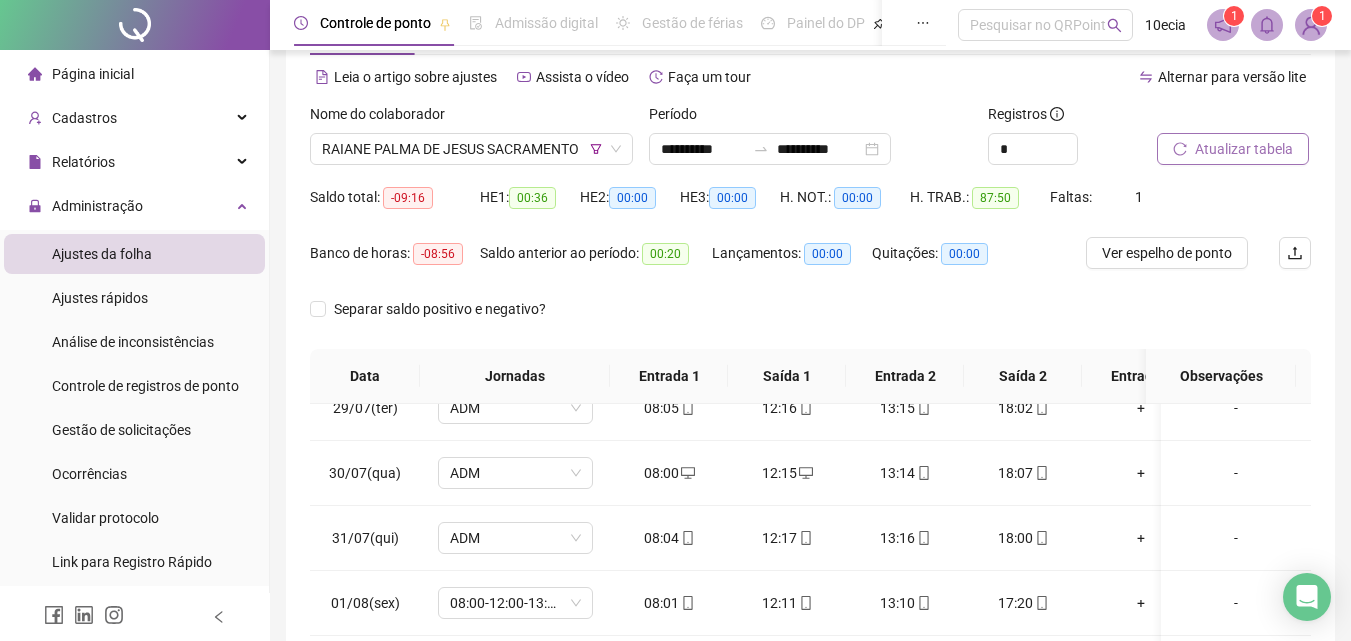 click on "Atualizar tabela" at bounding box center (1233, 149) 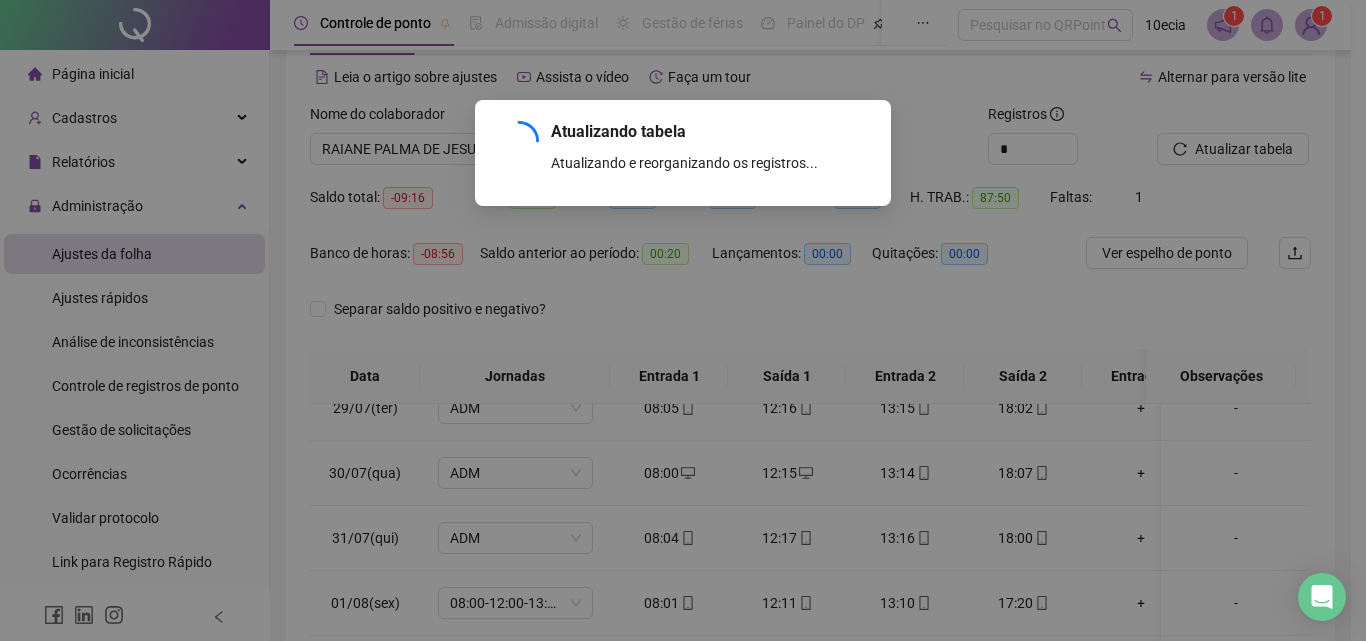 click on "Atualizando tabela Atualizando e reorganizando os registros... OK" at bounding box center [683, 320] 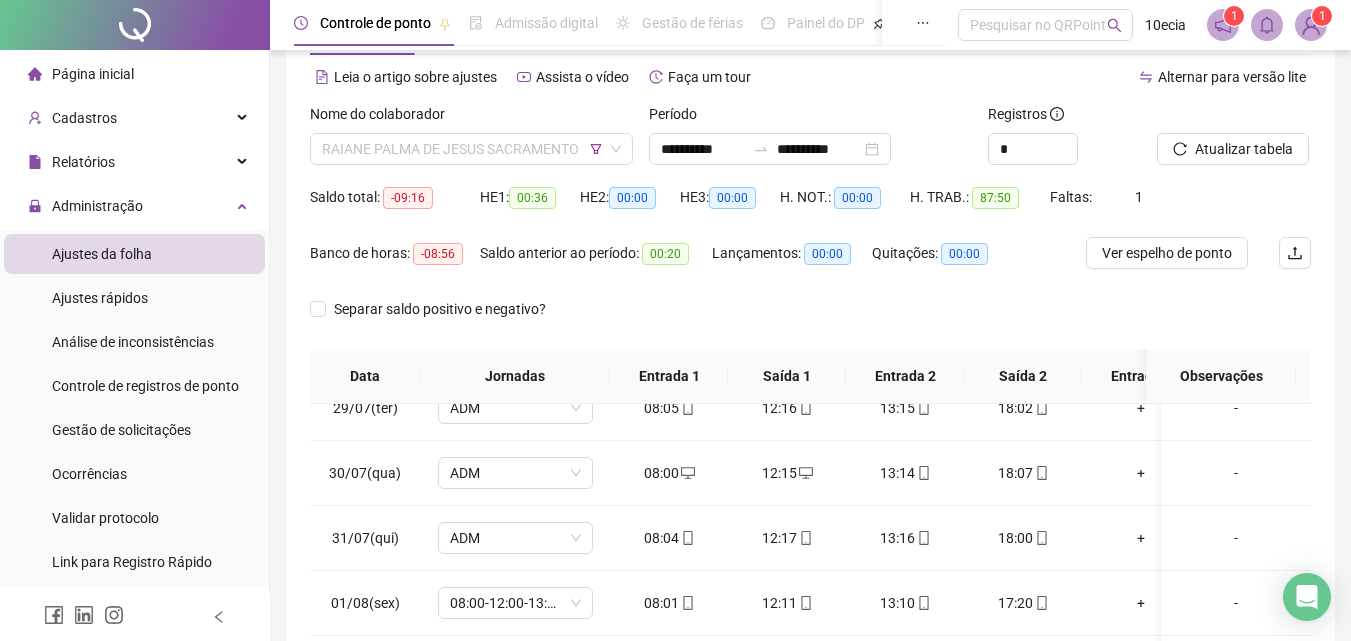 click on "RAIANE PALMA DE JESUS SACRAMENTO" at bounding box center [471, 149] 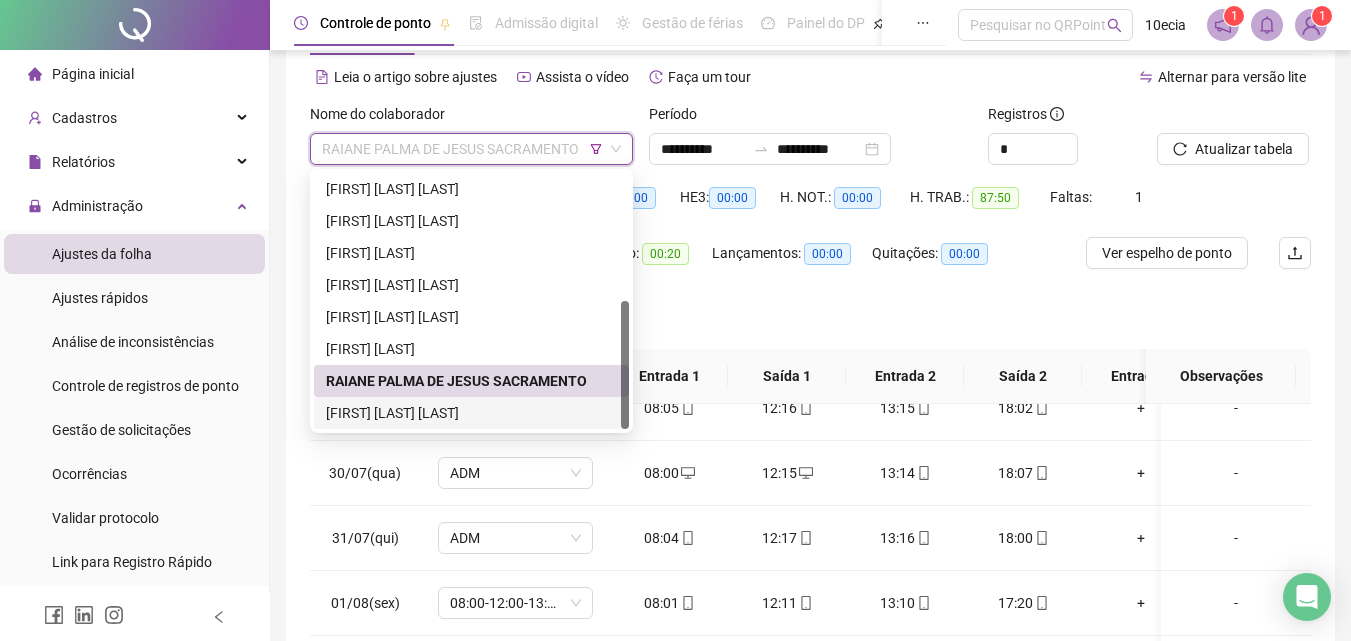 click on "[FIRST] [LAST] [LAST]" at bounding box center [471, 413] 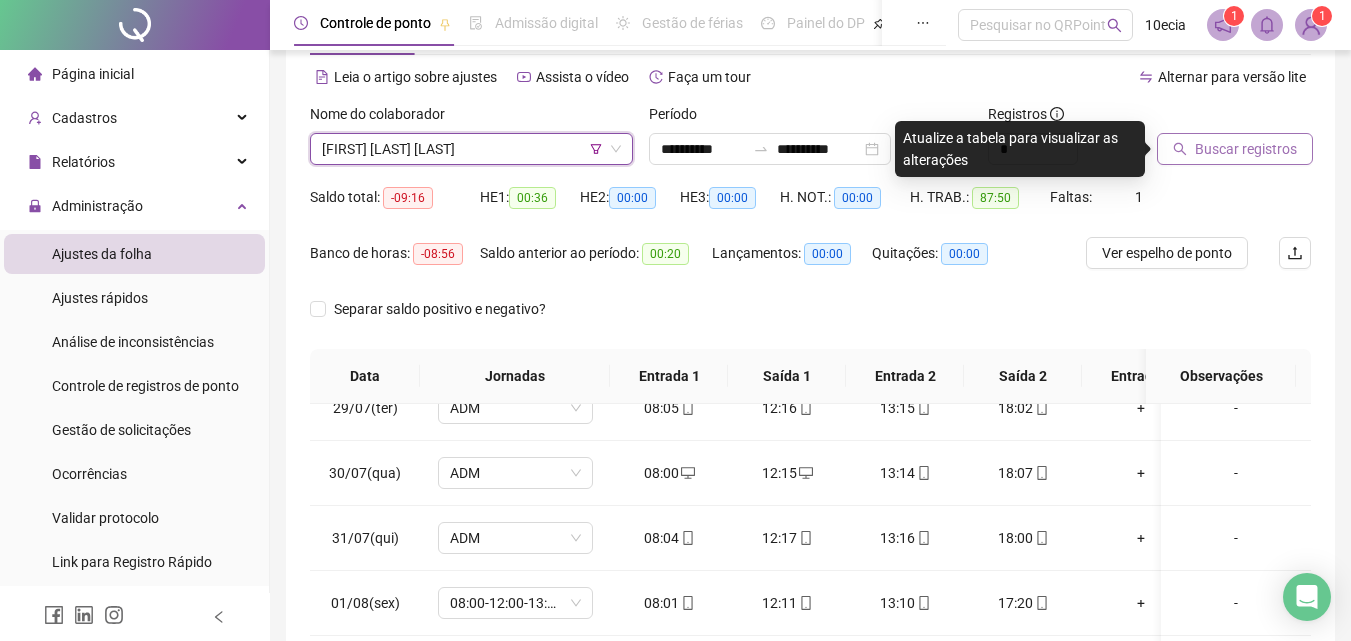 click on "Buscar registros" at bounding box center [1246, 149] 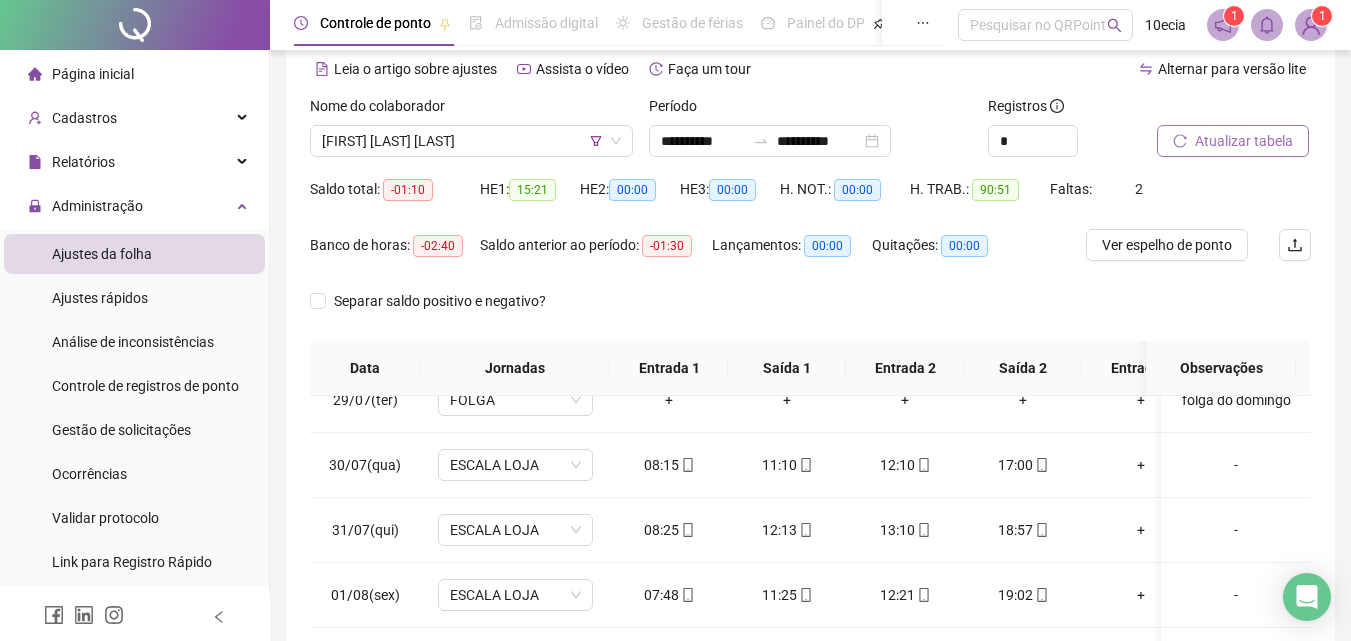 scroll, scrollTop: 300, scrollLeft: 0, axis: vertical 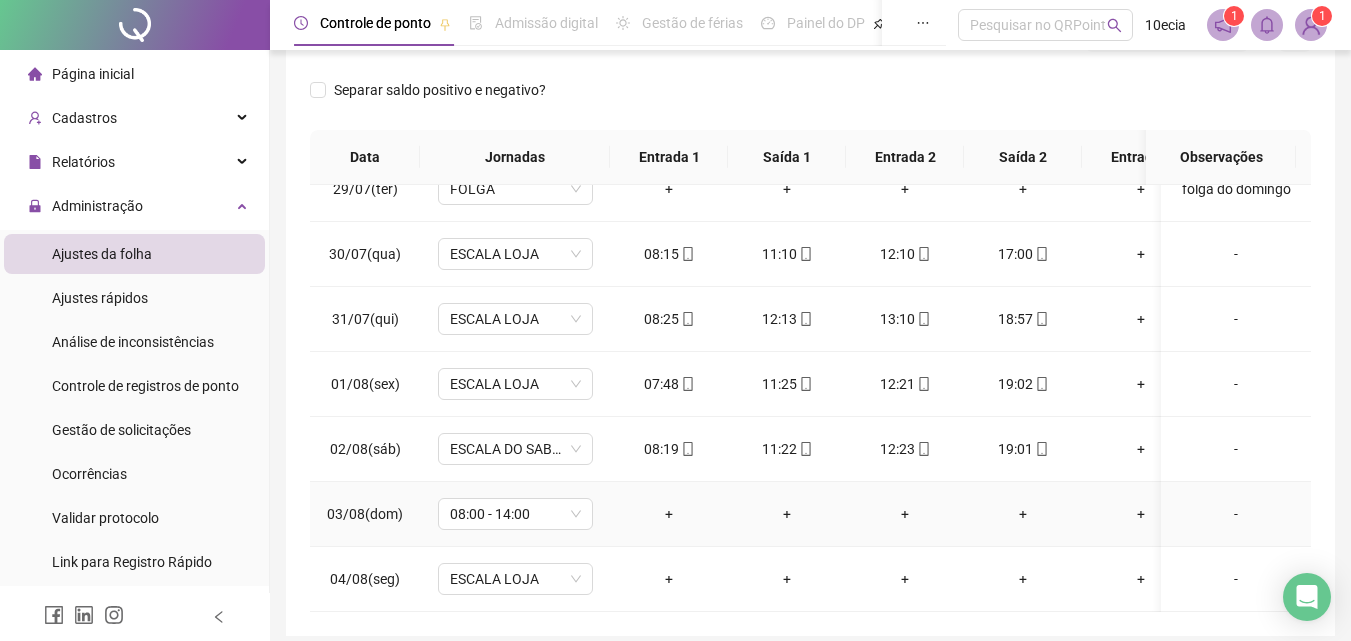drag, startPoint x: 1223, startPoint y: 498, endPoint x: 1132, endPoint y: 508, distance: 91.5478 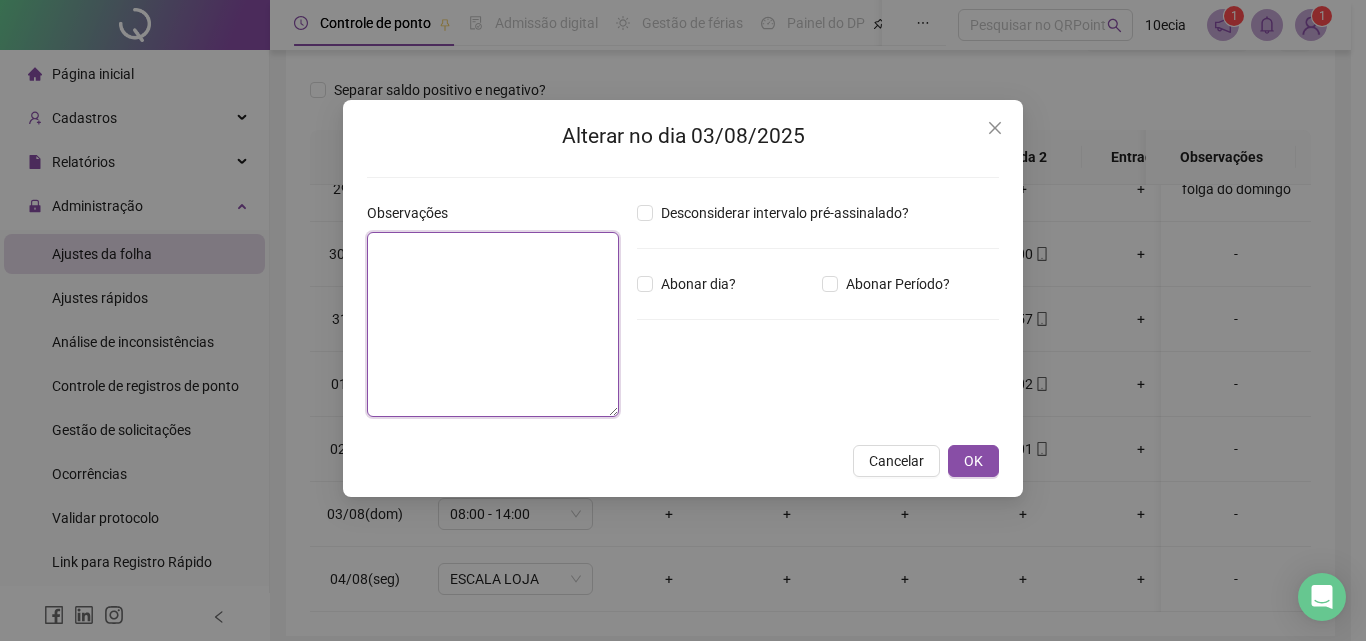 click at bounding box center (493, 324) 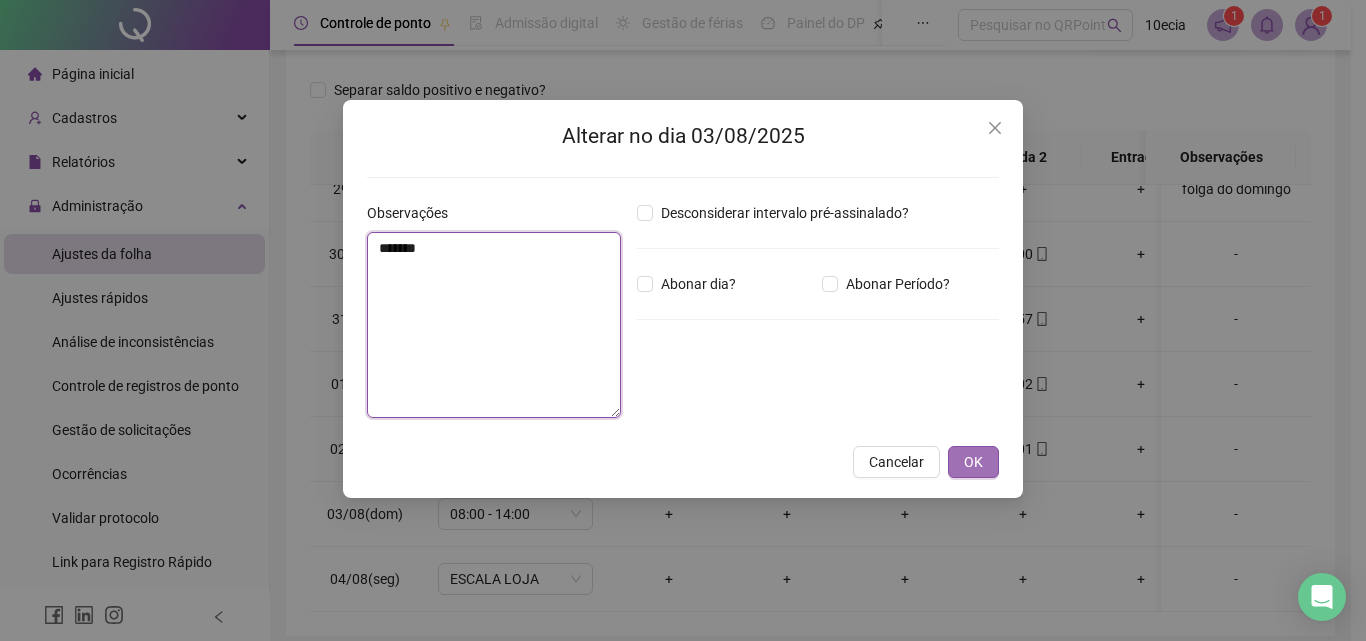 type on "*******" 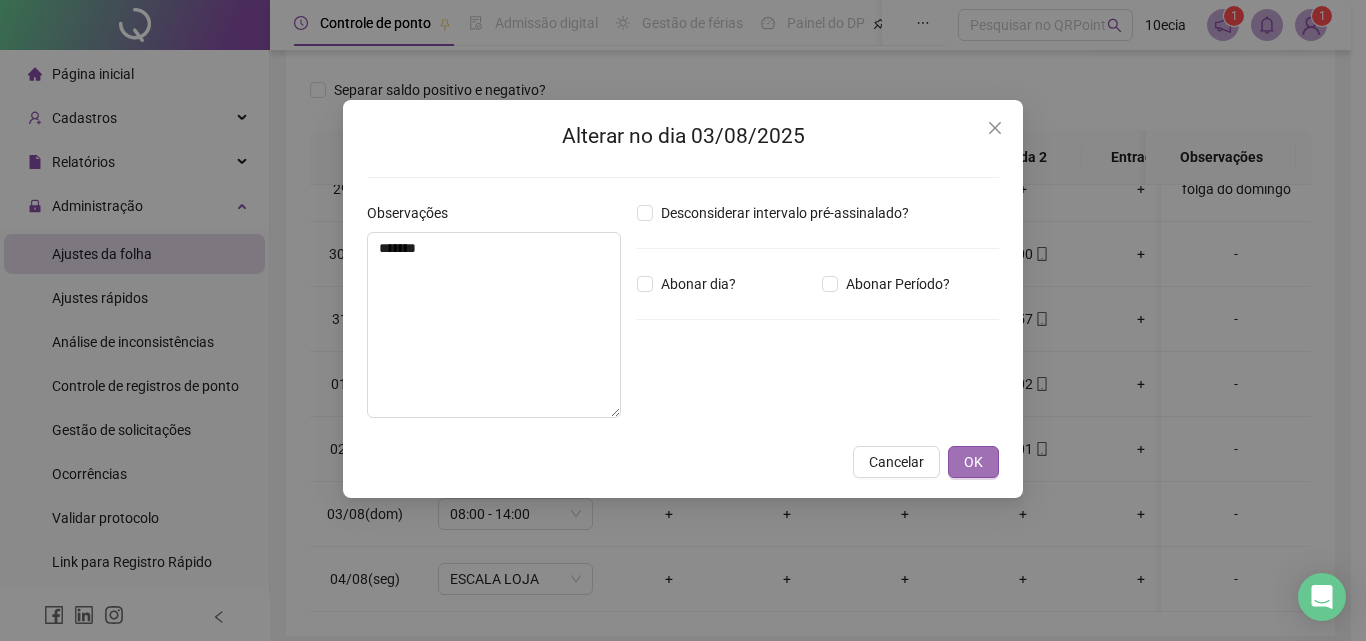 click on "OK" at bounding box center [973, 462] 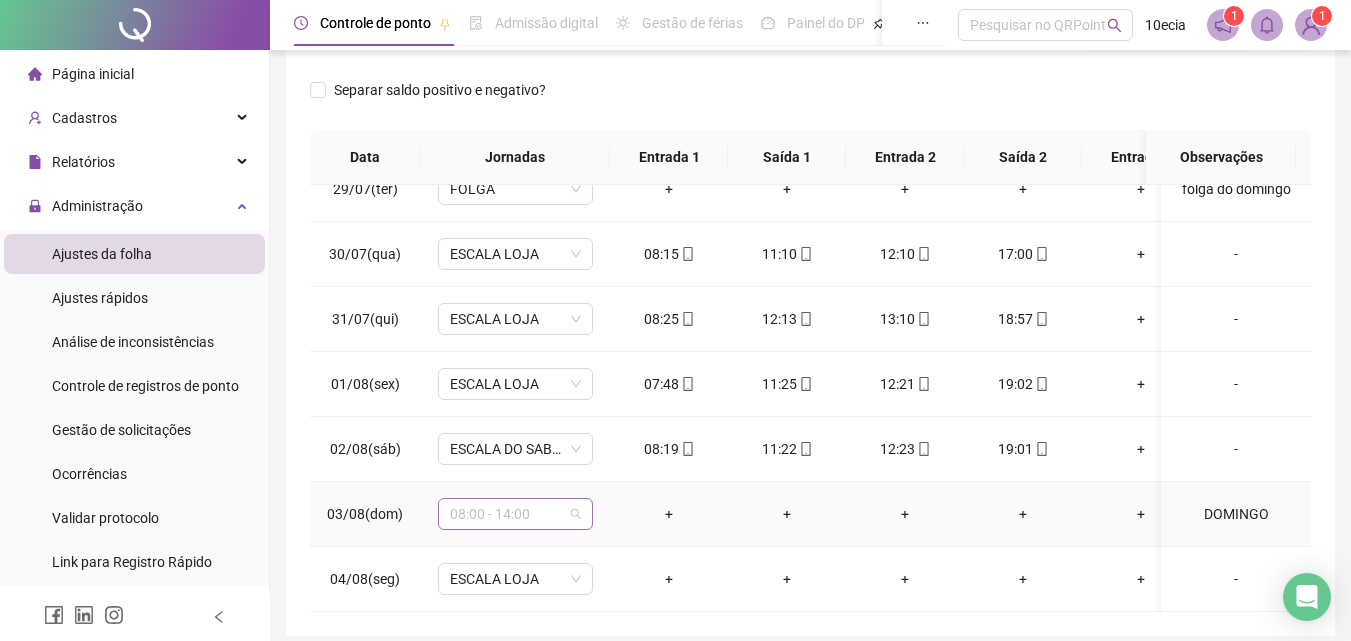 click on "08:00 - 14:00" at bounding box center (515, 514) 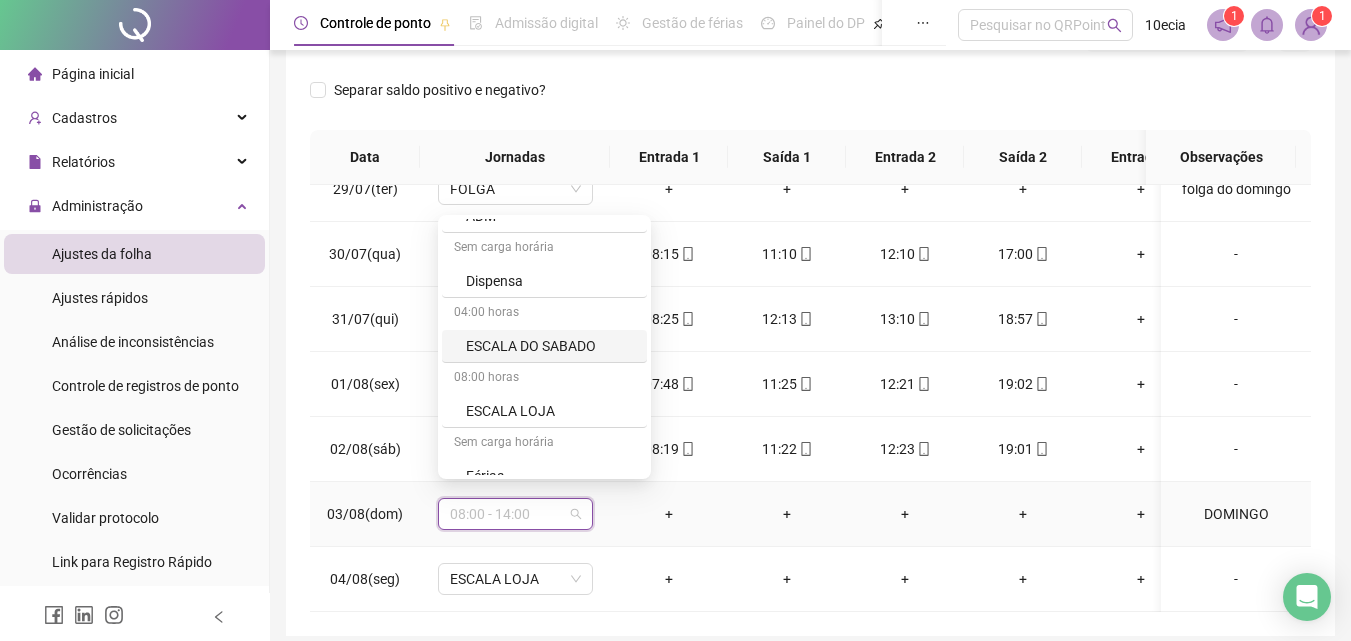 scroll, scrollTop: 600, scrollLeft: 0, axis: vertical 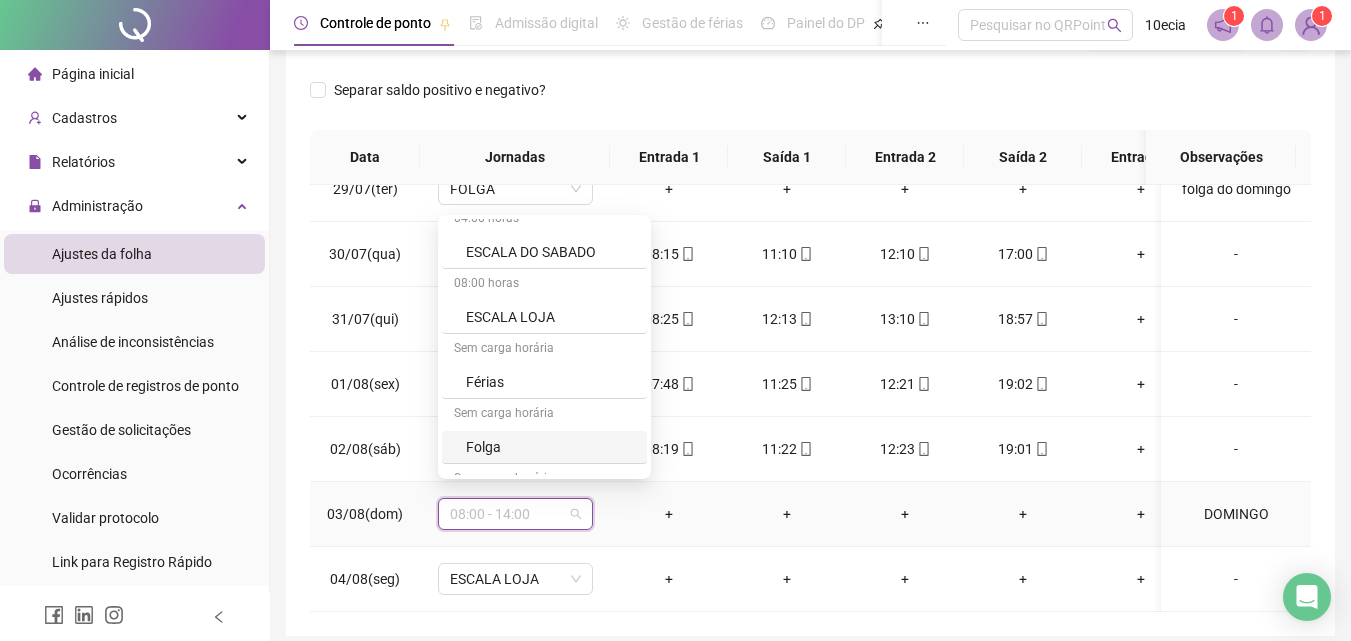 click on "Folga" at bounding box center (550, 447) 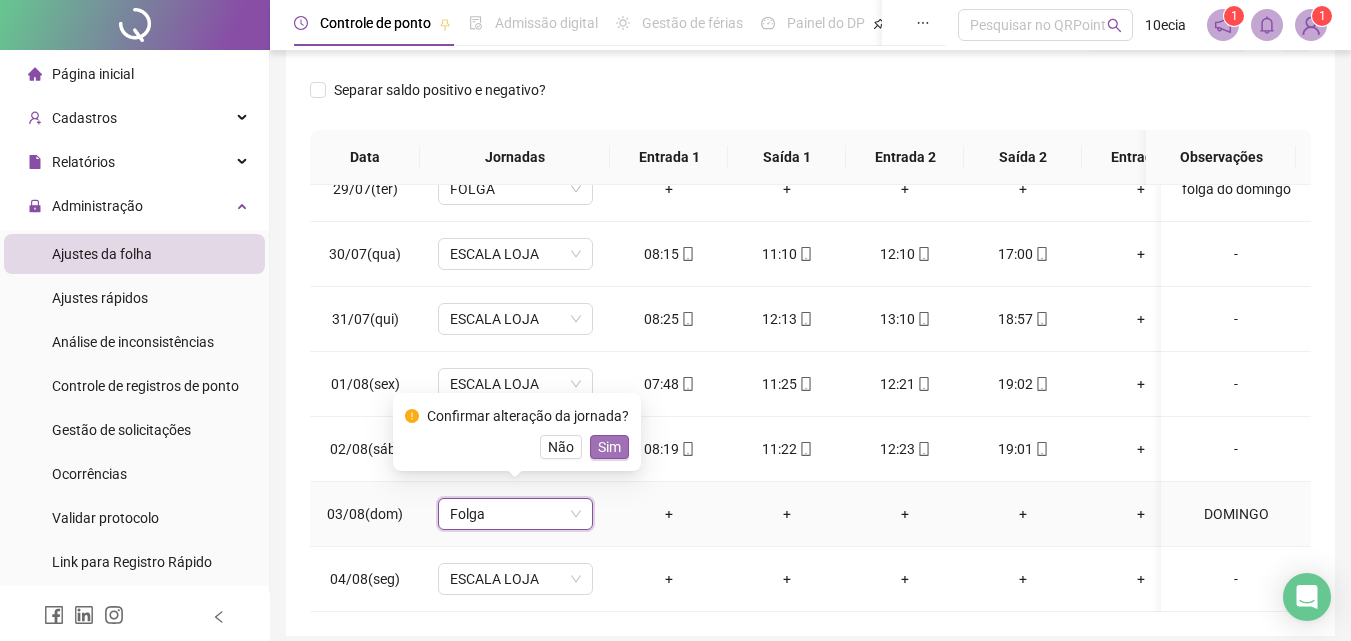 click on "Sim" at bounding box center (609, 447) 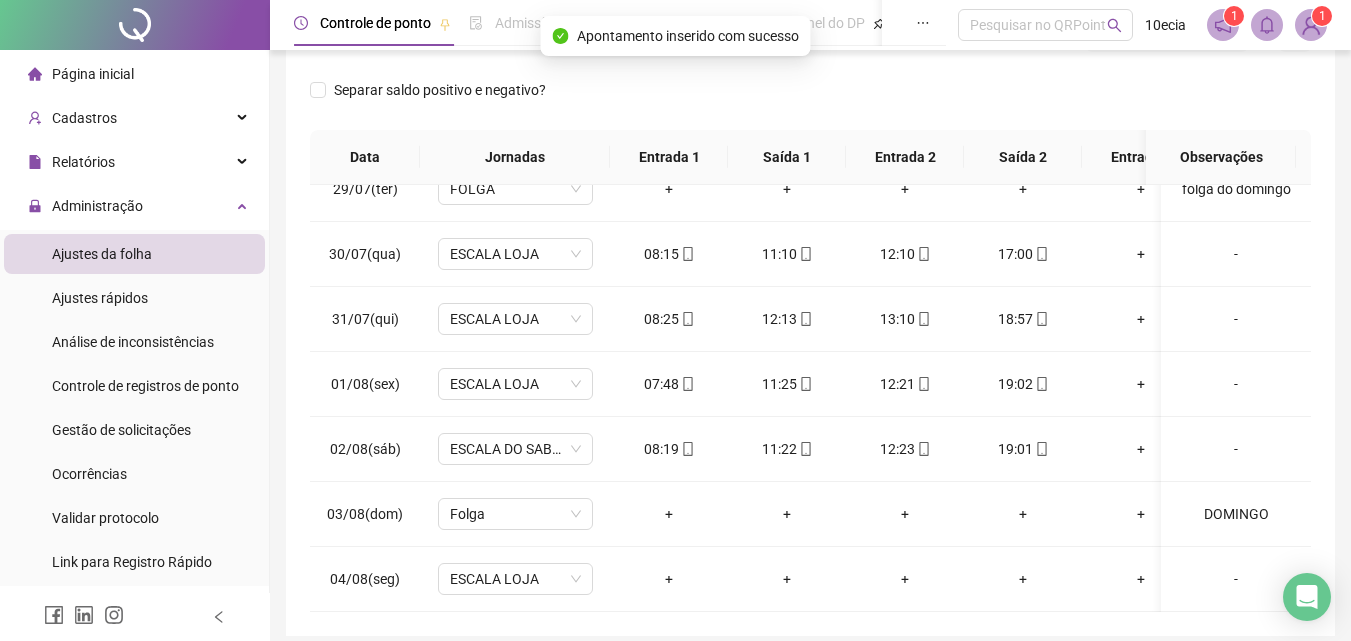 scroll, scrollTop: 0, scrollLeft: 0, axis: both 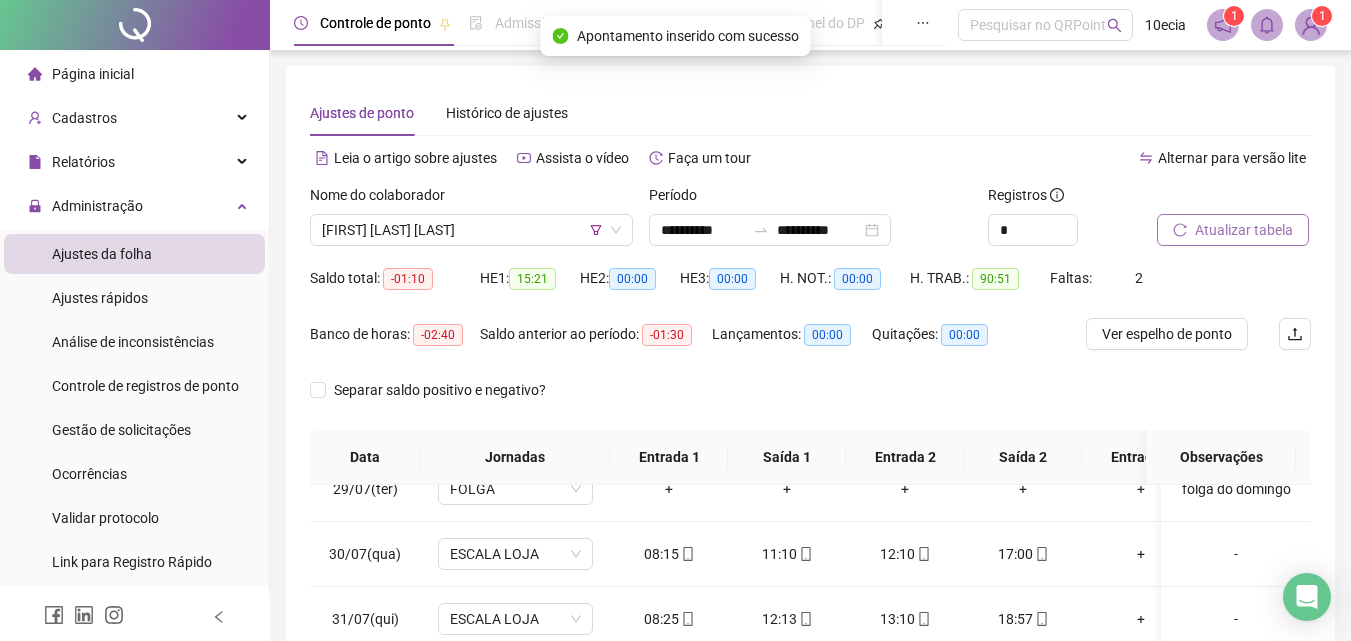 click on "Atualizar tabela" at bounding box center (1244, 230) 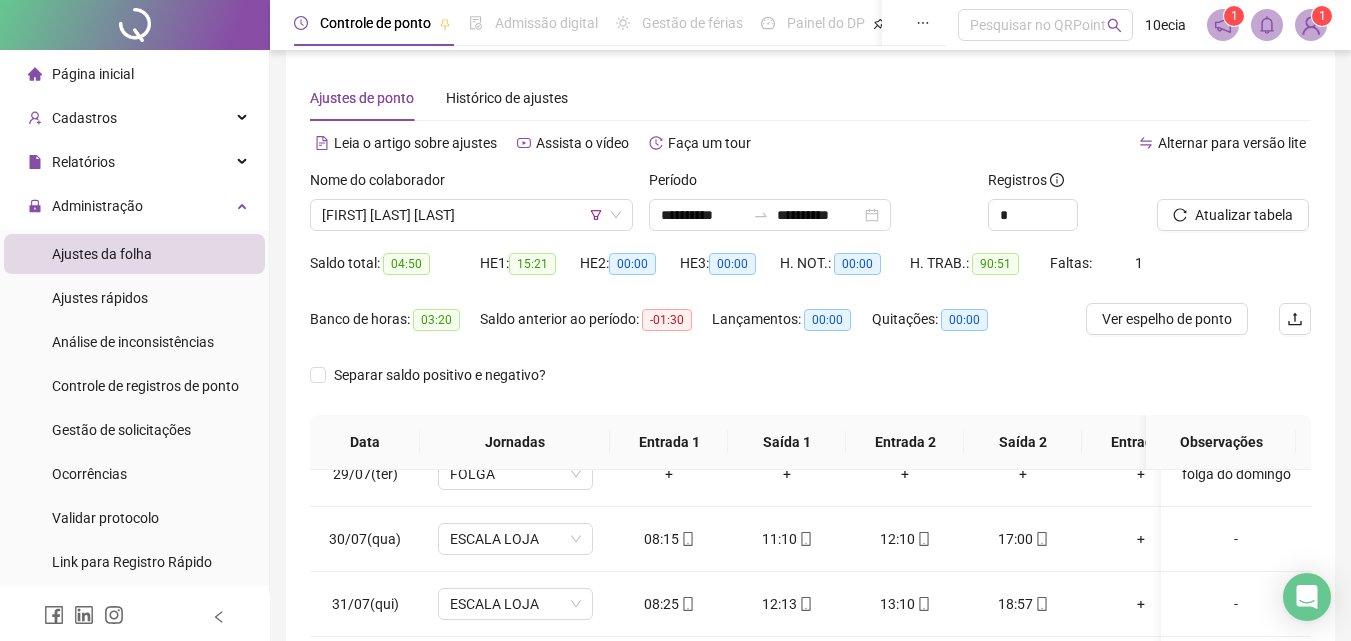 scroll, scrollTop: 0, scrollLeft: 0, axis: both 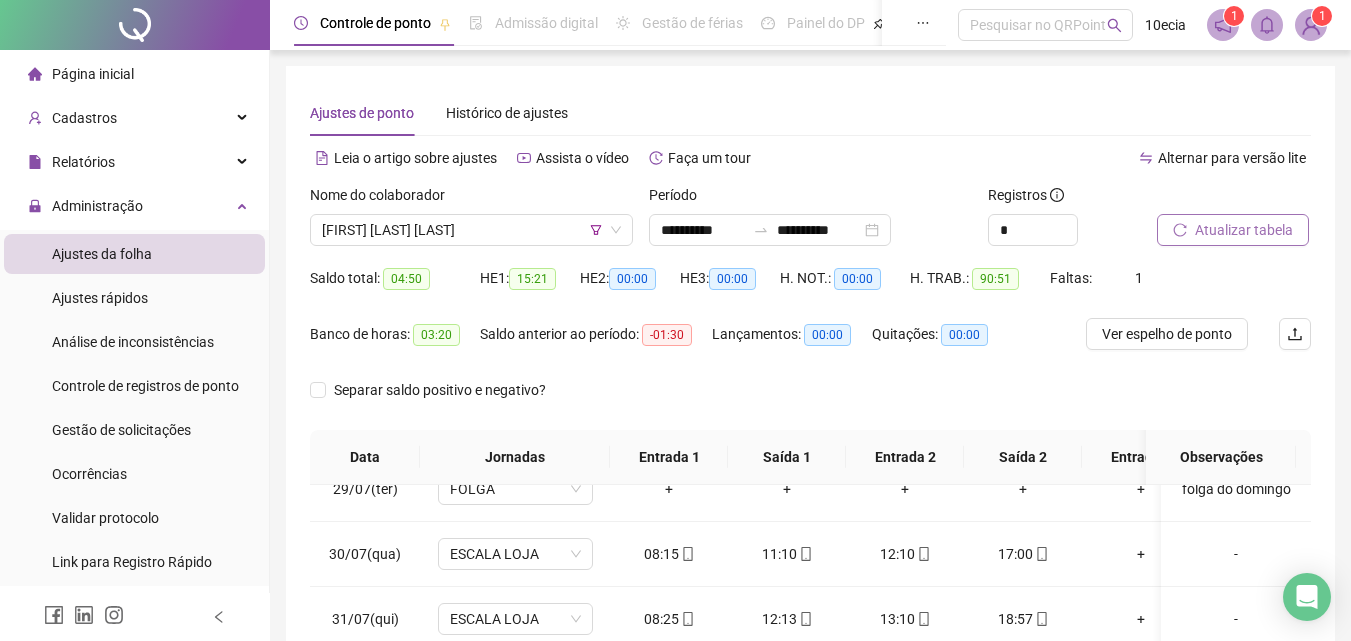 click on "Atualizar tabela" at bounding box center [1244, 230] 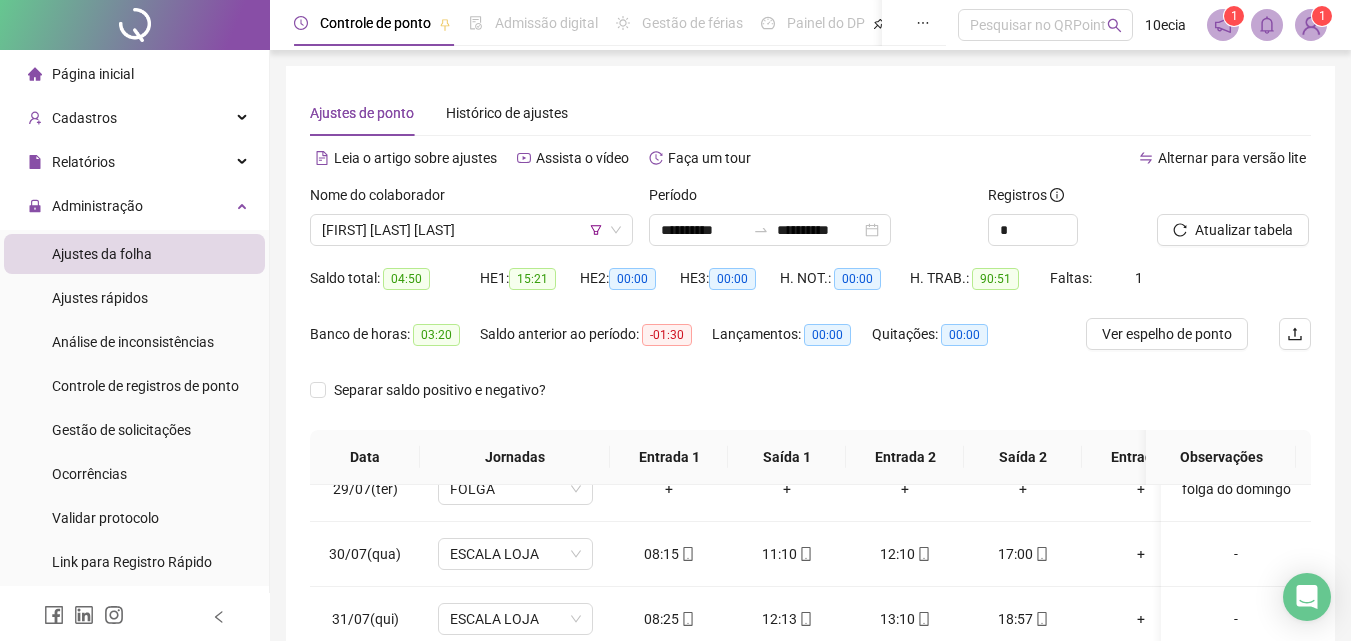 click on "[FIRST] [LAST] [LAST]" at bounding box center [471, 230] 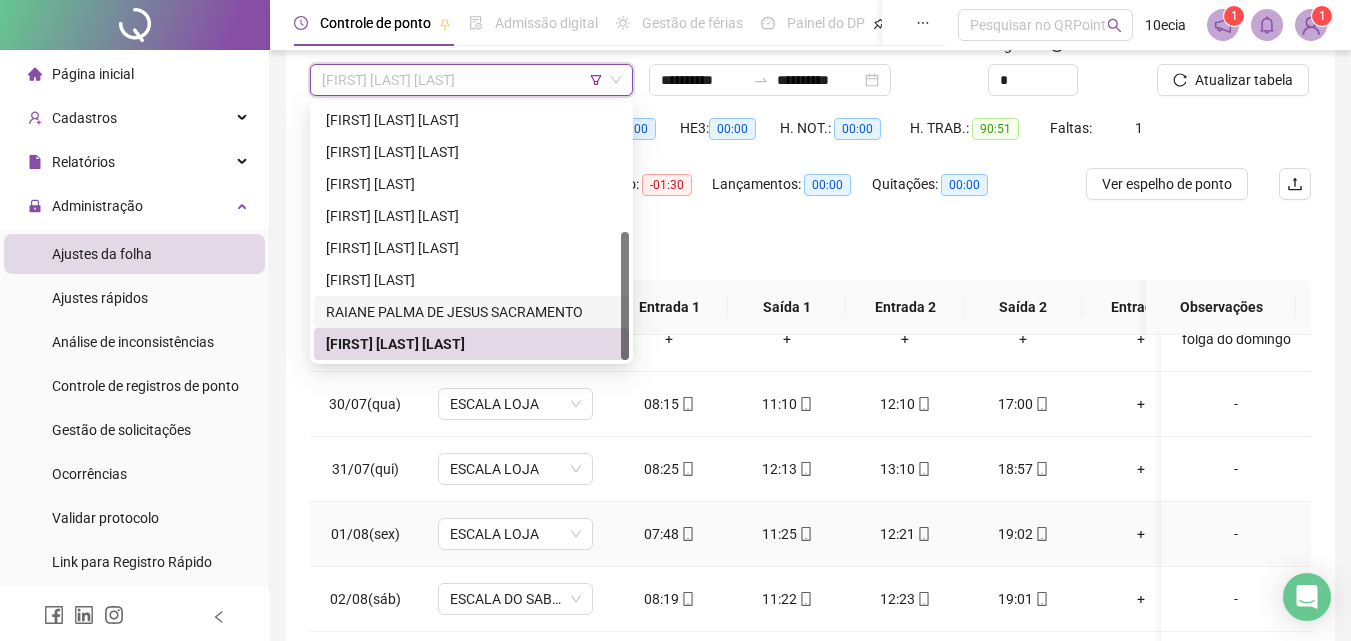 scroll, scrollTop: 200, scrollLeft: 0, axis: vertical 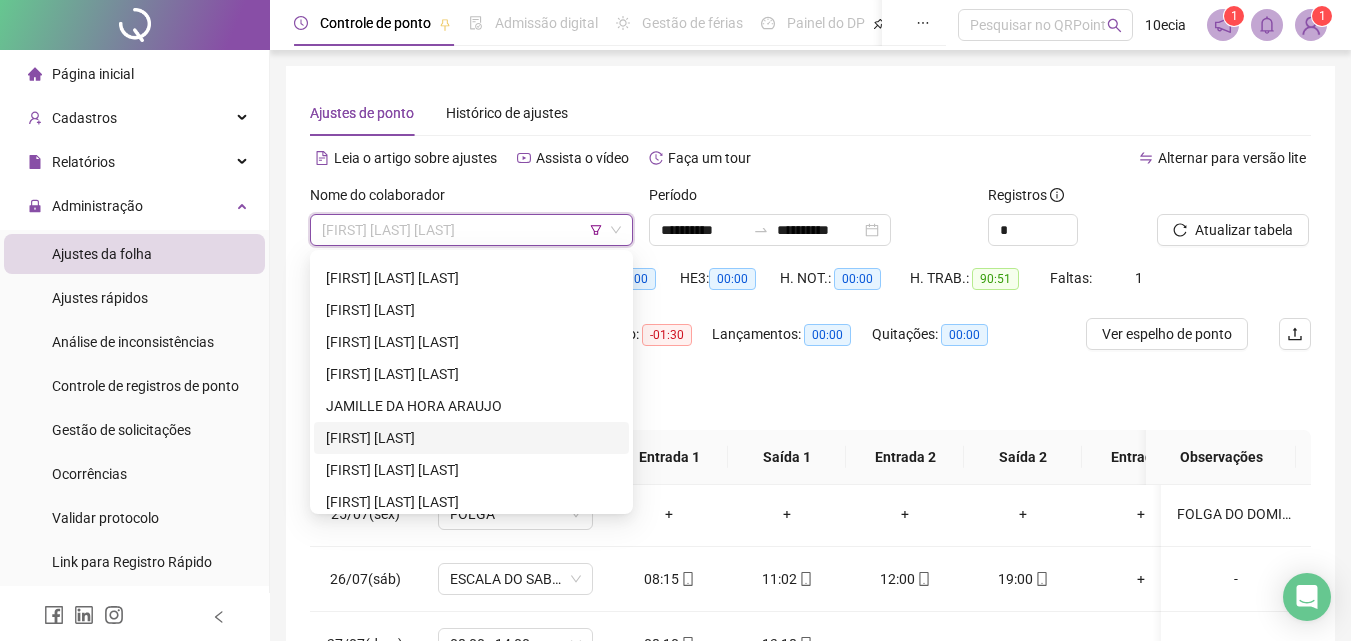 click 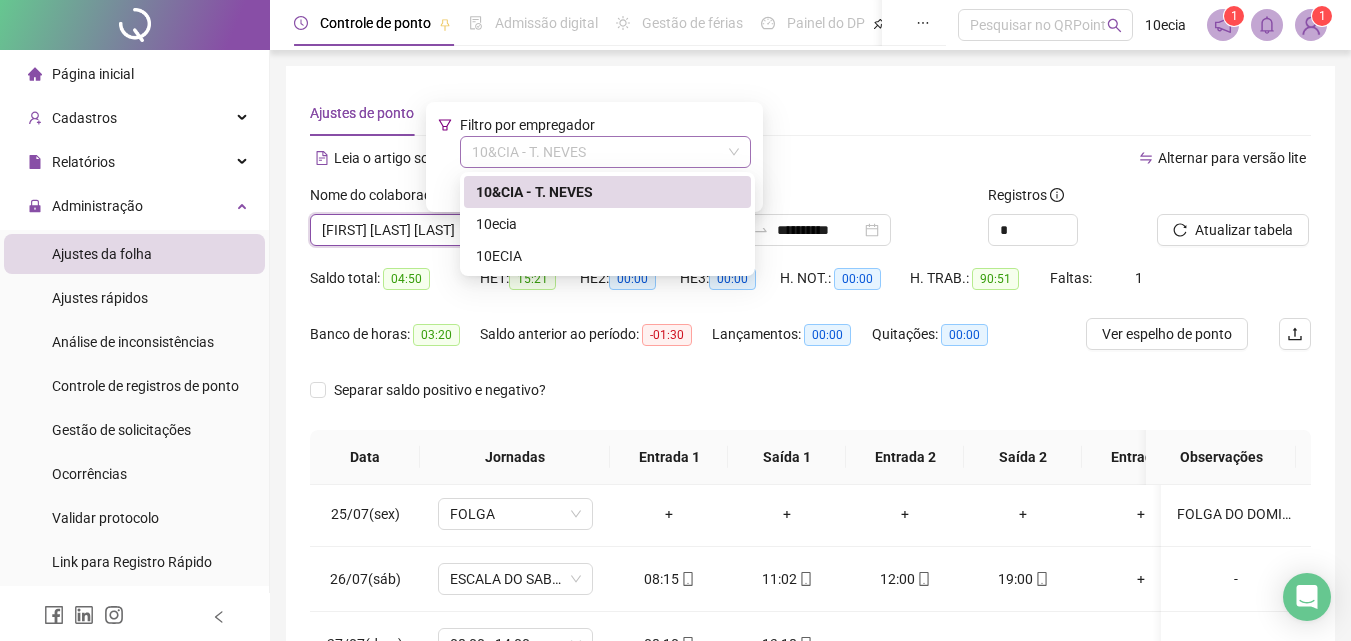 click on "10&CIA  - T. NEVES" at bounding box center [605, 152] 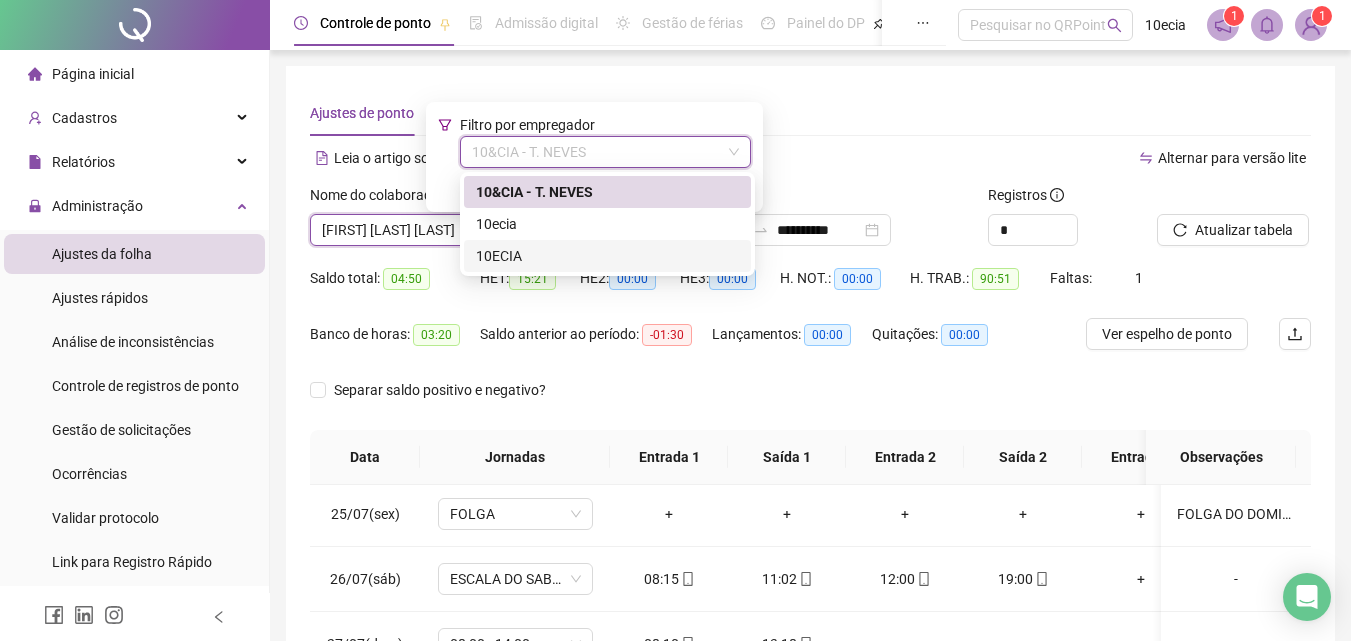 click on "10ECIA" at bounding box center (607, 256) 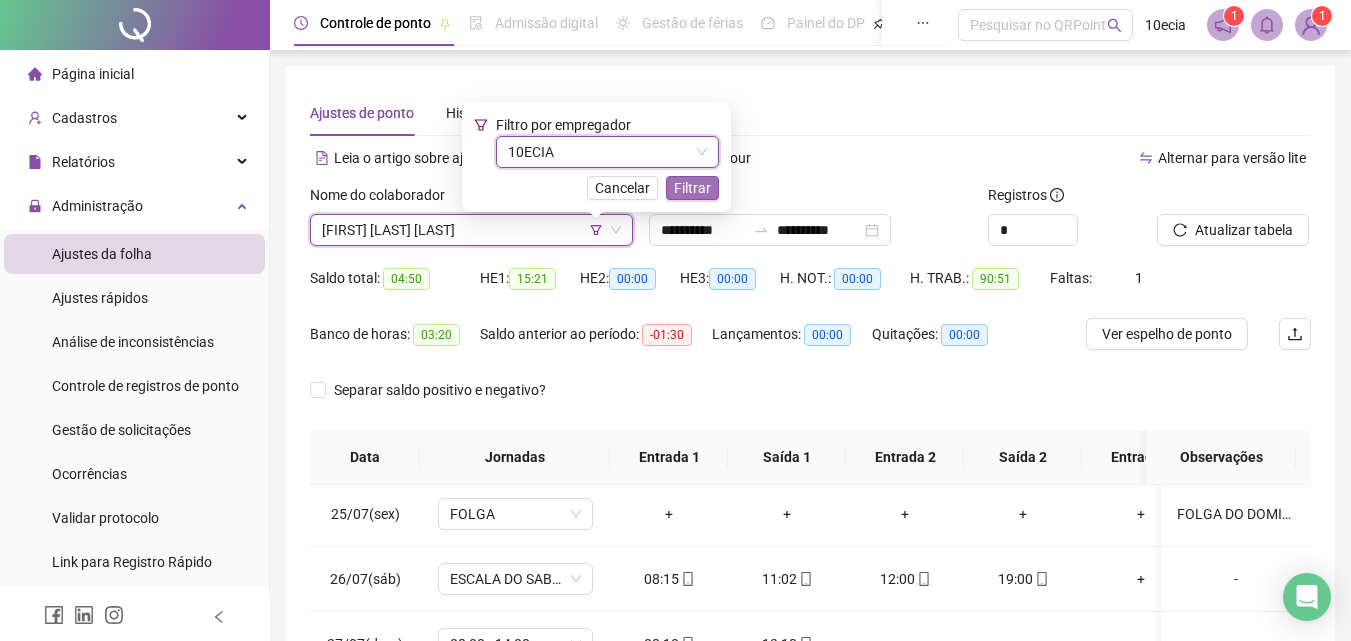 click on "Filtrar" at bounding box center (692, 188) 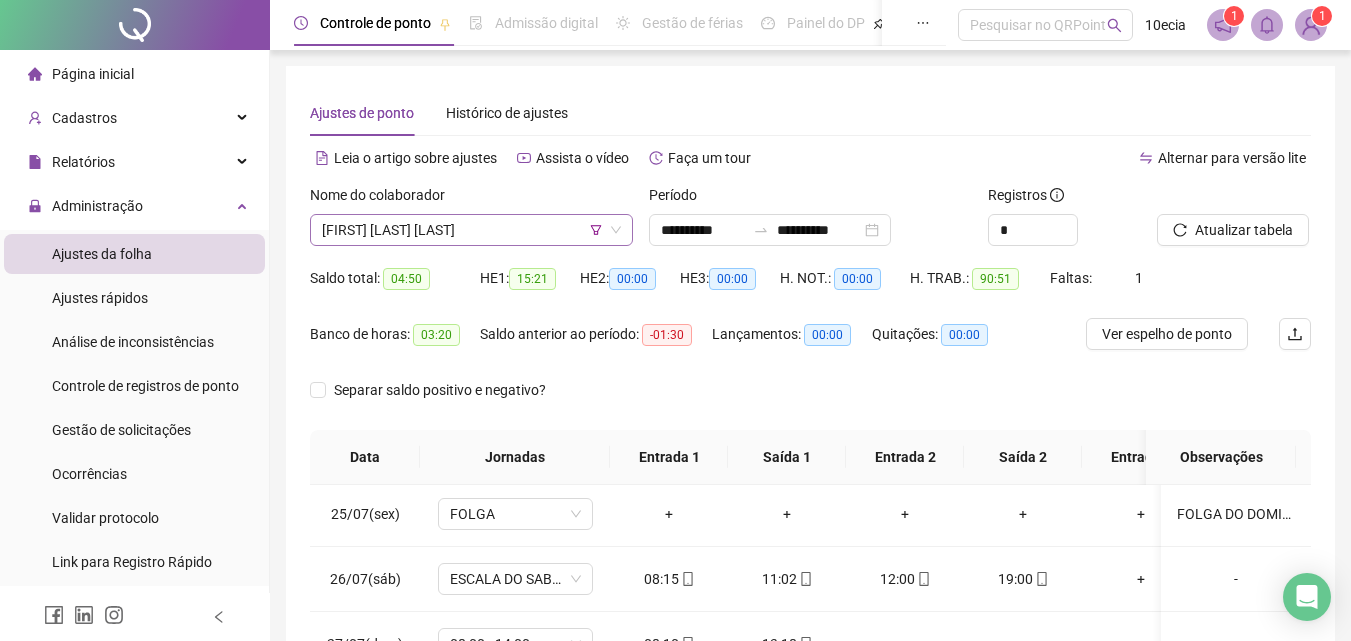 click on "[FIRST] [LAST] [LAST]" at bounding box center [471, 230] 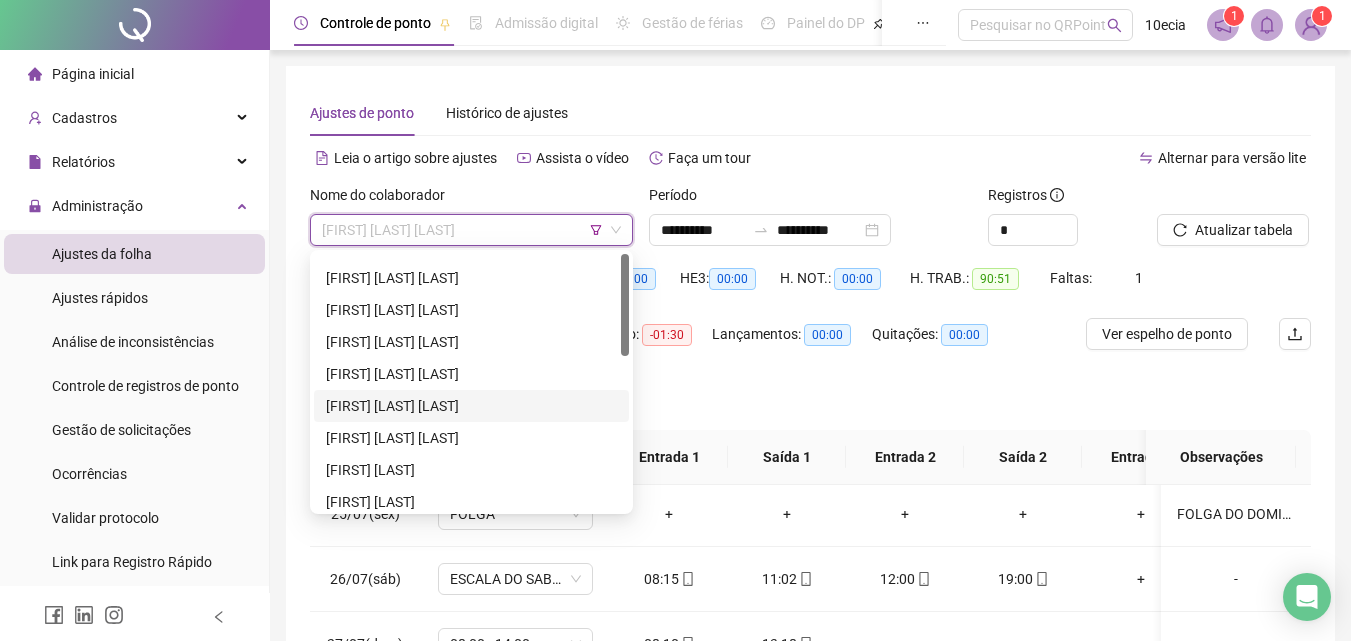 scroll, scrollTop: 0, scrollLeft: 0, axis: both 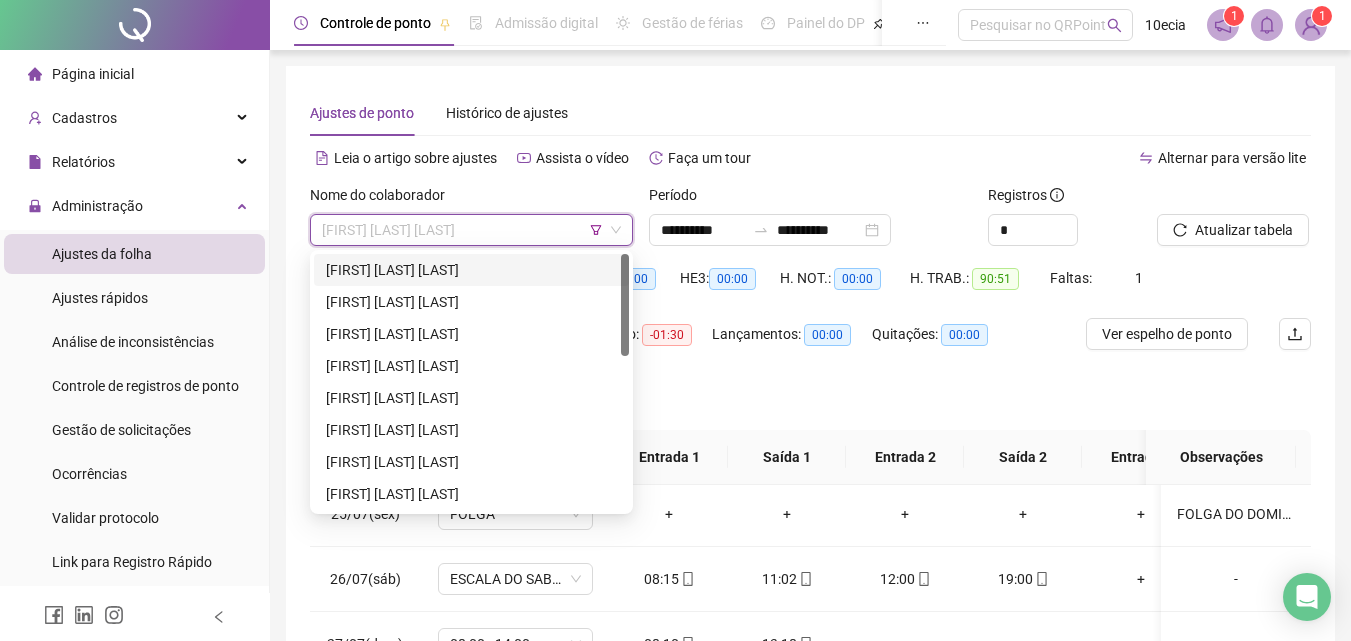 click on "[FIRST] [LAST] [LAST]" at bounding box center [471, 270] 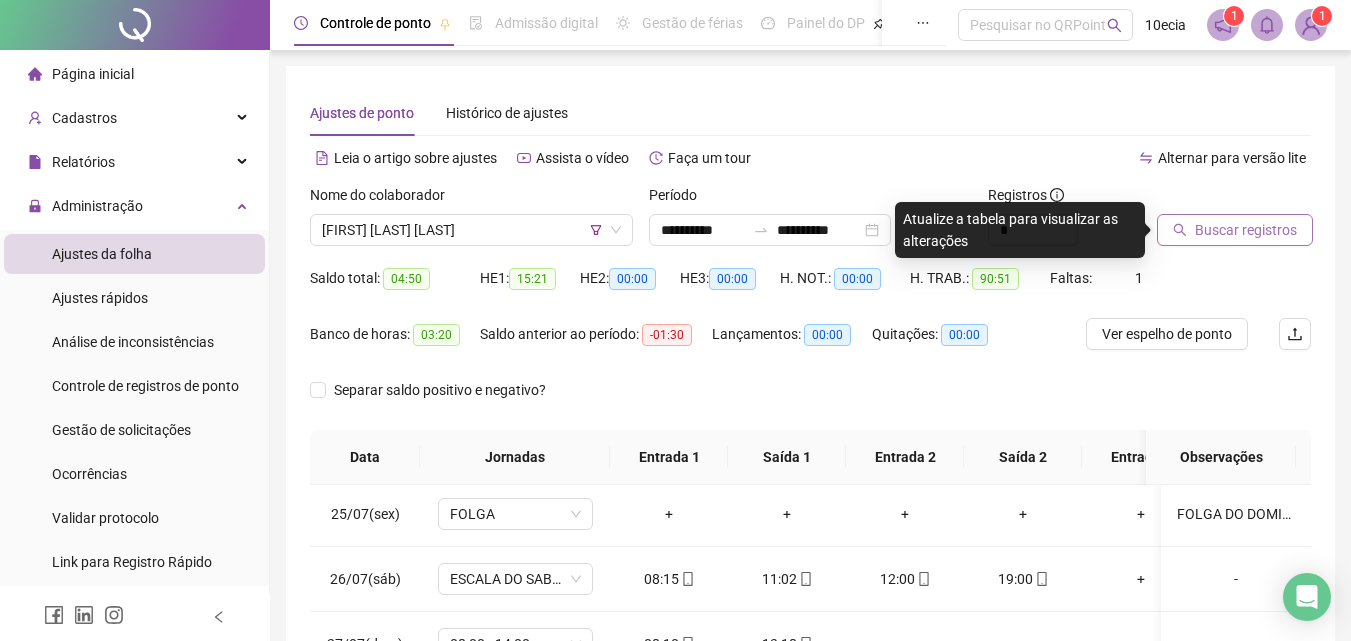 click on "Buscar registros" at bounding box center [1246, 230] 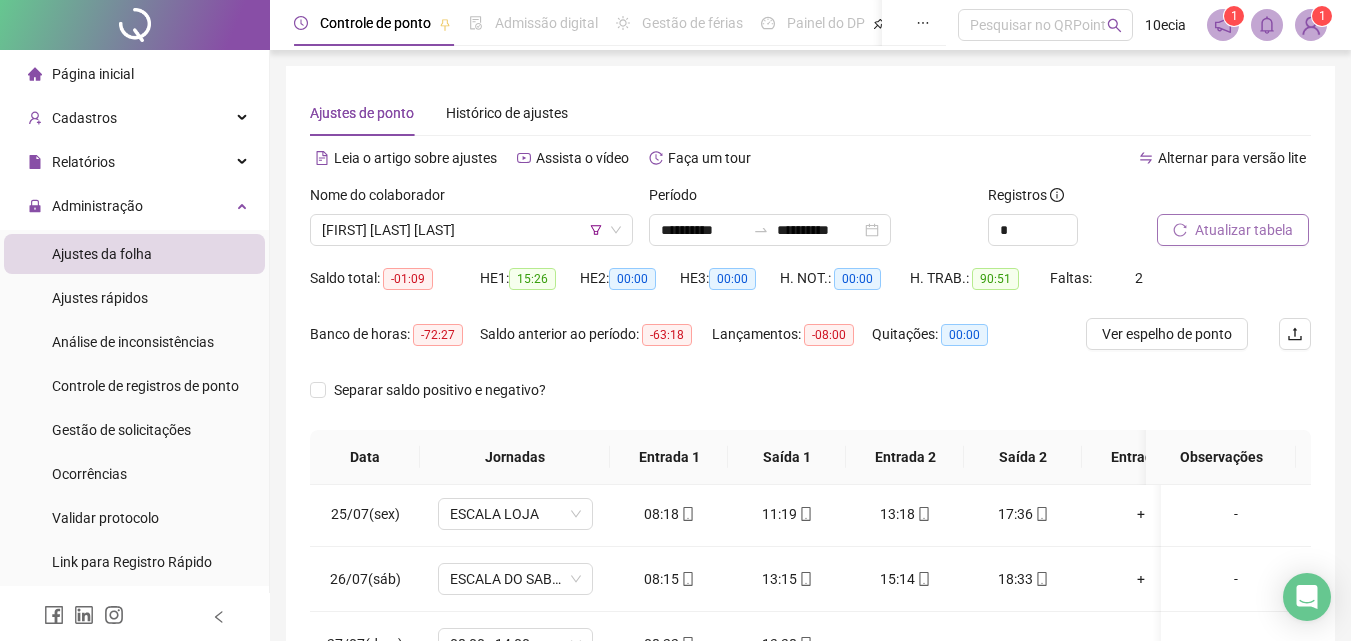 click on "Atualizar tabela" at bounding box center (1233, 230) 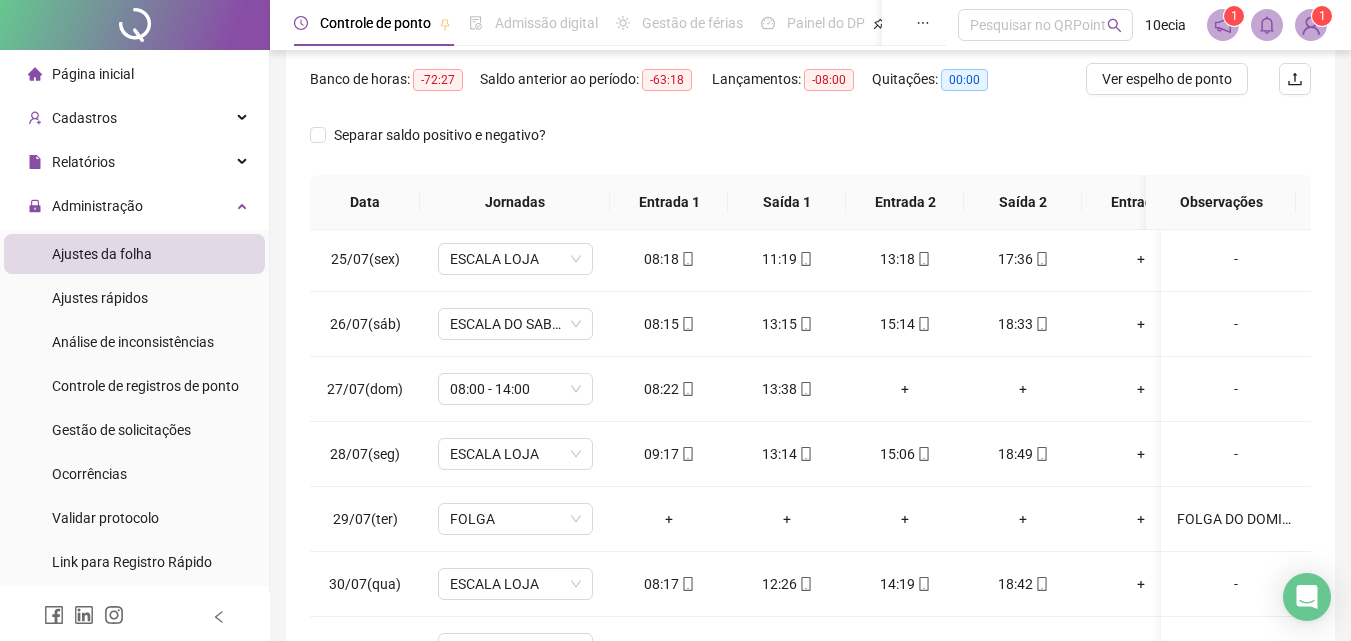 scroll, scrollTop: 300, scrollLeft: 0, axis: vertical 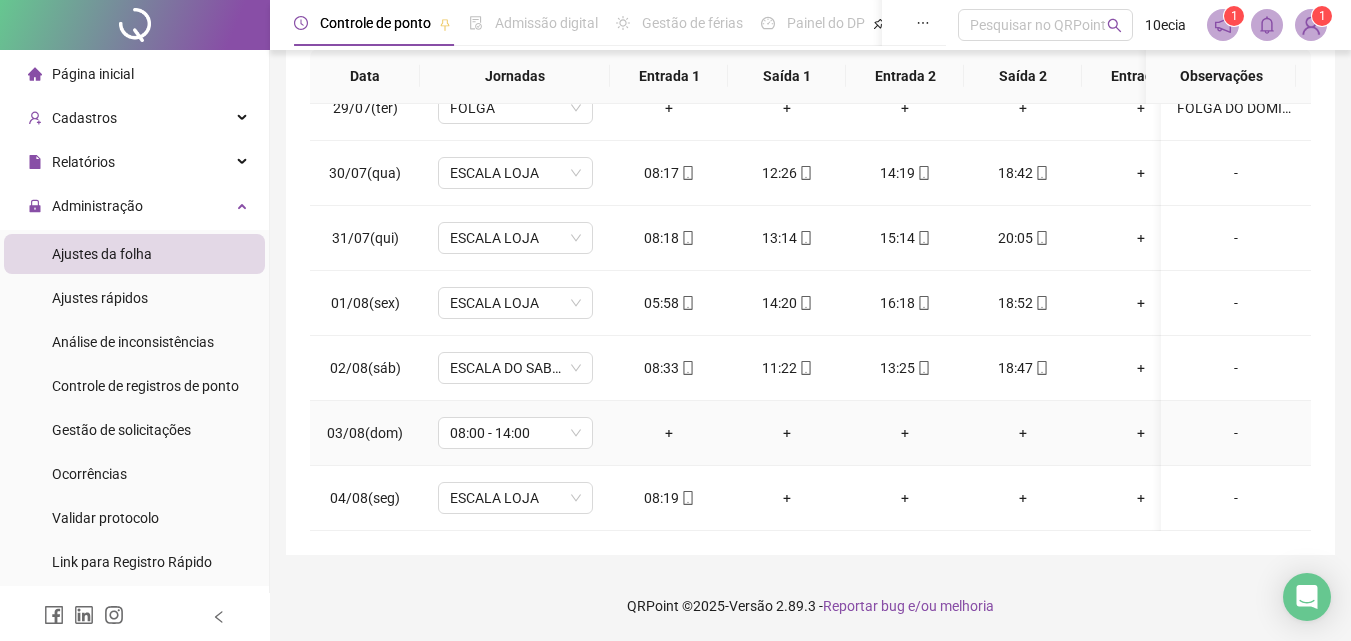 click on "-" at bounding box center [1236, 433] 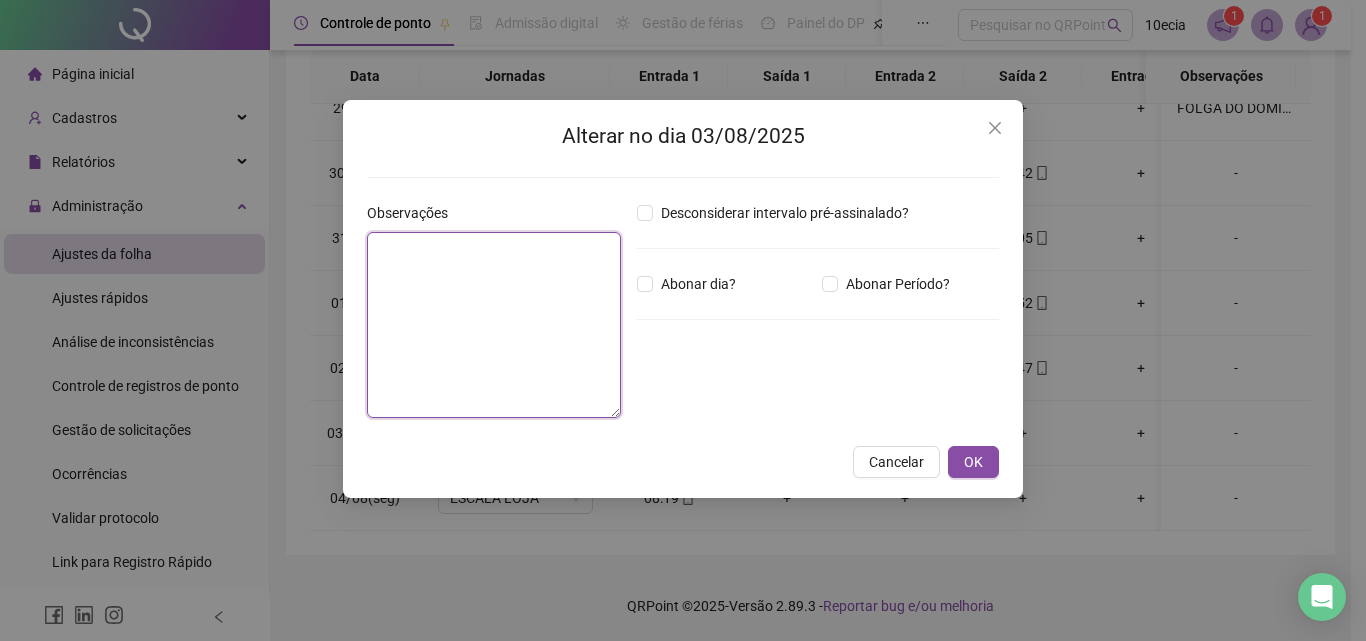 click at bounding box center [494, 325] 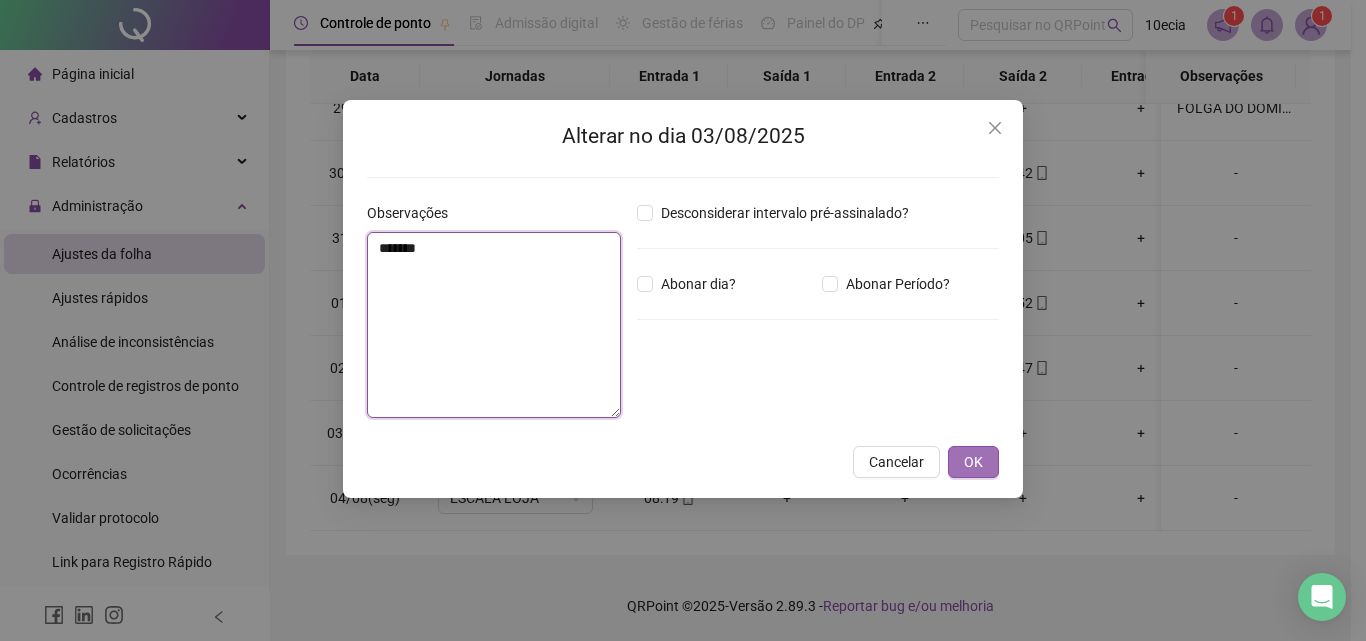 type on "*******" 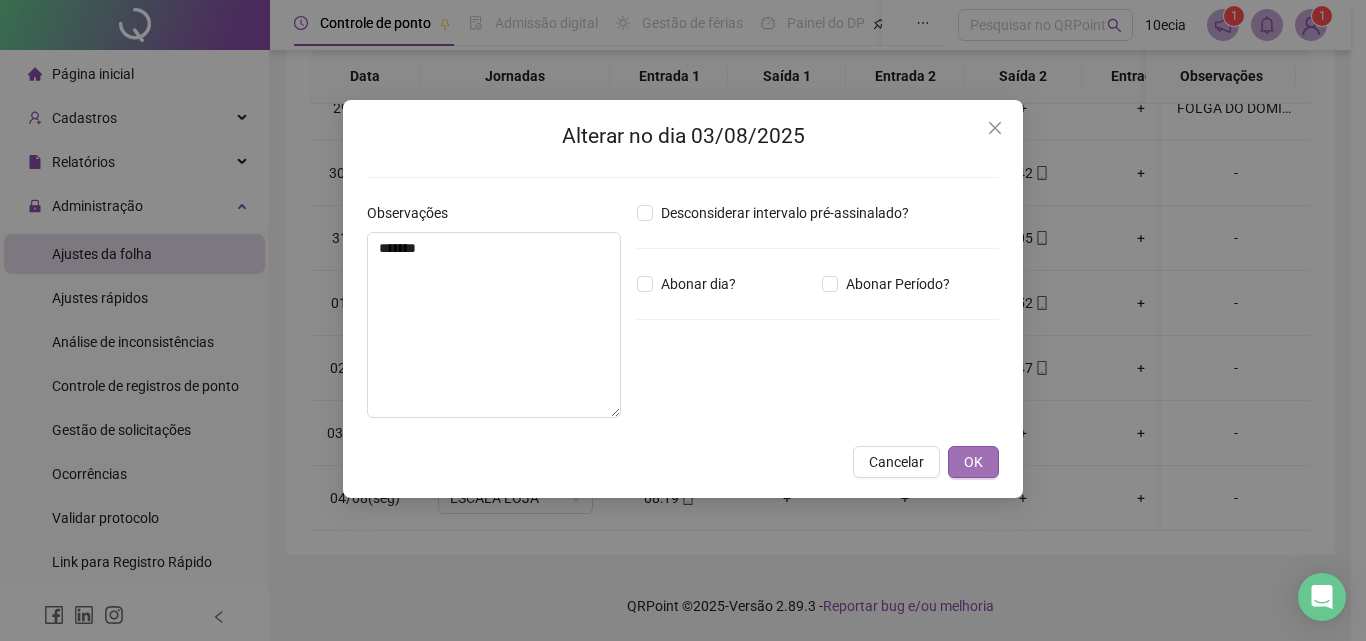 click on "OK" at bounding box center [973, 462] 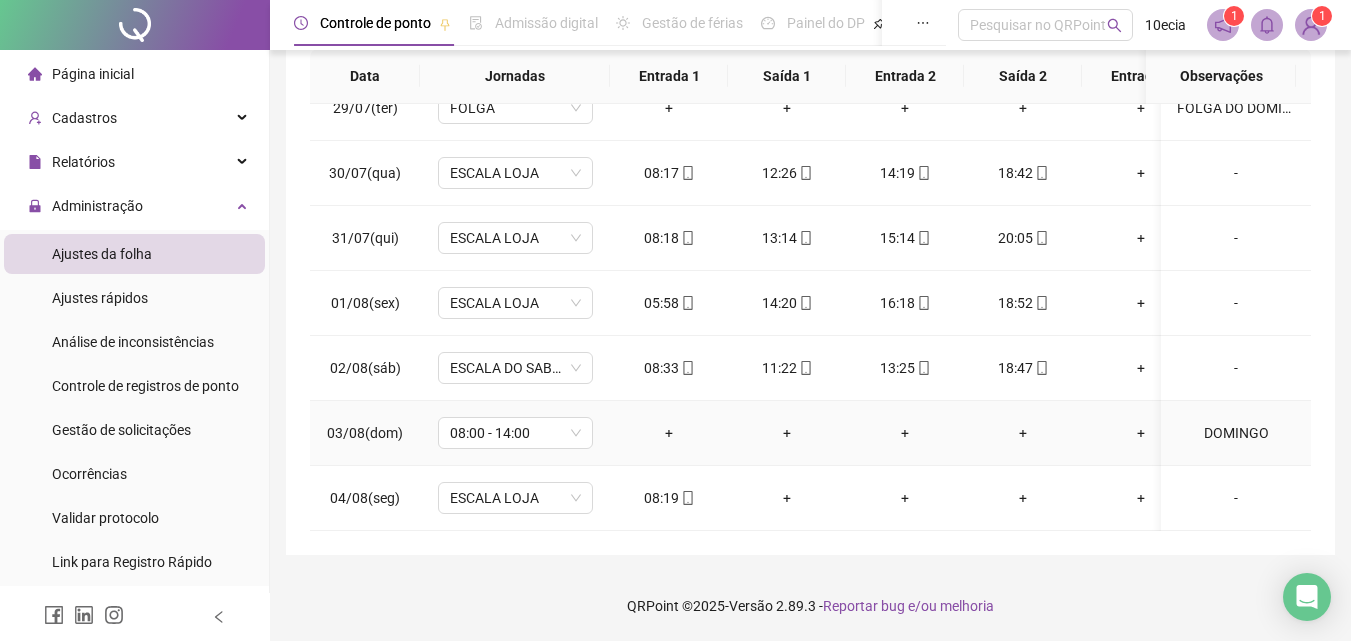 click on "03/08(dom)" at bounding box center [365, 433] 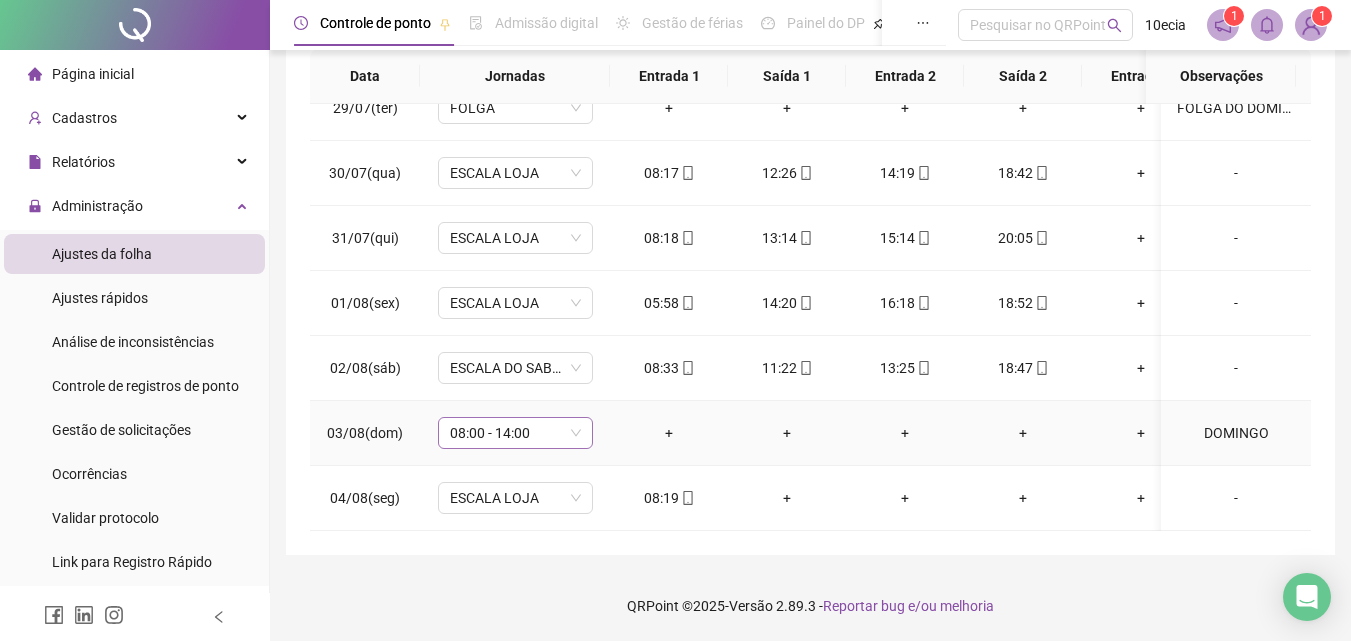 click on "08:00 - 14:00" at bounding box center [515, 433] 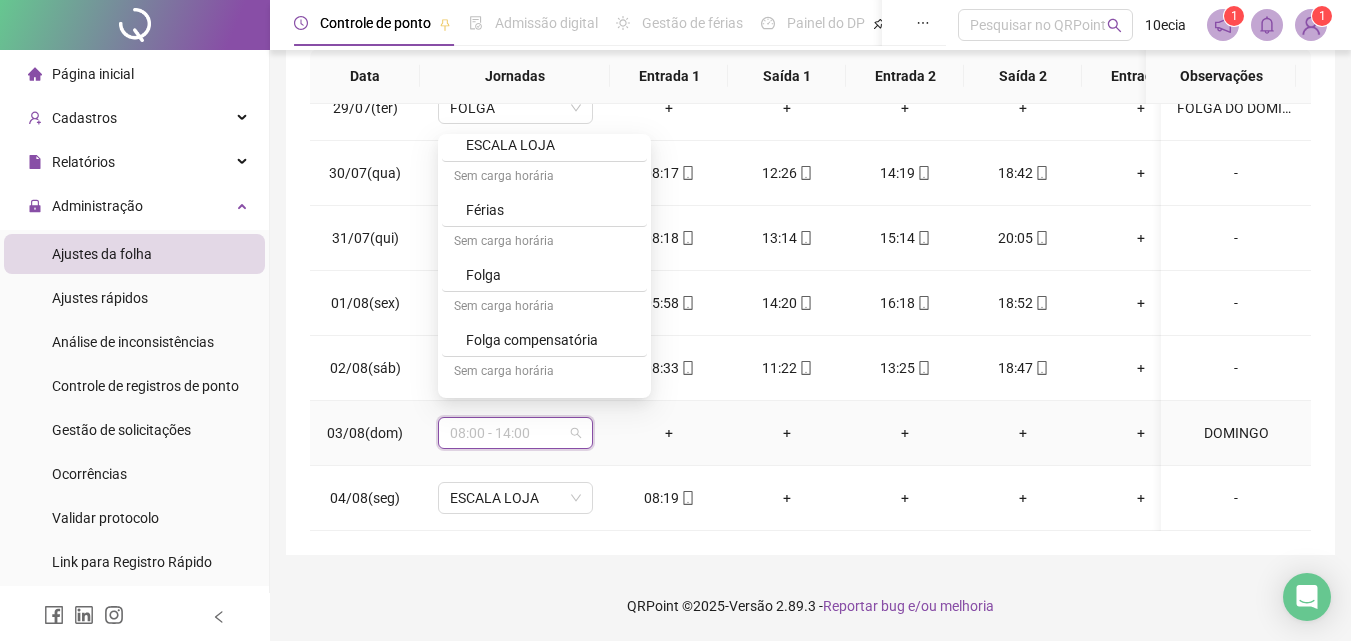scroll, scrollTop: 700, scrollLeft: 0, axis: vertical 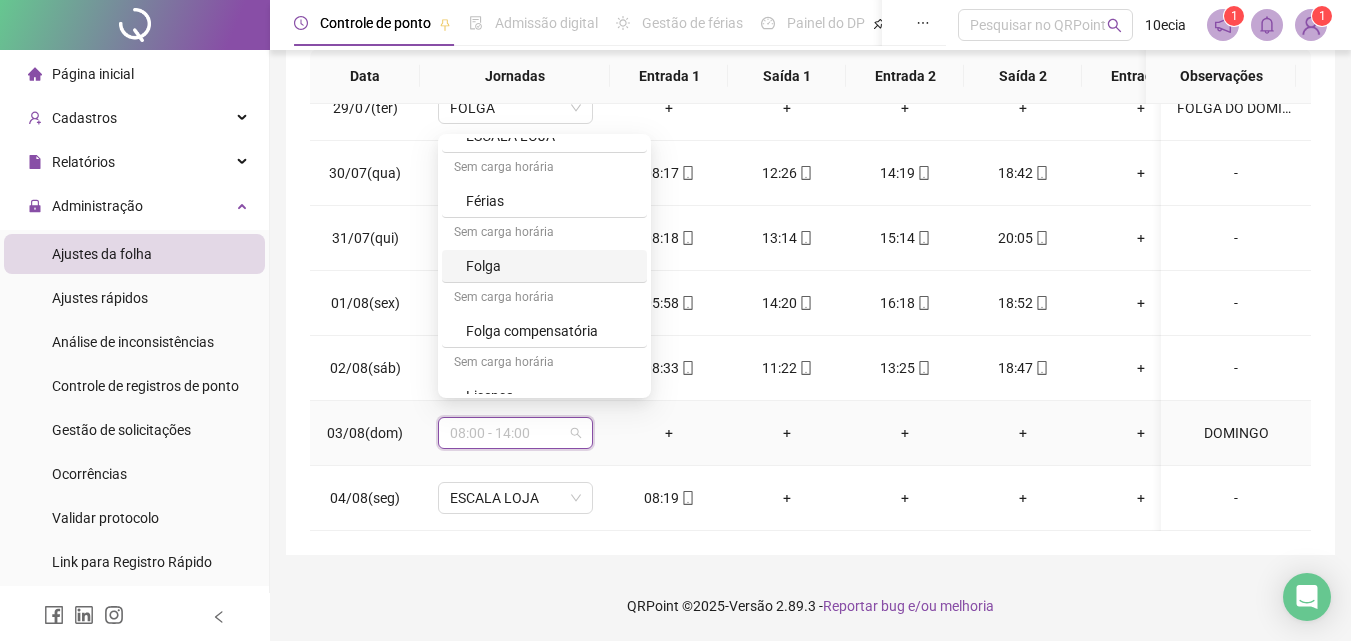 click on "Folga" at bounding box center (544, 266) 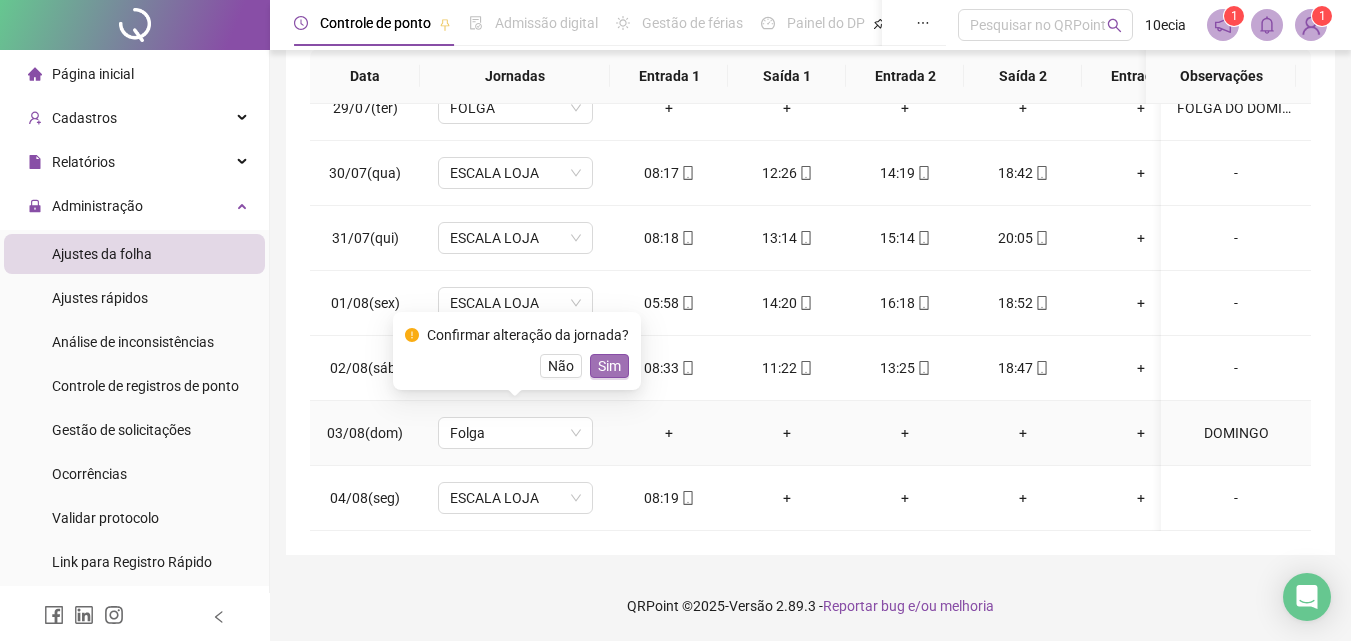 click on "Sim" at bounding box center (609, 366) 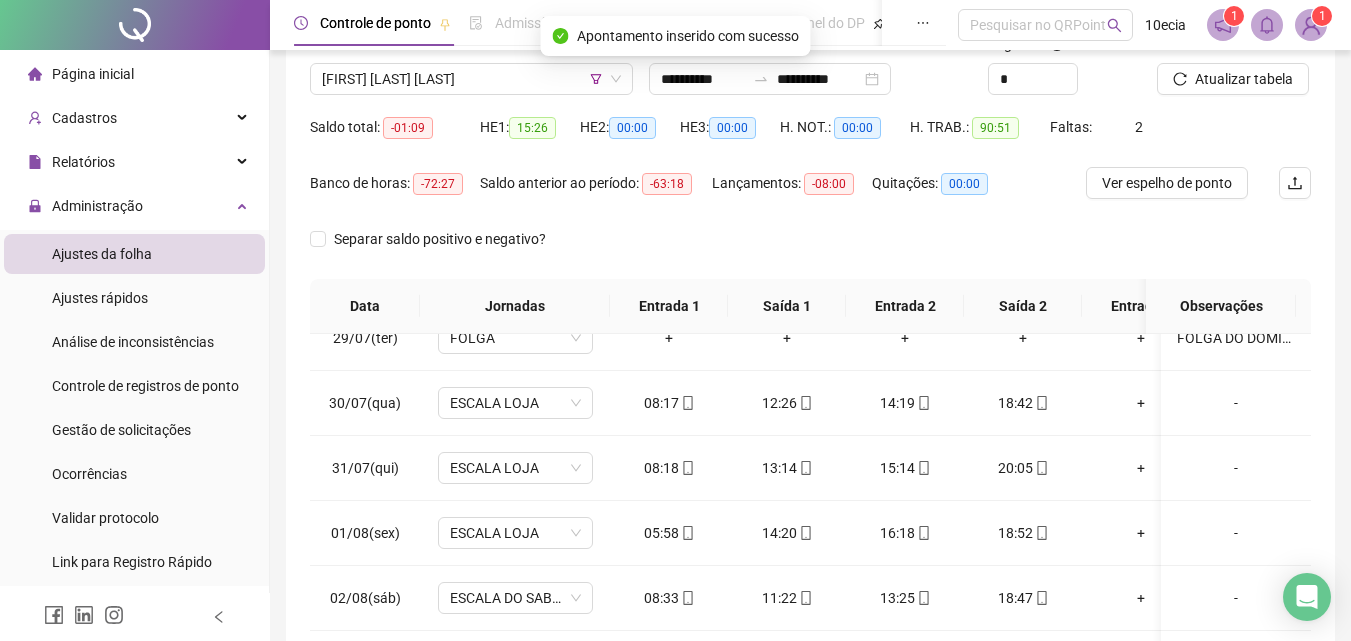 scroll, scrollTop: 0, scrollLeft: 0, axis: both 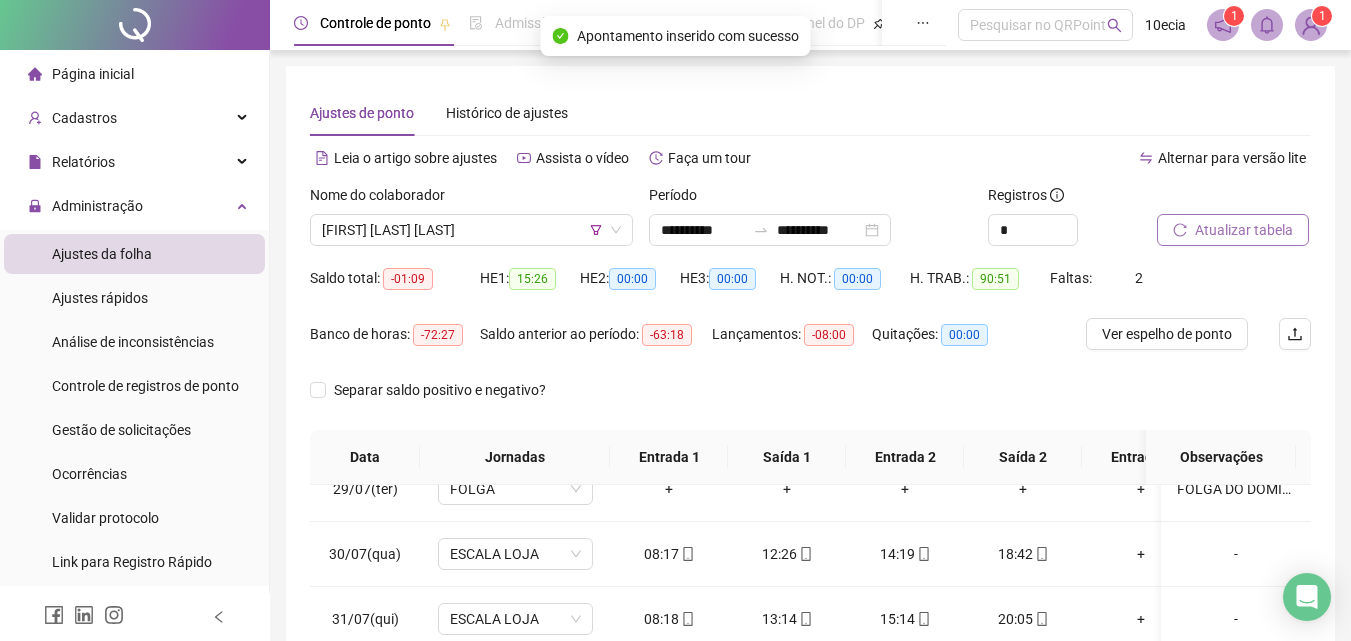 click on "Atualizar tabela" at bounding box center (1244, 230) 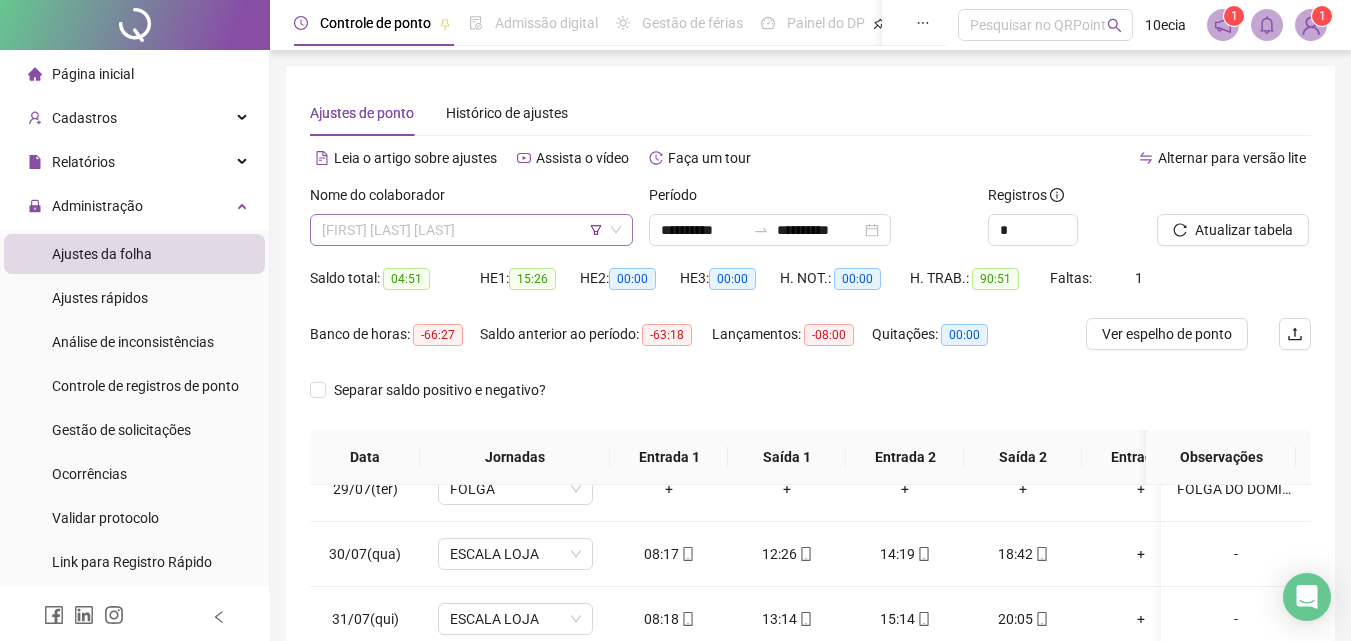 click on "[FIRST] [LAST] [LAST]" at bounding box center [471, 230] 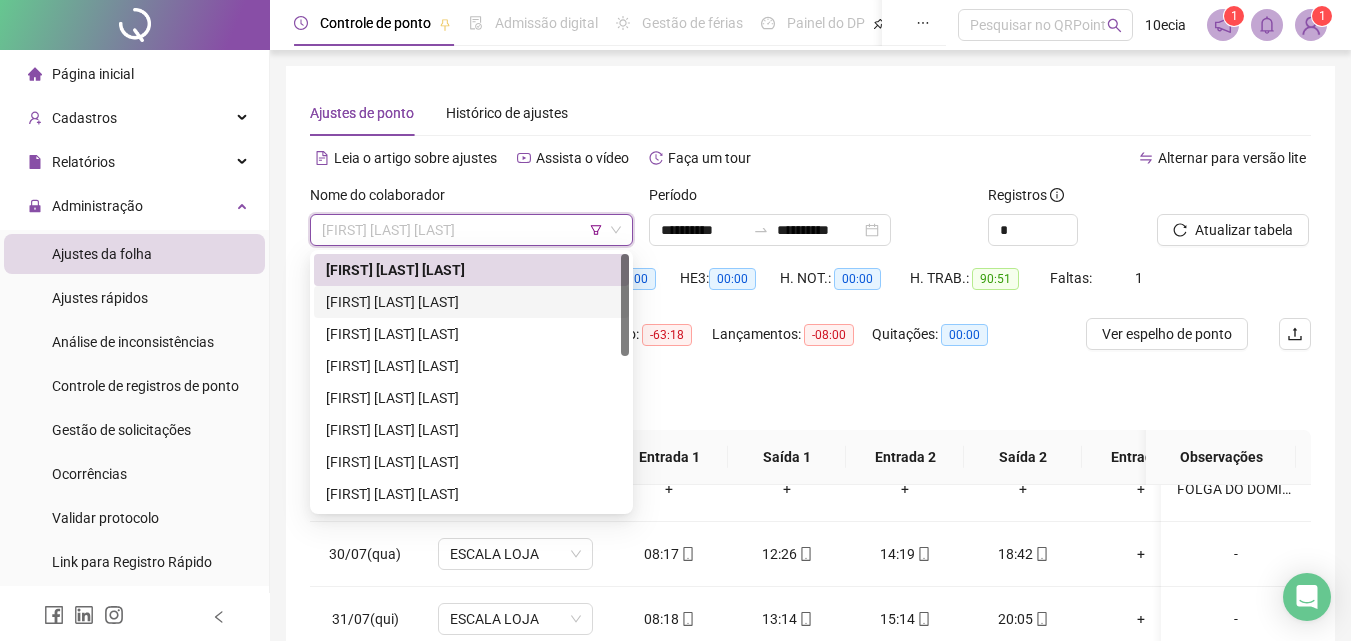 click on "[FIRST] [LAST] [LAST]" at bounding box center [471, 302] 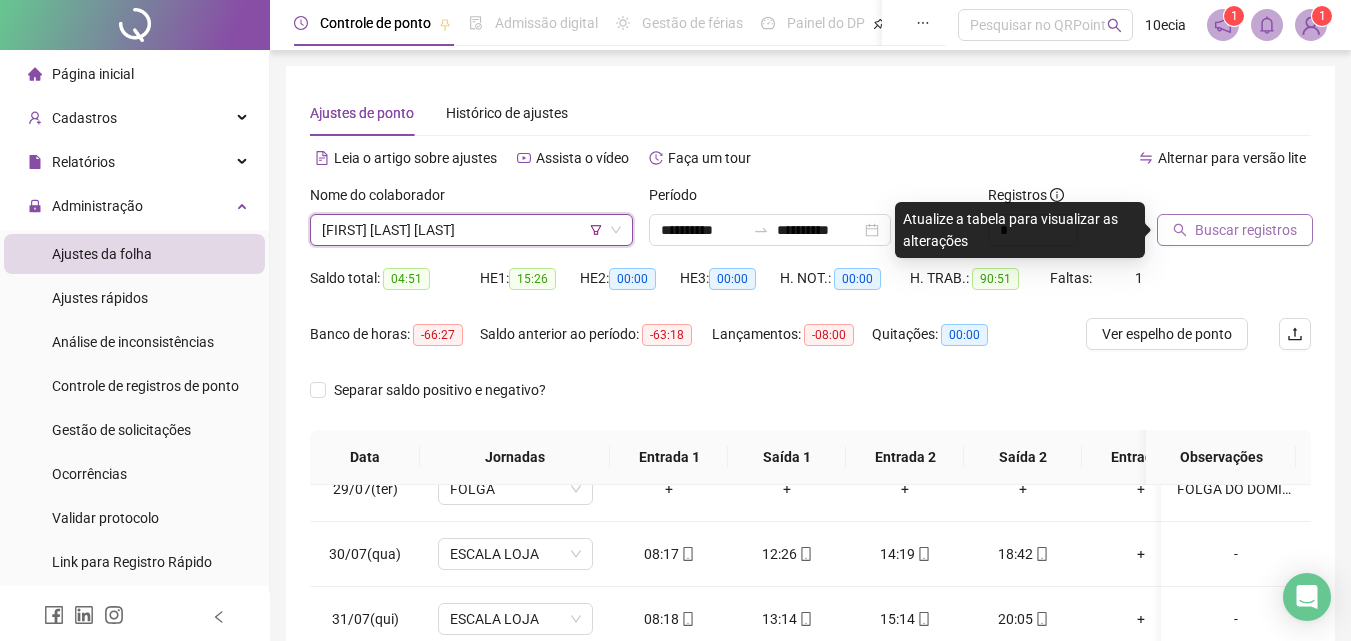 click on "Buscar registros" at bounding box center (1246, 230) 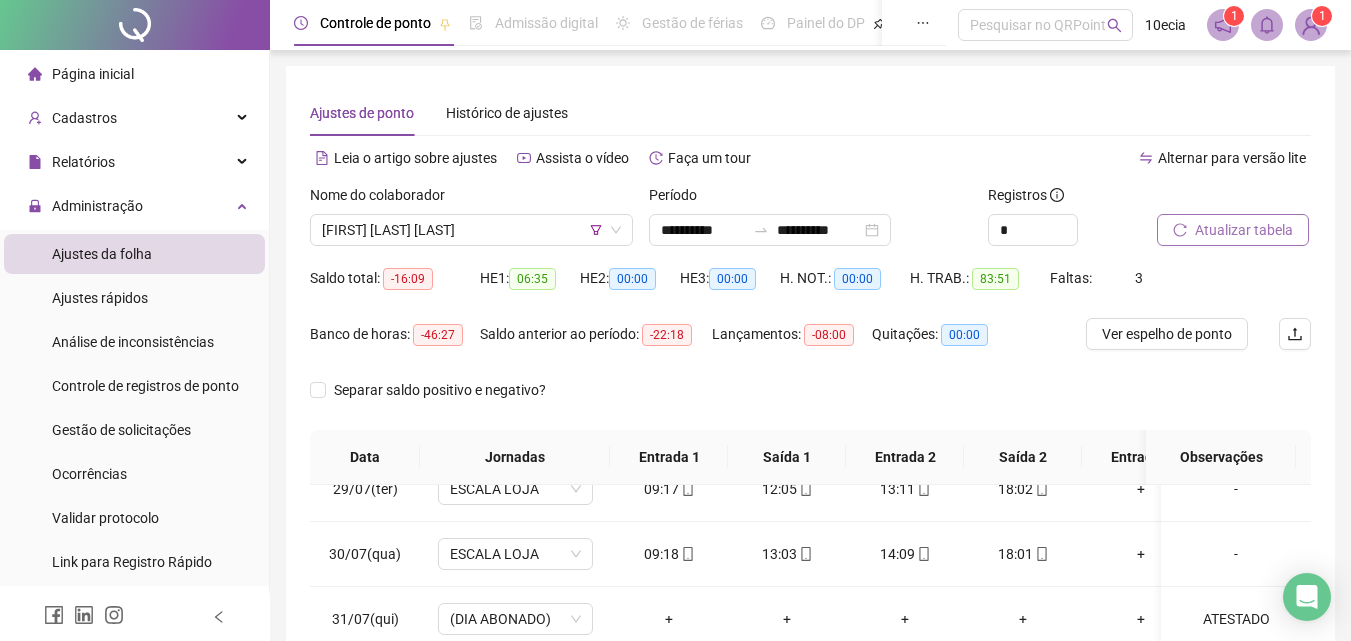 click on "Atualizar tabela" at bounding box center [1244, 230] 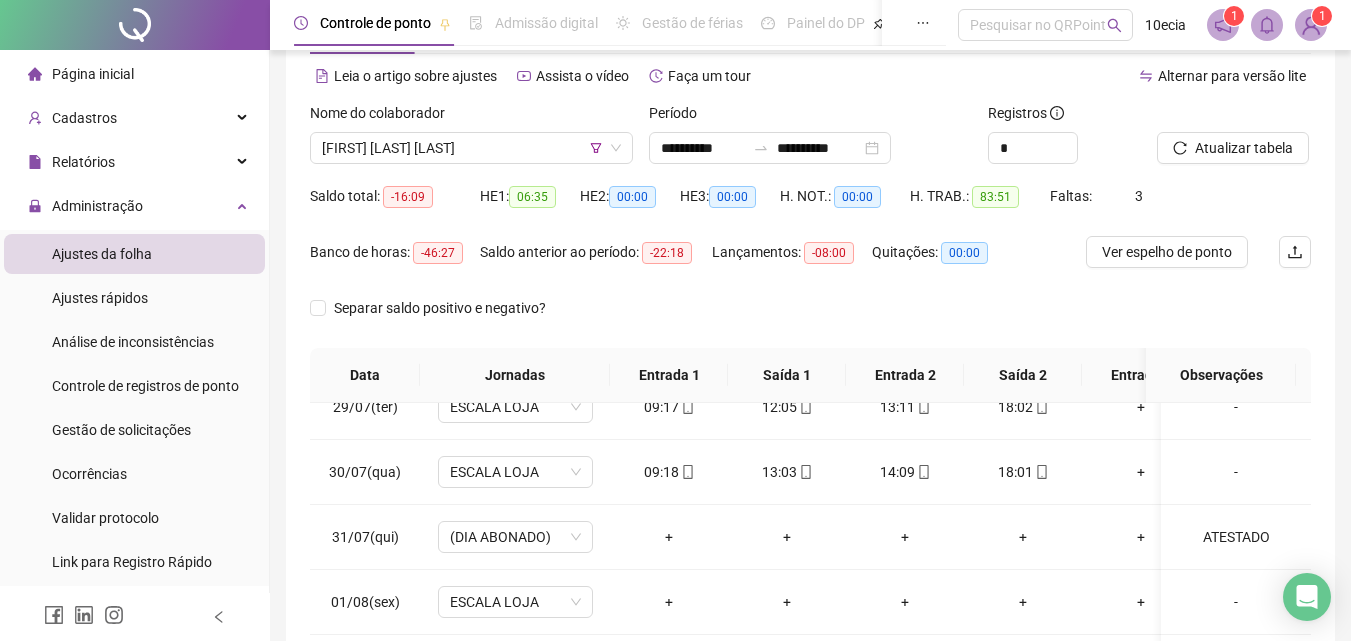 scroll, scrollTop: 81, scrollLeft: 0, axis: vertical 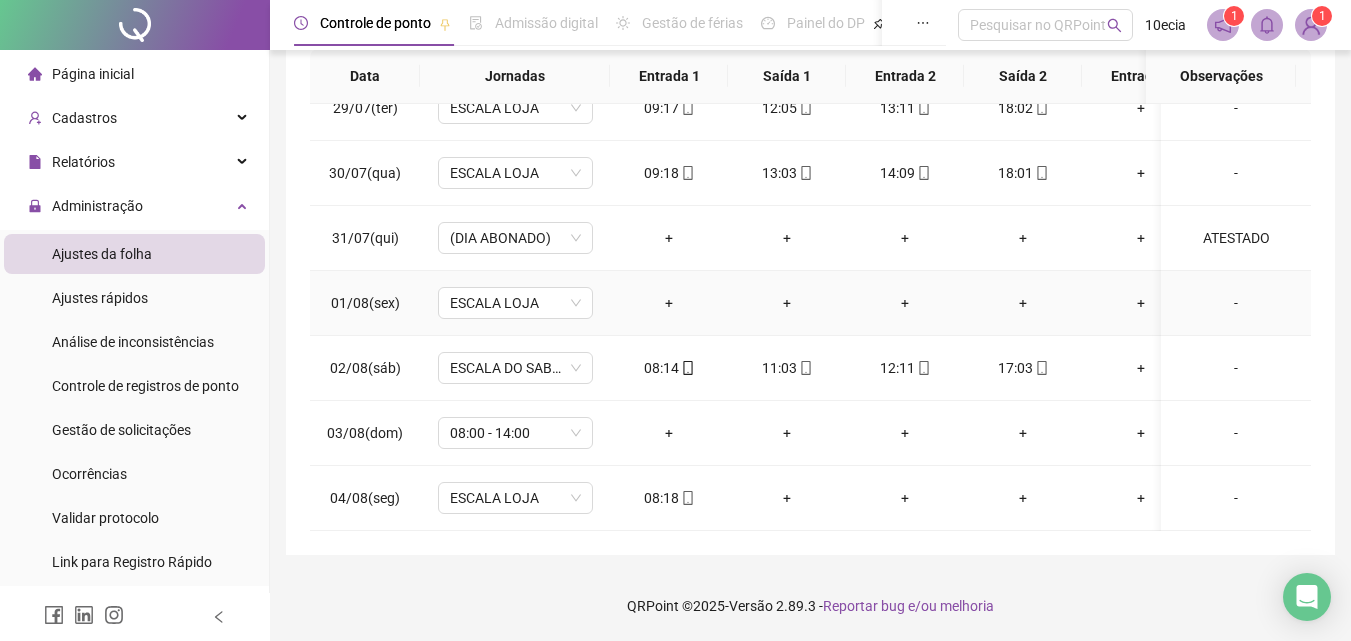 click on "-" at bounding box center (1236, 303) 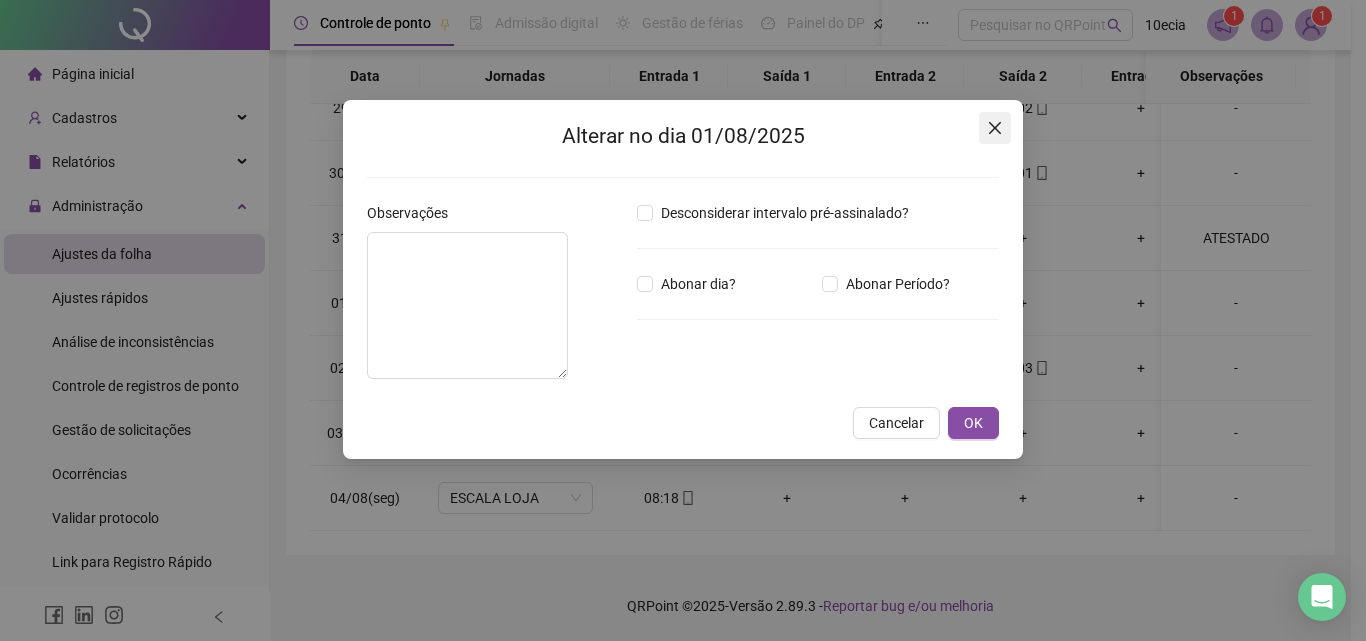 click 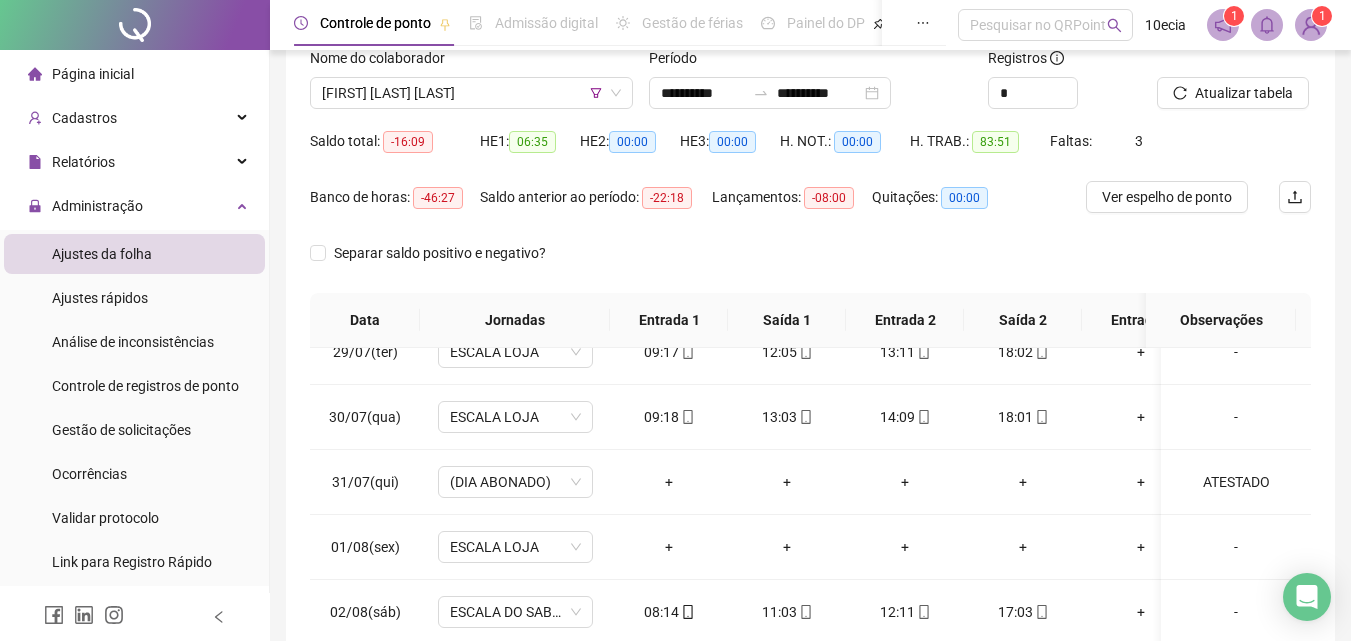 scroll, scrollTop: 0, scrollLeft: 0, axis: both 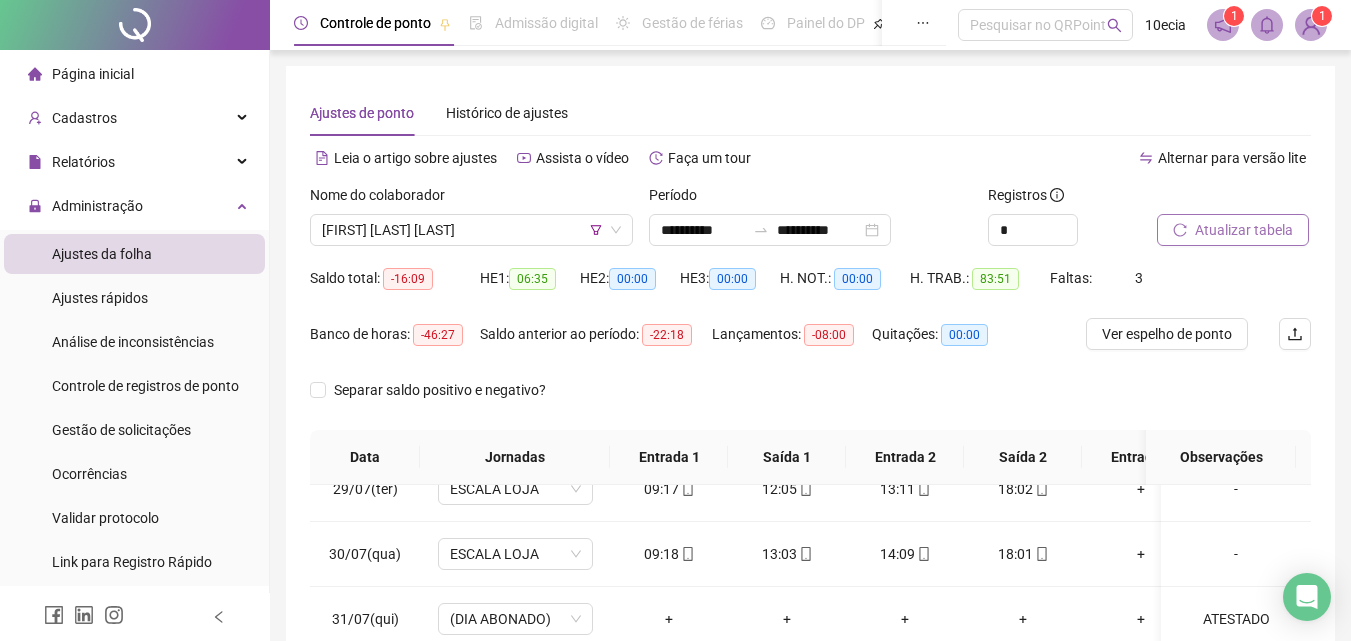 click on "Atualizar tabela" at bounding box center [1244, 230] 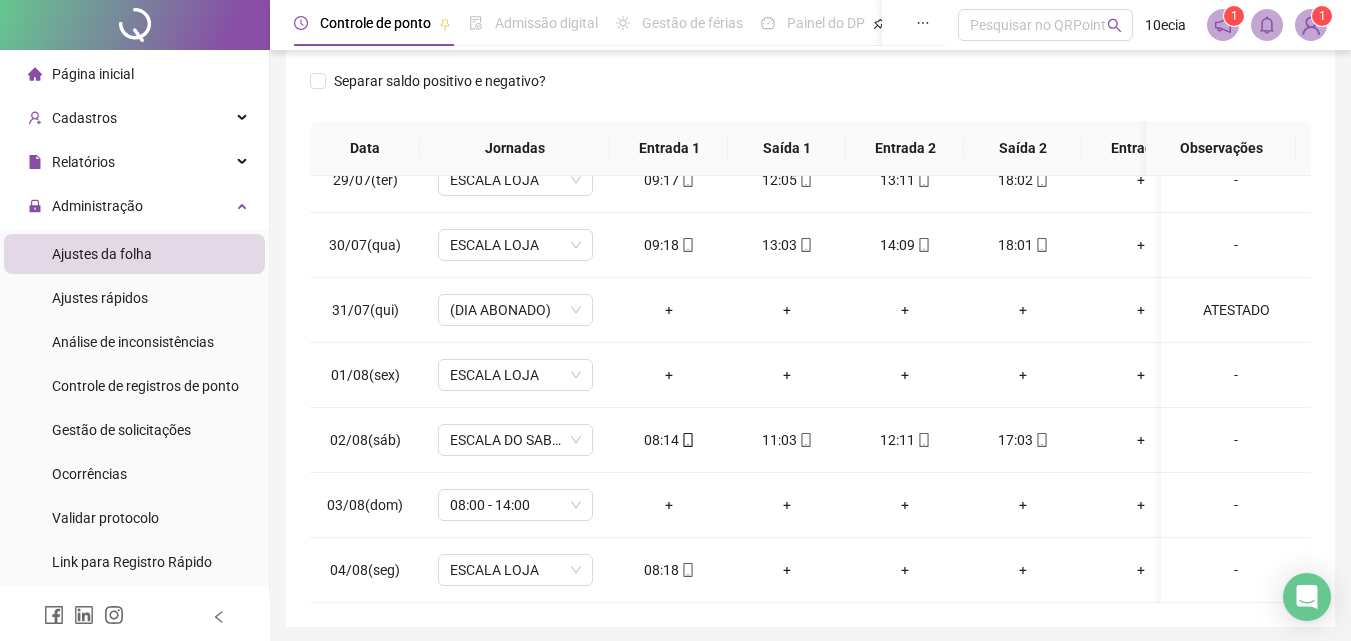 scroll, scrollTop: 381, scrollLeft: 0, axis: vertical 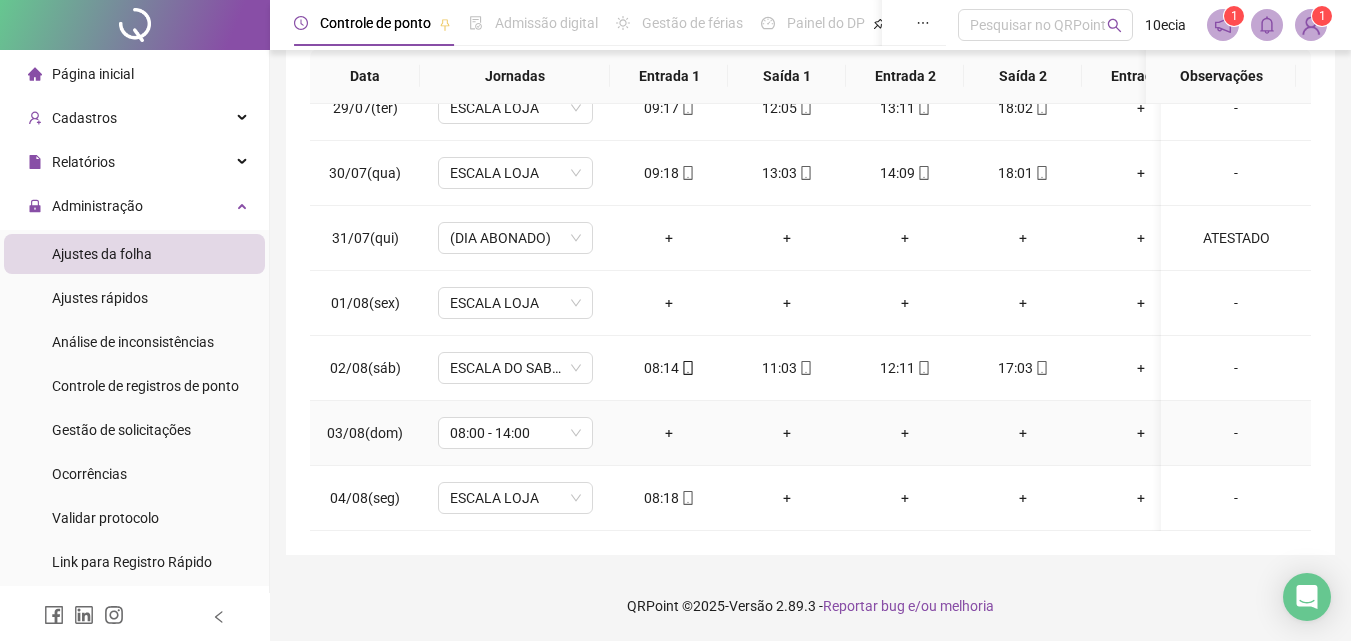 click on "-" at bounding box center (1236, 433) 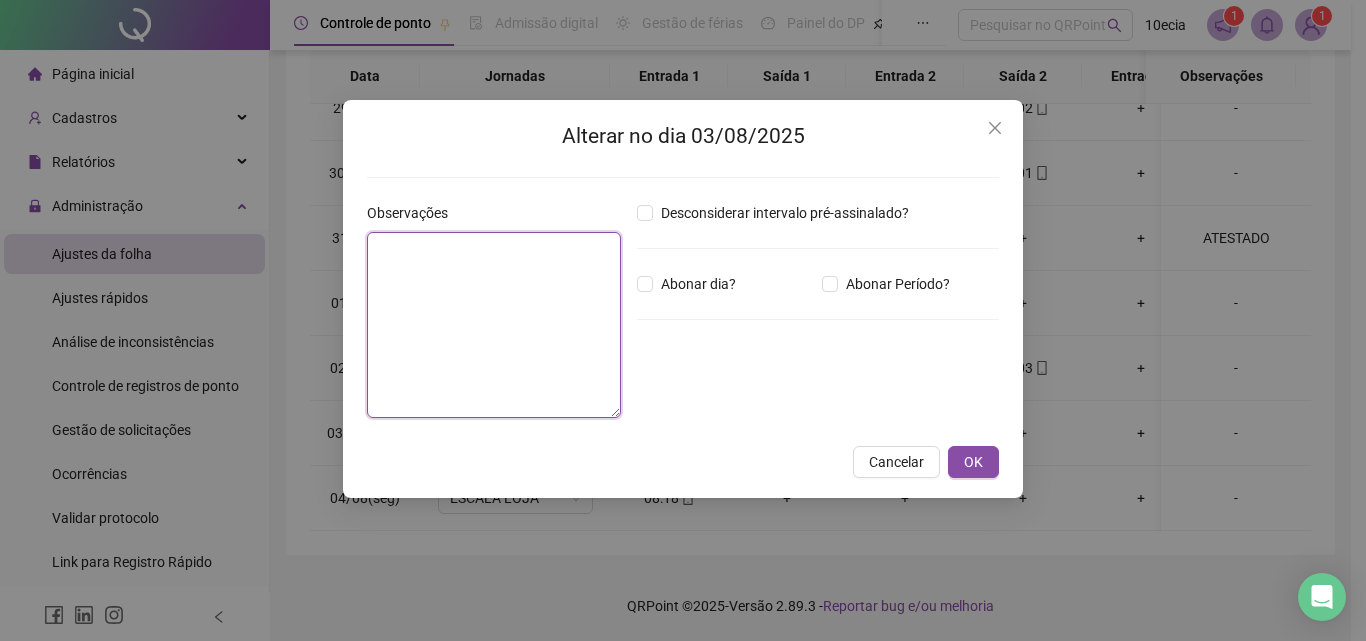 click at bounding box center (494, 325) 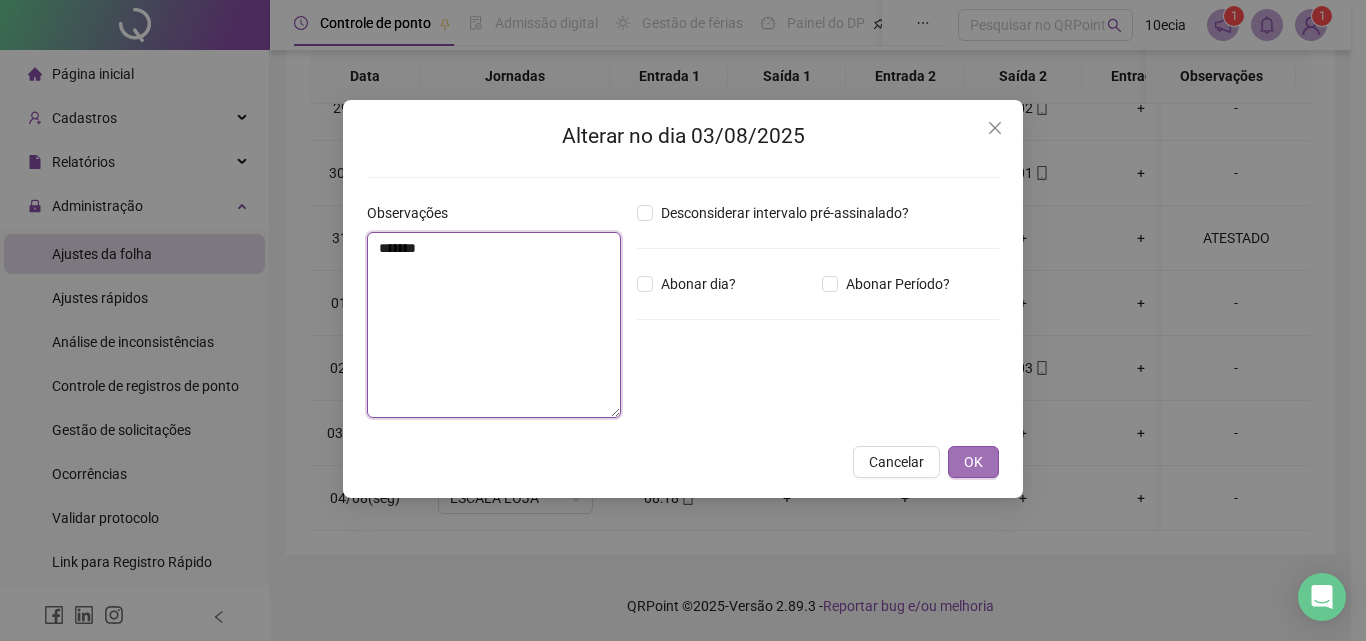 type on "*******" 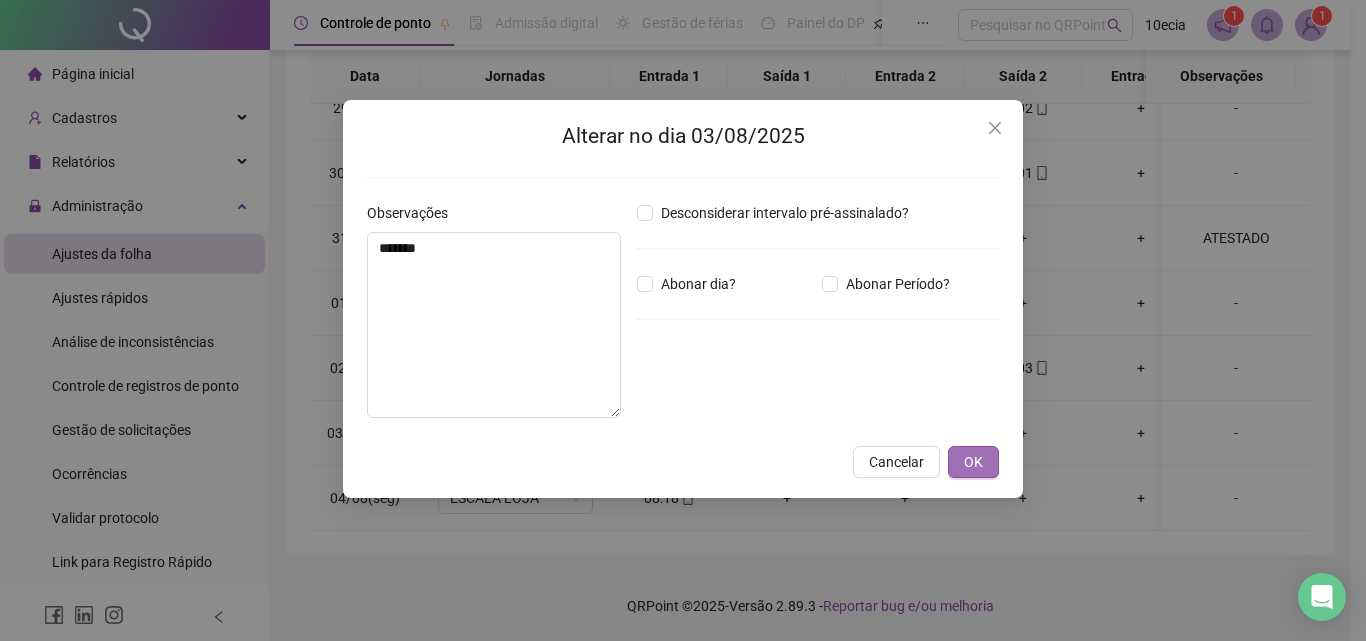 click on "OK" at bounding box center [973, 462] 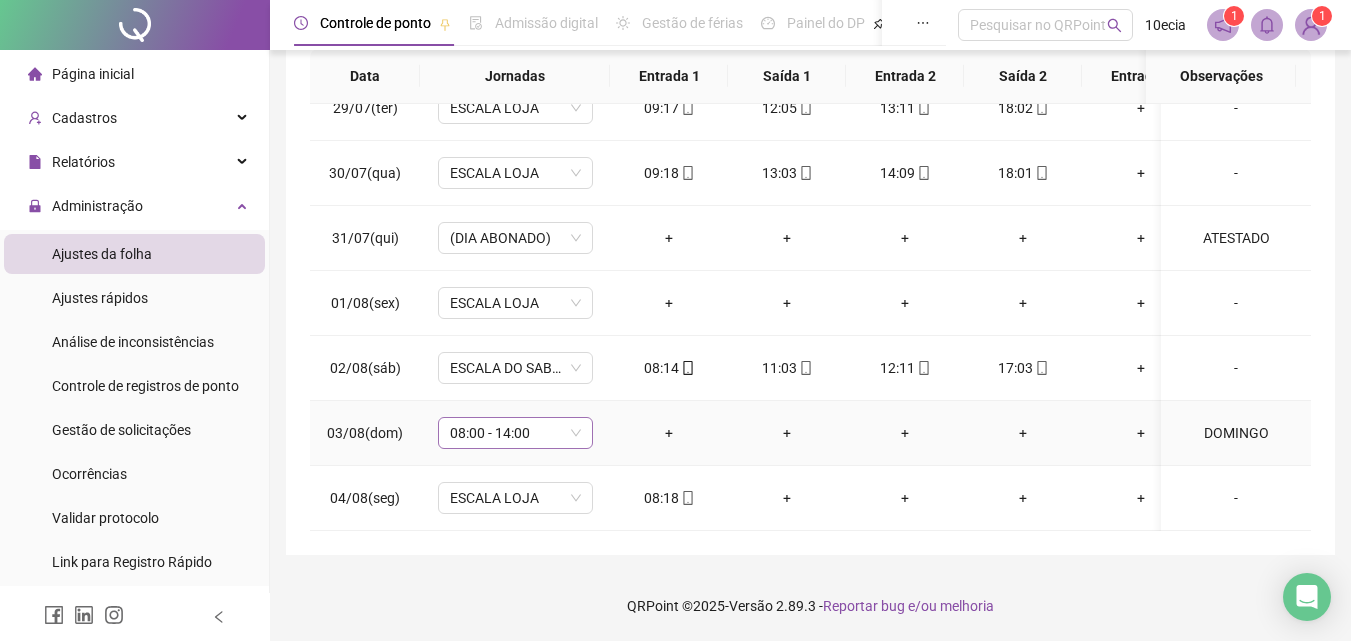 click on "08:00 - 14:00" at bounding box center (515, 433) 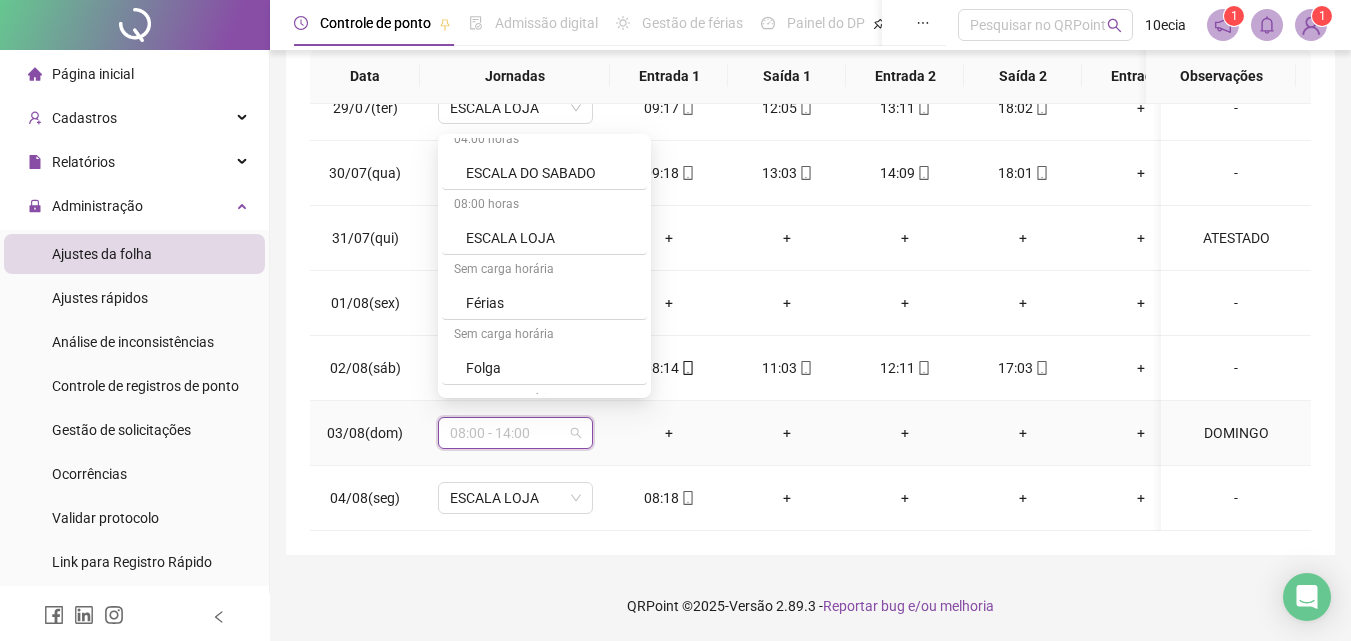 scroll, scrollTop: 600, scrollLeft: 0, axis: vertical 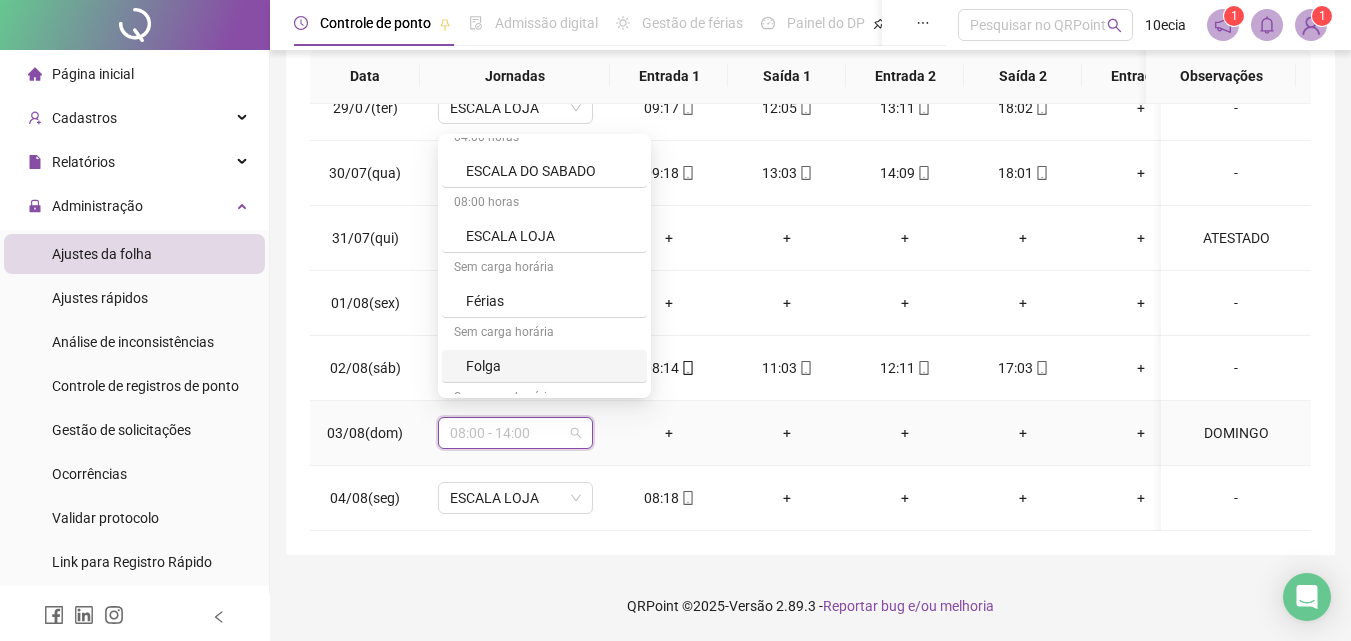 click on "Folga" at bounding box center (550, 366) 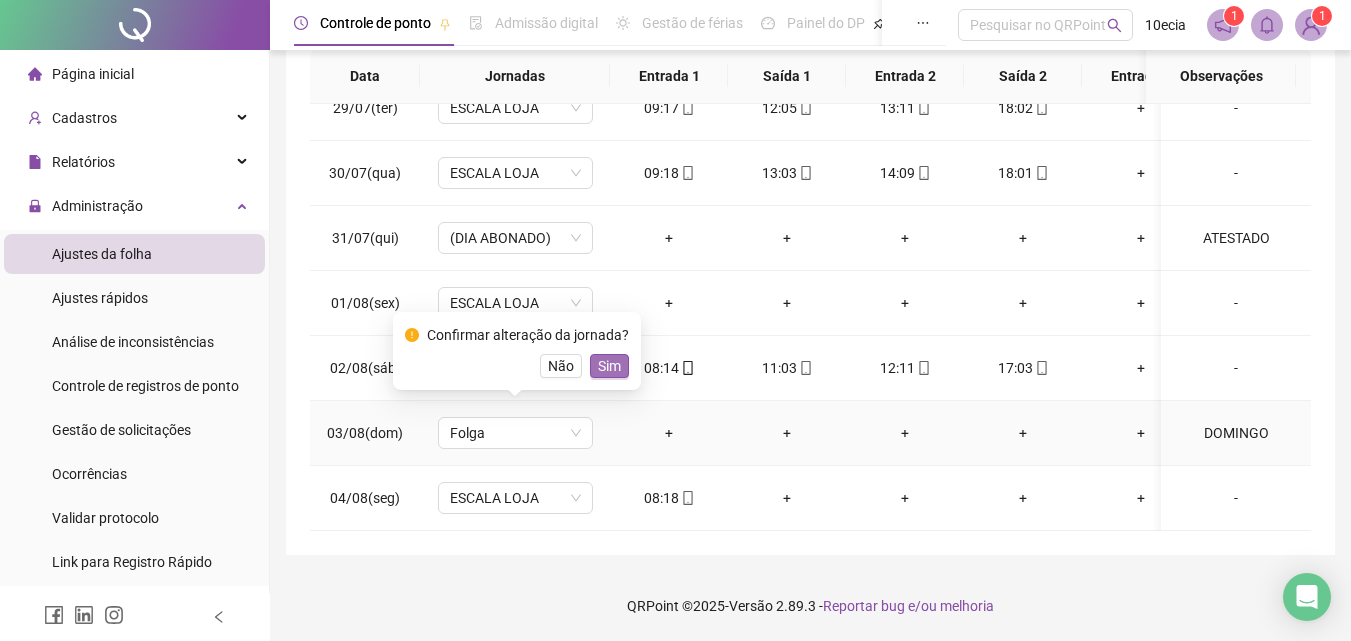 click on "Sim" at bounding box center (609, 366) 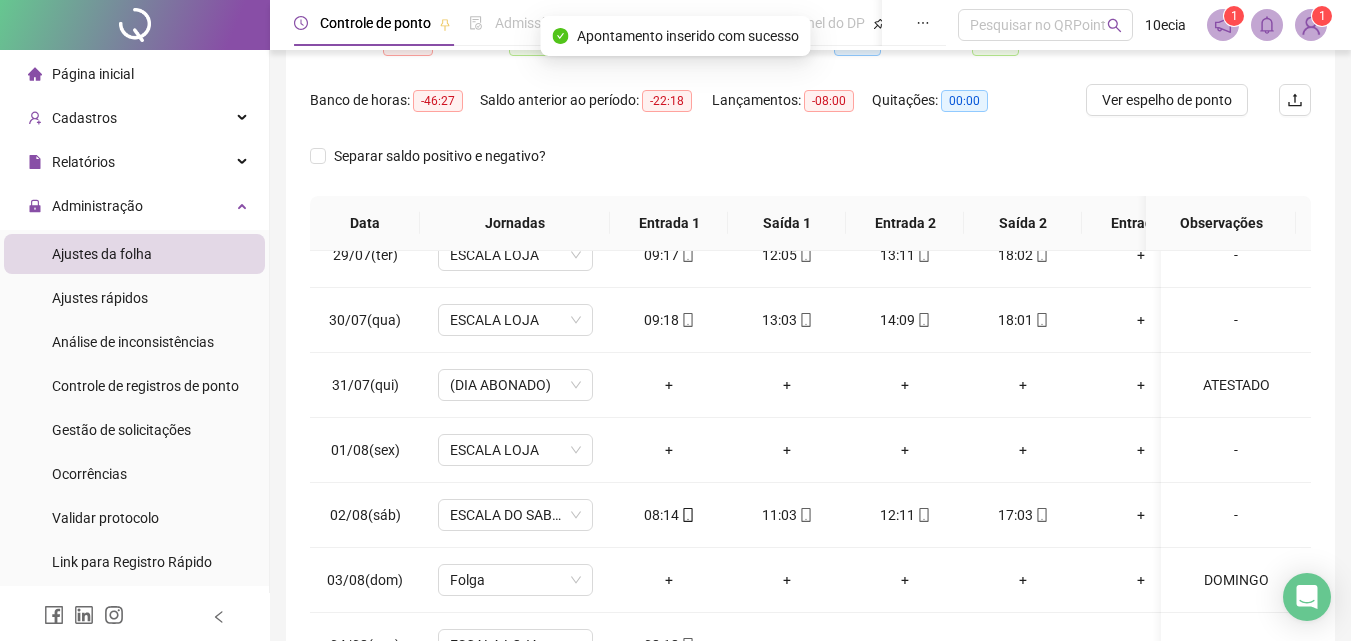 scroll, scrollTop: 0, scrollLeft: 0, axis: both 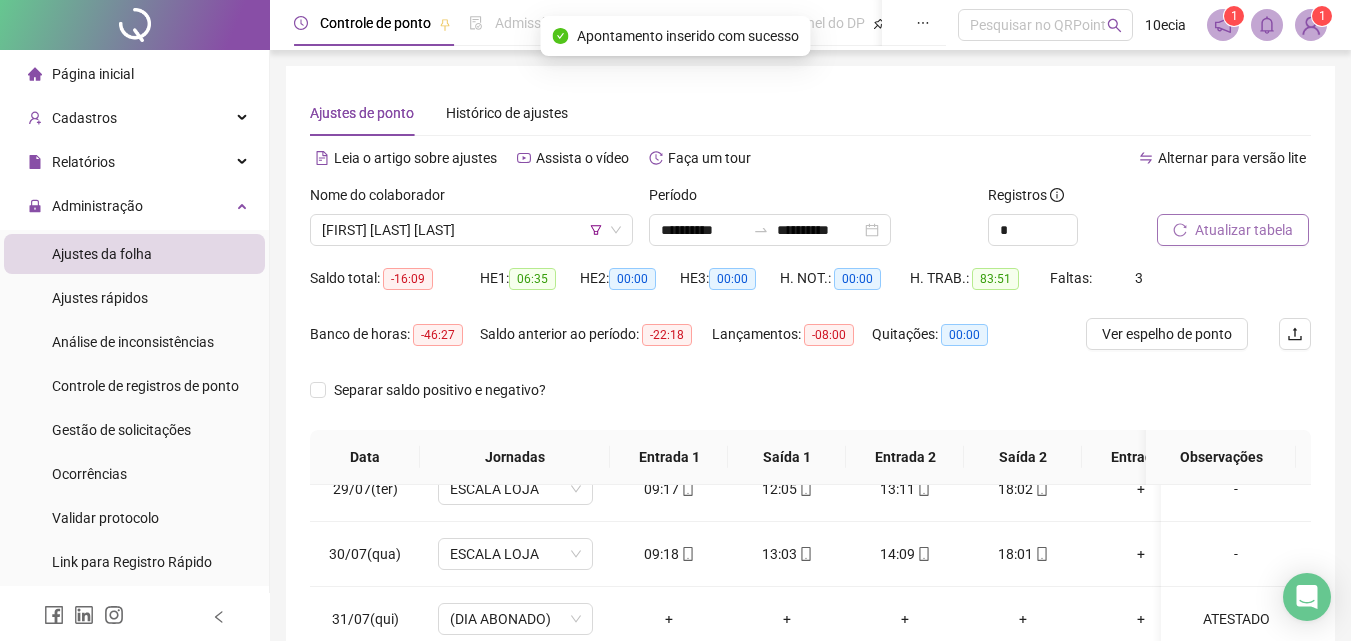 click on "Atualizar tabela" at bounding box center (1244, 230) 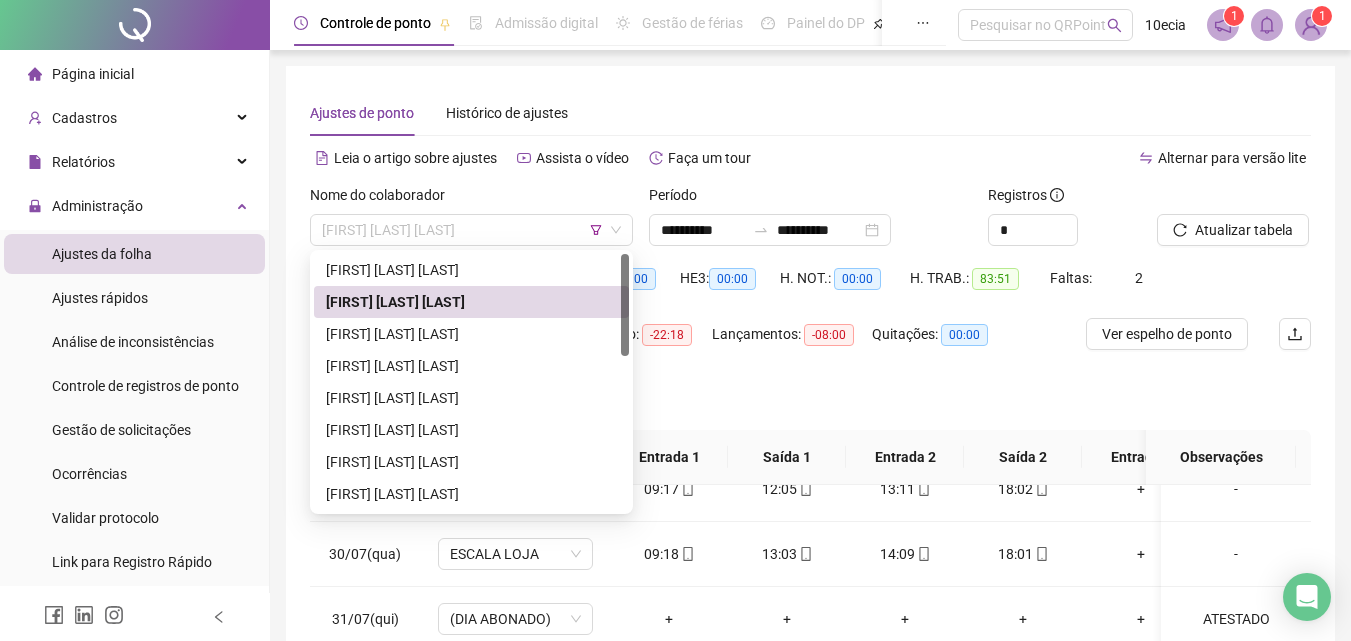 drag, startPoint x: 487, startPoint y: 232, endPoint x: 485, endPoint y: 254, distance: 22.090721 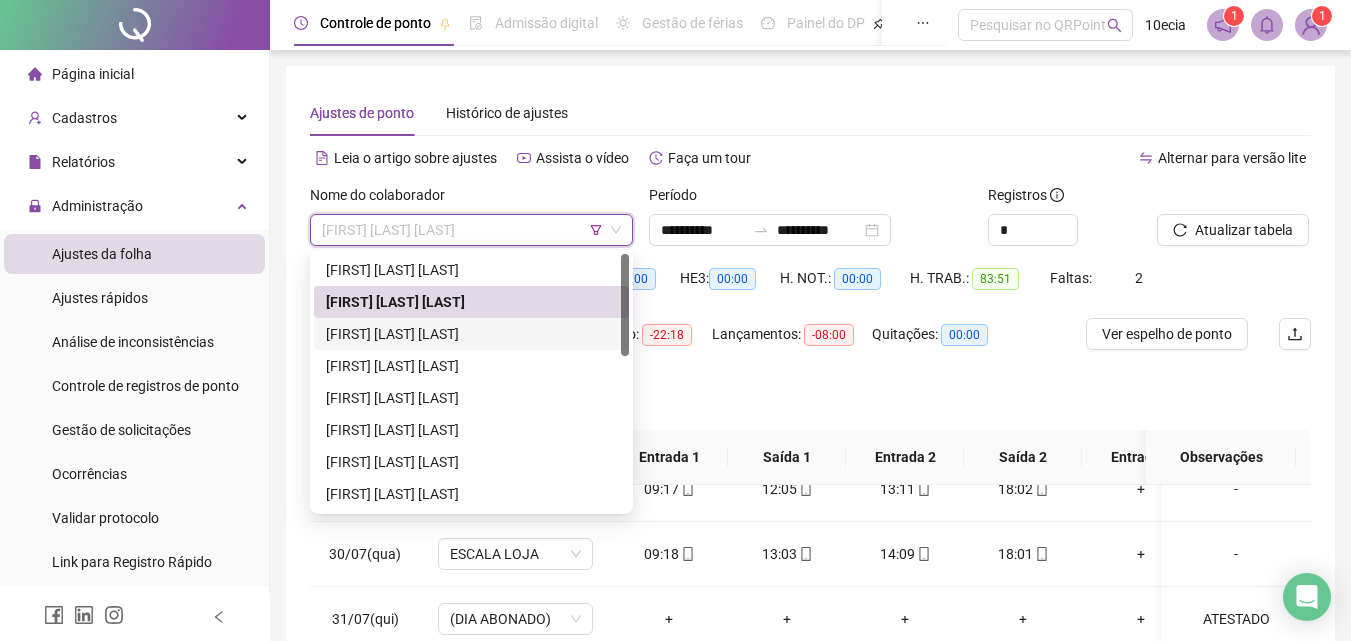 click on "[FIRST] [LAST] [LAST]" at bounding box center [471, 334] 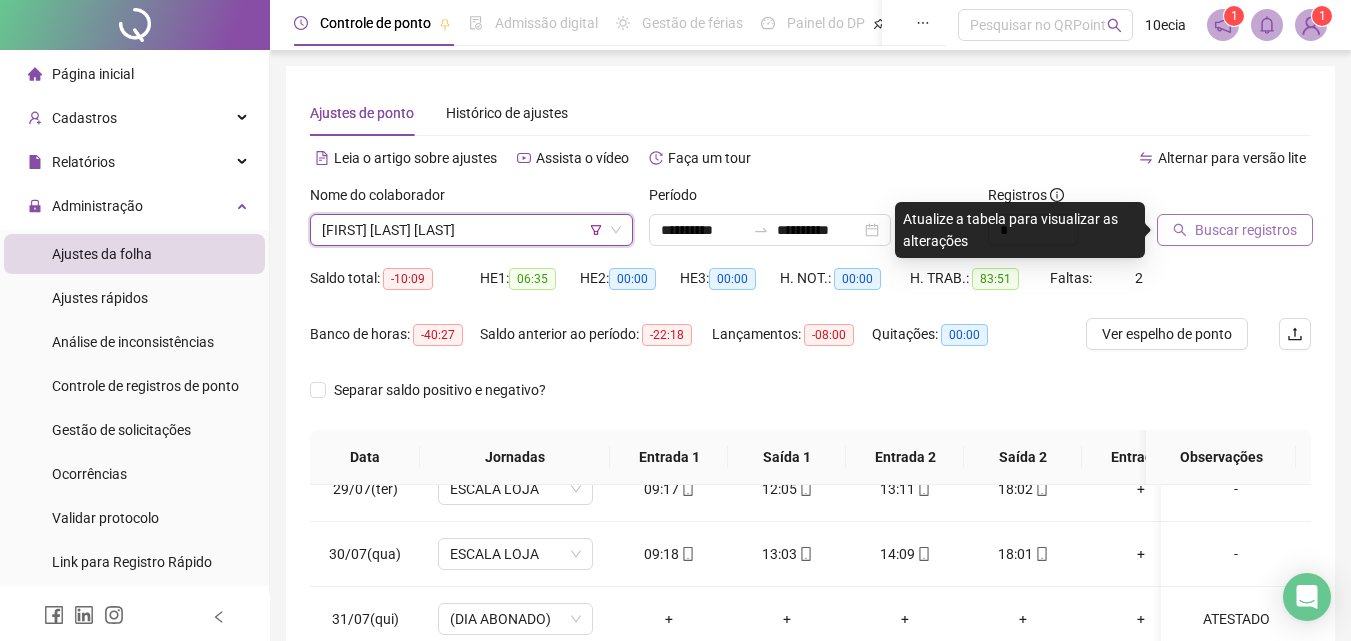 click on "Buscar registros" at bounding box center [1246, 230] 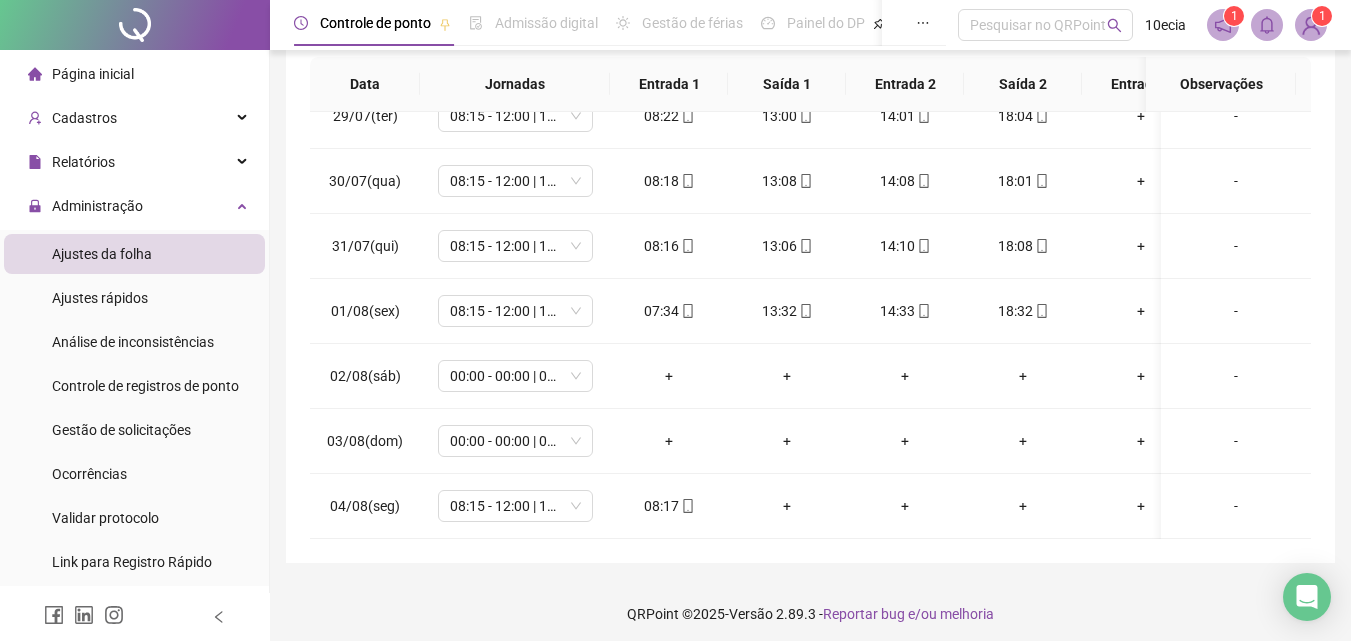 scroll, scrollTop: 381, scrollLeft: 0, axis: vertical 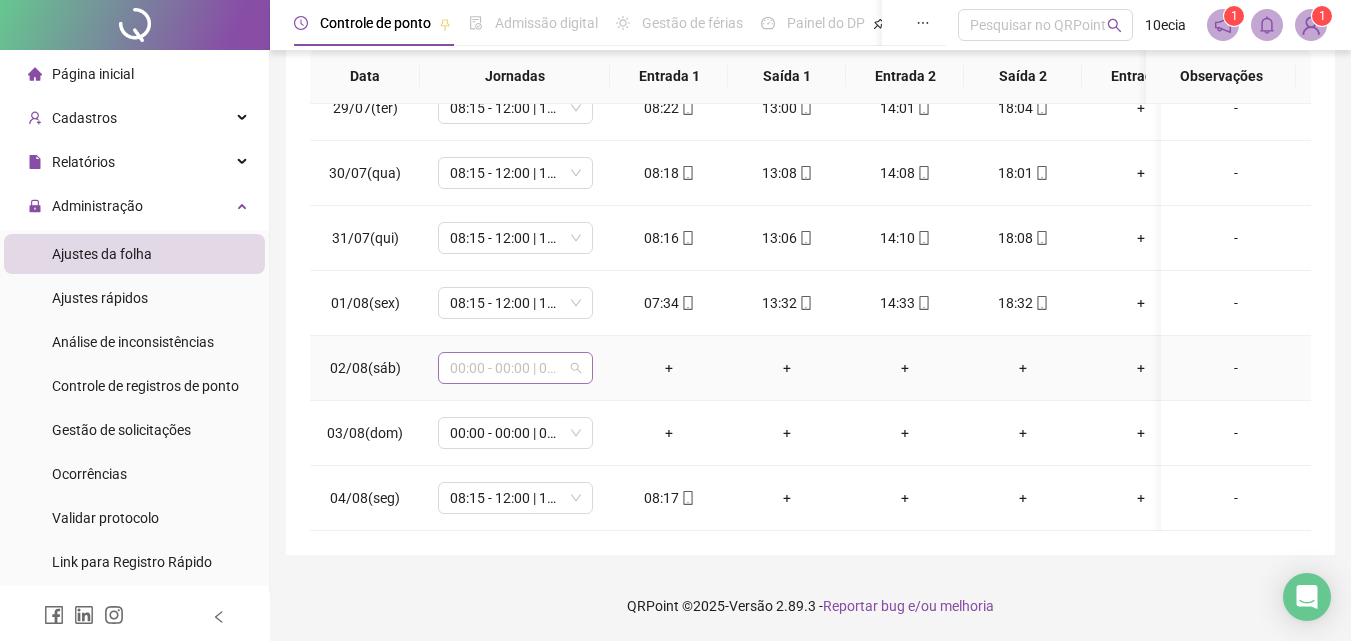 click on "00:00 - 00:00 | 00:00 - 00:00" at bounding box center [515, 368] 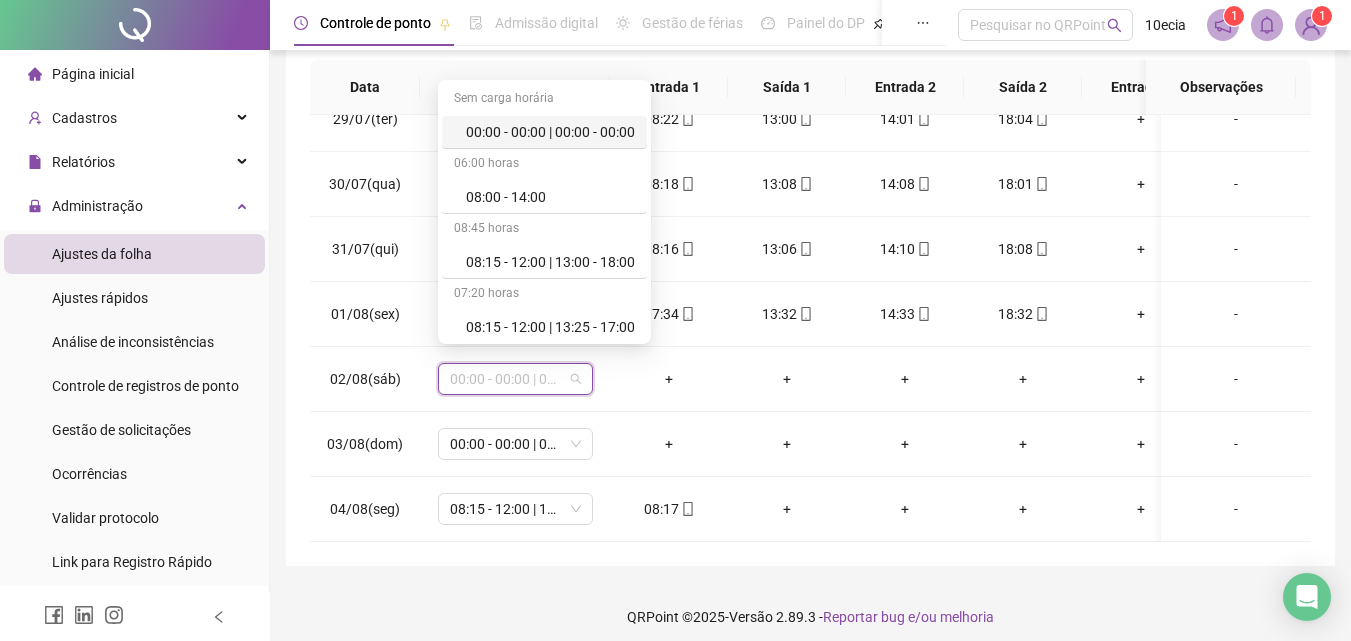 scroll, scrollTop: 381, scrollLeft: 0, axis: vertical 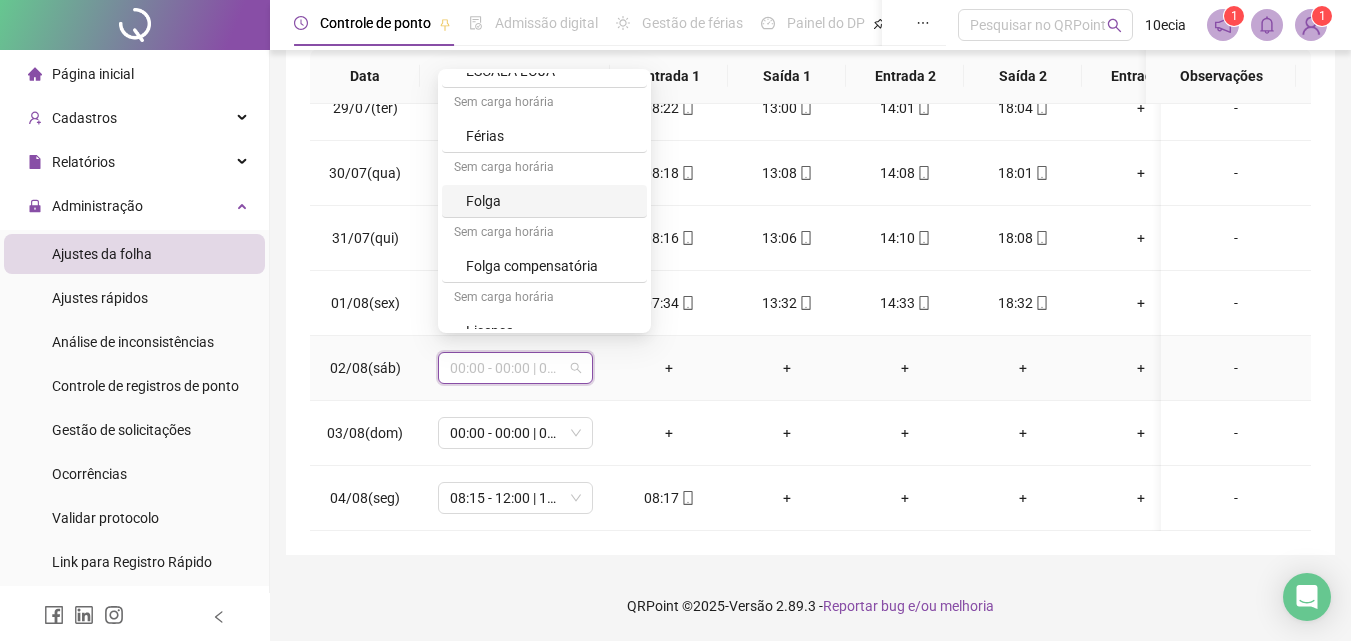 click on "Folga" at bounding box center (550, 201) 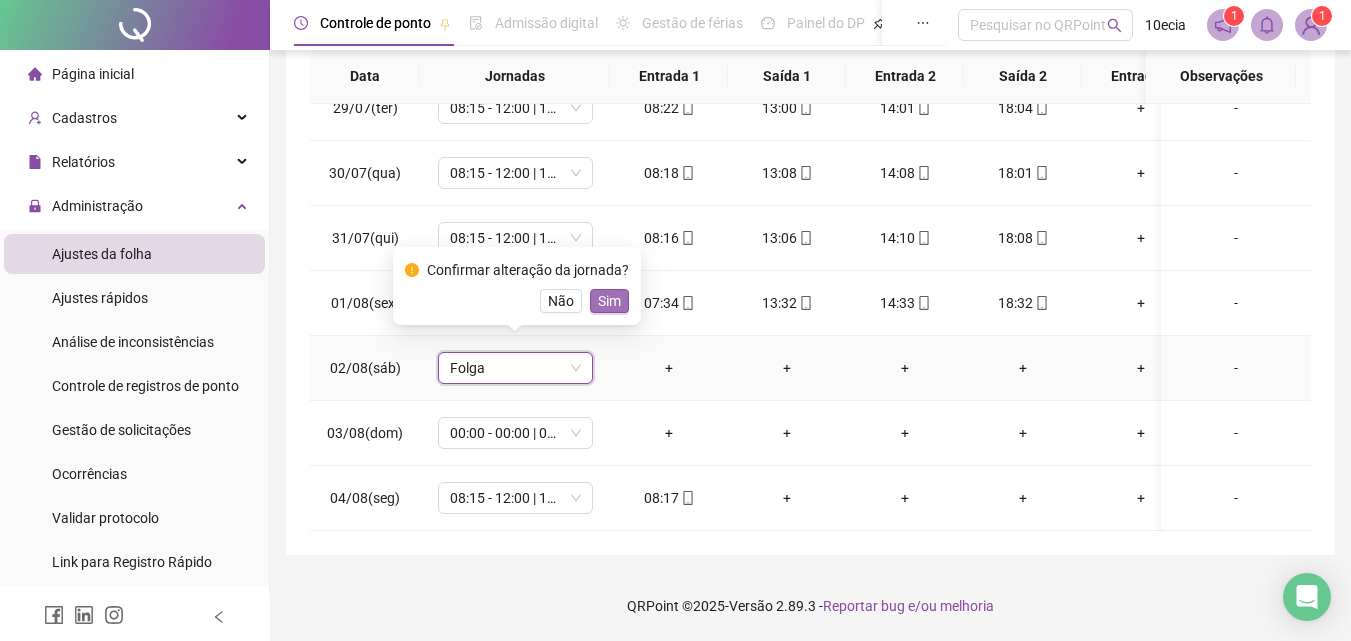 click on "Sim" at bounding box center [609, 301] 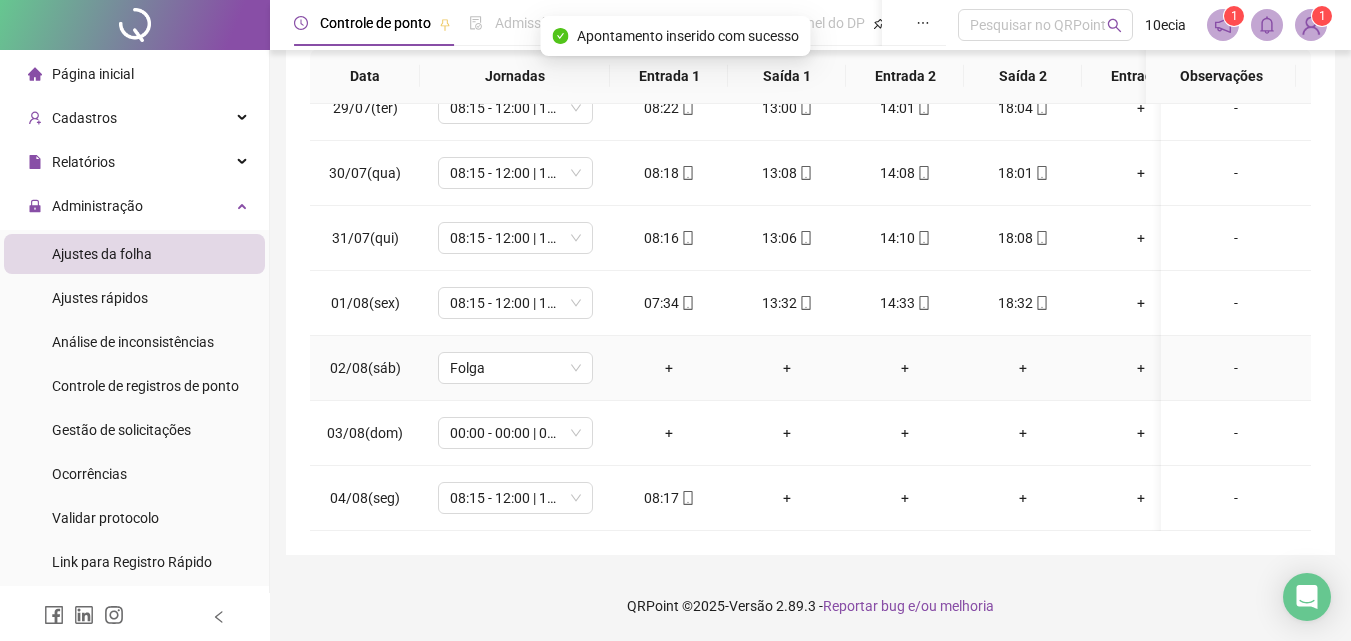 click on "-" at bounding box center [1236, 368] 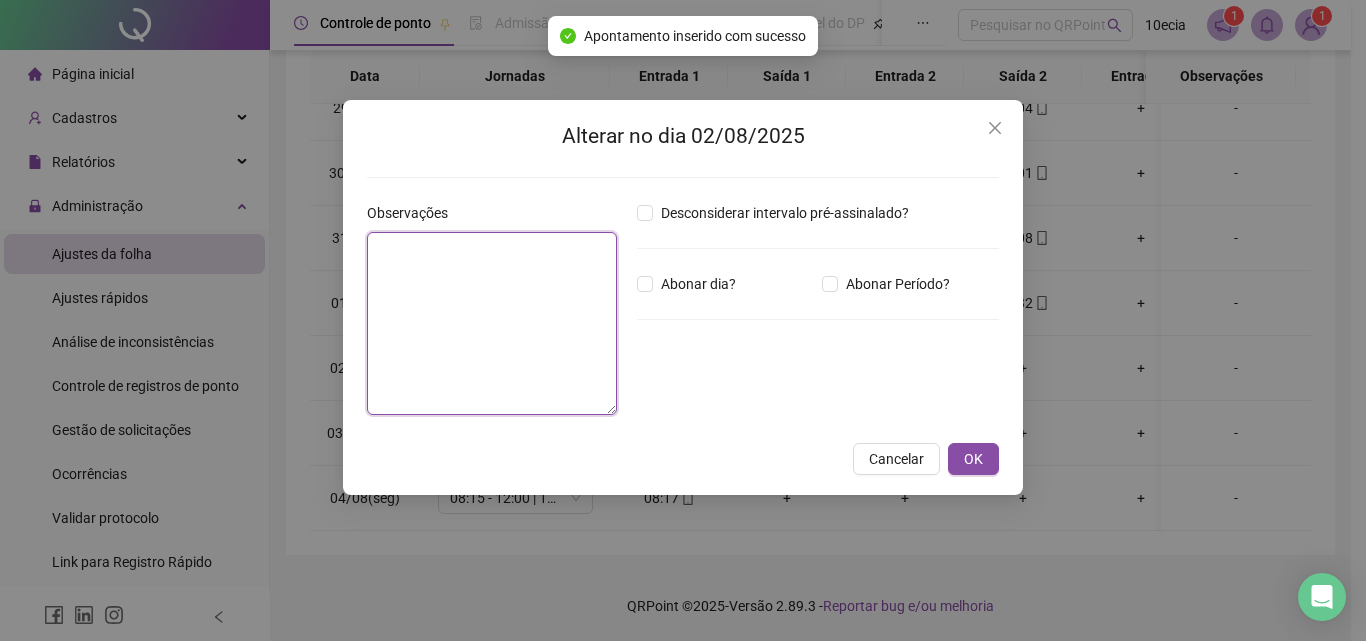 click at bounding box center (492, 323) 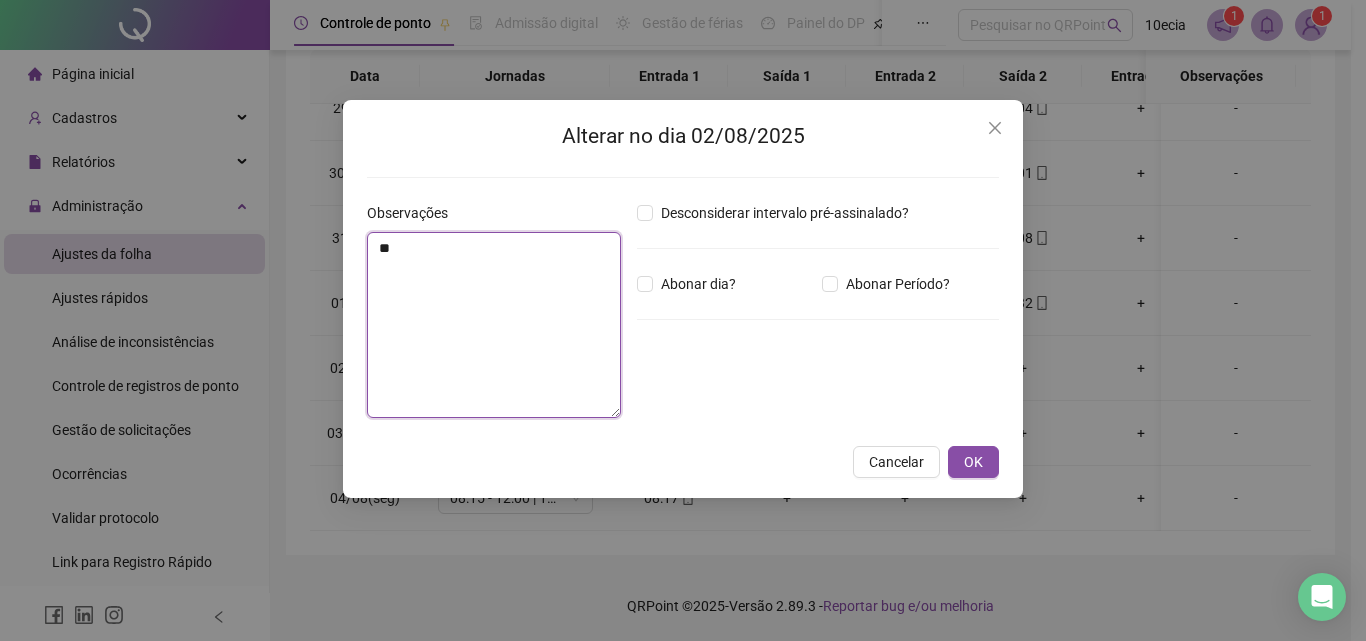 type on "*" 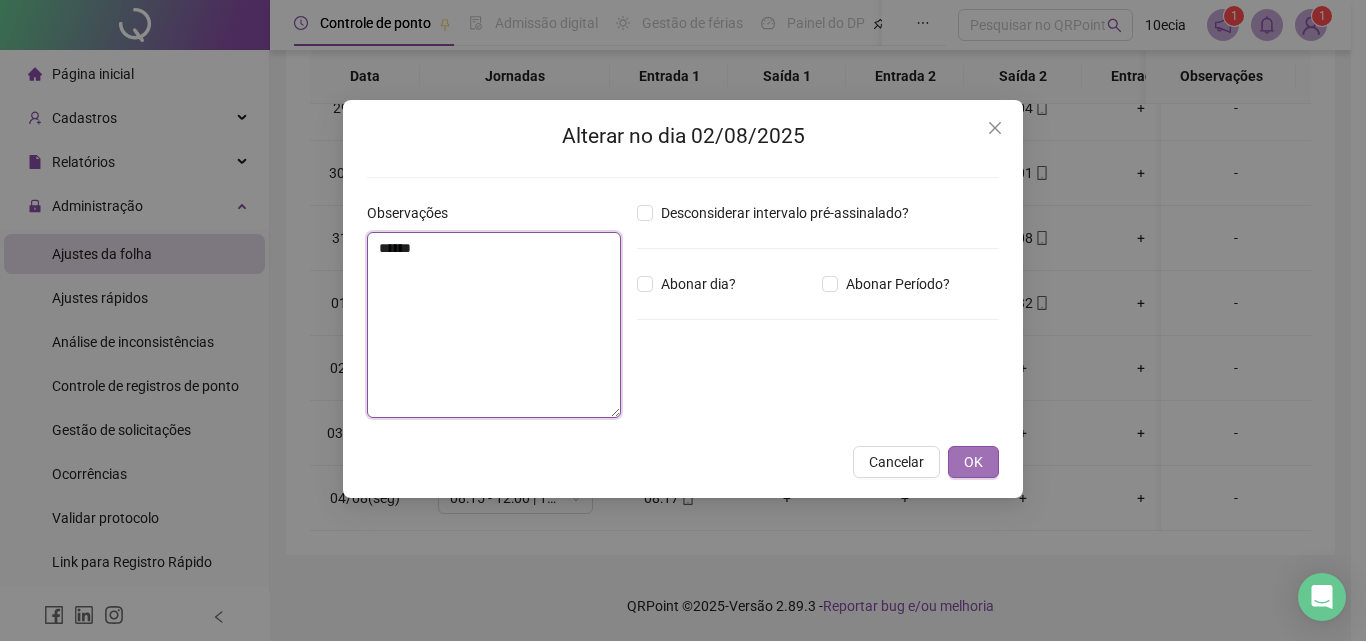 type on "******" 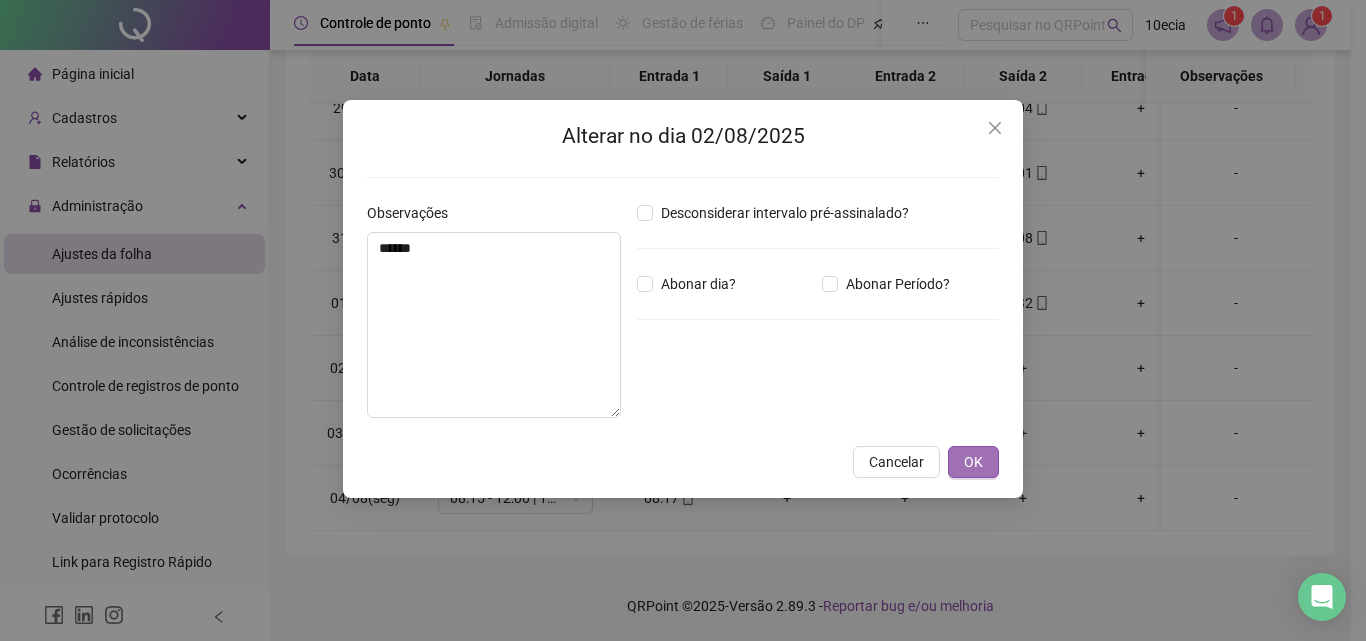 click on "OK" at bounding box center [973, 462] 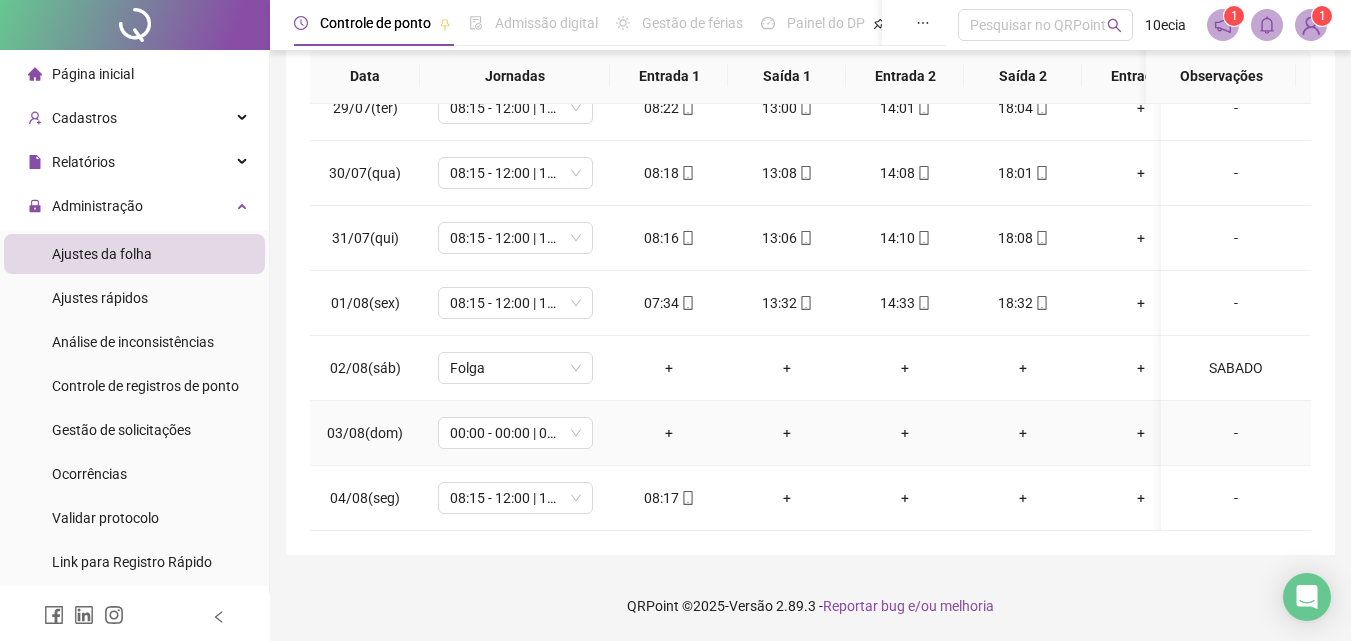 click on "-" at bounding box center (1236, 433) 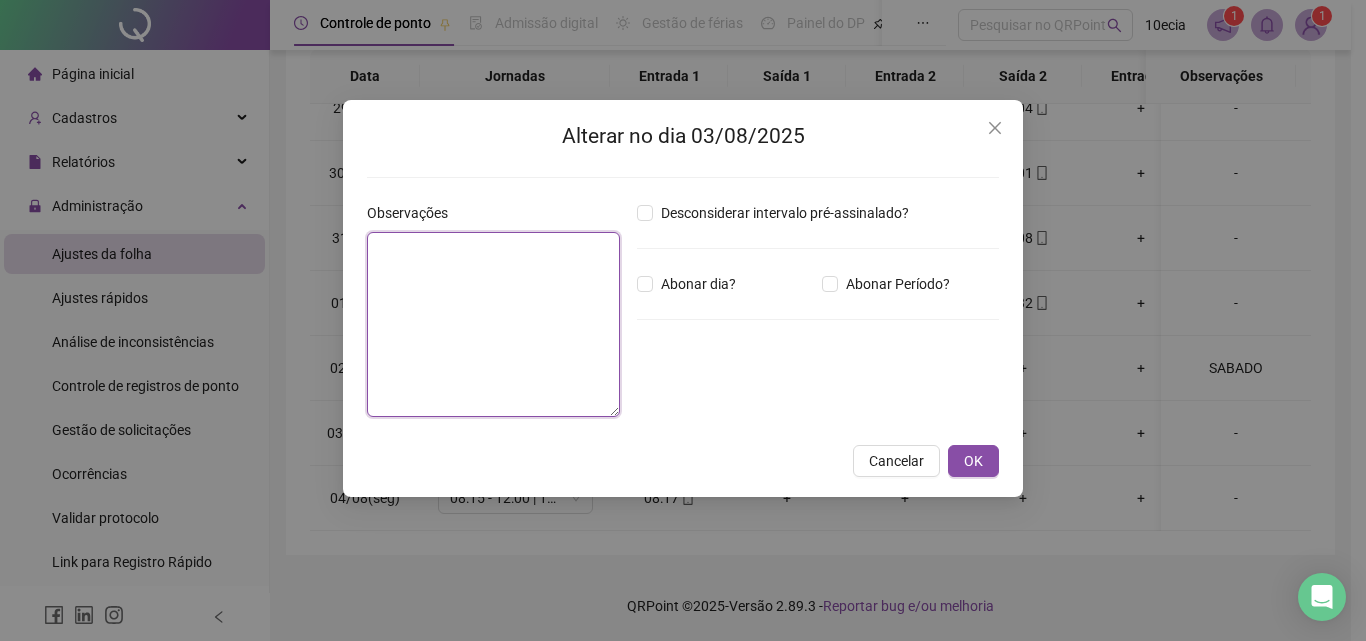 click at bounding box center (493, 324) 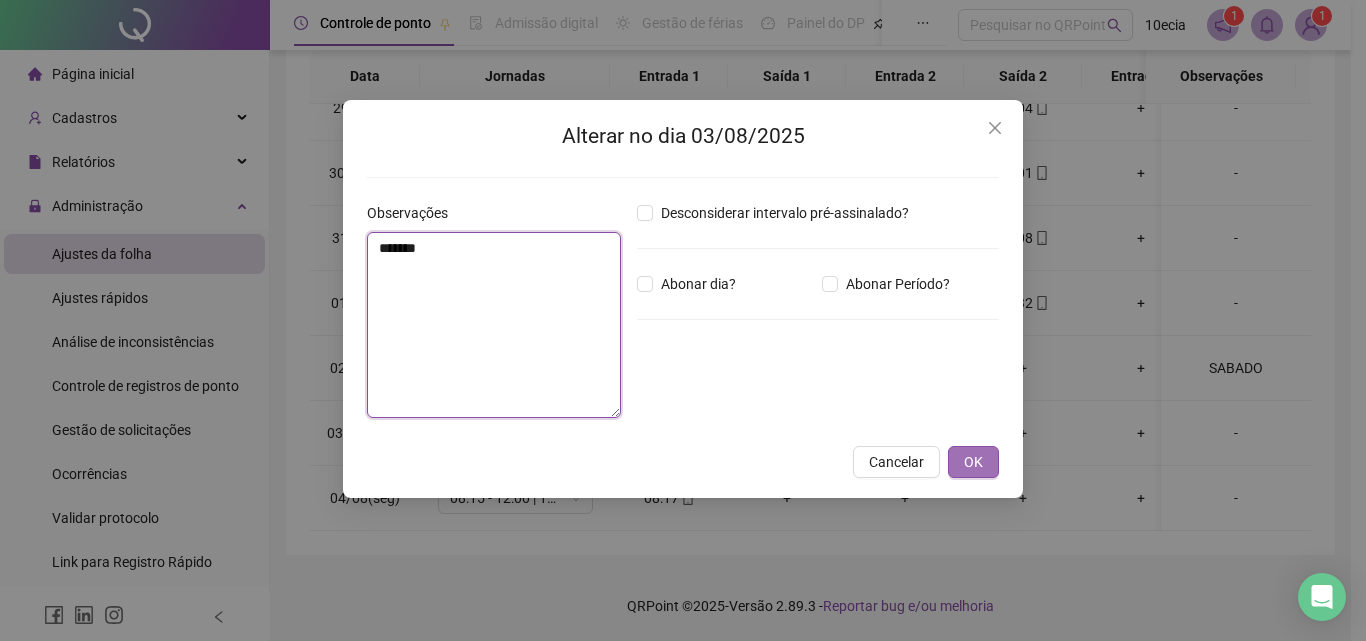 type on "*******" 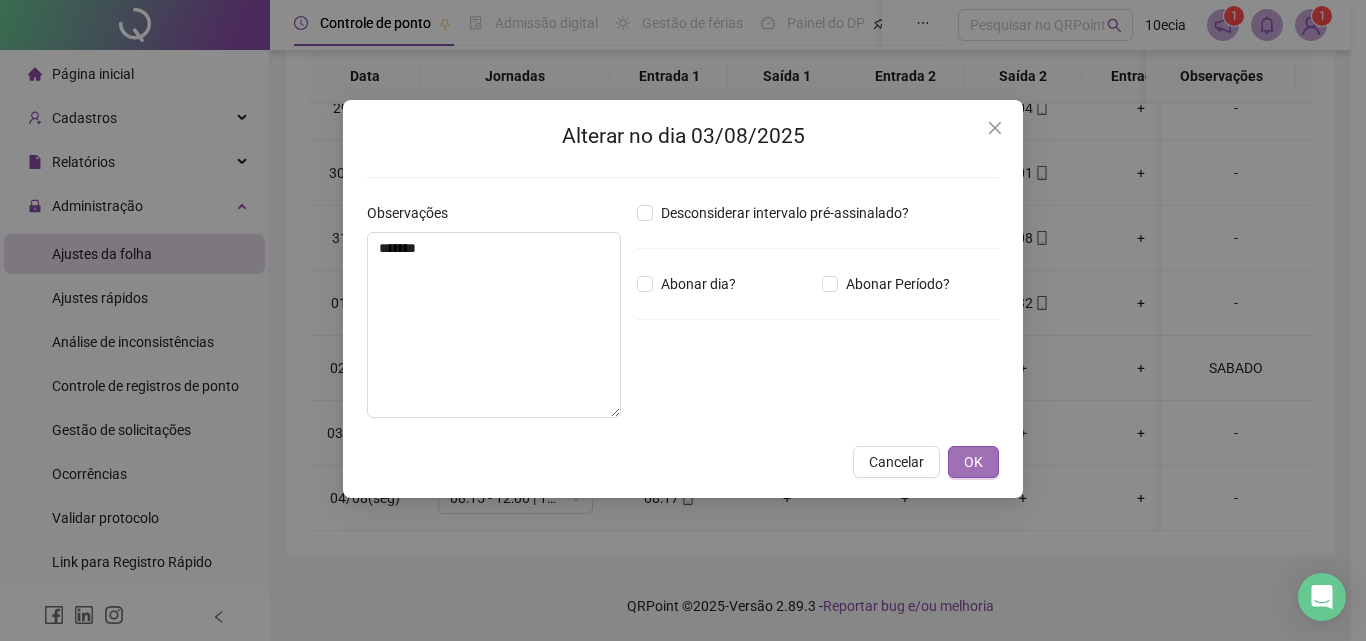 click on "OK" at bounding box center [973, 462] 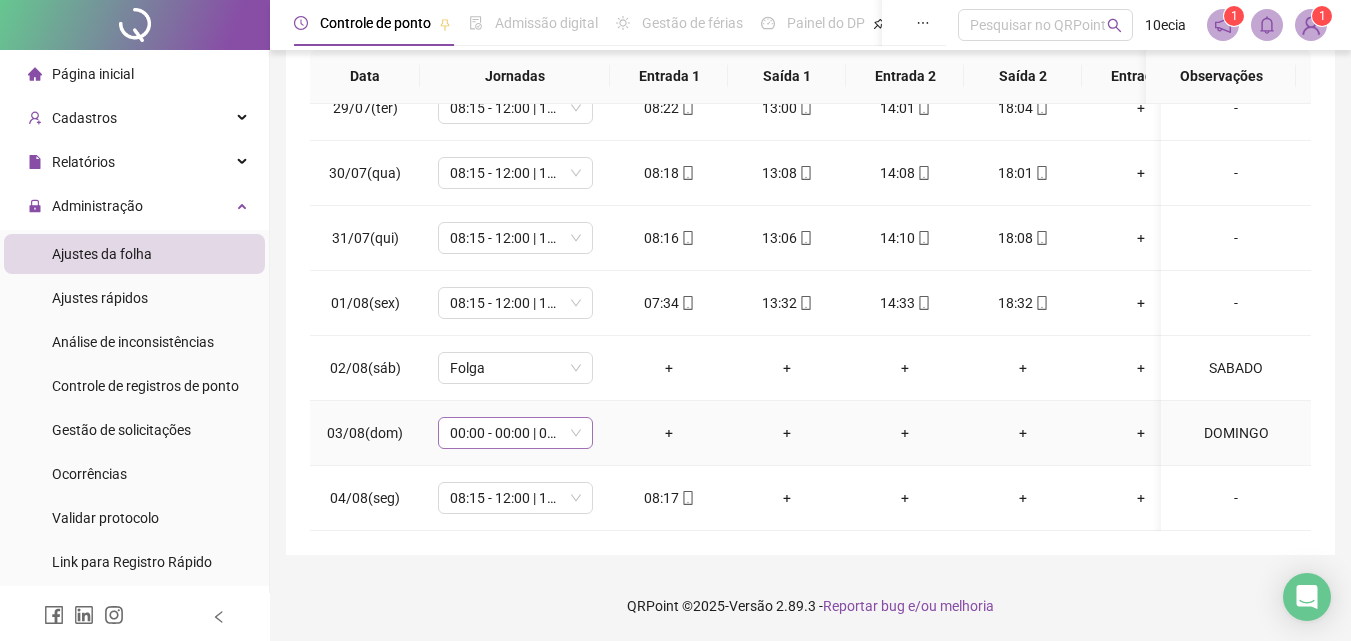 click on "00:00 - 00:00 | 00:00 - 00:00" at bounding box center [515, 433] 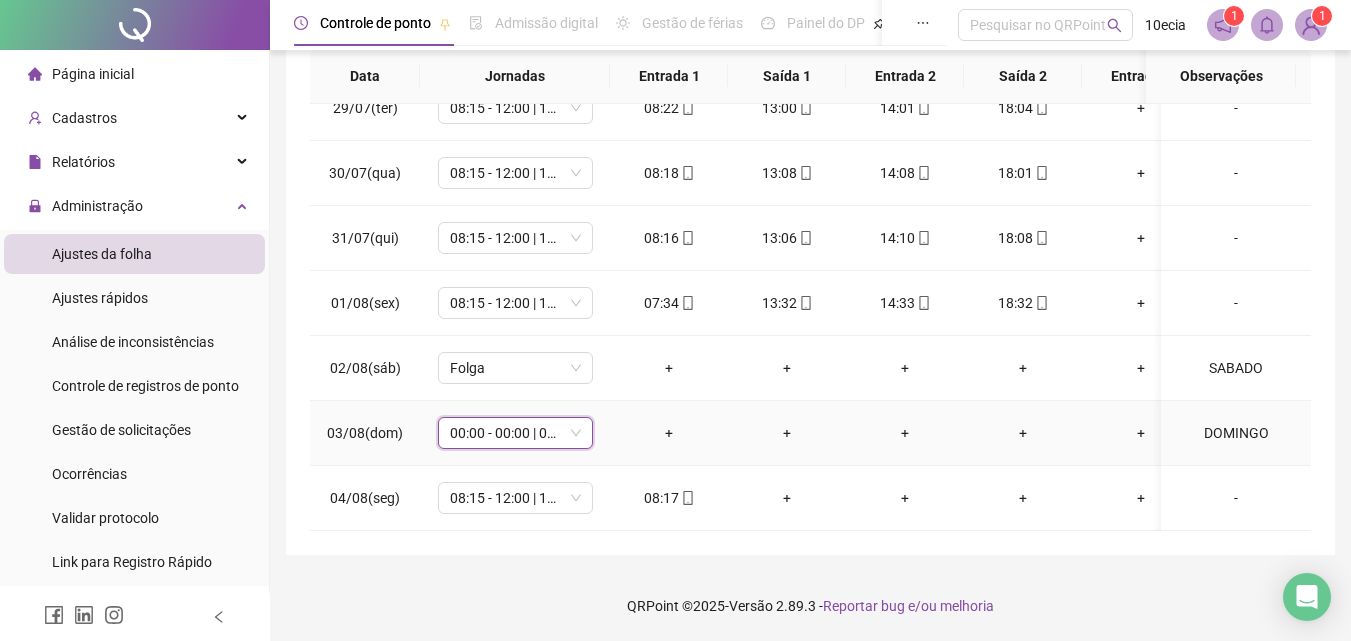 click on "00:00 - 00:00 | 00:00 - 00:00" at bounding box center [515, 433] 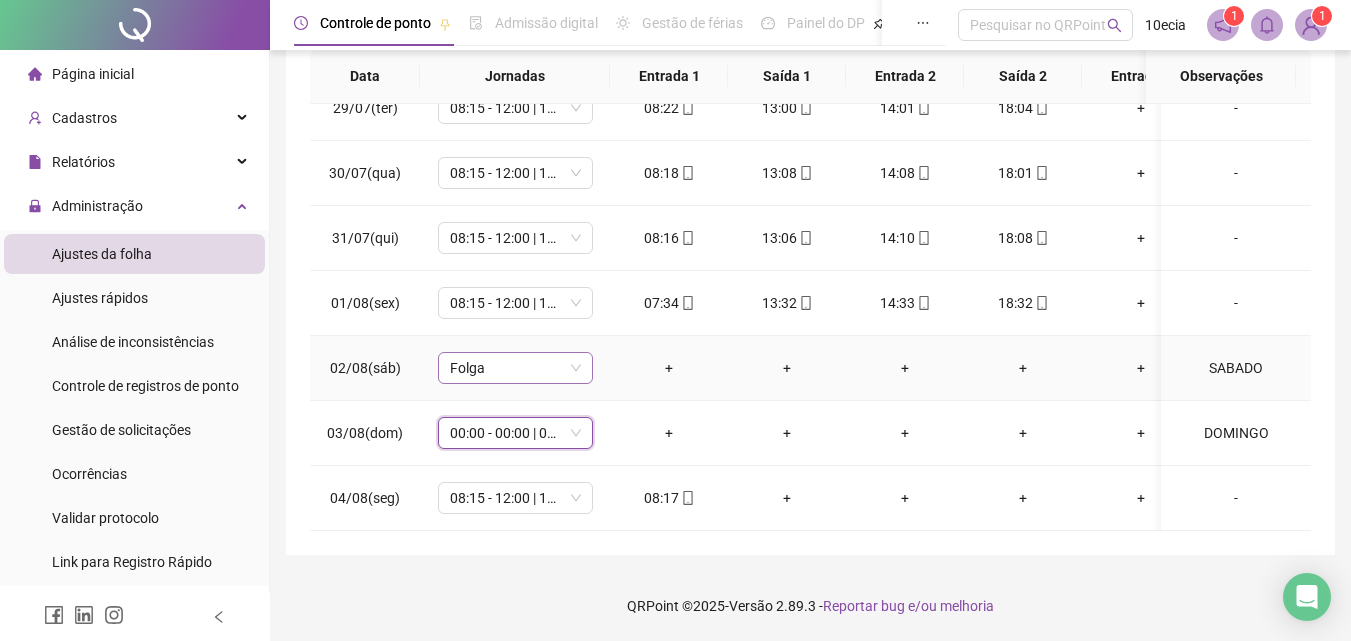 click on "Folga" at bounding box center (515, 368) 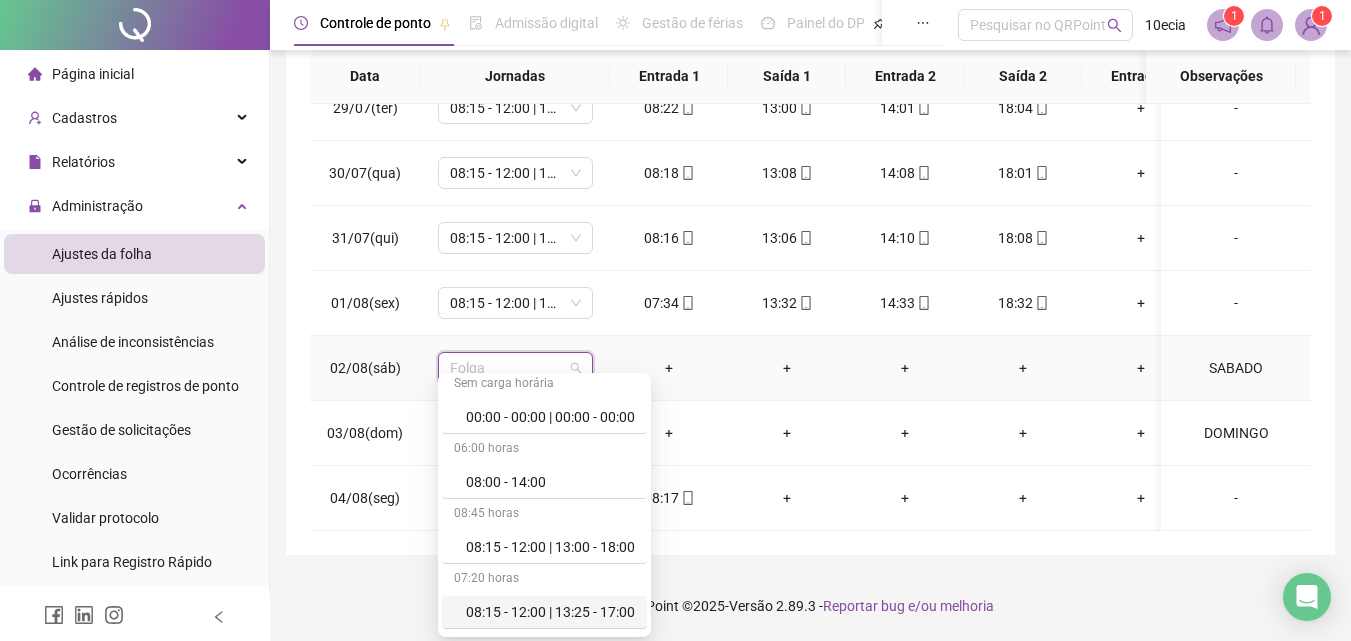 scroll, scrollTop: 0, scrollLeft: 0, axis: both 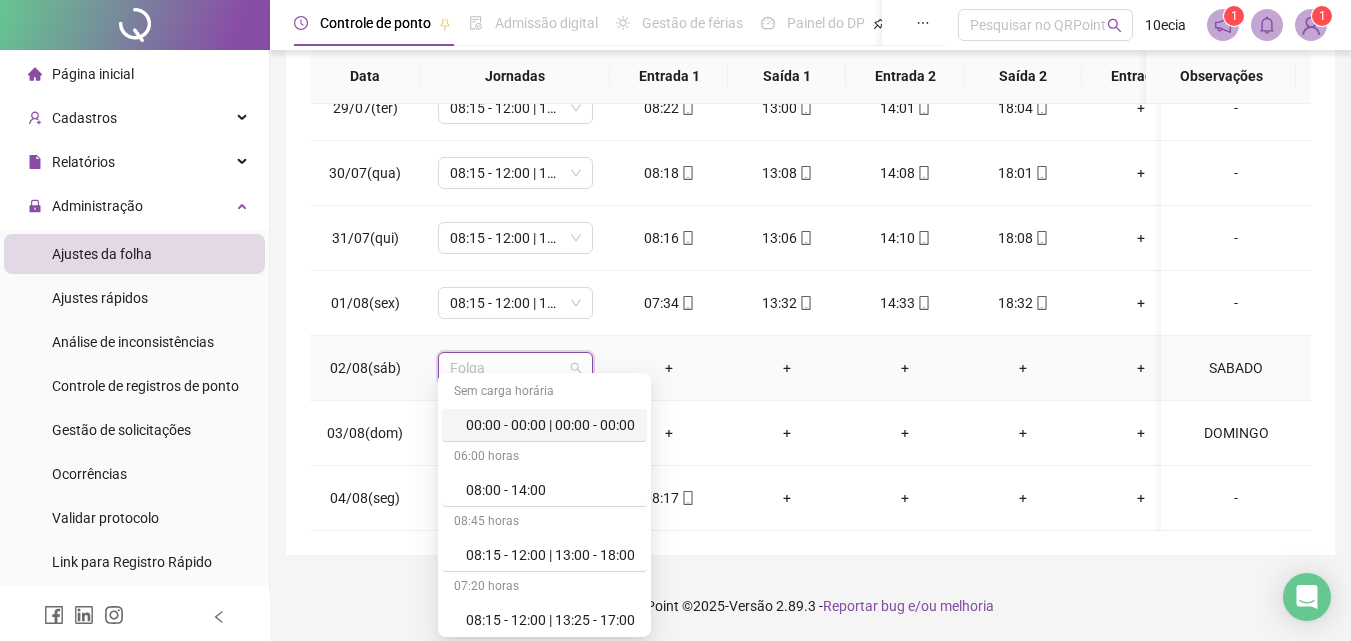 click on "00:00 - 00:00 | 00:00 - 00:00" at bounding box center (550, 425) 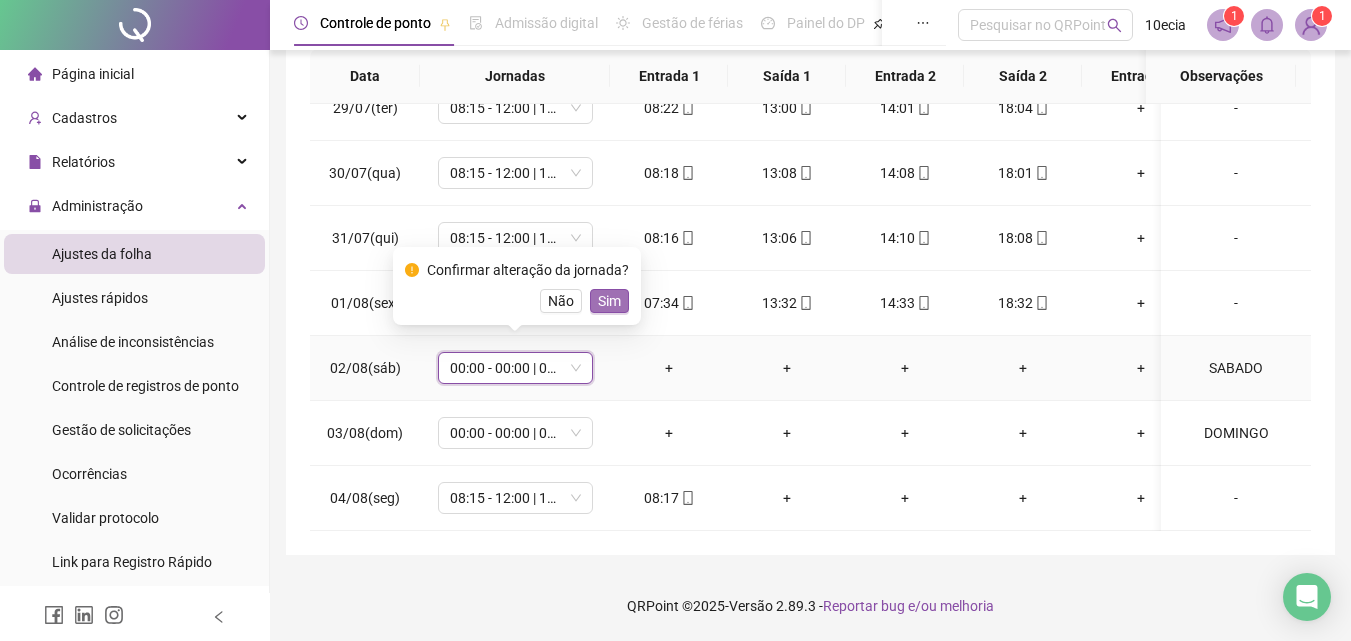 click on "Sim" at bounding box center [609, 301] 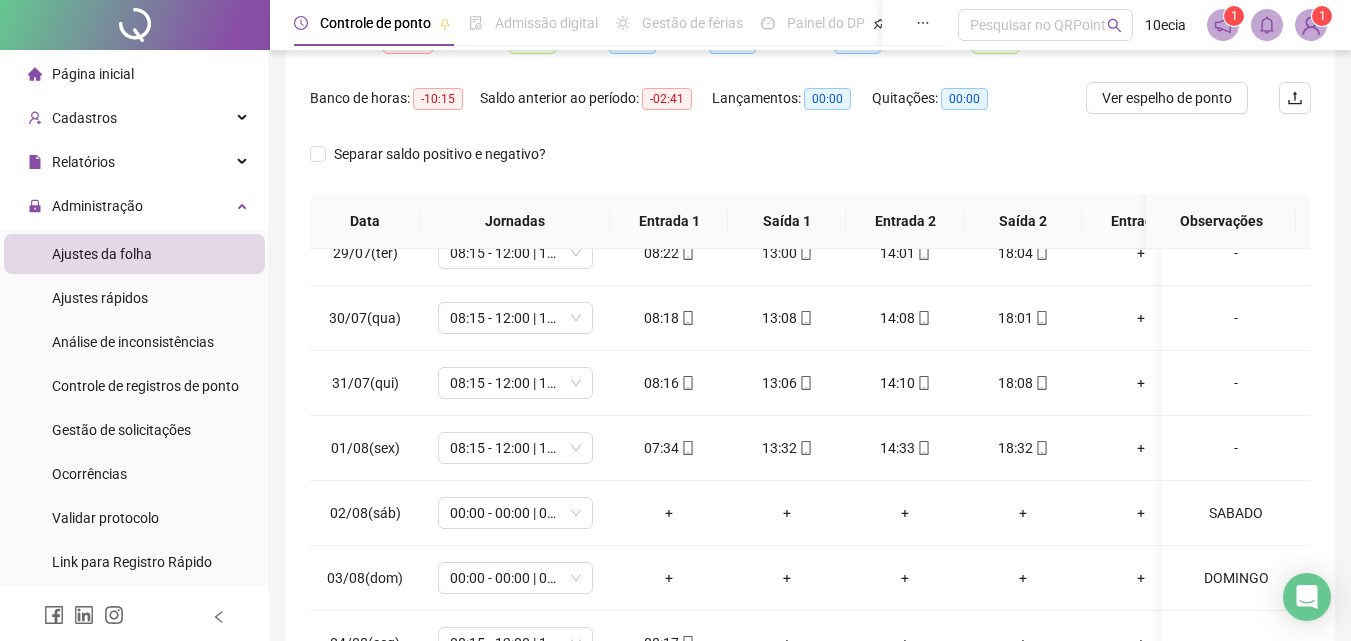 scroll, scrollTop: 0, scrollLeft: 0, axis: both 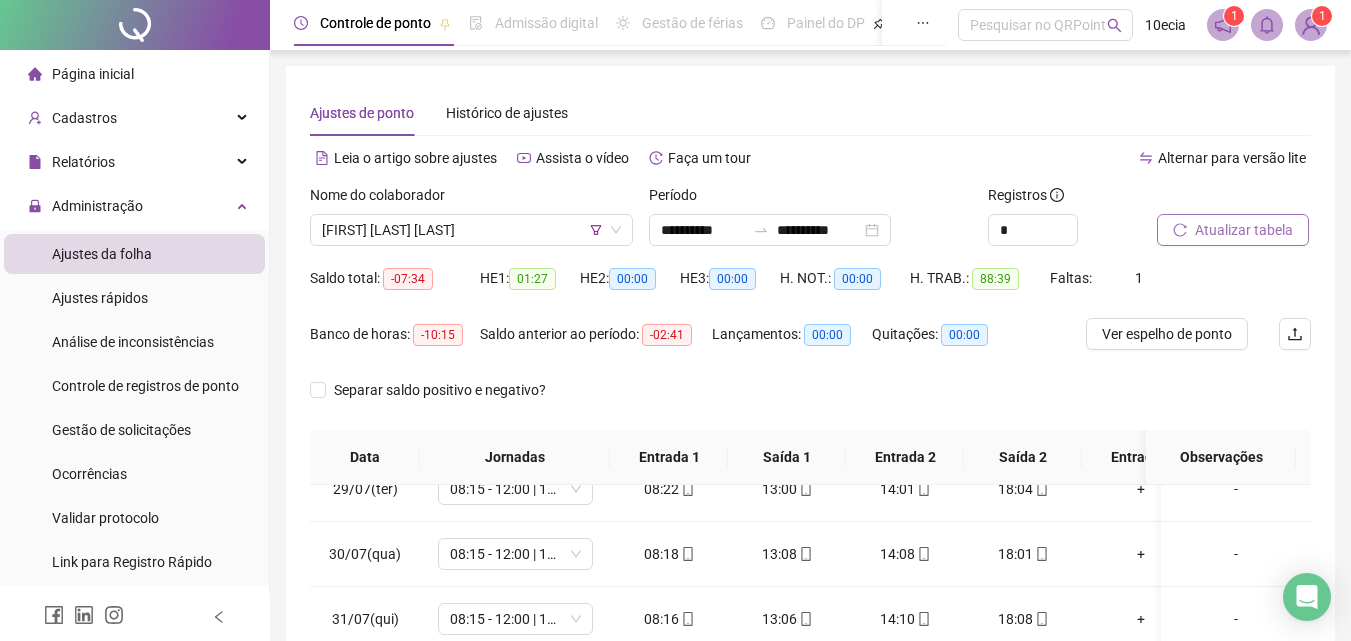 click on "Atualizar tabela" at bounding box center [1244, 230] 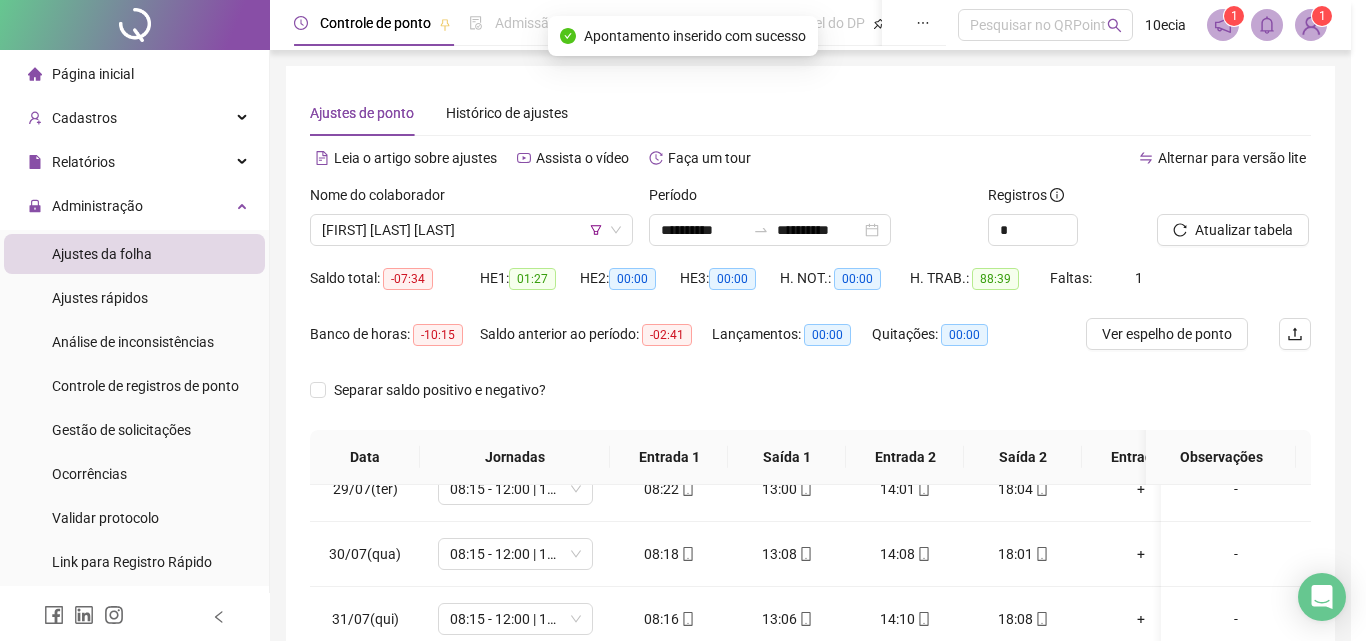 click on "Atualizando tabela Atualizando e reorganizando os registros... OK" at bounding box center [683, 320] 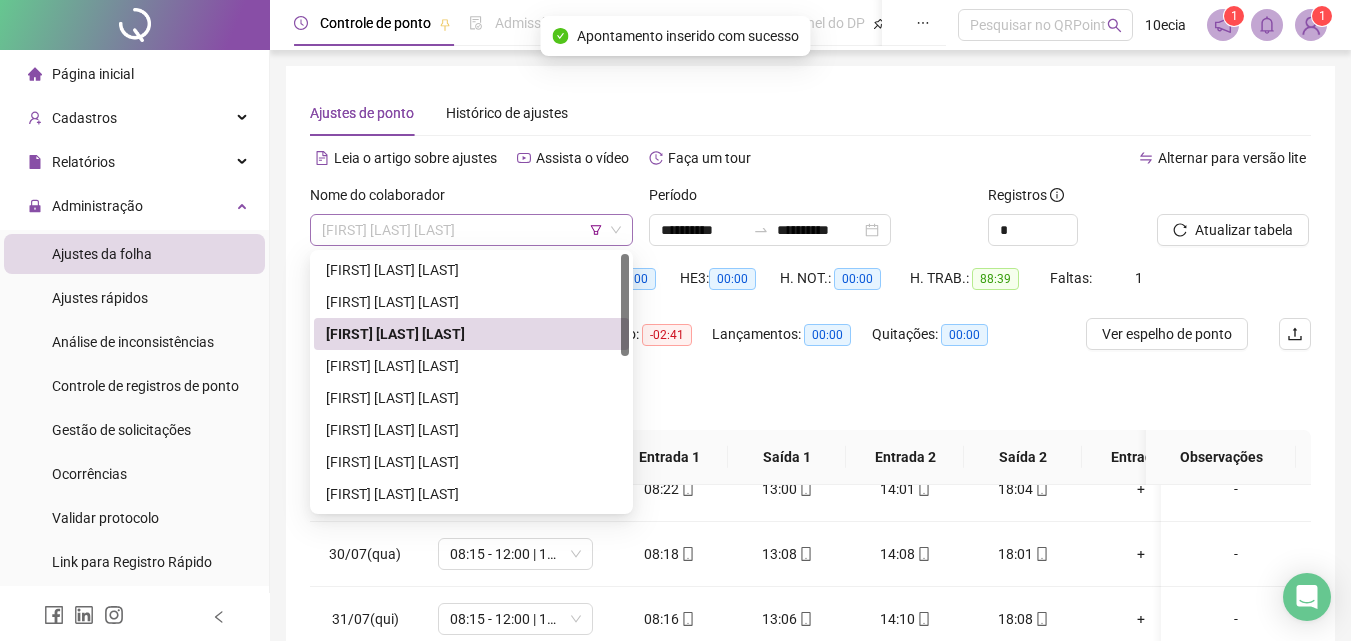click on "[FIRST] [LAST] [LAST]" at bounding box center (471, 230) 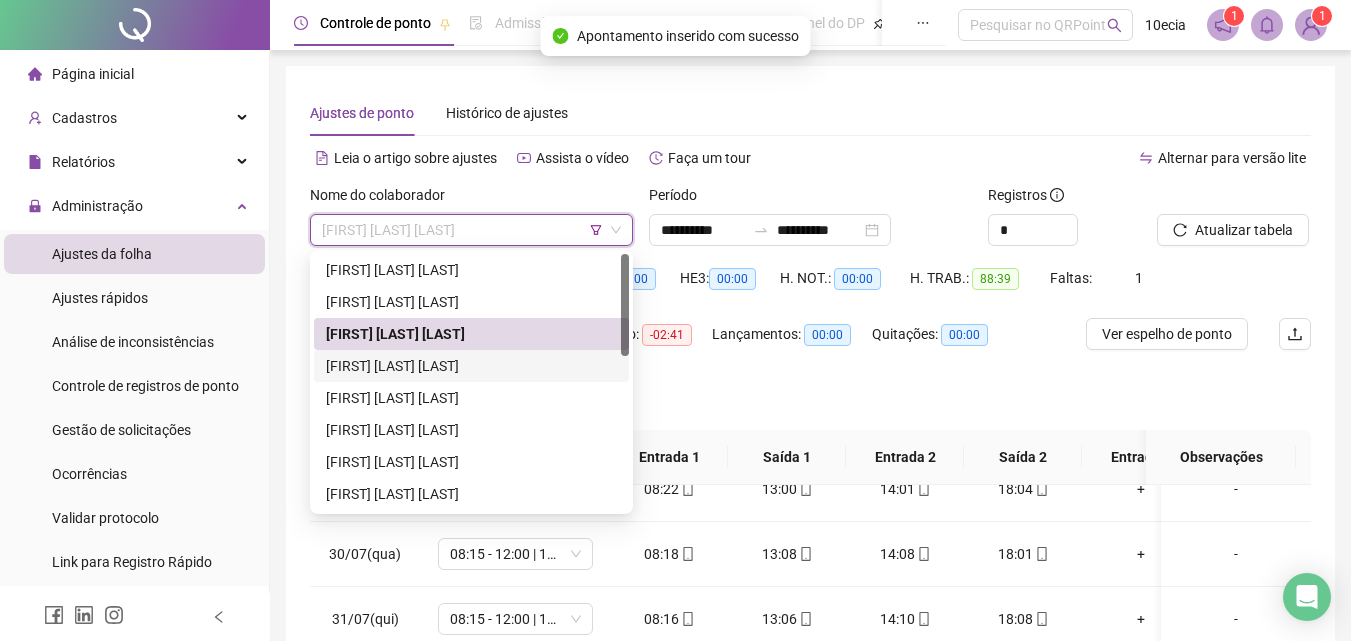 click on "[FIRST] [LAST] [LAST]" at bounding box center [471, 366] 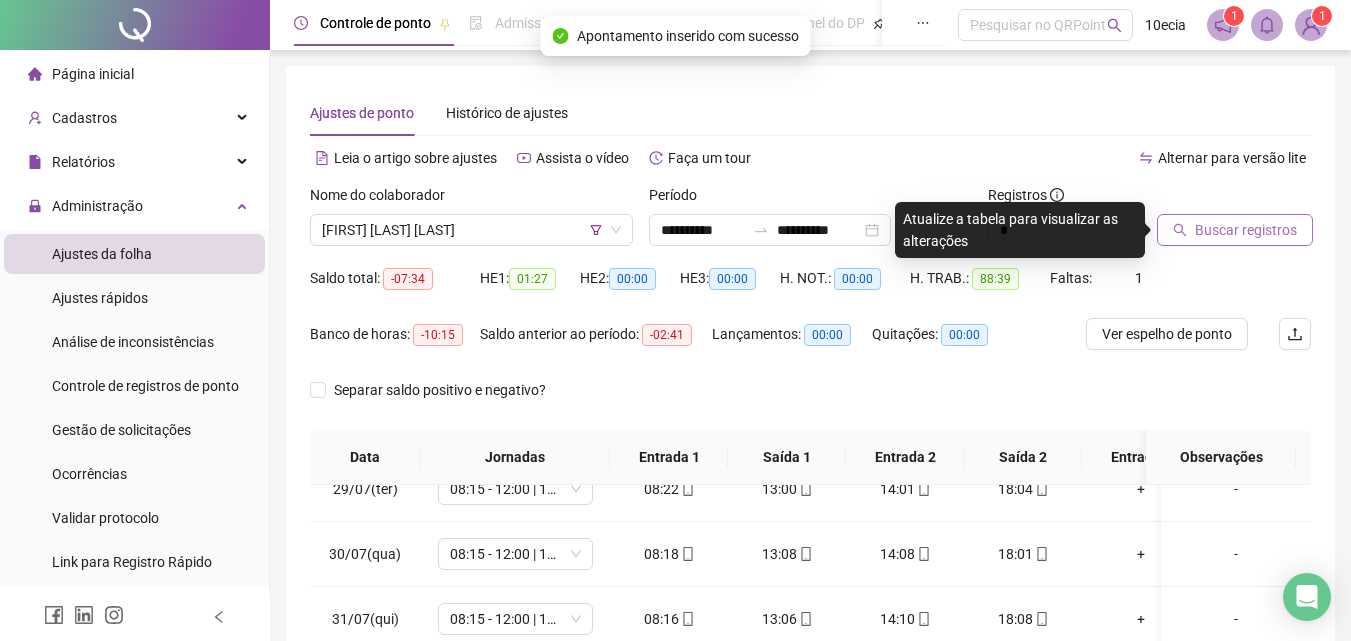 click on "Buscar registros" at bounding box center [1246, 230] 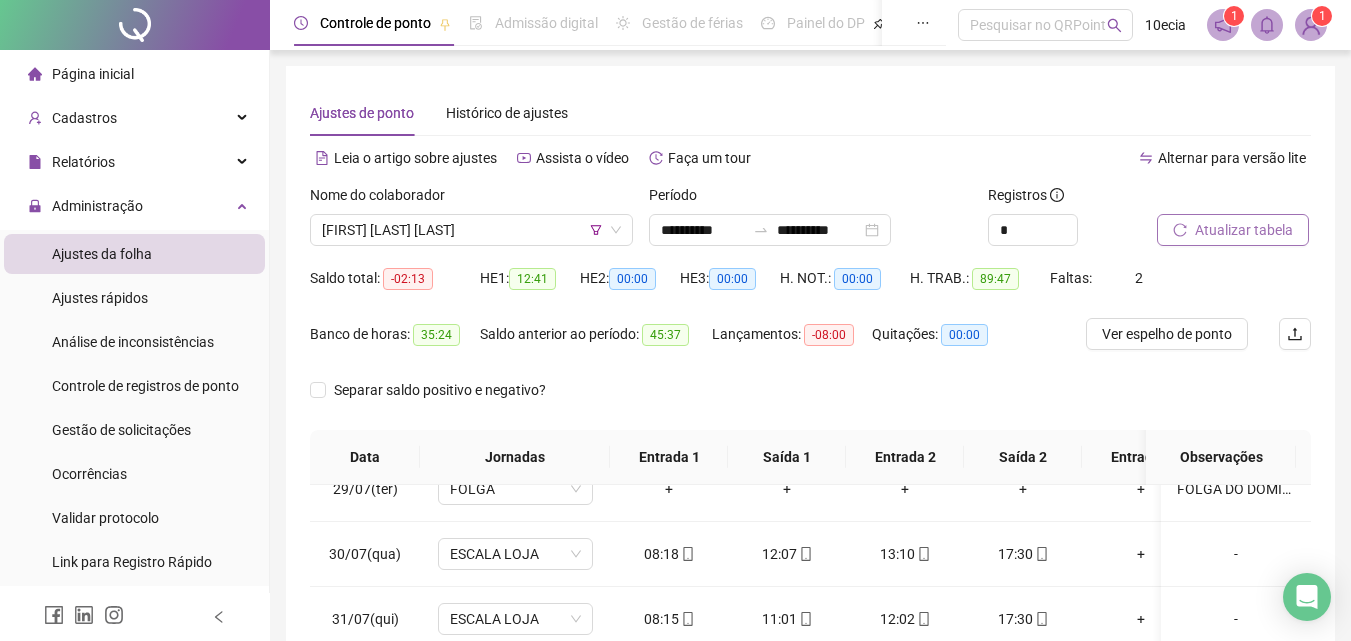 click on "Atualizar tabela" at bounding box center [1244, 230] 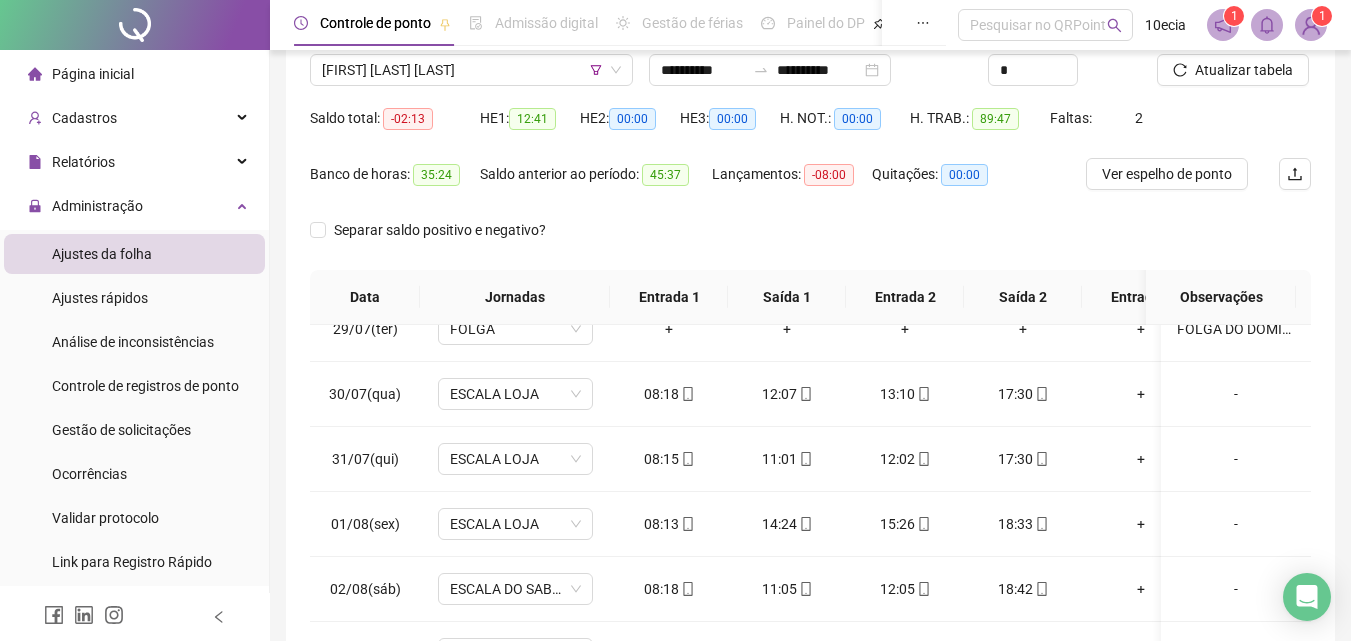 scroll, scrollTop: 381, scrollLeft: 0, axis: vertical 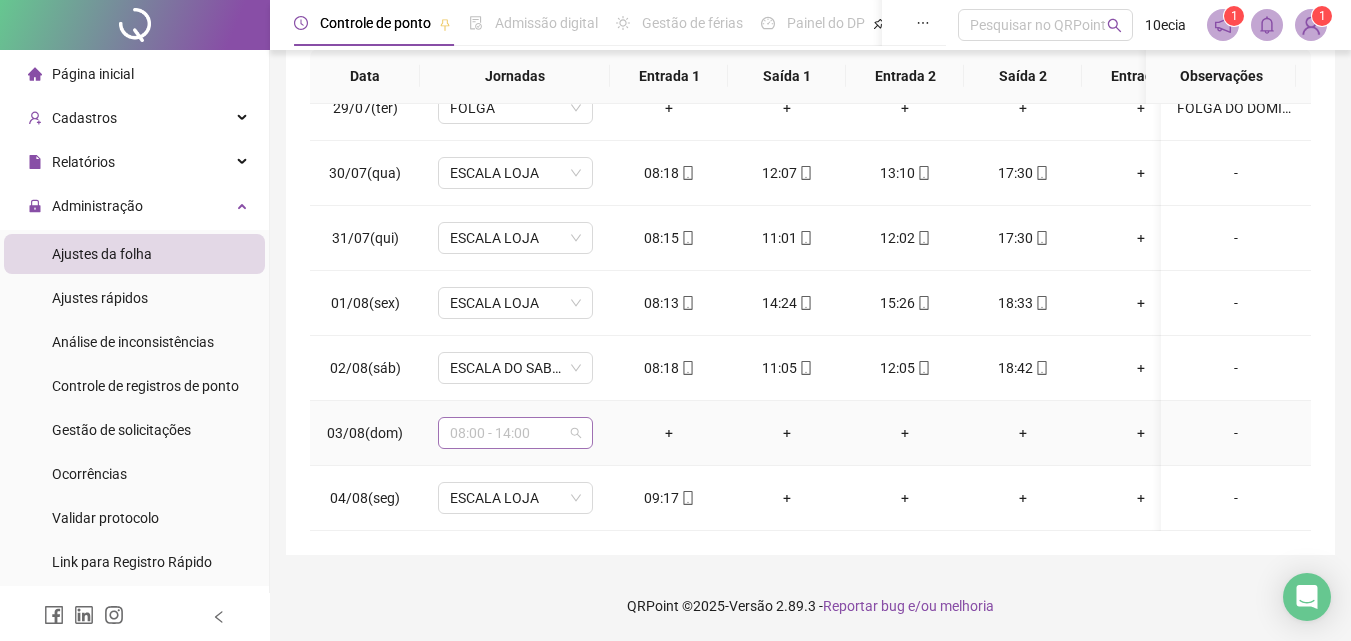 click on "08:00 - 14:00" at bounding box center [515, 433] 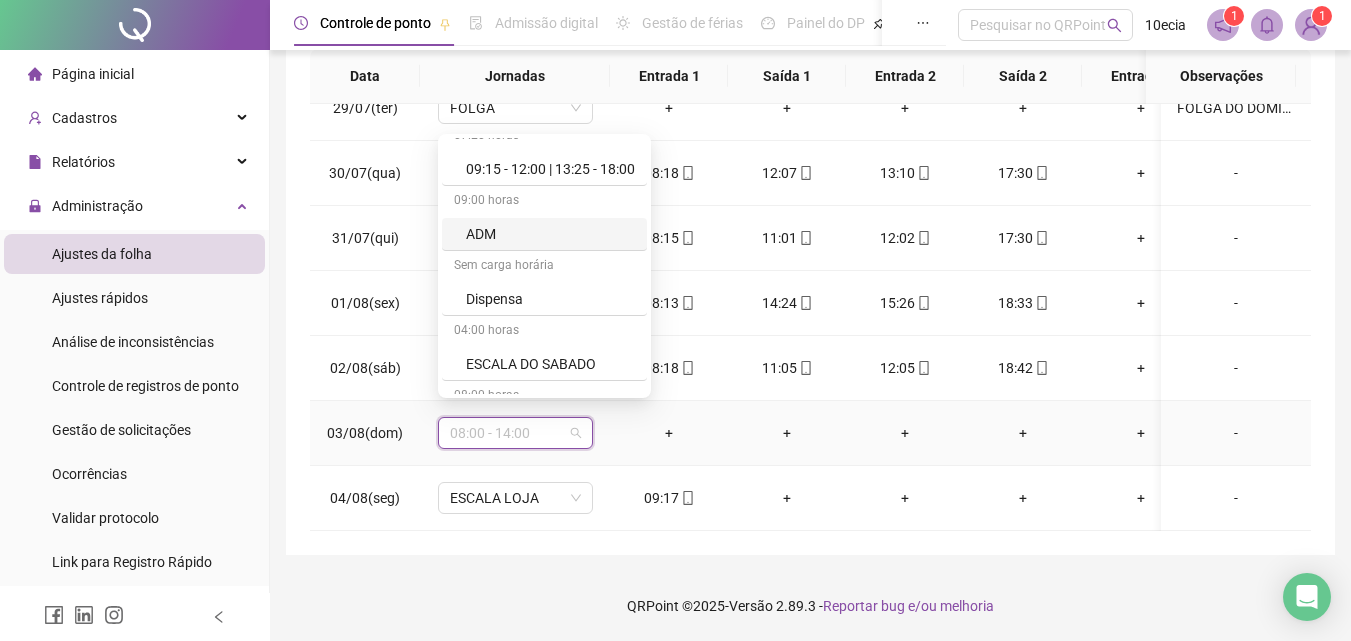 scroll, scrollTop: 600, scrollLeft: 0, axis: vertical 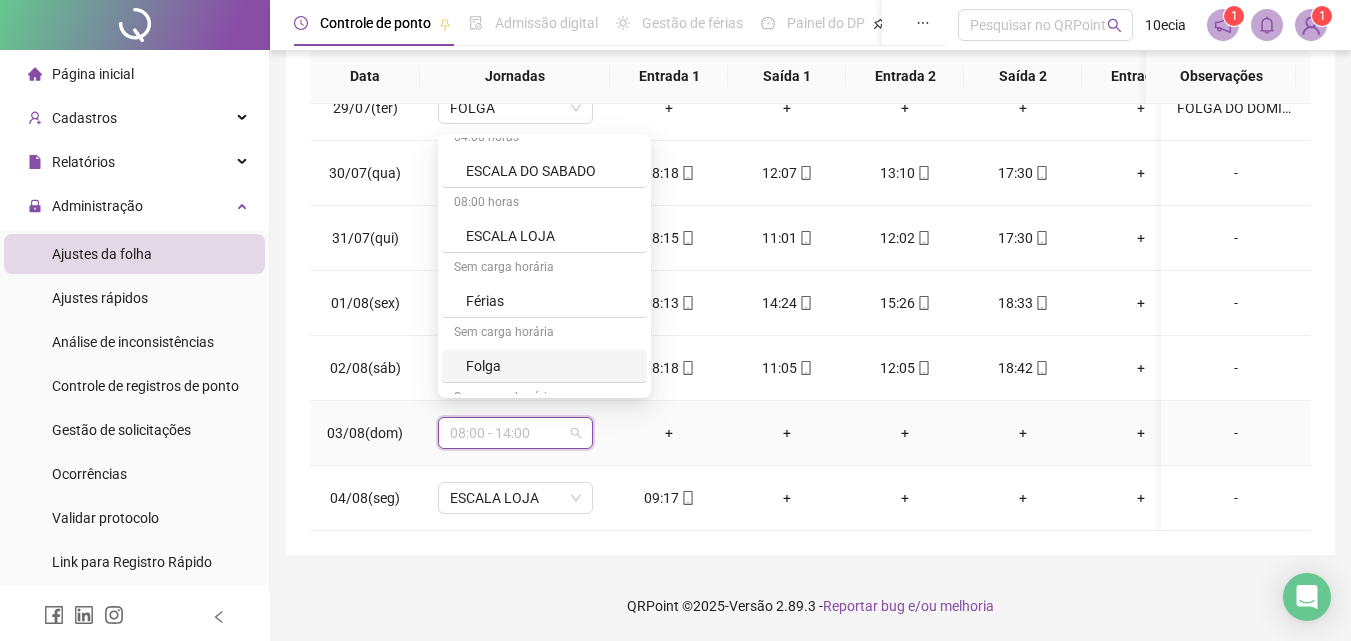 click on "Folga" at bounding box center [550, 366] 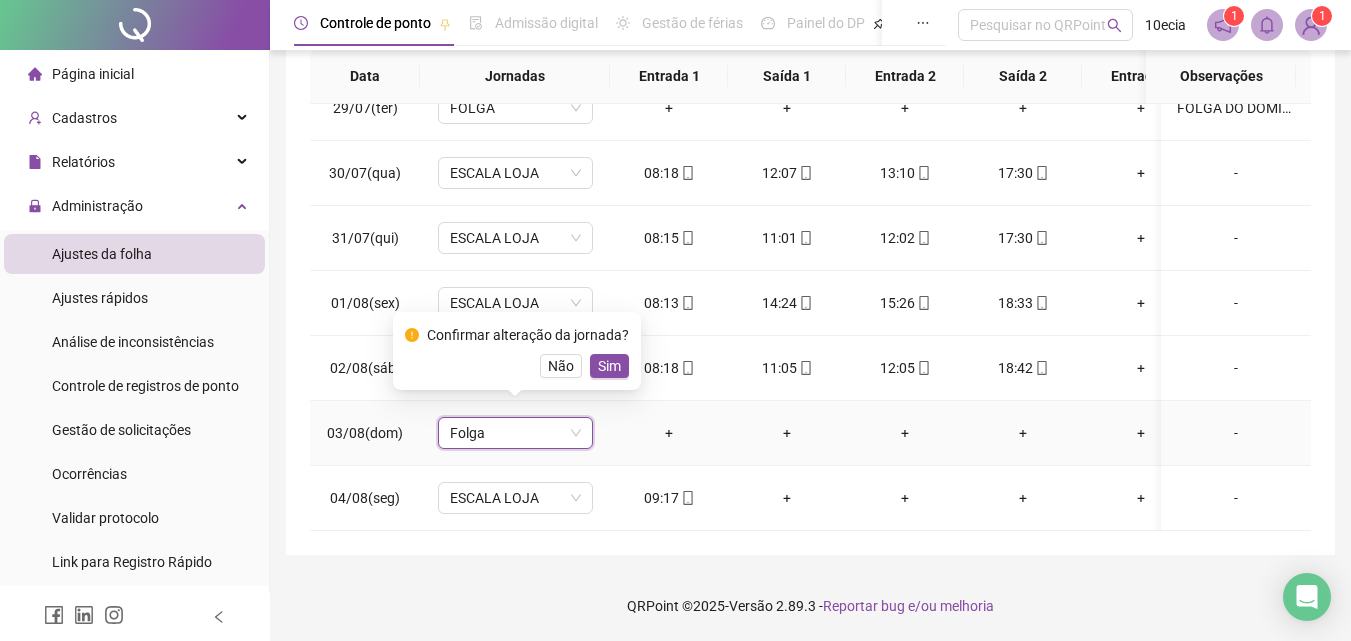 click on "Confirmar alteração da jornada?" at bounding box center (528, 335) 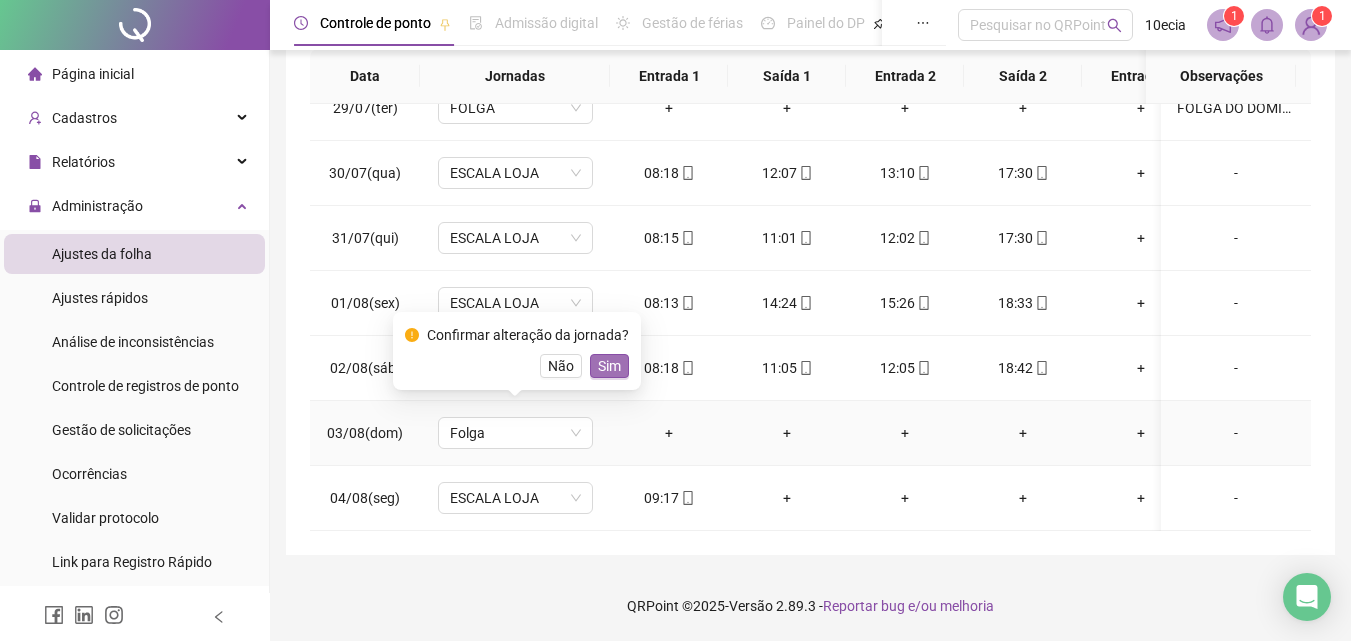 click on "Sim" at bounding box center (609, 366) 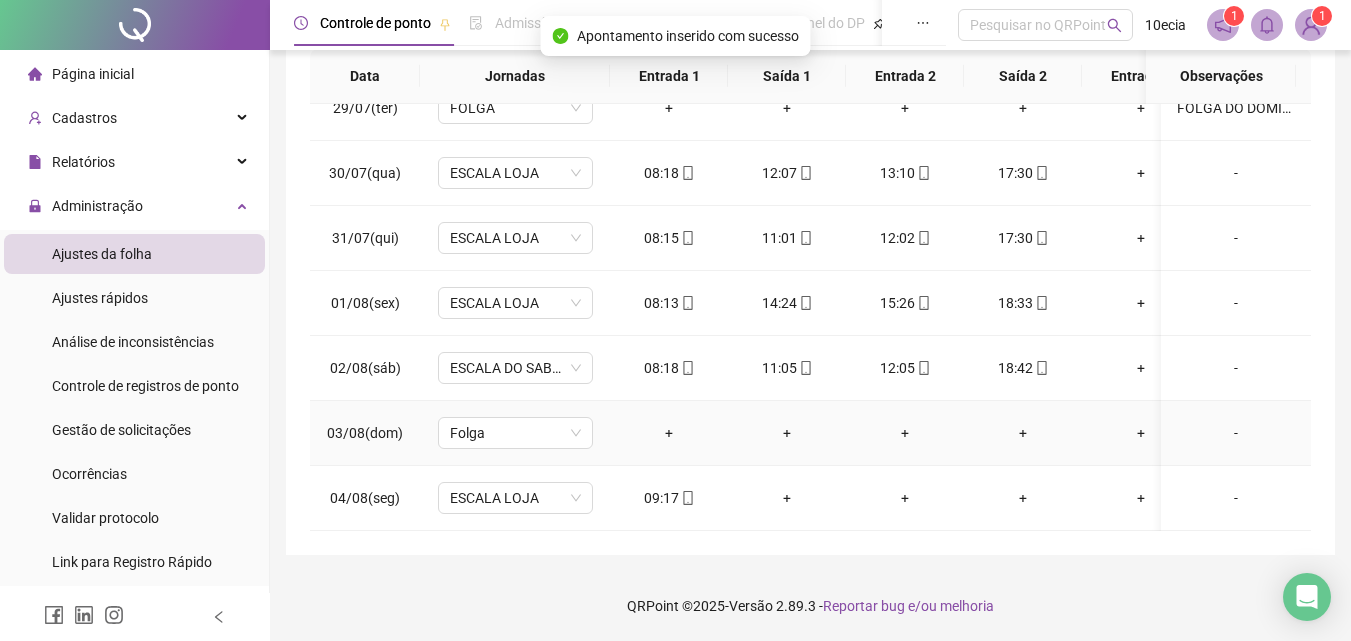 click on "-" at bounding box center (1236, 433) 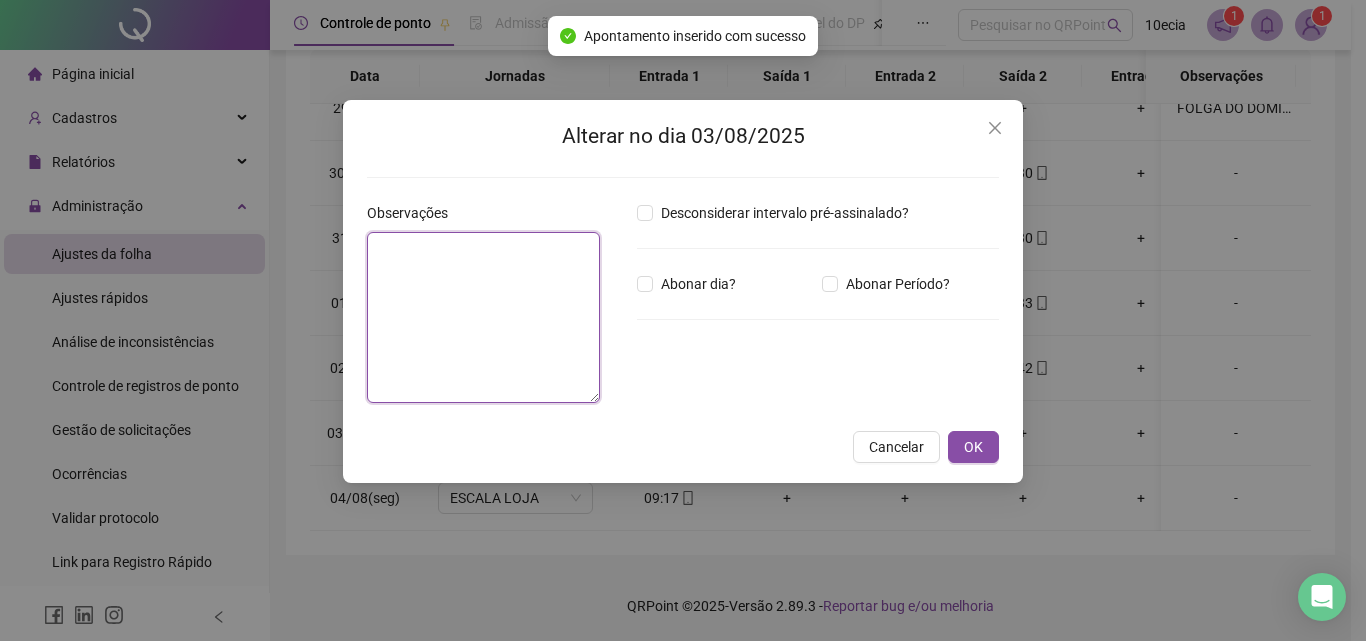 click at bounding box center [483, 317] 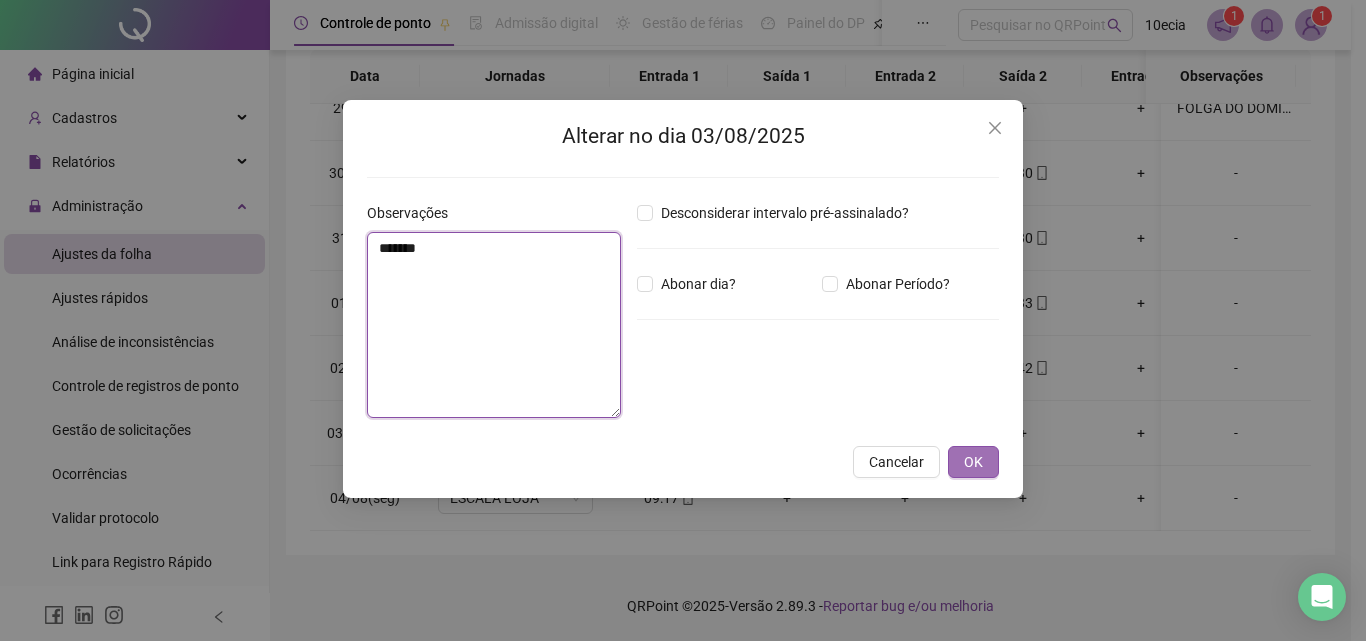 type on "*******" 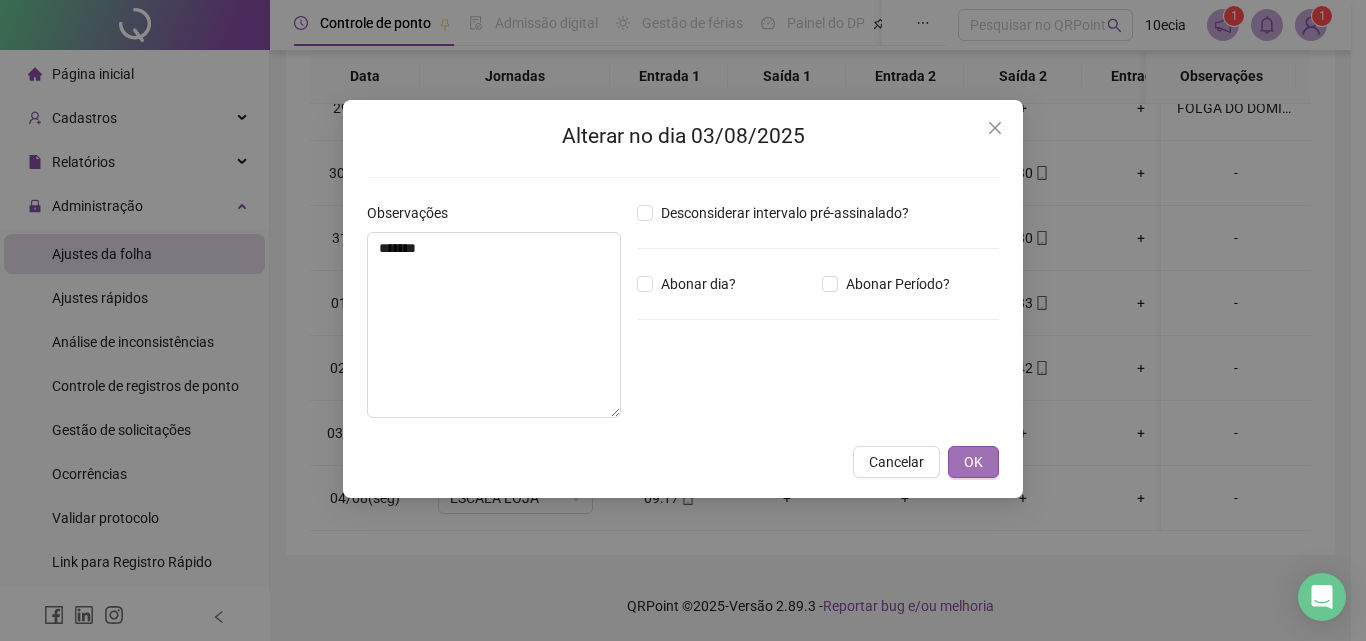 click on "OK" at bounding box center [973, 462] 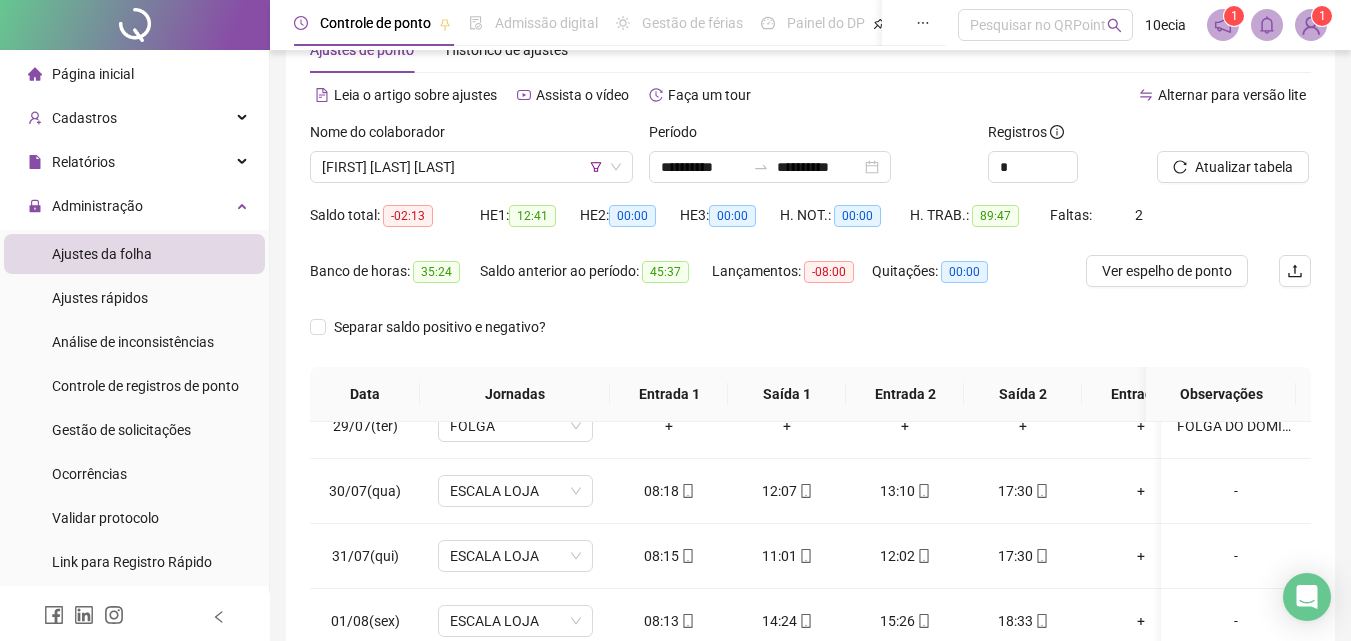 scroll, scrollTop: 0, scrollLeft: 0, axis: both 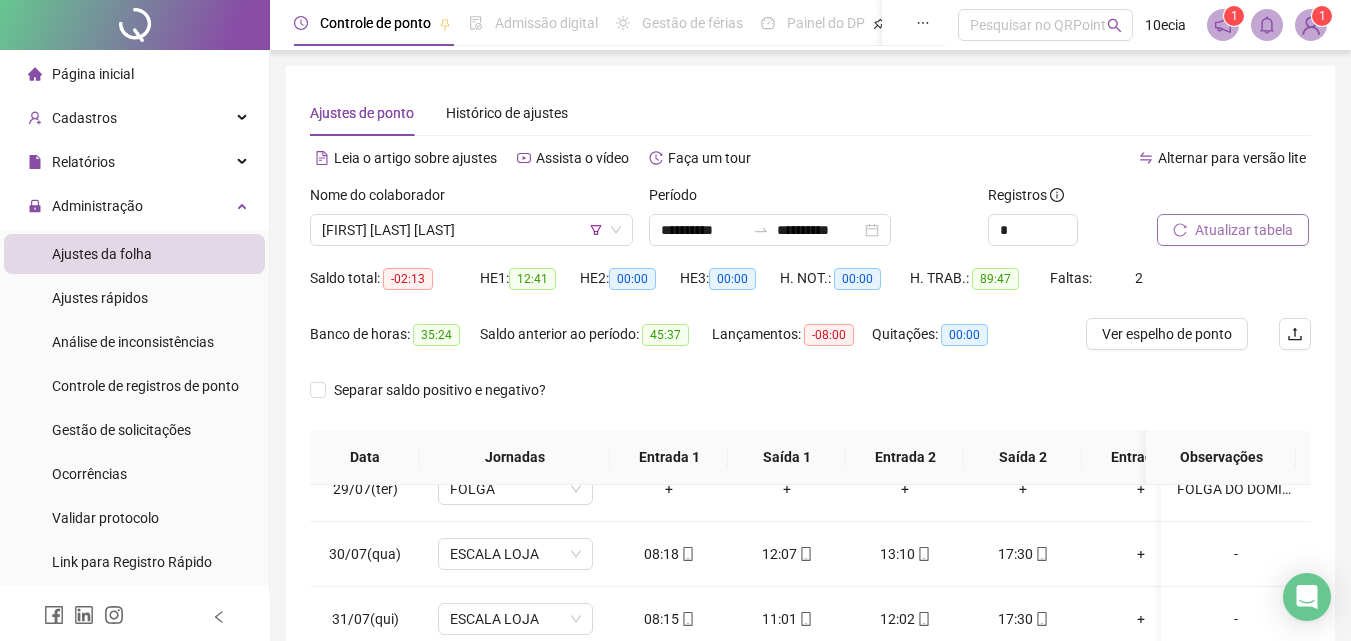 click on "Atualizar tabela" at bounding box center [1244, 230] 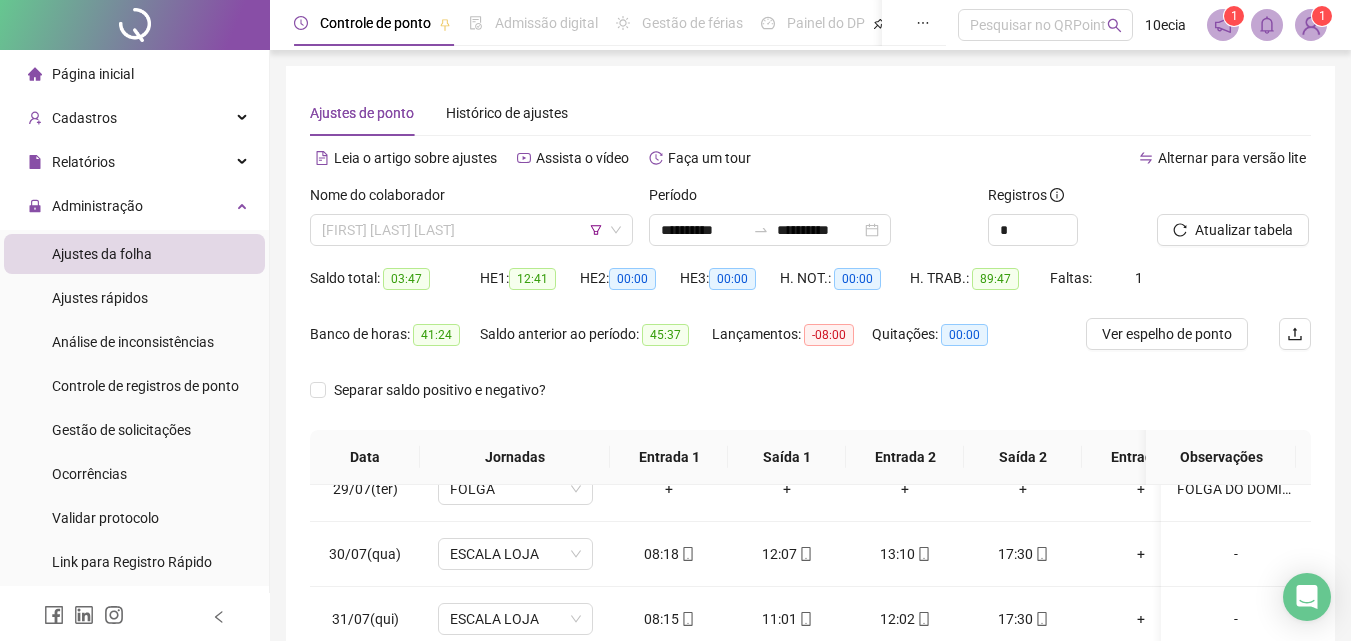 click on "[FIRST] [LAST] [LAST]" at bounding box center [471, 230] 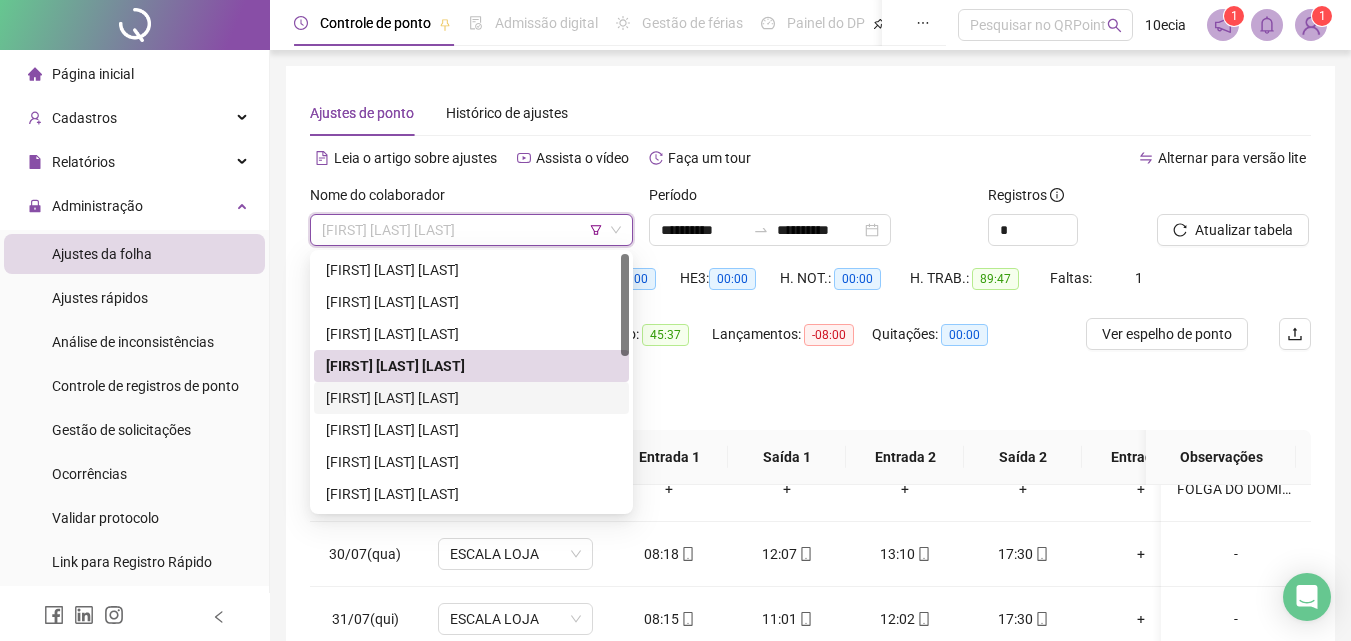 click on "[FIRST] [LAST] [LAST]" at bounding box center [471, 398] 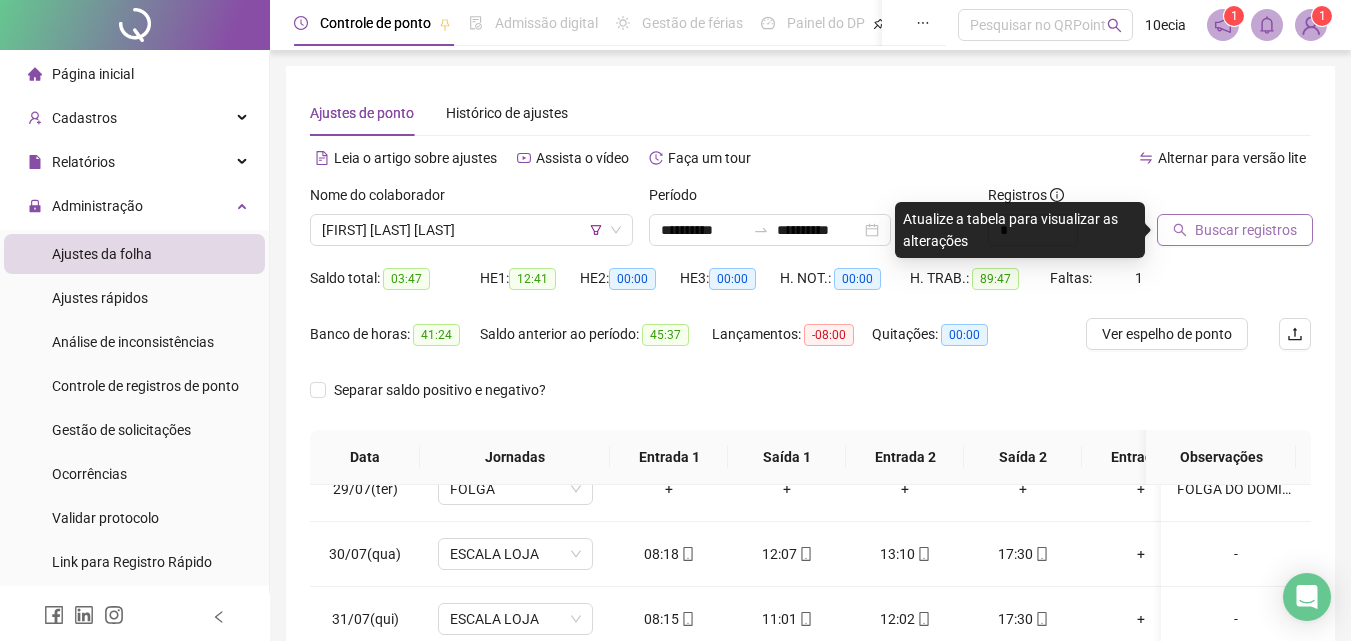 click on "Buscar registros" at bounding box center [1246, 230] 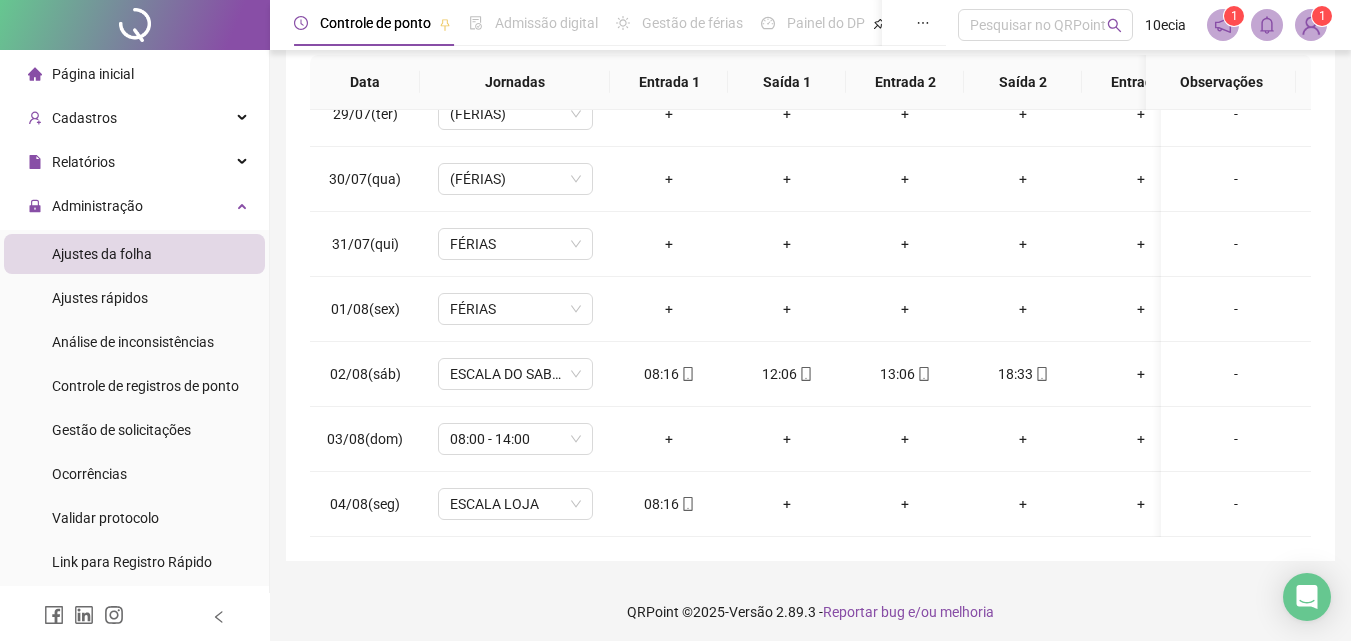 scroll, scrollTop: 381, scrollLeft: 0, axis: vertical 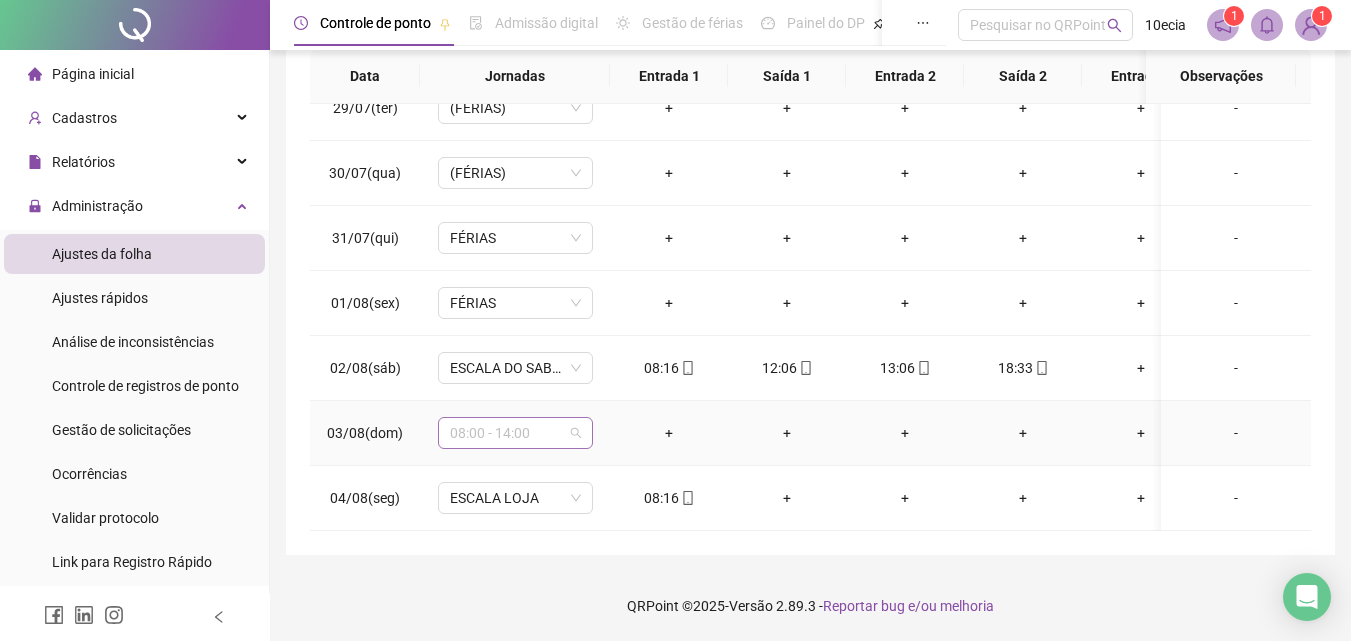 click on "08:00 - 14:00" at bounding box center (515, 433) 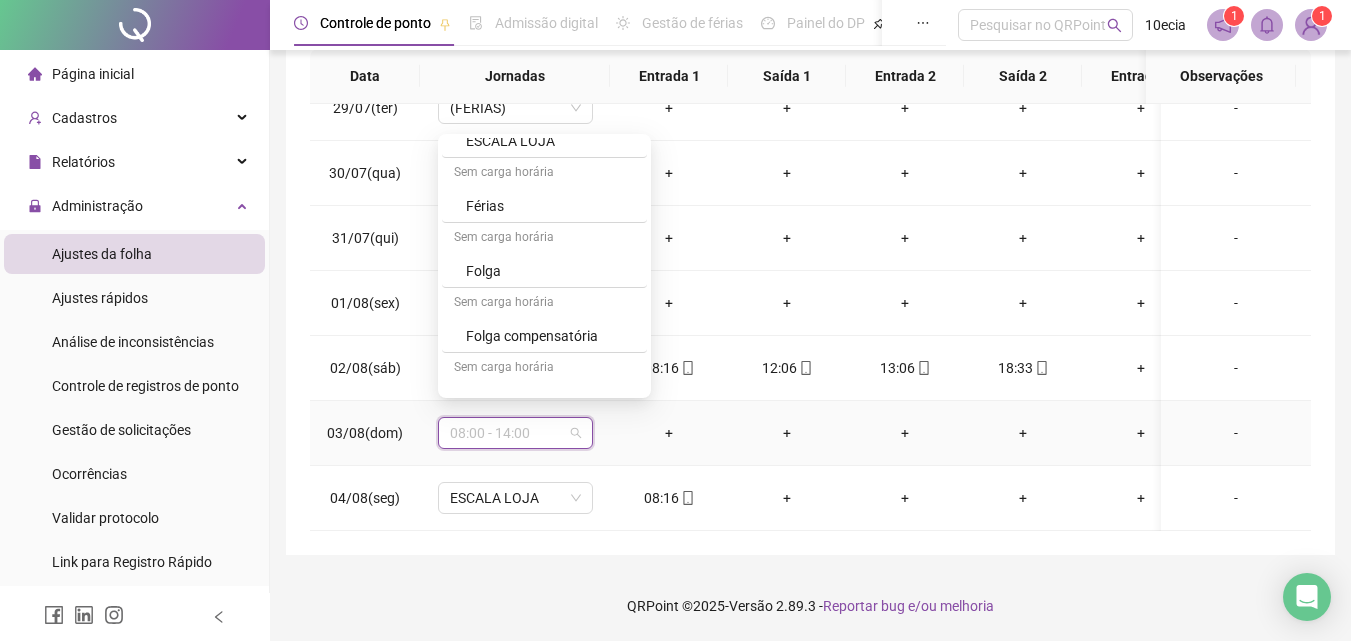 scroll, scrollTop: 700, scrollLeft: 0, axis: vertical 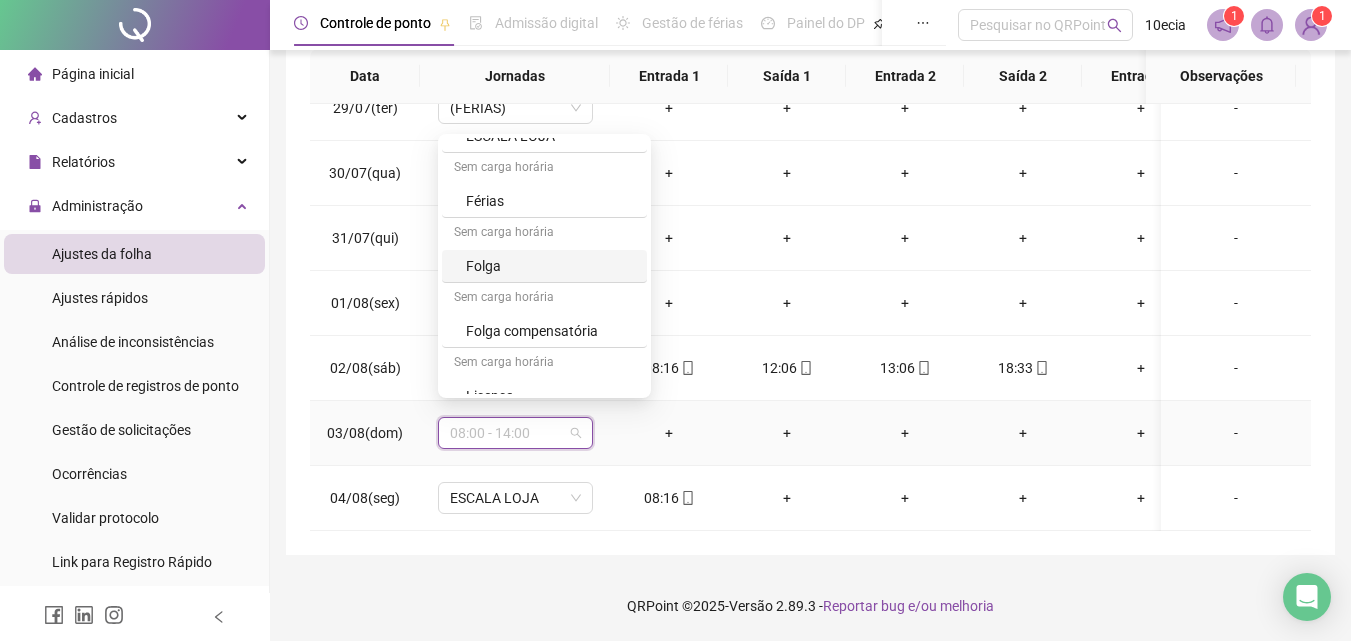 click on "Folga" at bounding box center (550, 266) 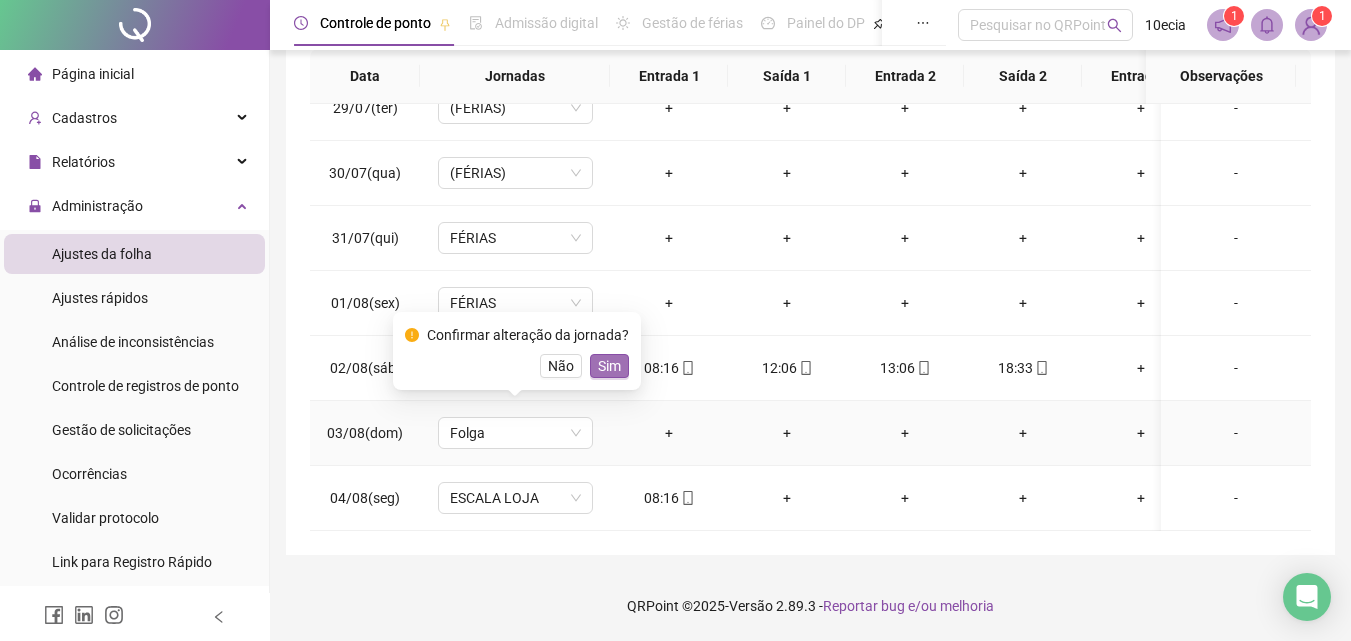 click on "Sim" at bounding box center [609, 366] 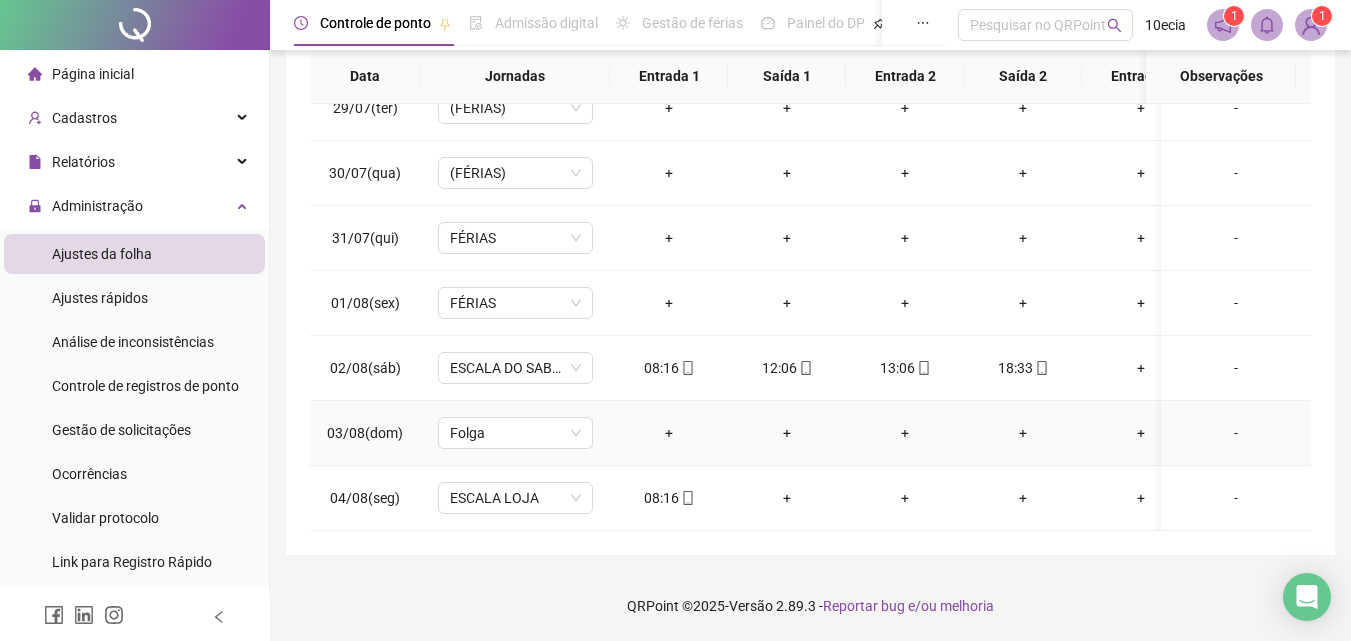 click on "-" at bounding box center [1236, 433] 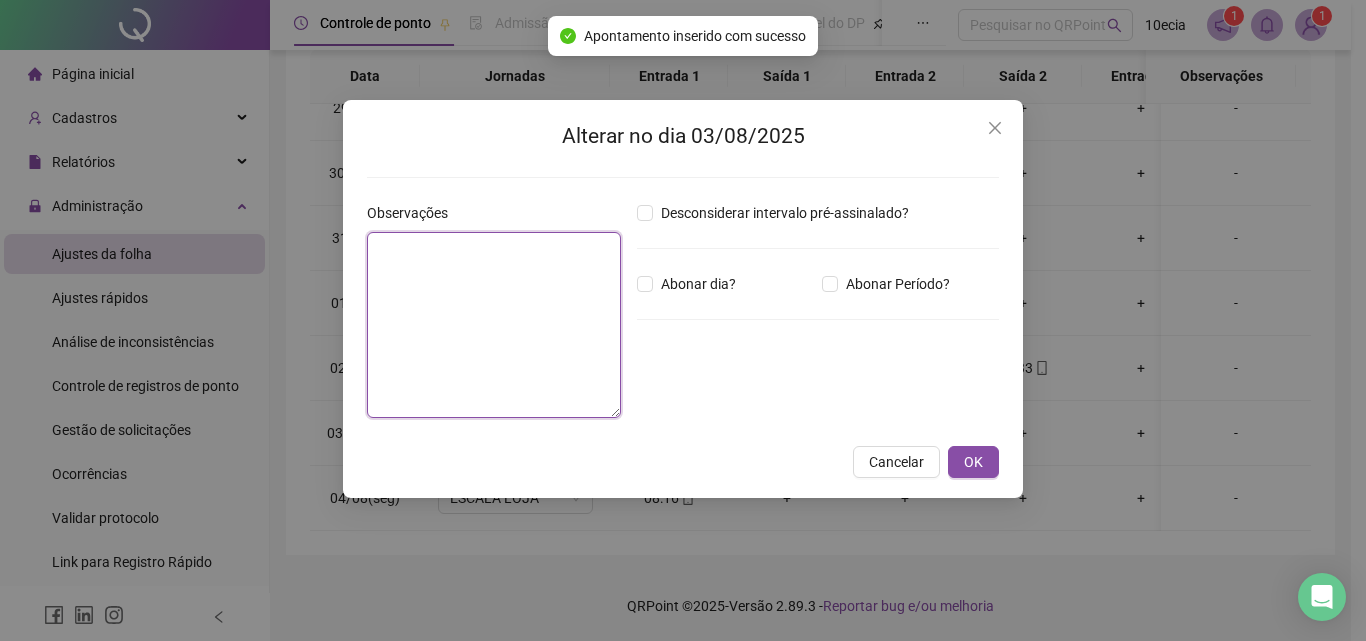click at bounding box center (494, 325) 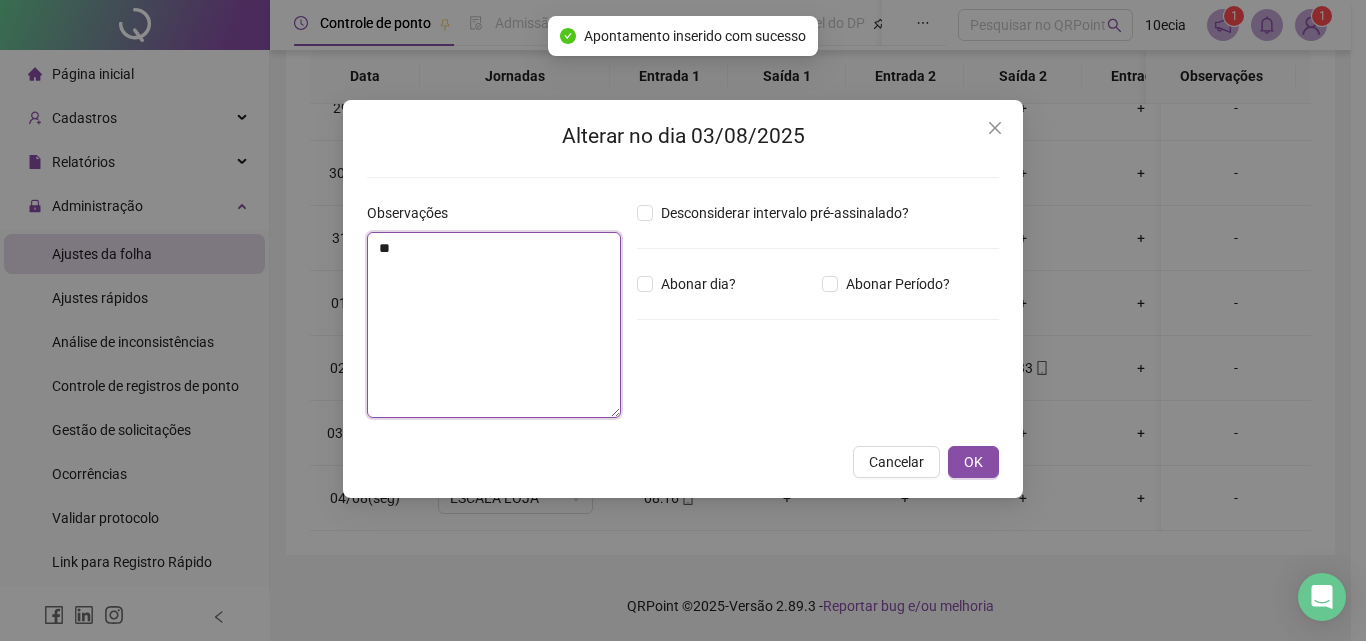 type on "***" 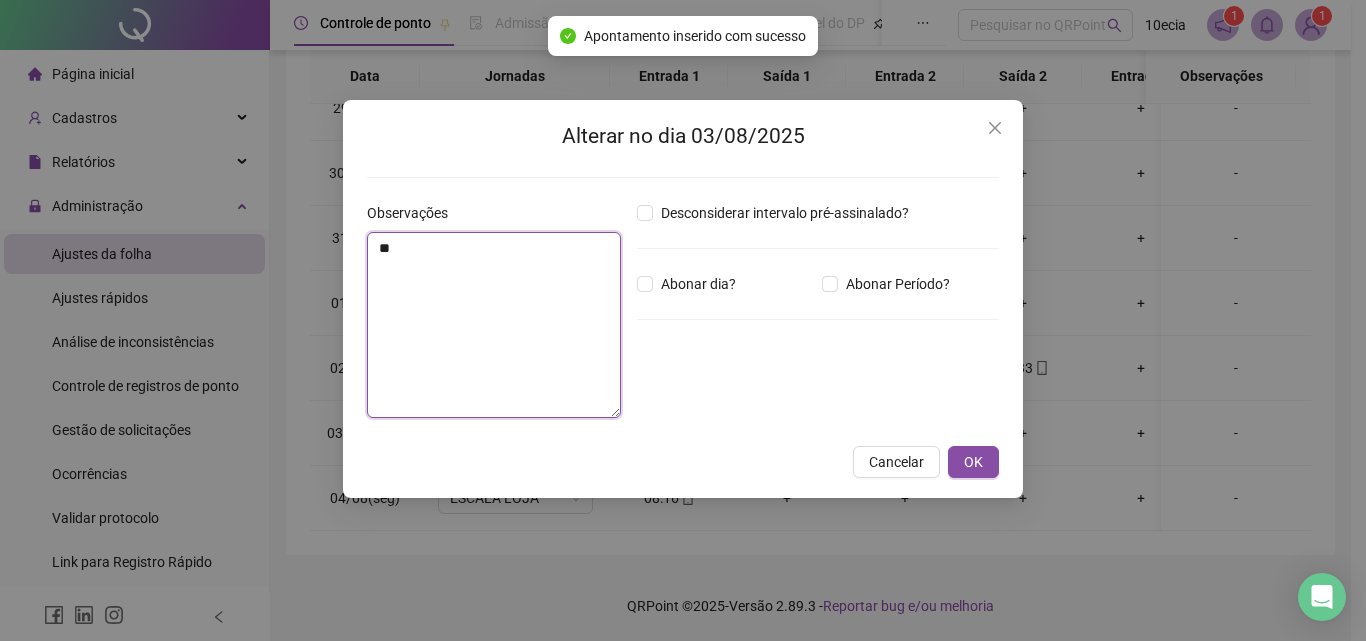 type on "*" 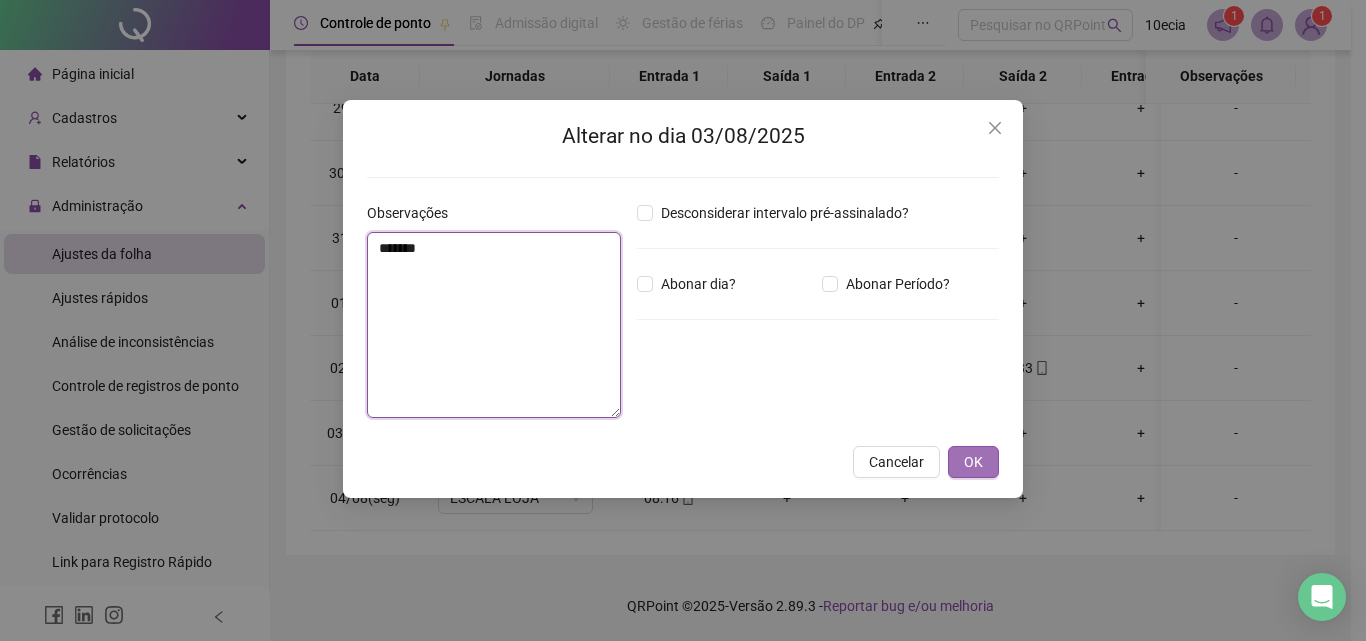 type on "*******" 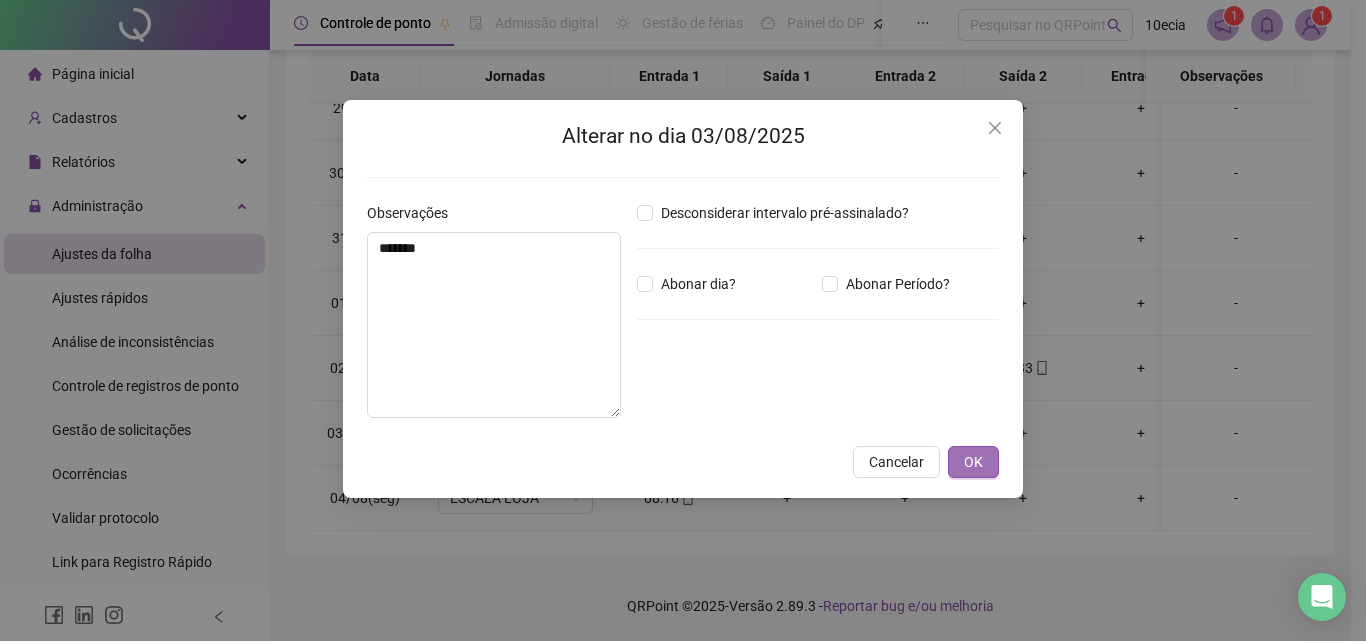 click on "OK" at bounding box center [973, 462] 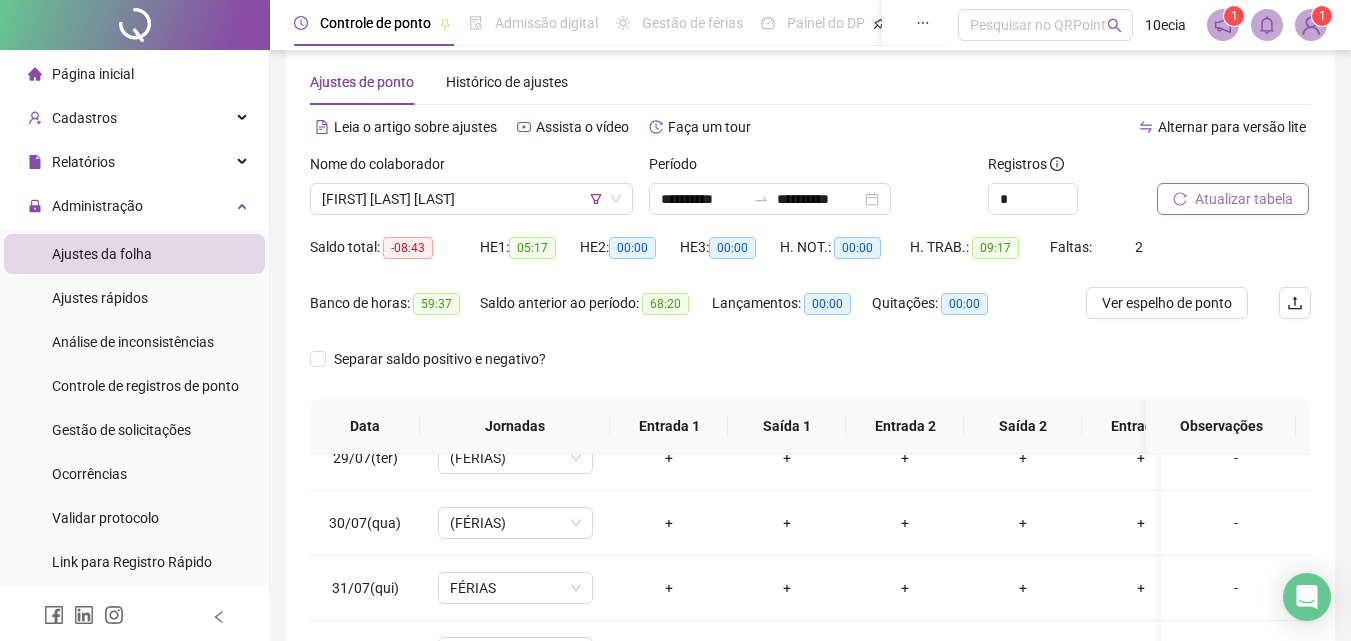 scroll, scrollTop: 0, scrollLeft: 0, axis: both 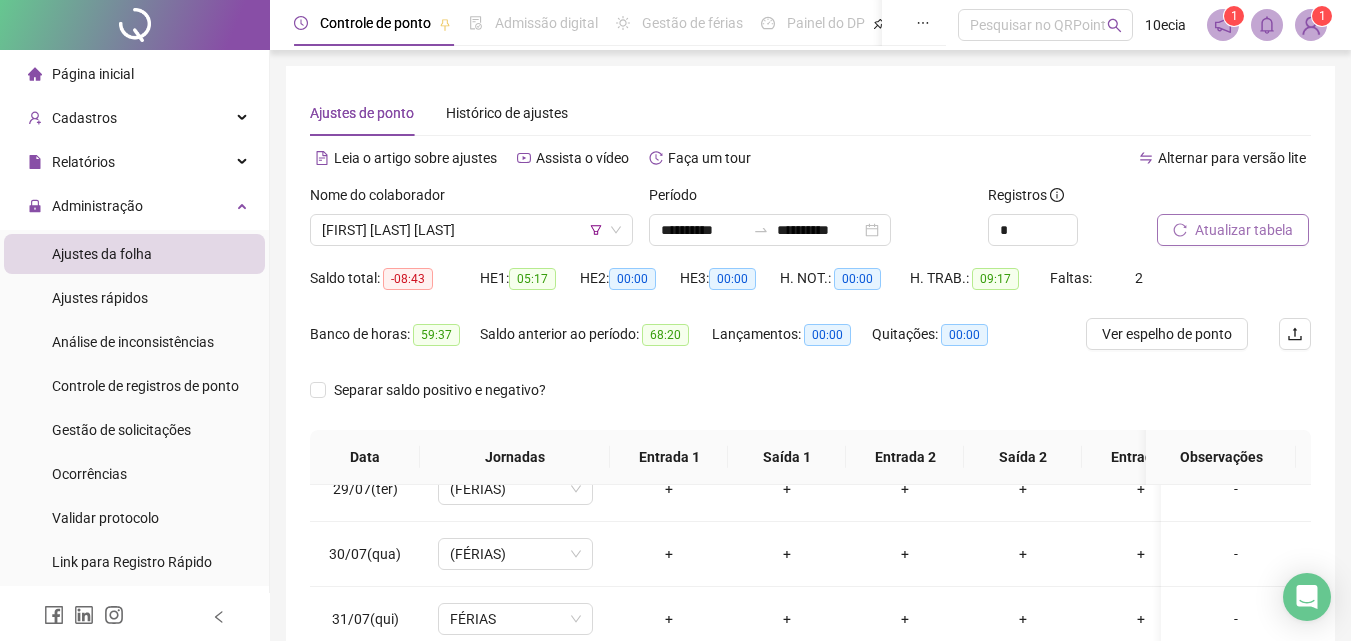 click on "Atualizar tabela" at bounding box center (1233, 230) 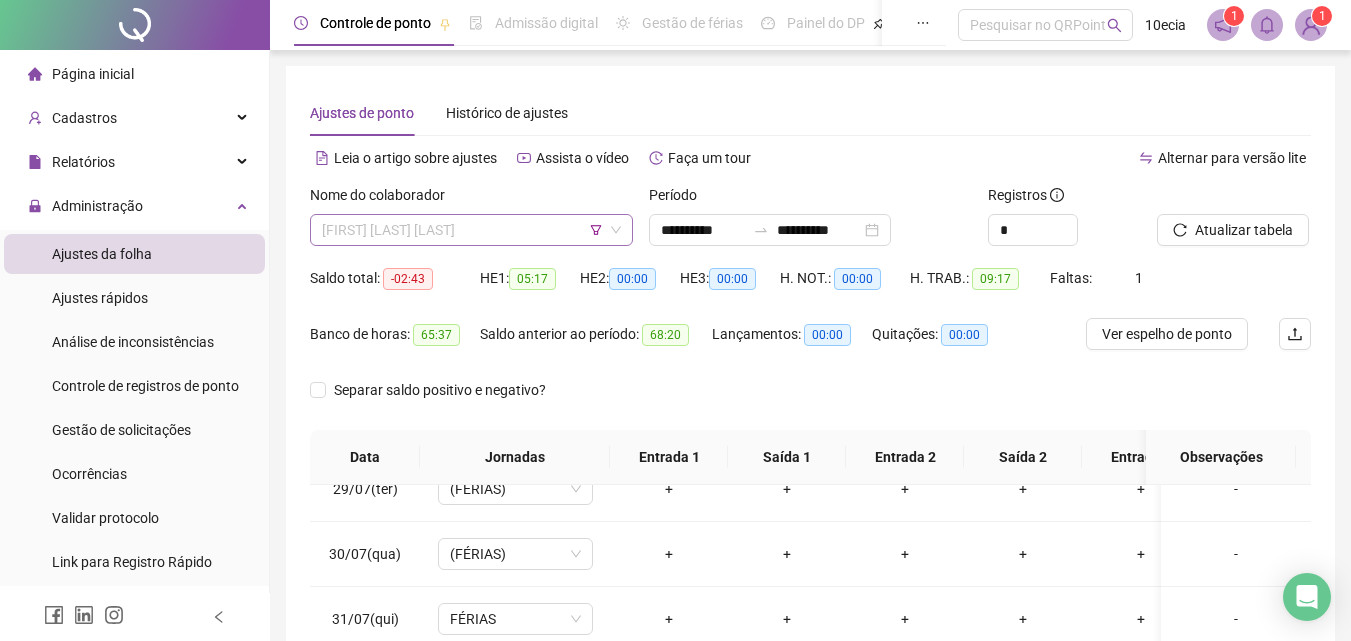 click on "[FIRST] [LAST] [LAST]" at bounding box center (471, 230) 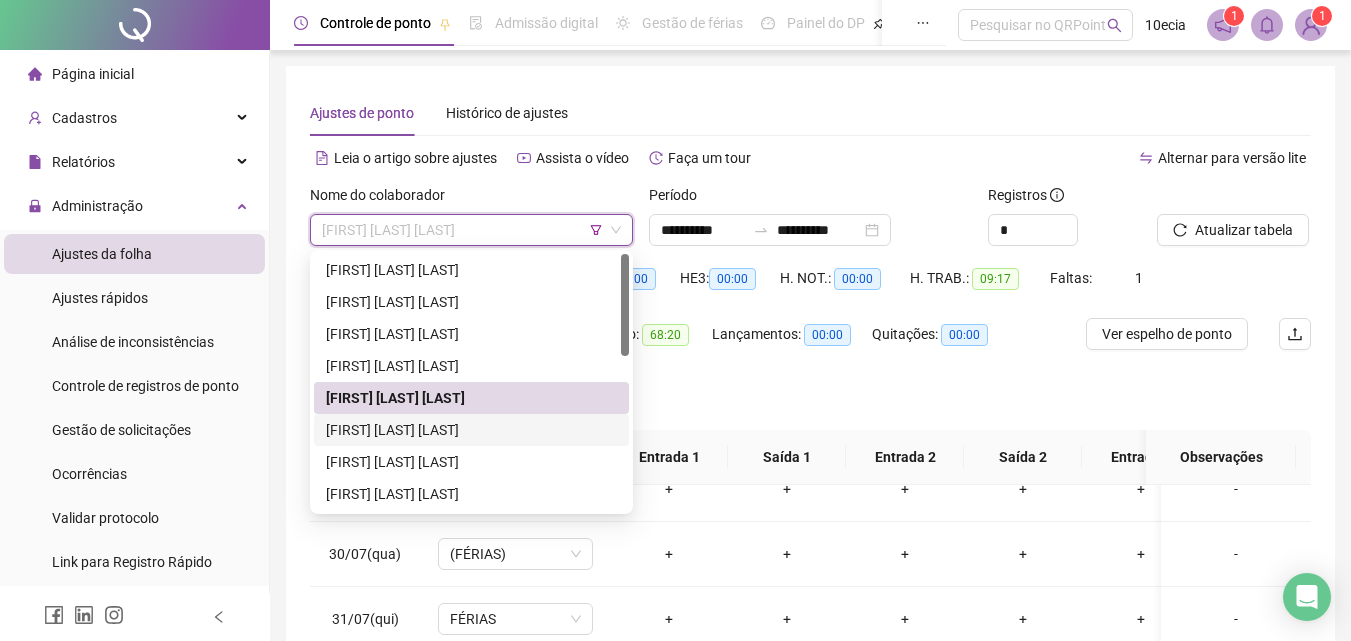 click on "[FIRST] [LAST] [LAST]" at bounding box center [471, 430] 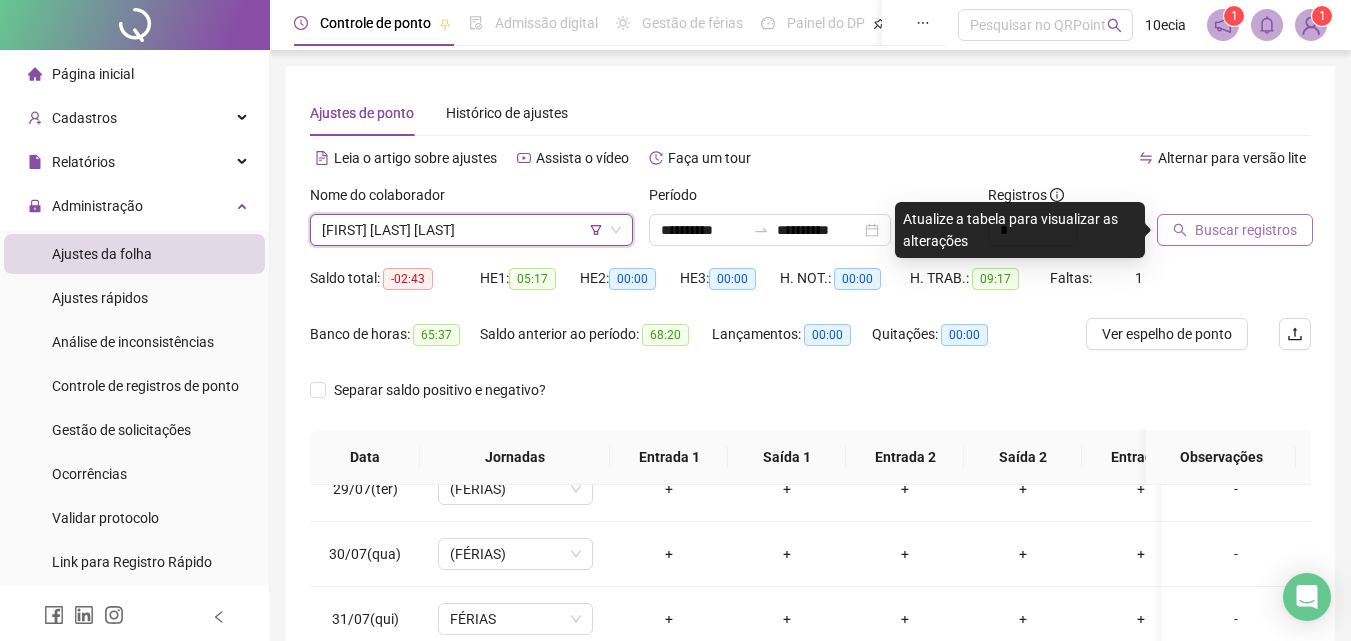click on "Buscar registros" at bounding box center (1235, 230) 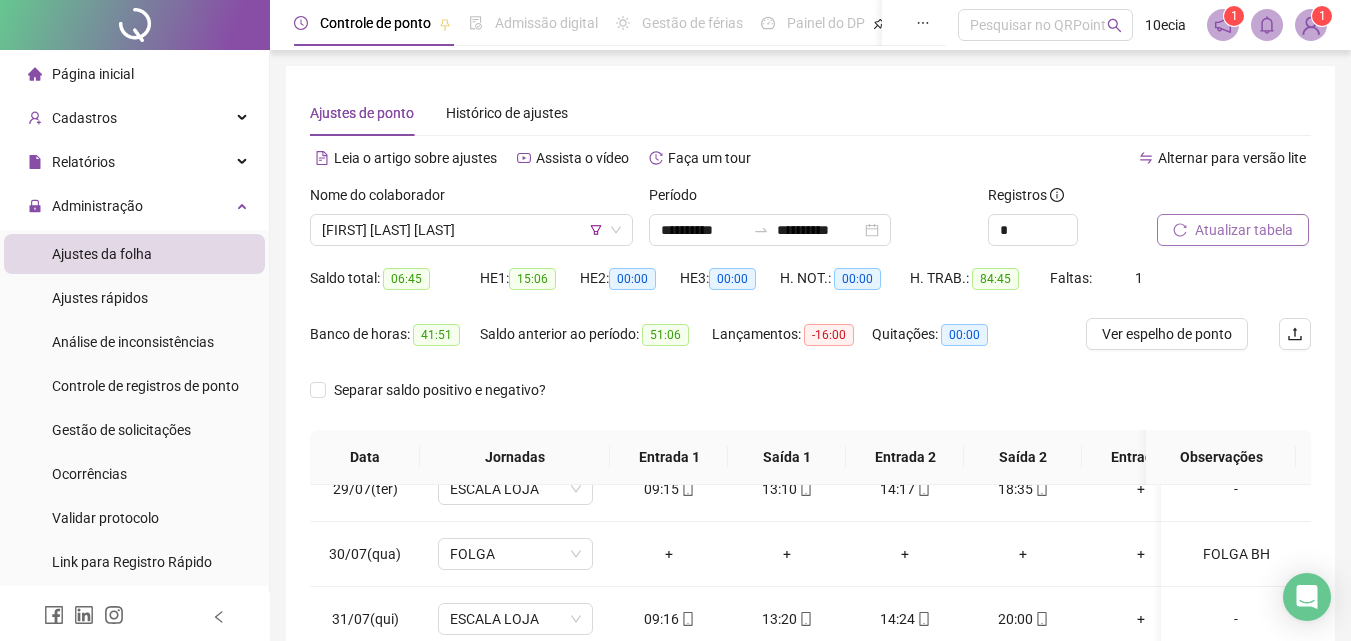 click on "Atualizar tabela" at bounding box center [1244, 230] 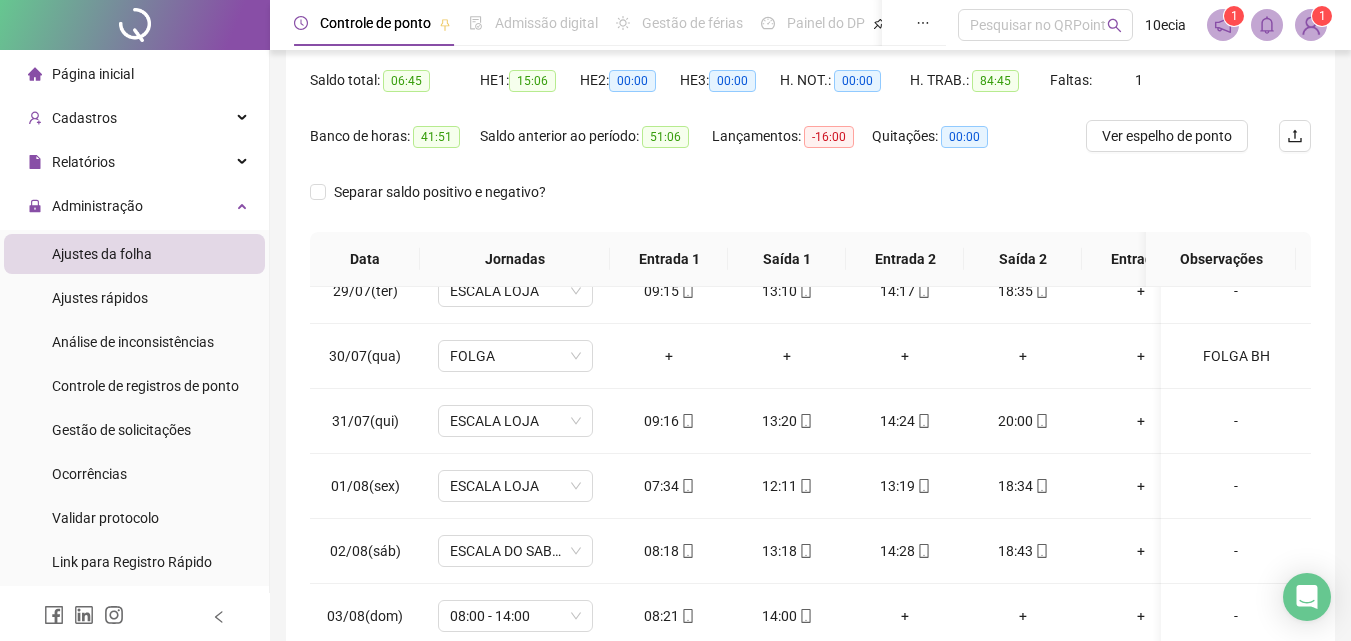 scroll, scrollTop: 381, scrollLeft: 0, axis: vertical 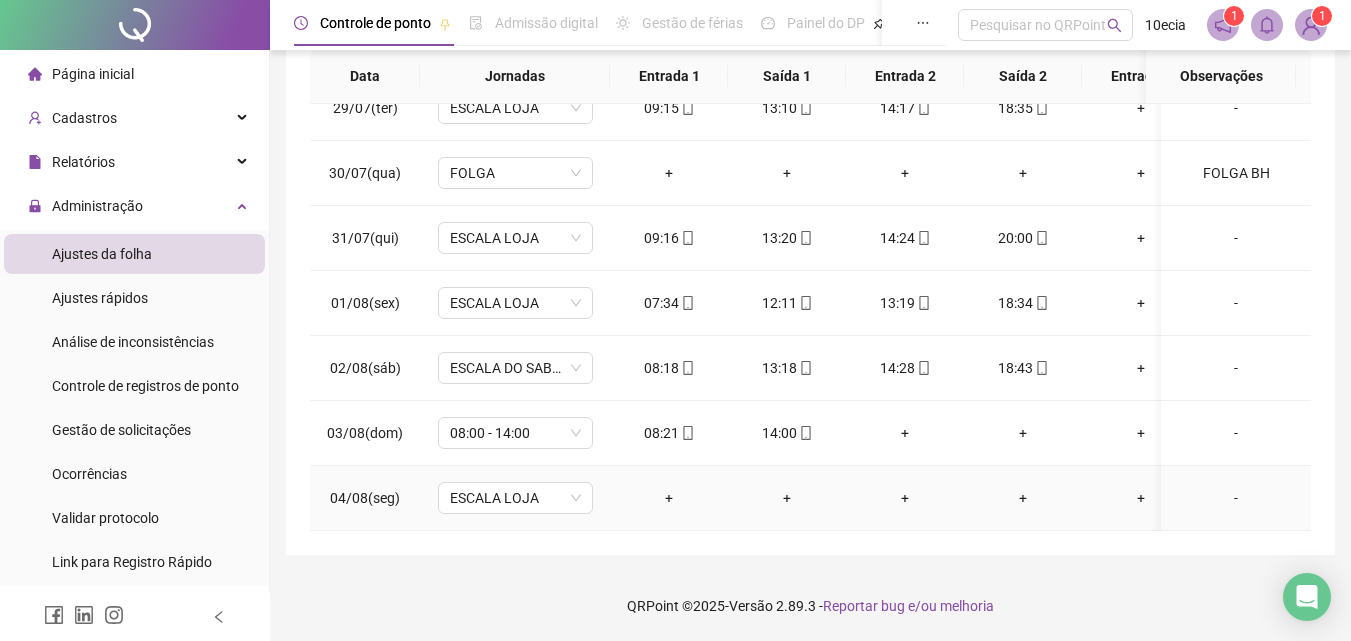 click on "-" at bounding box center (1236, 498) 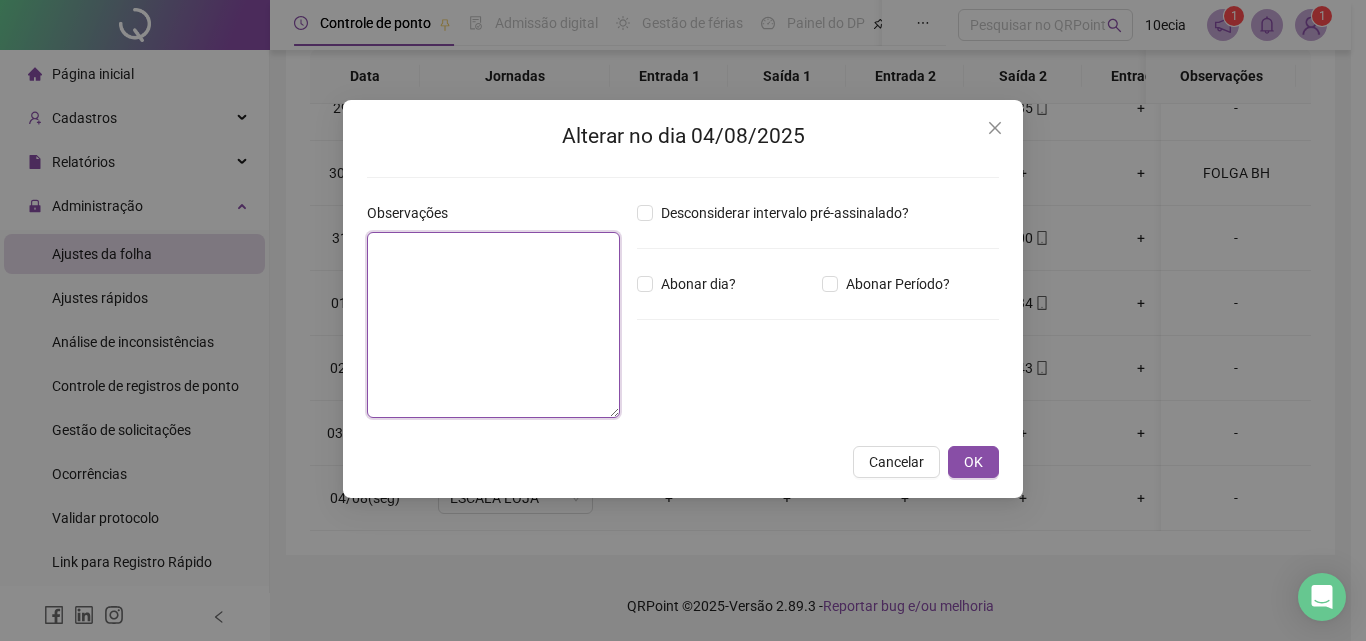 click at bounding box center [493, 325] 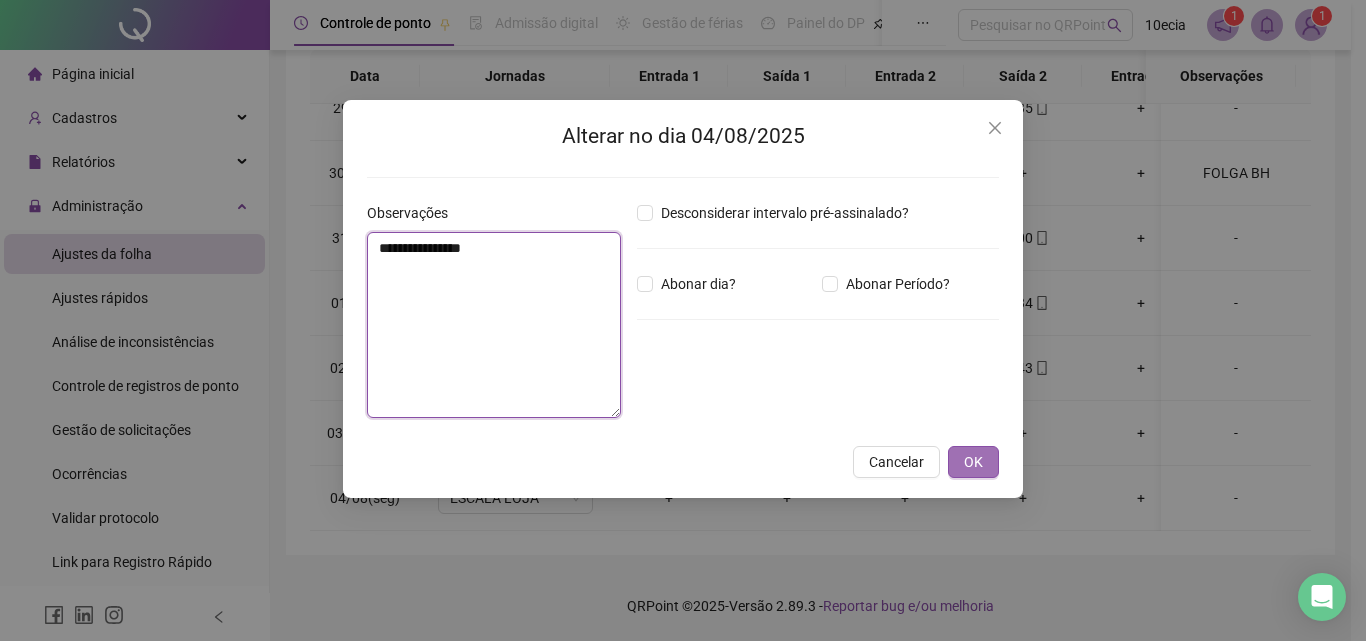 type on "**********" 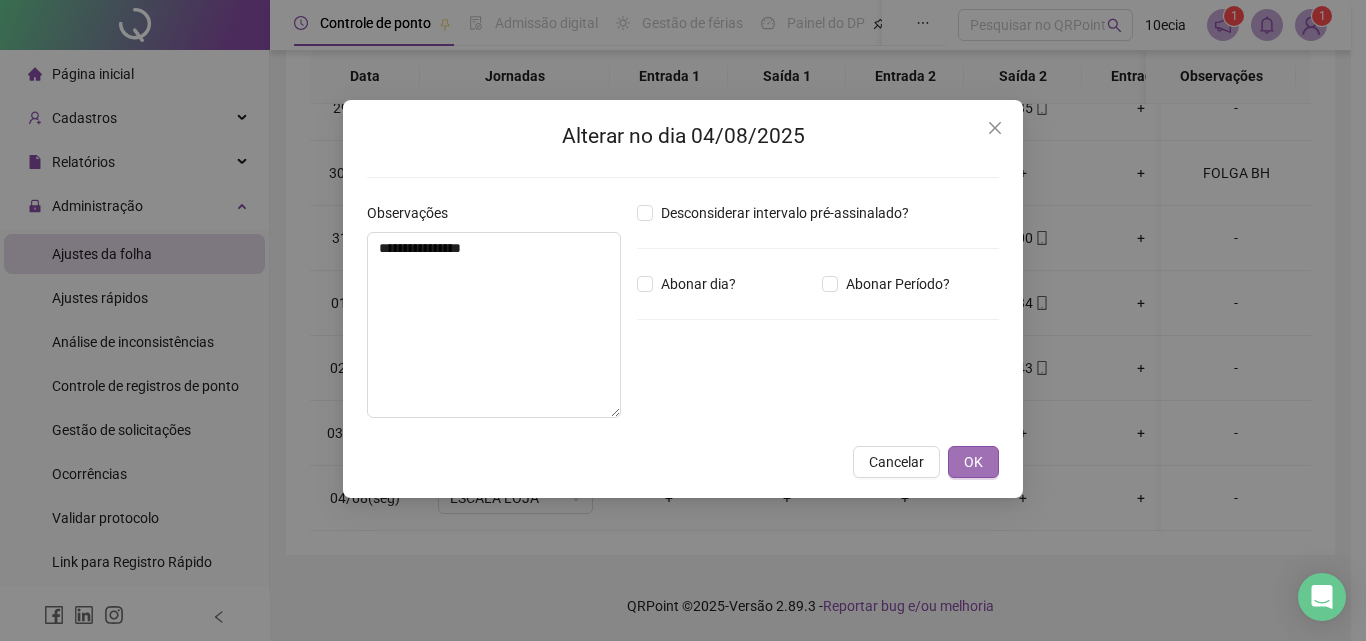 click on "OK" at bounding box center (973, 462) 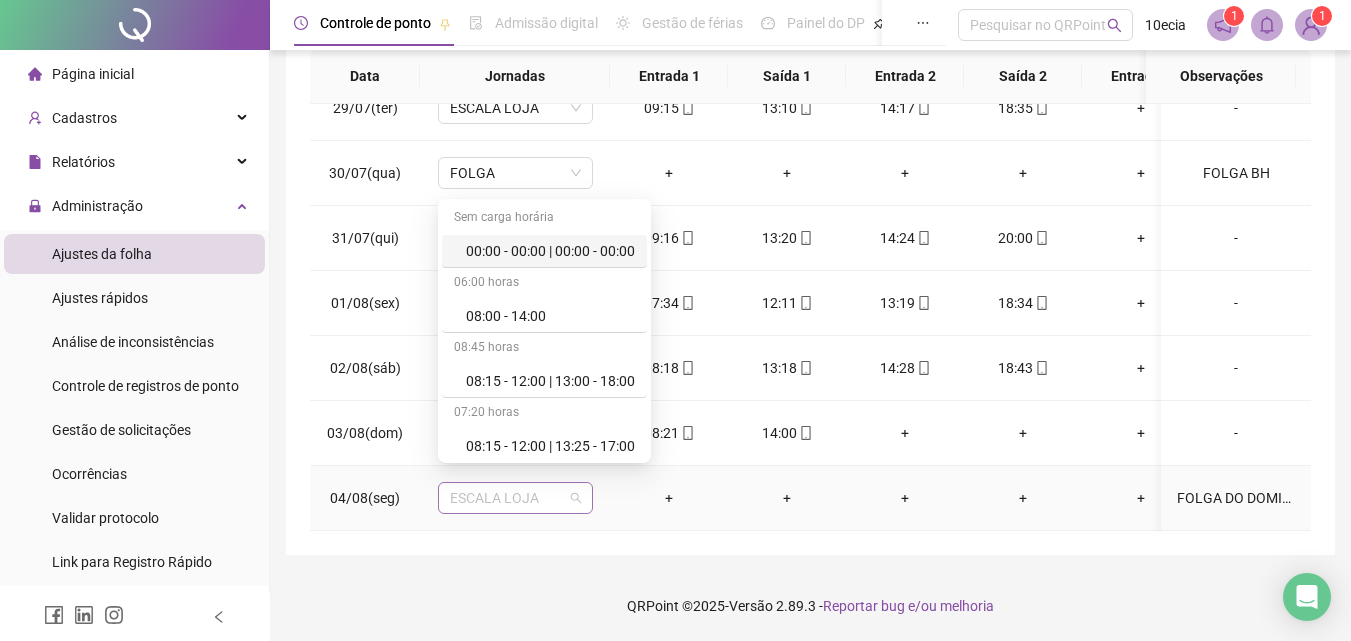 click on "ESCALA LOJA" at bounding box center (515, 498) 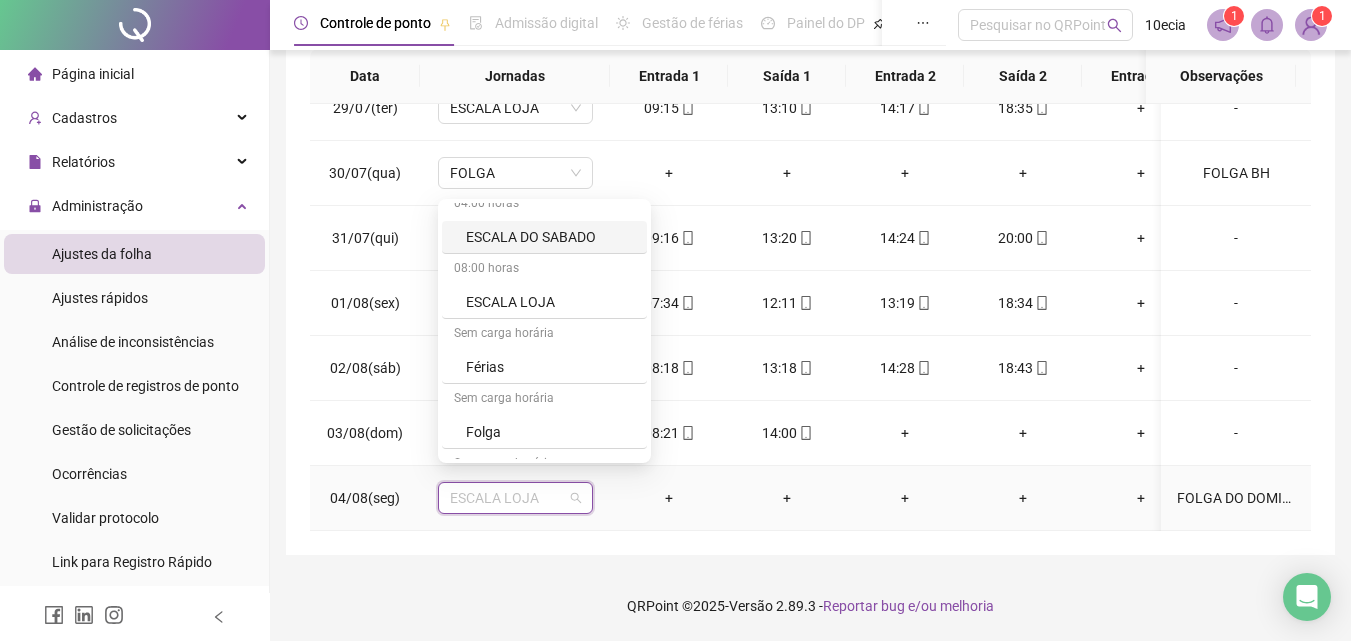 scroll, scrollTop: 719, scrollLeft: 0, axis: vertical 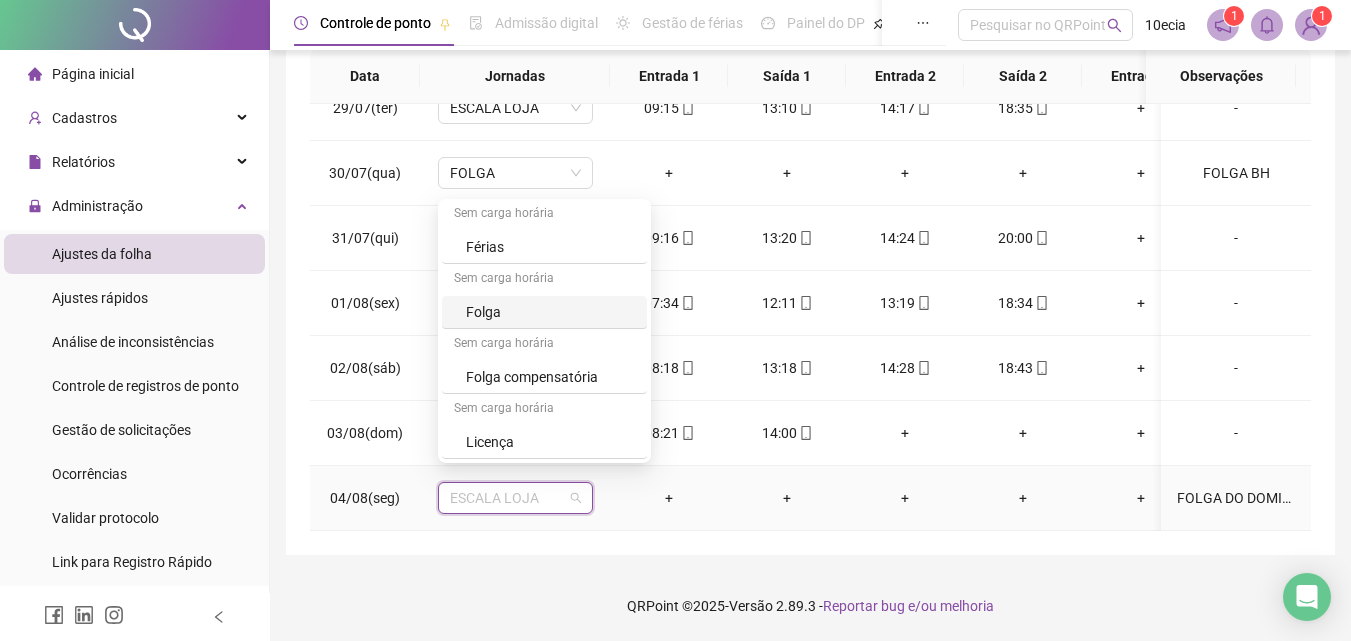click on "Folga" at bounding box center [550, 312] 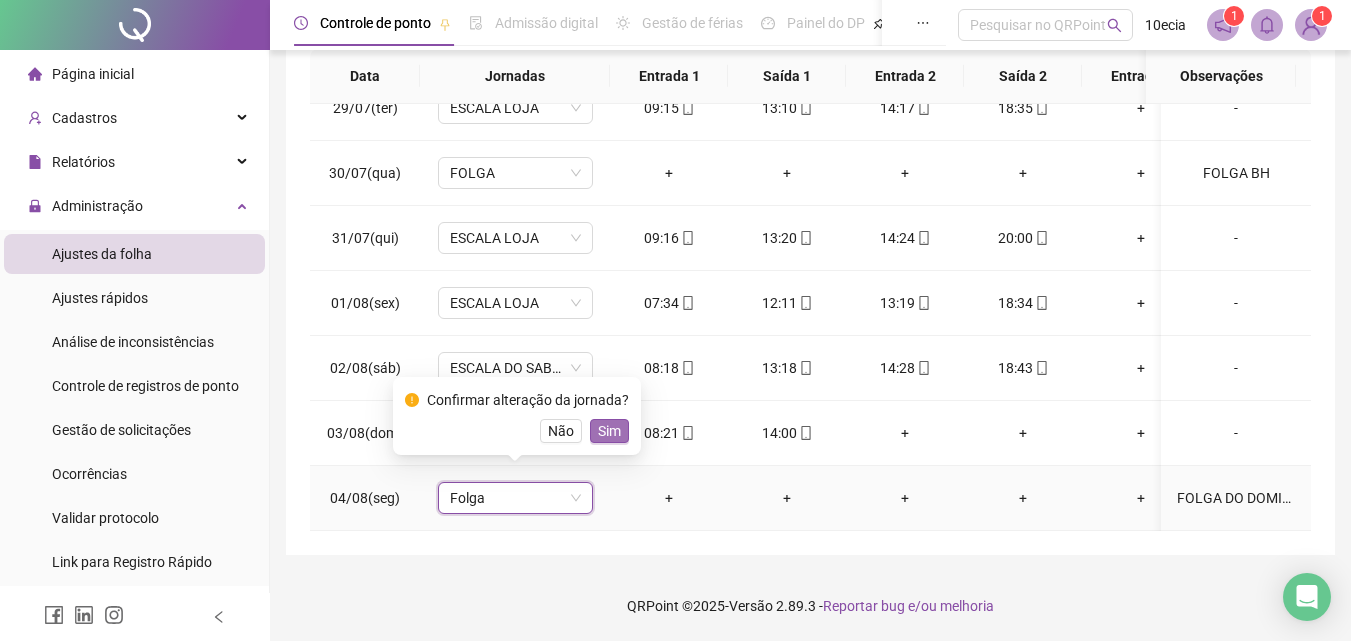click on "Sim" at bounding box center (609, 431) 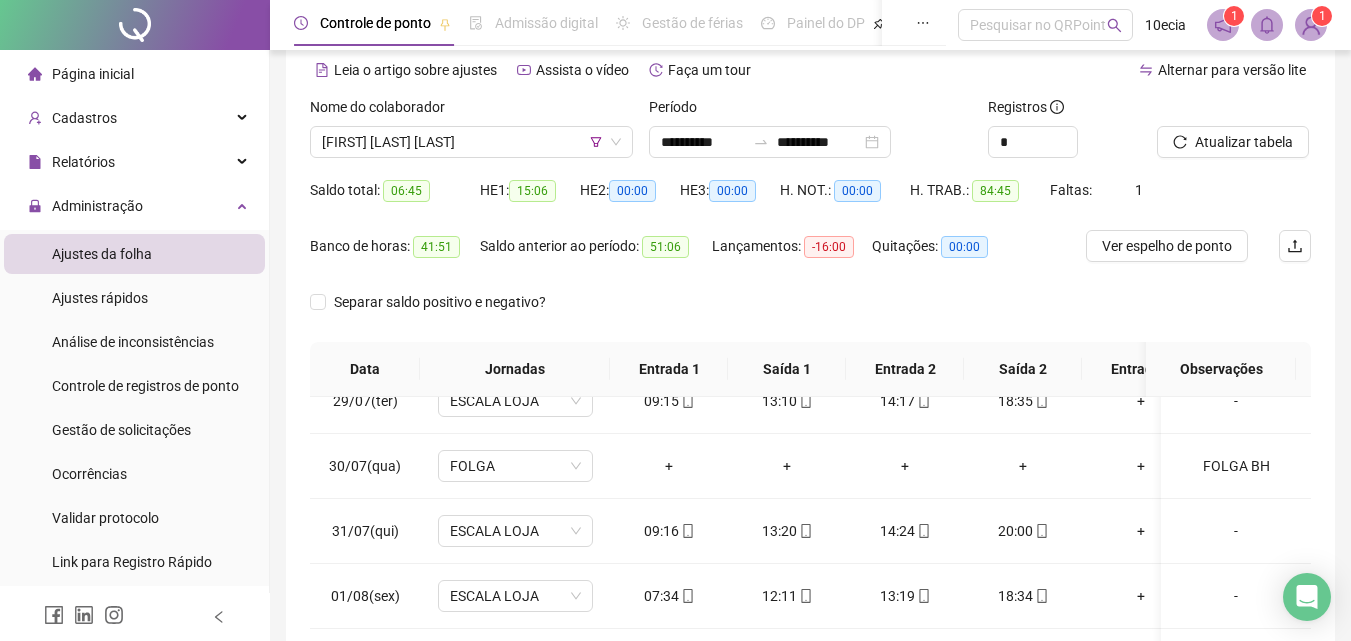 scroll, scrollTop: 81, scrollLeft: 0, axis: vertical 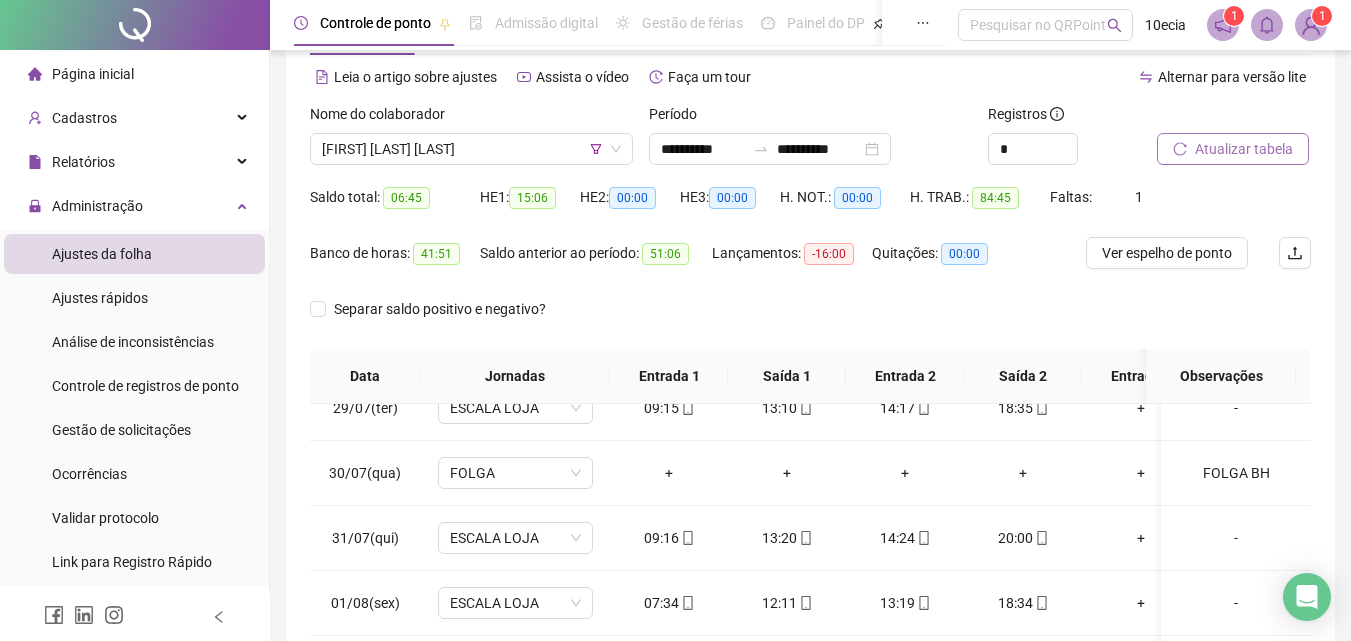 click on "Atualizar tabela" at bounding box center (1244, 149) 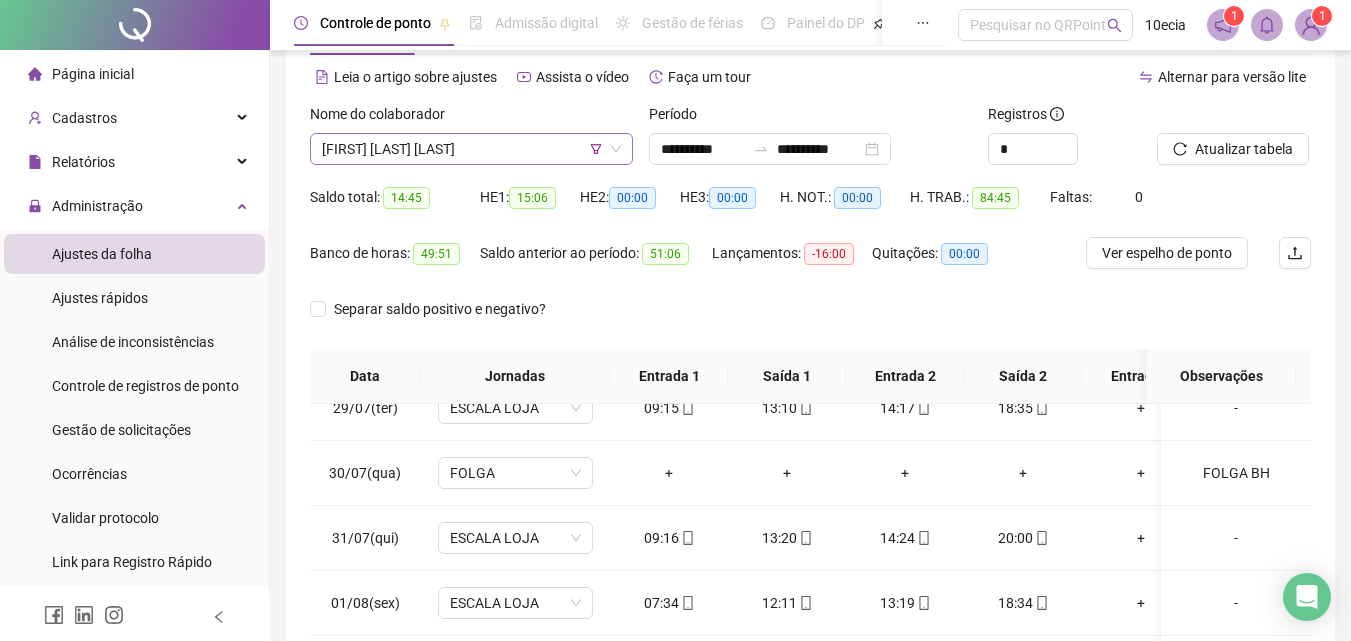 click on "[FIRST] [LAST] [LAST]" at bounding box center [471, 149] 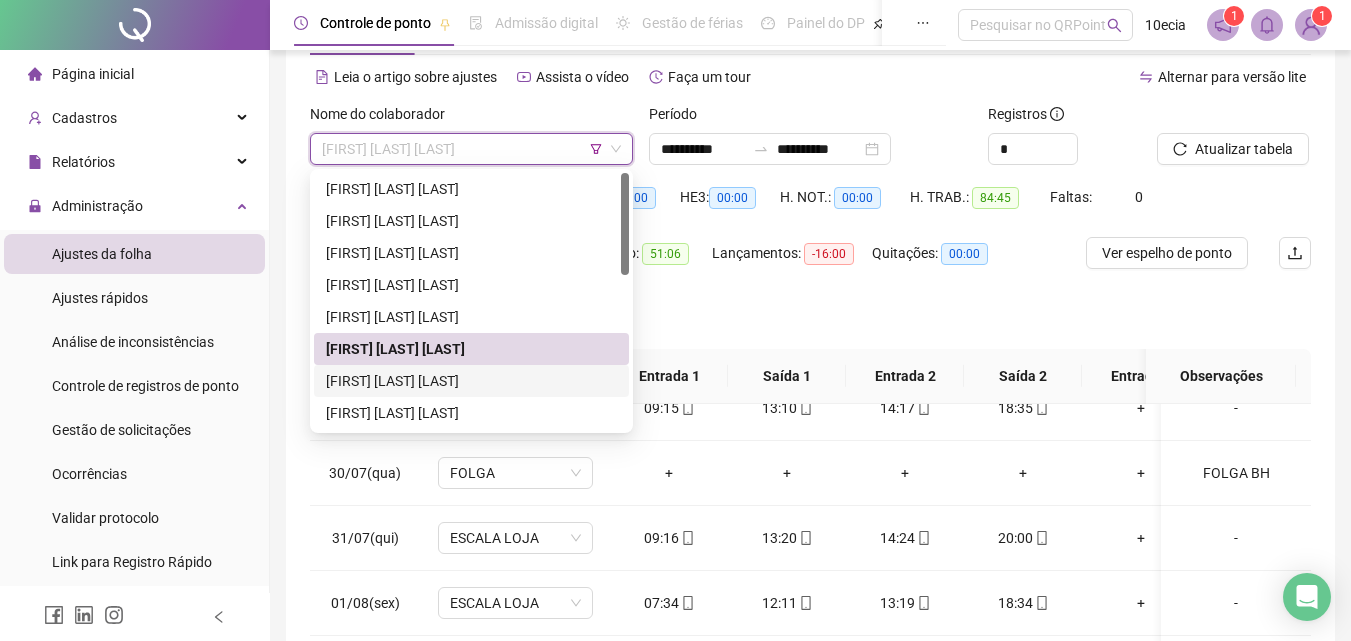 click on "[FIRST] [LAST] [LAST]" at bounding box center (471, 381) 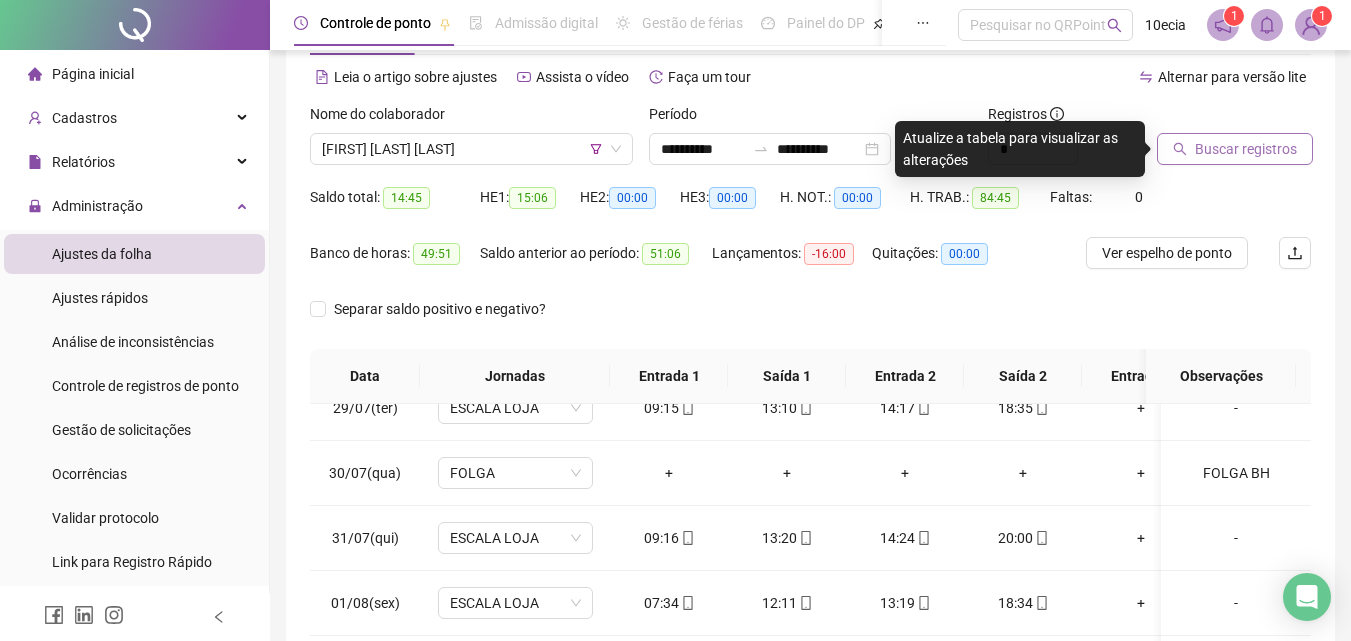 click on "Buscar registros" at bounding box center [1235, 149] 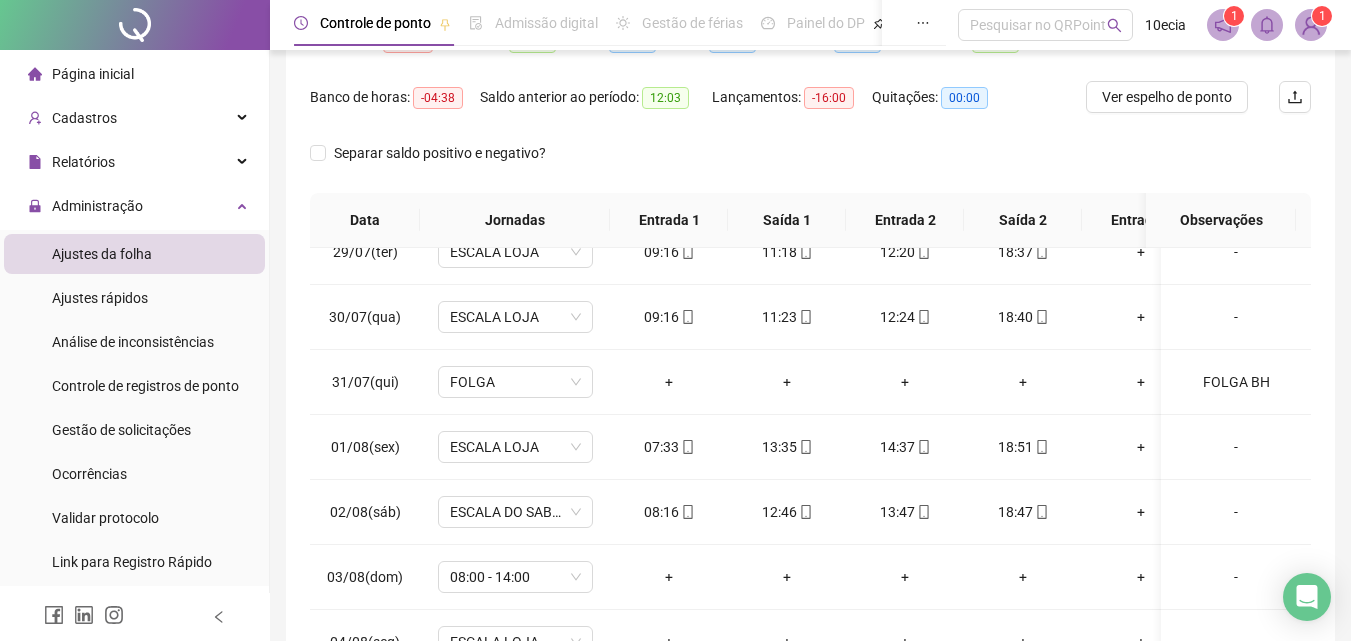 scroll, scrollTop: 381, scrollLeft: 0, axis: vertical 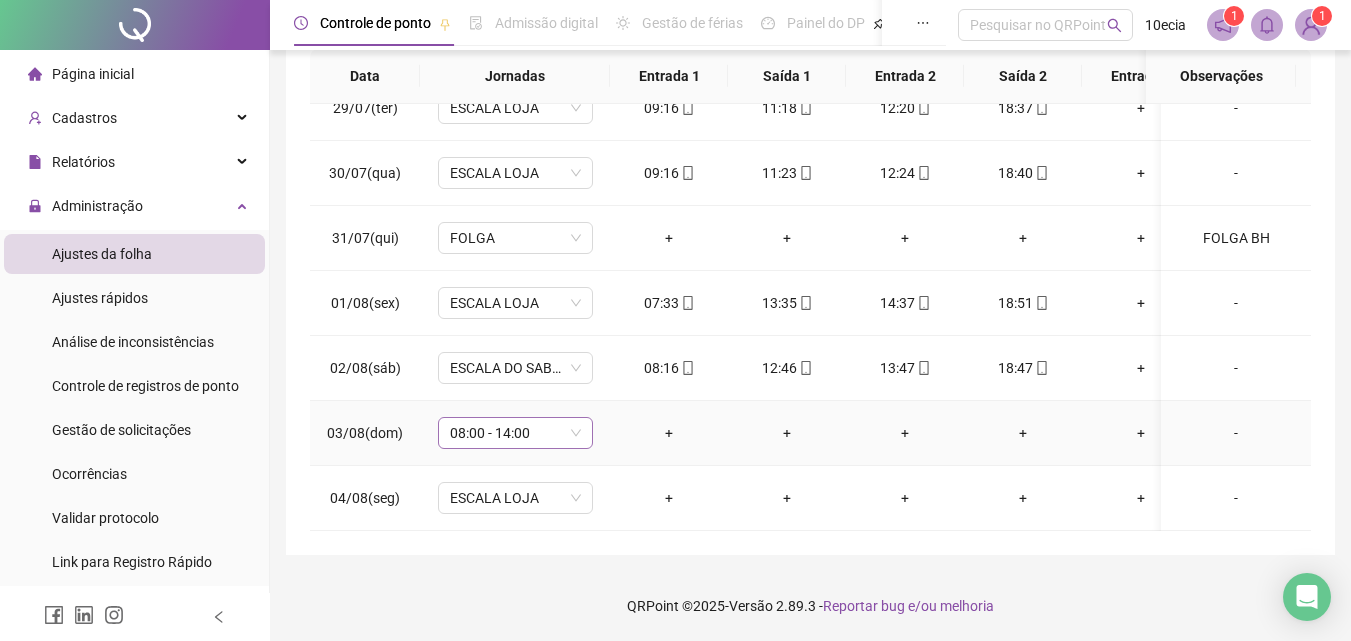 click on "08:00 - 14:00" at bounding box center (515, 433) 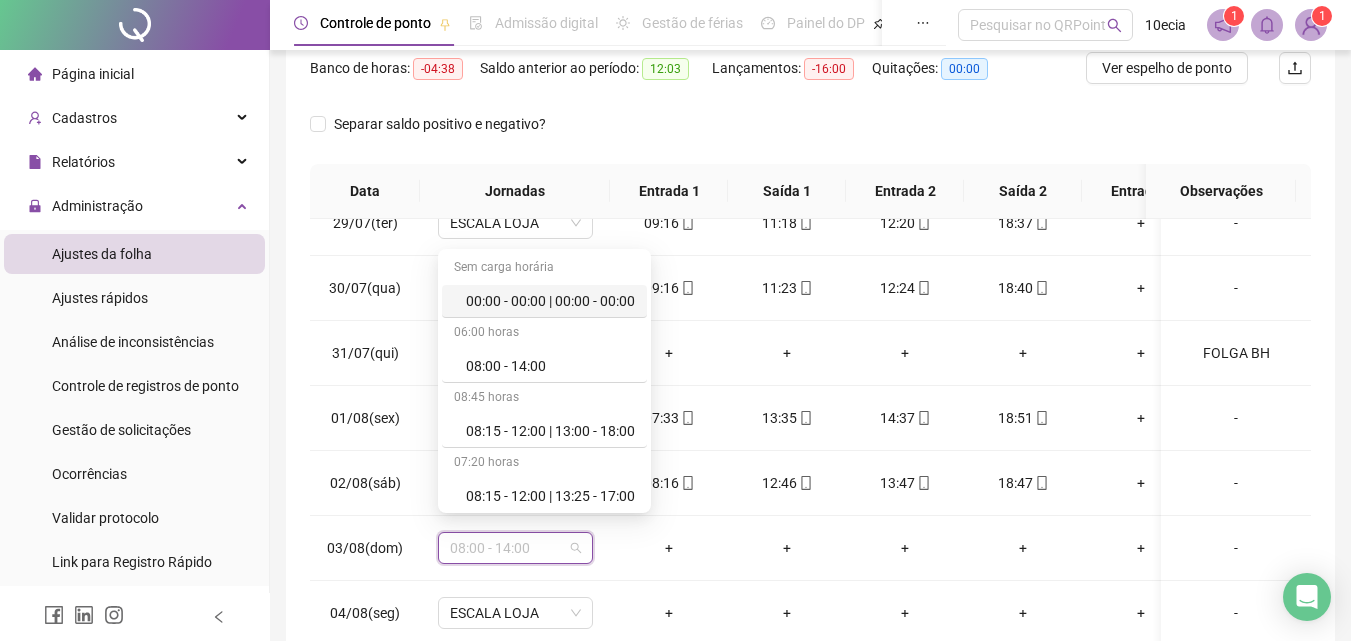 scroll, scrollTop: 300, scrollLeft: 0, axis: vertical 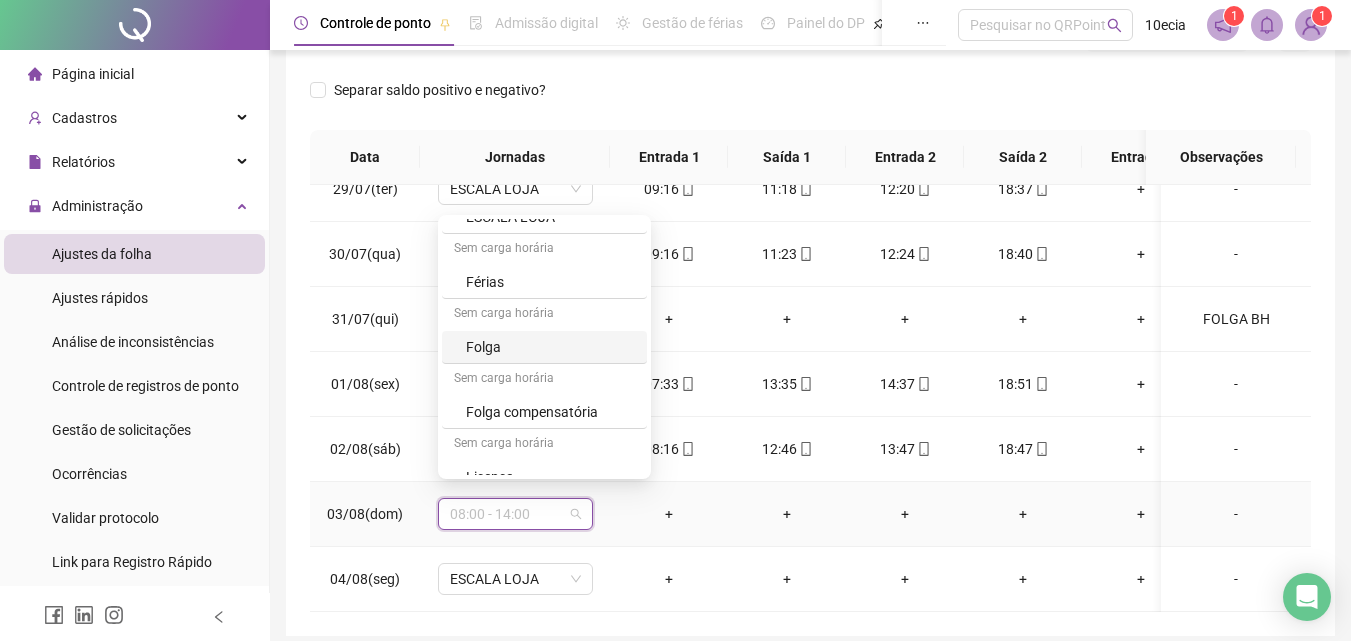 click on "Folga" at bounding box center (550, 347) 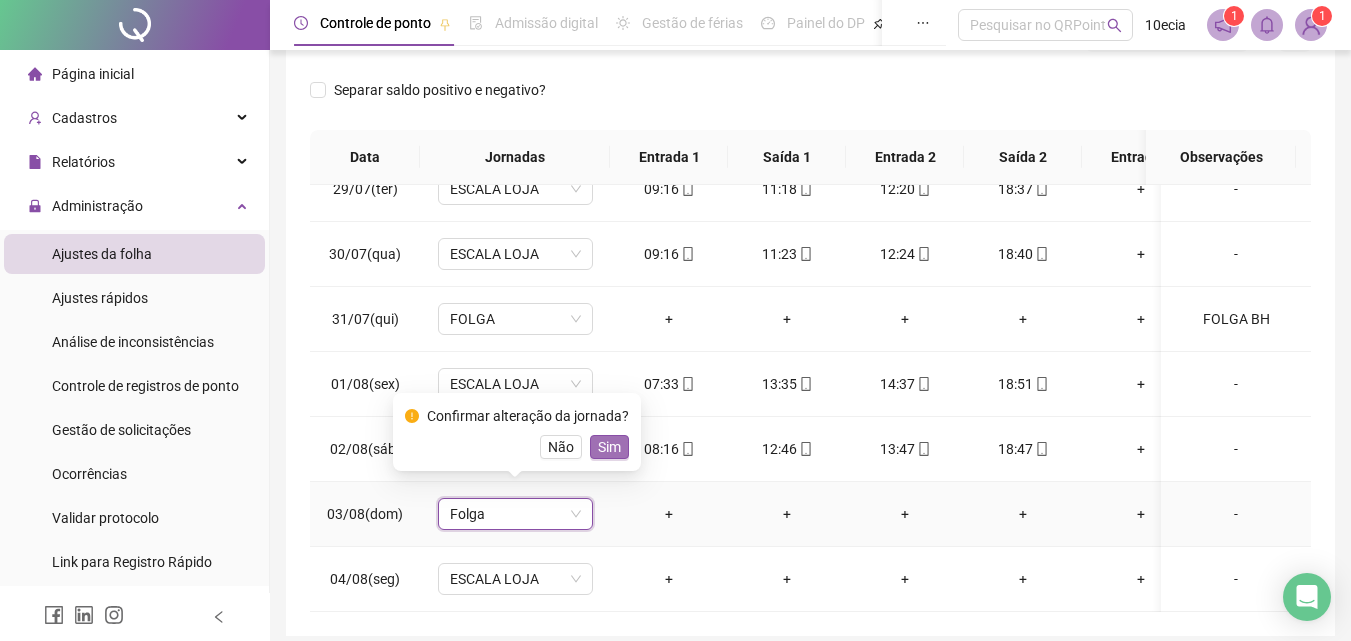 click on "Sim" at bounding box center (609, 447) 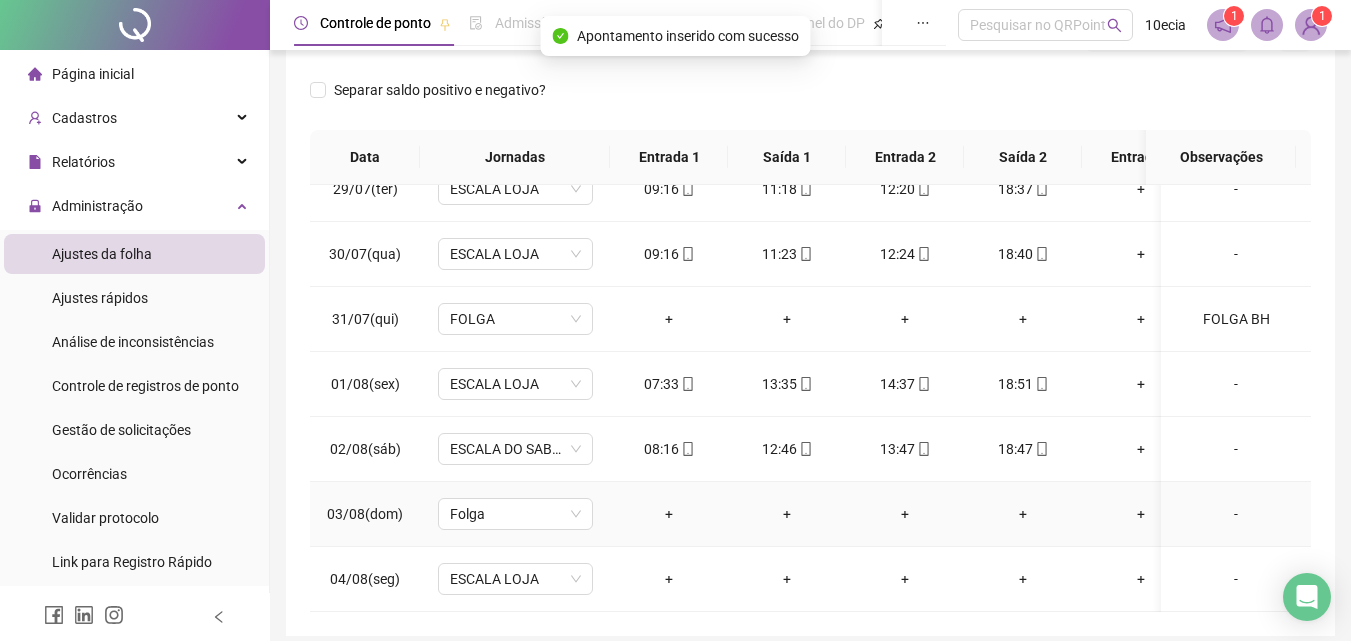 click on "-" at bounding box center (1236, 514) 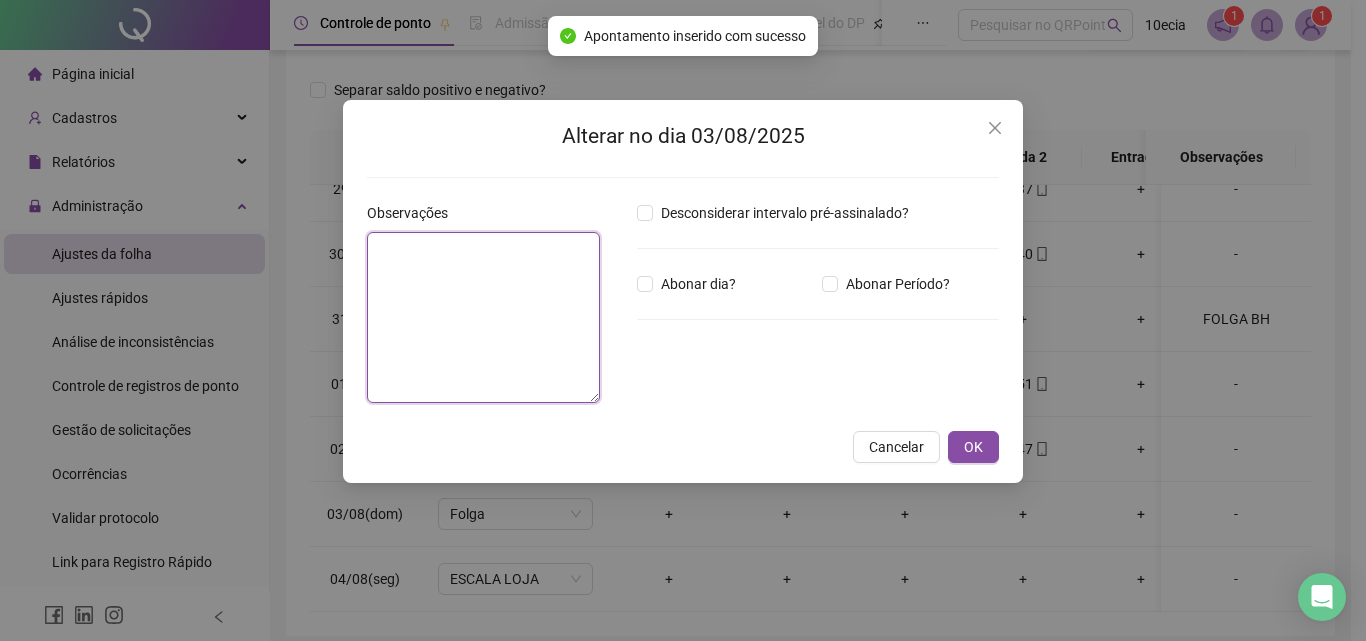 click at bounding box center [483, 317] 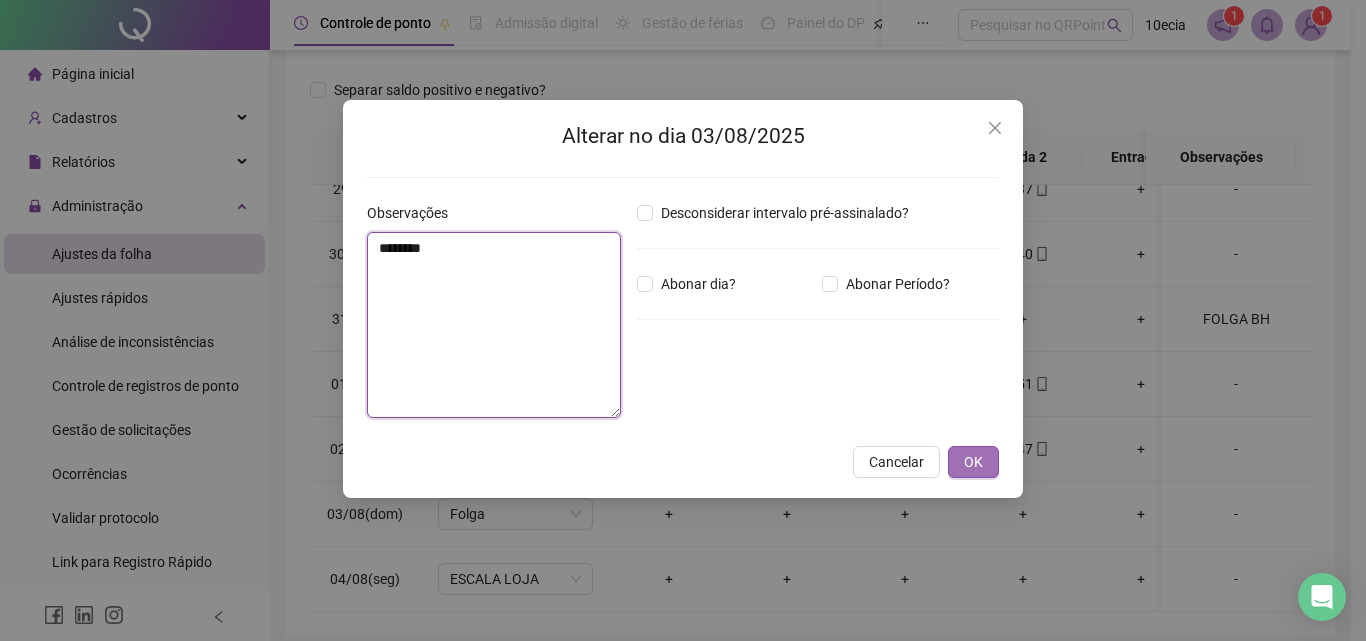 type on "********" 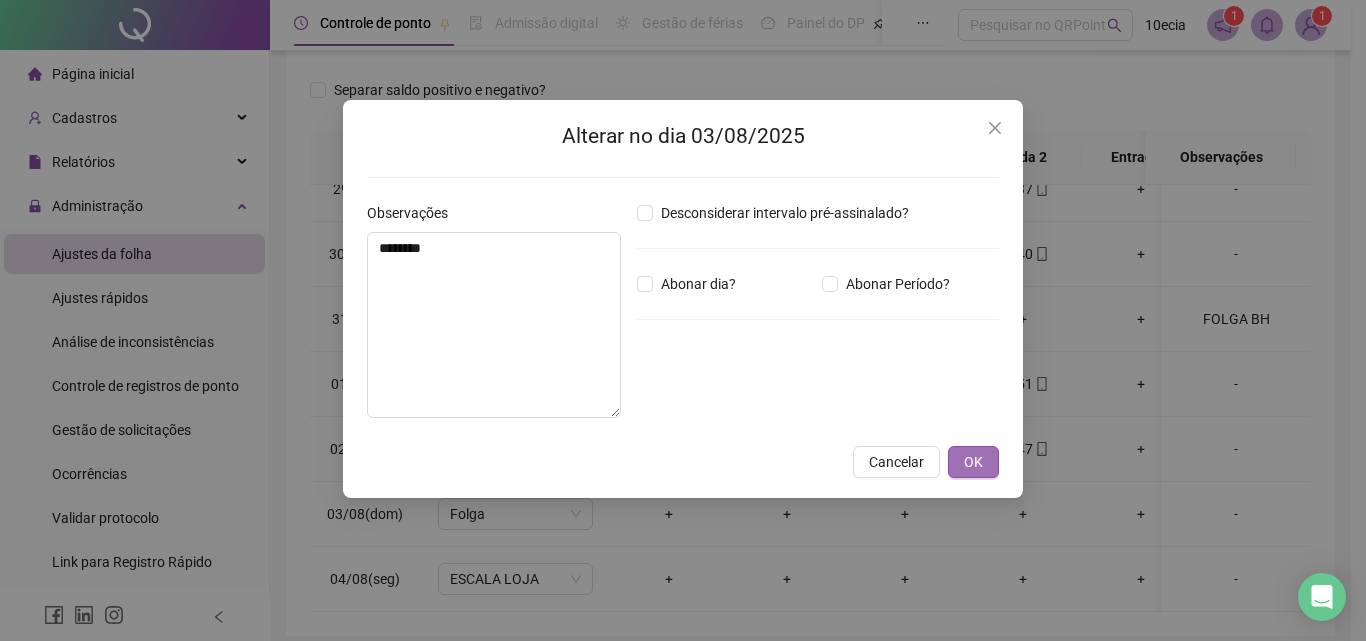 click on "OK" at bounding box center [973, 462] 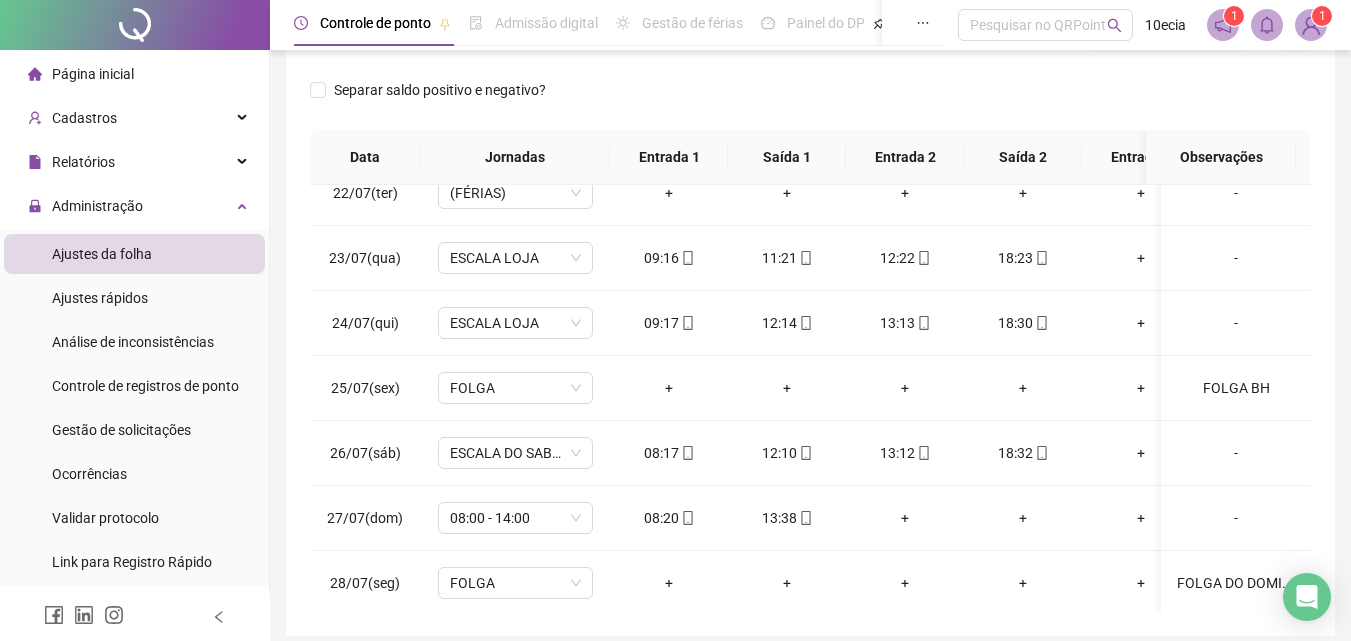 scroll, scrollTop: 63, scrollLeft: 0, axis: vertical 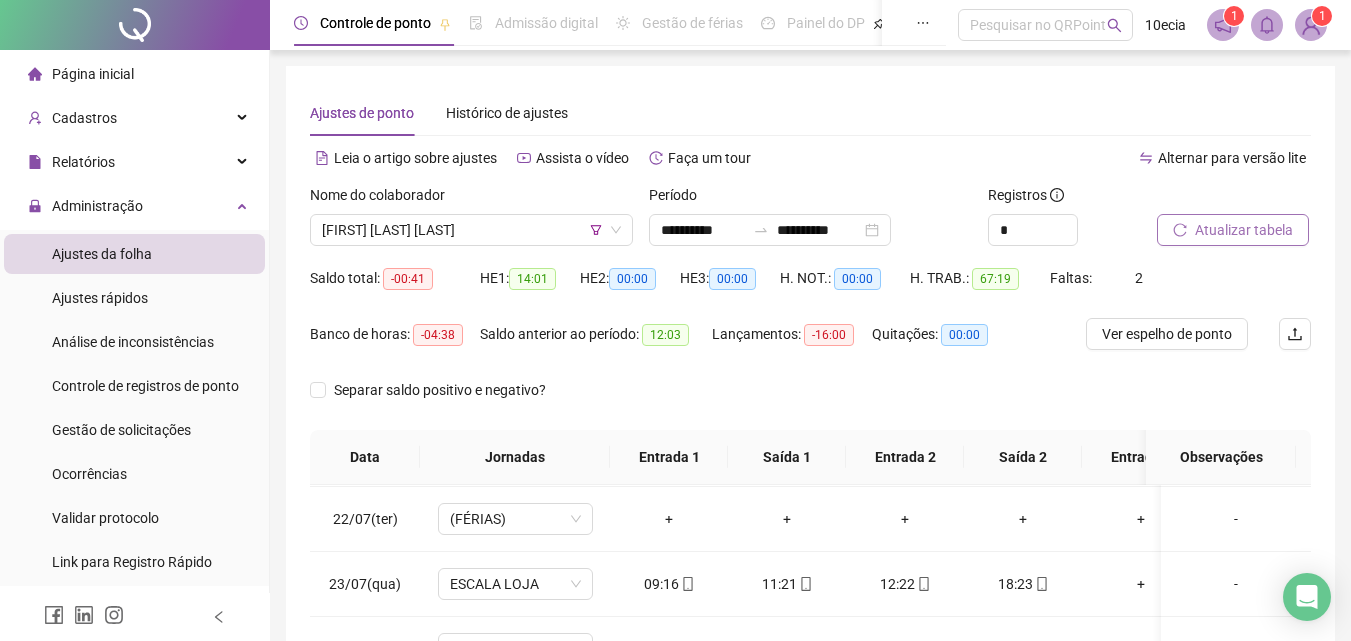 click on "Atualizar tabela" at bounding box center [1244, 230] 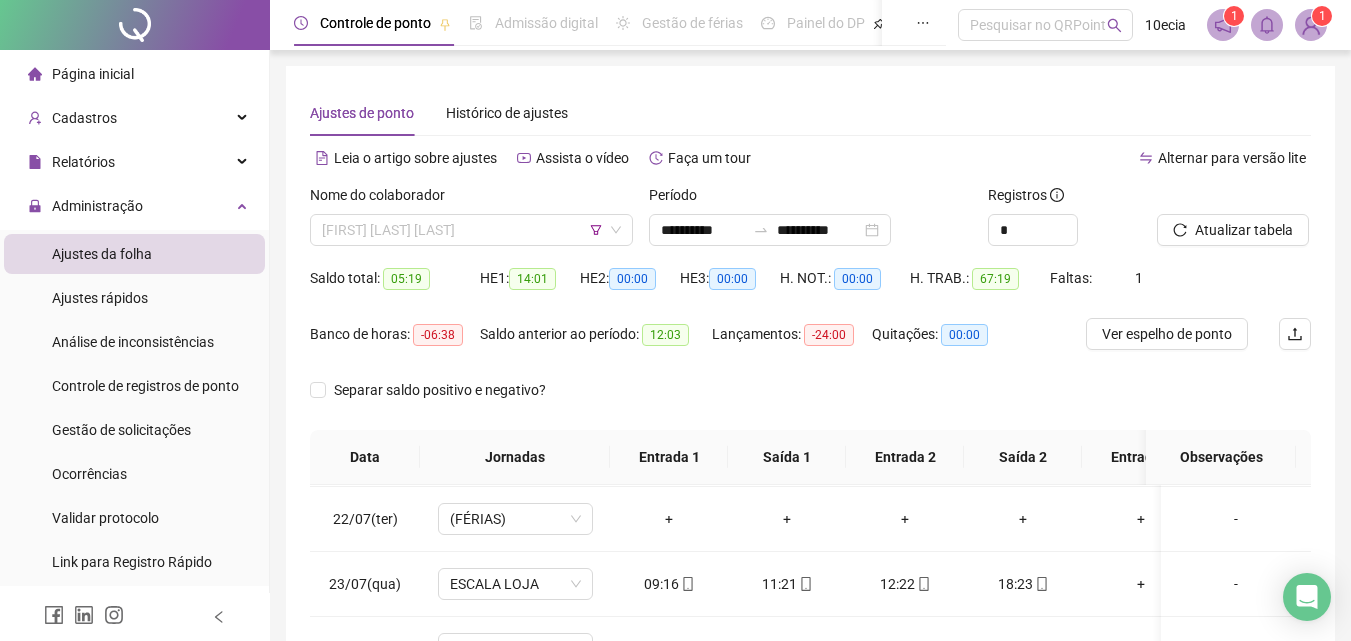 click on "[FIRST] [LAST] [LAST]" at bounding box center [471, 230] 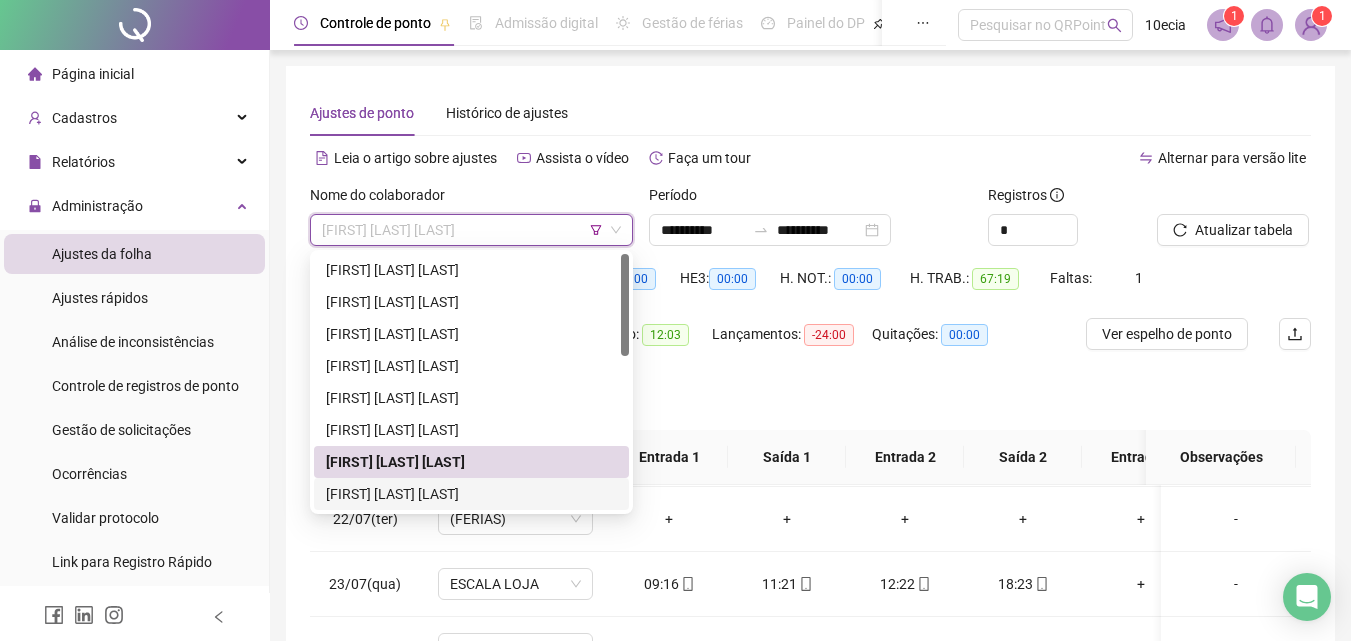 click on "[FIRST] [LAST] [LAST]" at bounding box center [471, 494] 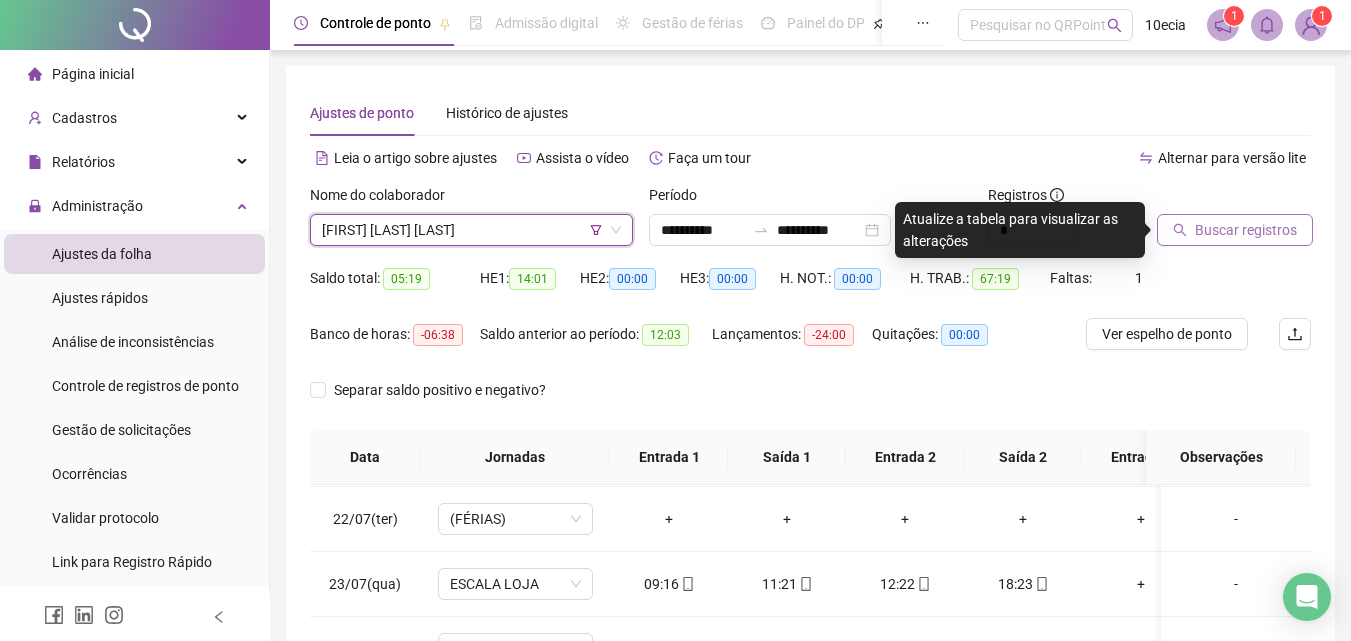 click on "Buscar registros" at bounding box center [1246, 230] 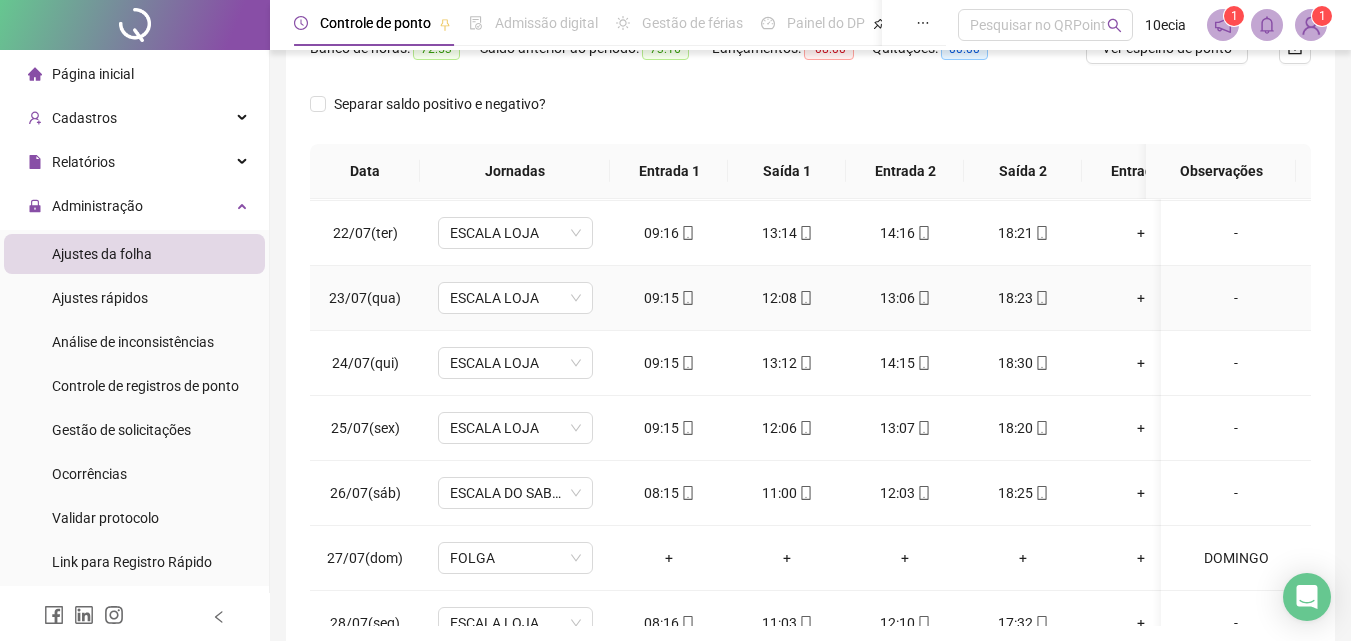 scroll, scrollTop: 300, scrollLeft: 0, axis: vertical 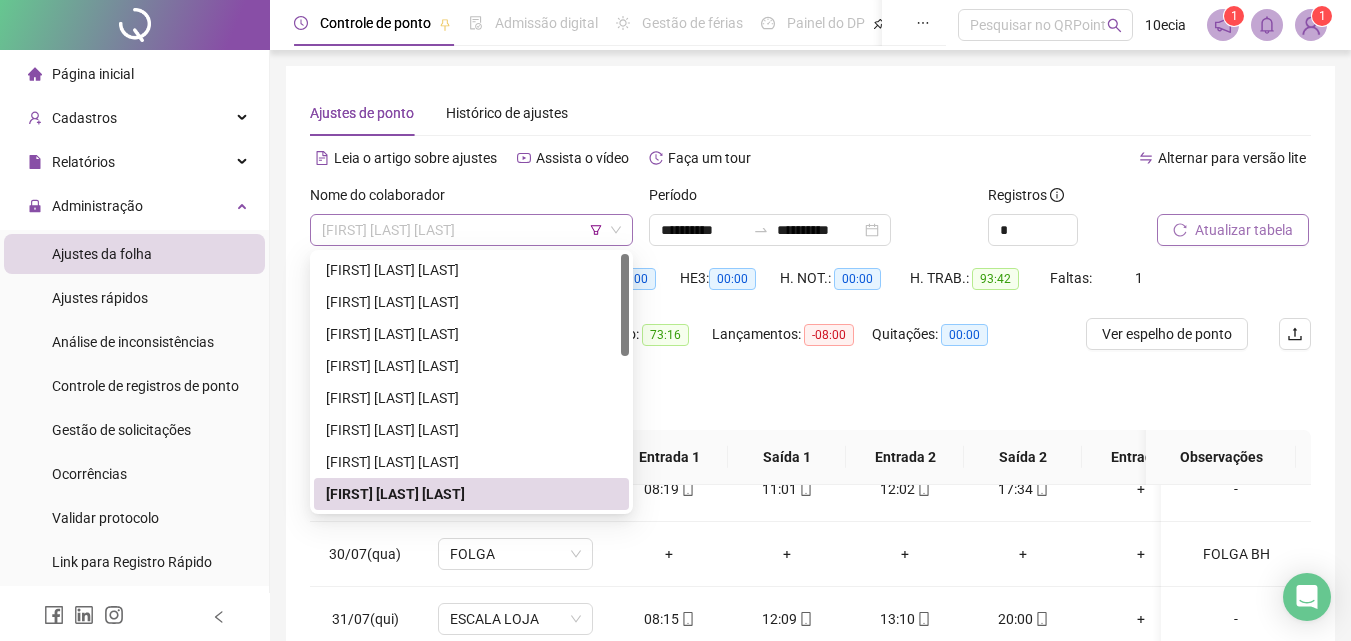 click on "[FIRST] [LAST] [LAST]" at bounding box center (471, 230) 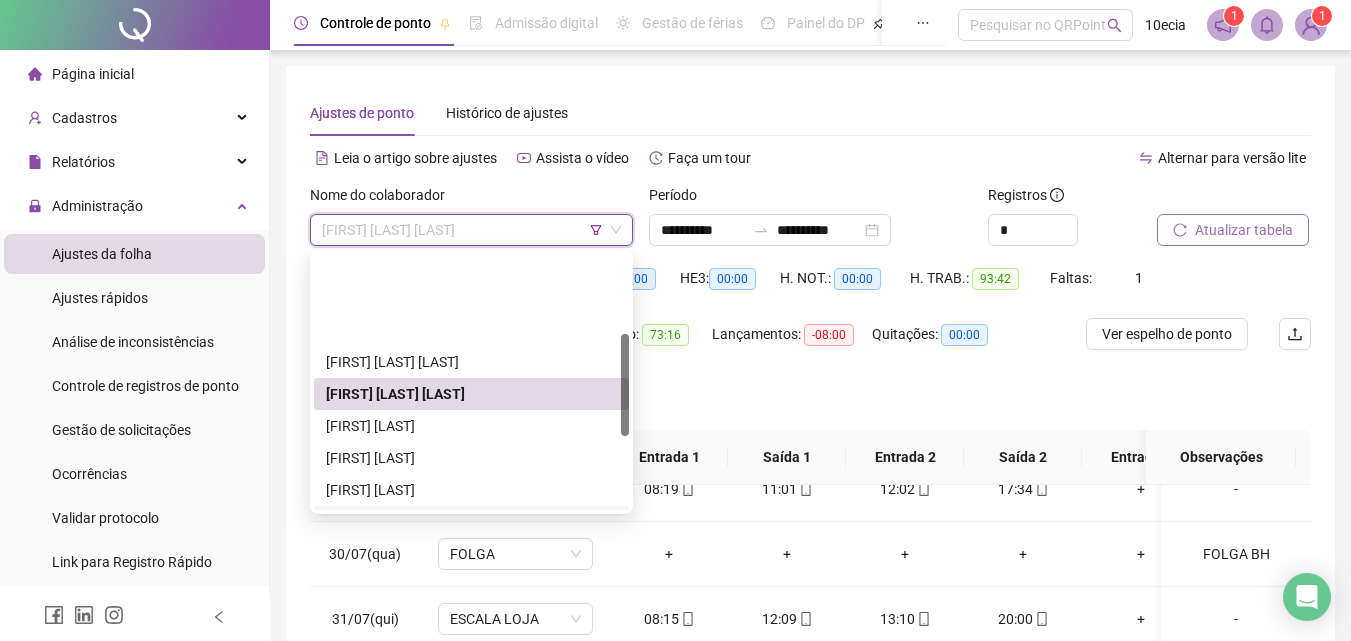 scroll, scrollTop: 200, scrollLeft: 0, axis: vertical 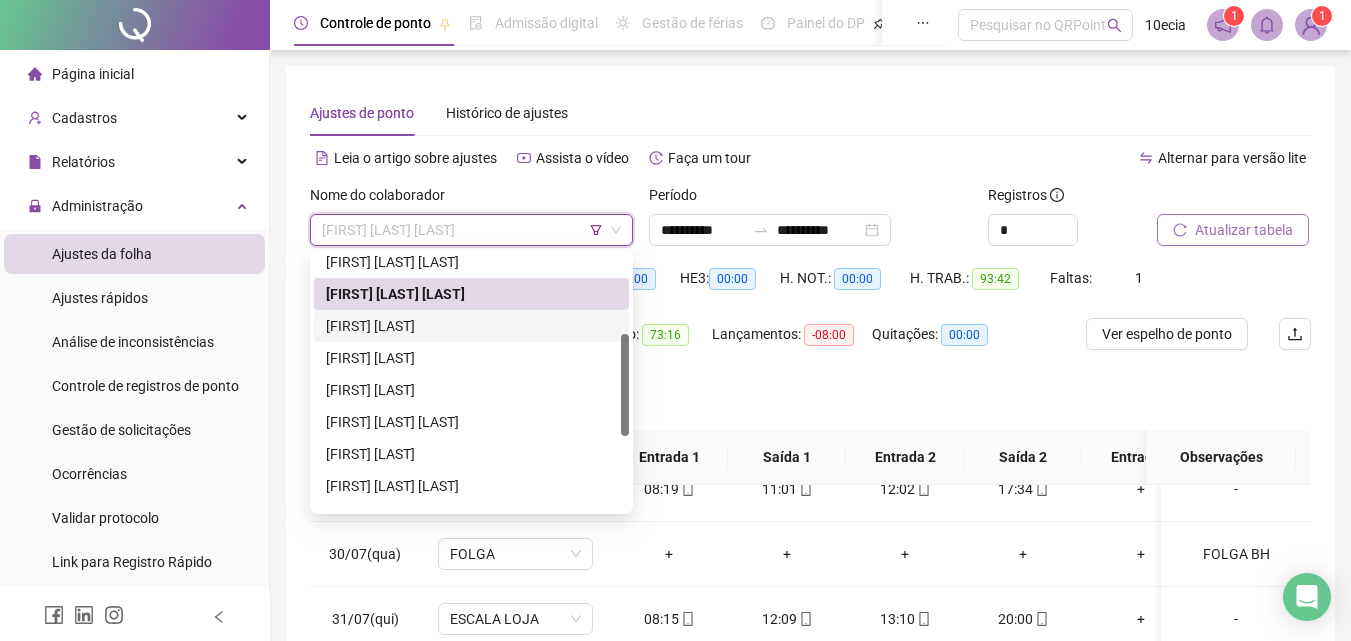 click on "[FIRST] [LAST]" at bounding box center [471, 326] 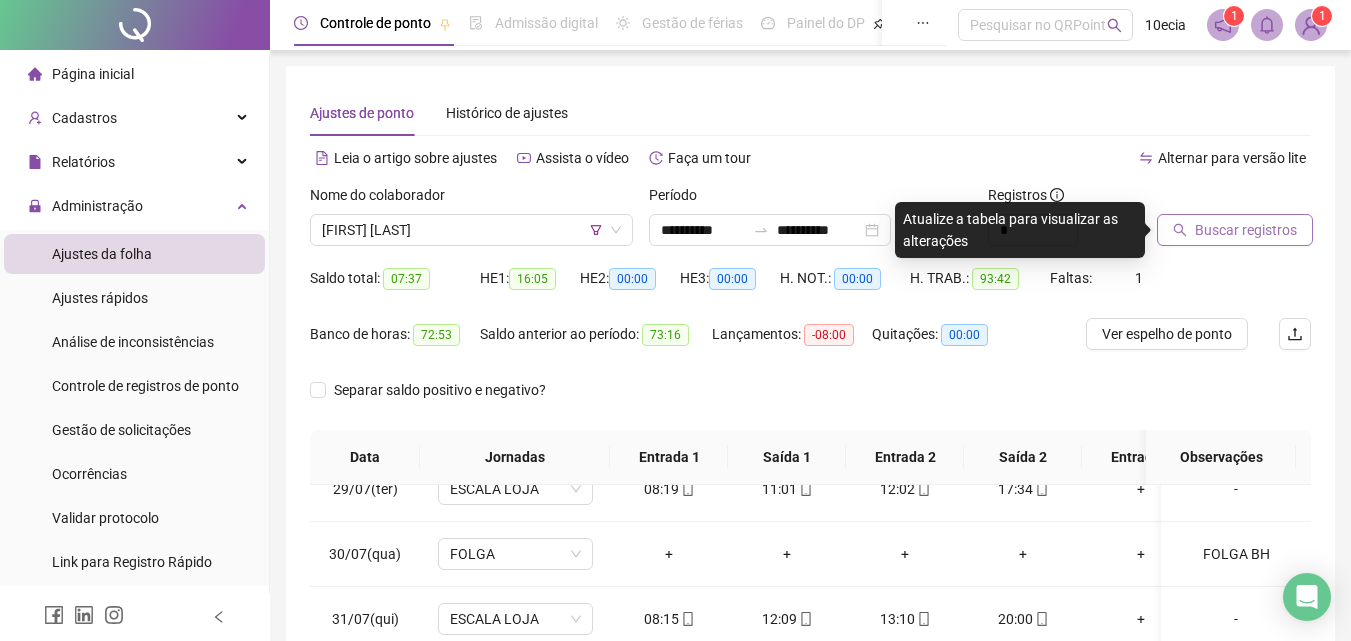 click on "Buscar registros" at bounding box center [1246, 230] 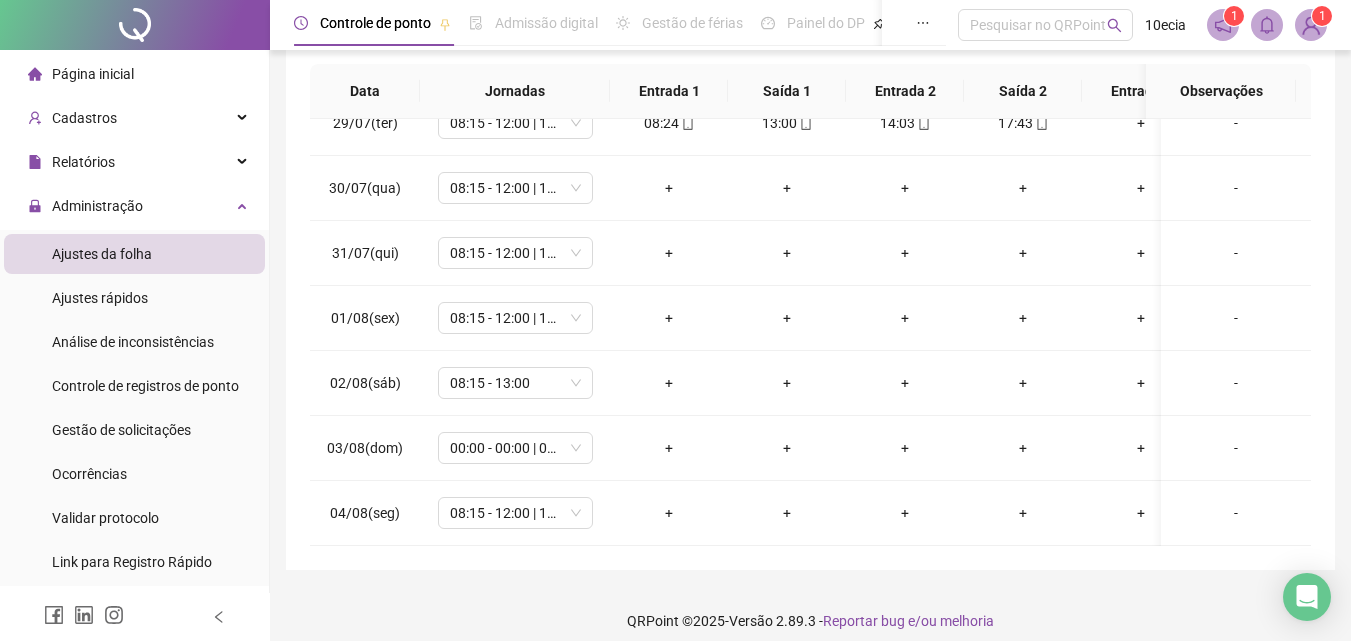 scroll, scrollTop: 381, scrollLeft: 0, axis: vertical 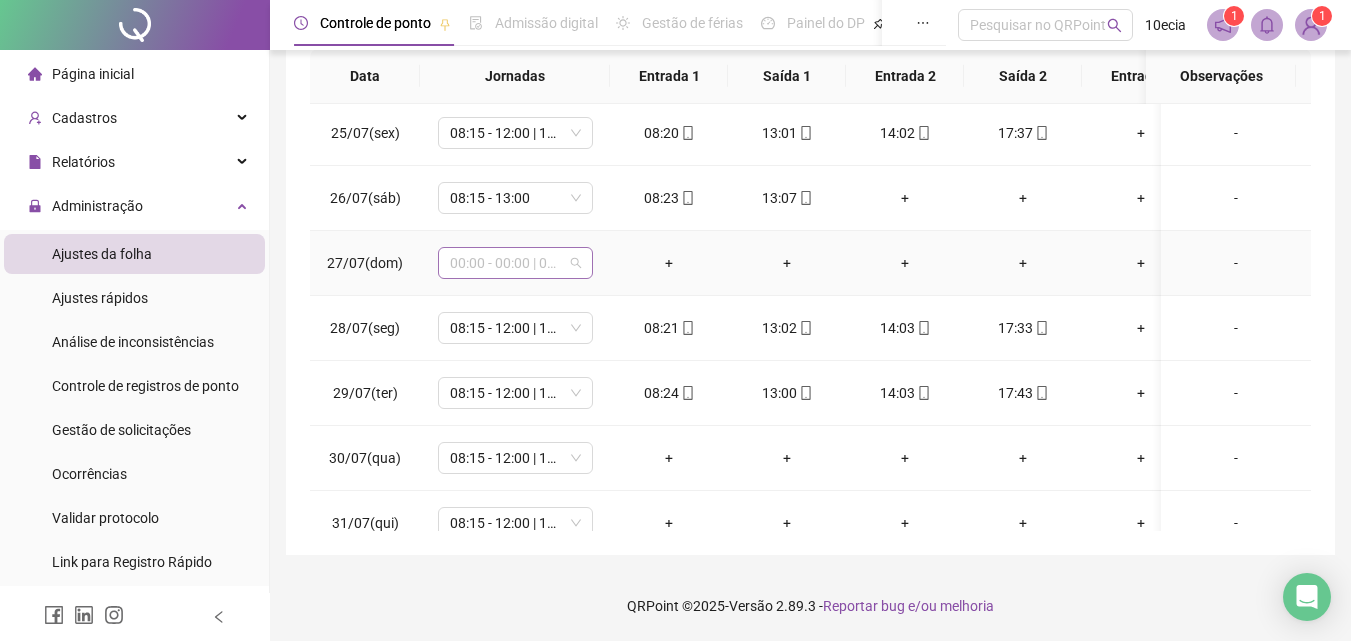 click on "00:00 - 00:00 | 00:00 - 00:00" at bounding box center [515, 263] 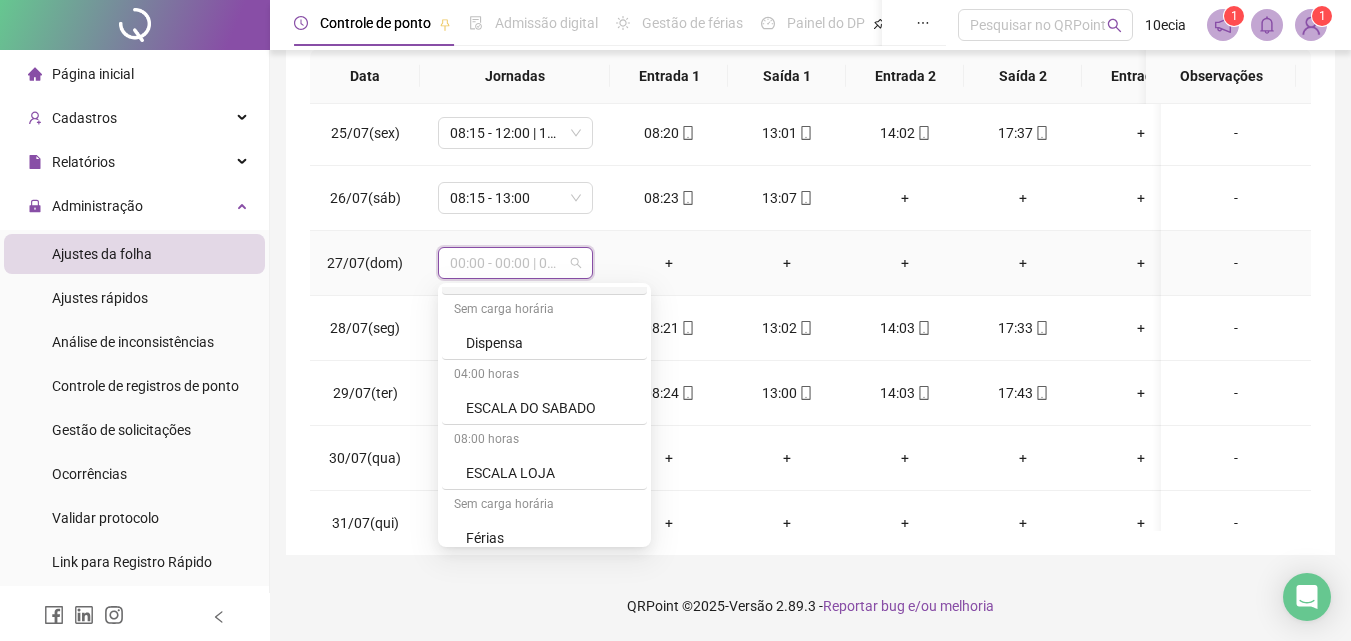 scroll, scrollTop: 600, scrollLeft: 0, axis: vertical 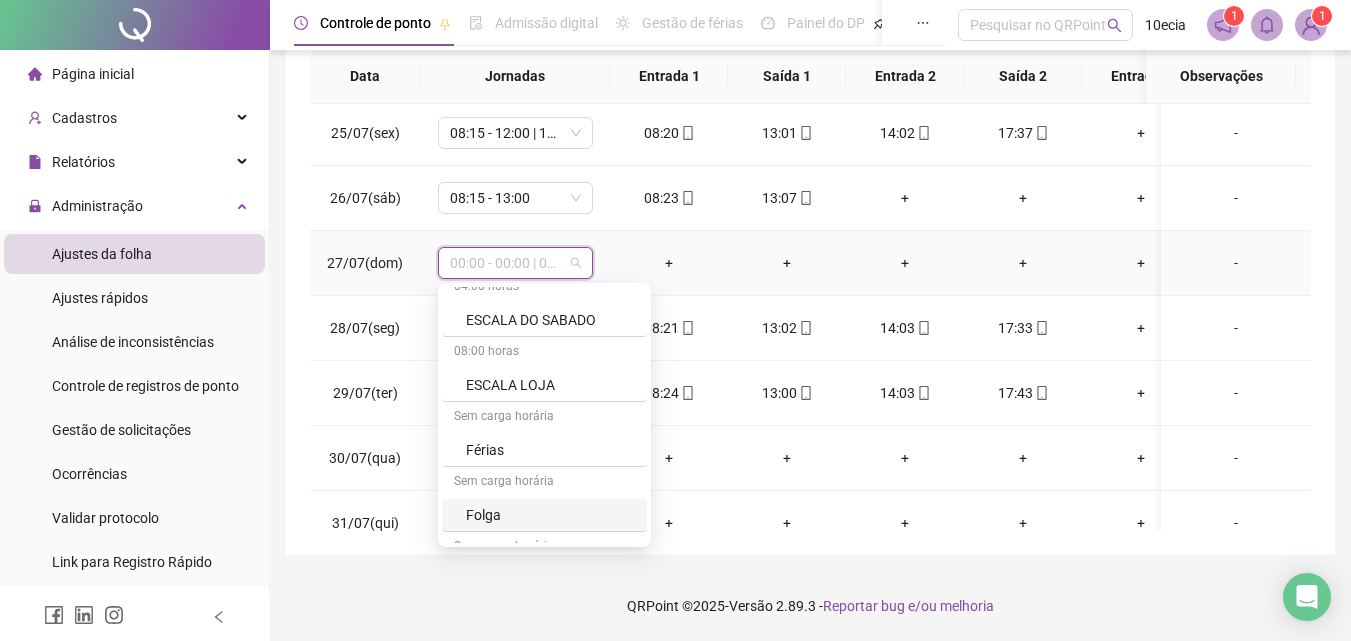 click on "Folga" at bounding box center (550, 515) 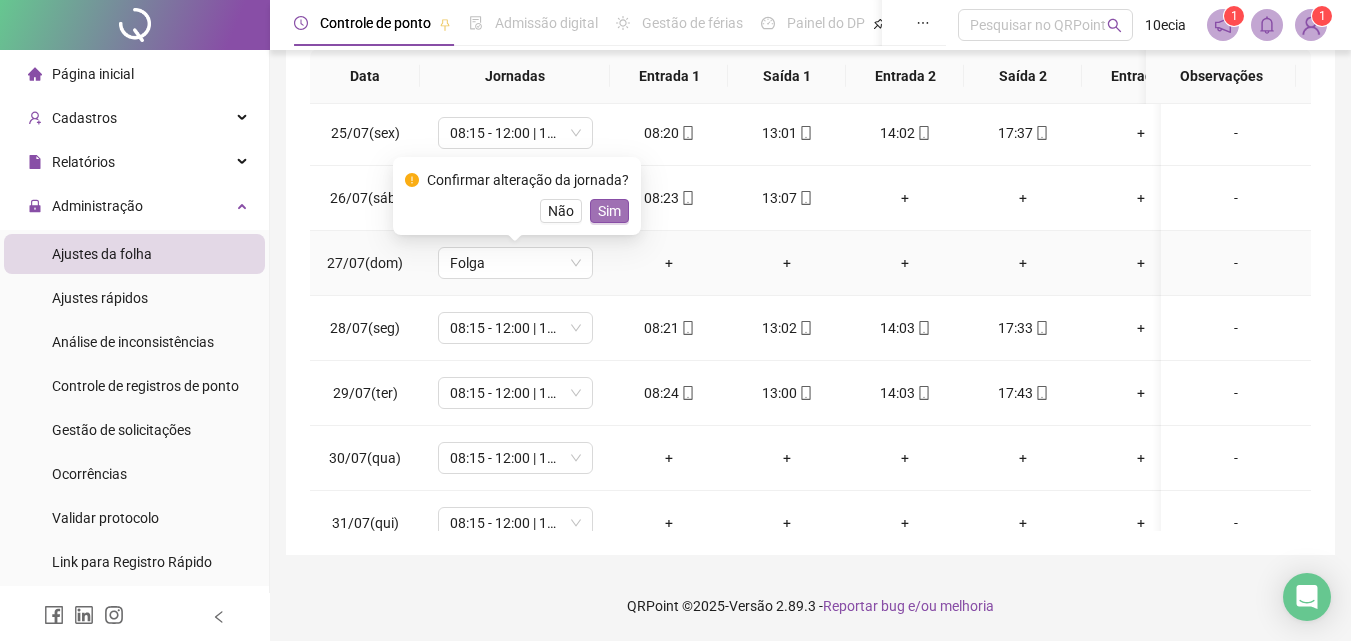 click on "Sim" at bounding box center [609, 211] 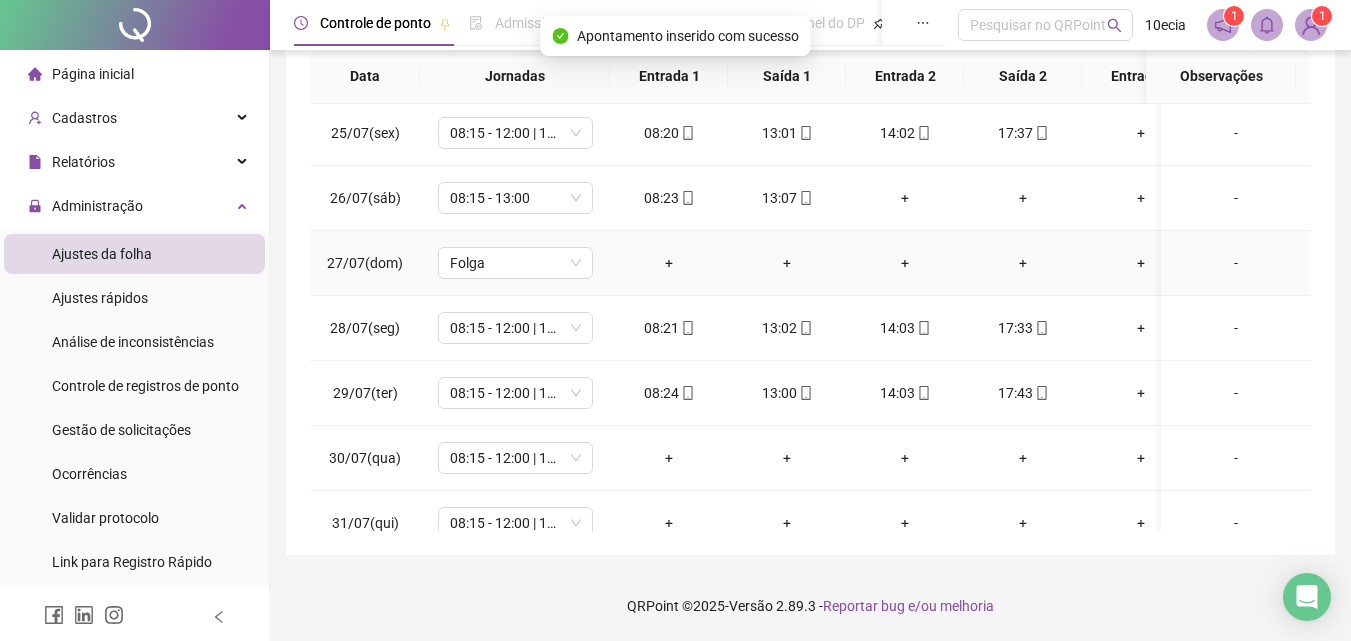 click on "-" at bounding box center [1236, 263] 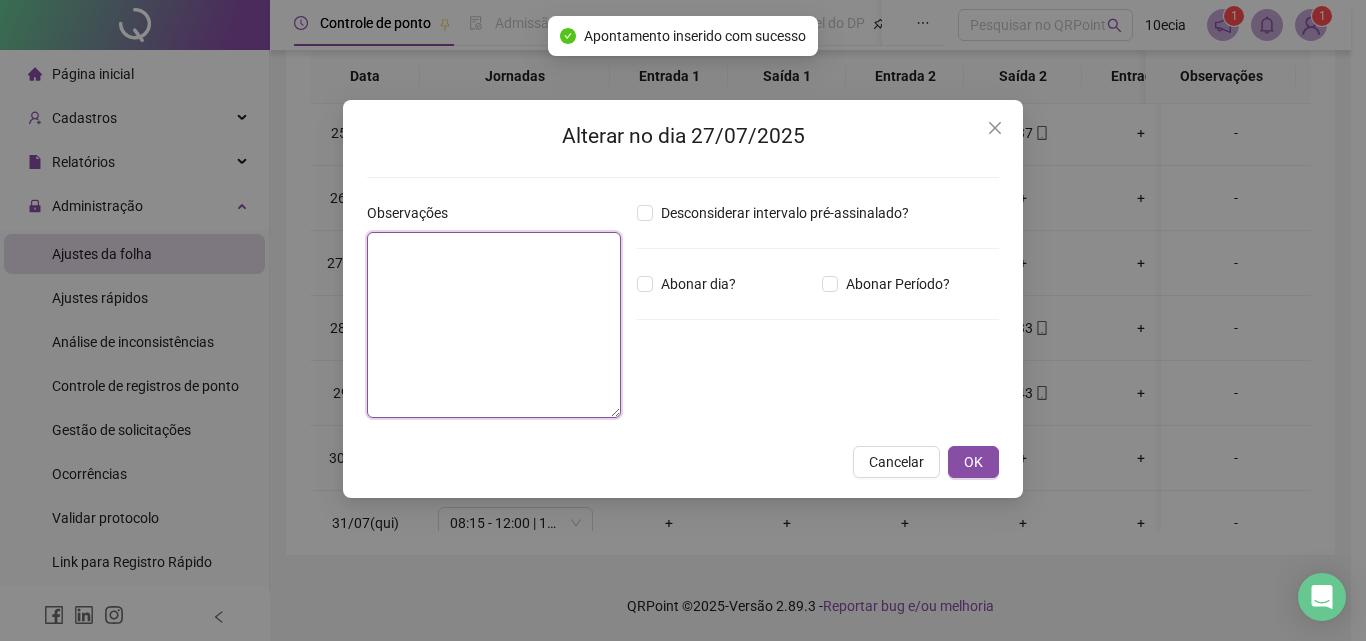 click at bounding box center [494, 325] 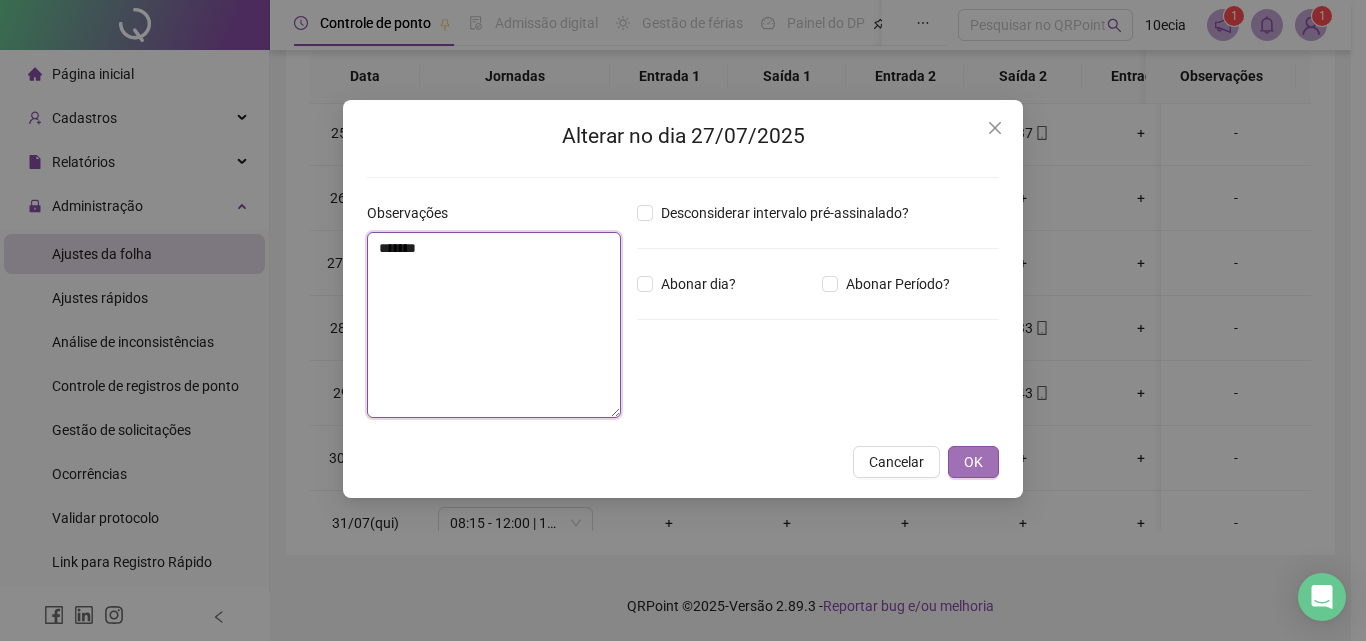 type on "*******" 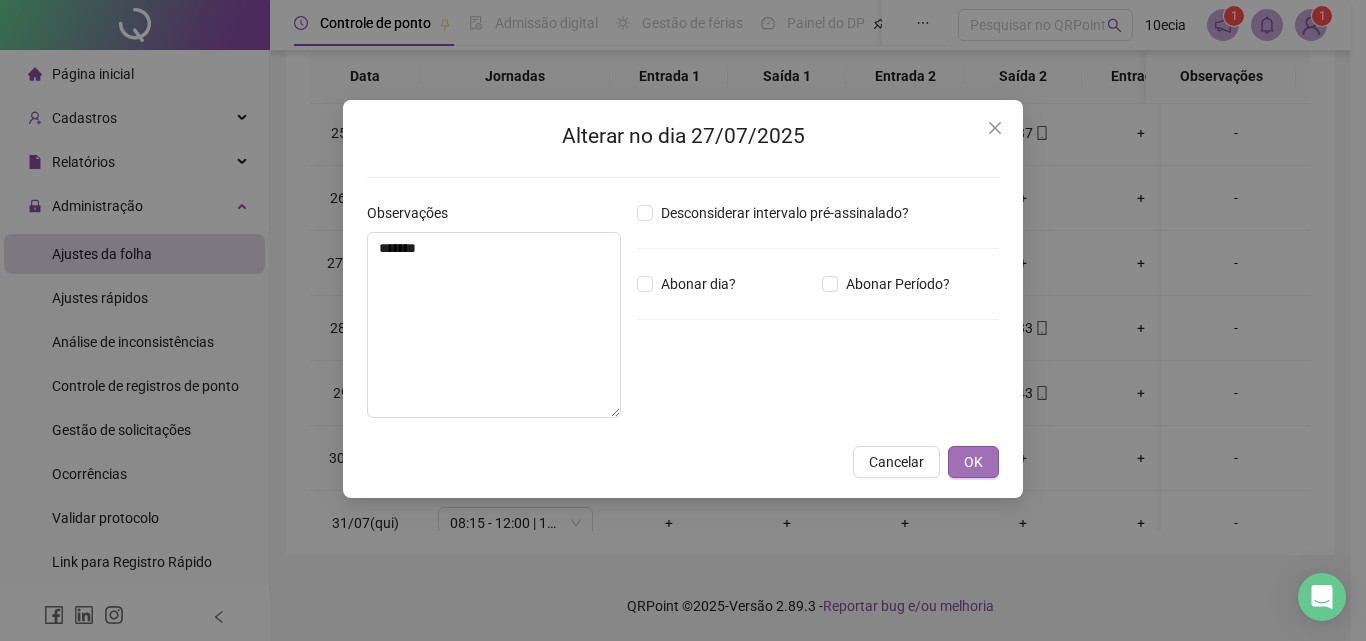 click on "OK" at bounding box center (973, 462) 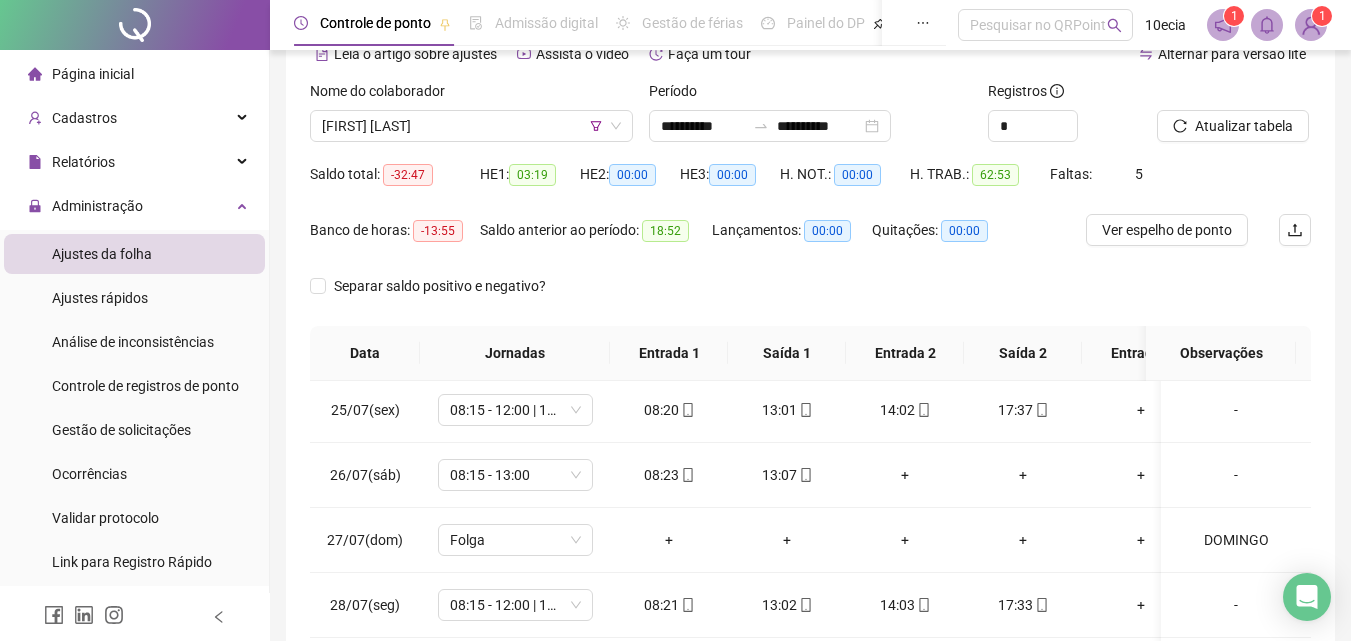 scroll, scrollTop: 81, scrollLeft: 0, axis: vertical 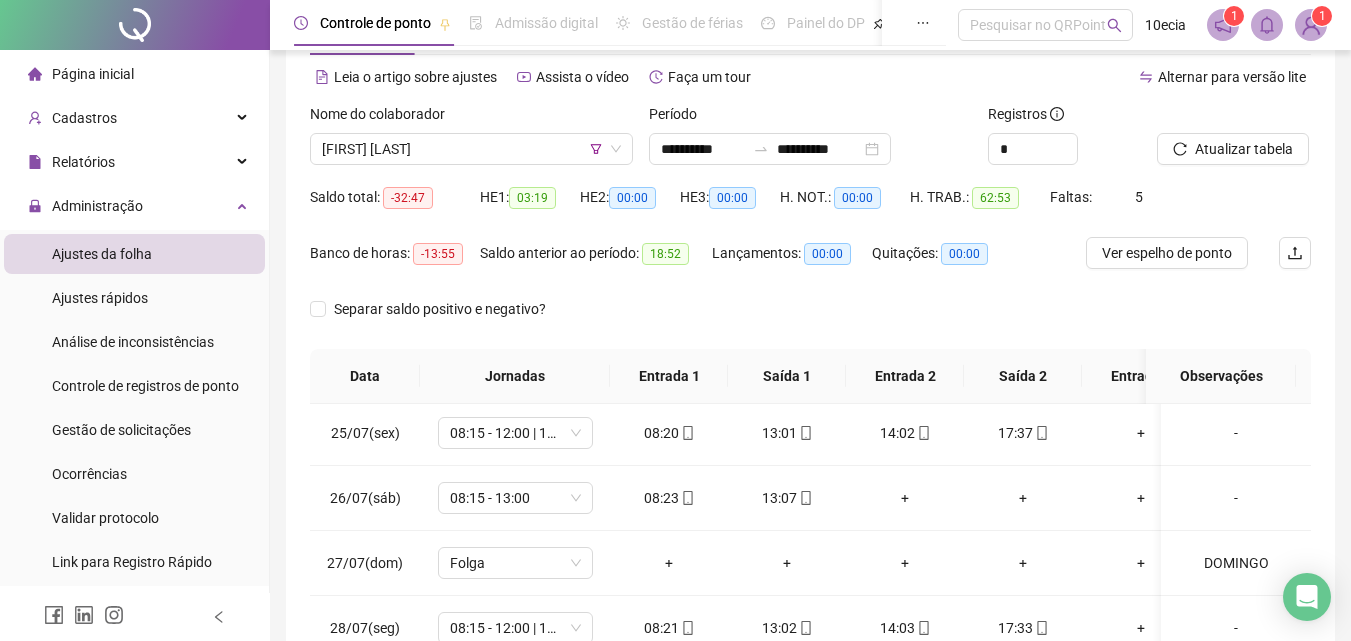 click on "Atualizar tabela" at bounding box center [1234, 134] 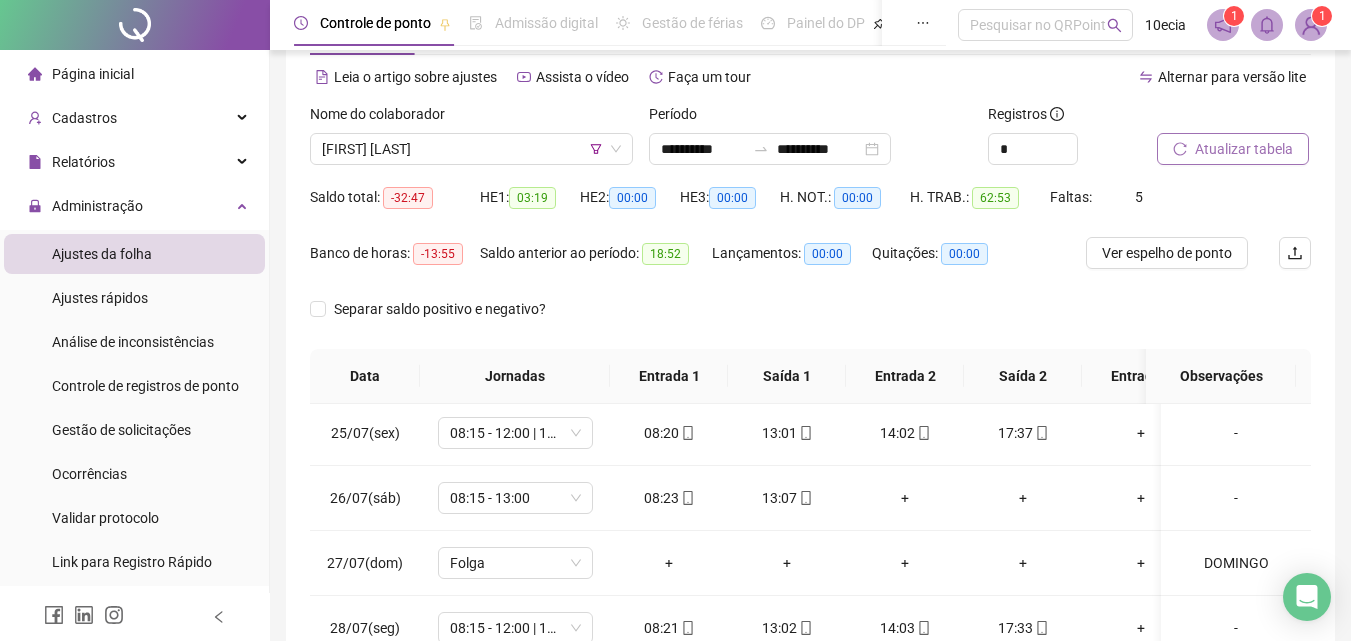 click on "Atualizar tabela" at bounding box center [1233, 149] 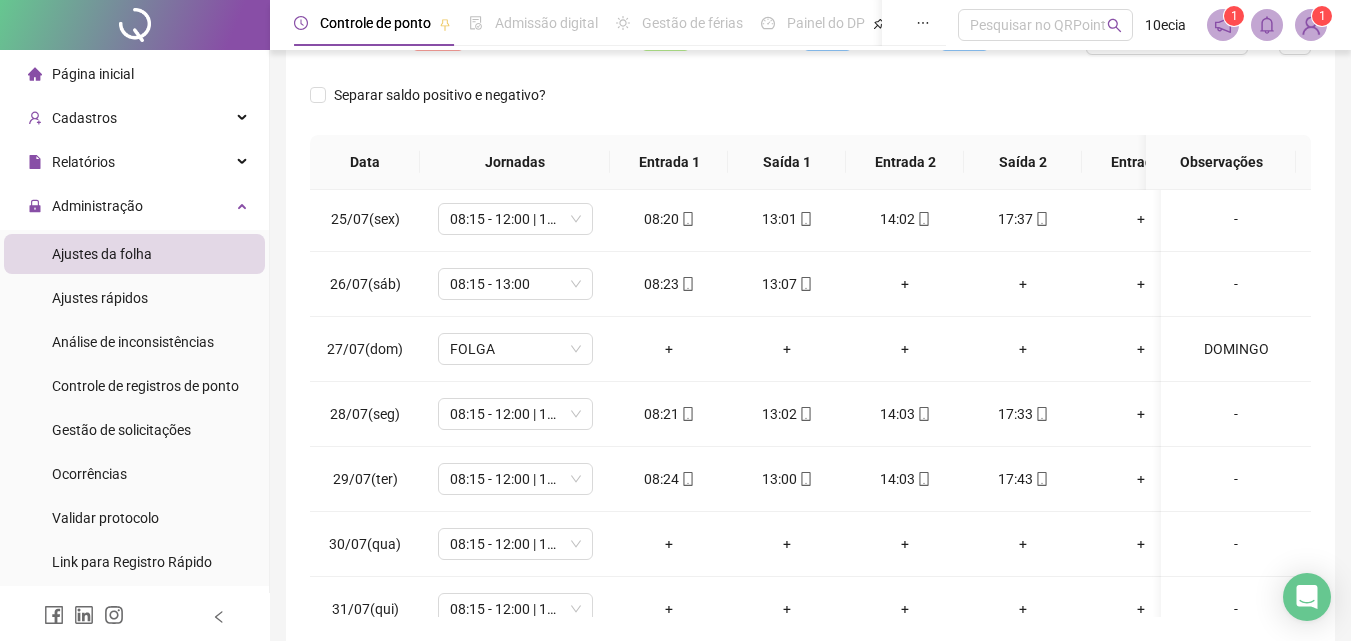 scroll, scrollTop: 381, scrollLeft: 0, axis: vertical 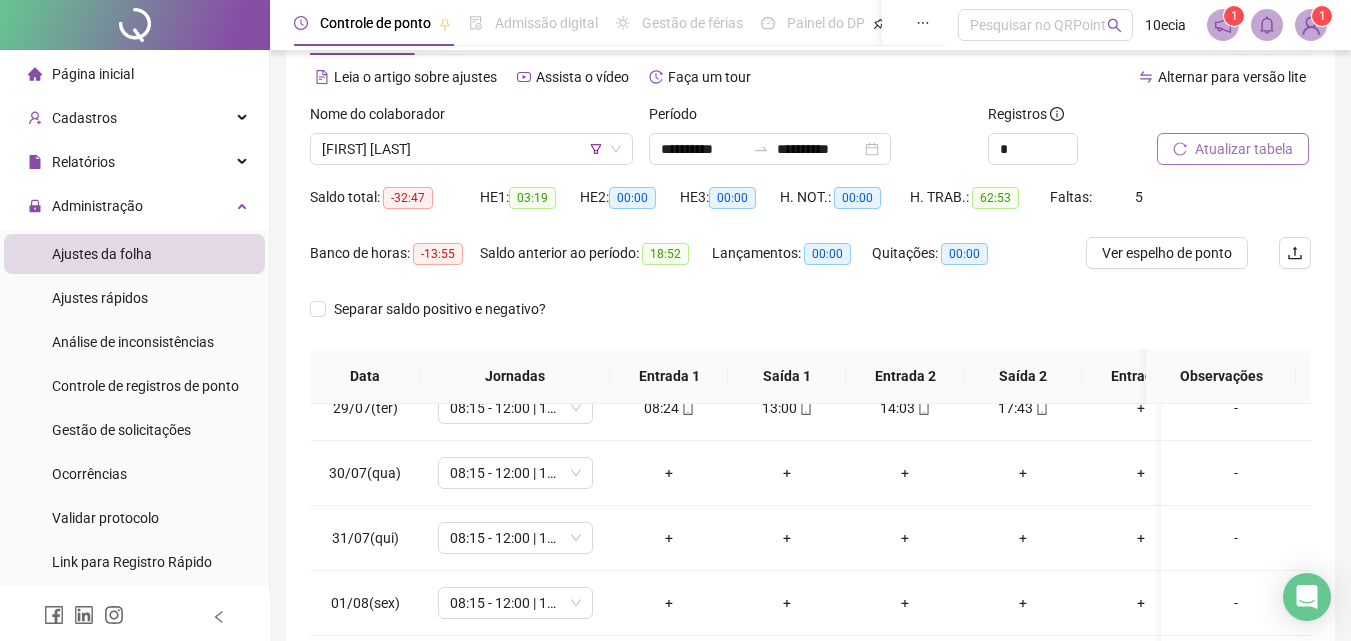 click on "Atualizar tabela" at bounding box center [1244, 149] 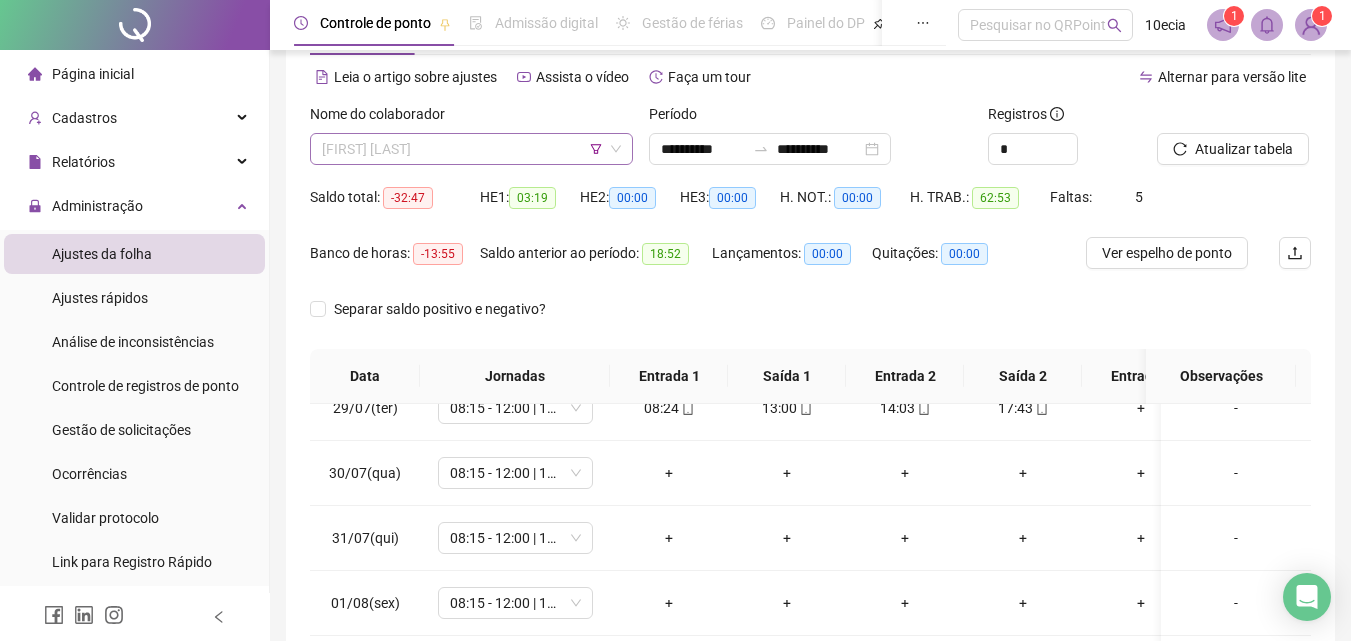 click on "[FIRST] [LAST]" at bounding box center (471, 149) 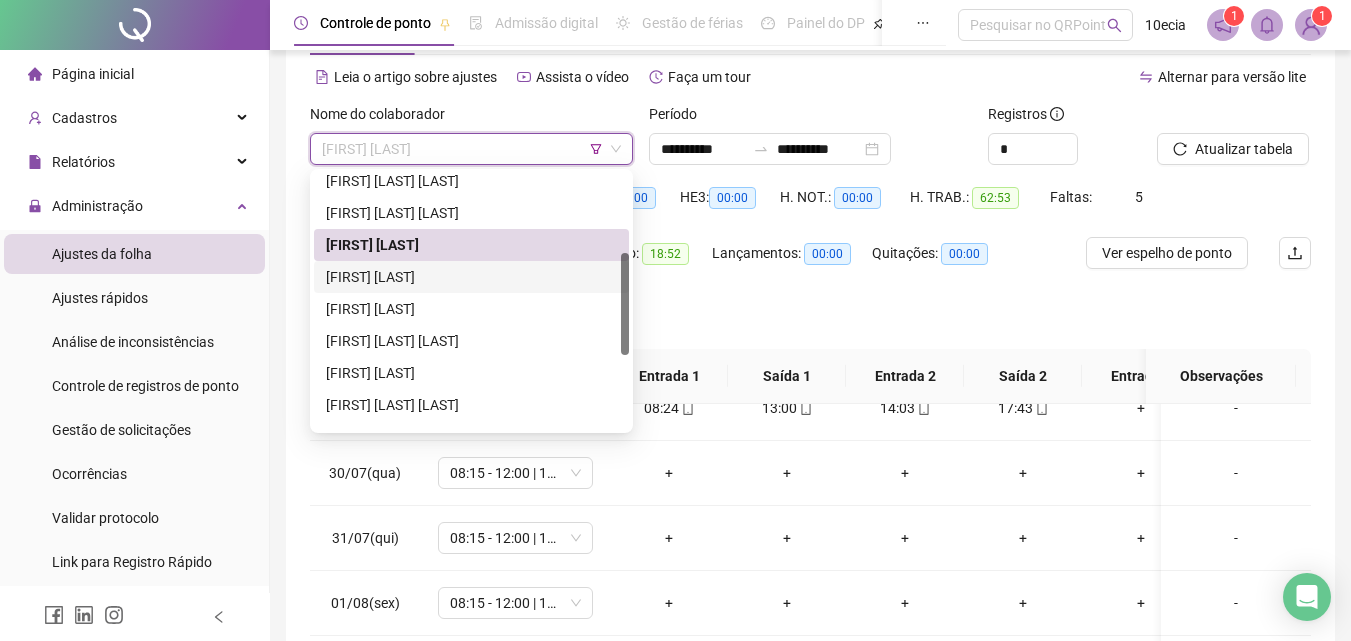 click on "[FIRST] [LAST]" at bounding box center [471, 277] 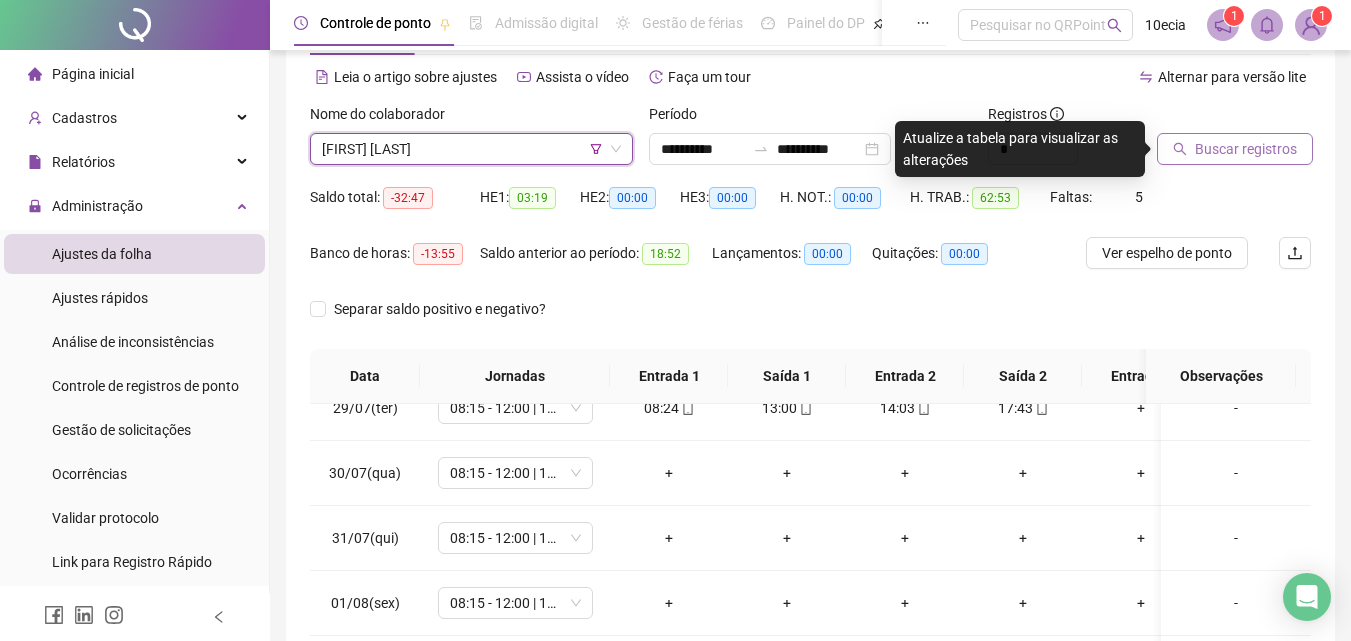 click on "Buscar registros" at bounding box center (1246, 149) 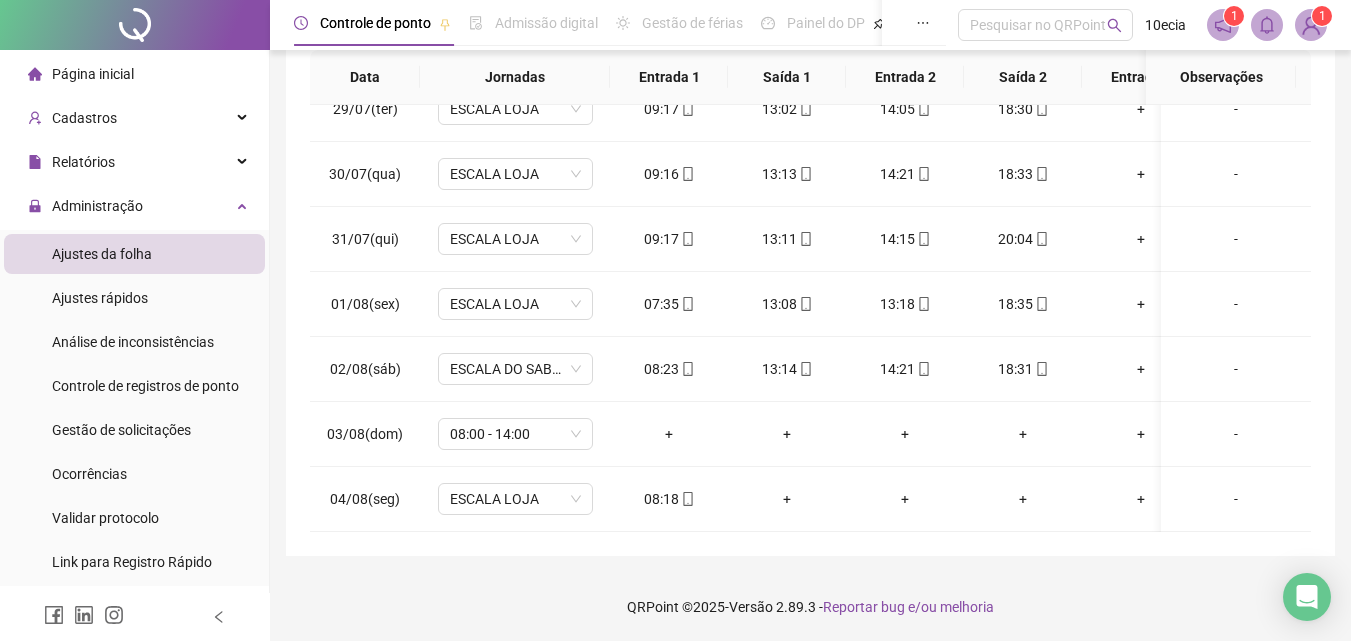 scroll, scrollTop: 381, scrollLeft: 0, axis: vertical 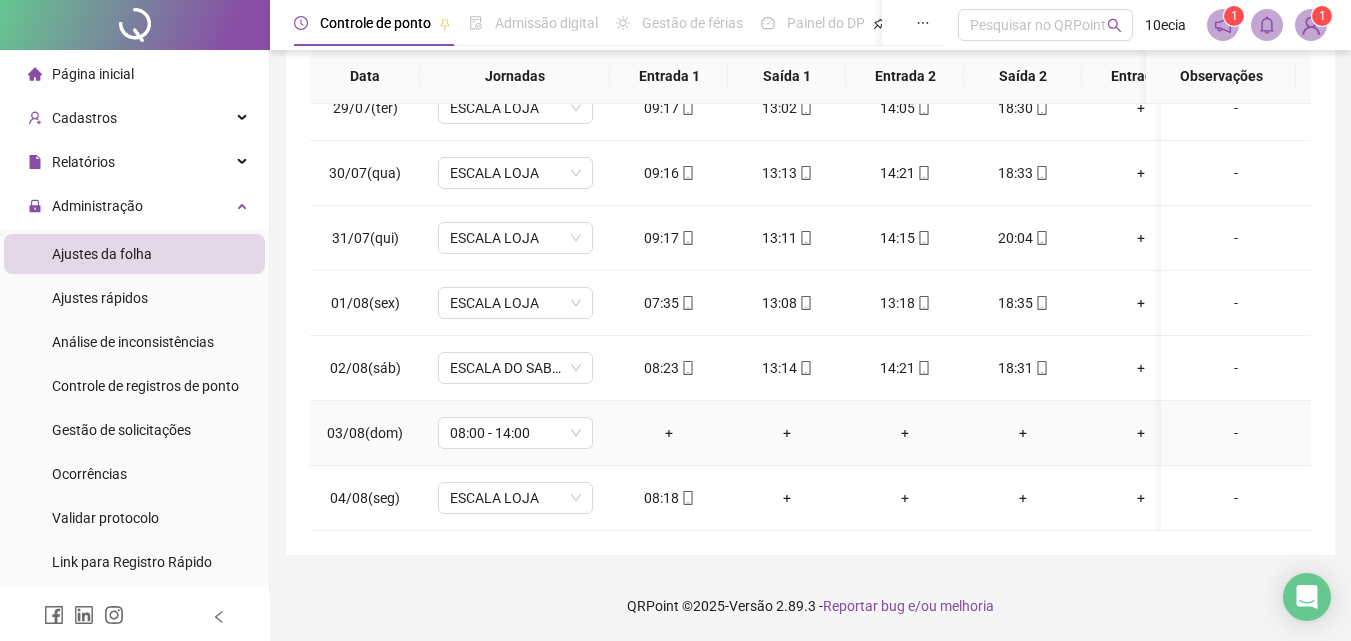 click on "08:00 - 14:00" at bounding box center (515, 433) 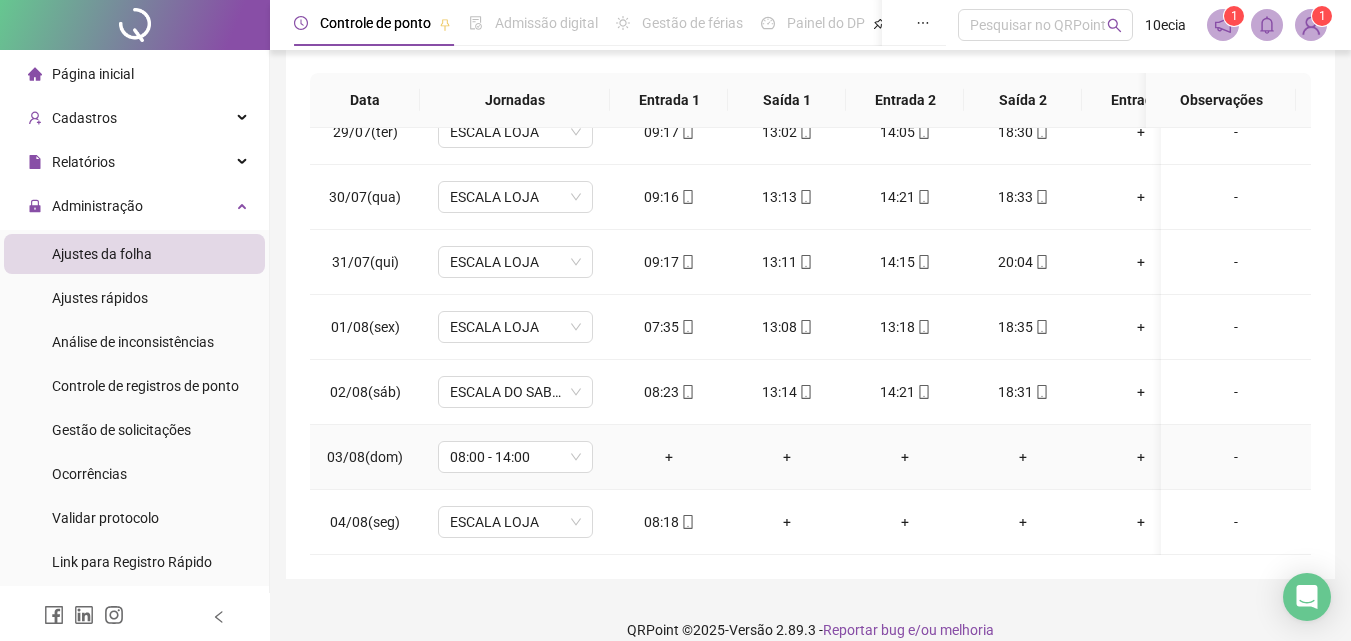 scroll, scrollTop: 381, scrollLeft: 0, axis: vertical 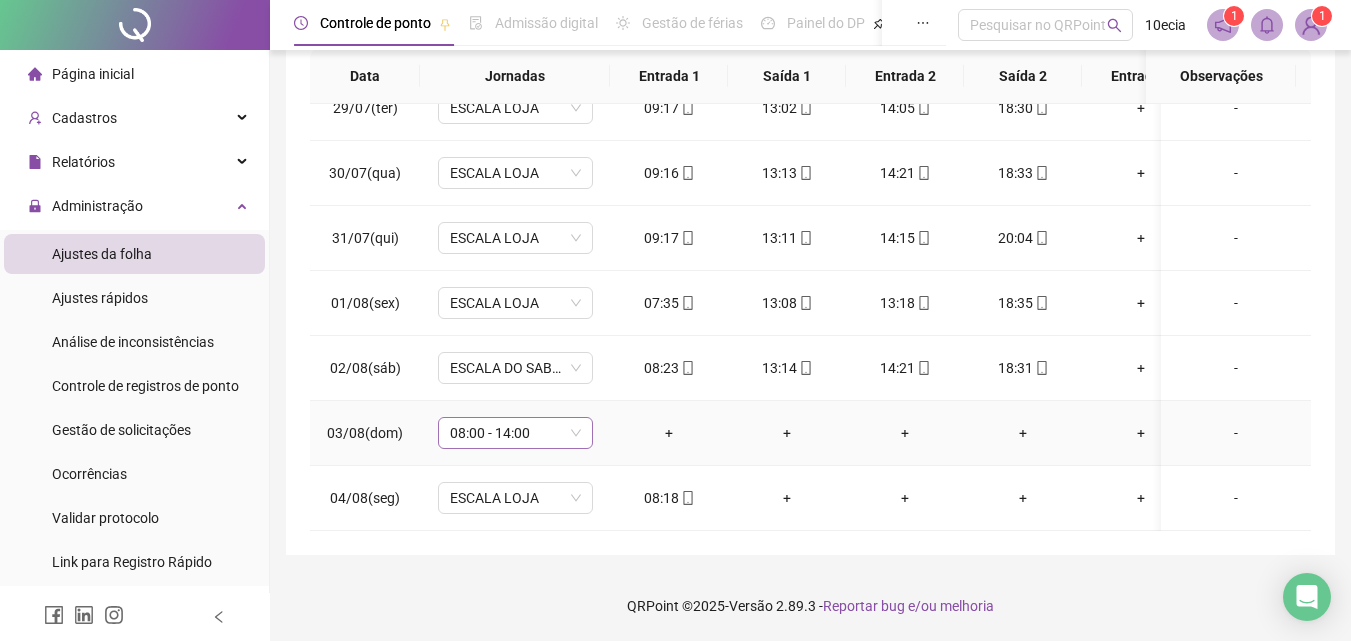 click on "08:00 - 14:00" at bounding box center (515, 433) 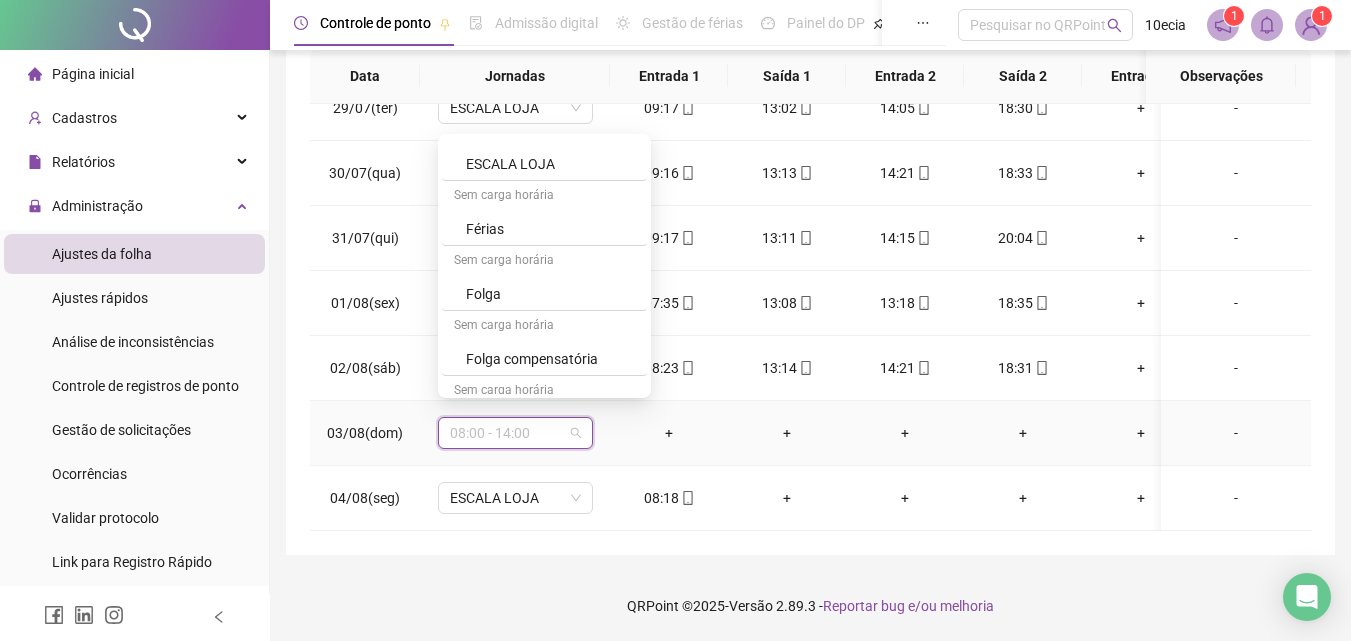 scroll, scrollTop: 700, scrollLeft: 0, axis: vertical 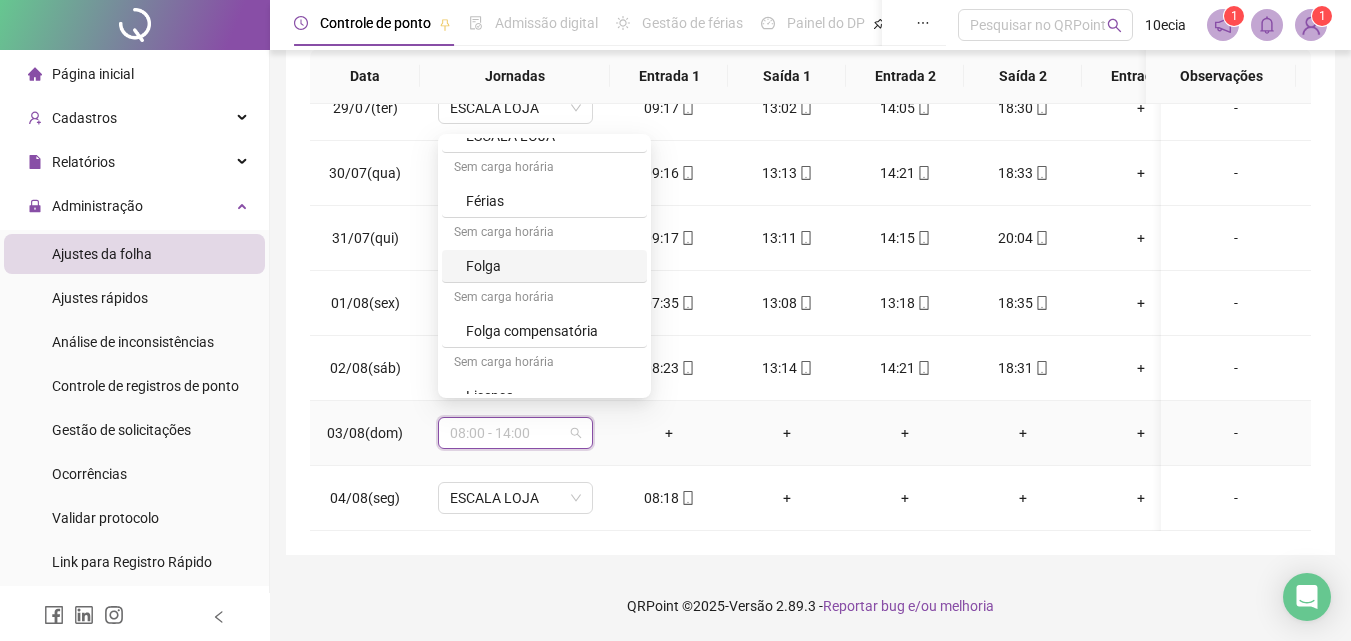 click on "Folga" at bounding box center [550, 266] 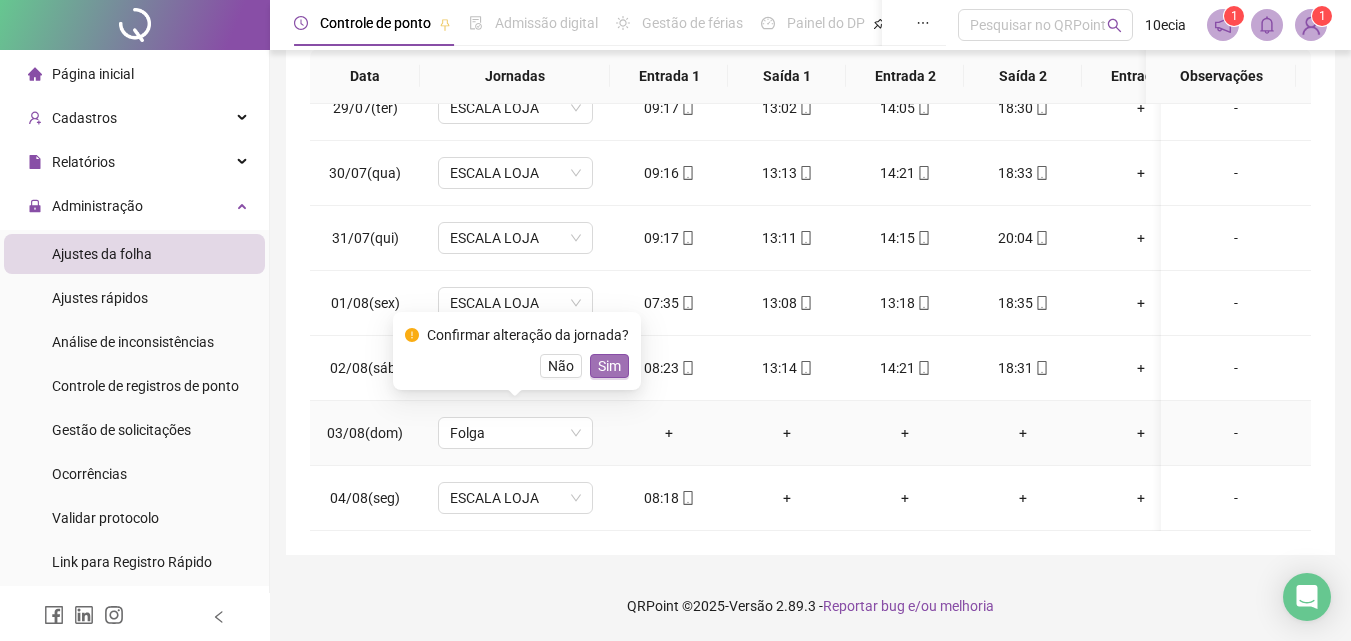 click on "Sim" at bounding box center [609, 366] 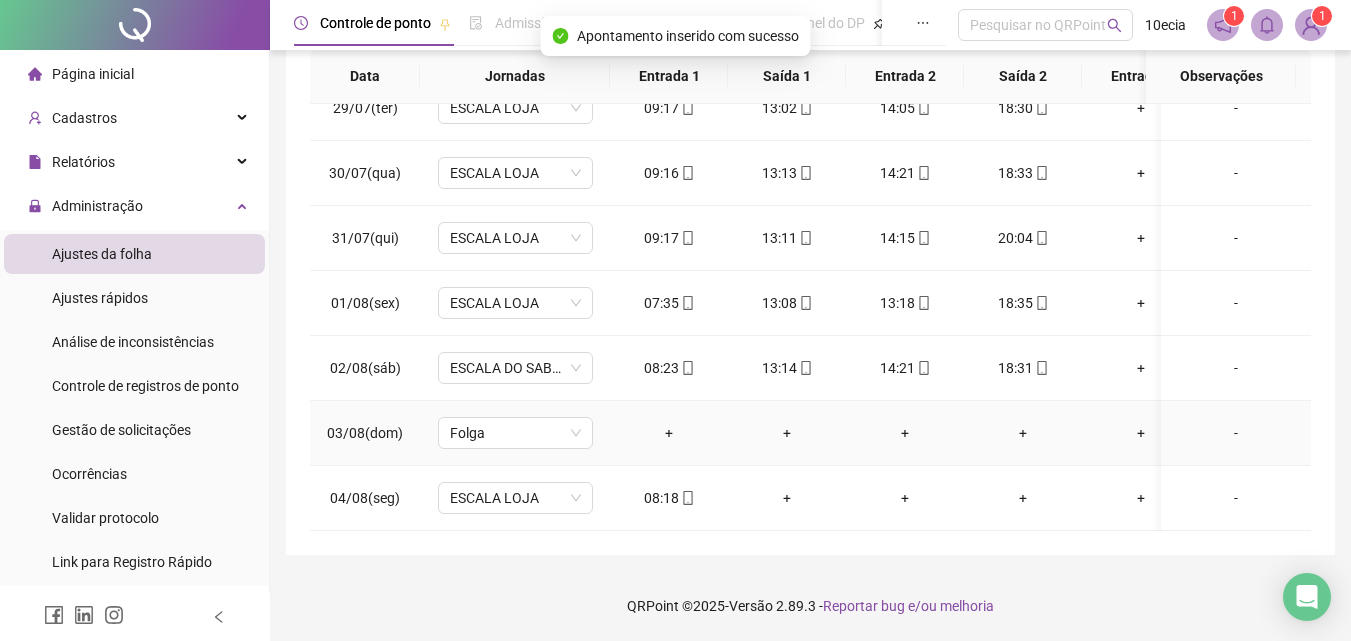 click on "-" at bounding box center [1236, 433] 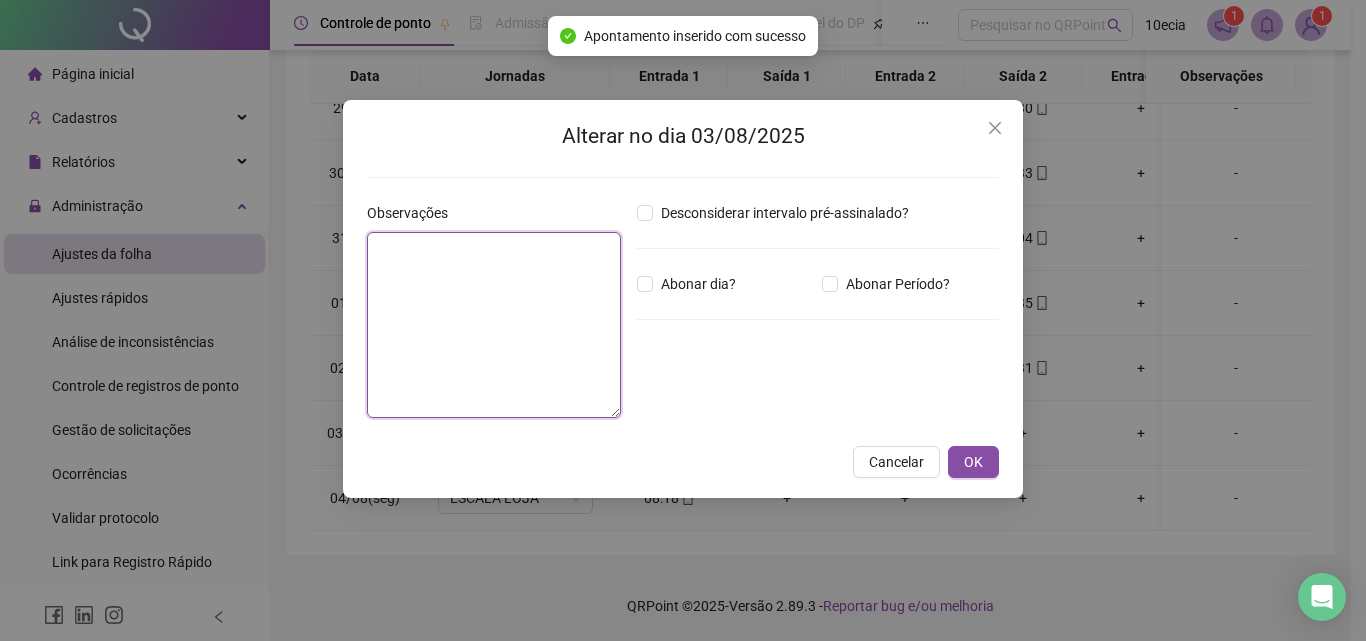 click at bounding box center [494, 325] 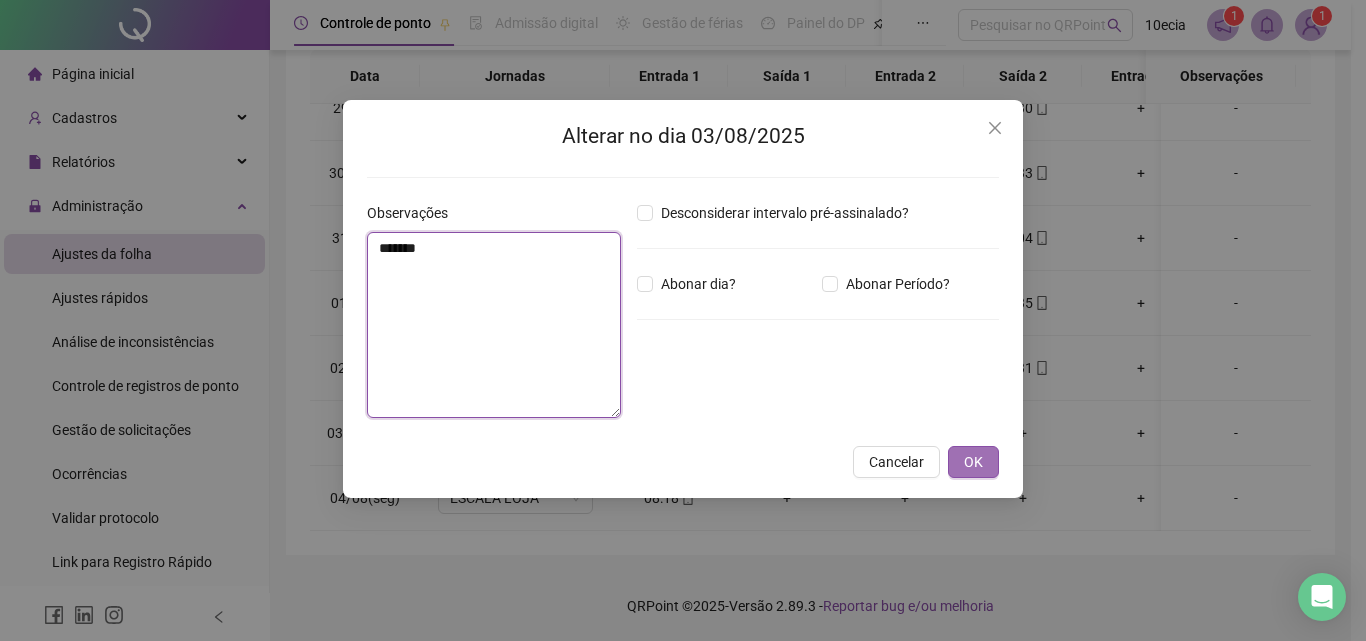 type on "*******" 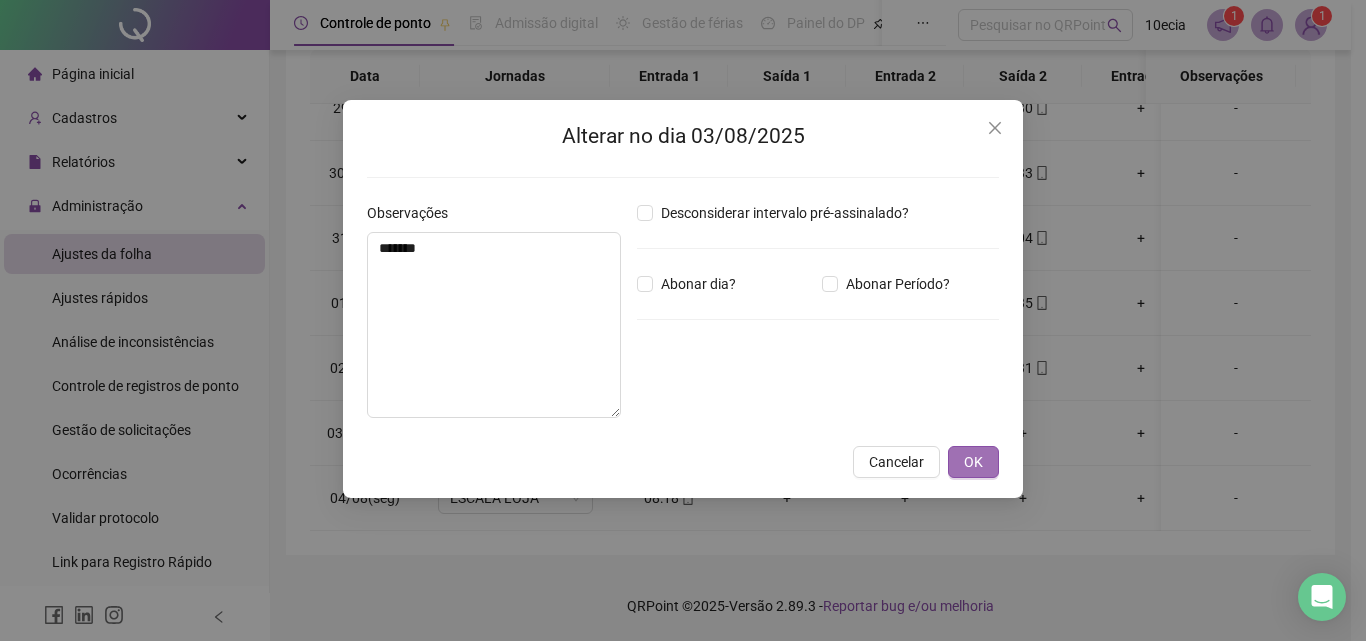 click on "OK" at bounding box center [973, 462] 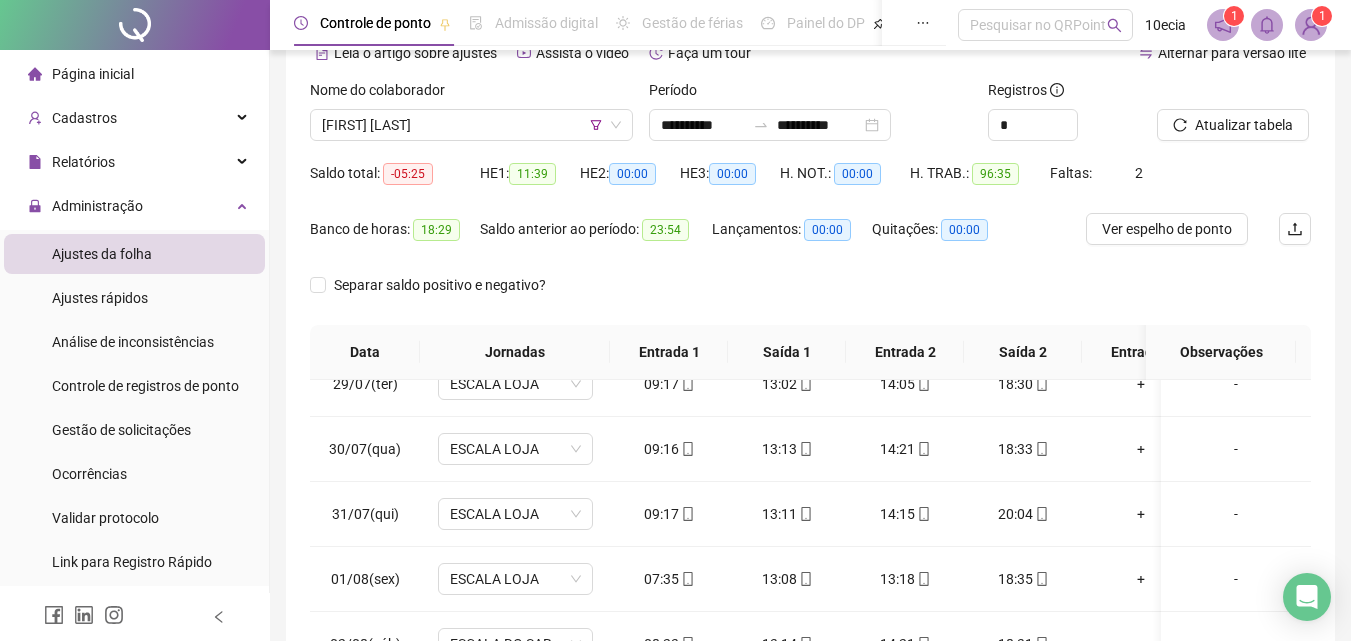 scroll, scrollTop: 81, scrollLeft: 0, axis: vertical 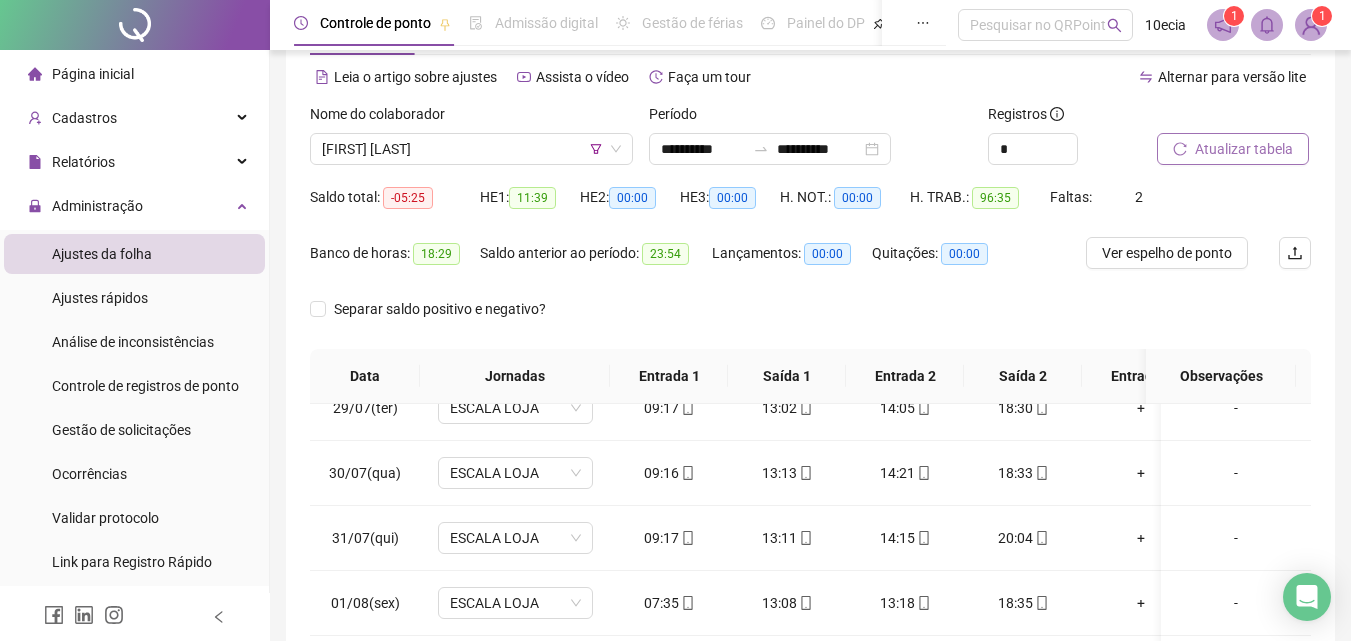 click on "Atualizar tabela" at bounding box center [1244, 149] 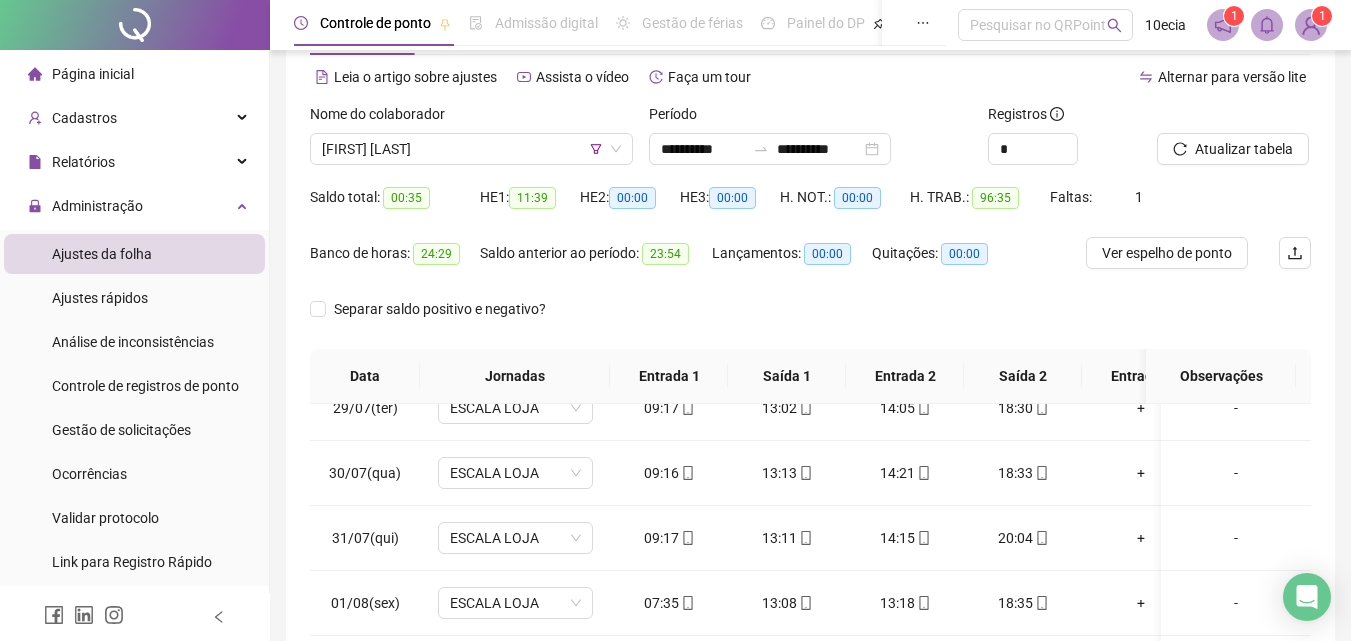 drag, startPoint x: 1201, startPoint y: 153, endPoint x: 354, endPoint y: 106, distance: 848.30304 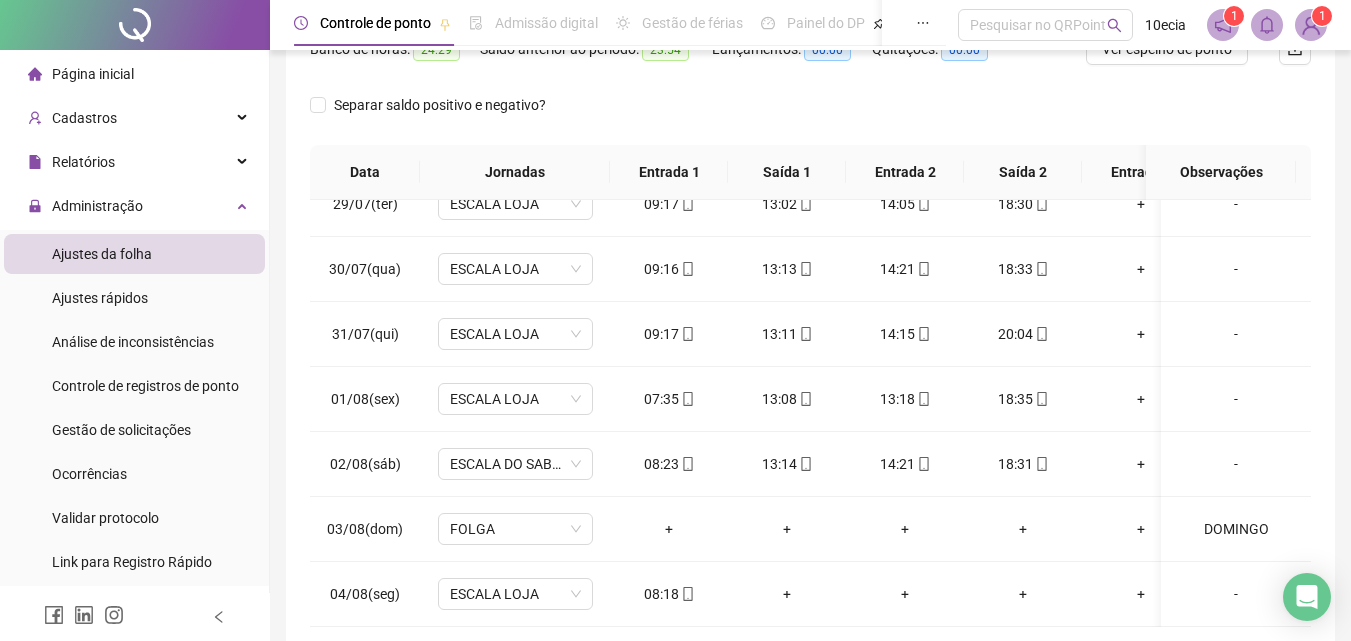 scroll, scrollTop: 381, scrollLeft: 0, axis: vertical 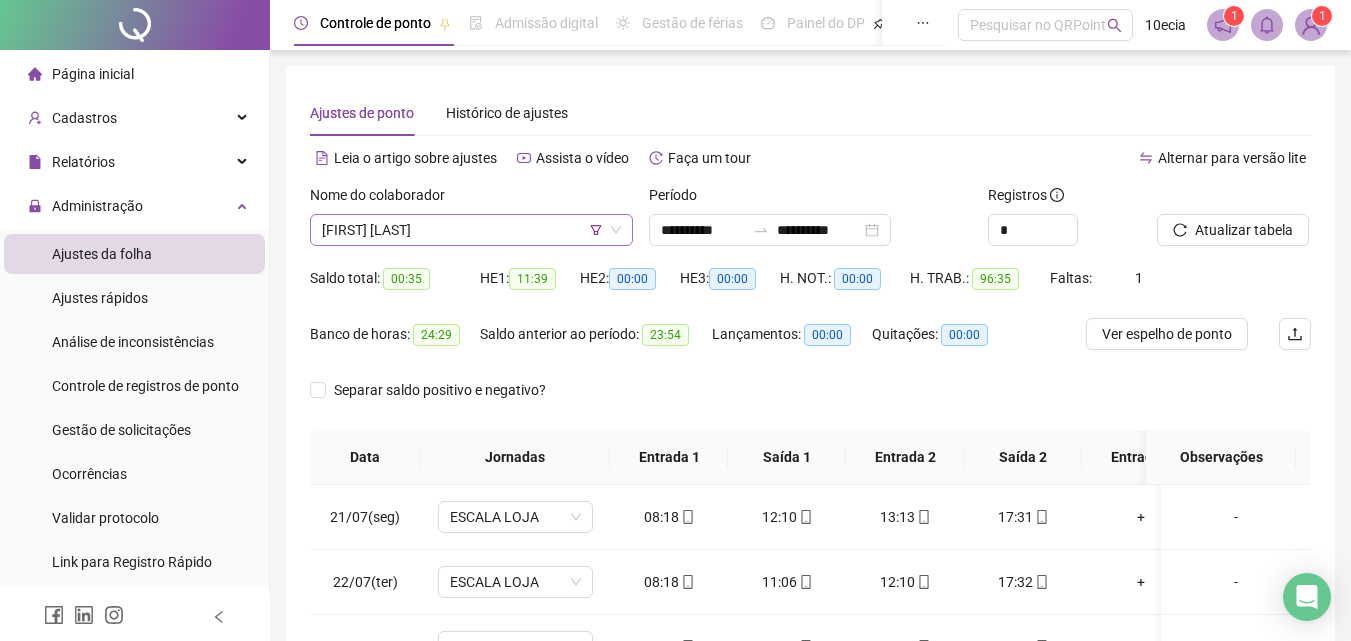 click on "[FIRST] [LAST]" at bounding box center (471, 230) 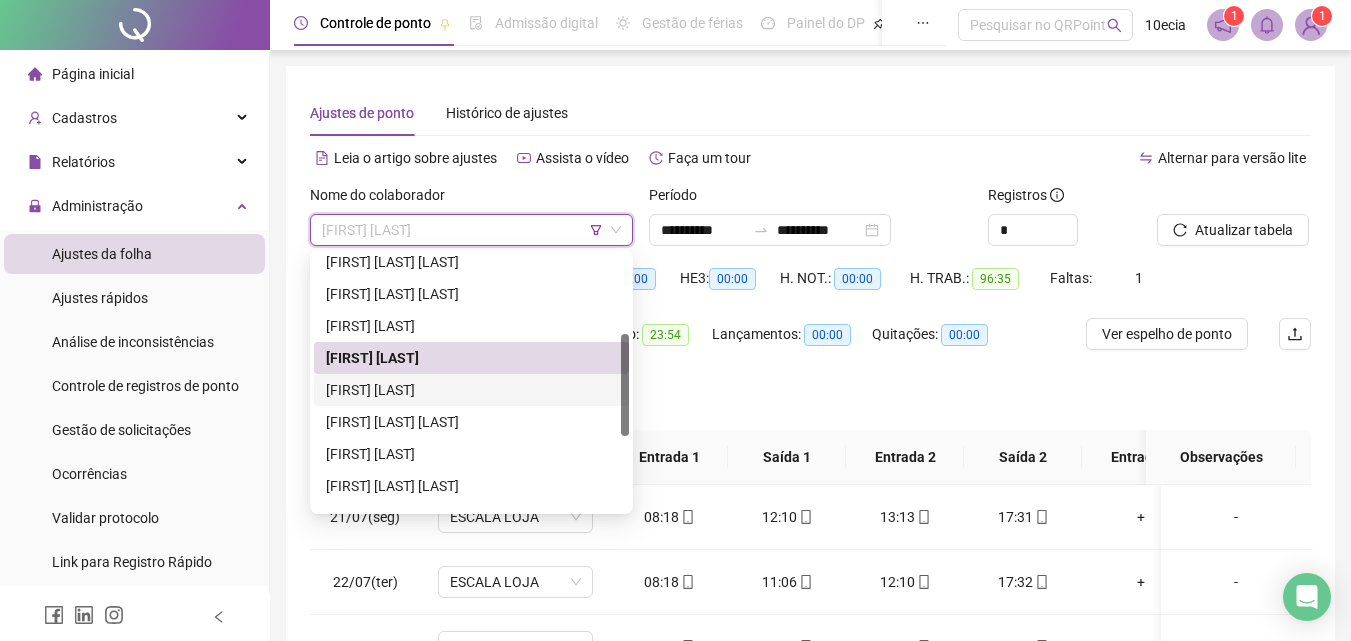 click on "[FIRST] [LAST]" at bounding box center [471, 390] 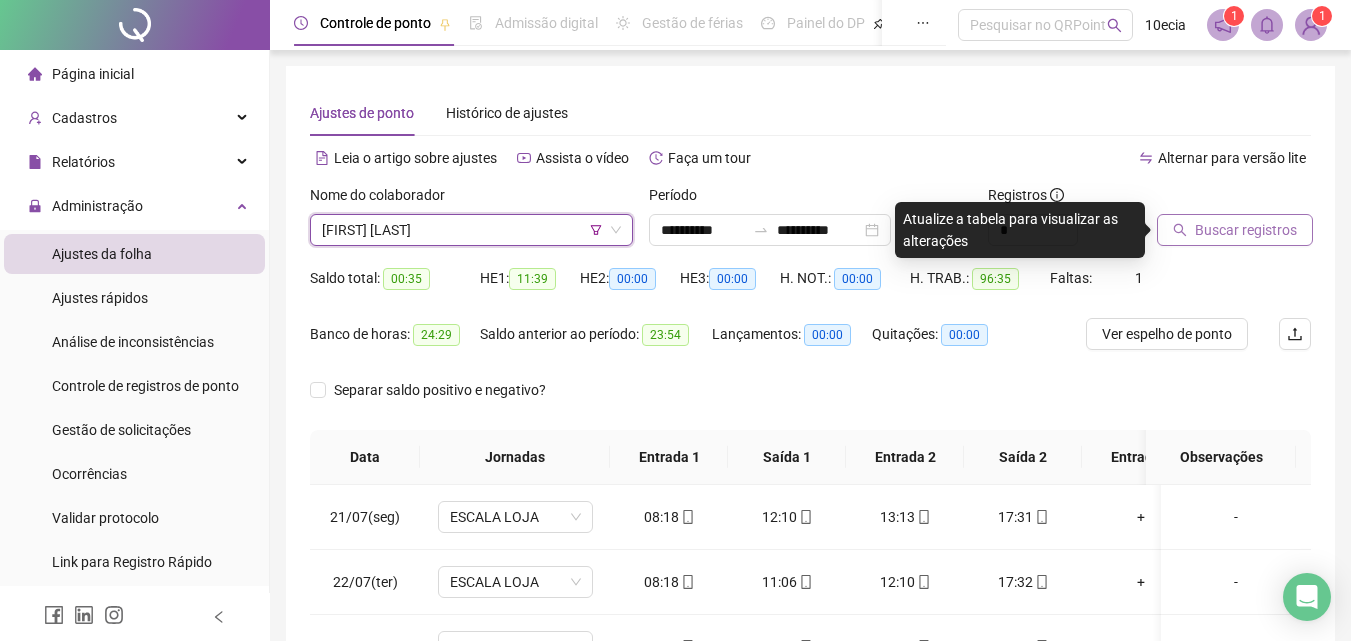 click on "Buscar registros" at bounding box center (1235, 230) 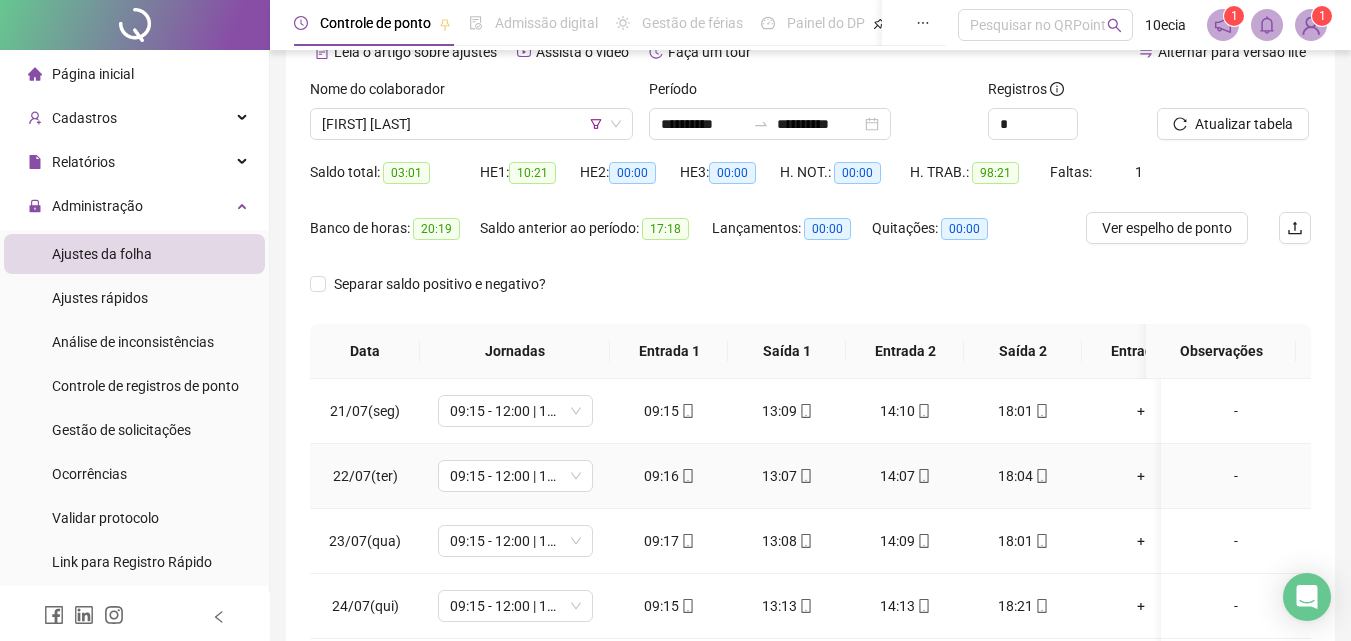 scroll, scrollTop: 300, scrollLeft: 0, axis: vertical 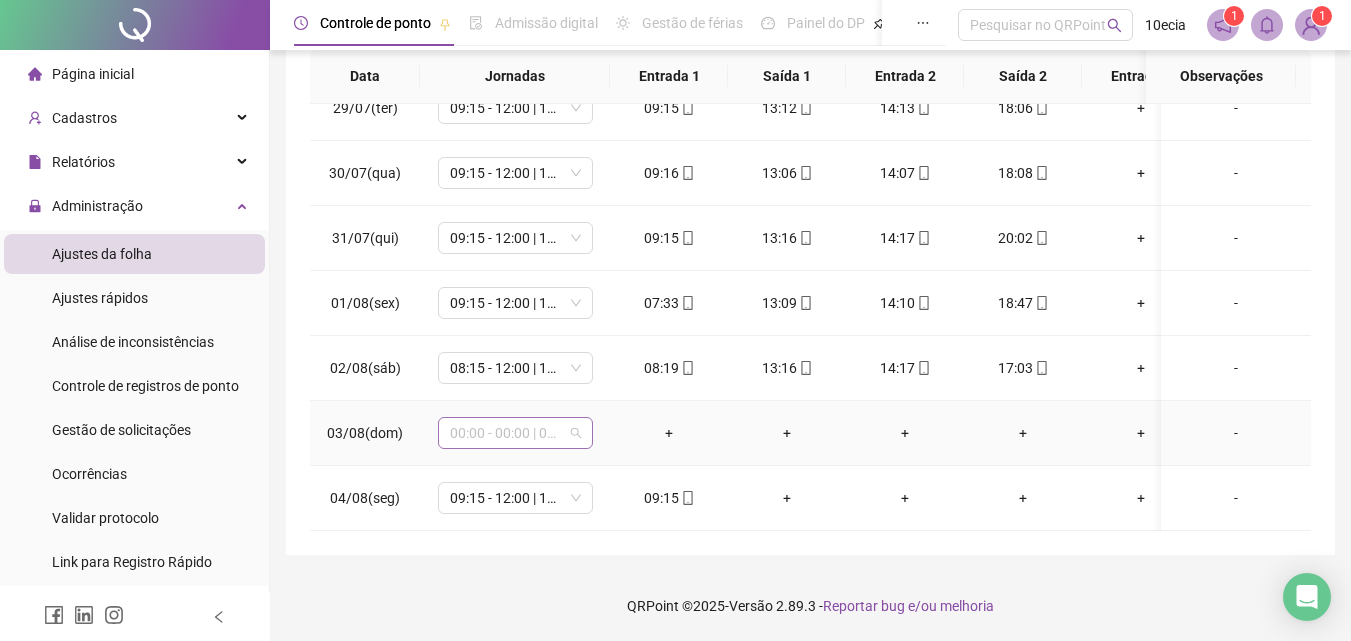 drag, startPoint x: 509, startPoint y: 422, endPoint x: 522, endPoint y: 404, distance: 22.203604 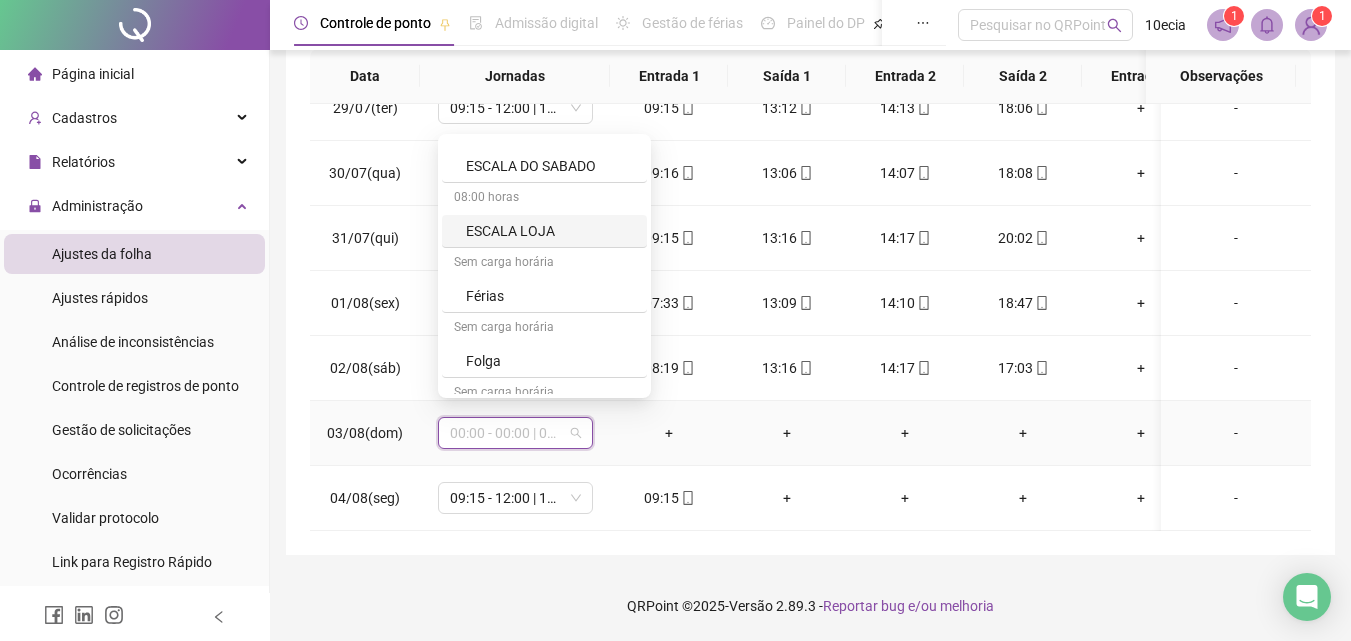 scroll, scrollTop: 700, scrollLeft: 0, axis: vertical 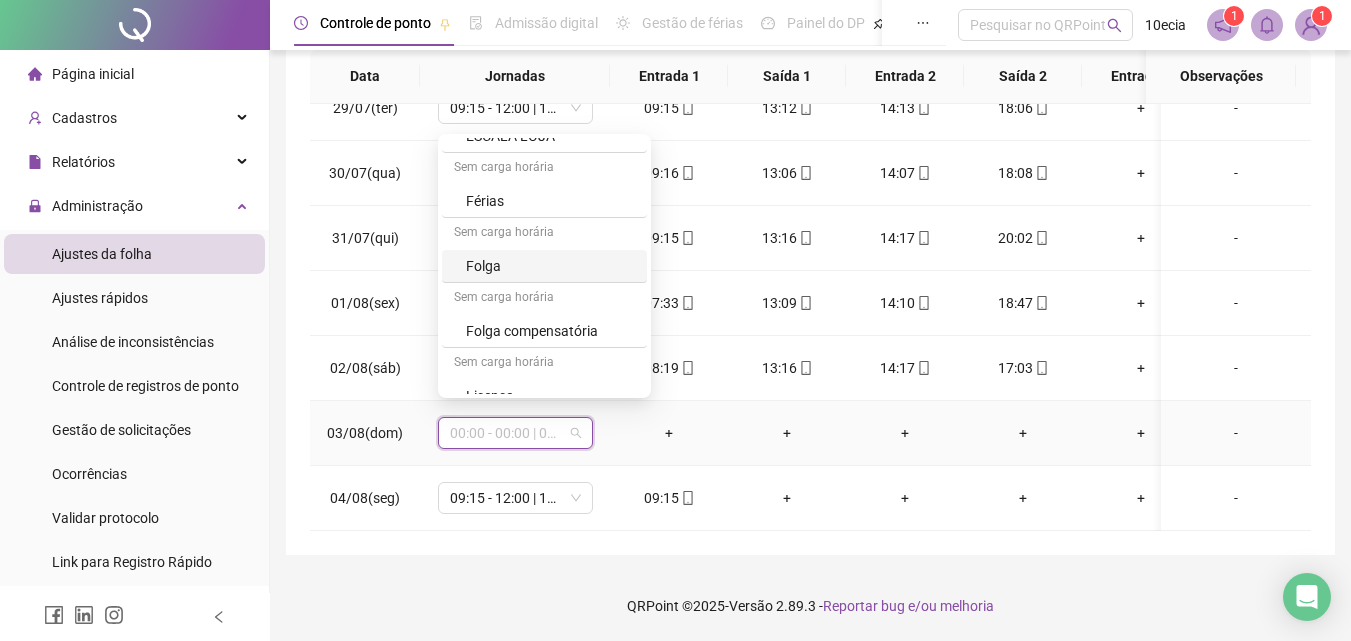 click on "Folga" at bounding box center [550, 266] 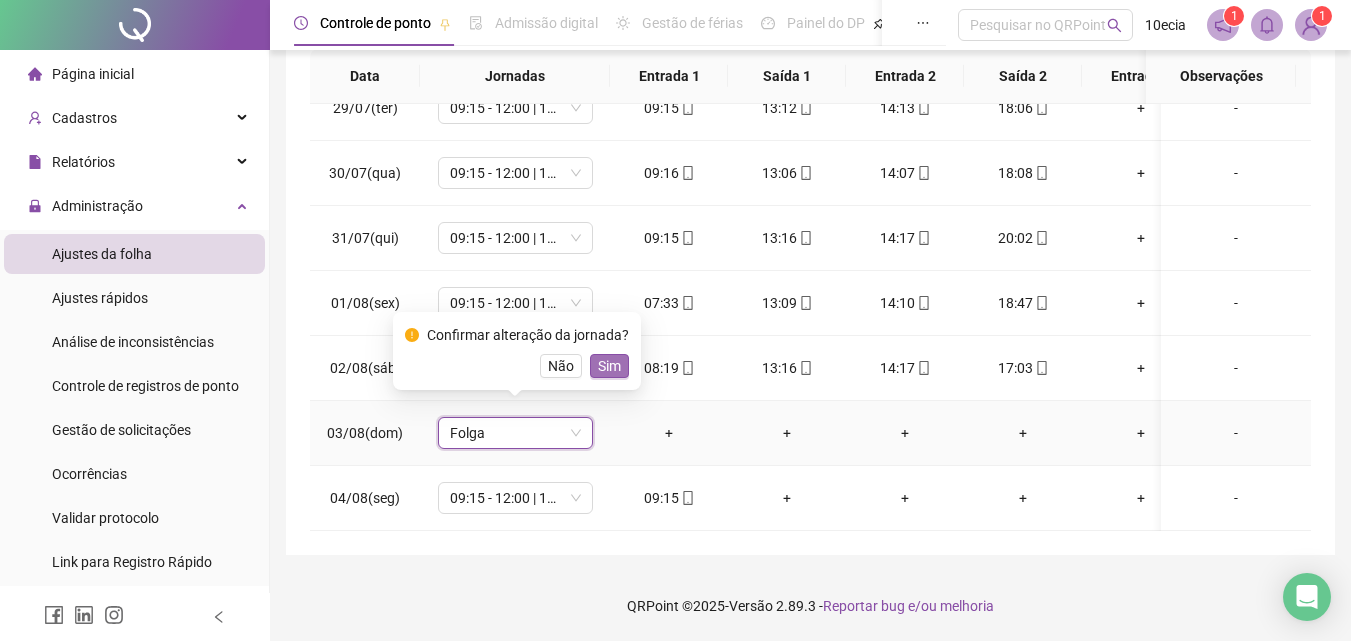 click on "Sim" at bounding box center (609, 366) 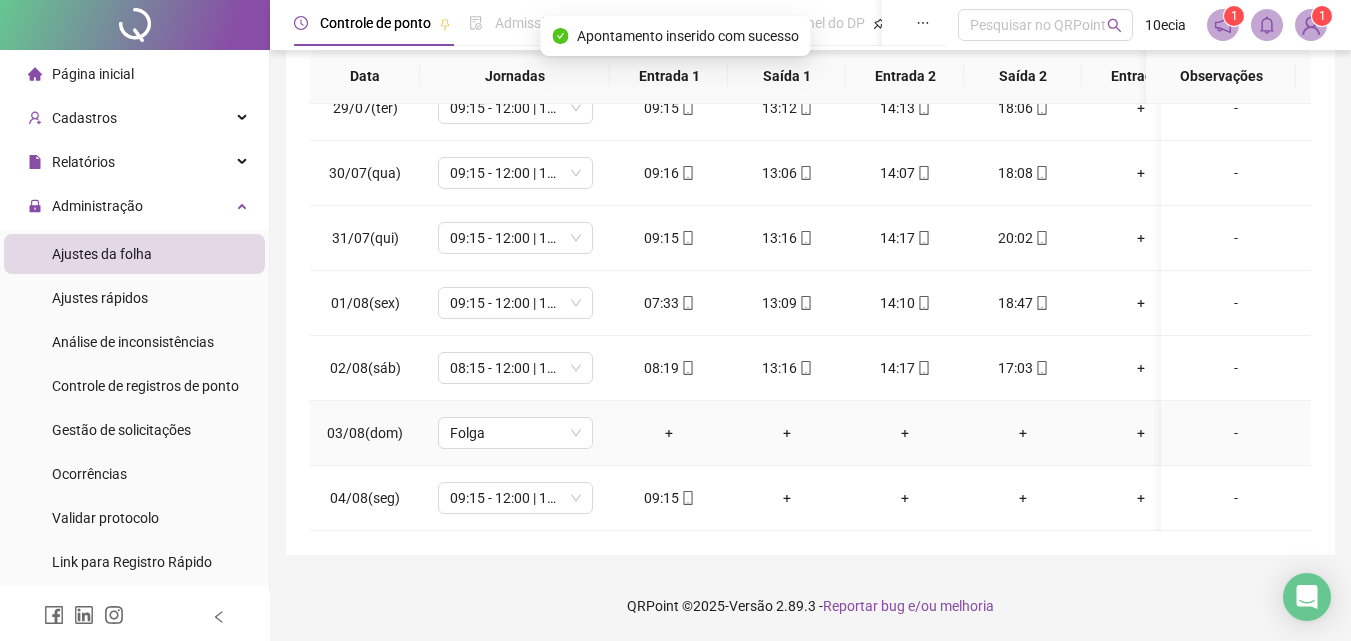 click on "-" at bounding box center [1236, 433] 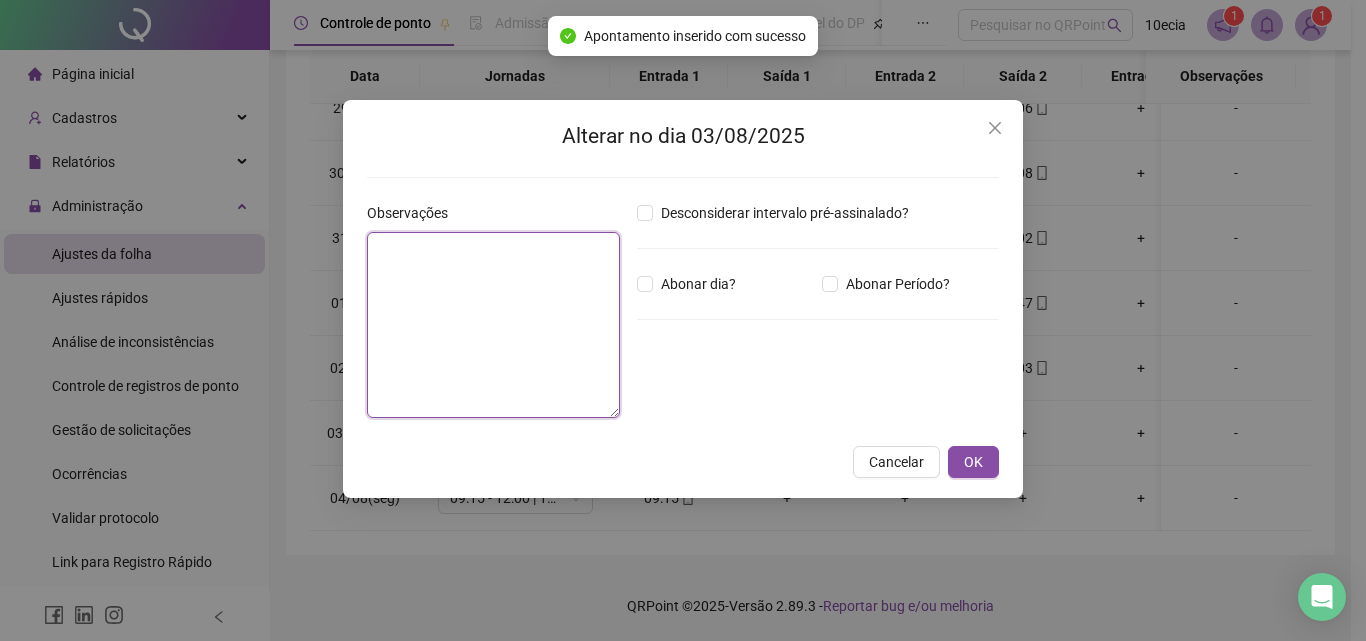 click at bounding box center [493, 325] 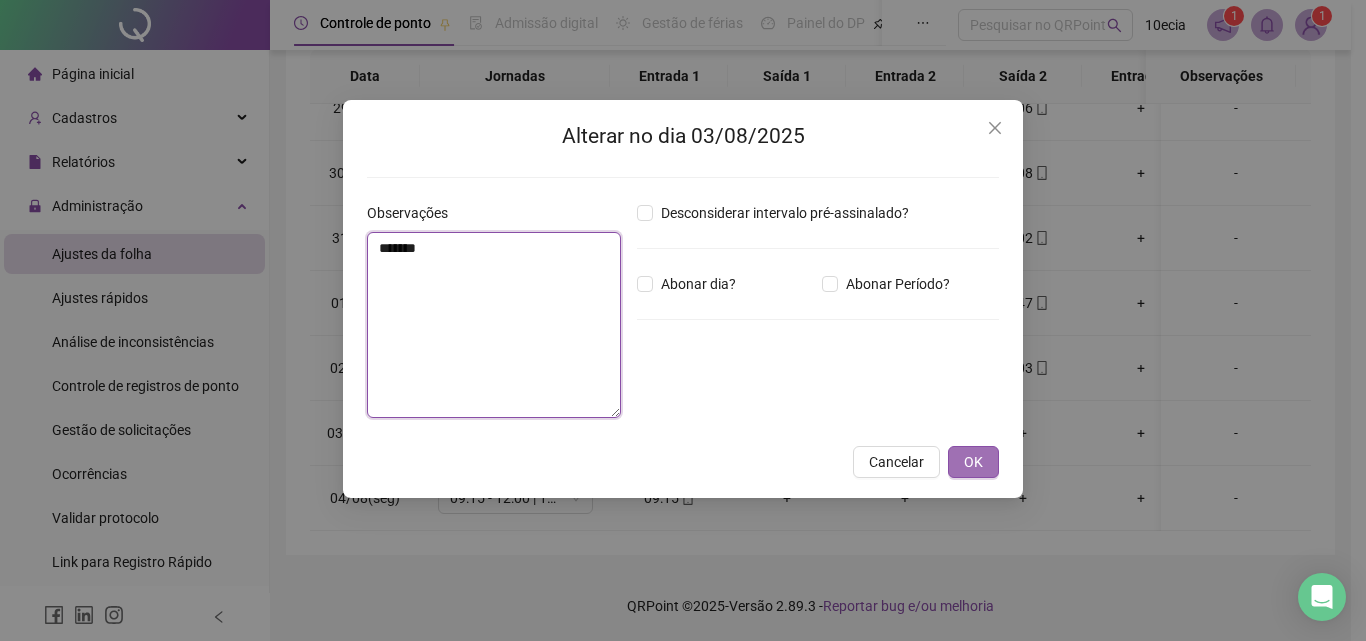 type on "*******" 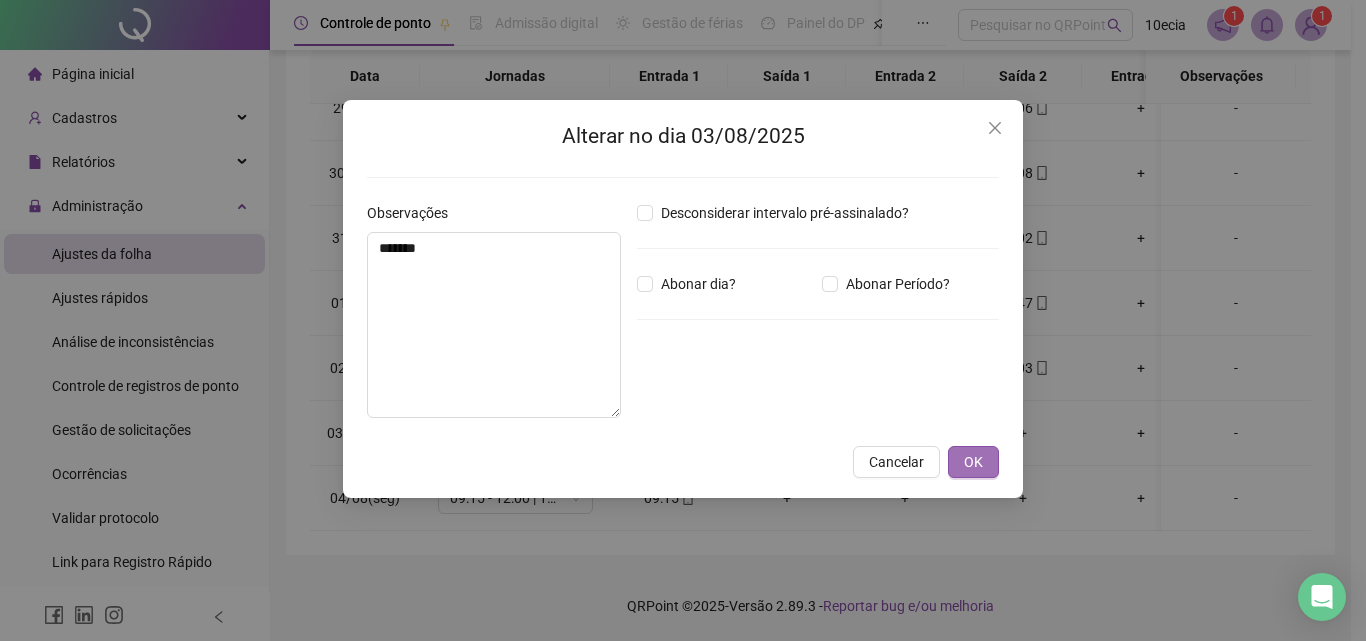 click on "OK" at bounding box center [973, 462] 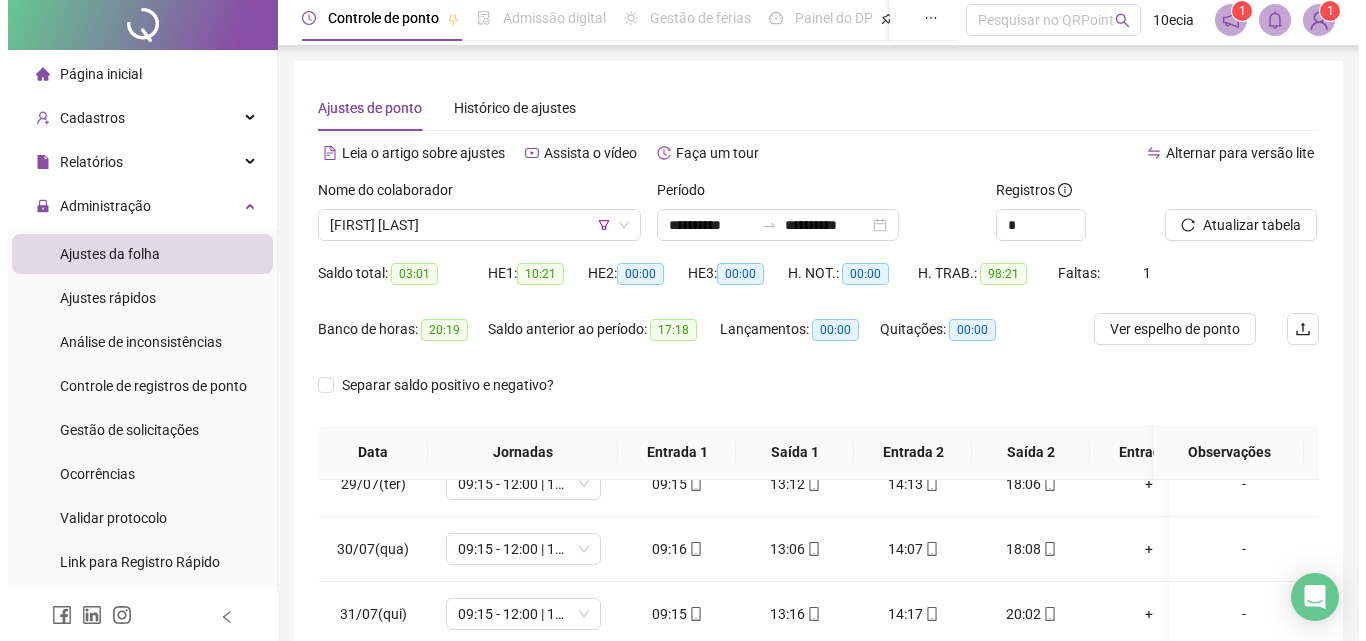 scroll, scrollTop: 0, scrollLeft: 0, axis: both 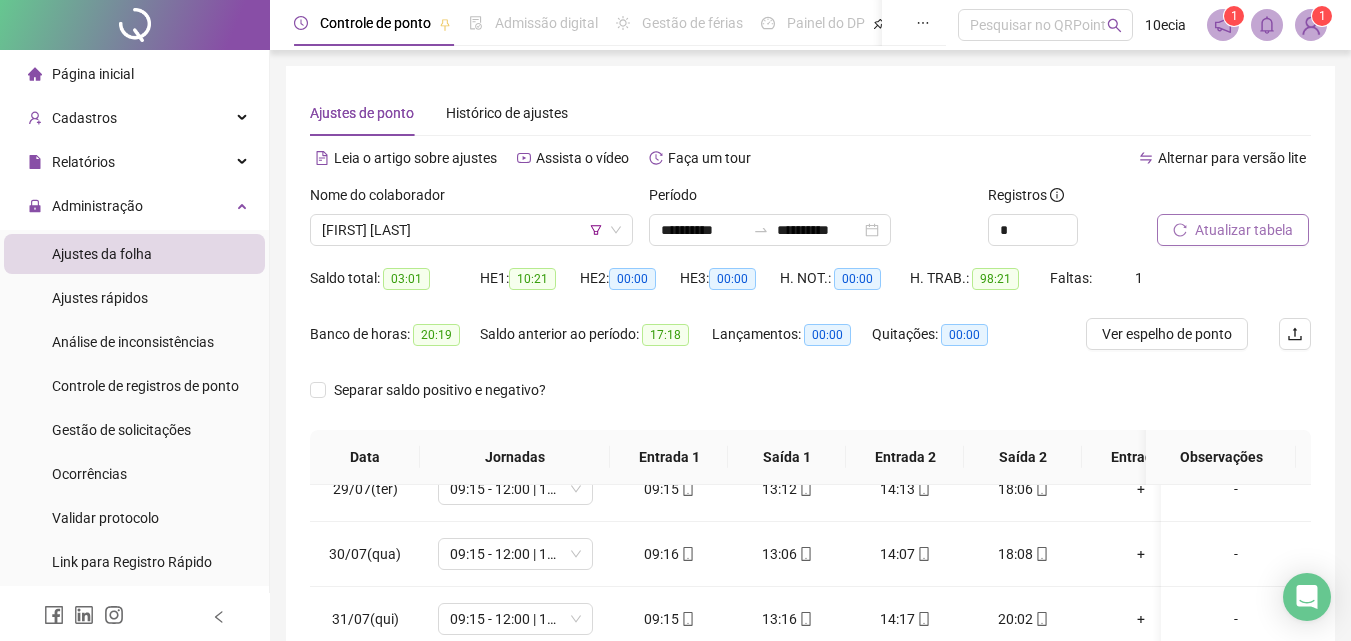 click on "Atualizar tabela" at bounding box center (1244, 230) 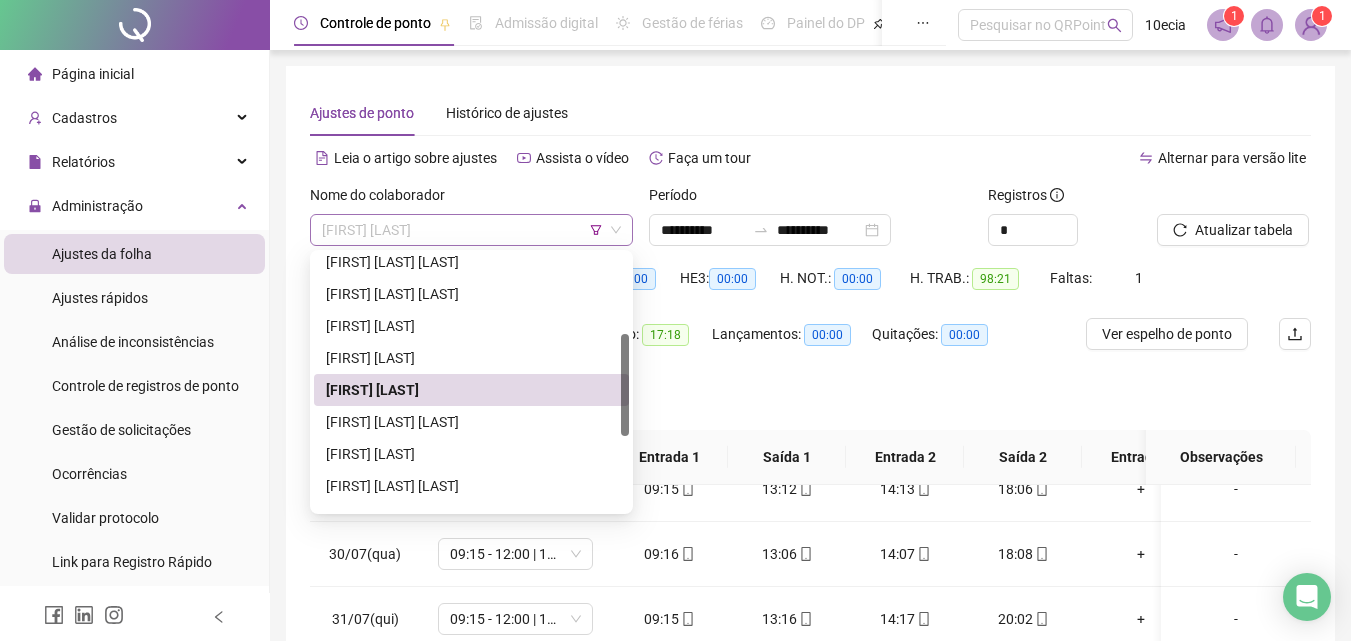 click on "[FIRST] [LAST]" at bounding box center (471, 230) 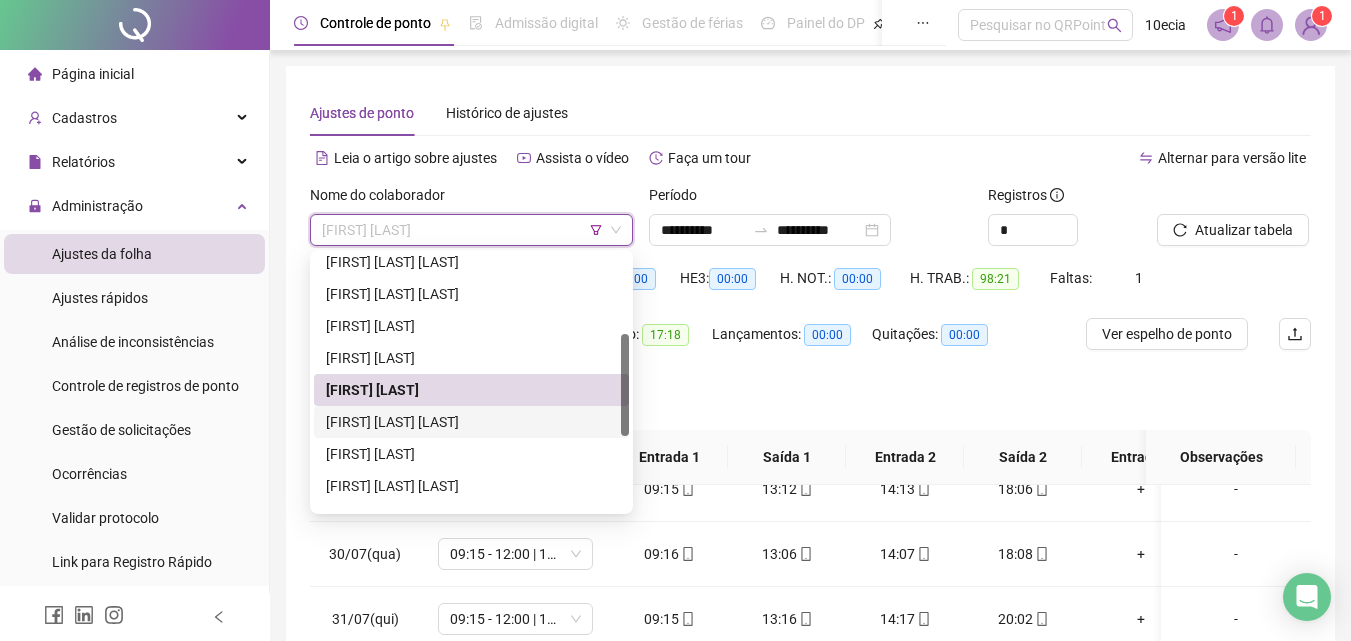click on "[FIRST] [LAST] [LAST]" at bounding box center [471, 422] 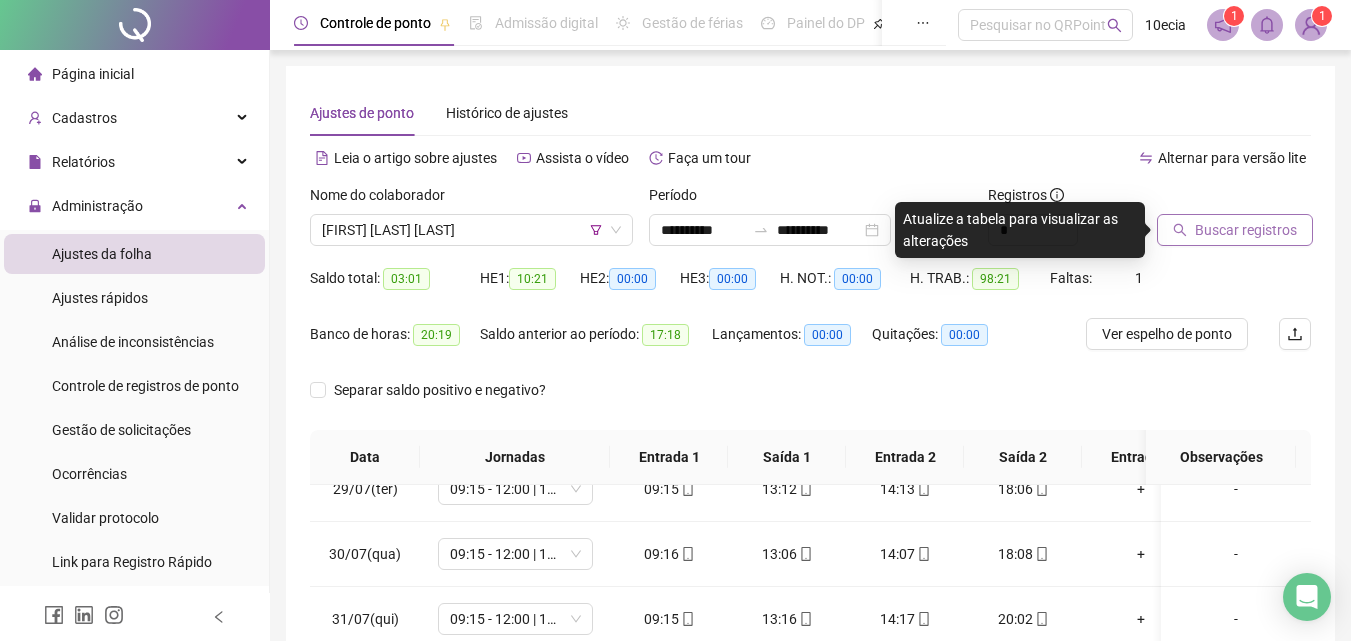 click on "Buscar registros" at bounding box center [1246, 230] 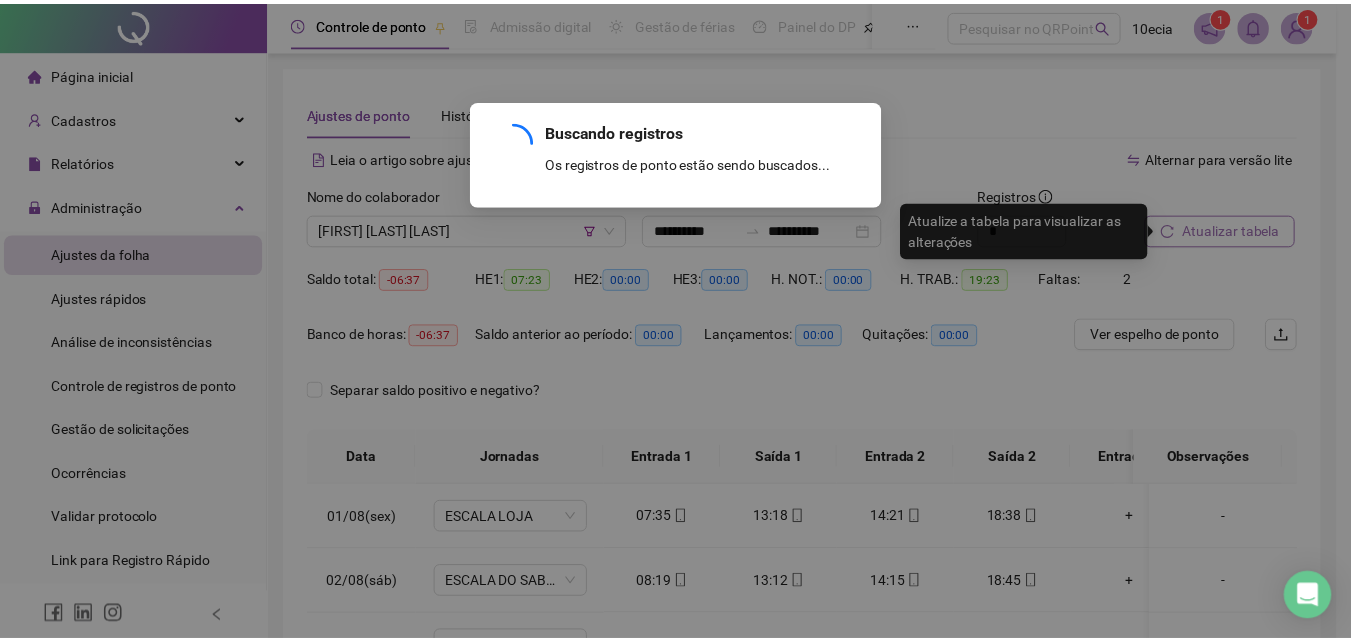scroll, scrollTop: 0, scrollLeft: 0, axis: both 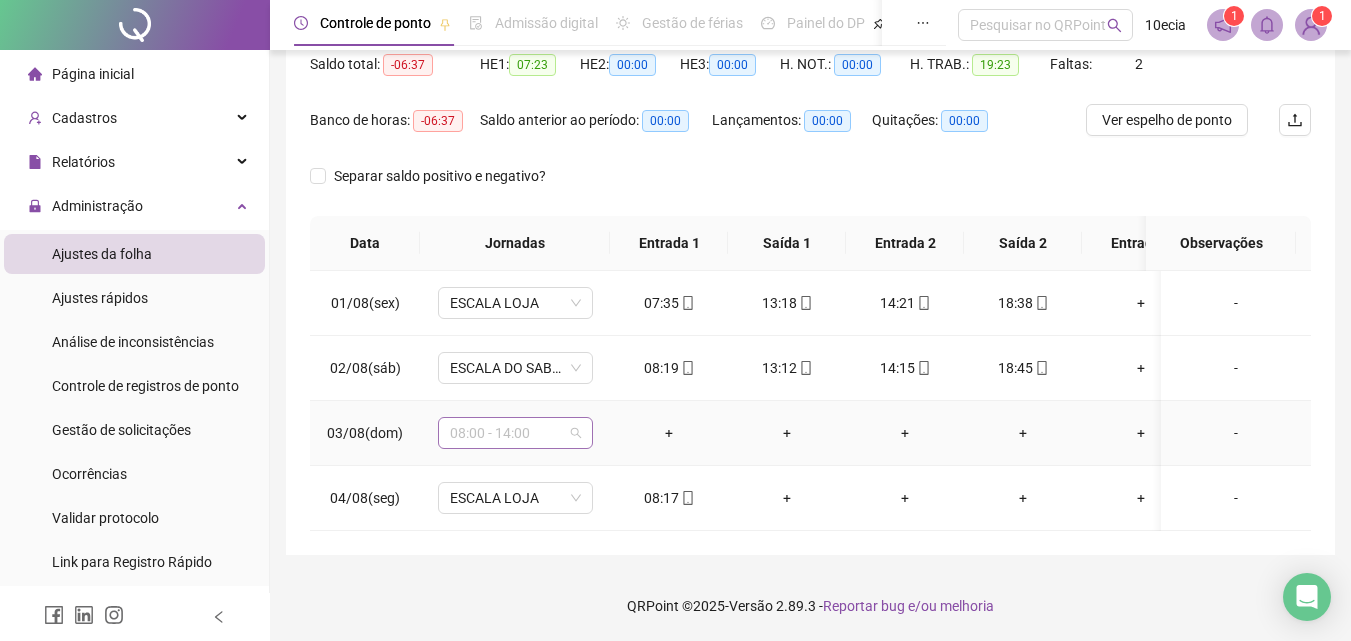 click on "08:00 - 14:00" at bounding box center [515, 433] 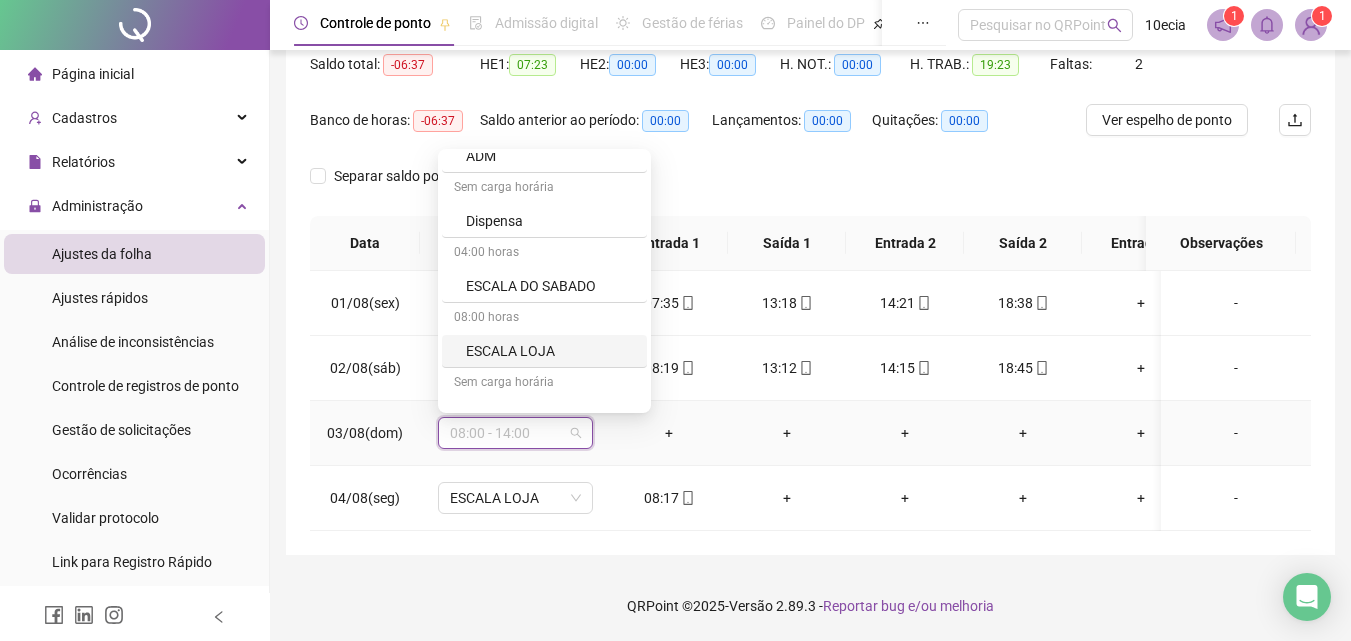 scroll, scrollTop: 700, scrollLeft: 0, axis: vertical 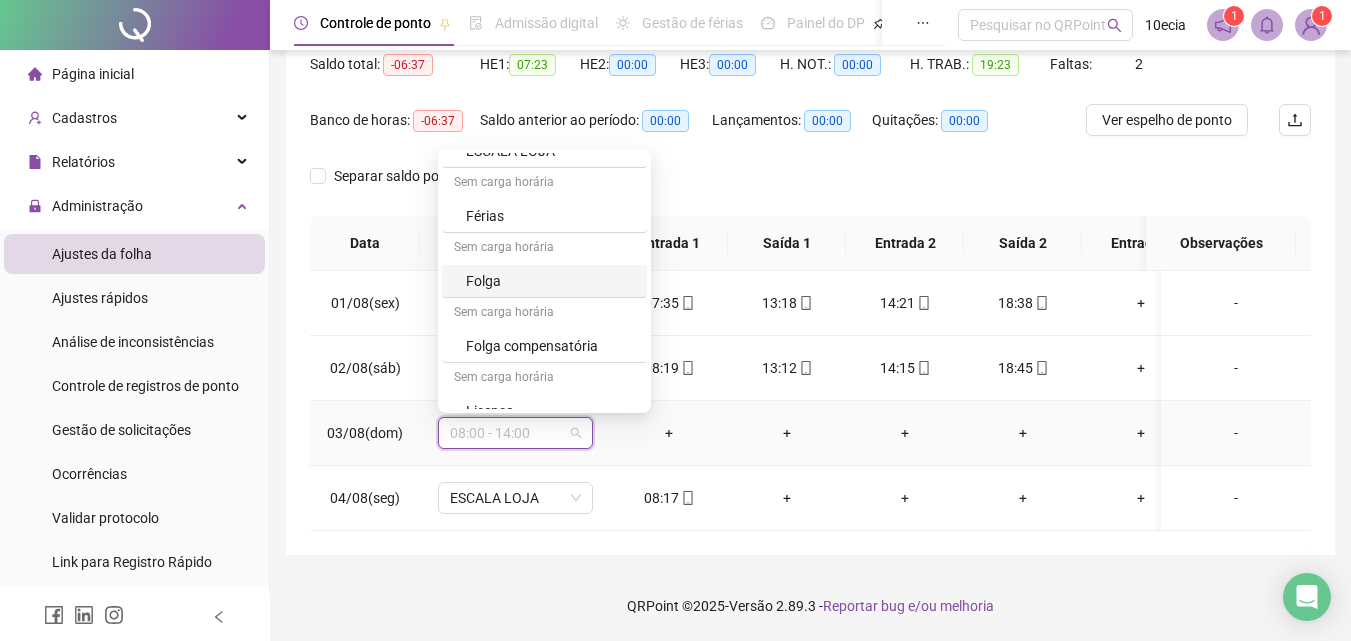click on "Folga" at bounding box center [550, 281] 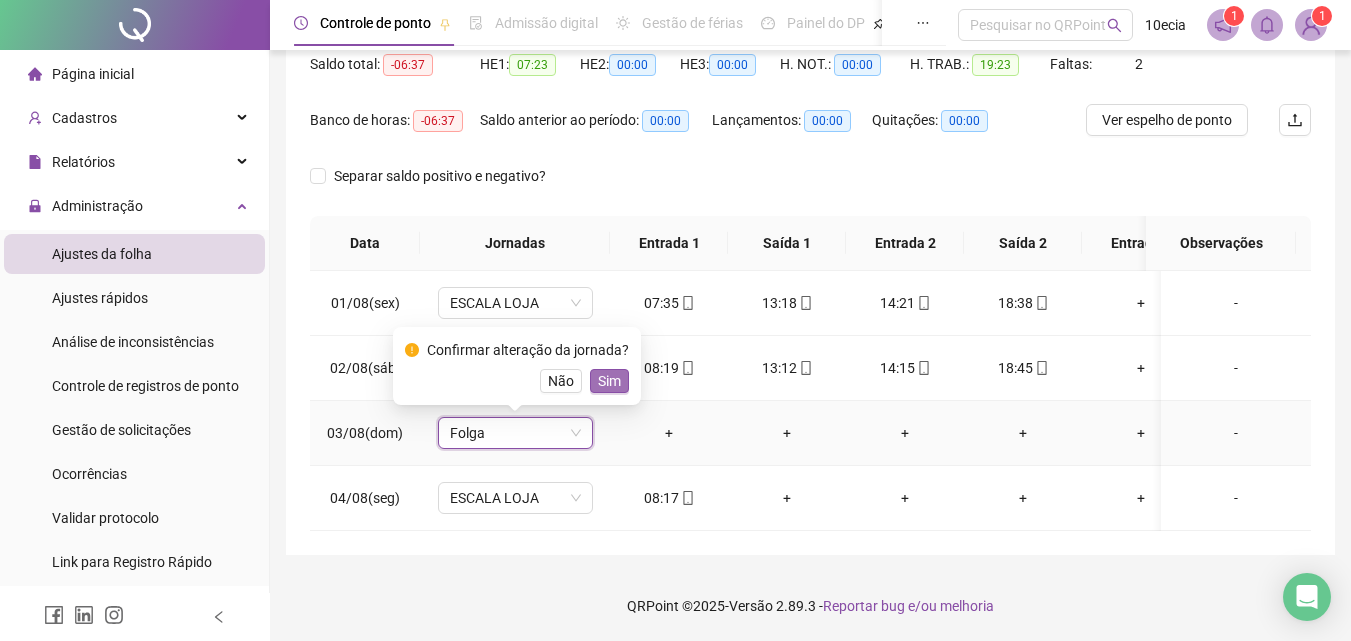 click on "Sim" at bounding box center (609, 381) 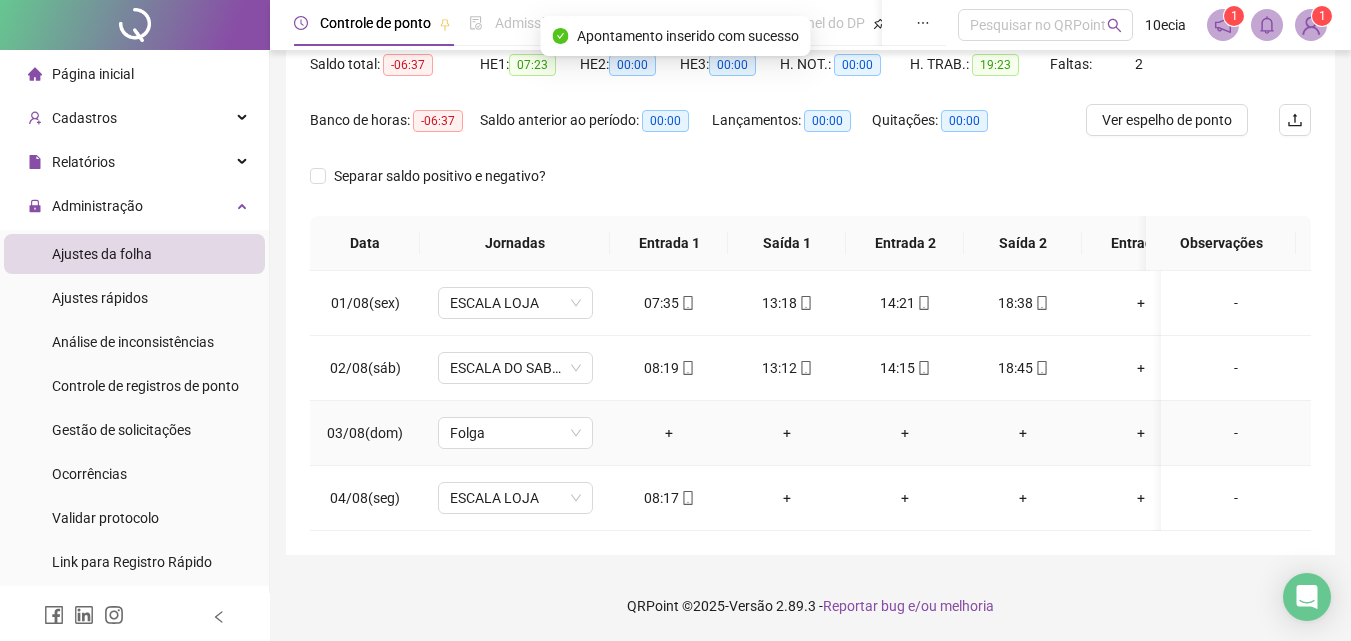 click on "-" at bounding box center (1236, 433) 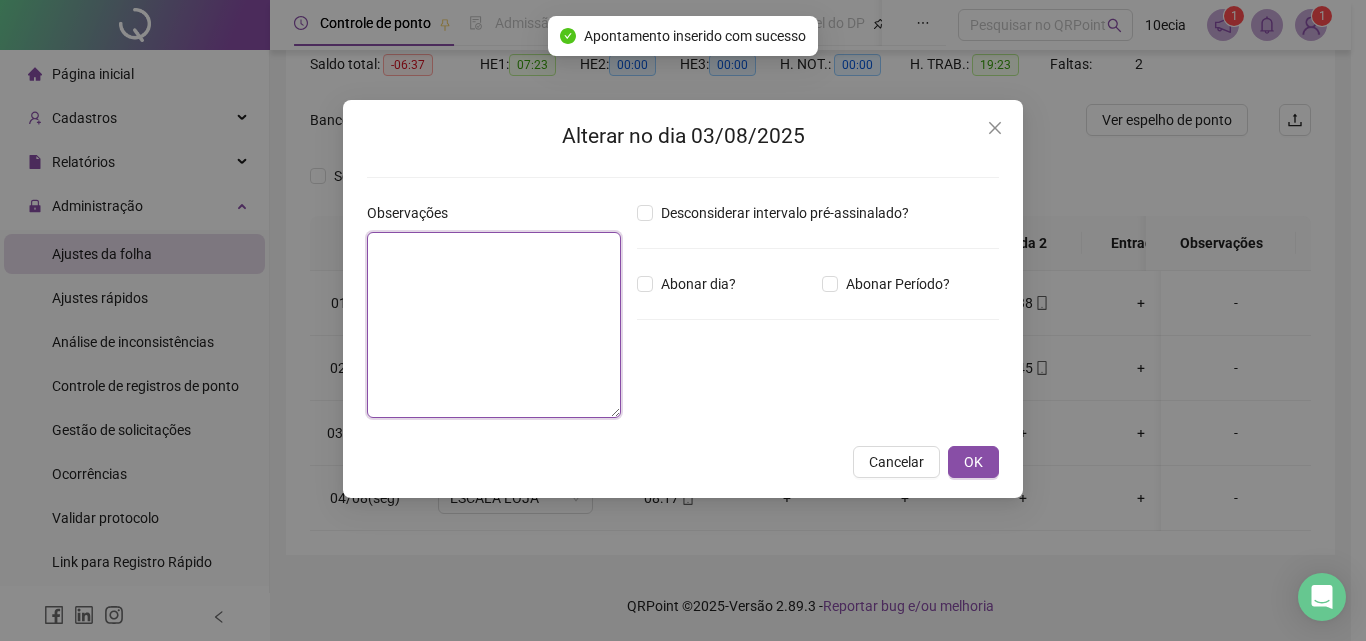 click at bounding box center [494, 325] 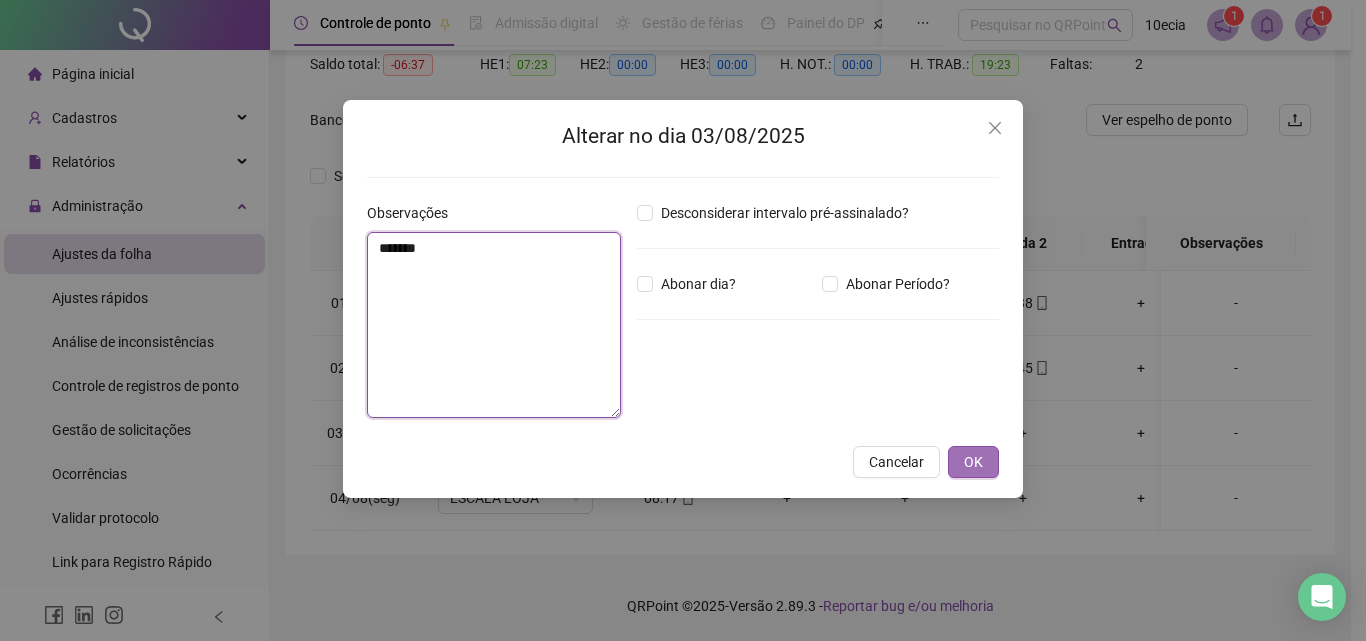 type on "*******" 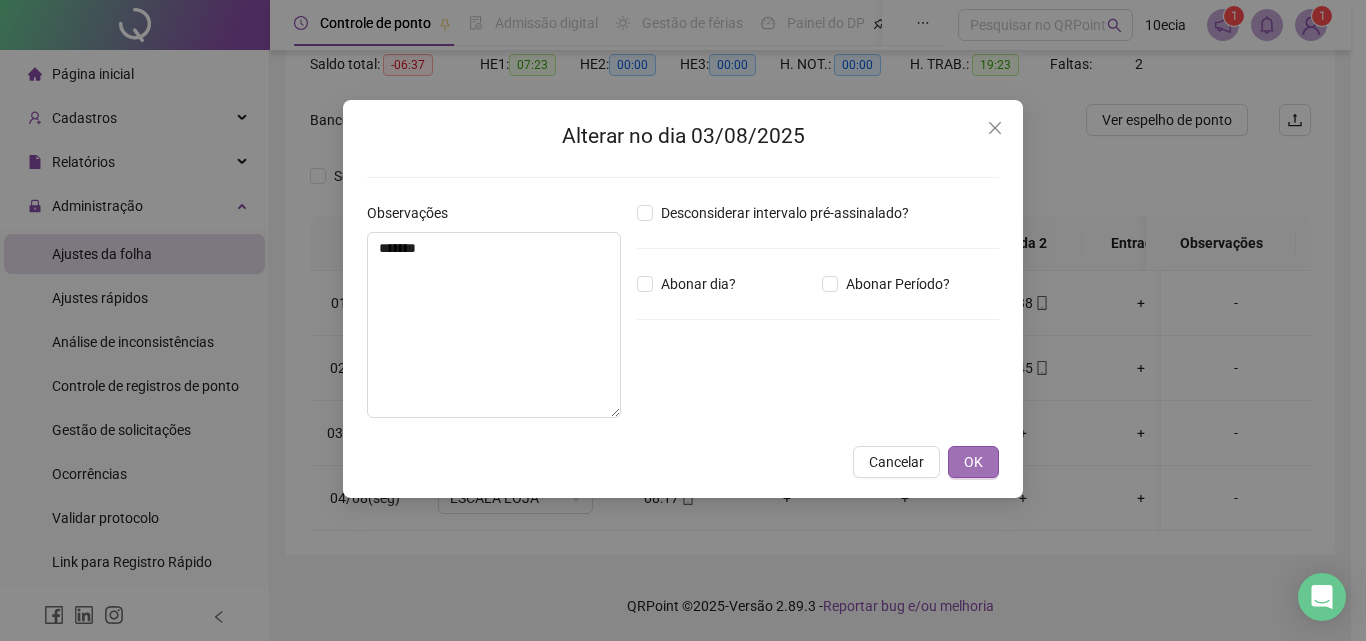 click on "OK" at bounding box center [973, 462] 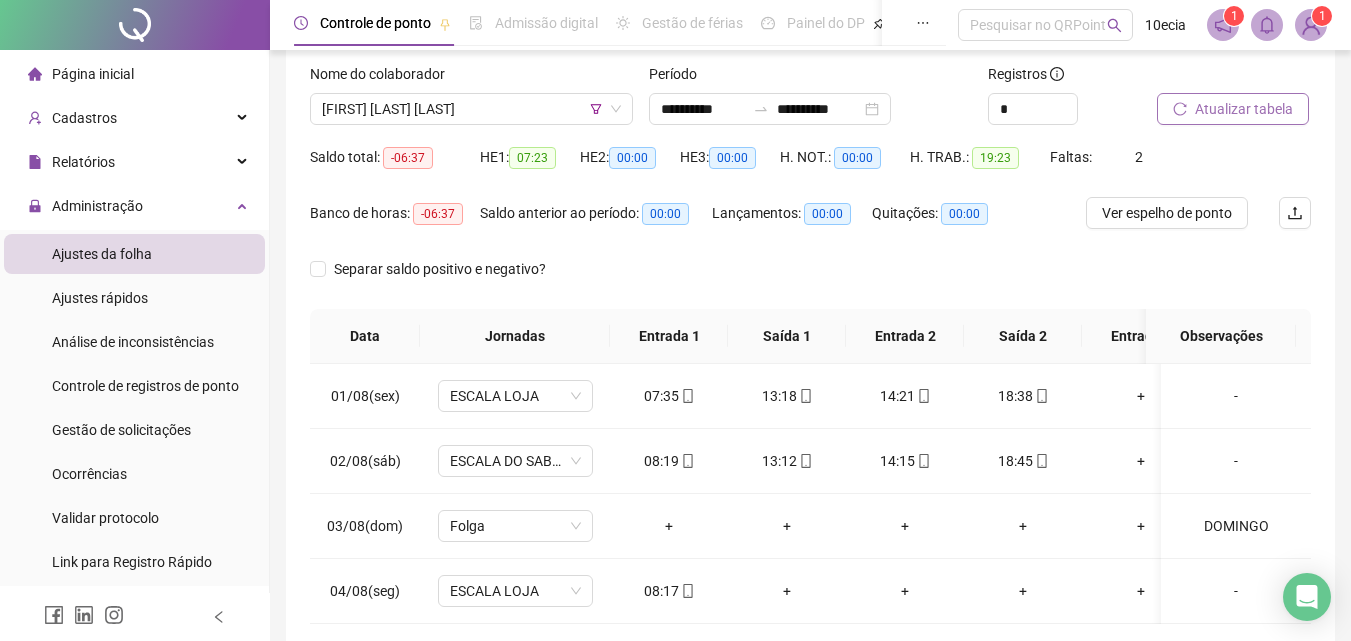 scroll, scrollTop: 0, scrollLeft: 0, axis: both 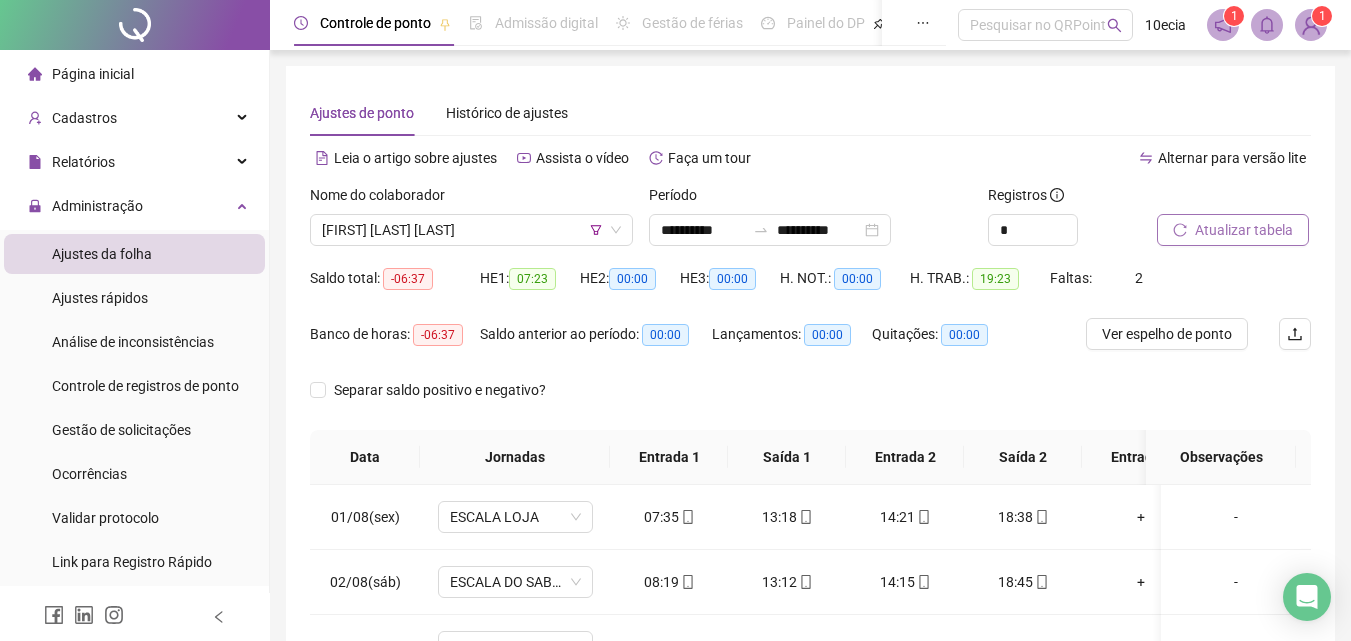 click on "Atualizar tabela" at bounding box center (1244, 230) 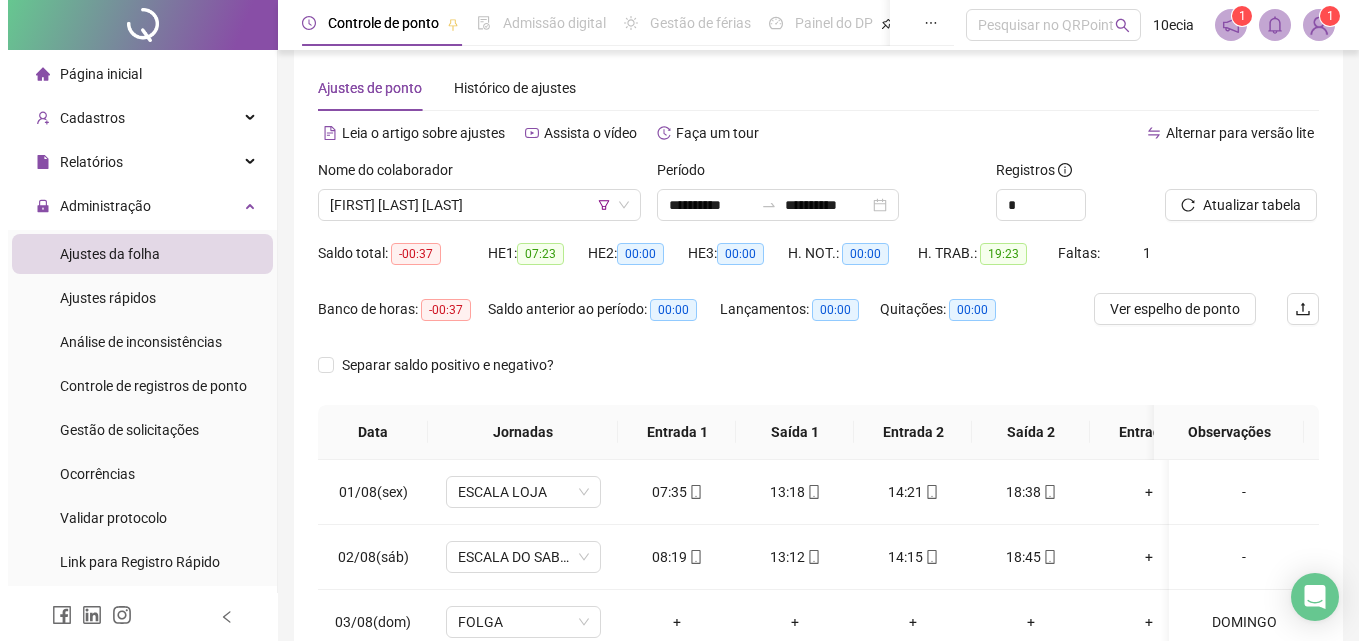 scroll, scrollTop: 0, scrollLeft: 0, axis: both 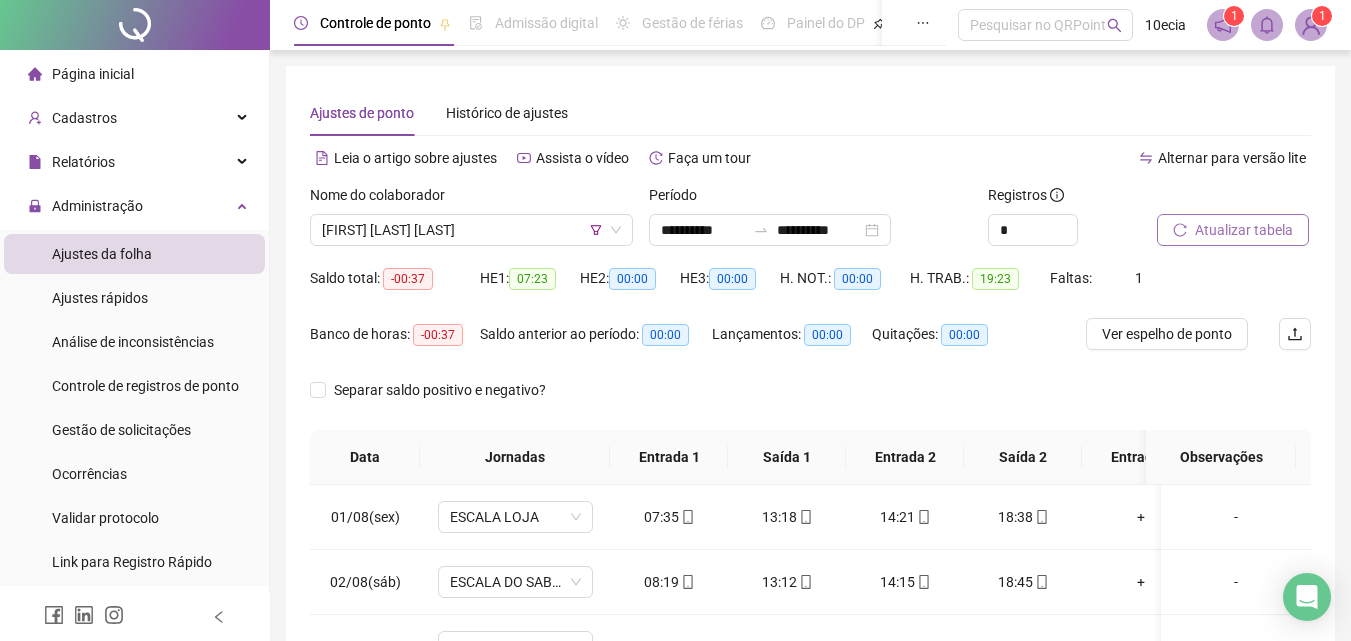 click on "Atualizar tabela" at bounding box center [1244, 230] 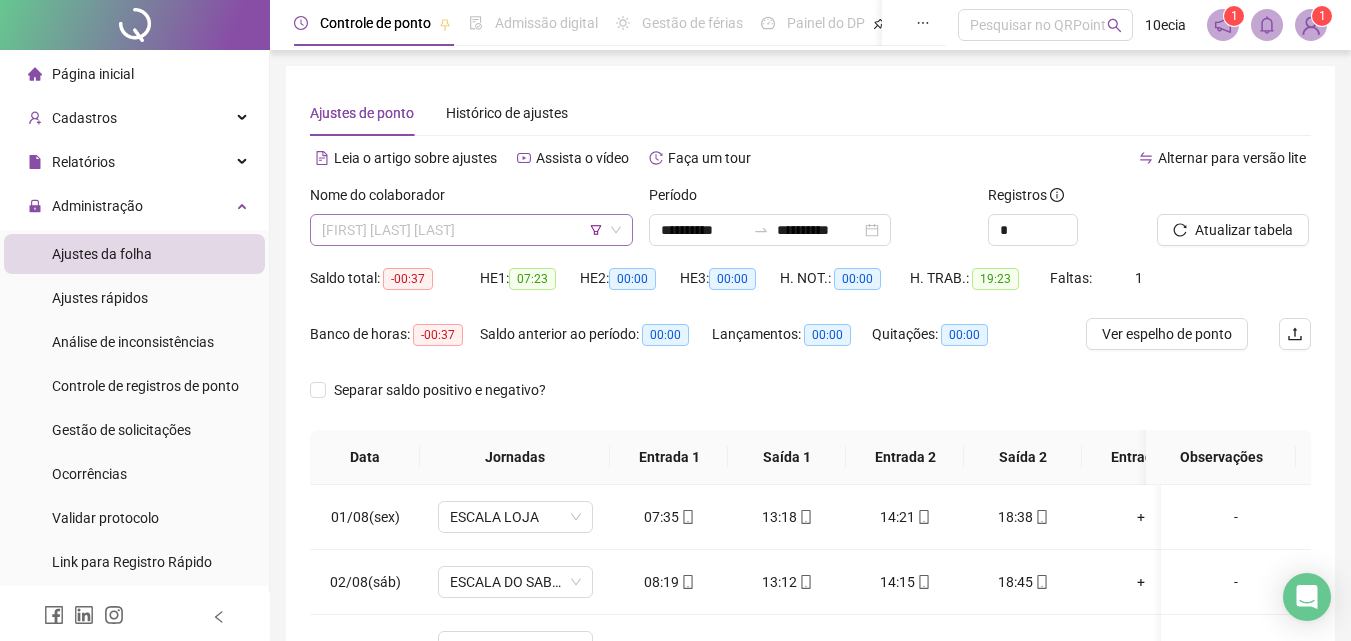click on "[FIRST] [LAST] [LAST]" at bounding box center (471, 230) 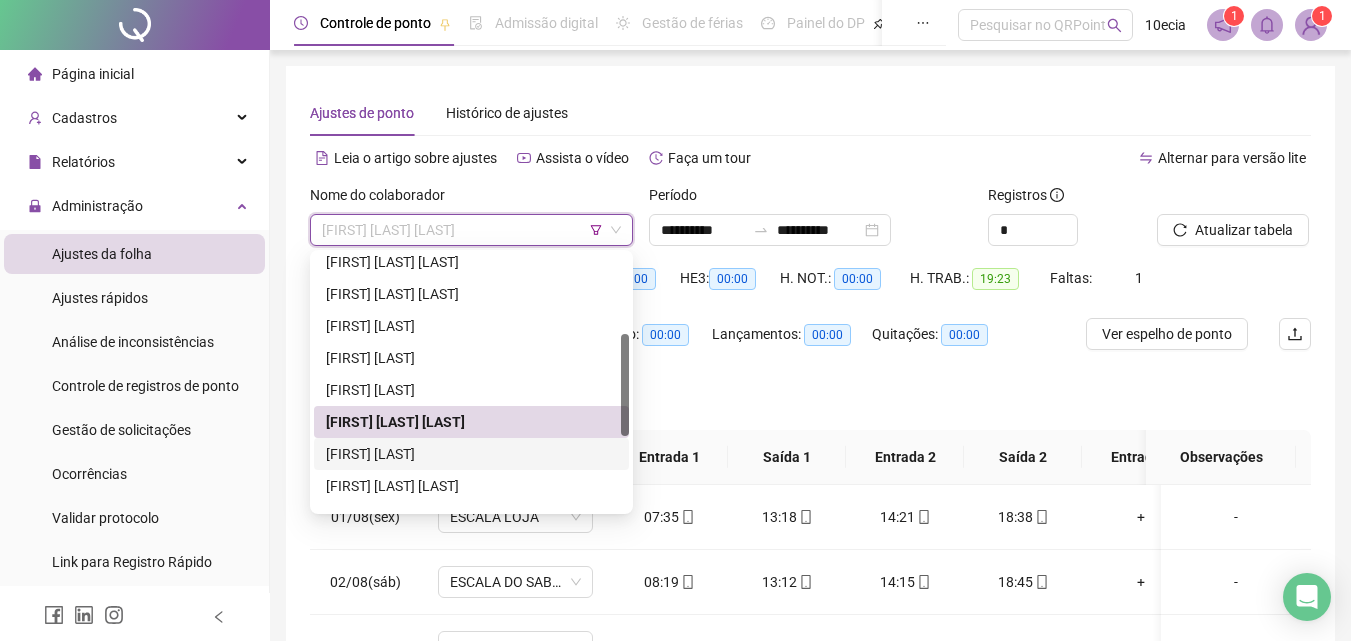 click on "[FIRST] [LAST]" at bounding box center (471, 454) 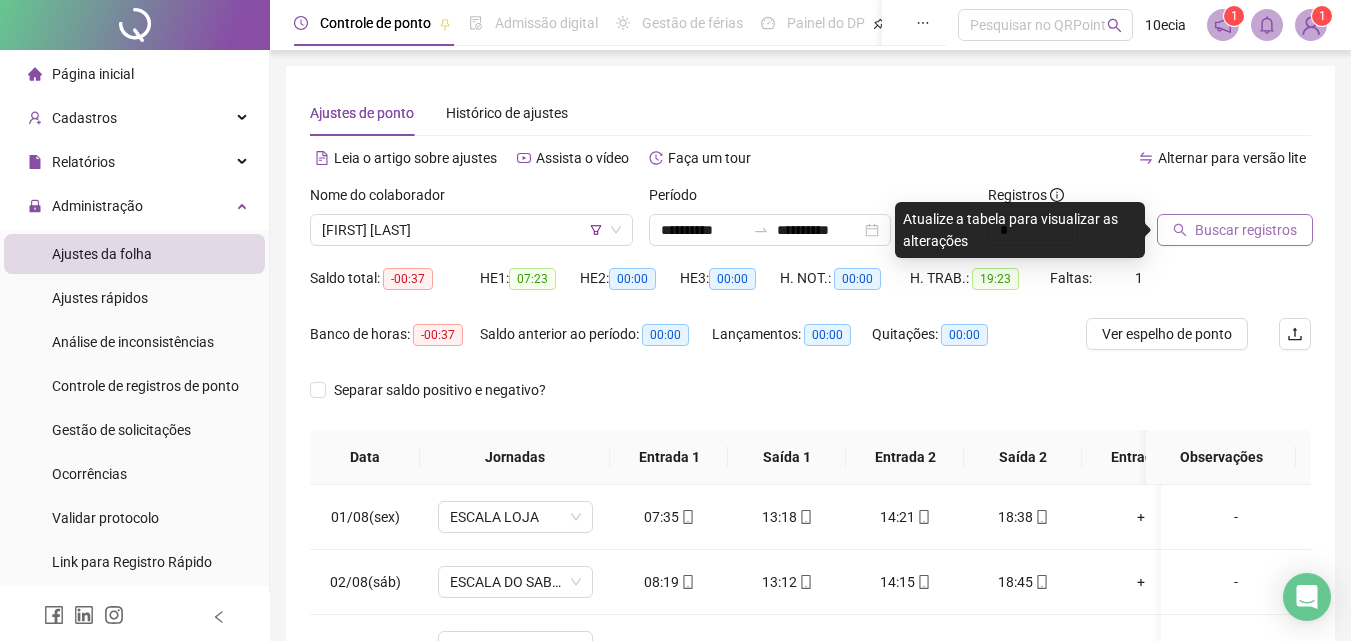 click on "Buscar registros" at bounding box center [1246, 230] 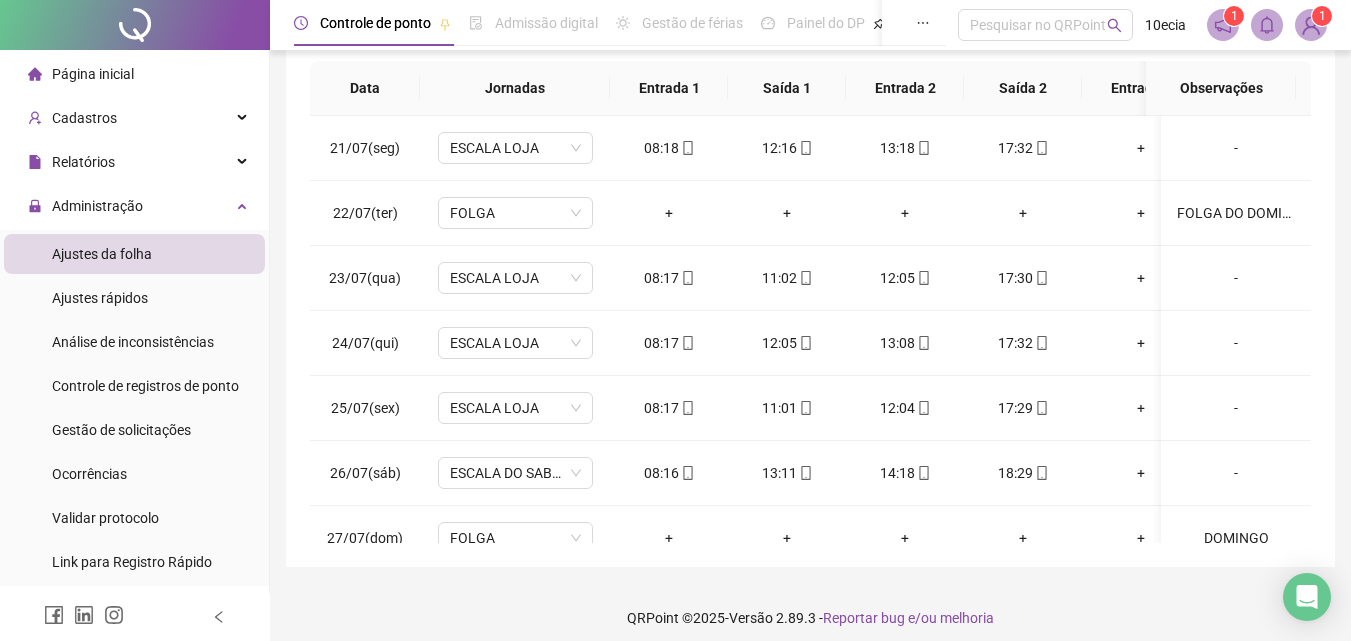 scroll, scrollTop: 381, scrollLeft: 0, axis: vertical 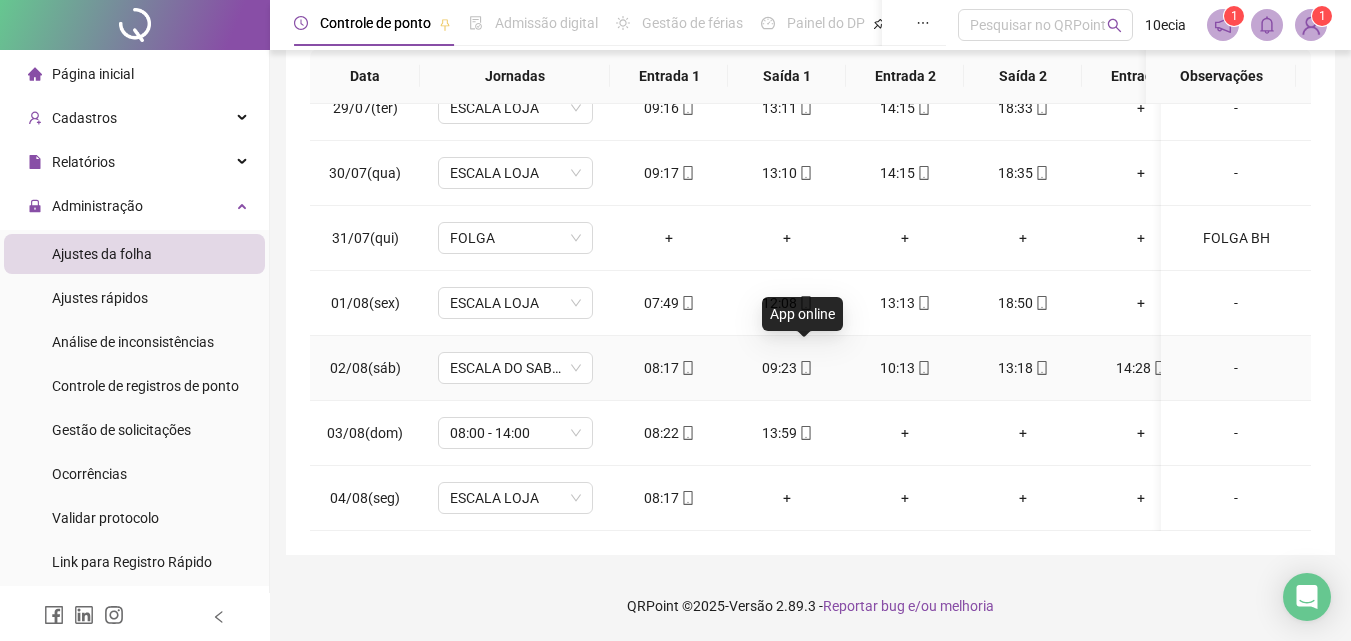 click at bounding box center (805, 368) 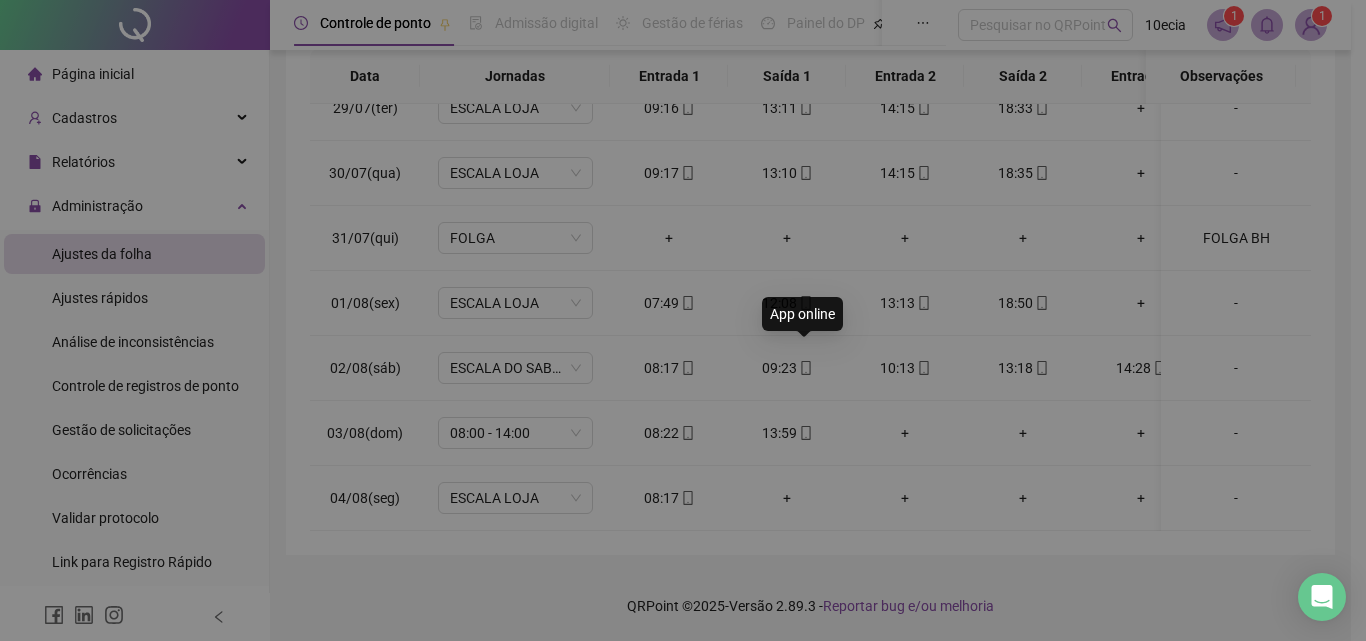 type on "**********" 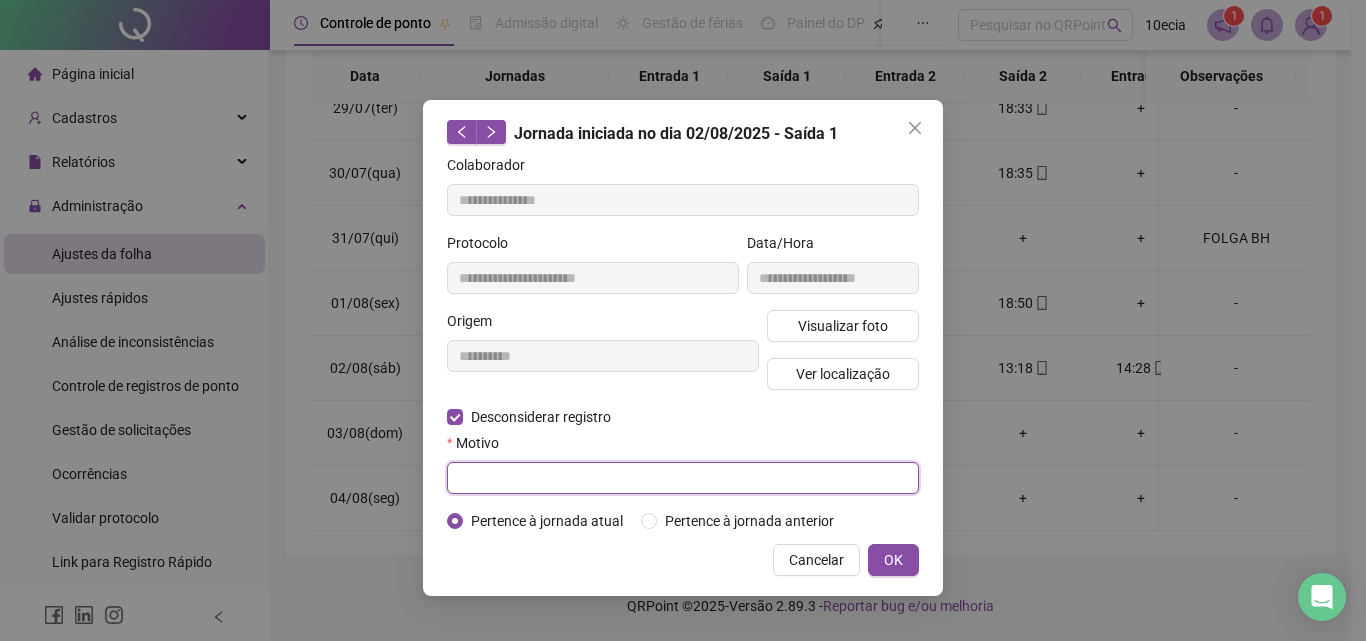 click at bounding box center (683, 478) 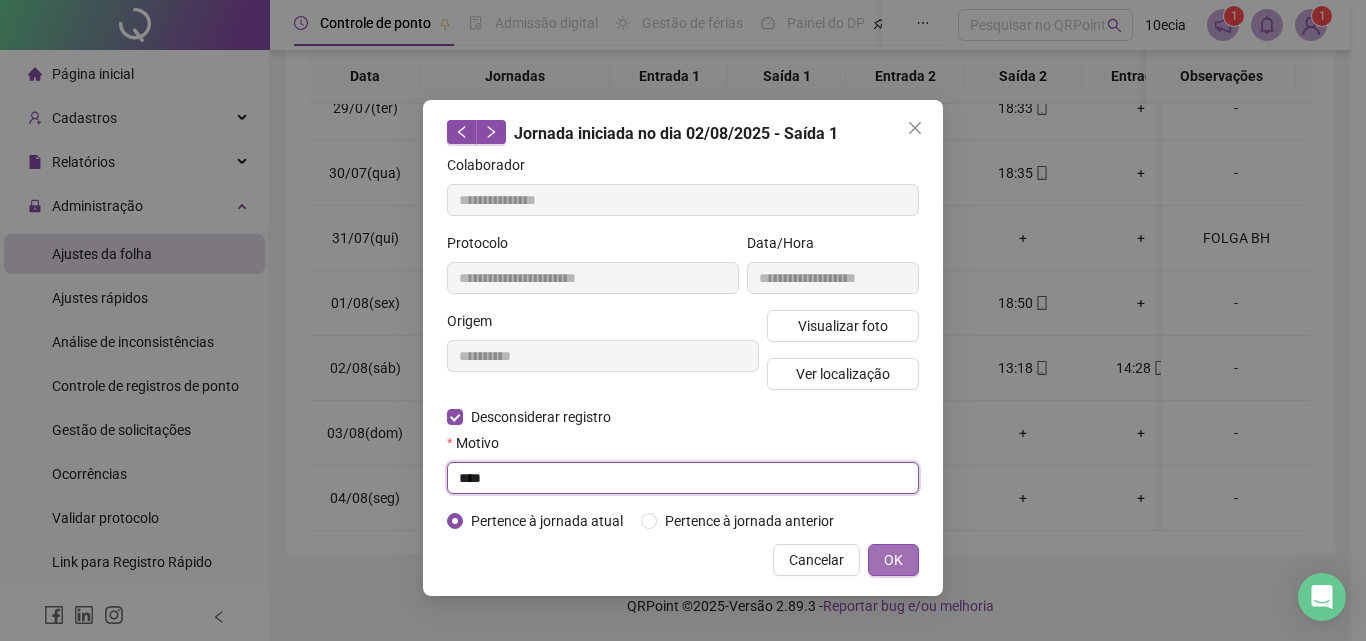 type on "****" 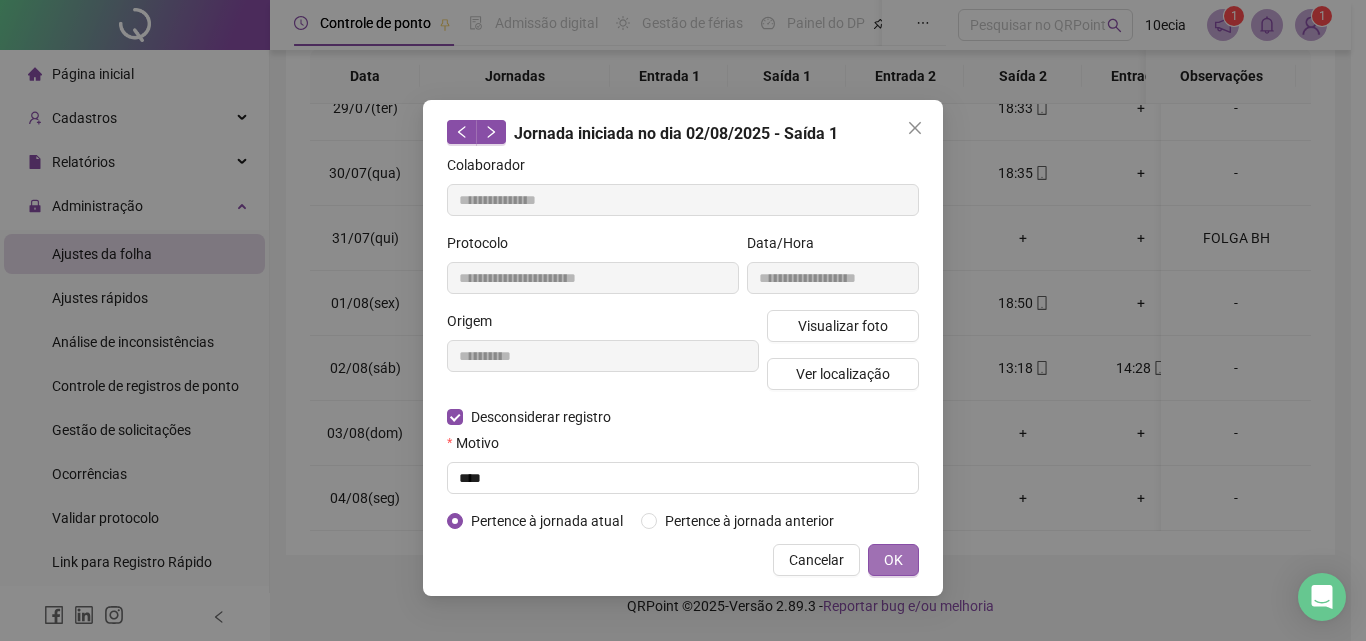 click on "OK" at bounding box center (893, 560) 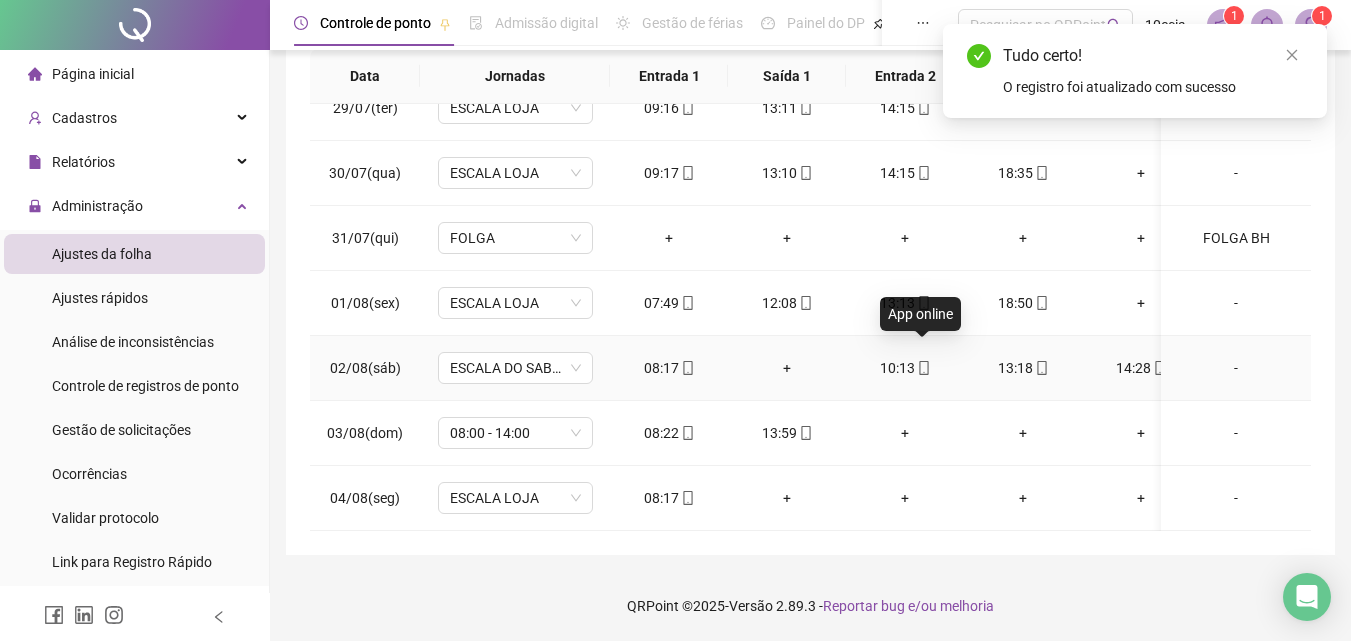click 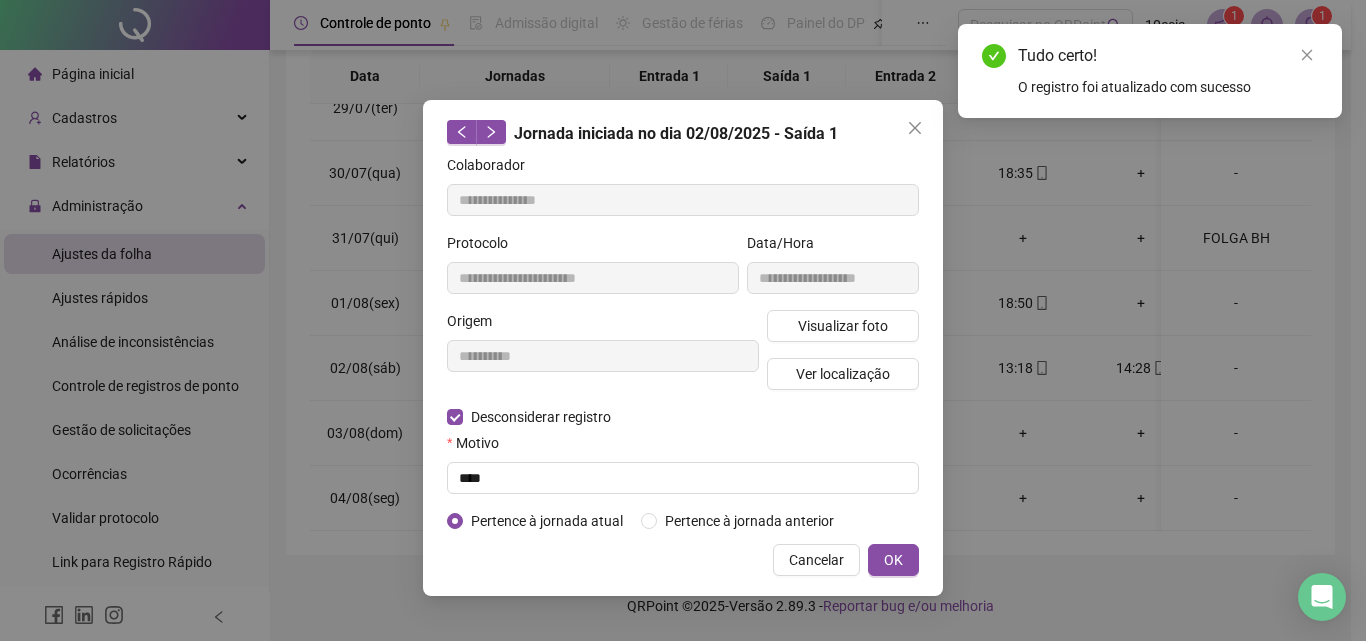 type on "**********" 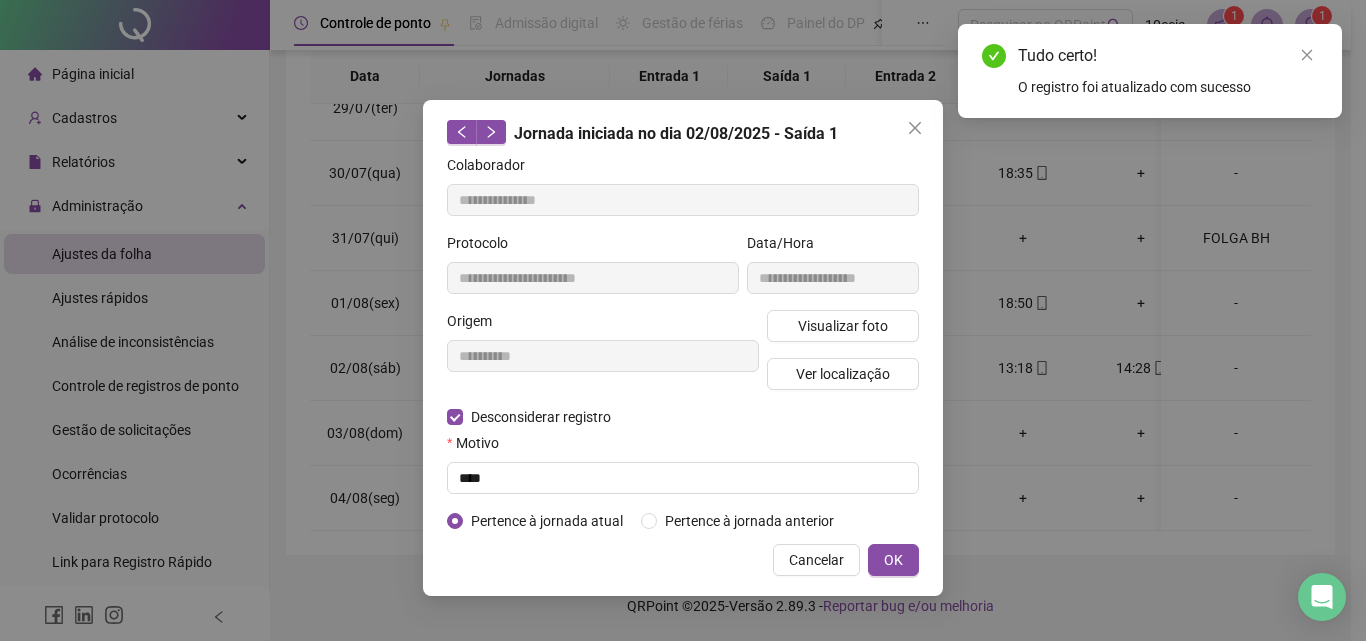 type on "**********" 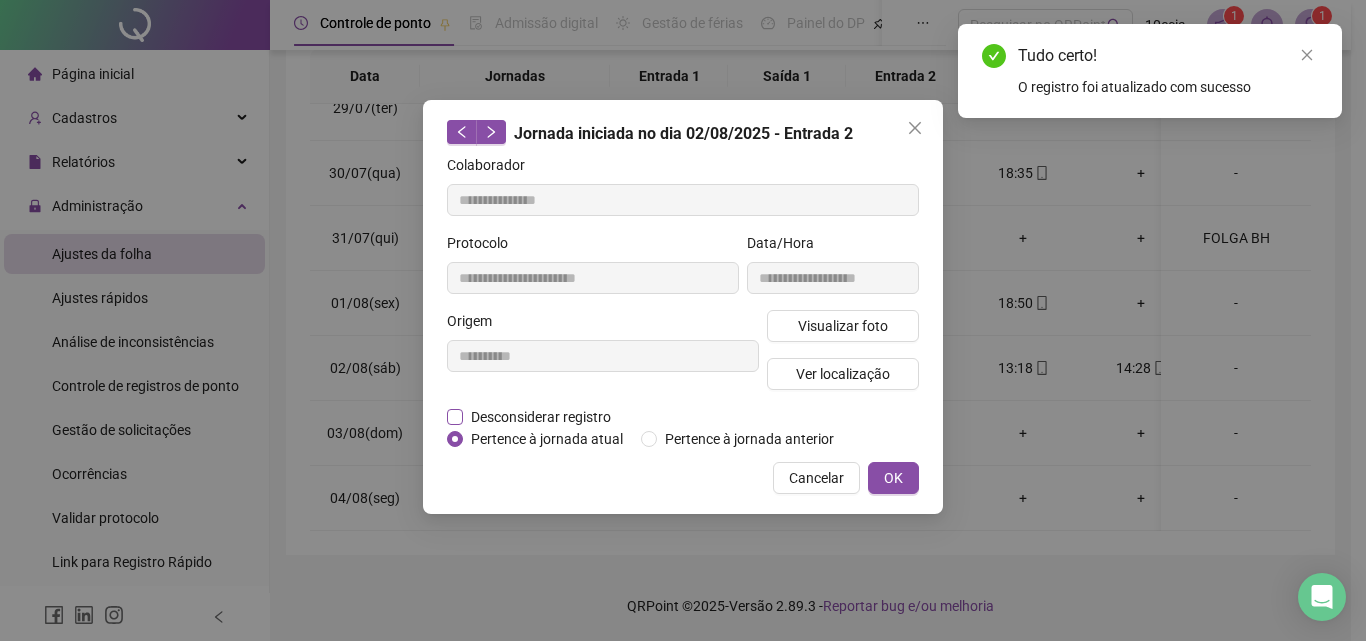 click on "Desconsiderar registro" at bounding box center (541, 417) 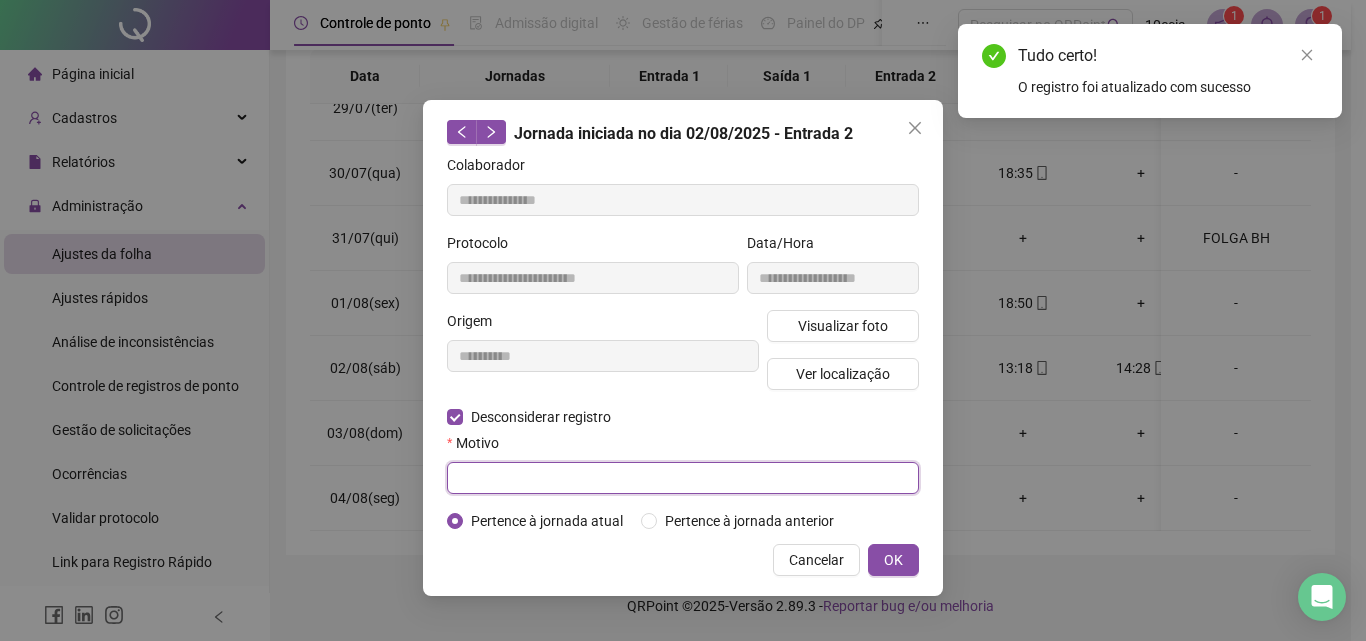click at bounding box center [683, 478] 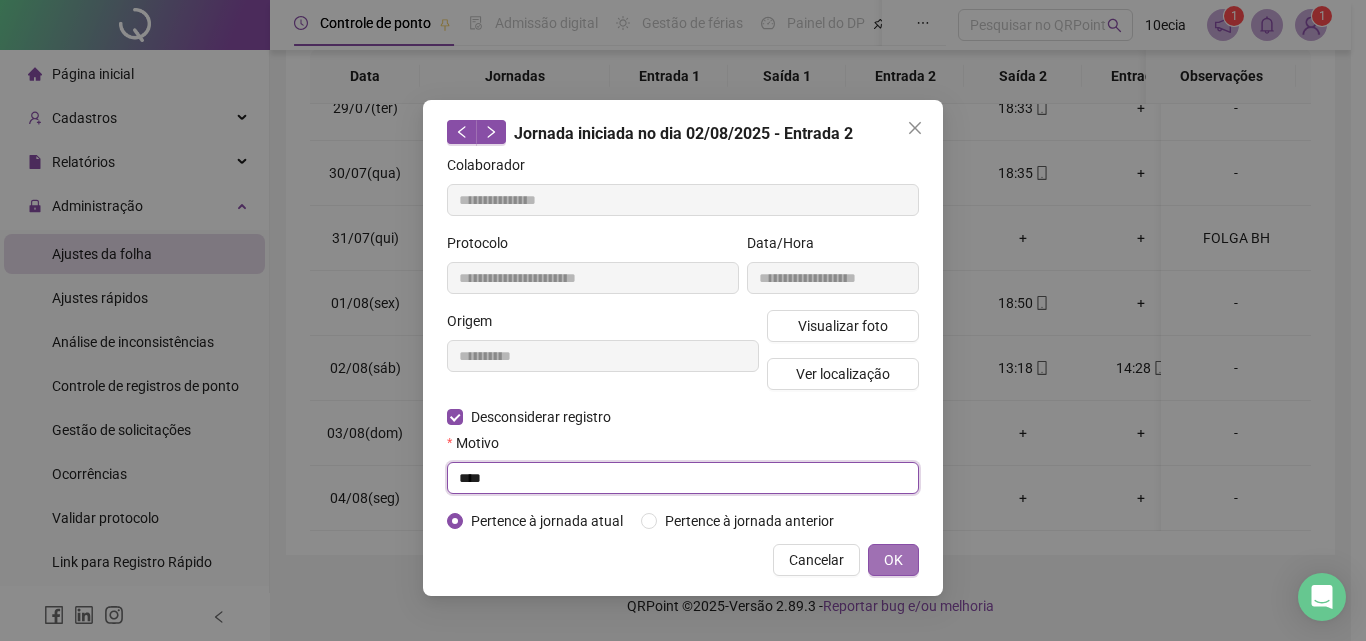 type on "****" 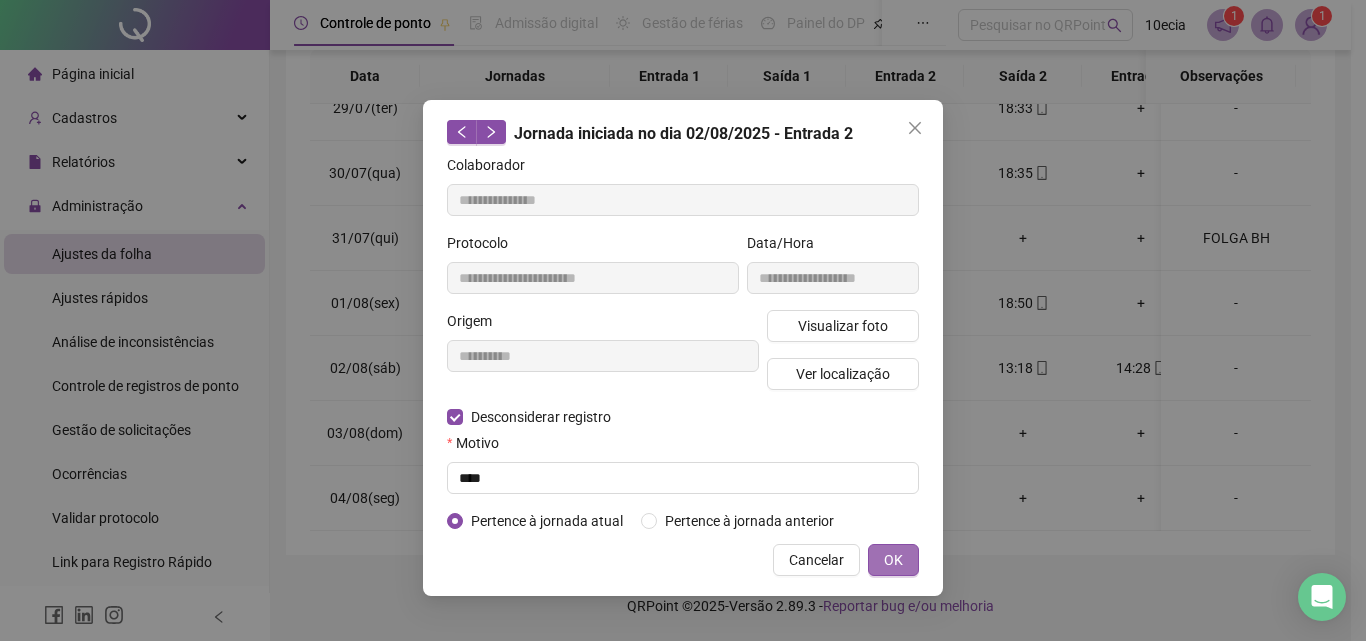 click on "OK" at bounding box center [893, 560] 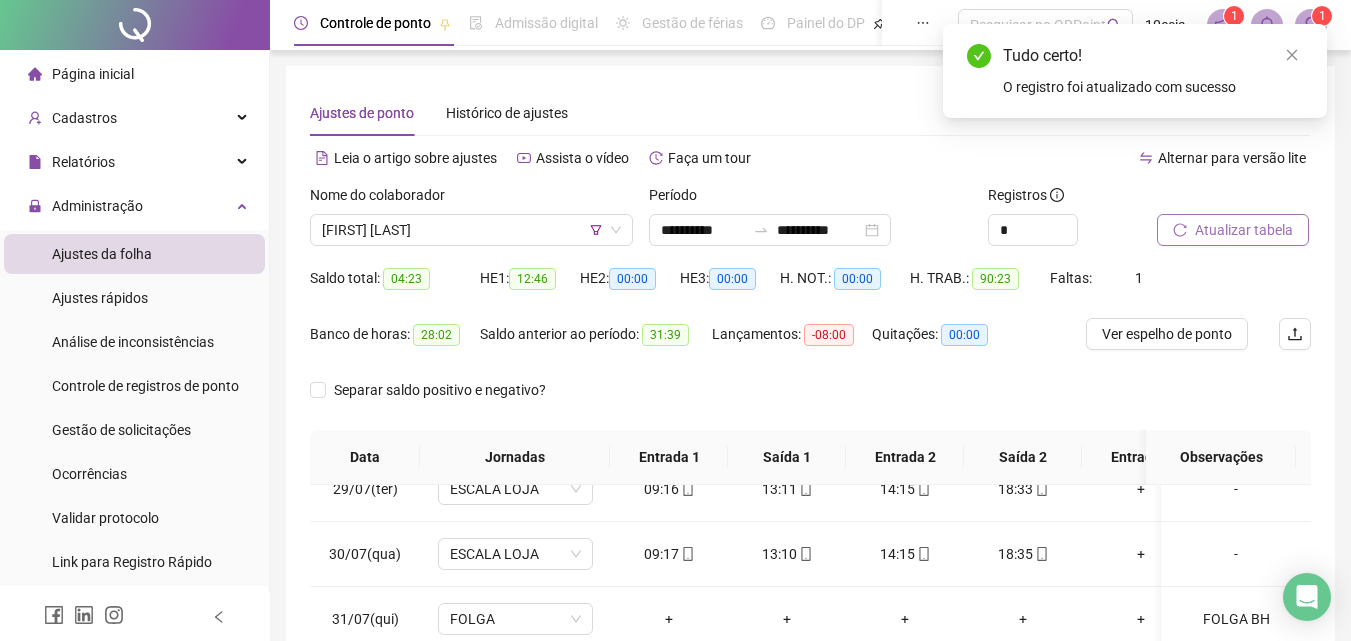 click on "Atualizar tabela" at bounding box center (1244, 230) 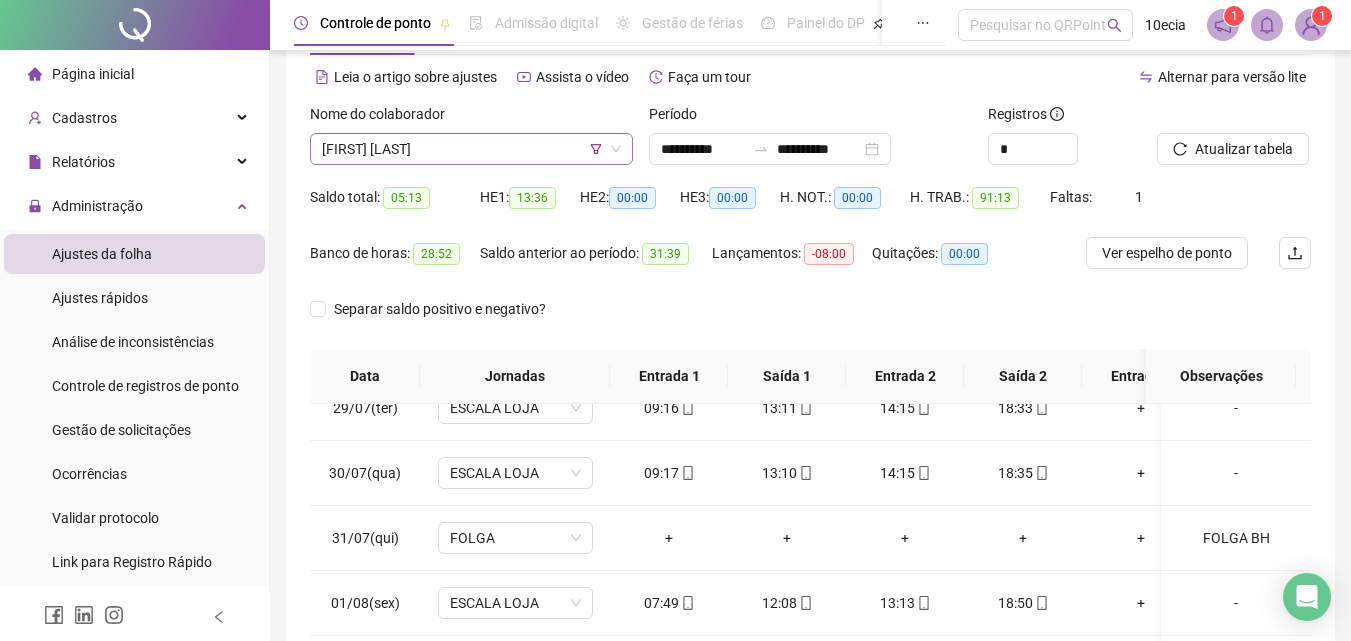 click on "[FIRST] [LAST]" at bounding box center (471, 149) 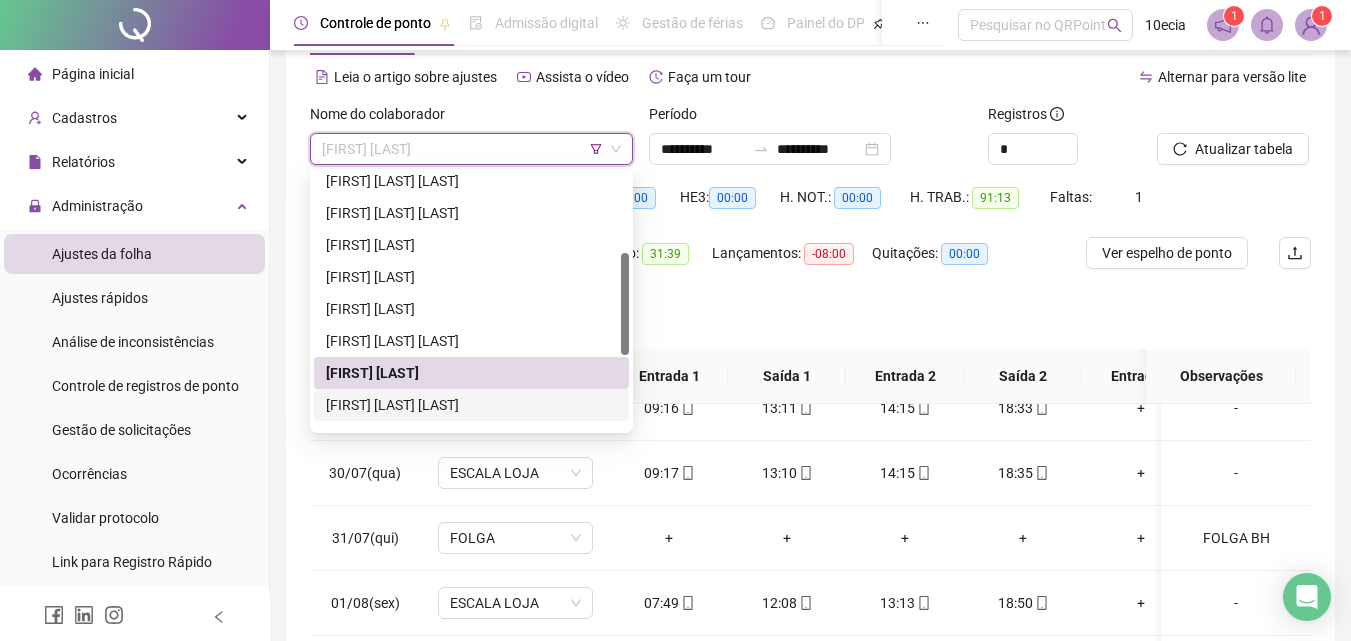 click on "[FIRST] [LAST] [LAST]" at bounding box center [471, 405] 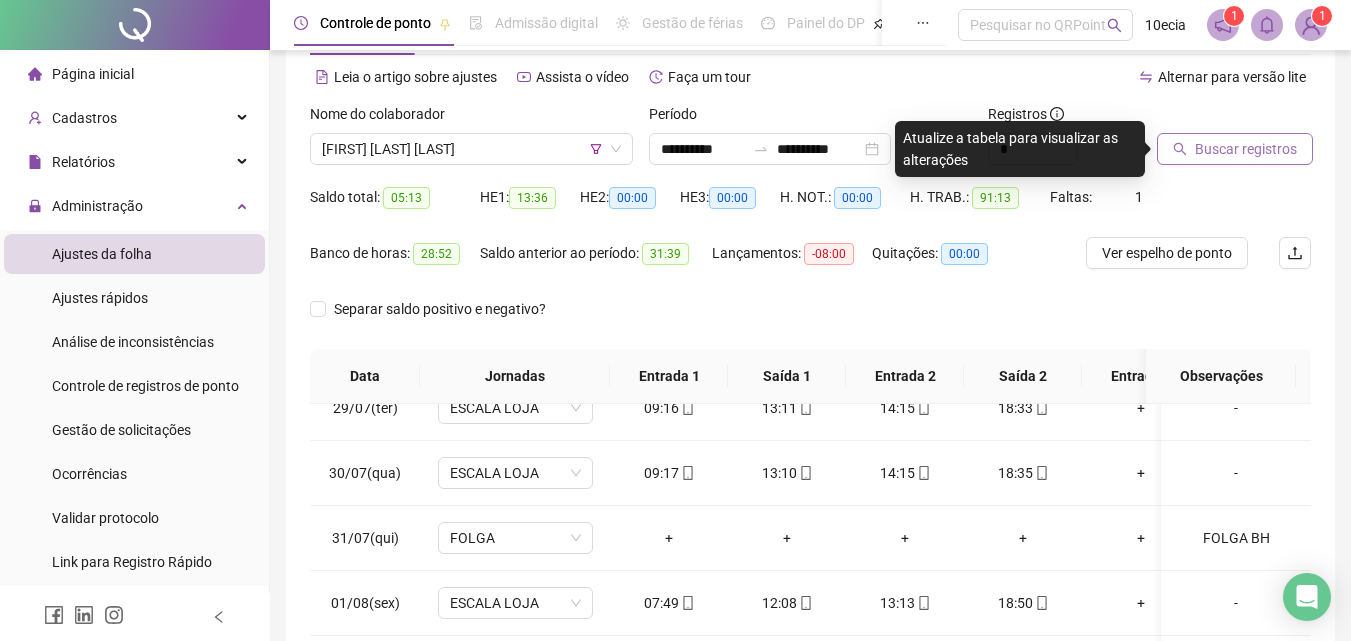 click on "Buscar registros" at bounding box center [1246, 149] 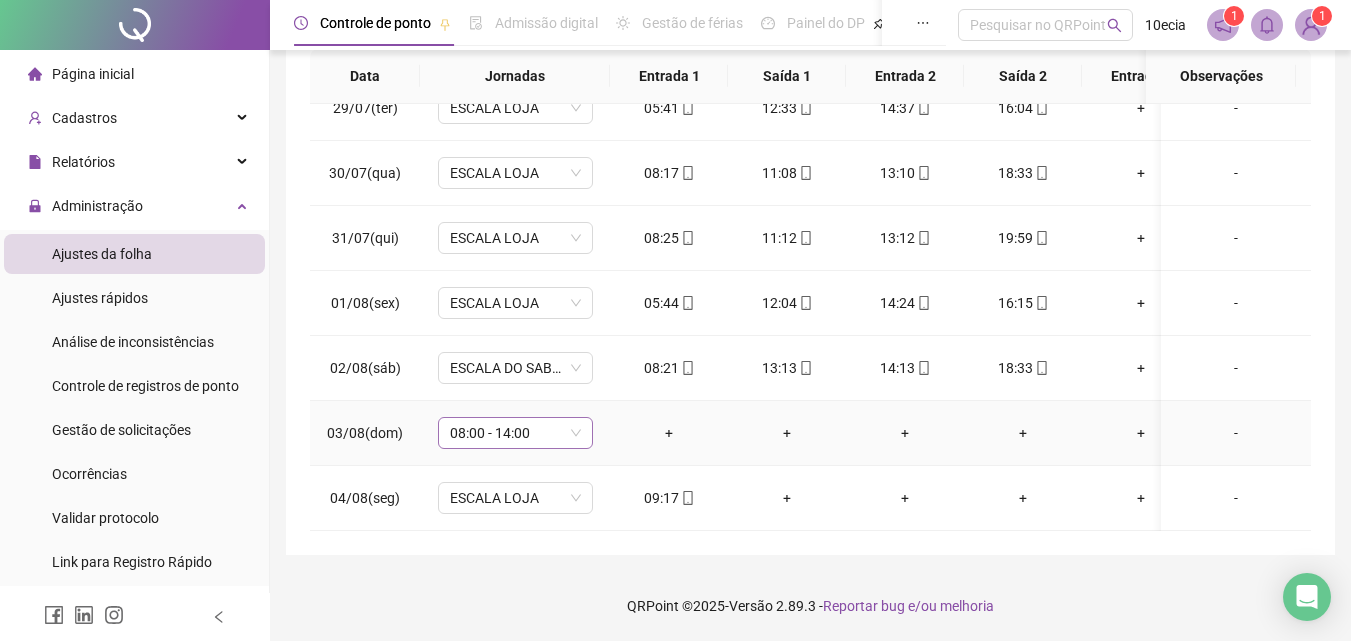 click on "08:00 - 14:00" at bounding box center [515, 433] 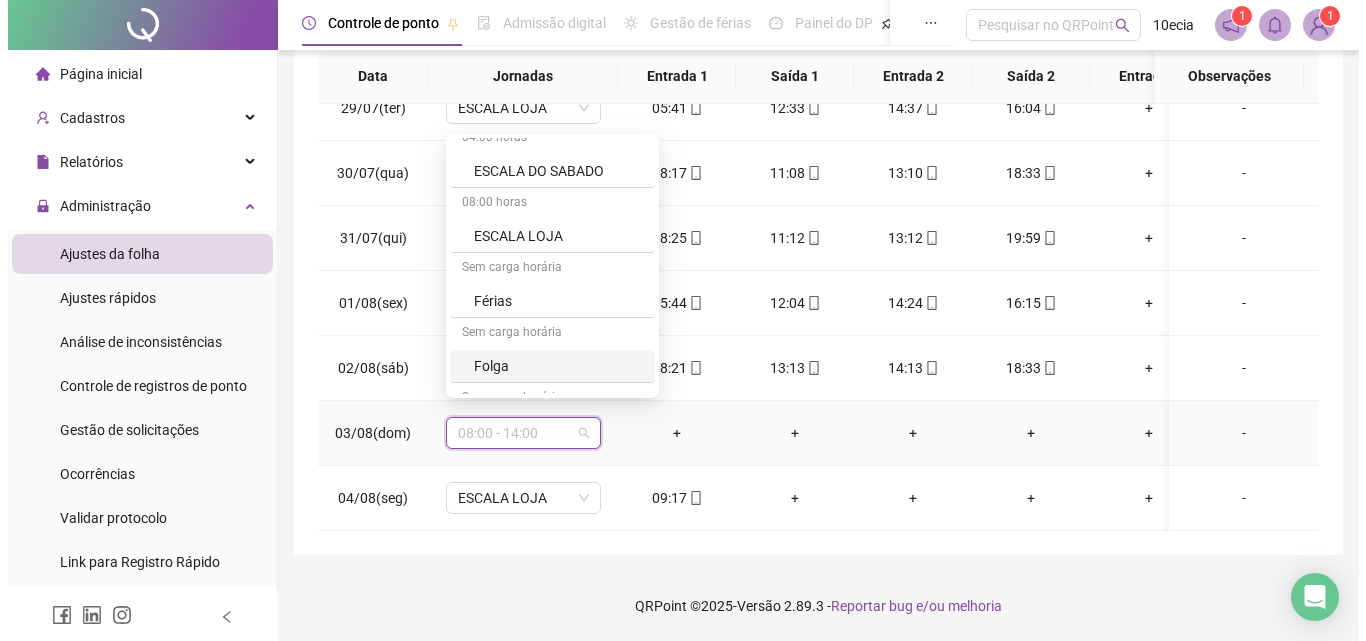 scroll, scrollTop: 700, scrollLeft: 0, axis: vertical 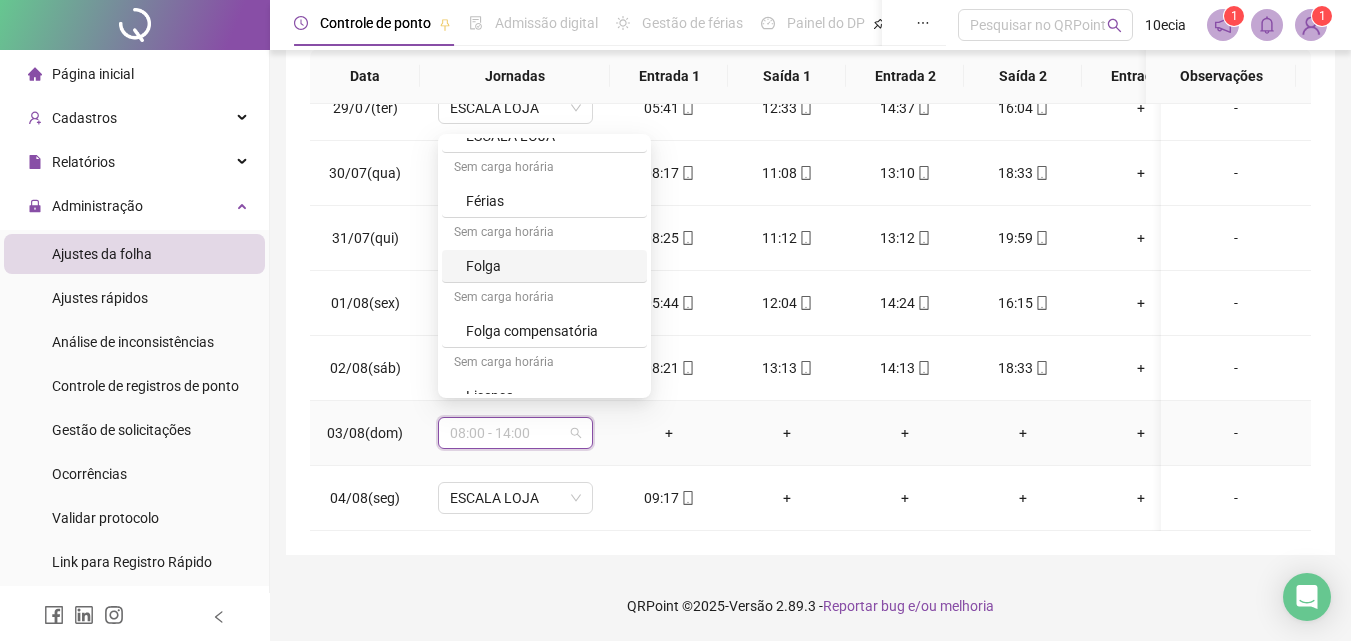 click on "Folga" at bounding box center [550, 266] 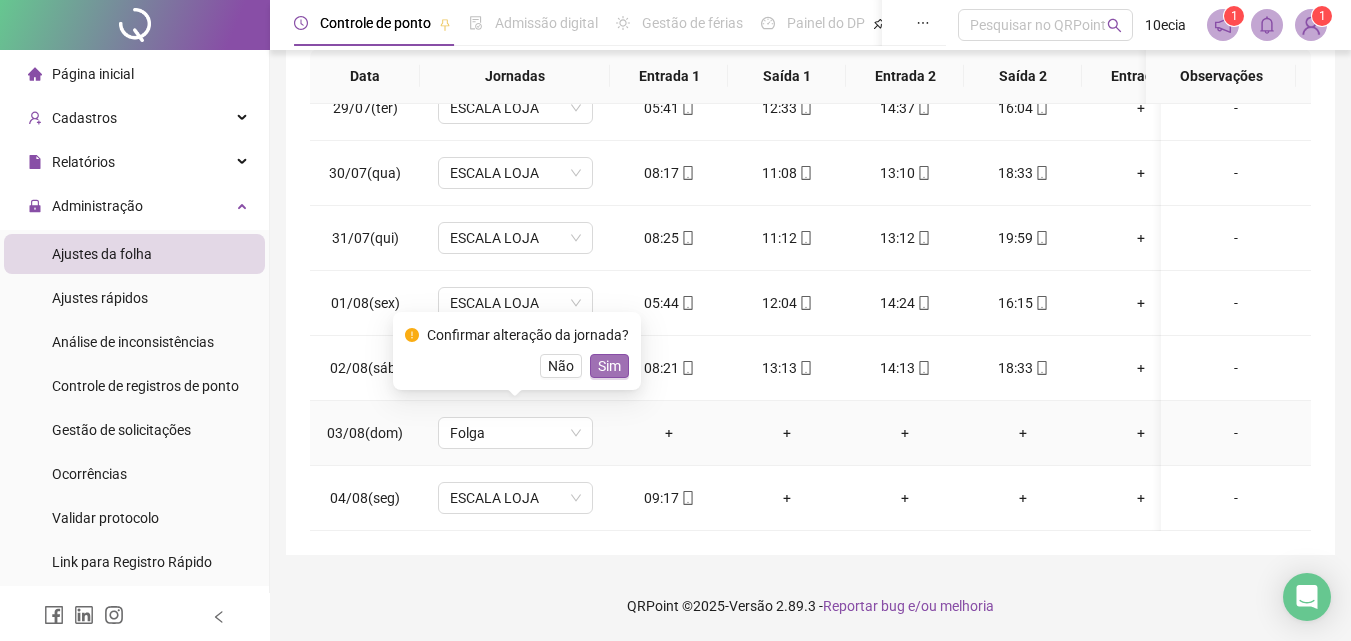 click on "Sim" at bounding box center (609, 366) 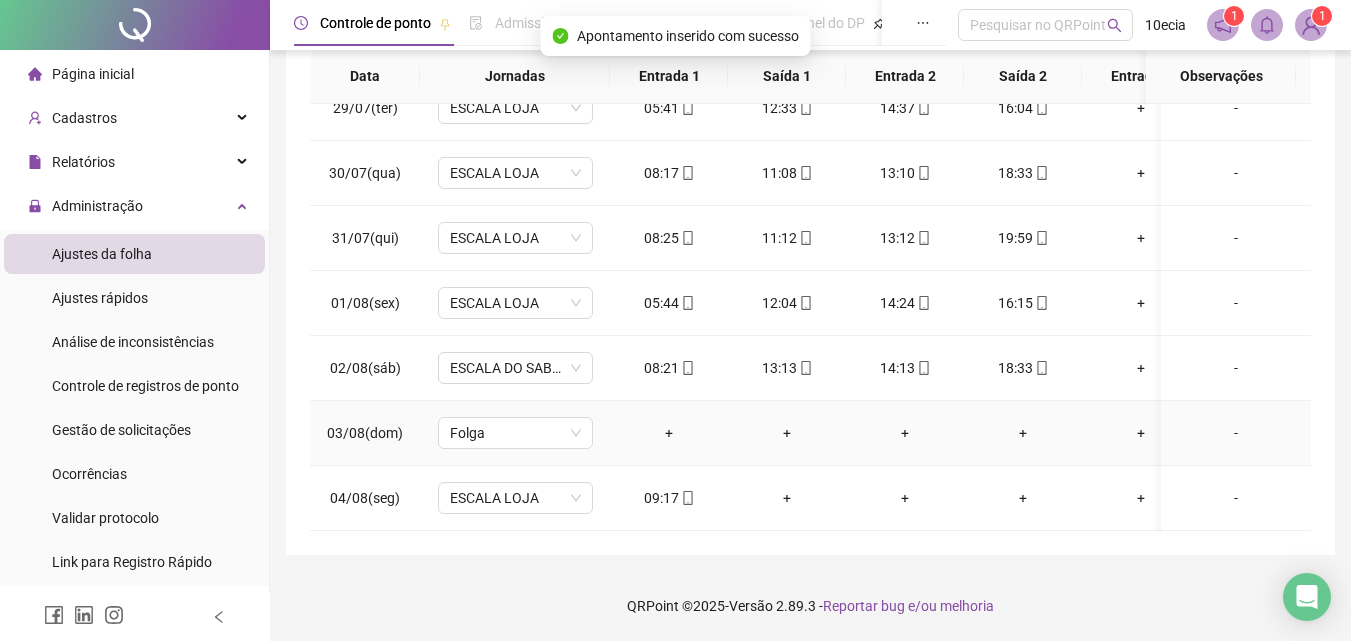 click on "-" at bounding box center [1236, 433] 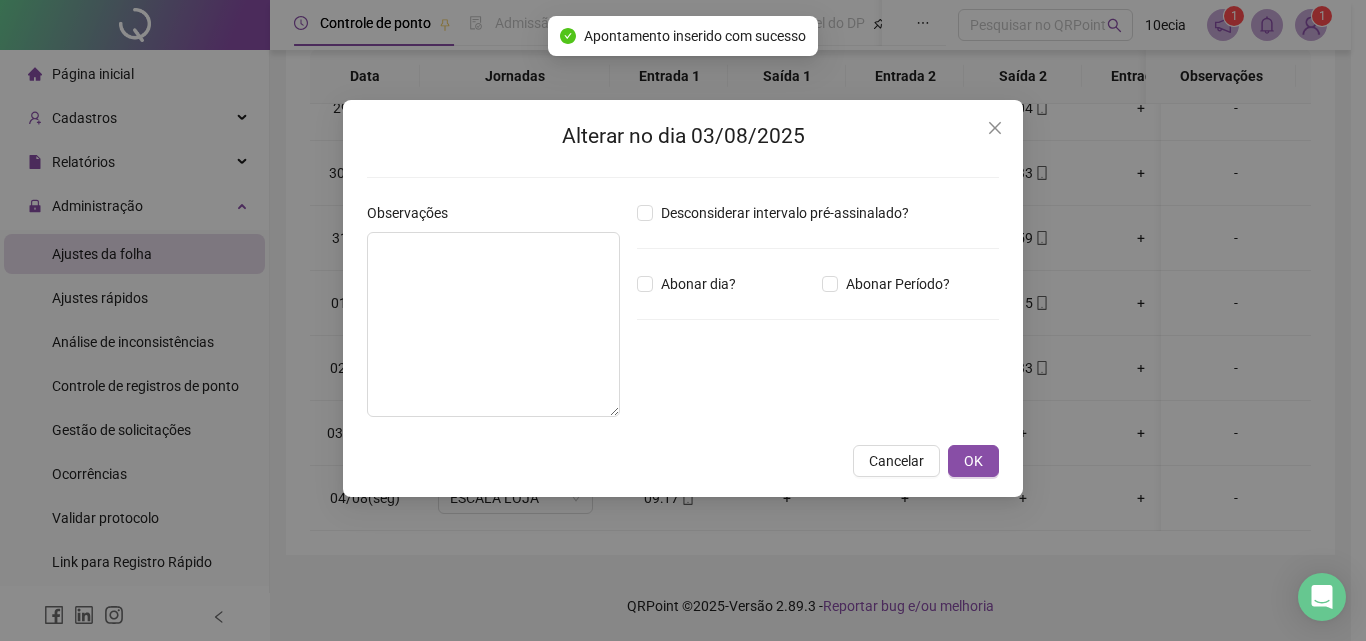 drag, startPoint x: 629, startPoint y: 358, endPoint x: 593, endPoint y: 350, distance: 36.878178 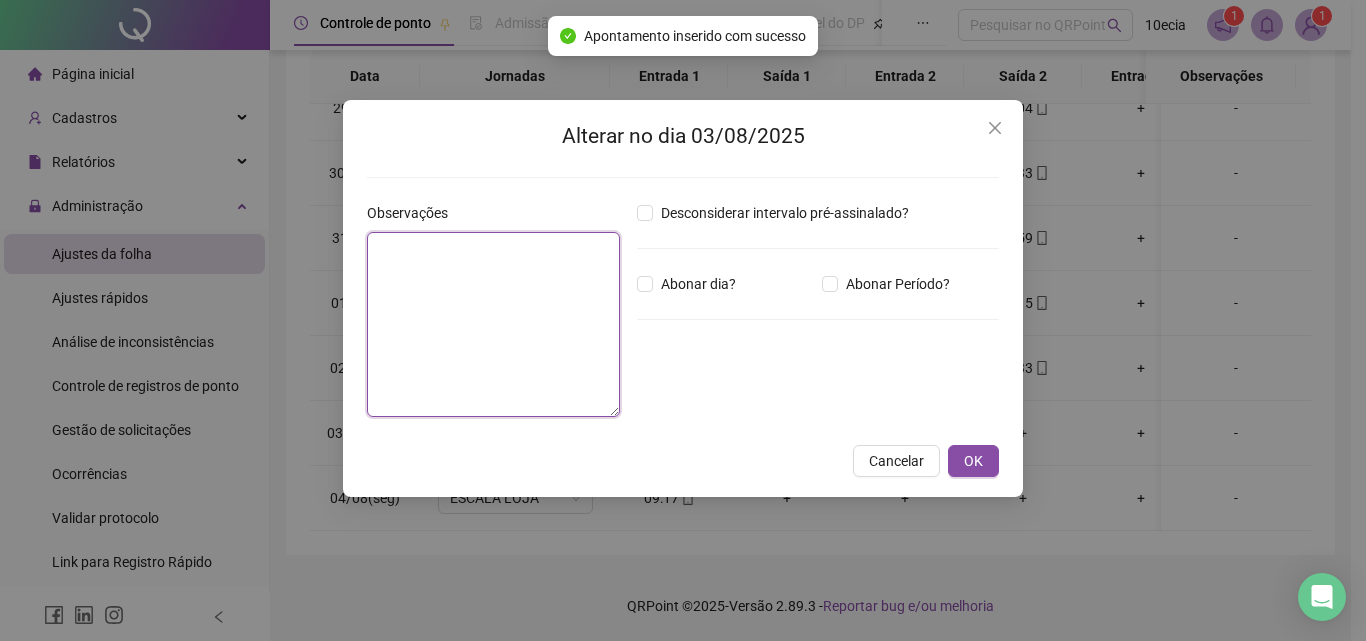 click at bounding box center [493, 324] 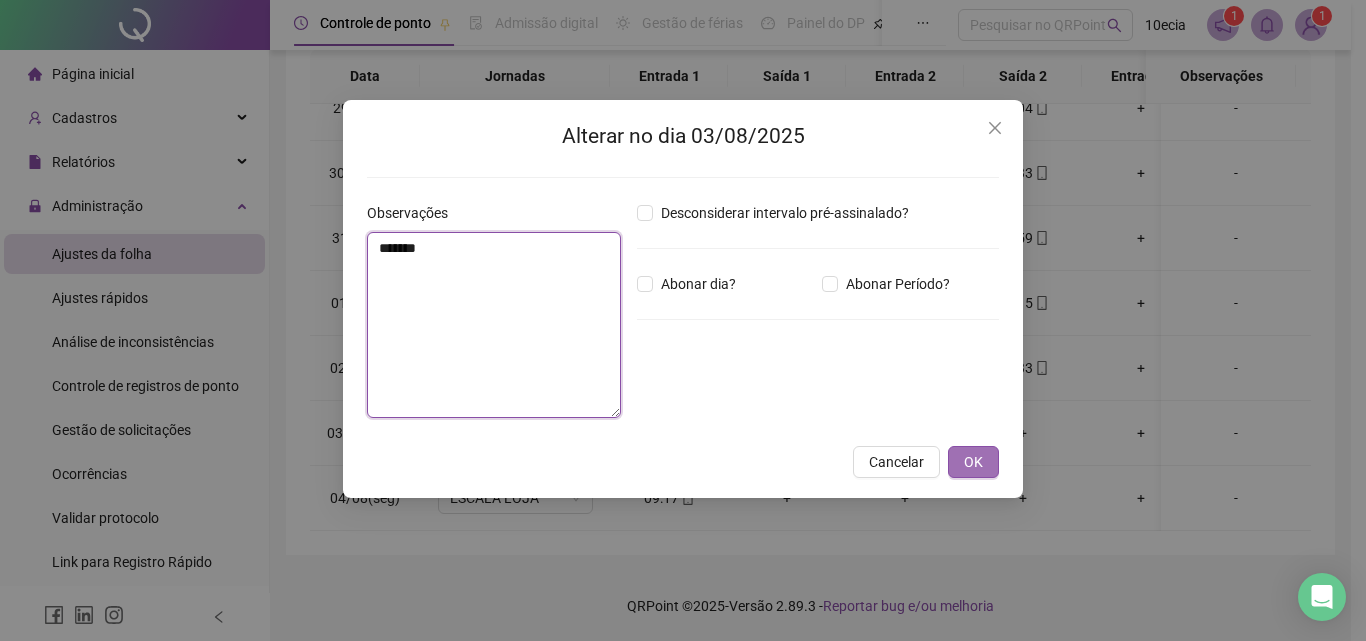 type on "*******" 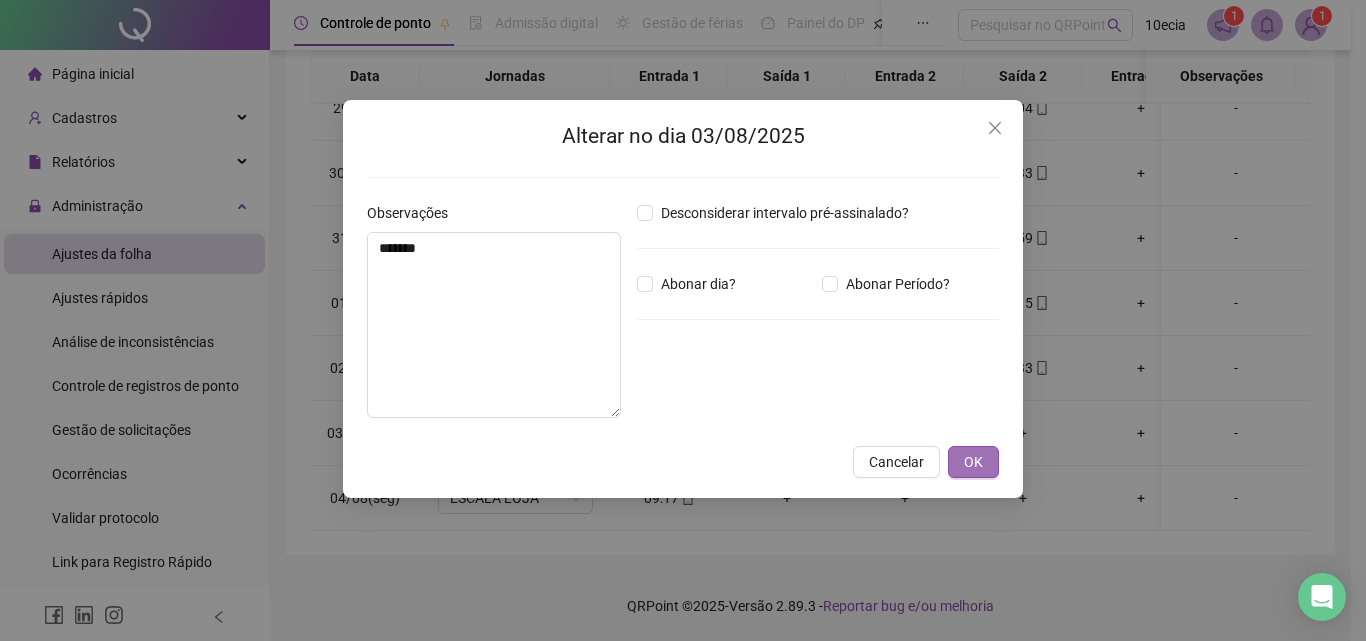 click on "OK" at bounding box center [973, 462] 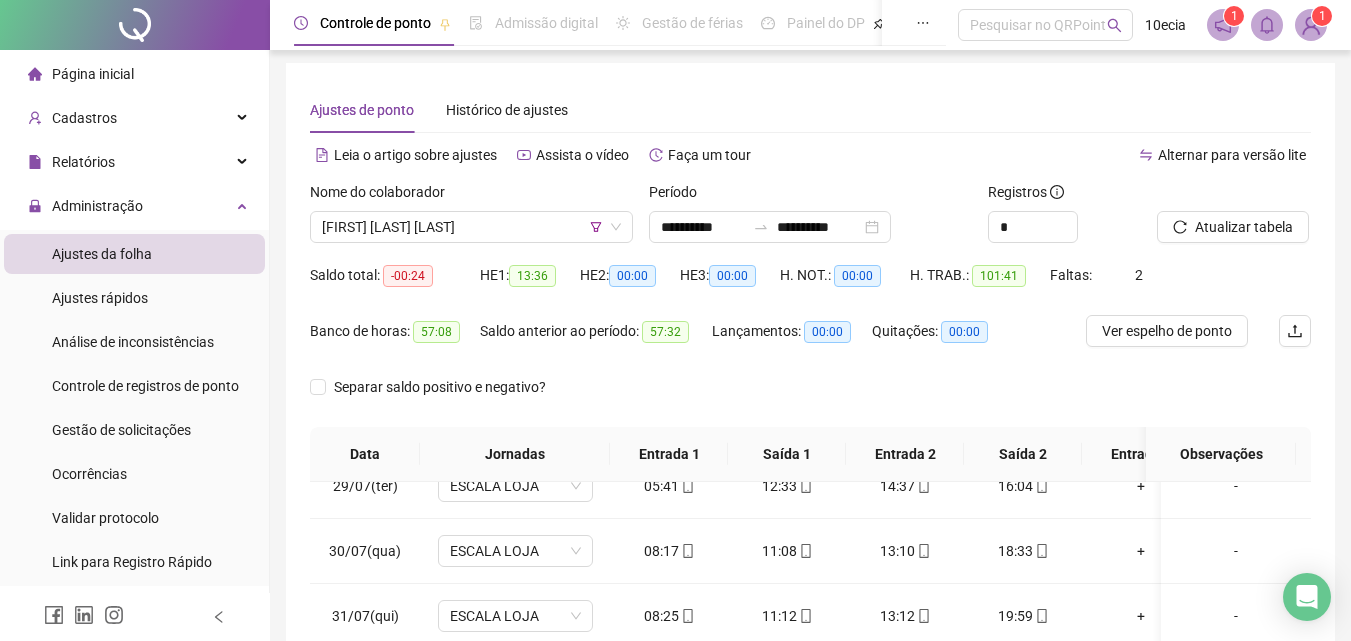 scroll, scrollTop: 0, scrollLeft: 0, axis: both 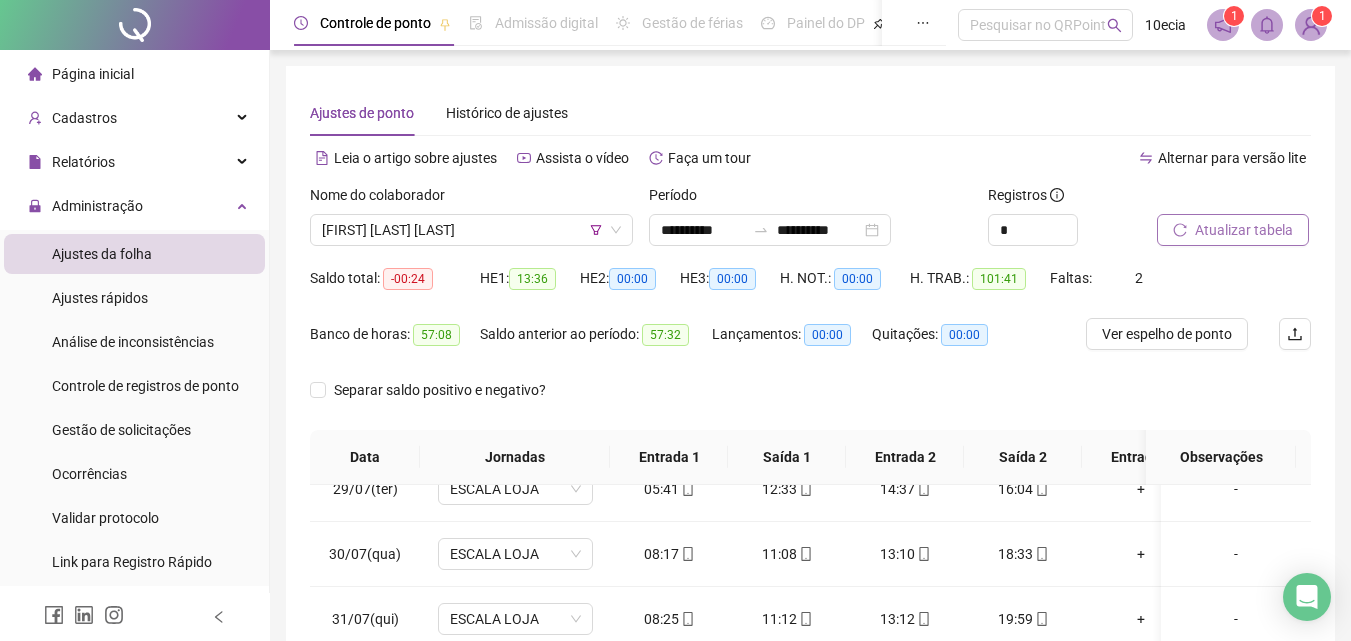 click on "Atualizar tabela" at bounding box center (1244, 230) 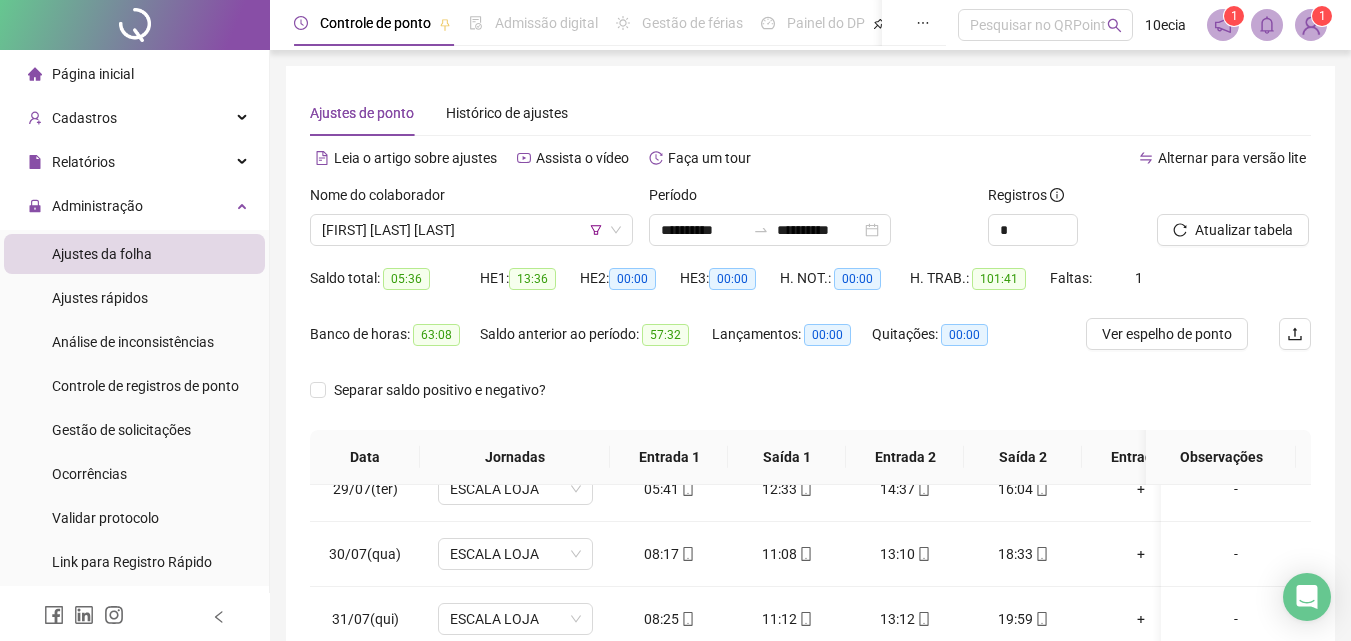 click on "[FIRST] [LAST] [LAST]" at bounding box center [471, 230] 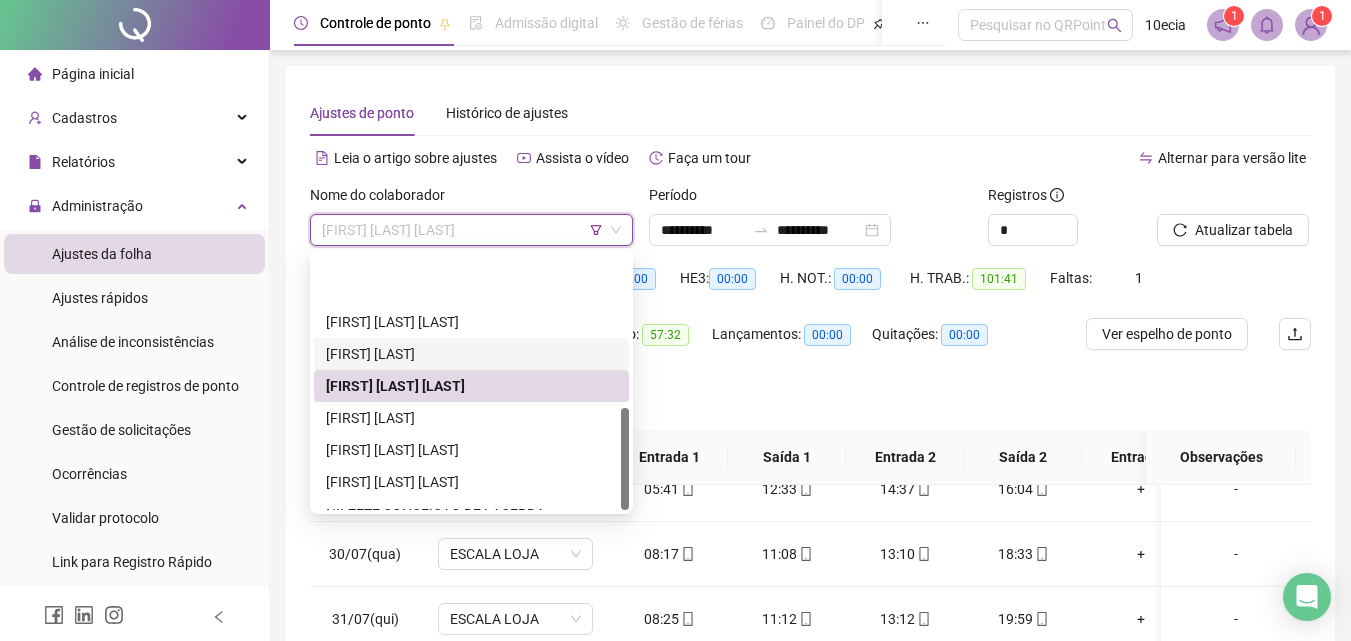 scroll, scrollTop: 384, scrollLeft: 0, axis: vertical 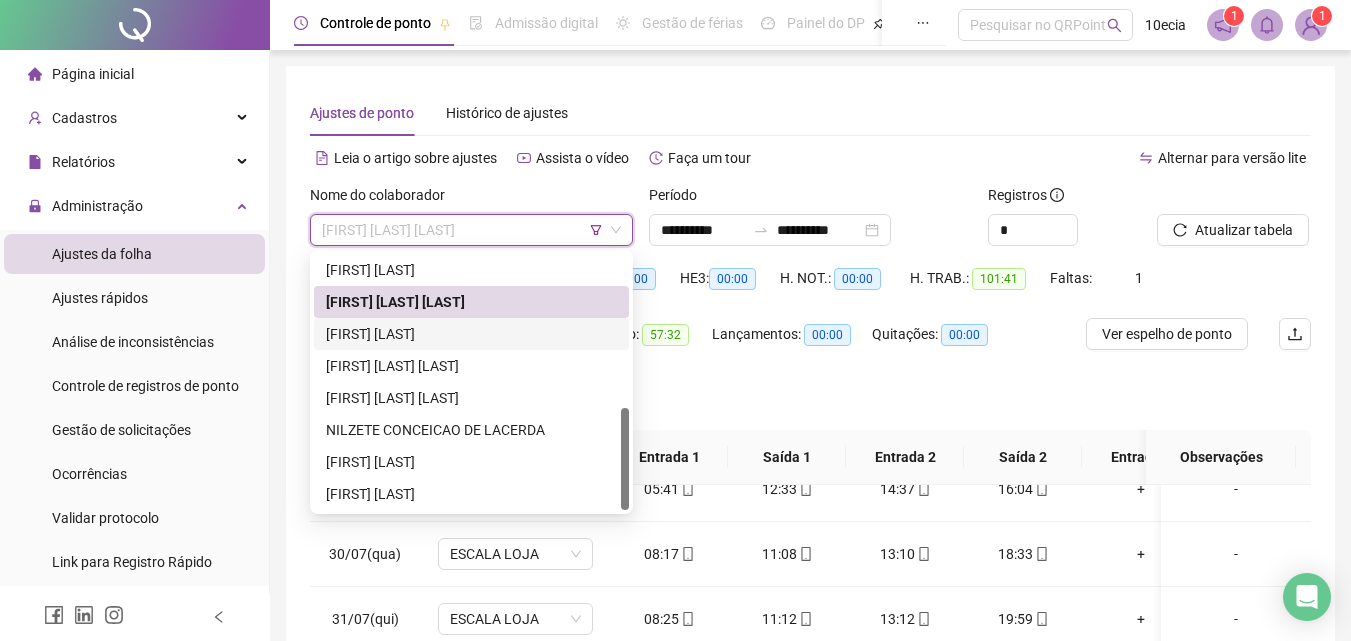 click on "[FIRST] [LAST]" at bounding box center (471, 334) 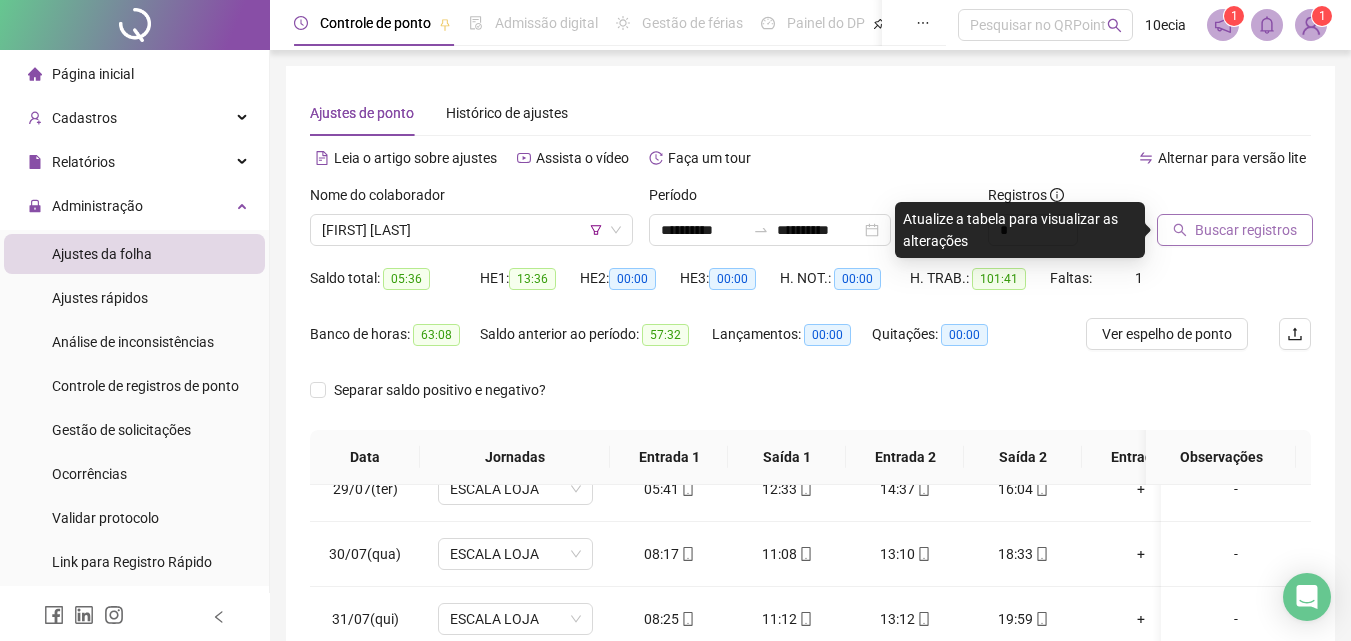 click on "Buscar registros" at bounding box center [1246, 230] 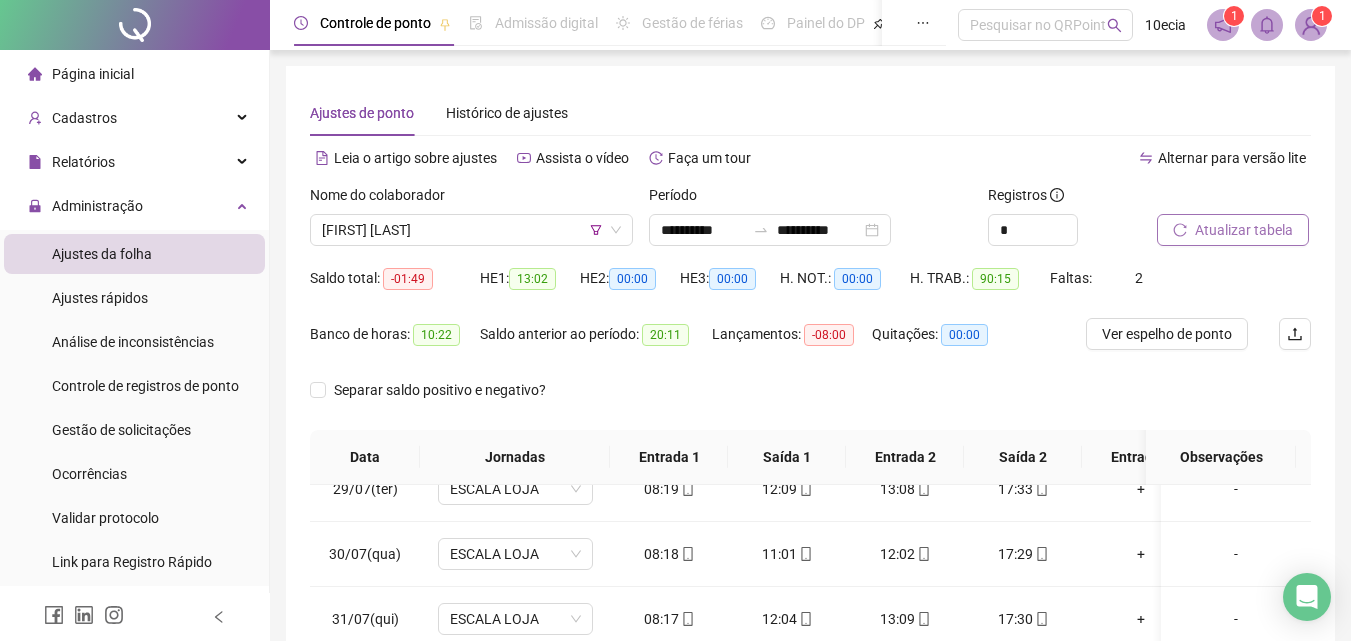 click on "Atualizar tabela" at bounding box center [1233, 230] 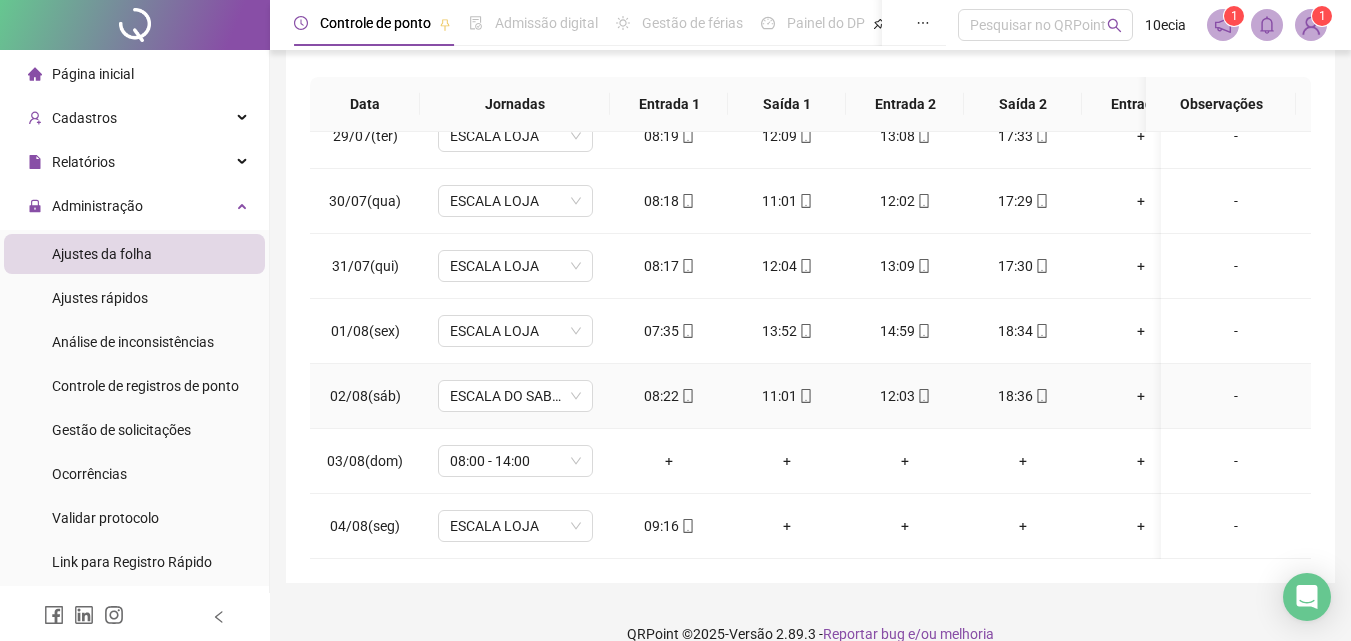 scroll, scrollTop: 381, scrollLeft: 0, axis: vertical 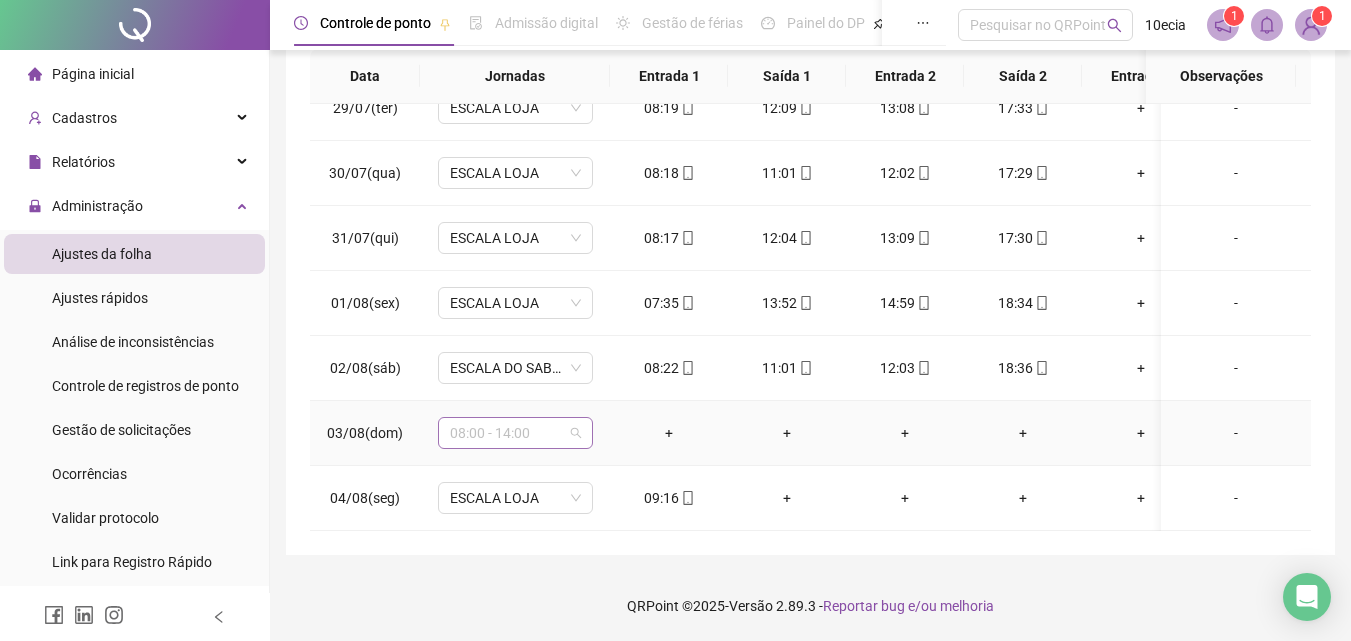 click on "08:00 - 14:00" at bounding box center (515, 433) 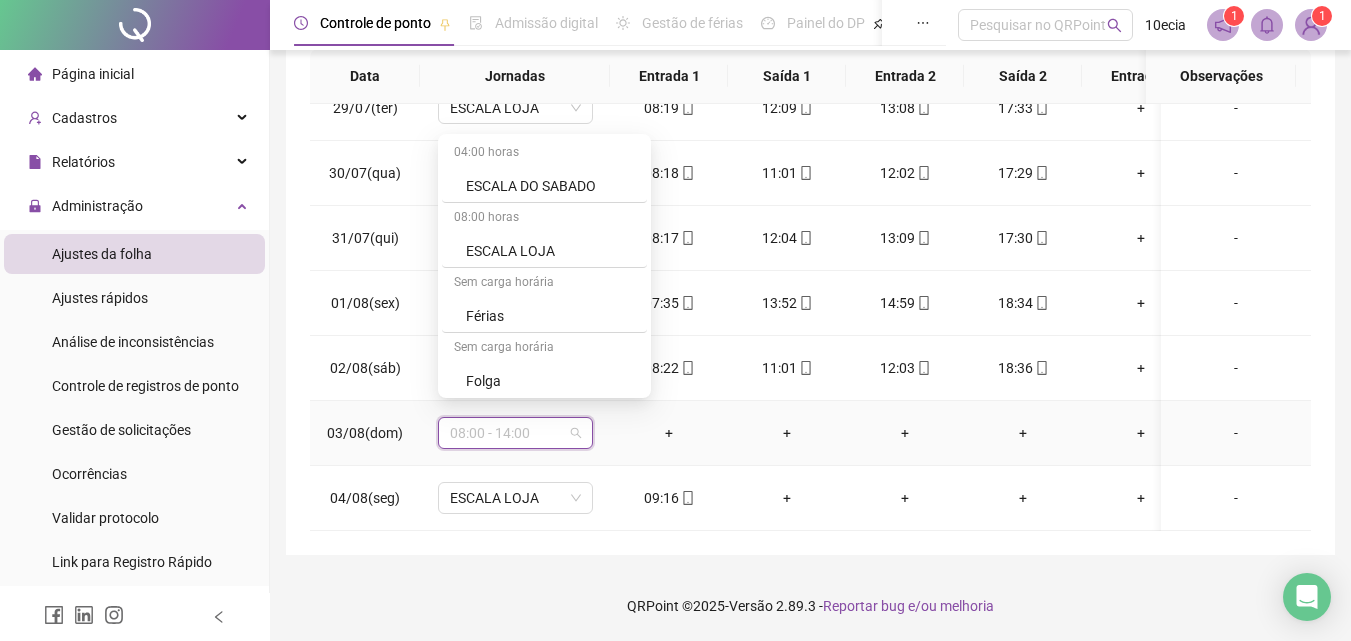 scroll, scrollTop: 700, scrollLeft: 0, axis: vertical 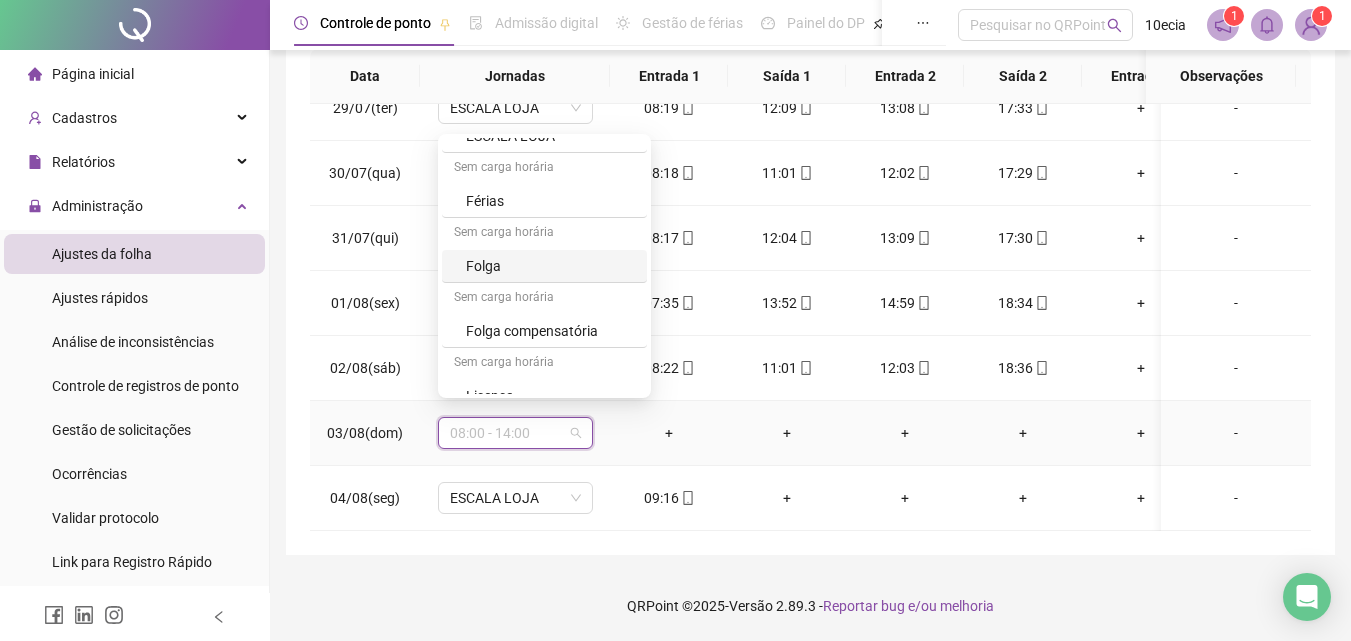 click on "Folga" at bounding box center (550, 266) 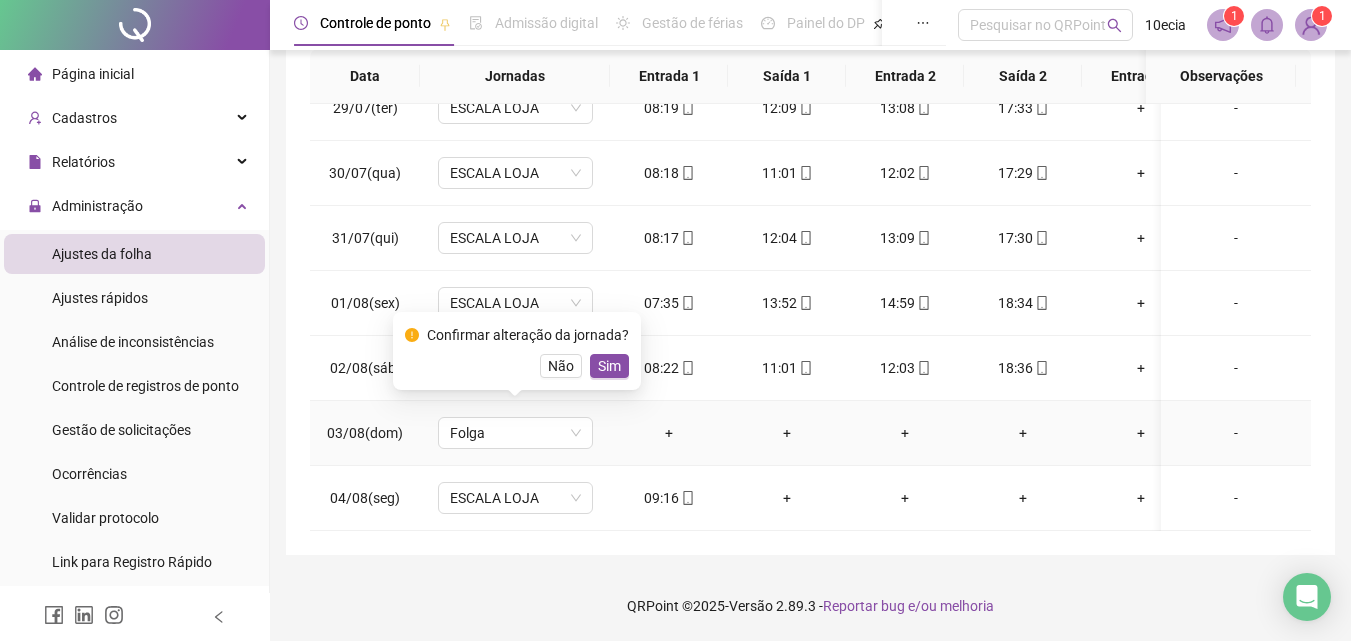 click on "Confirmar alteração da jornada? Não Sim" at bounding box center (517, 351) 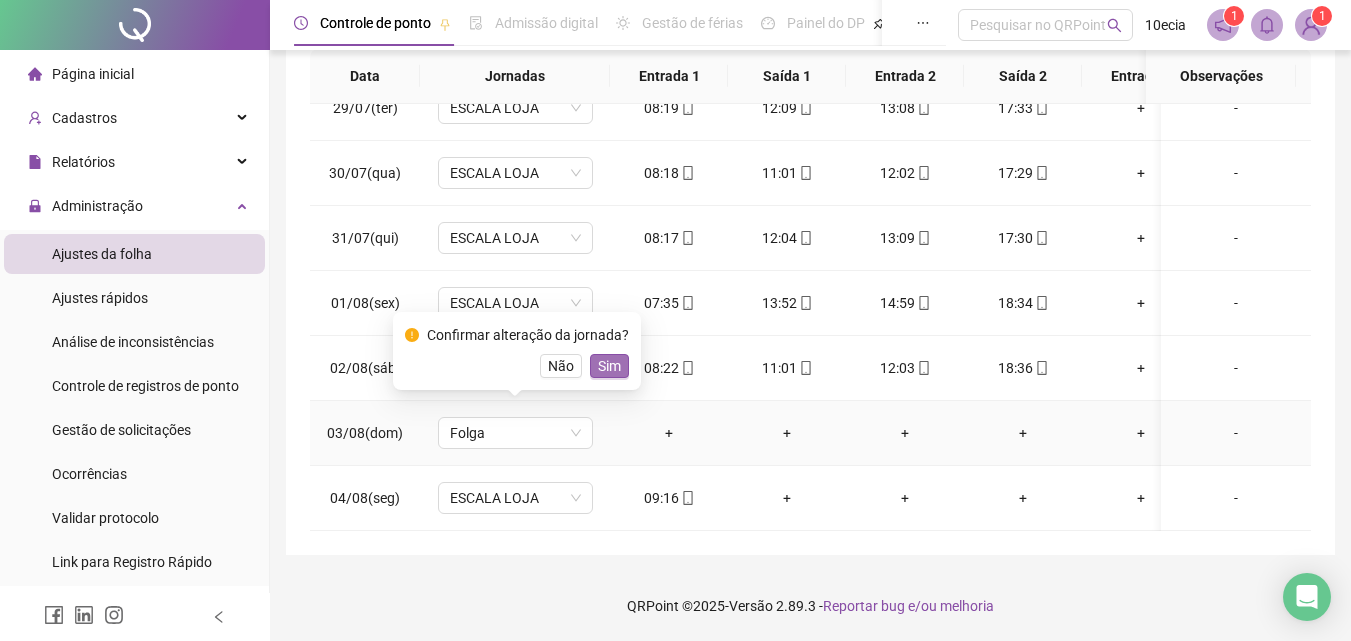 click on "Sim" at bounding box center [609, 366] 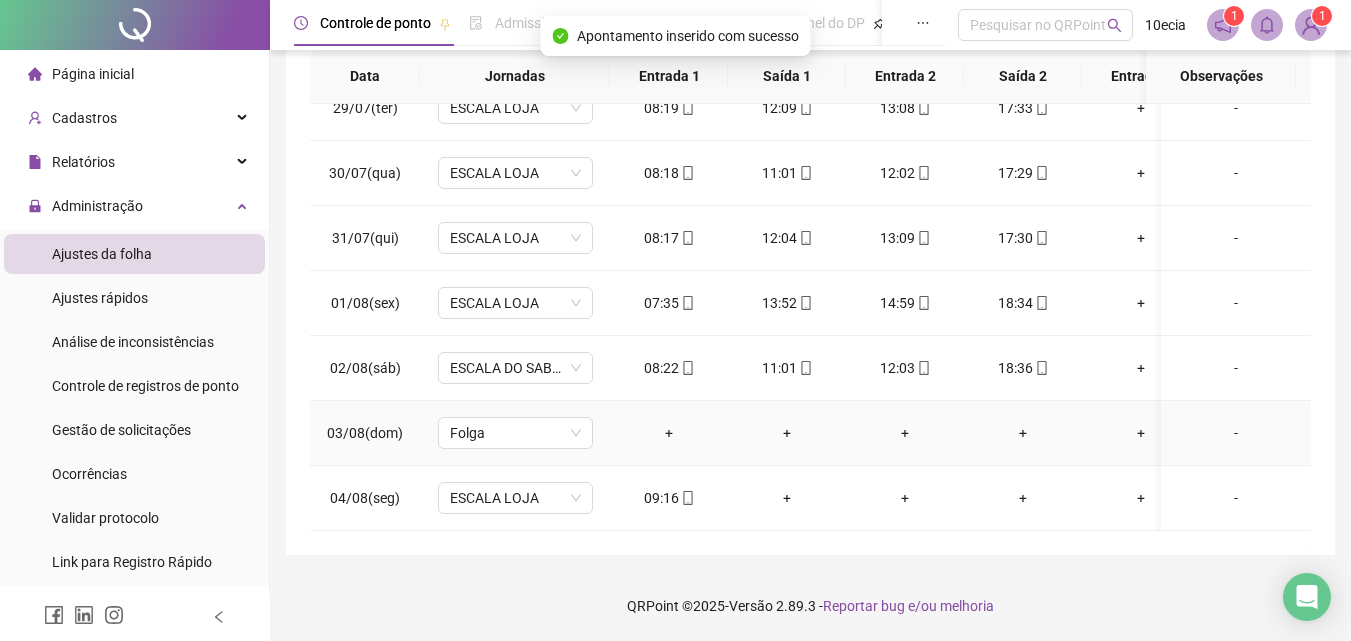 click on "-" at bounding box center [1236, 433] 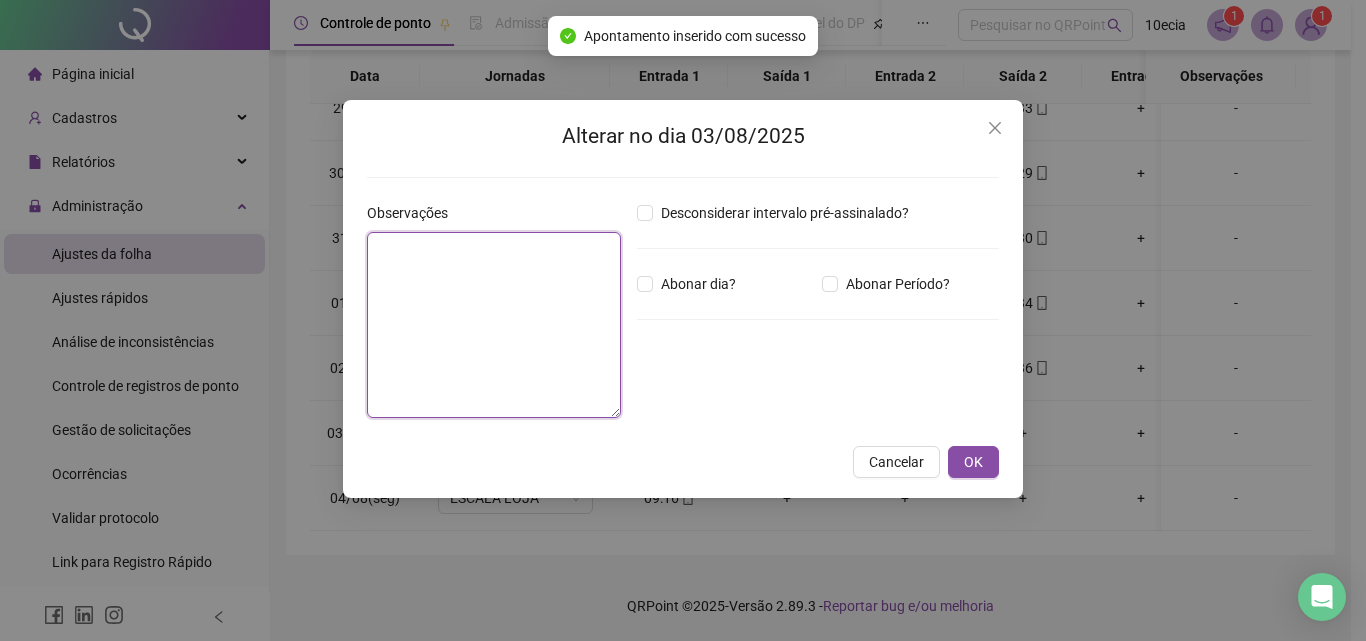 click at bounding box center (494, 325) 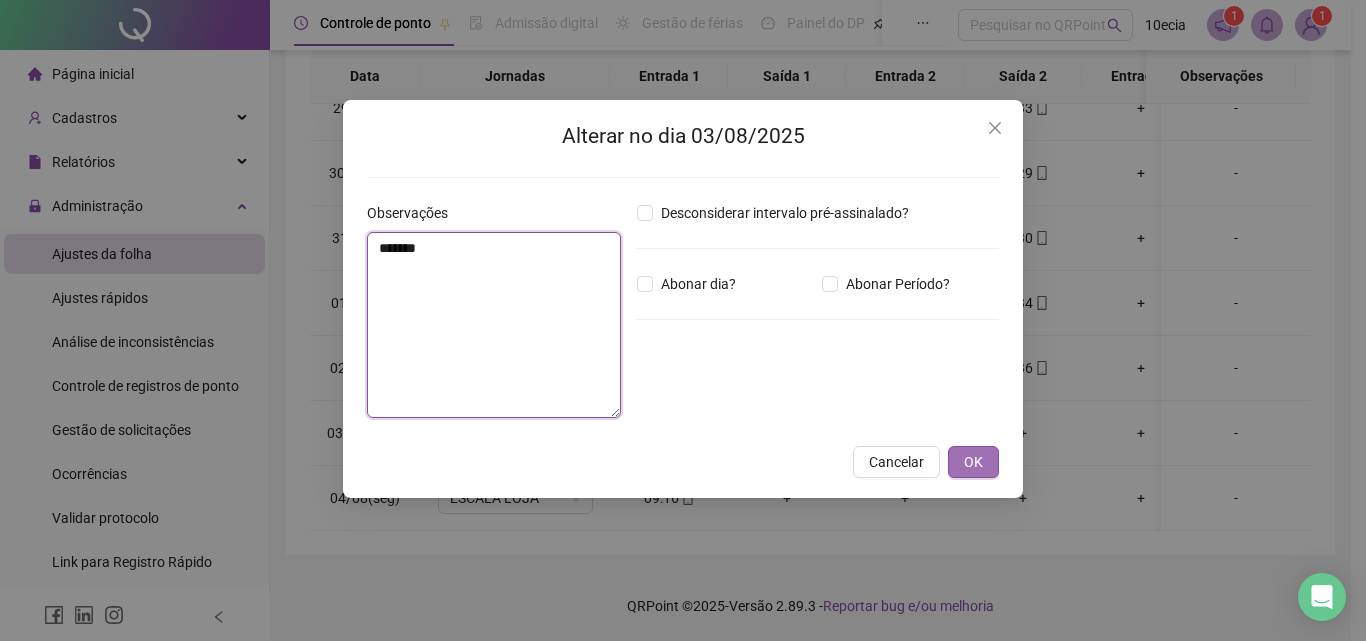 type on "*******" 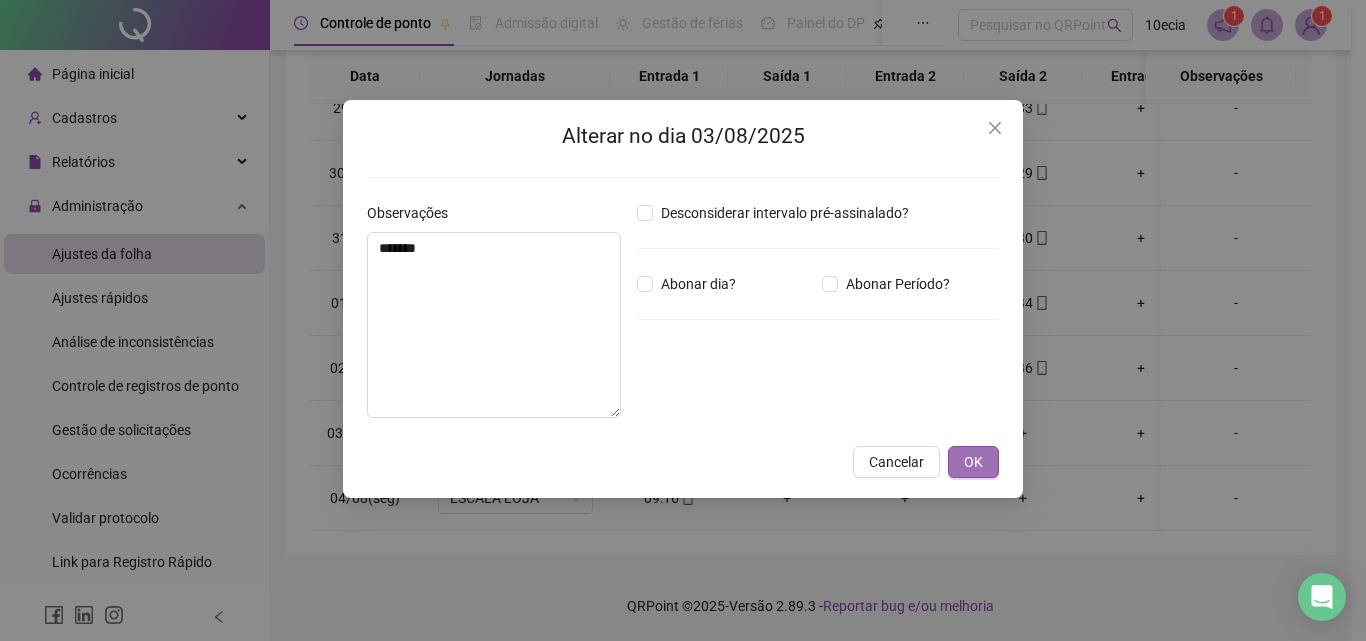 click on "OK" at bounding box center [973, 462] 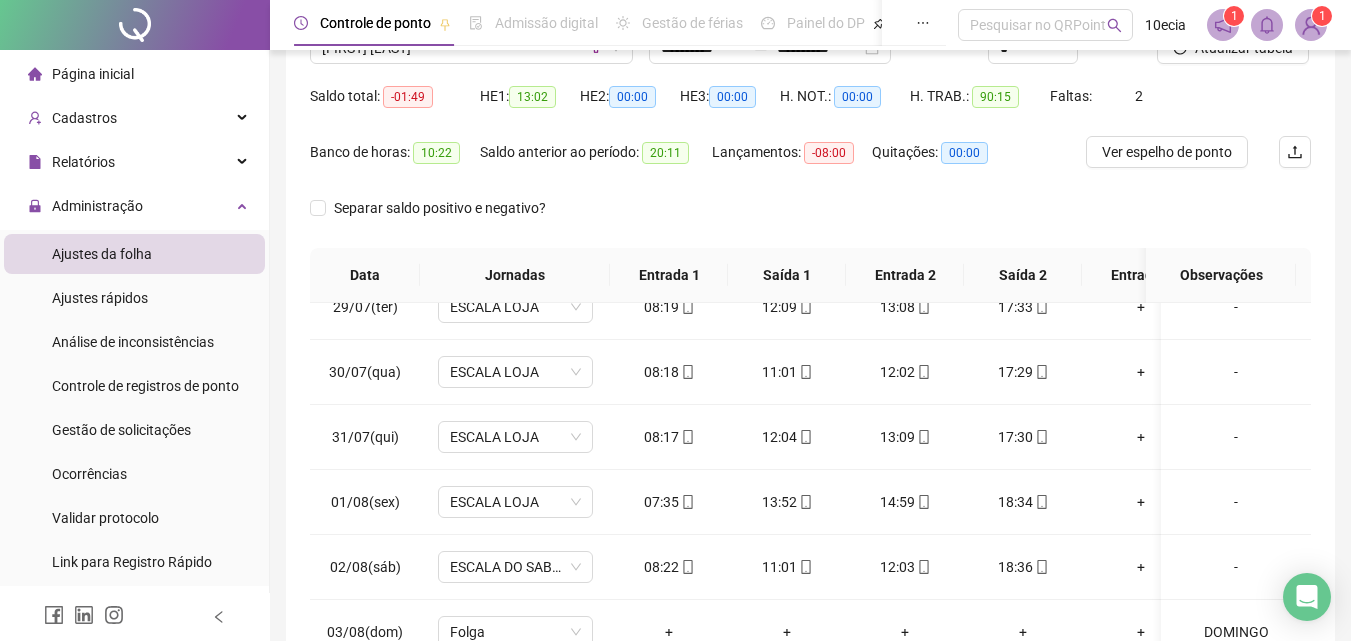scroll, scrollTop: 181, scrollLeft: 0, axis: vertical 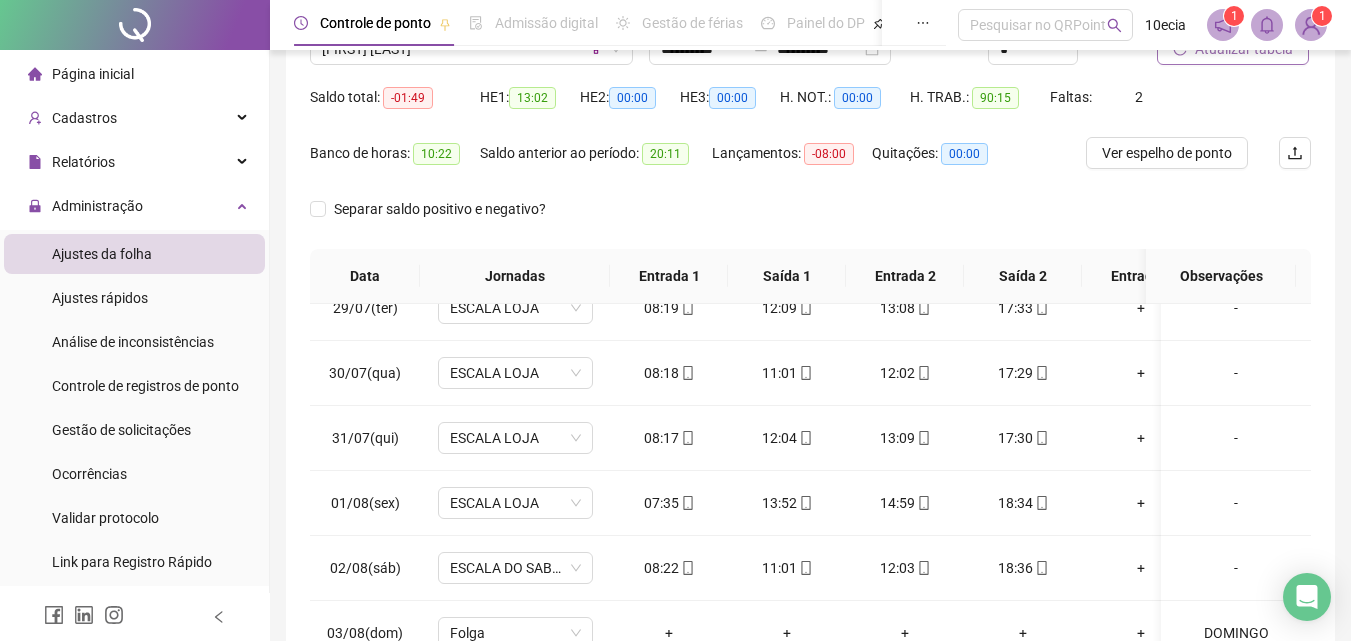 click on "Atualizar tabela" at bounding box center (1233, 49) 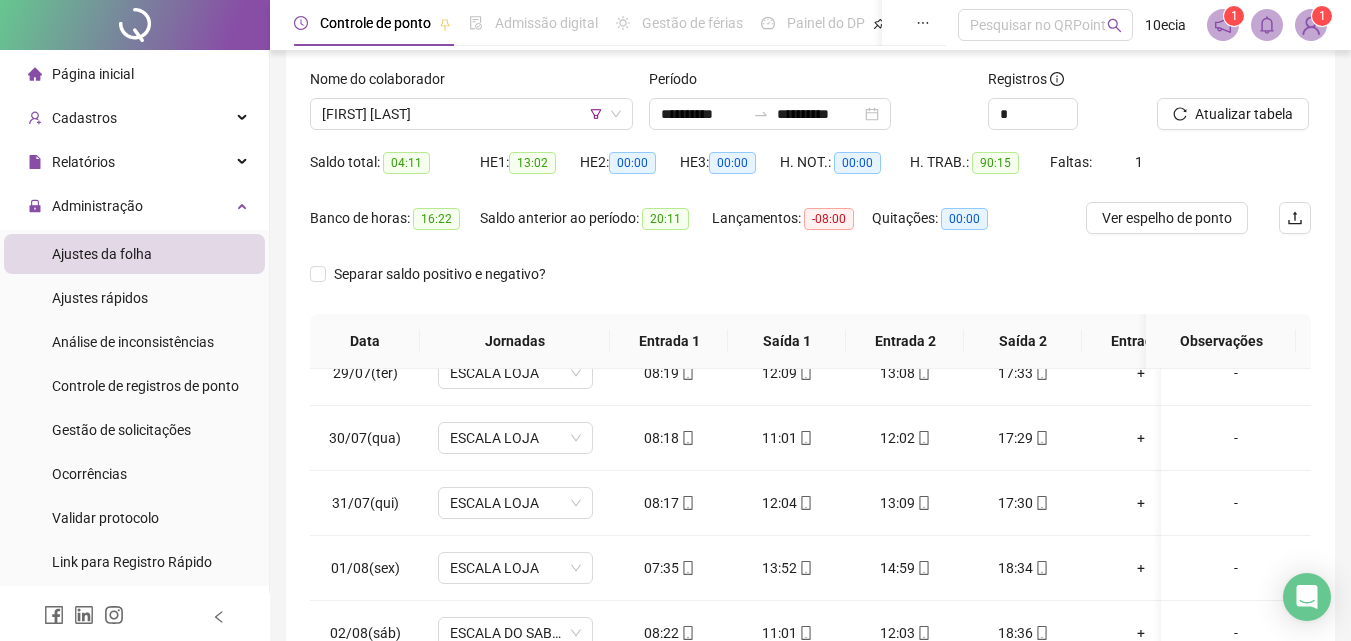 scroll, scrollTop: 81, scrollLeft: 0, axis: vertical 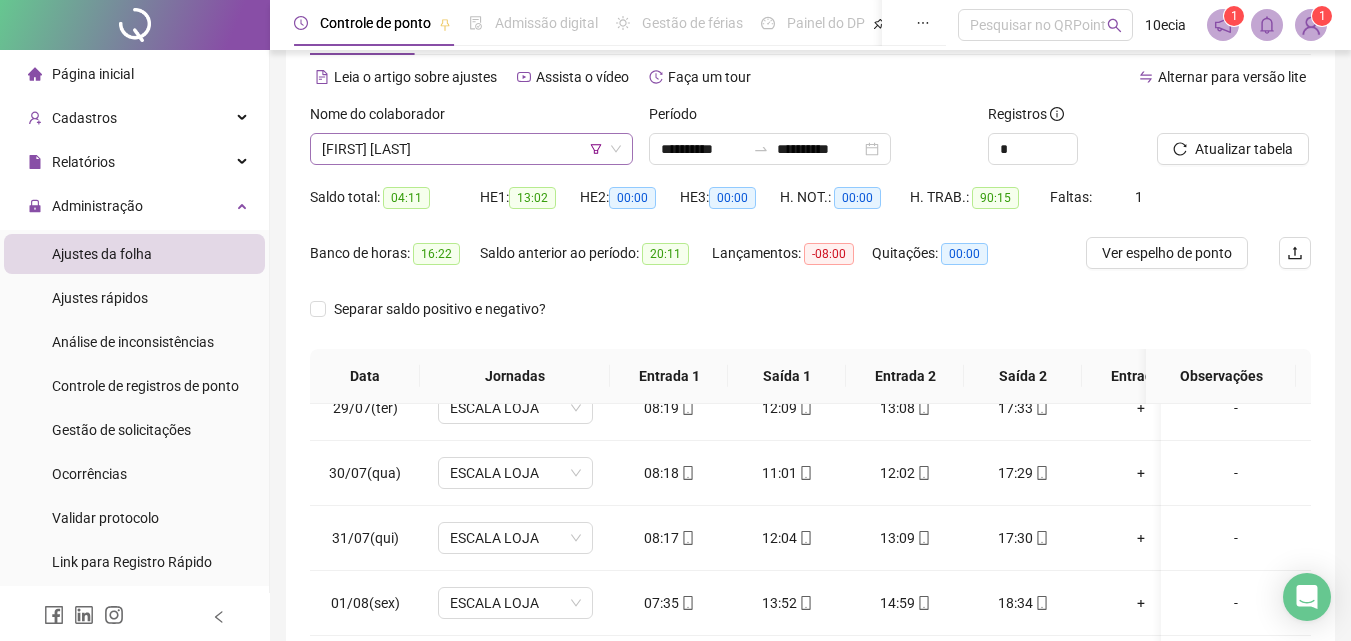 click on "[FIRST] [LAST]" at bounding box center (471, 149) 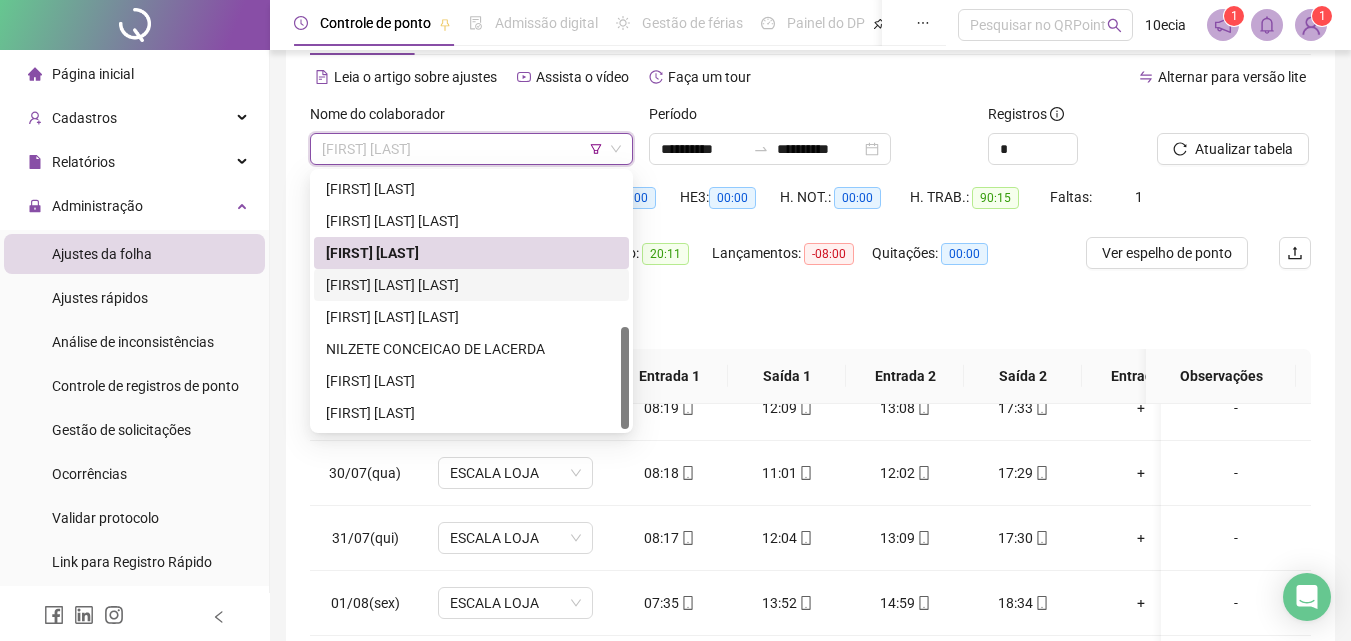 click on "[FIRST] [LAST] [LAST]" at bounding box center [471, 285] 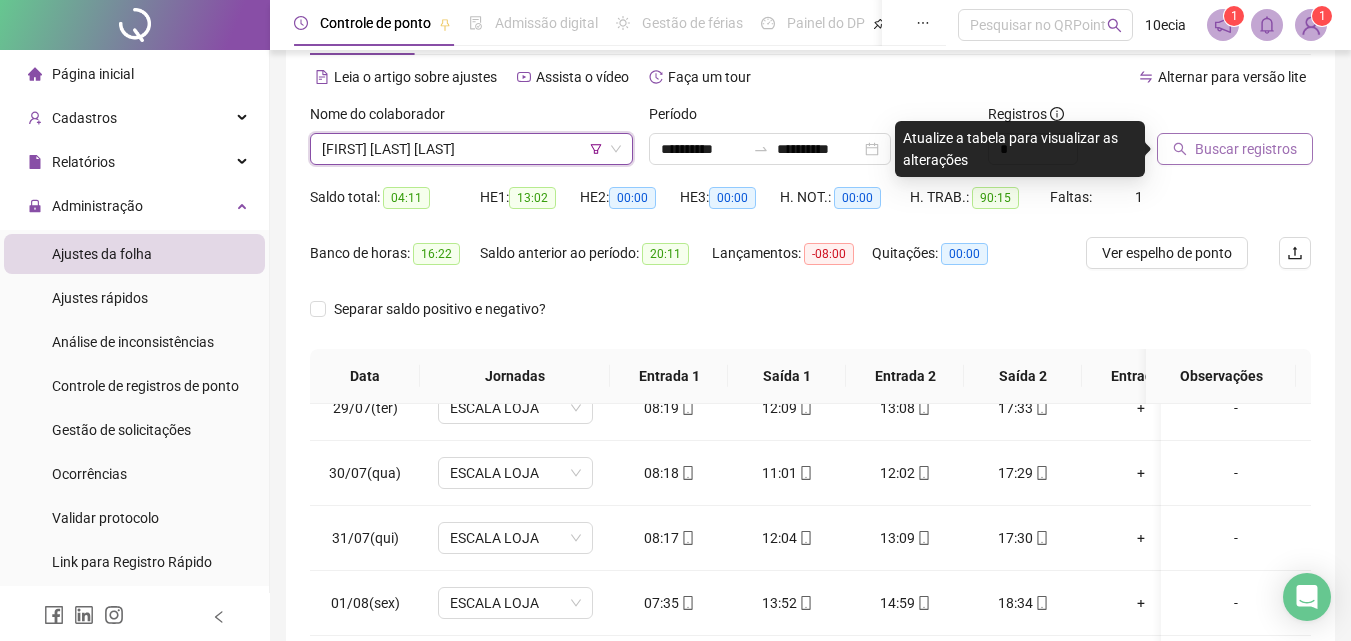 click on "Buscar registros" at bounding box center (1235, 149) 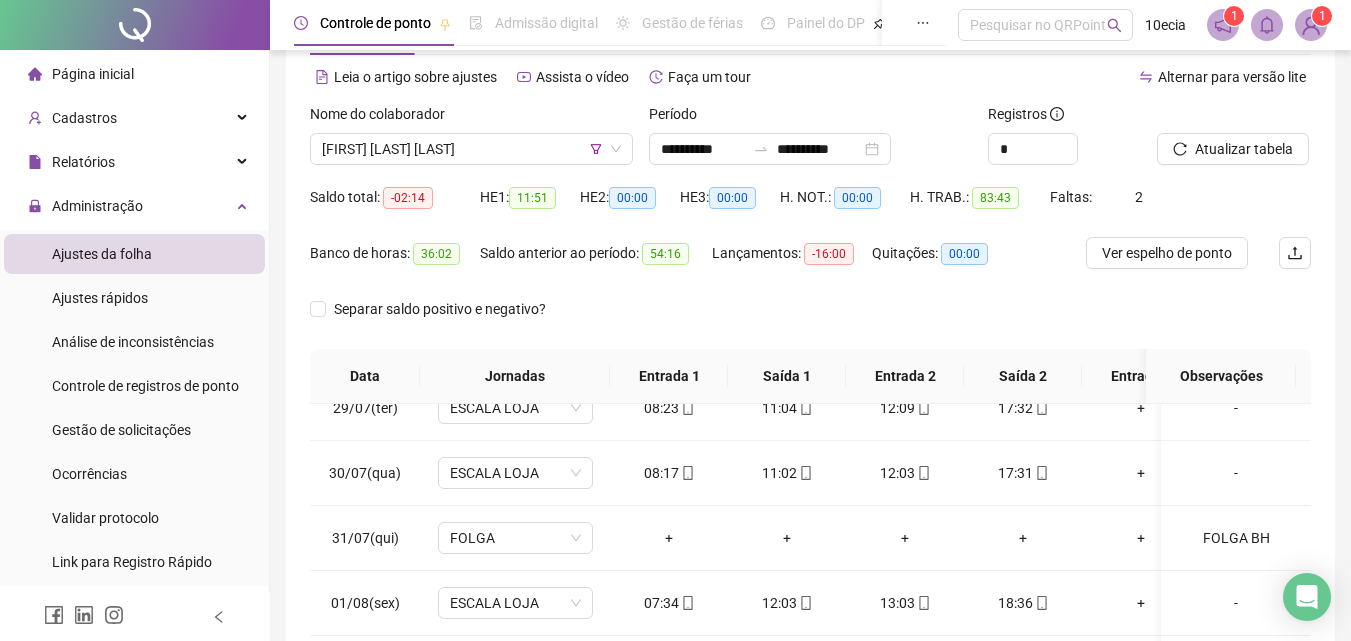 click on "Nome do colaborador [FIRST] [LAST]" at bounding box center [471, 142] 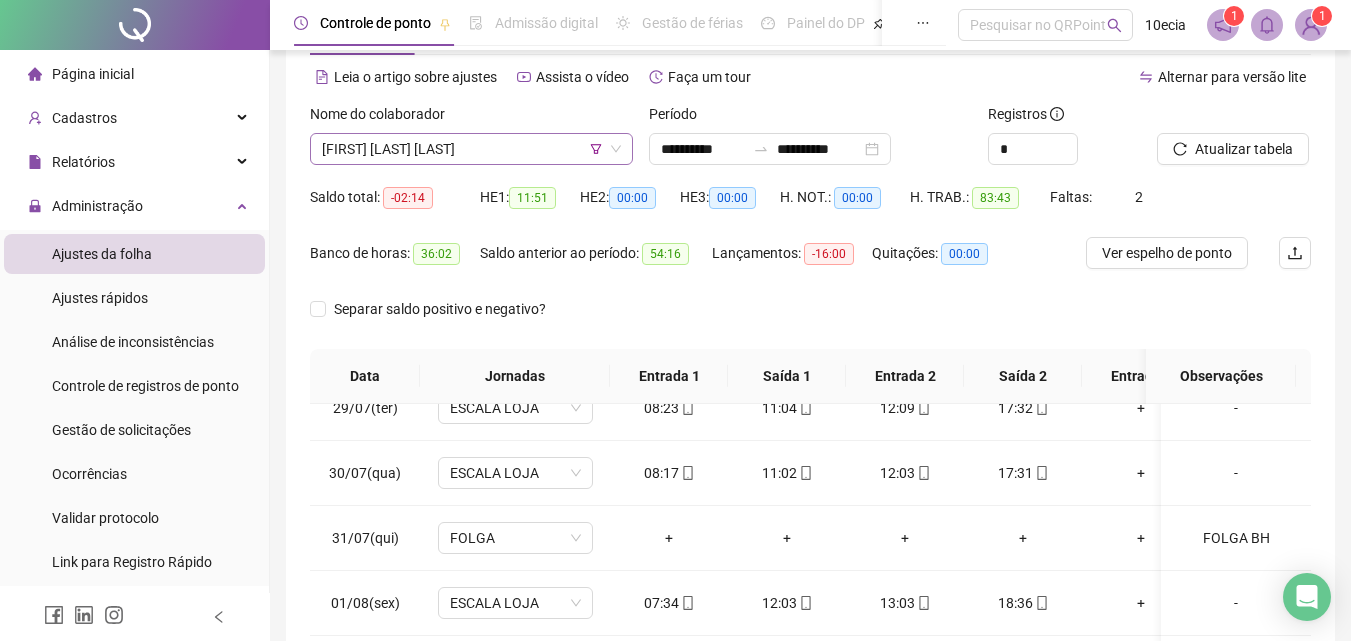 click on "[FIRST] [LAST] [LAST]" at bounding box center (471, 149) 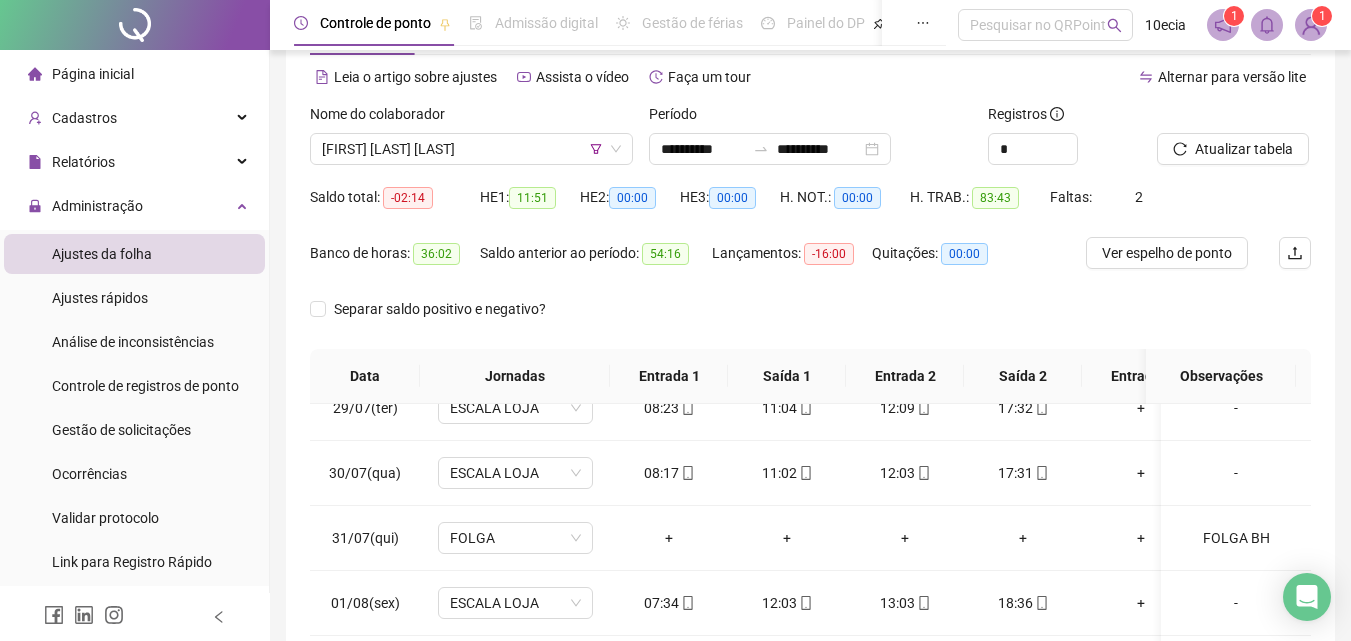 click on "Atualizar tabela" at bounding box center (1234, 142) 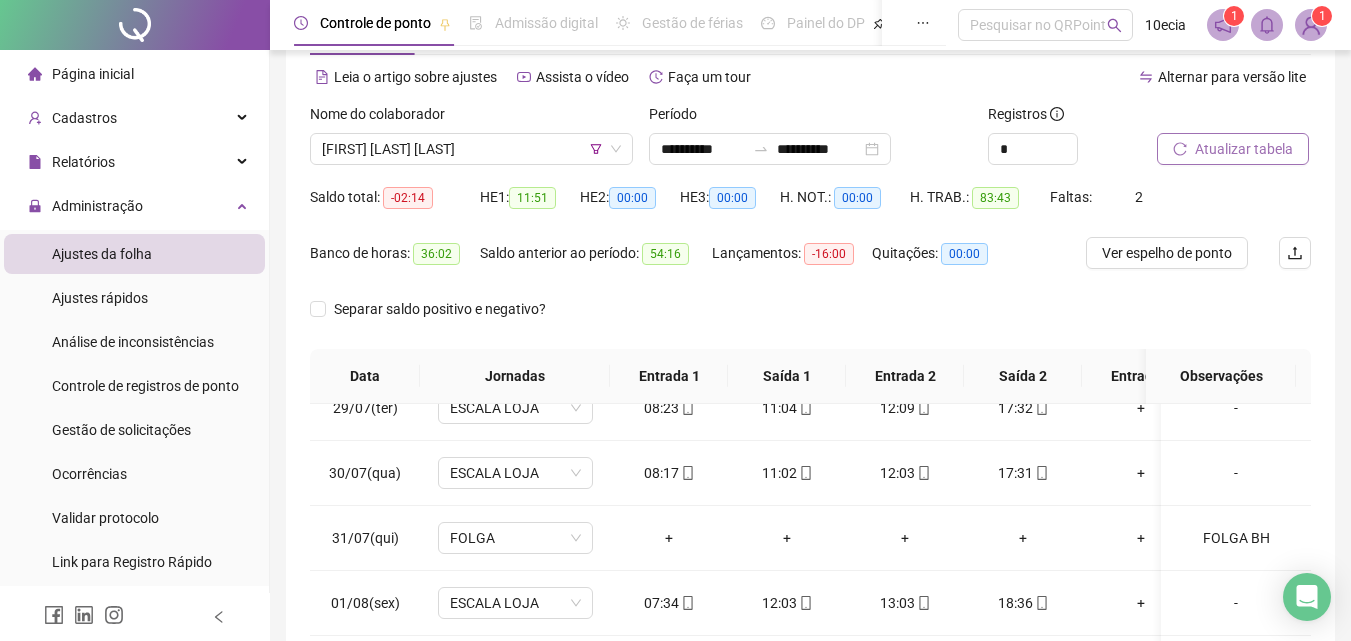 click on "Atualizar tabela" at bounding box center [1244, 149] 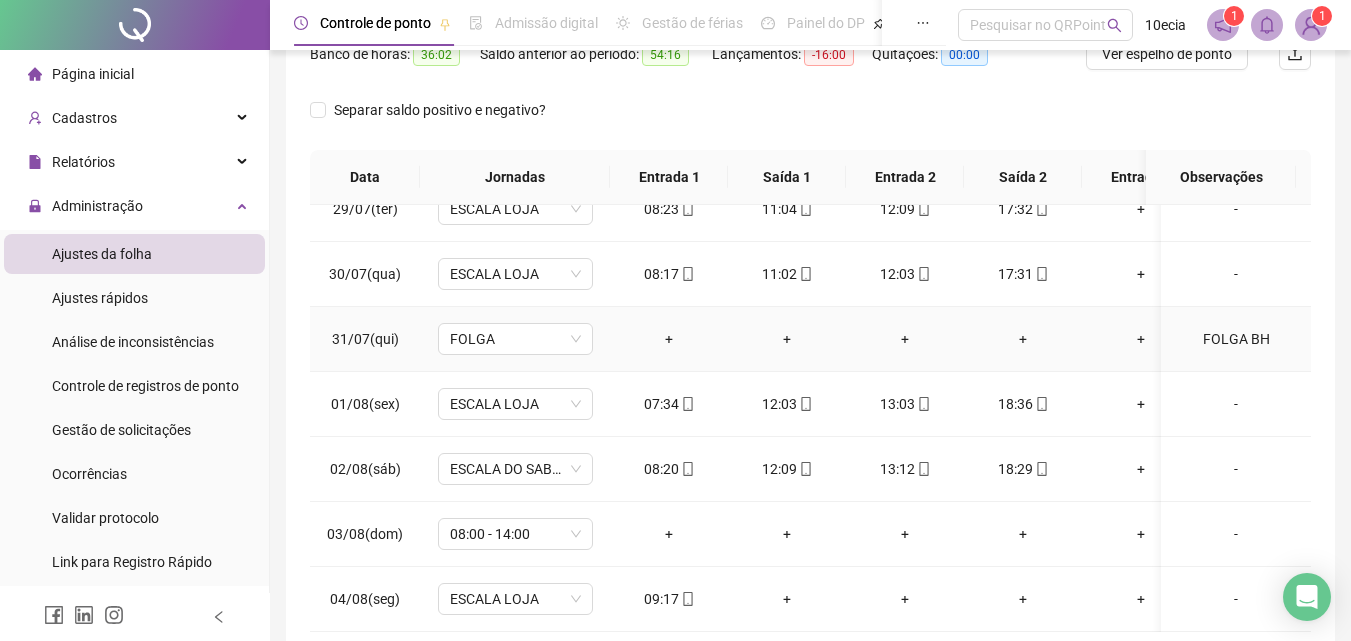 scroll, scrollTop: 281, scrollLeft: 0, axis: vertical 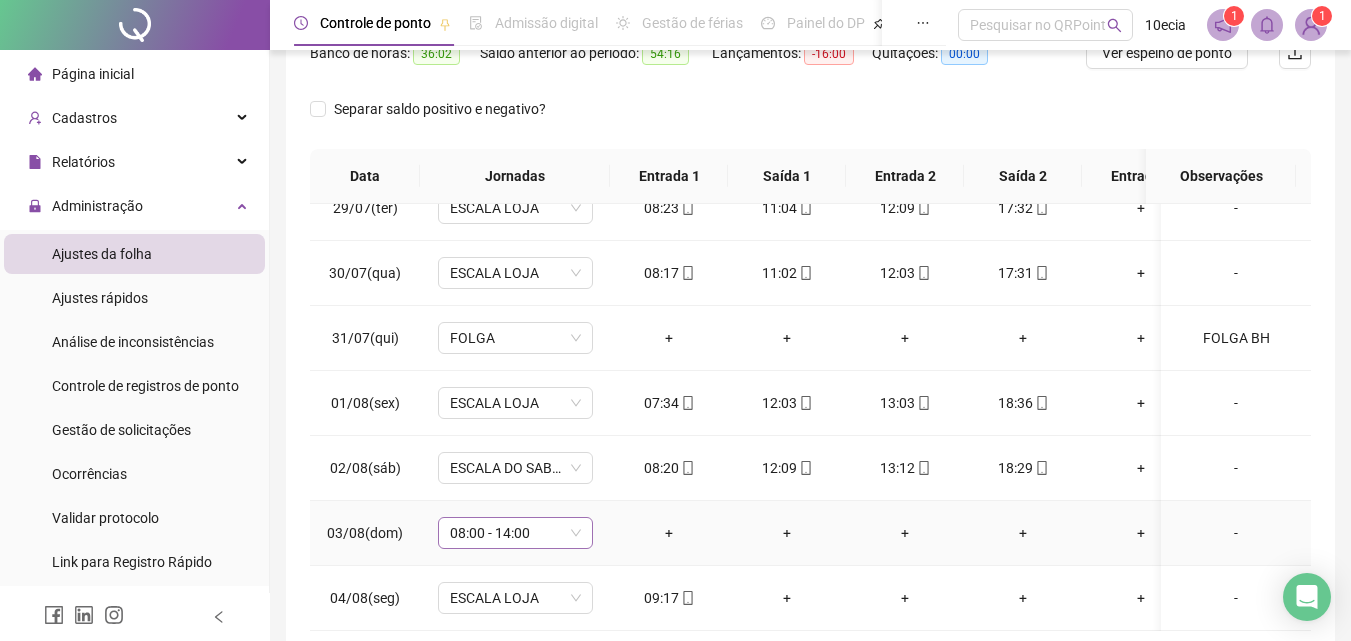 click on "08:00 - 14:00" at bounding box center (515, 533) 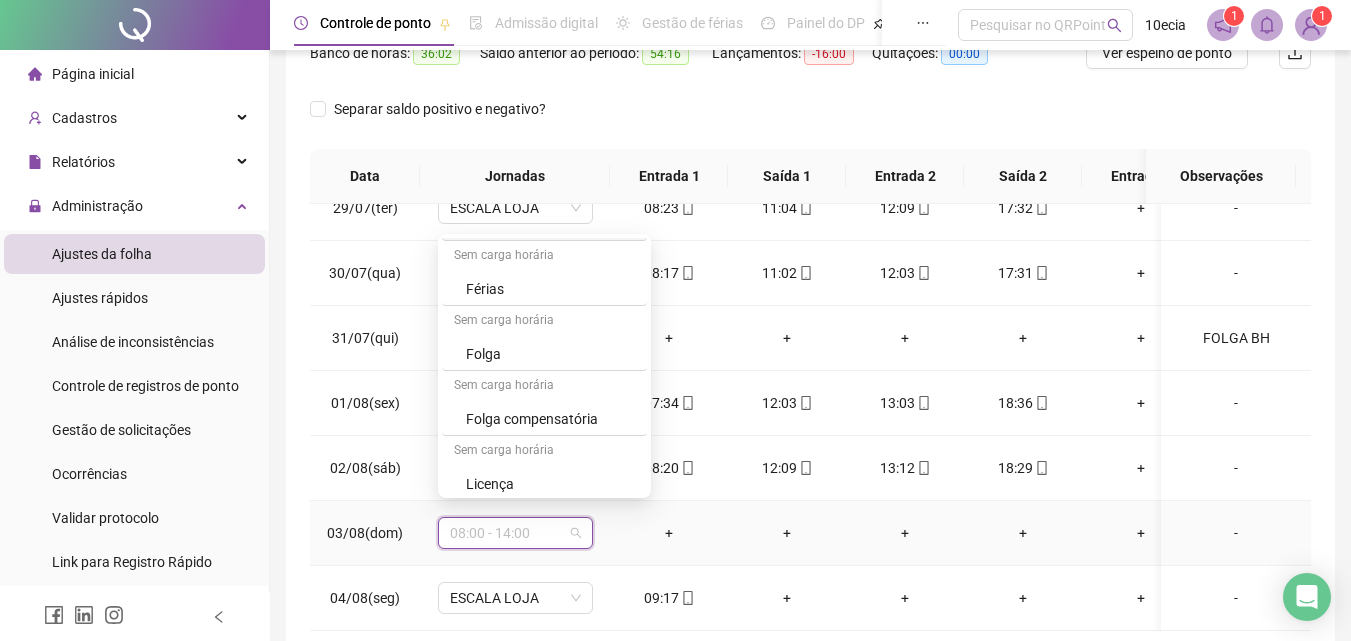 scroll, scrollTop: 719, scrollLeft: 0, axis: vertical 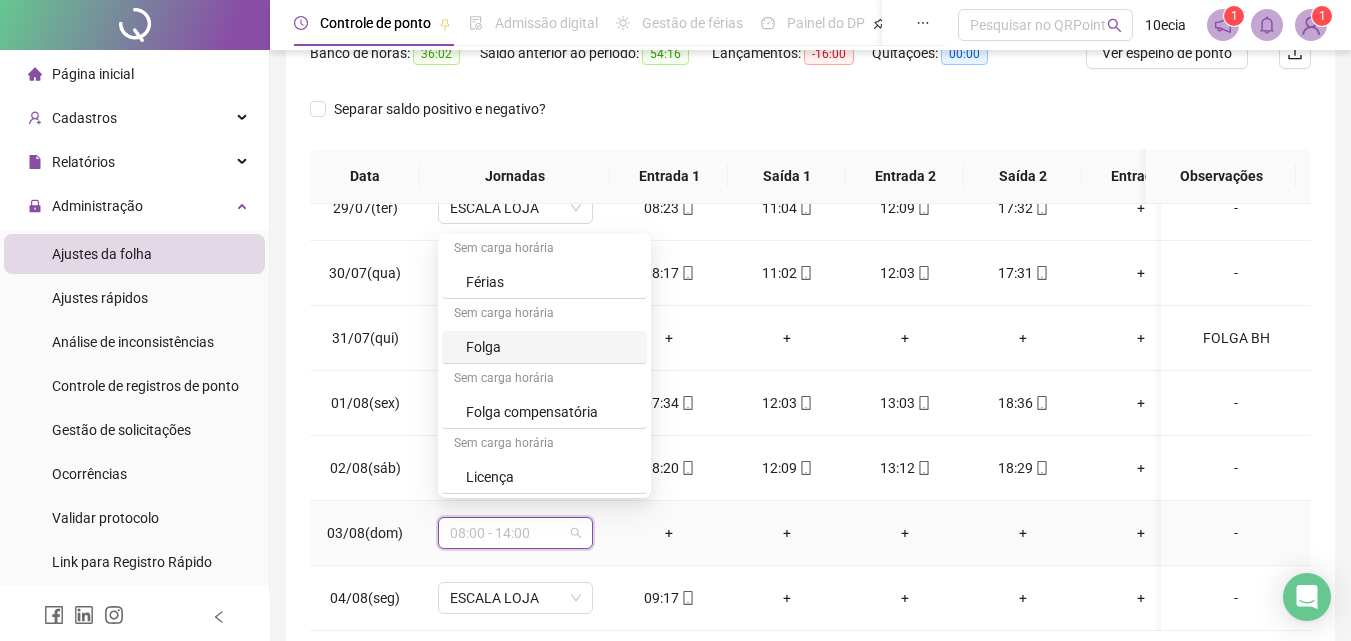 click on "Folga" at bounding box center [550, 347] 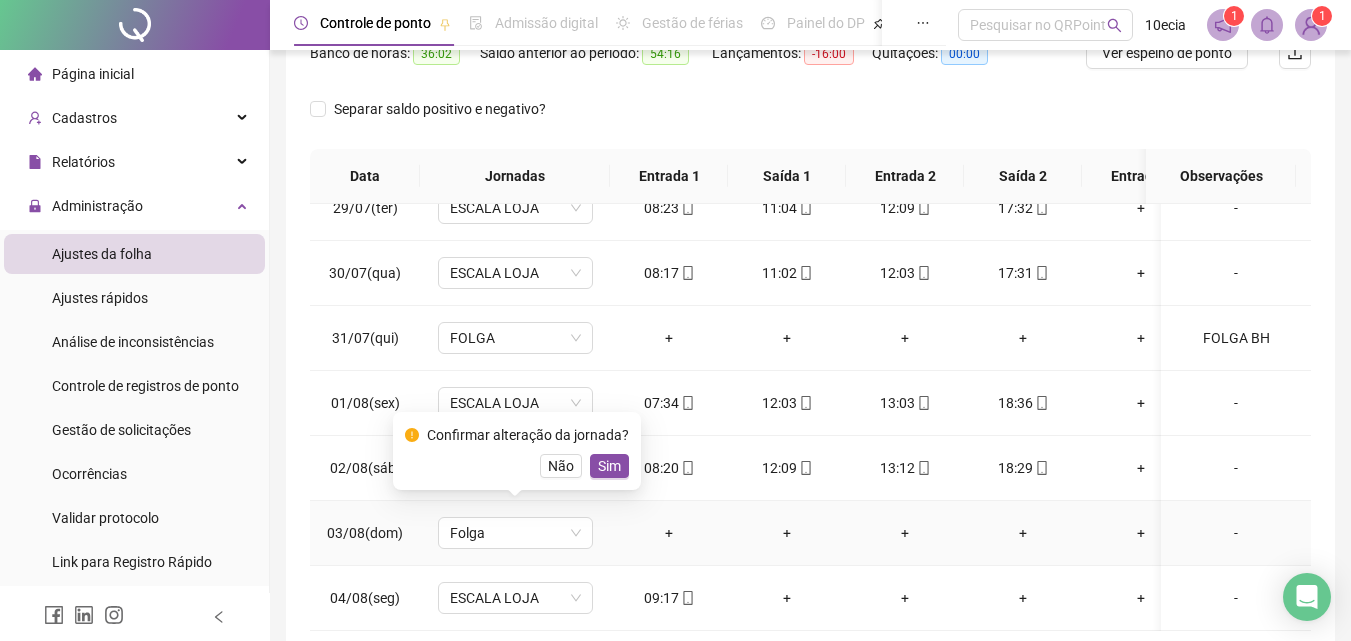 drag, startPoint x: 599, startPoint y: 457, endPoint x: 615, endPoint y: 452, distance: 16.763054 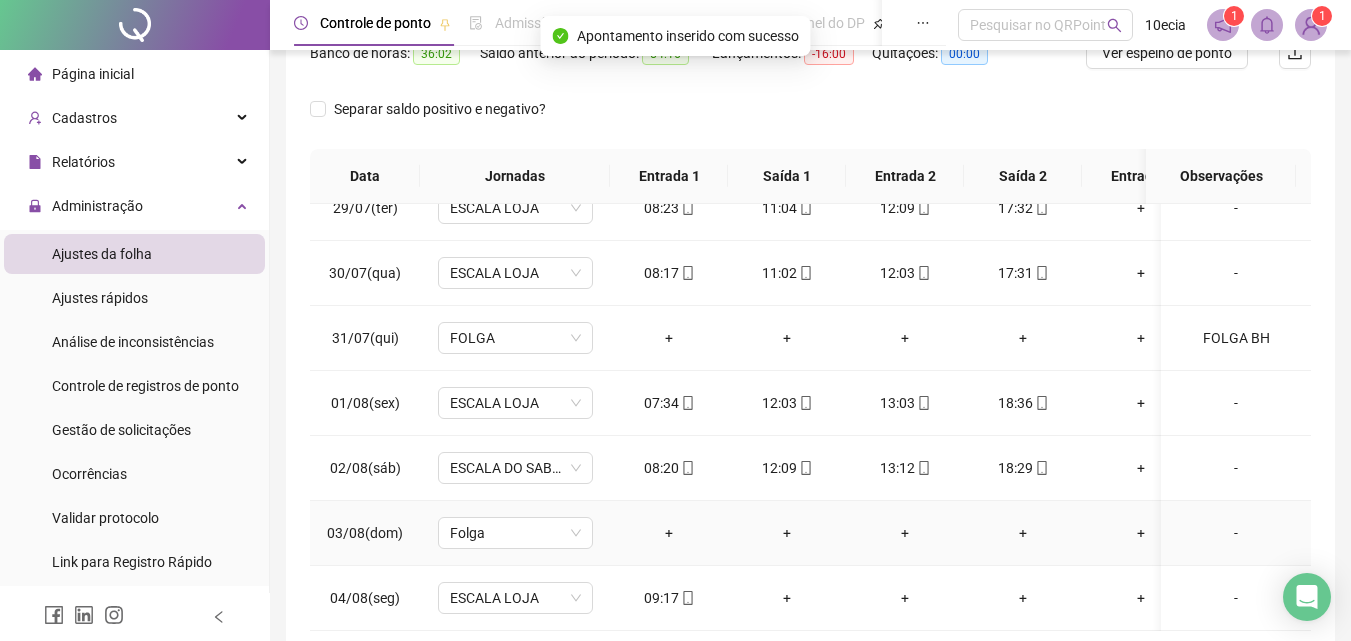 click on "-" at bounding box center [1236, 533] 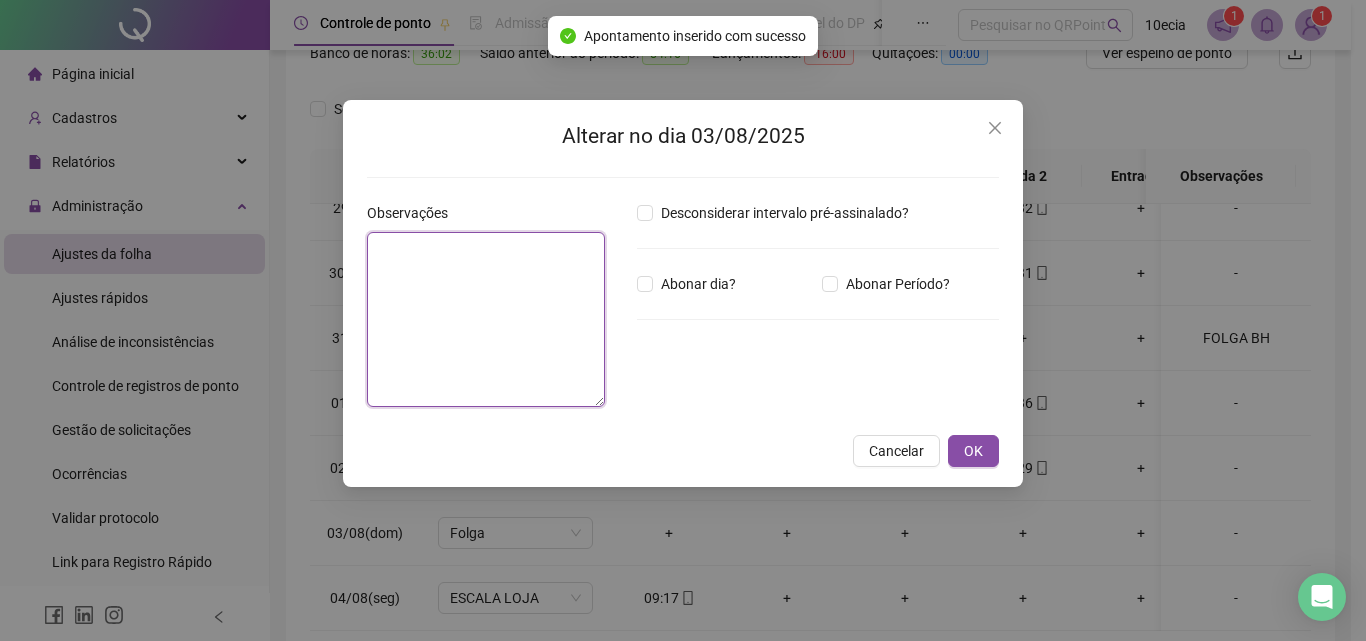 click at bounding box center (486, 319) 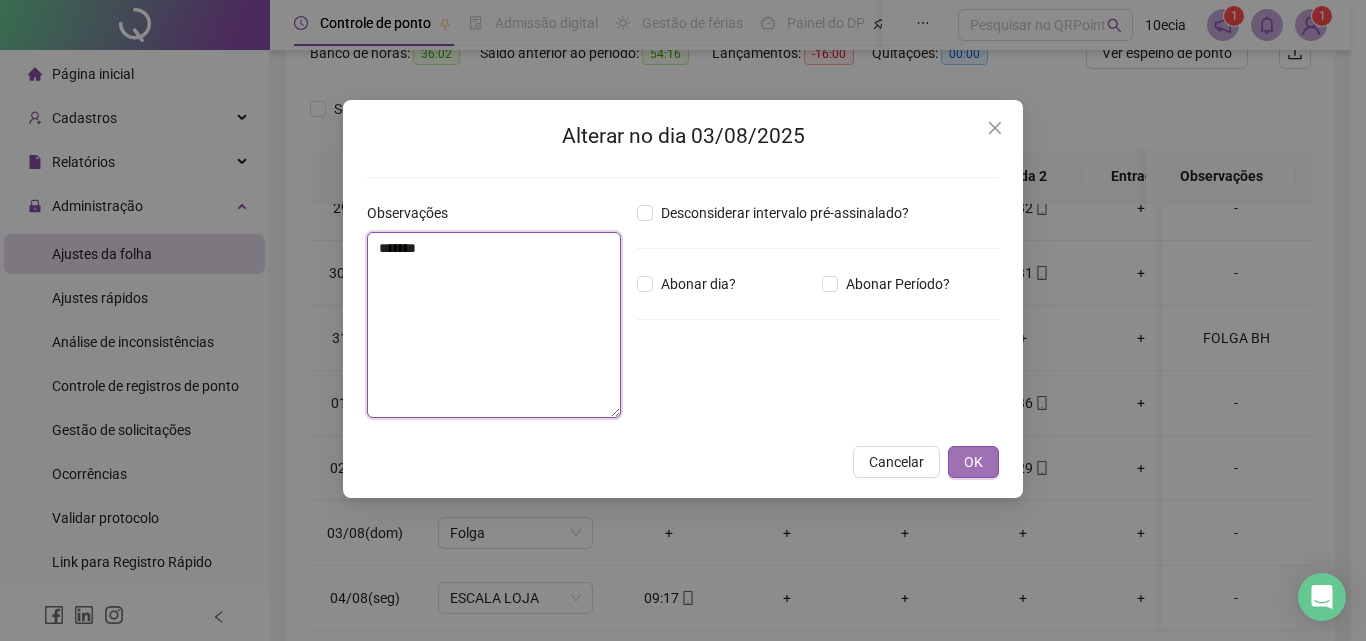 type on "*******" 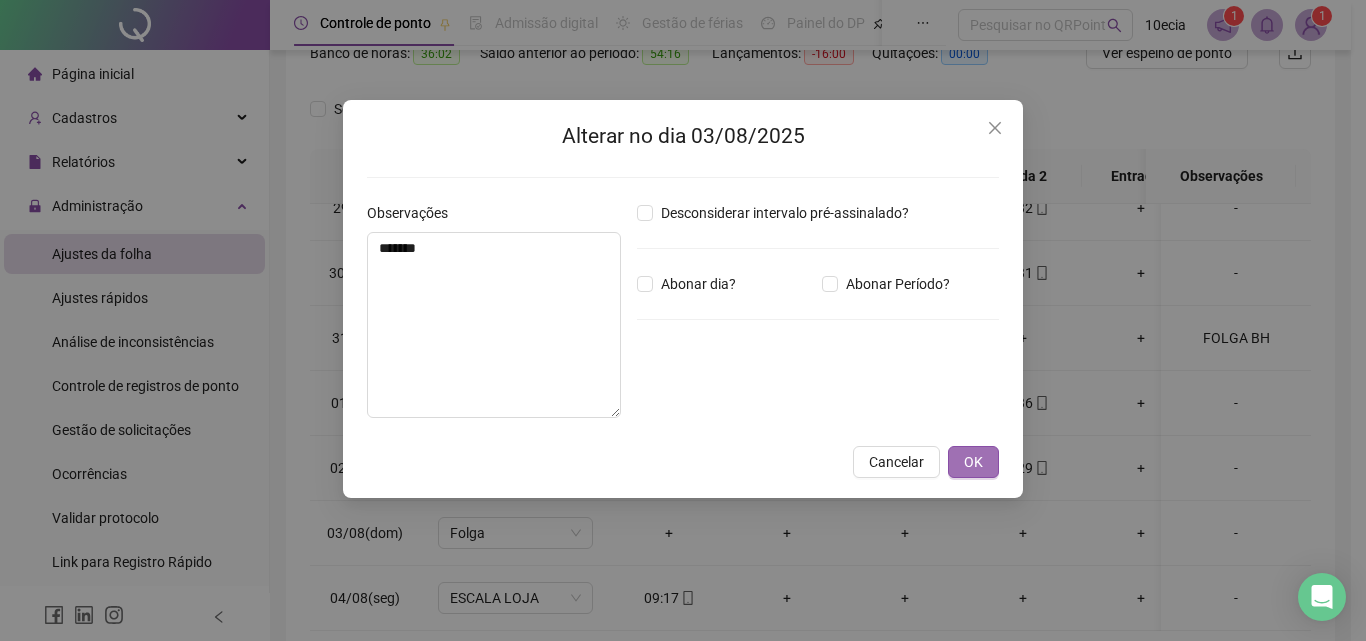 click on "OK" at bounding box center [973, 462] 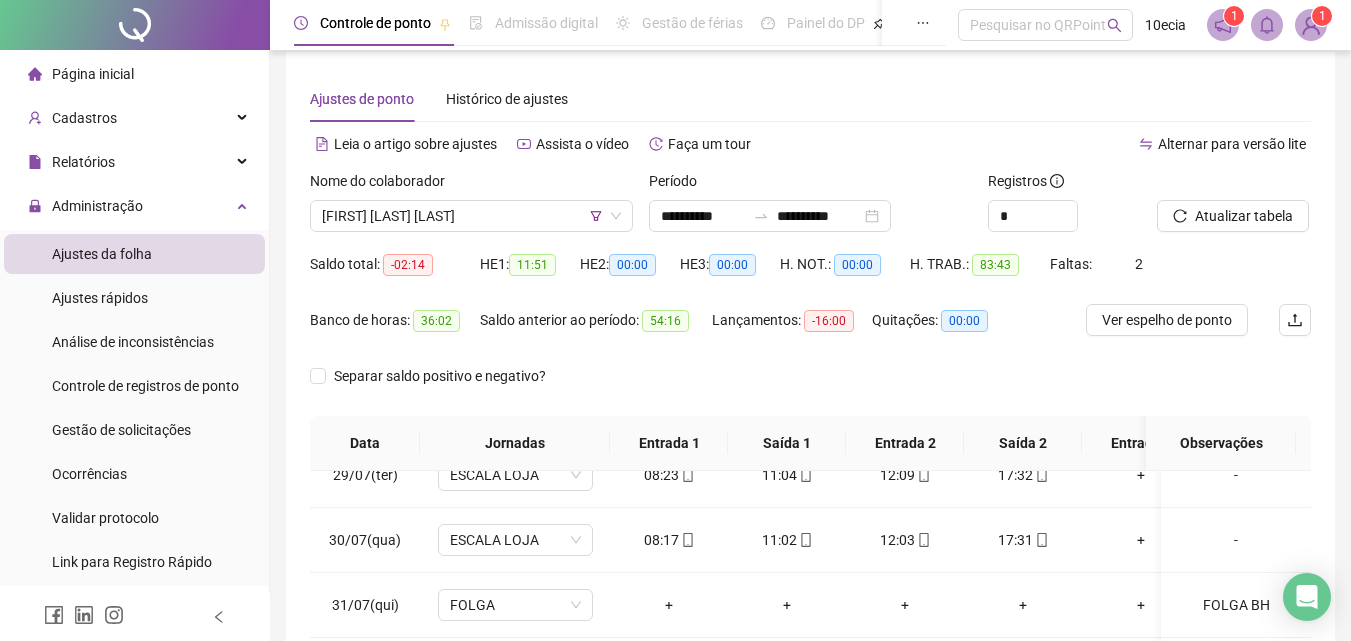 scroll, scrollTop: 0, scrollLeft: 0, axis: both 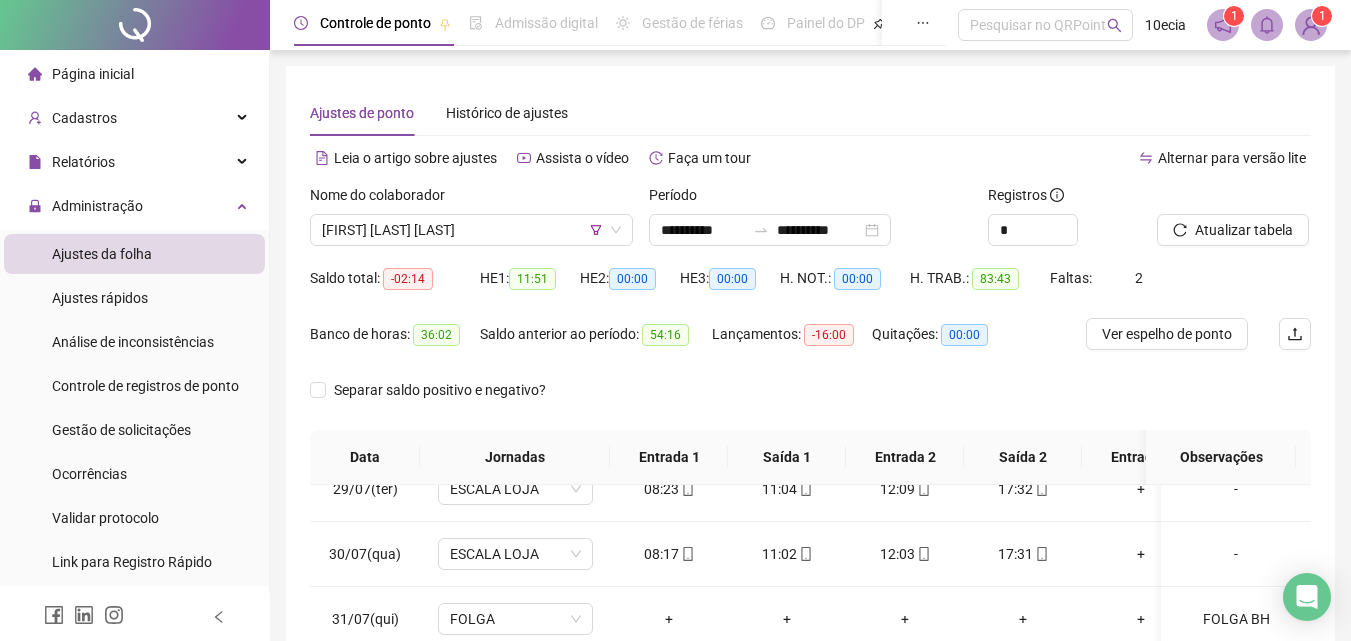 click at bounding box center (1209, 199) 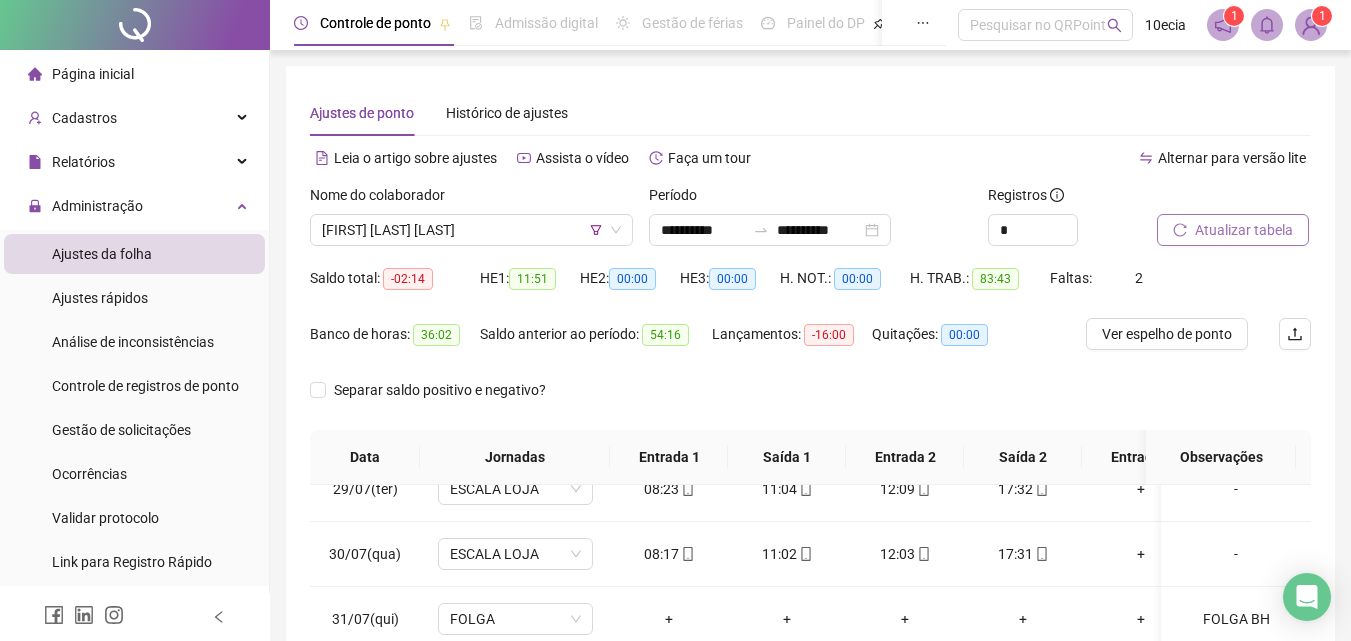 click on "Atualizar tabela" at bounding box center (1244, 230) 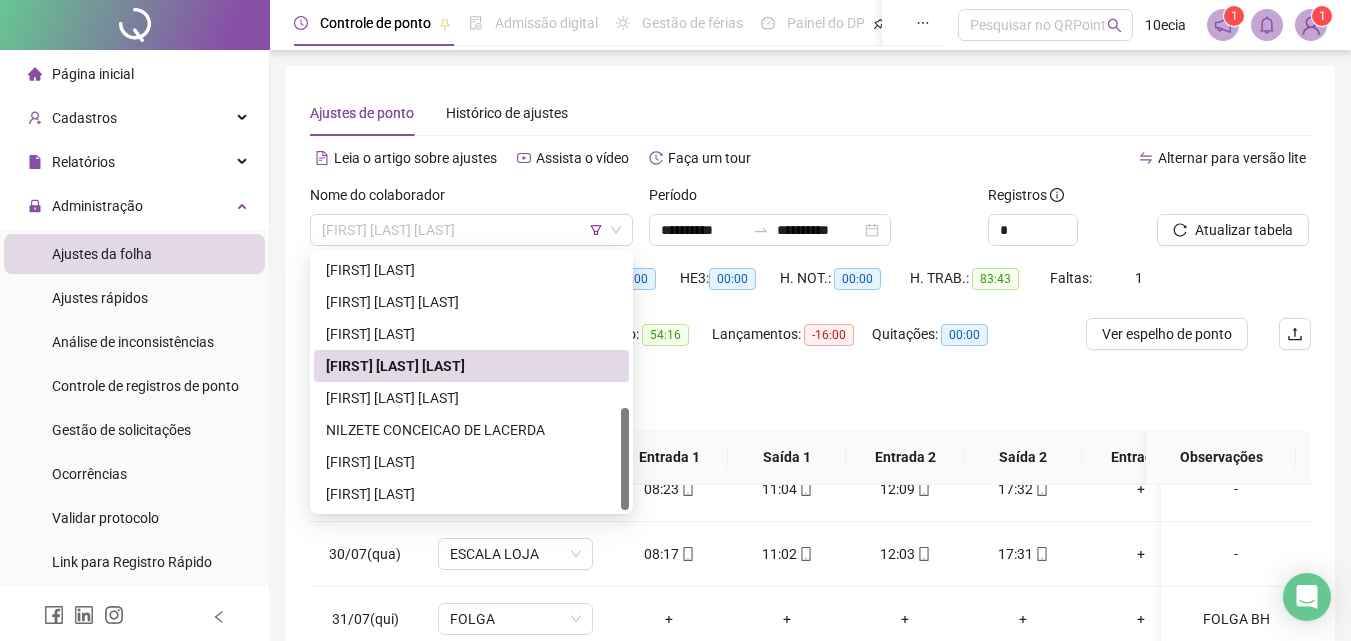 click on "[FIRST] [LAST] [LAST]" at bounding box center [471, 230] 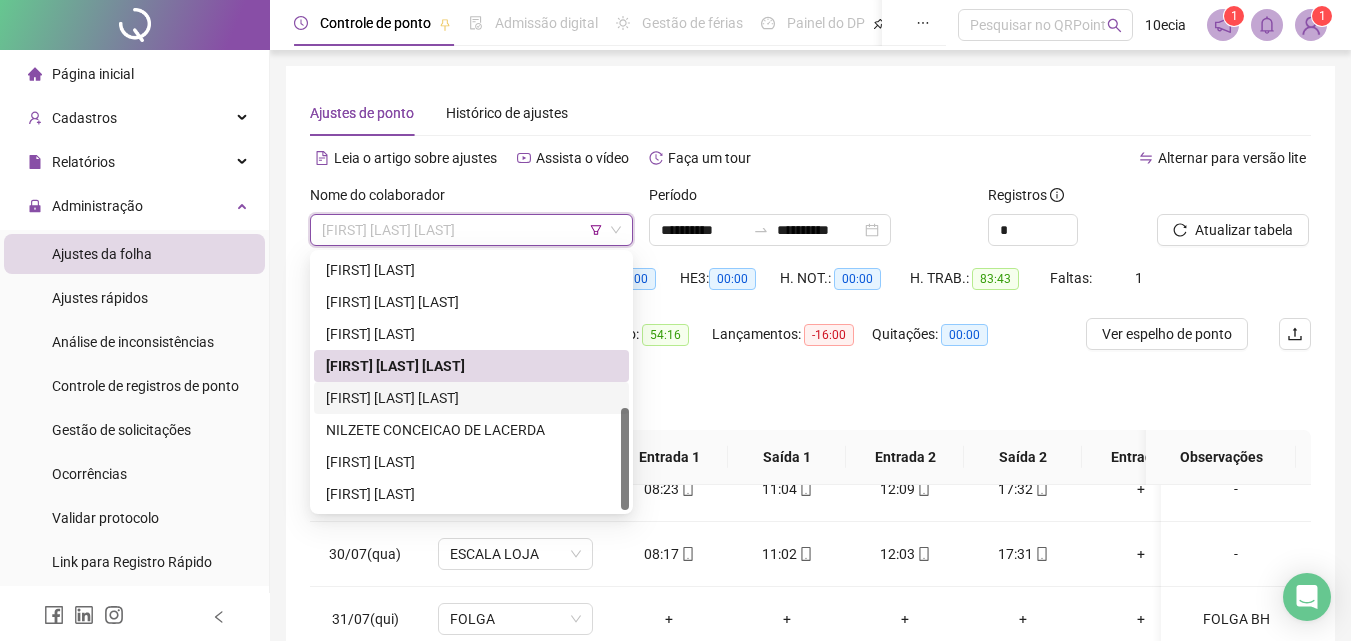 click on "[FIRST] [LAST] [LAST]" at bounding box center [471, 398] 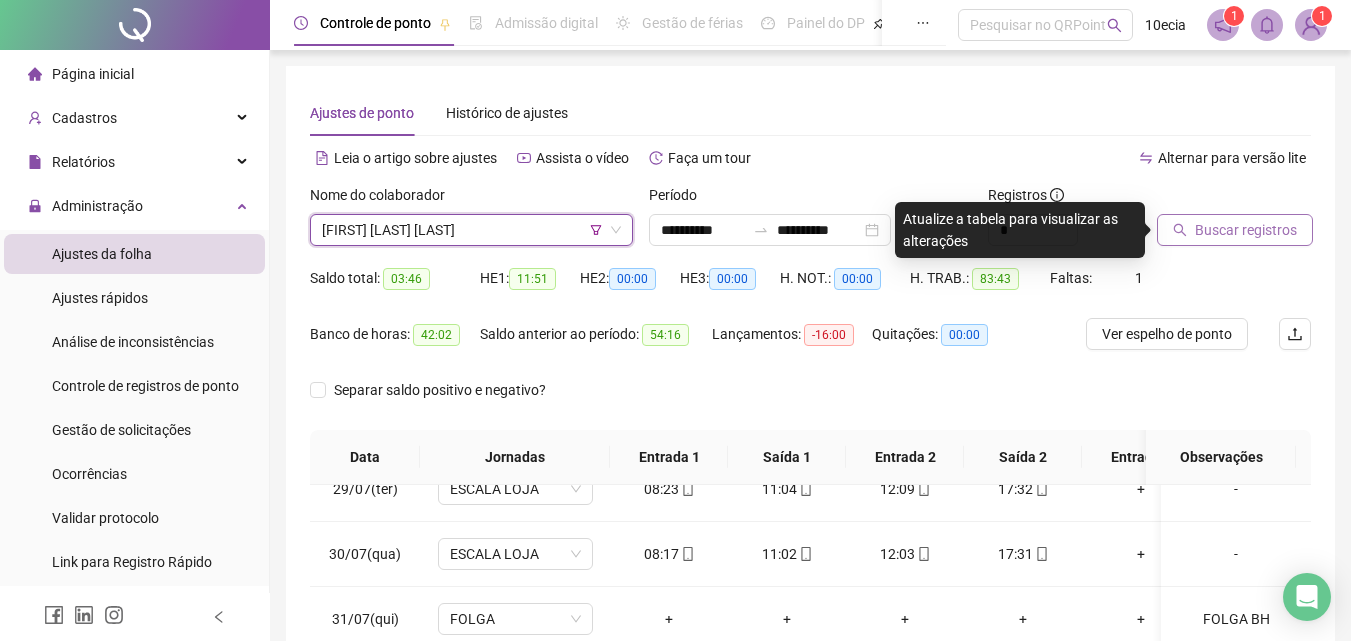 click on "Buscar registros" at bounding box center (1246, 230) 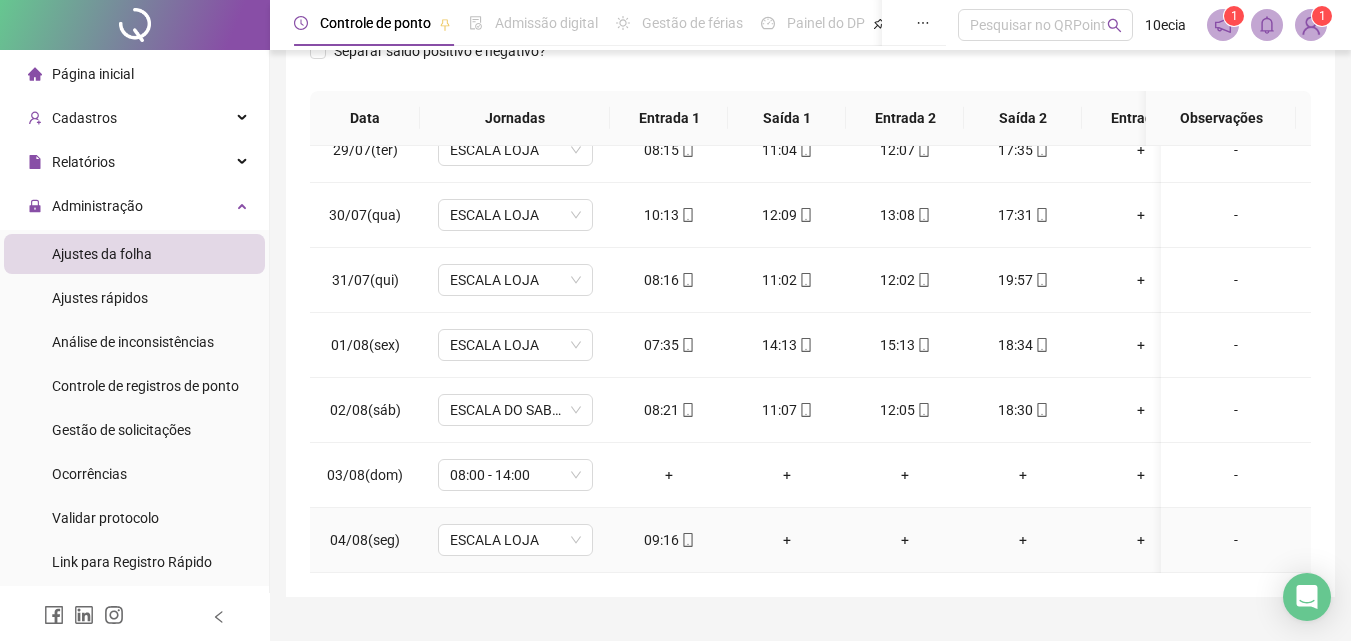 scroll, scrollTop: 381, scrollLeft: 0, axis: vertical 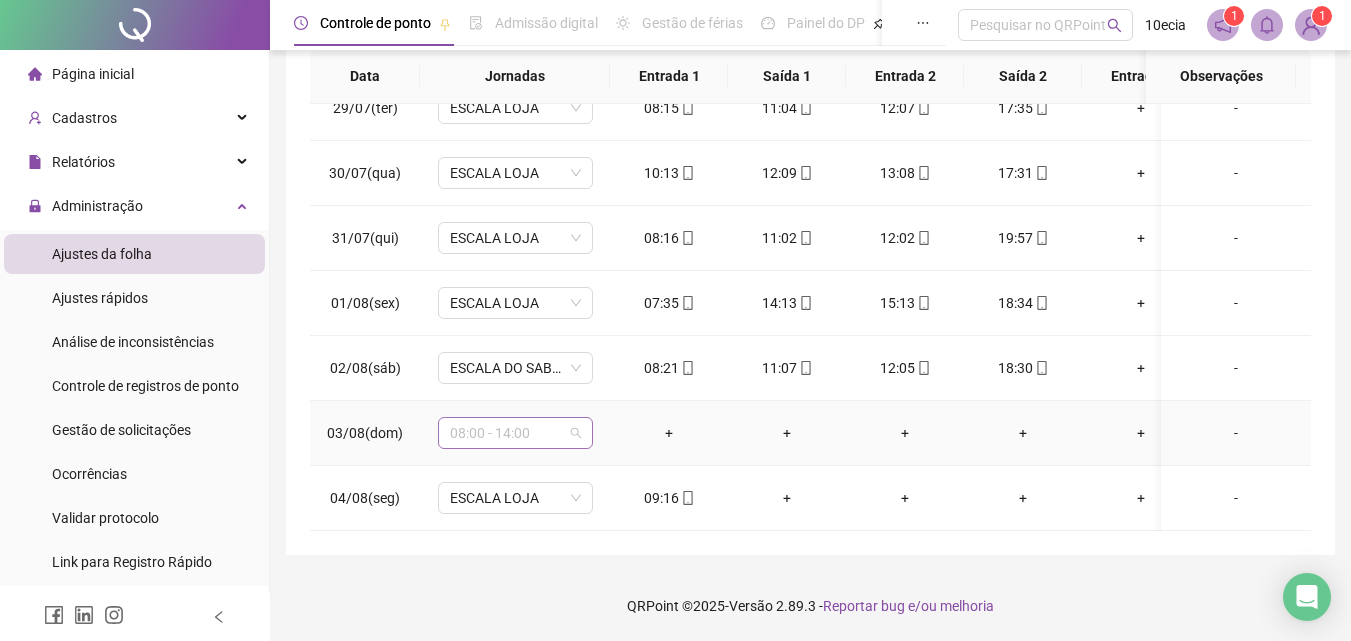 click on "08:00 - 14:00" at bounding box center (515, 433) 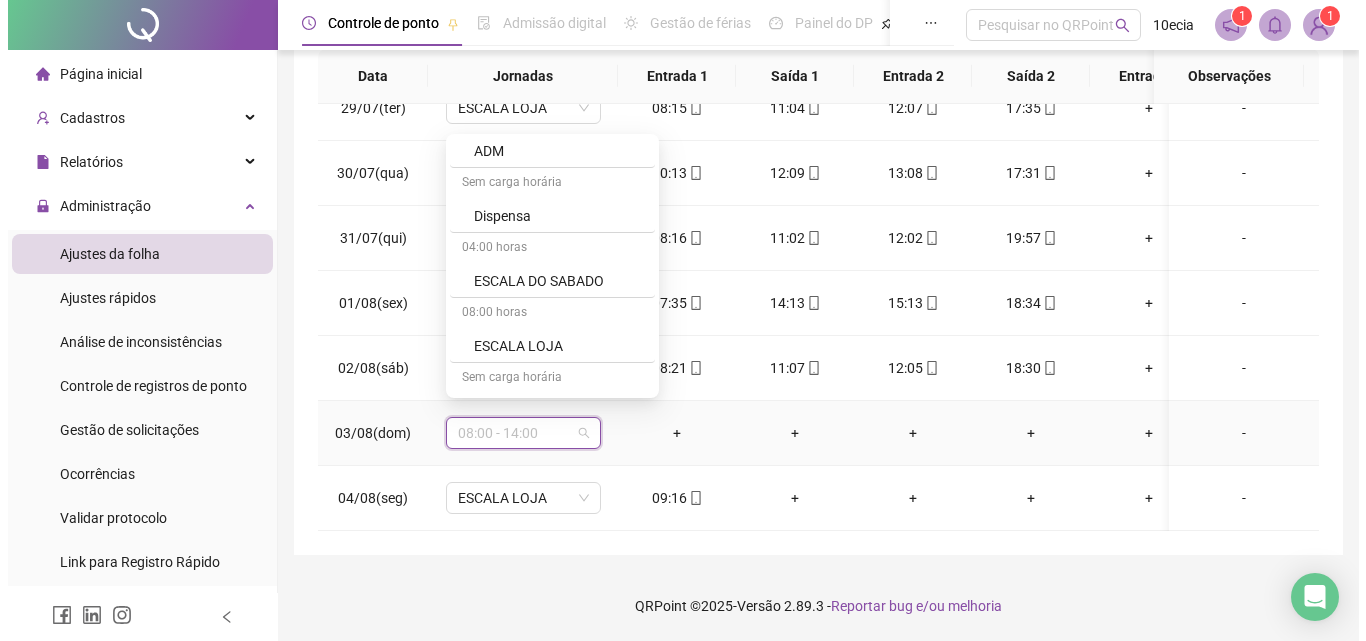 scroll, scrollTop: 600, scrollLeft: 0, axis: vertical 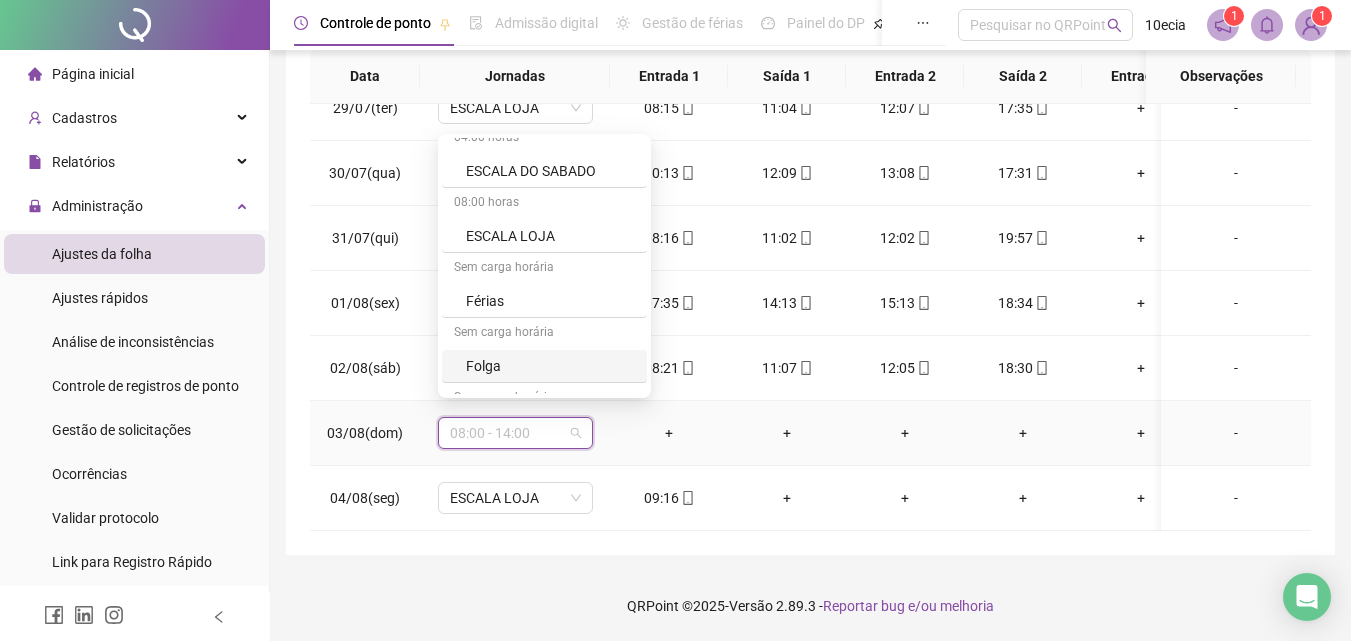 click on "Folga" at bounding box center [550, 366] 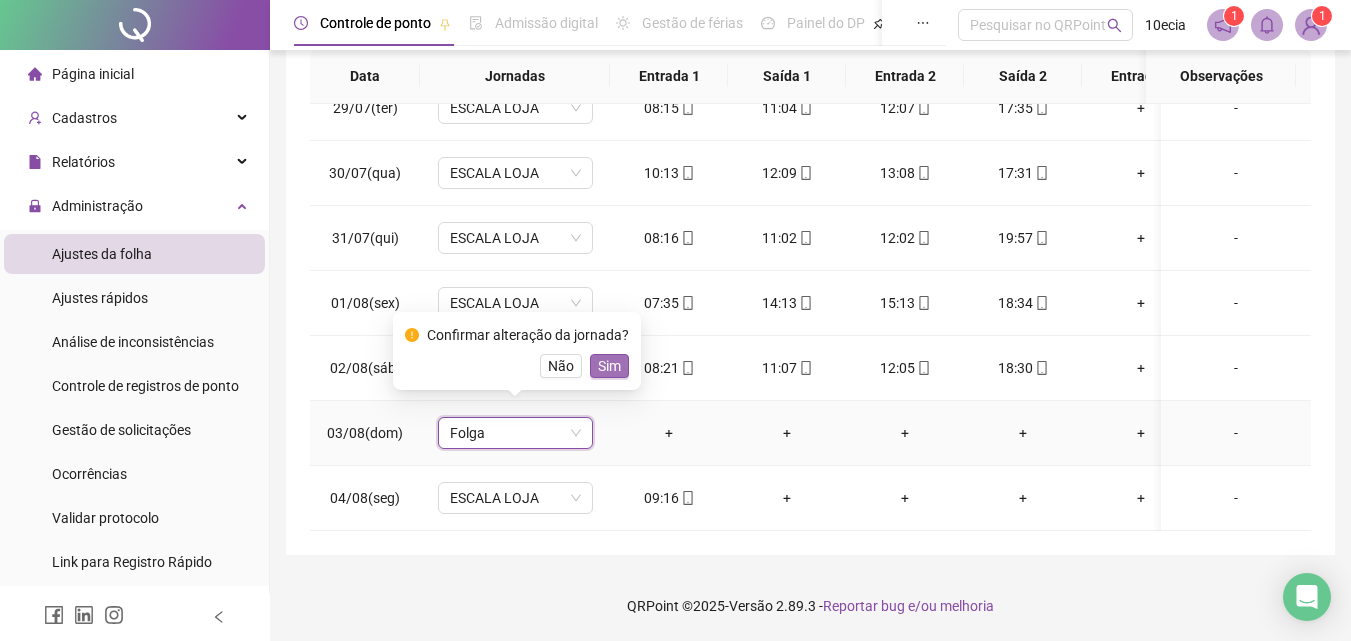 click on "Sim" at bounding box center (609, 366) 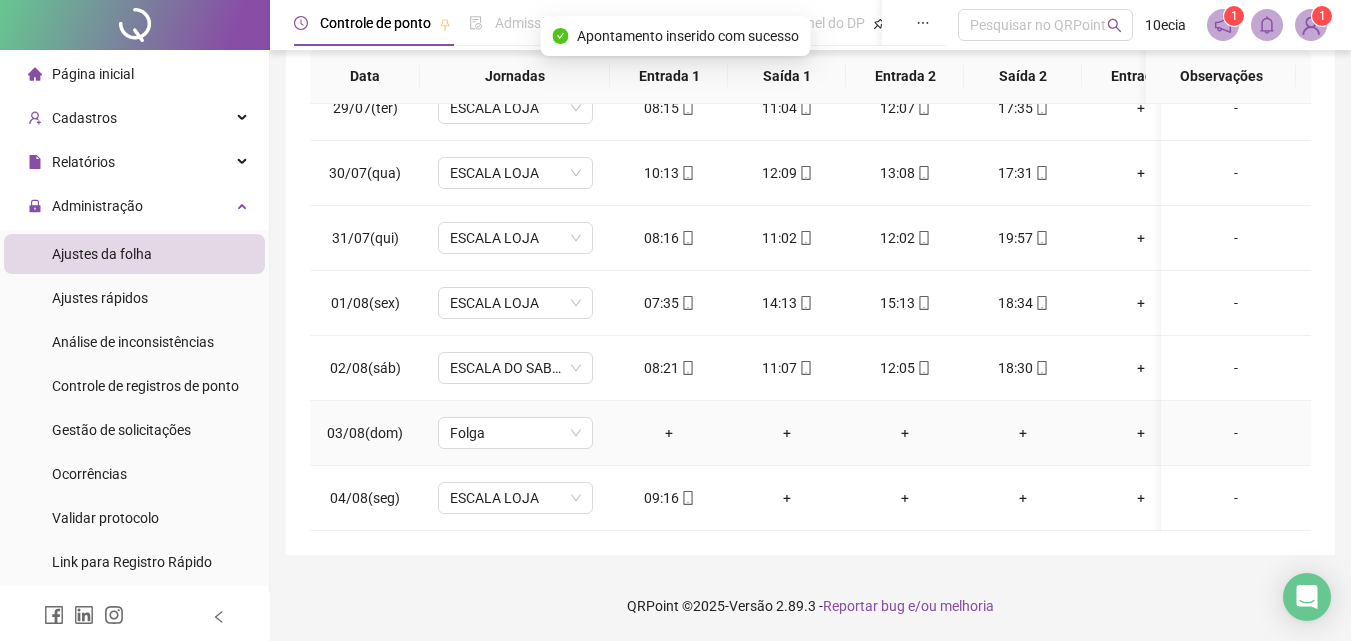 click on "-" at bounding box center [1236, 433] 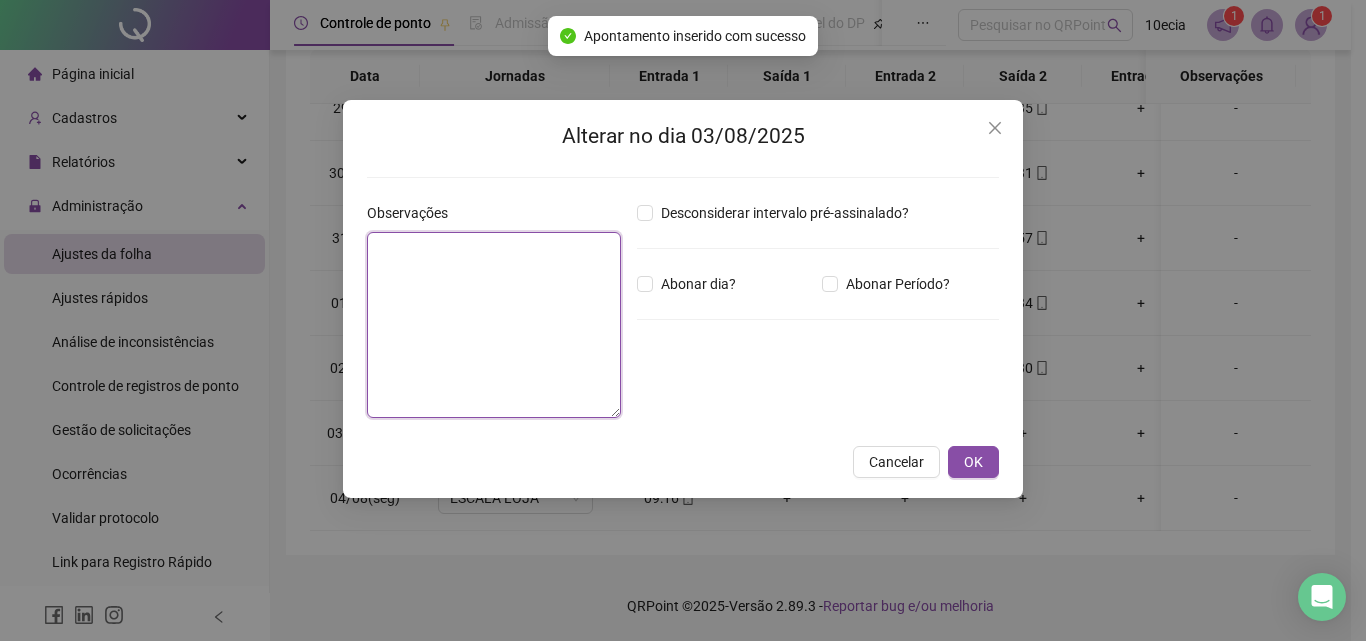 drag, startPoint x: 374, startPoint y: 249, endPoint x: 371, endPoint y: 262, distance: 13.341664 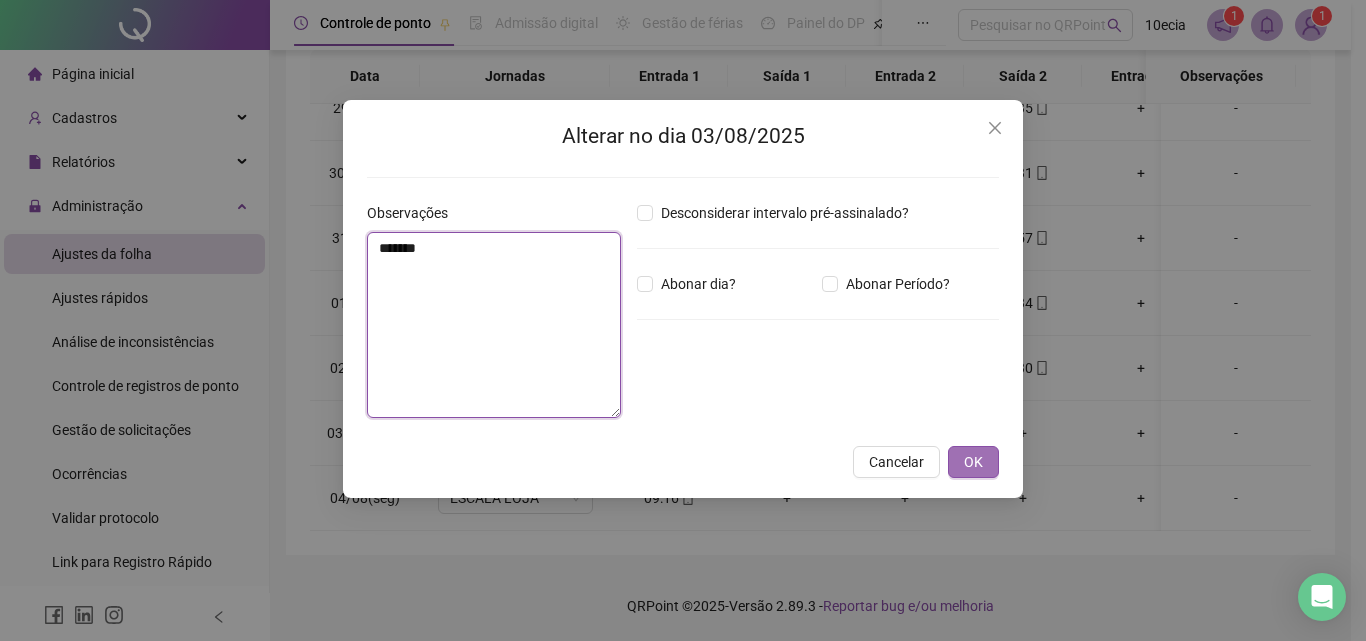 type on "*******" 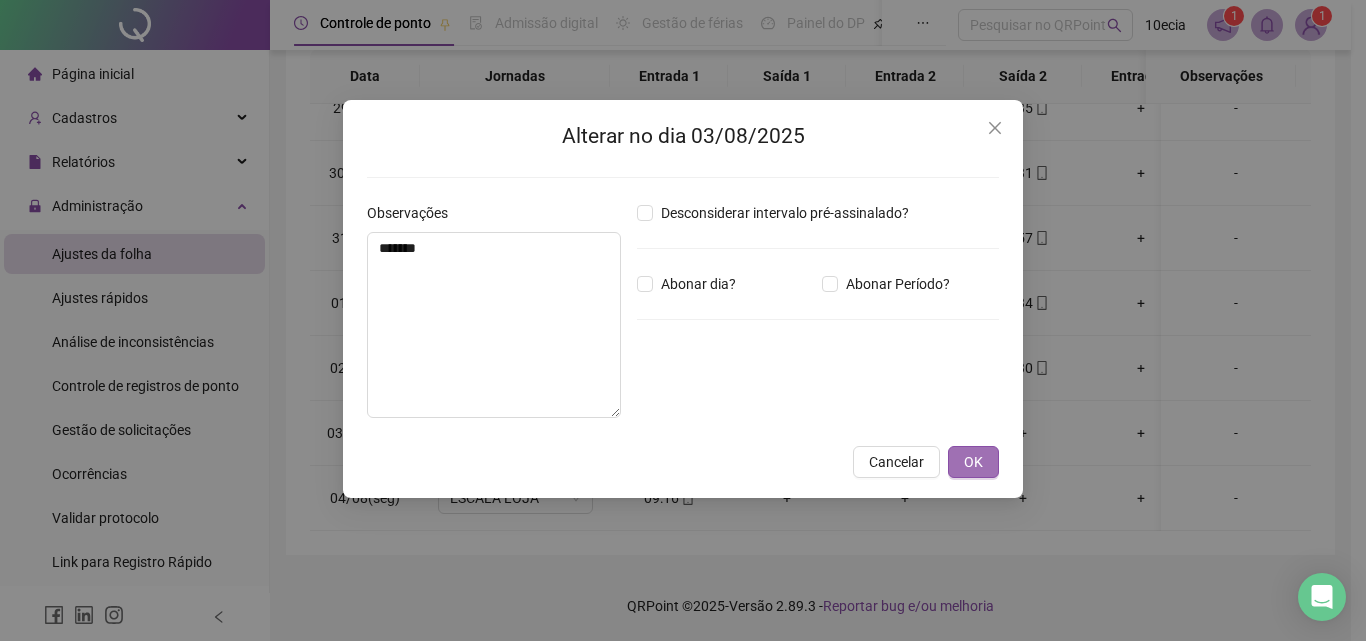 click on "OK" at bounding box center [973, 462] 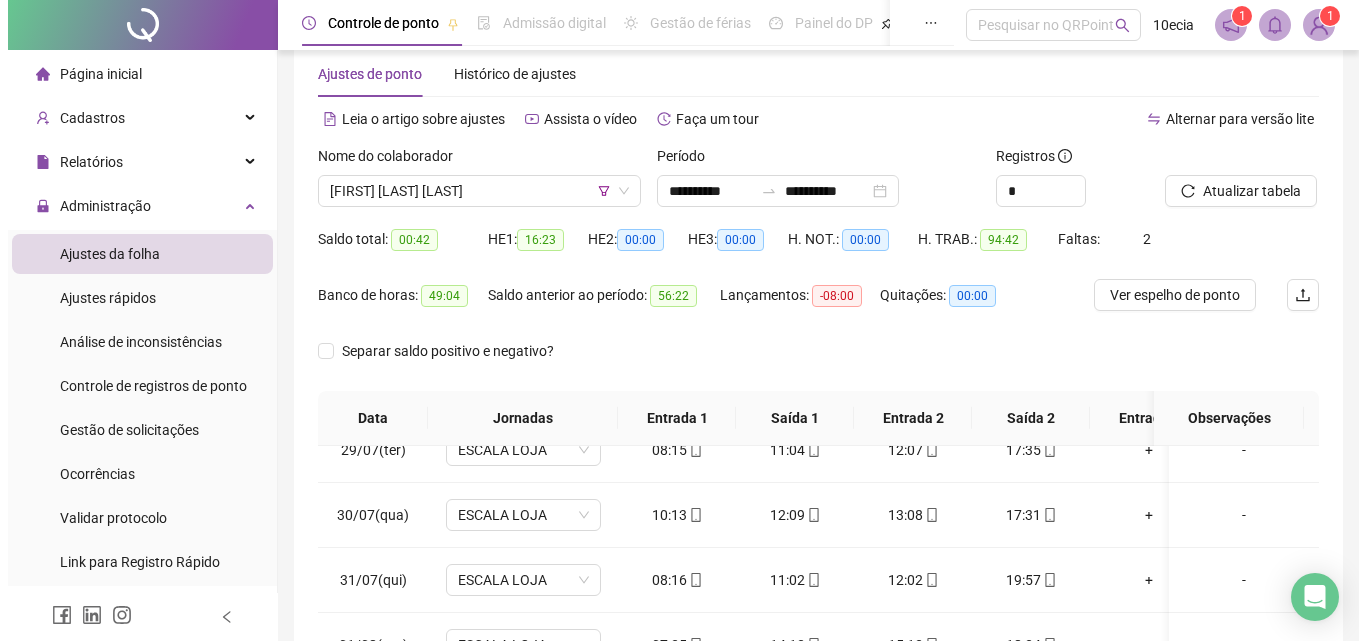 scroll, scrollTop: 0, scrollLeft: 0, axis: both 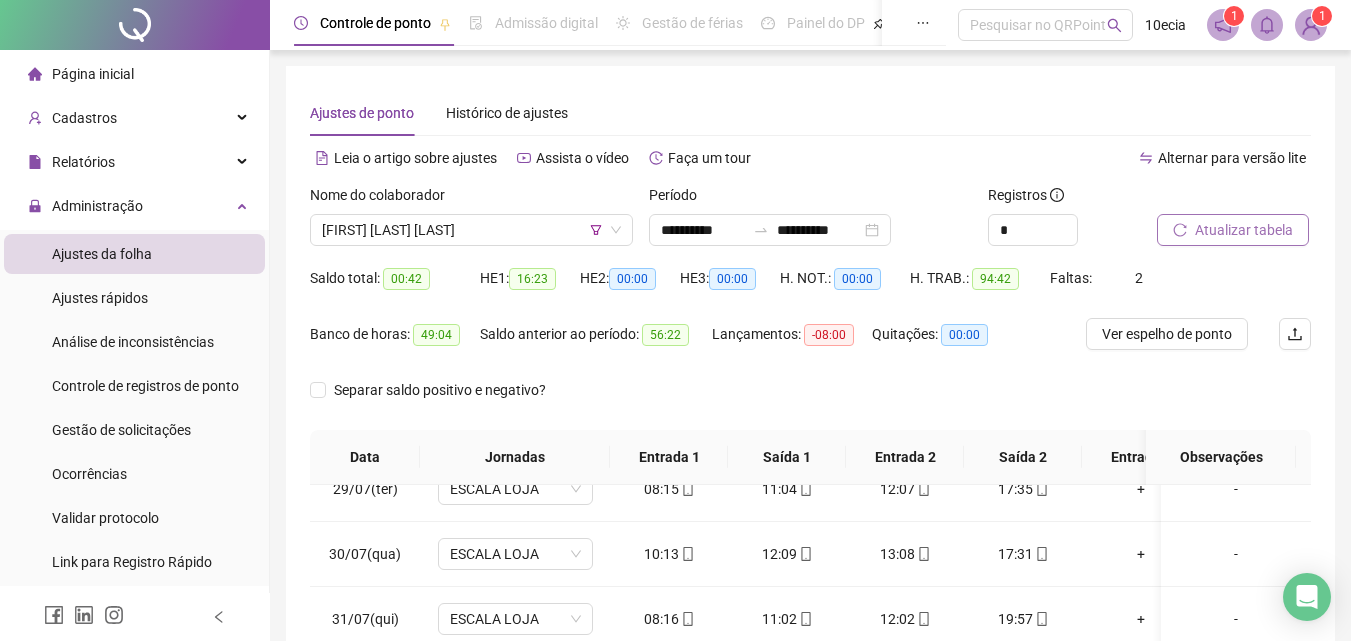 click on "Atualizar tabela" at bounding box center (1244, 230) 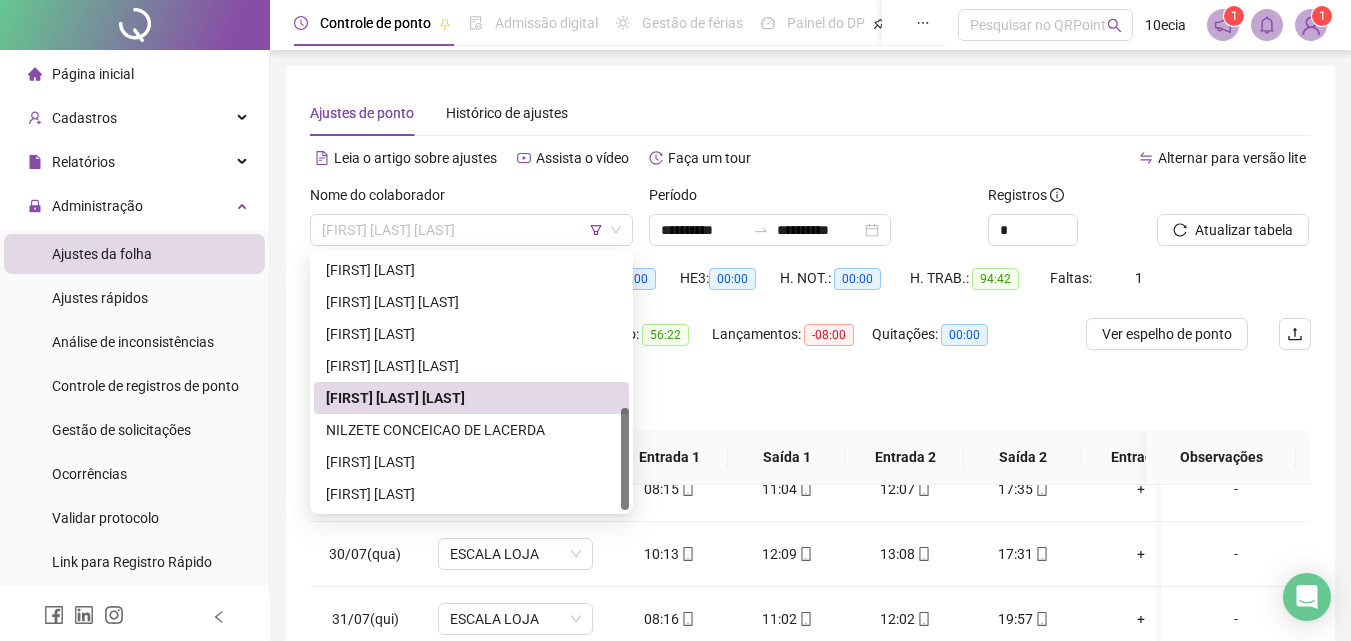 click on "[FIRST] [LAST] [LAST]" at bounding box center (471, 230) 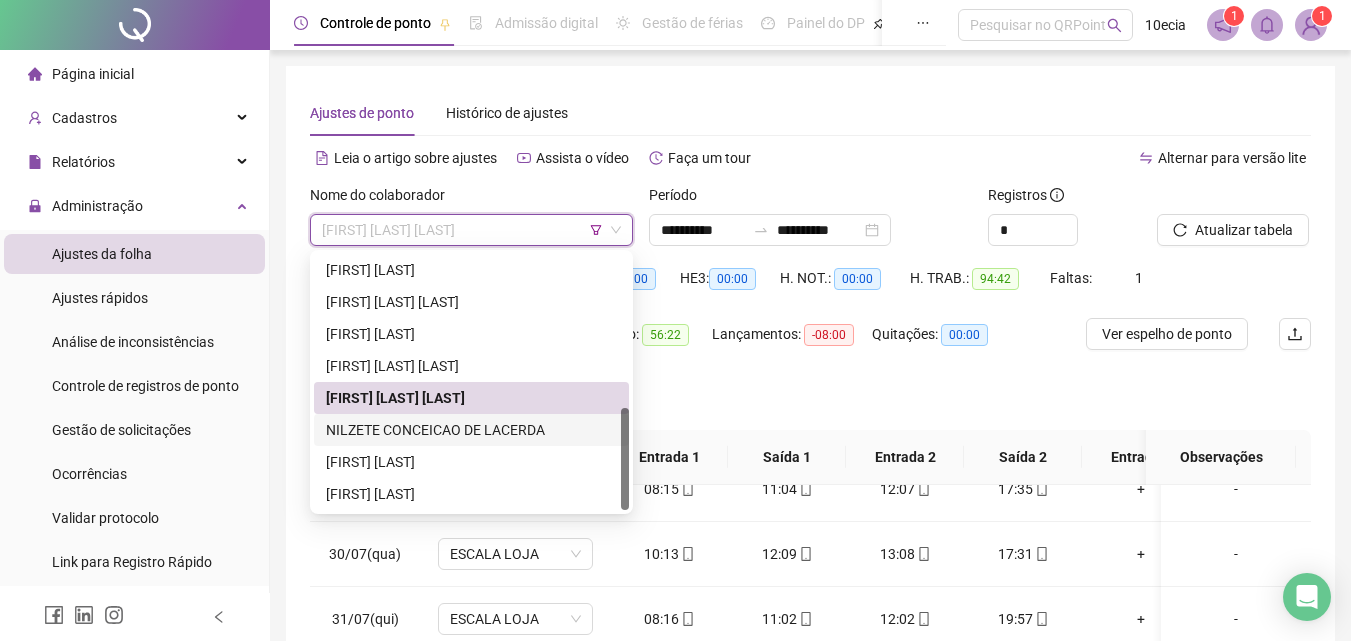 click on "NILZETE CONCEICAO DE LACERDA" at bounding box center (471, 430) 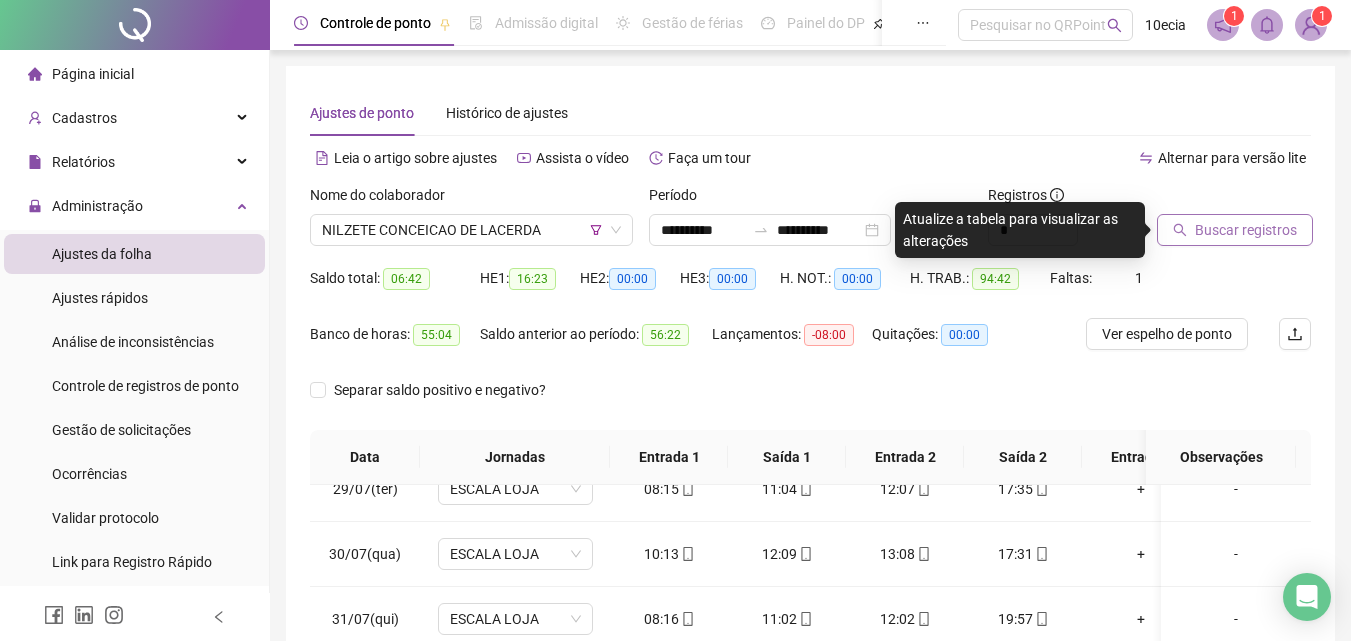 click on "Buscar registros" at bounding box center [1246, 230] 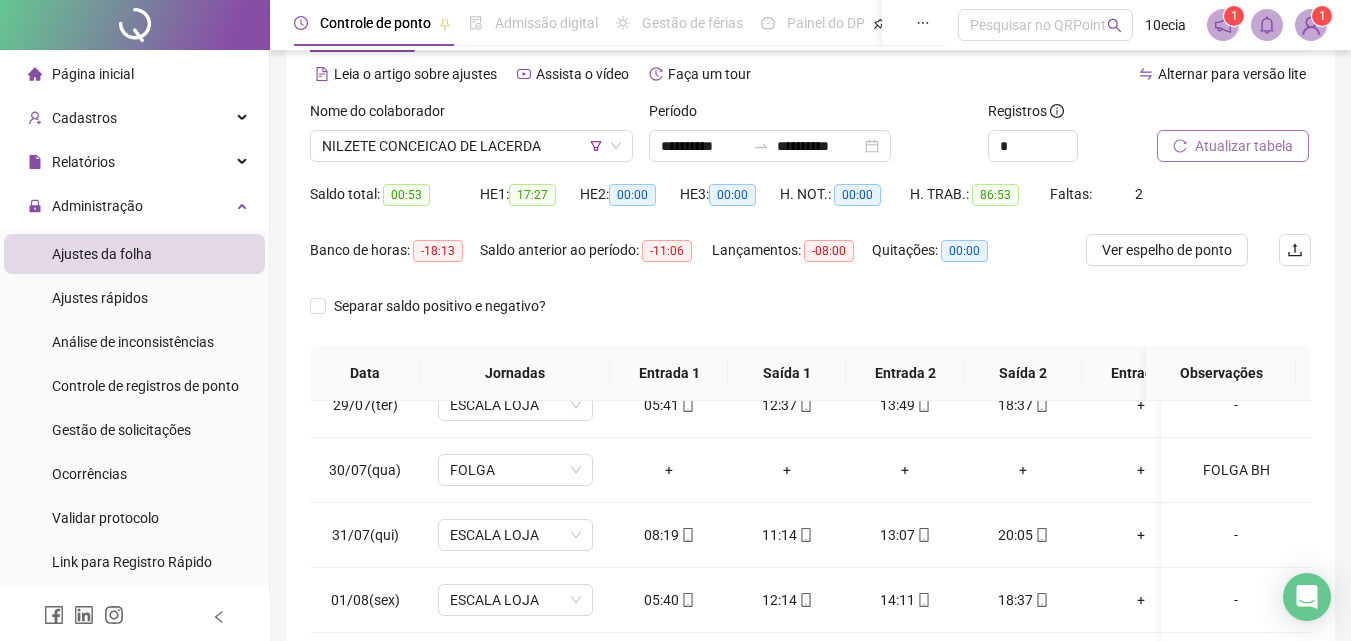 scroll, scrollTop: 81, scrollLeft: 0, axis: vertical 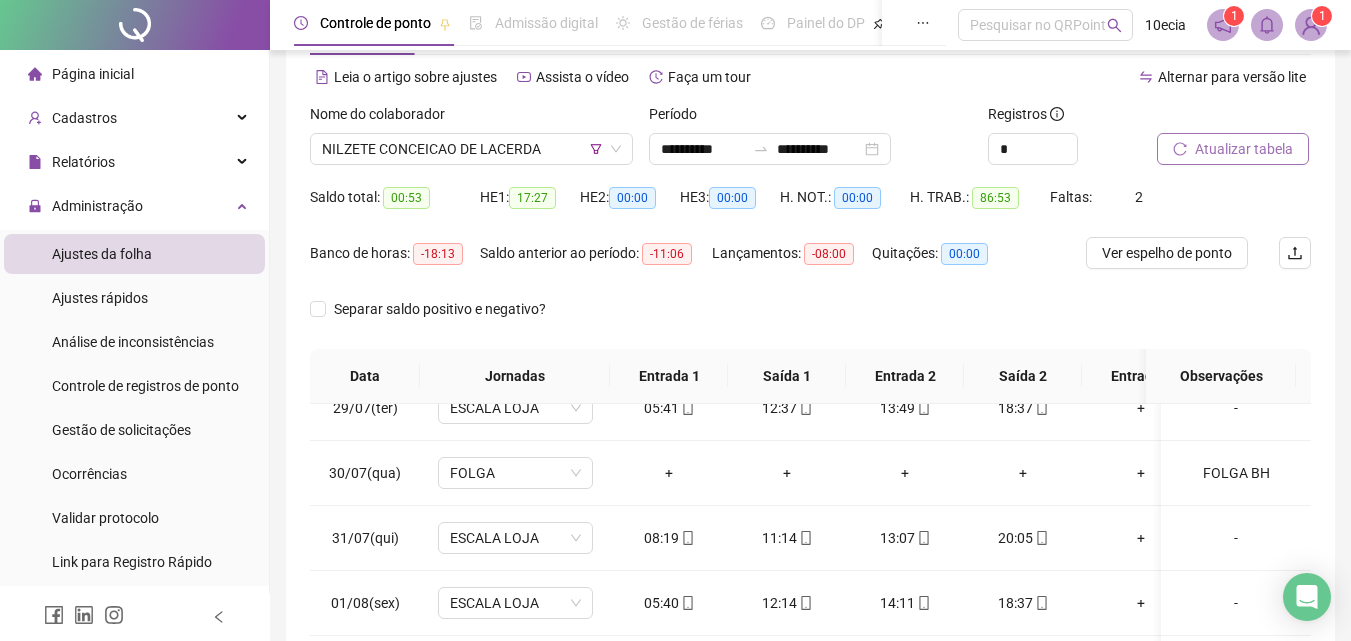 click on "Atualizar tabela" at bounding box center (1244, 149) 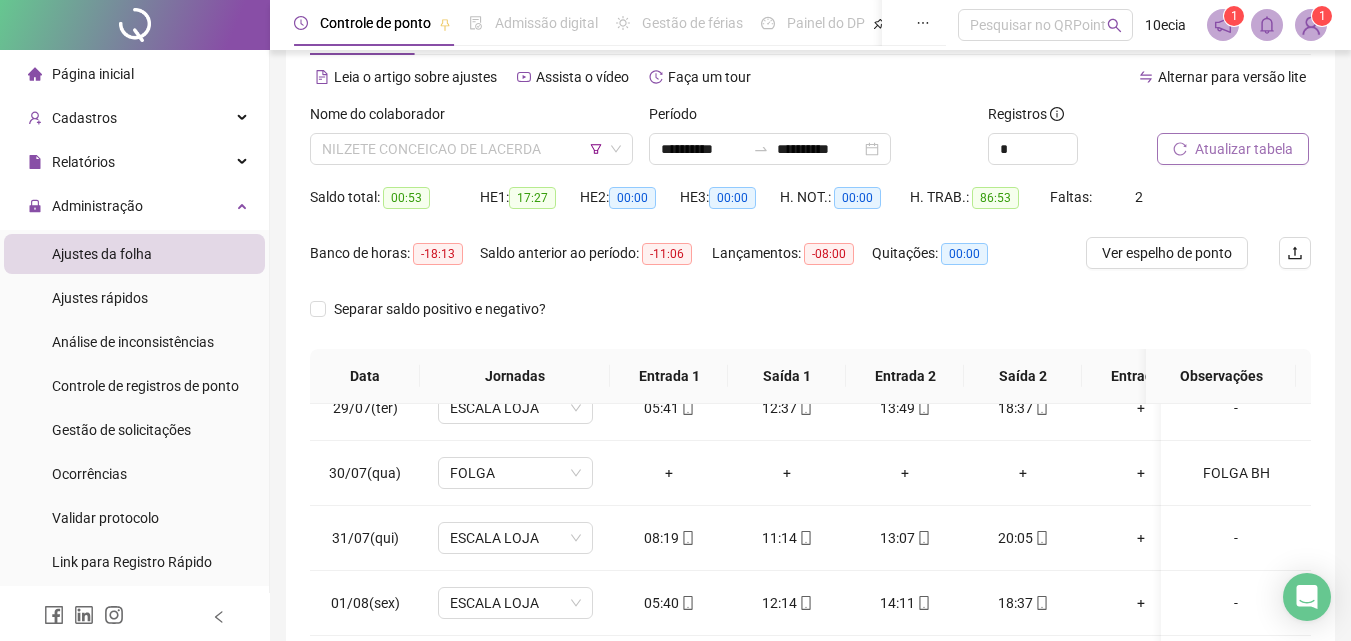 click on "NILZETE CONCEICAO DE LACERDA" at bounding box center [471, 149] 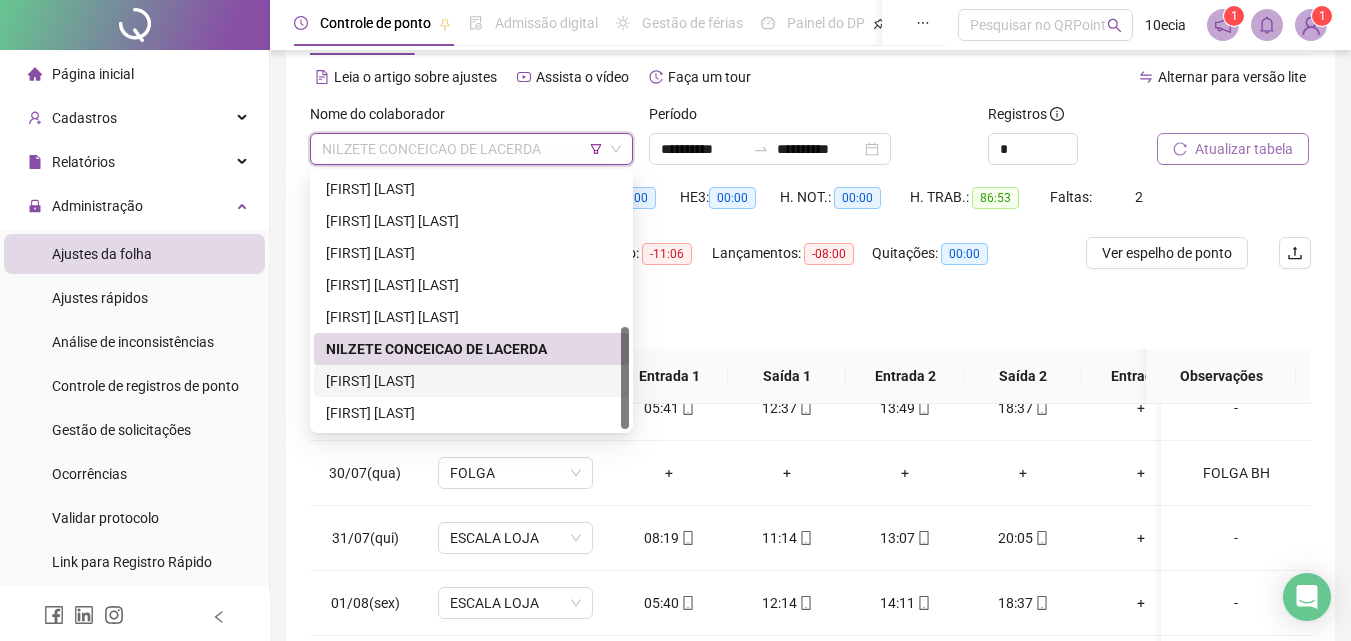 click on "[FIRST] [LAST]" at bounding box center [471, 381] 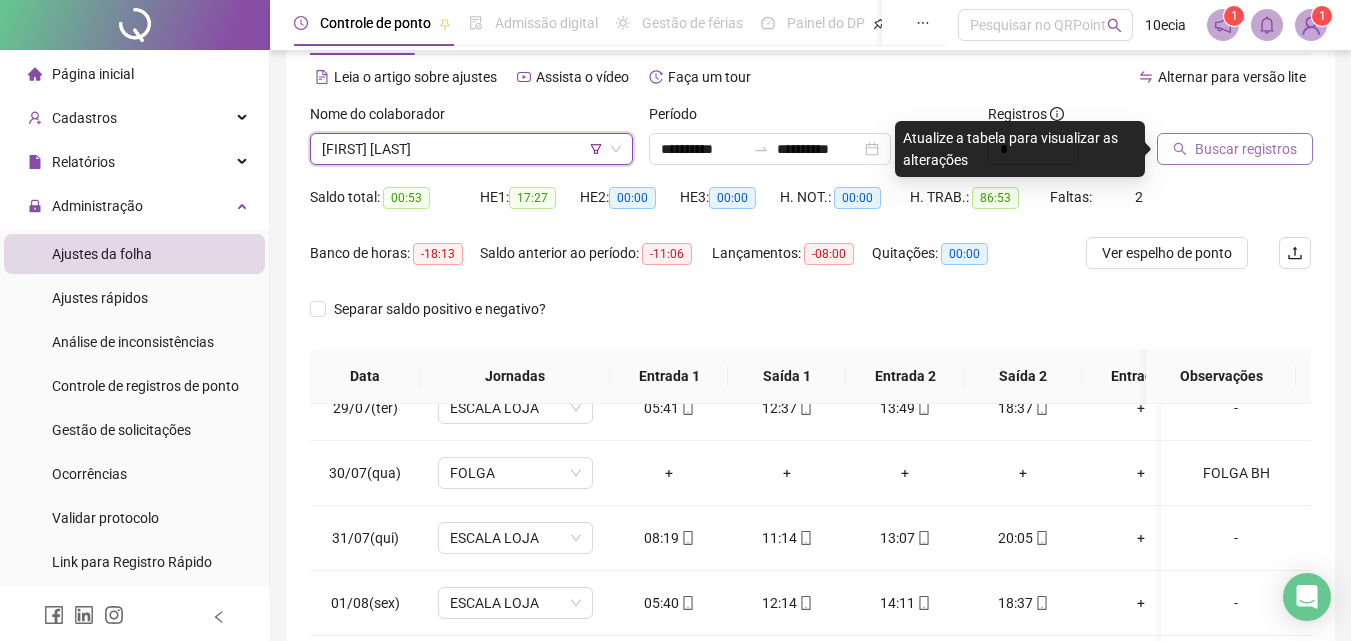 click on "Buscar registros" at bounding box center (1235, 149) 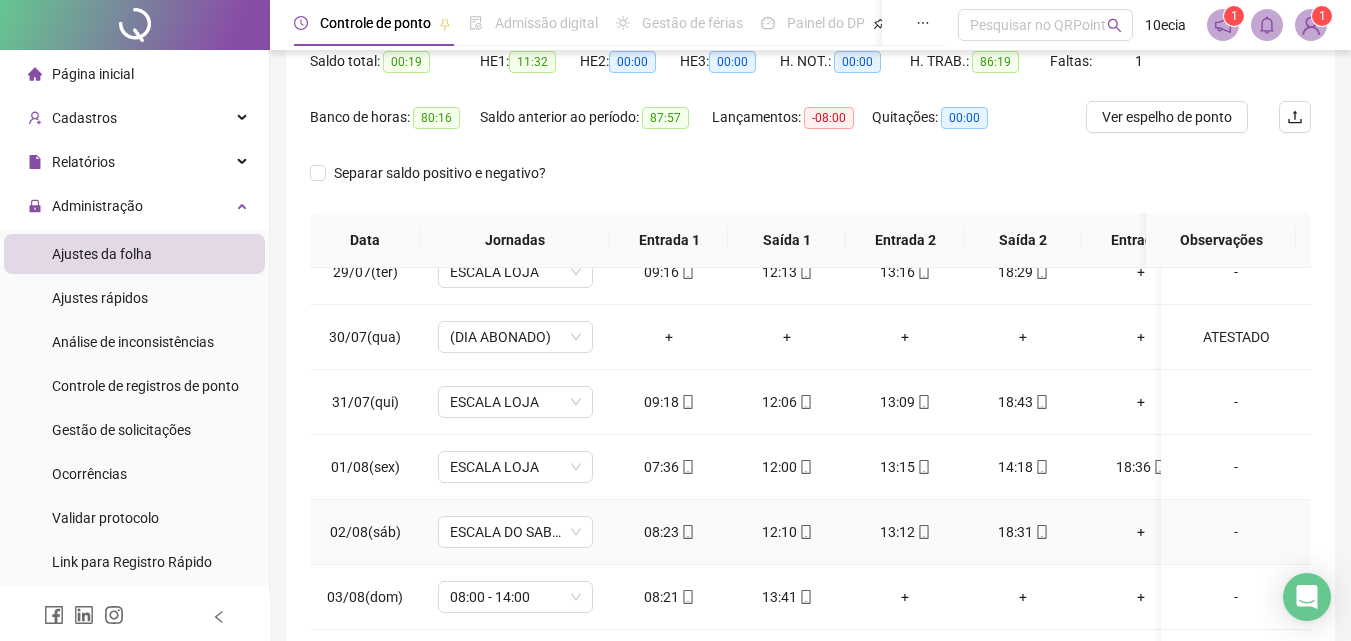 scroll, scrollTop: 381, scrollLeft: 0, axis: vertical 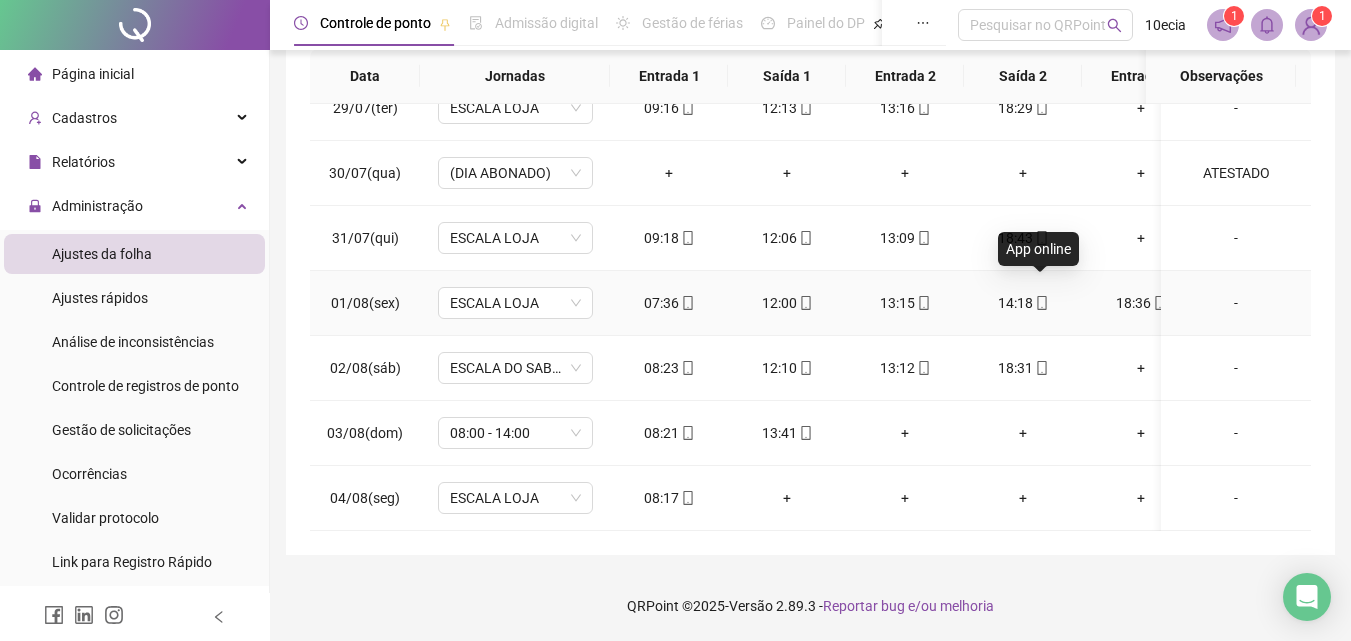 click 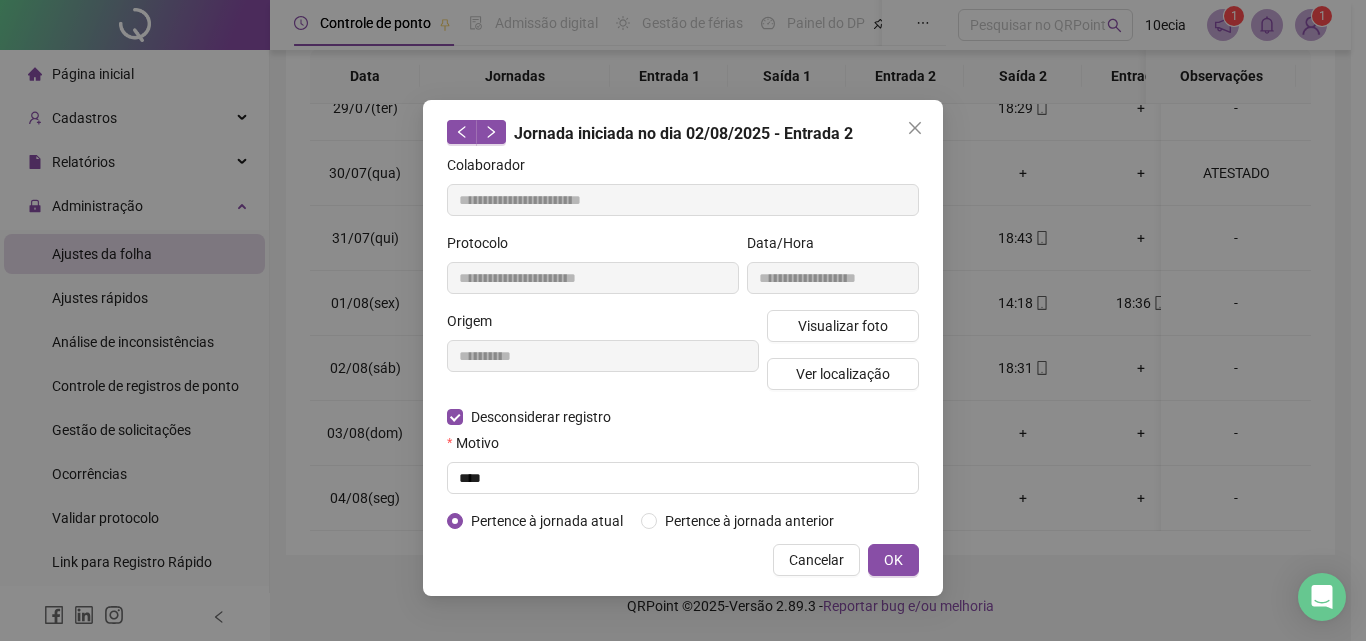 type on "**********" 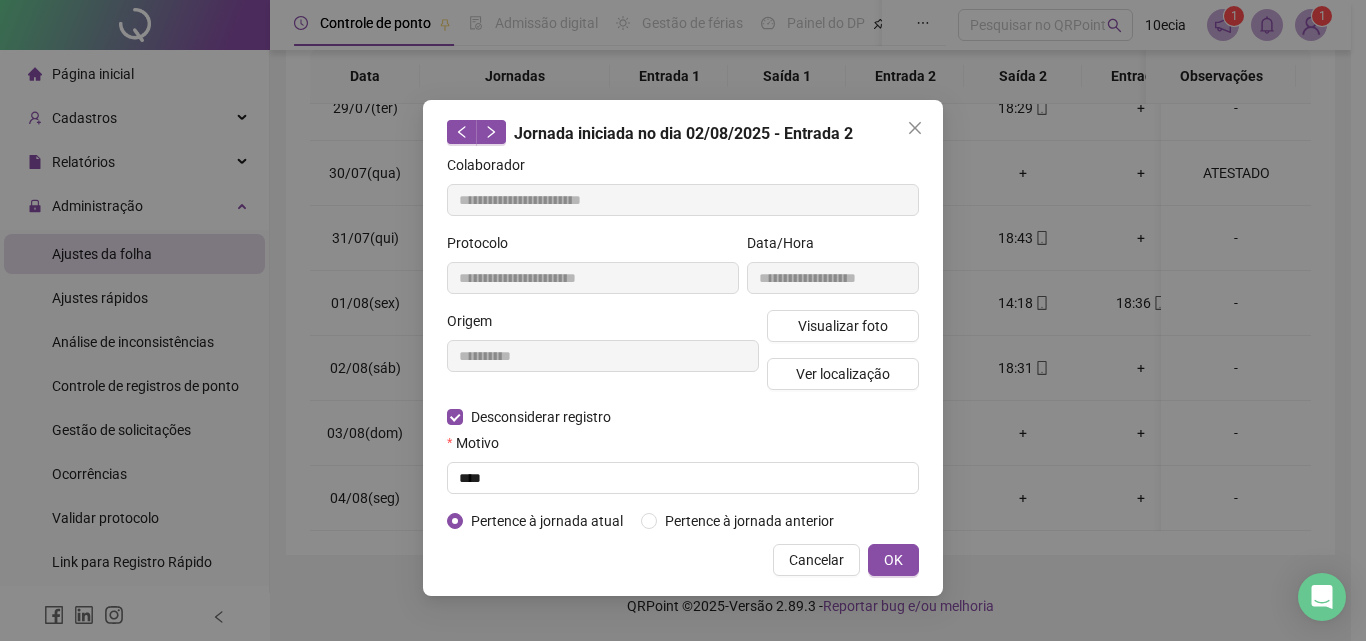 type on "**********" 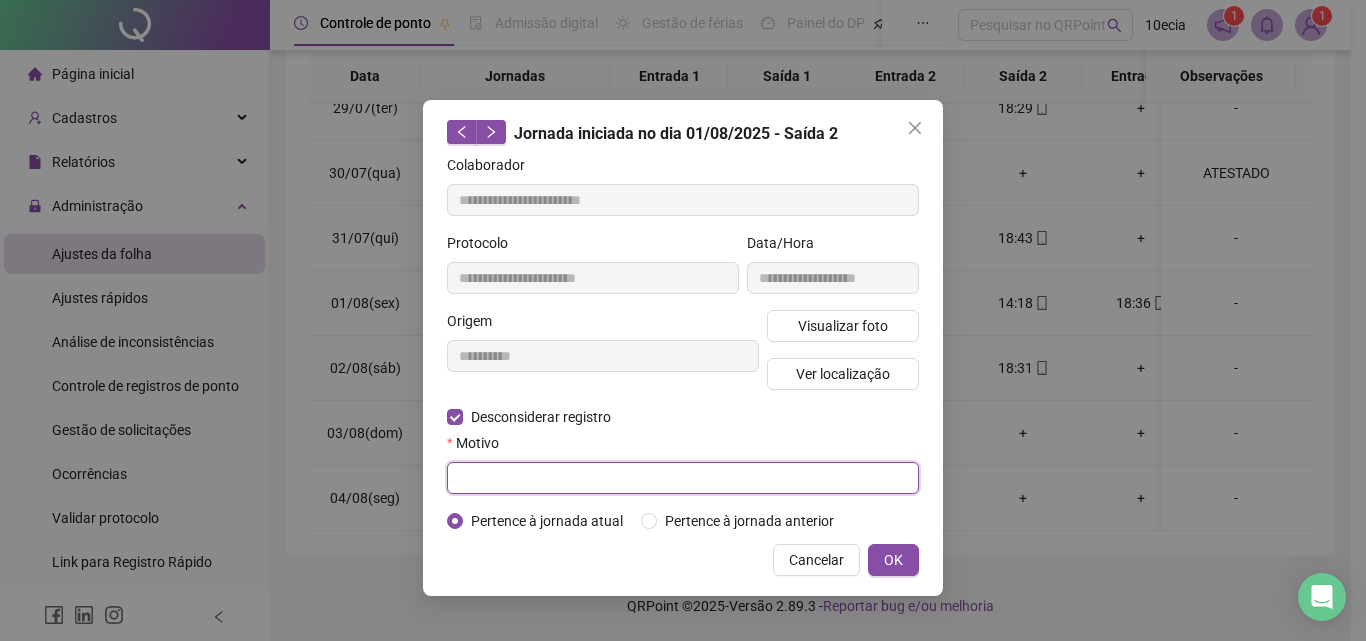 click at bounding box center (683, 478) 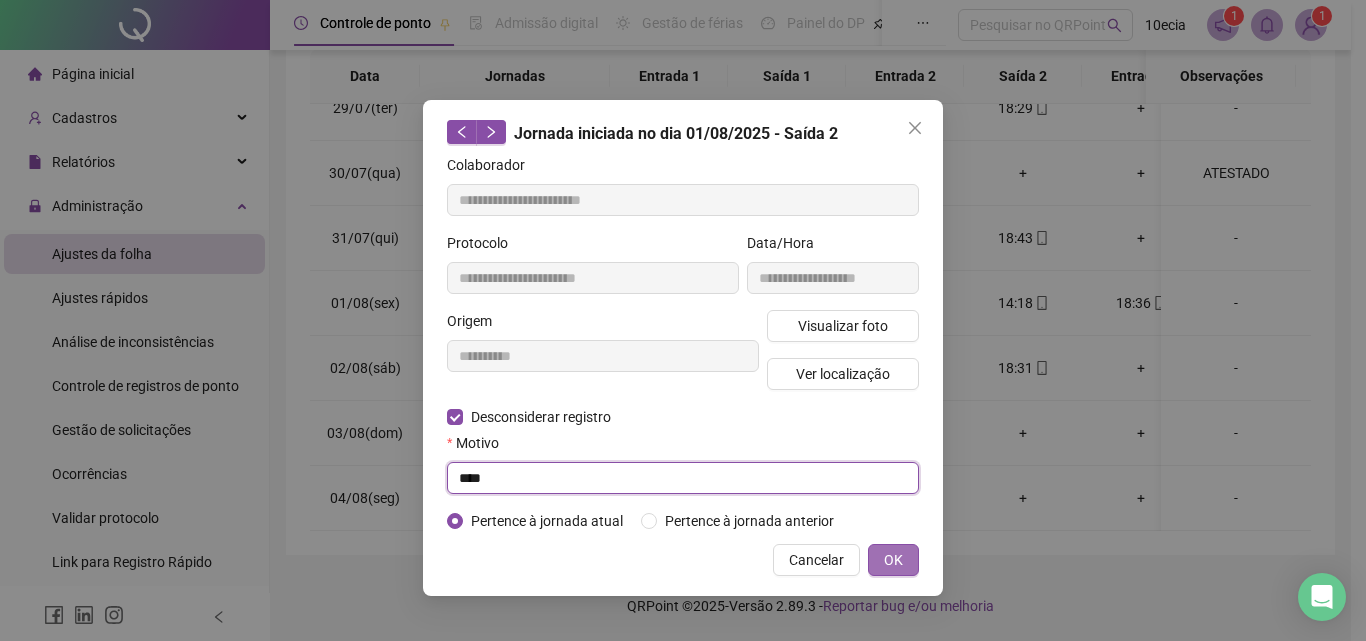 type on "****" 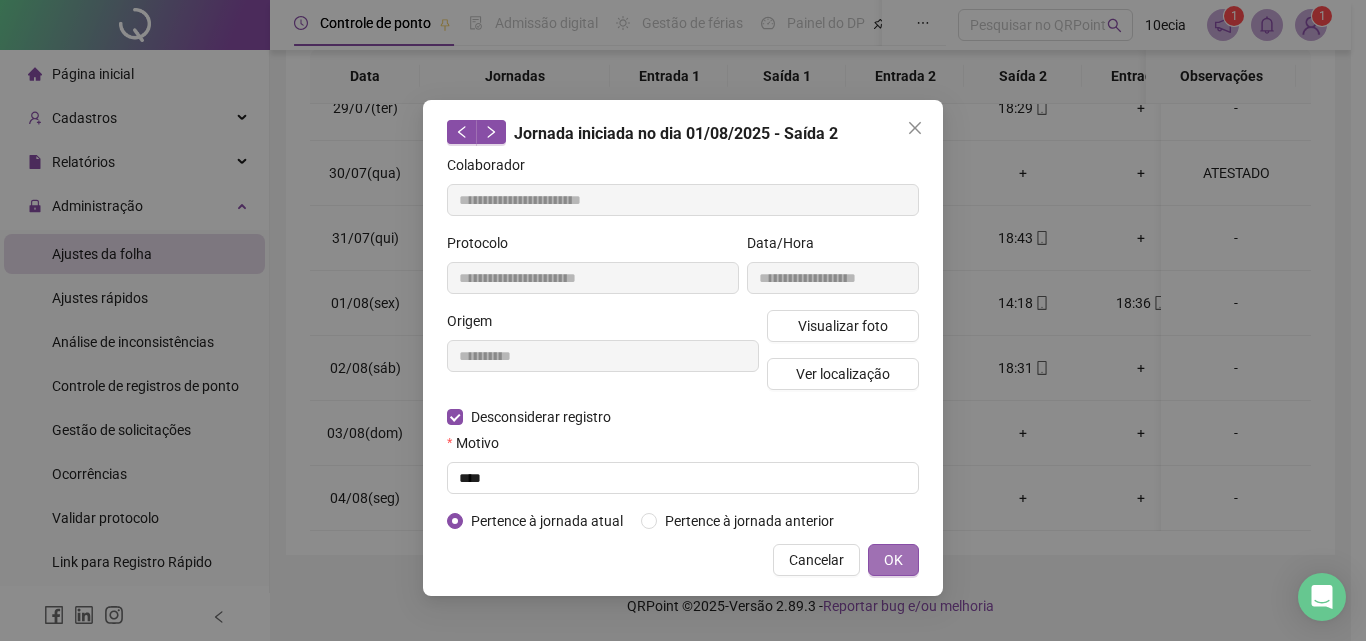 click on "OK" at bounding box center (893, 560) 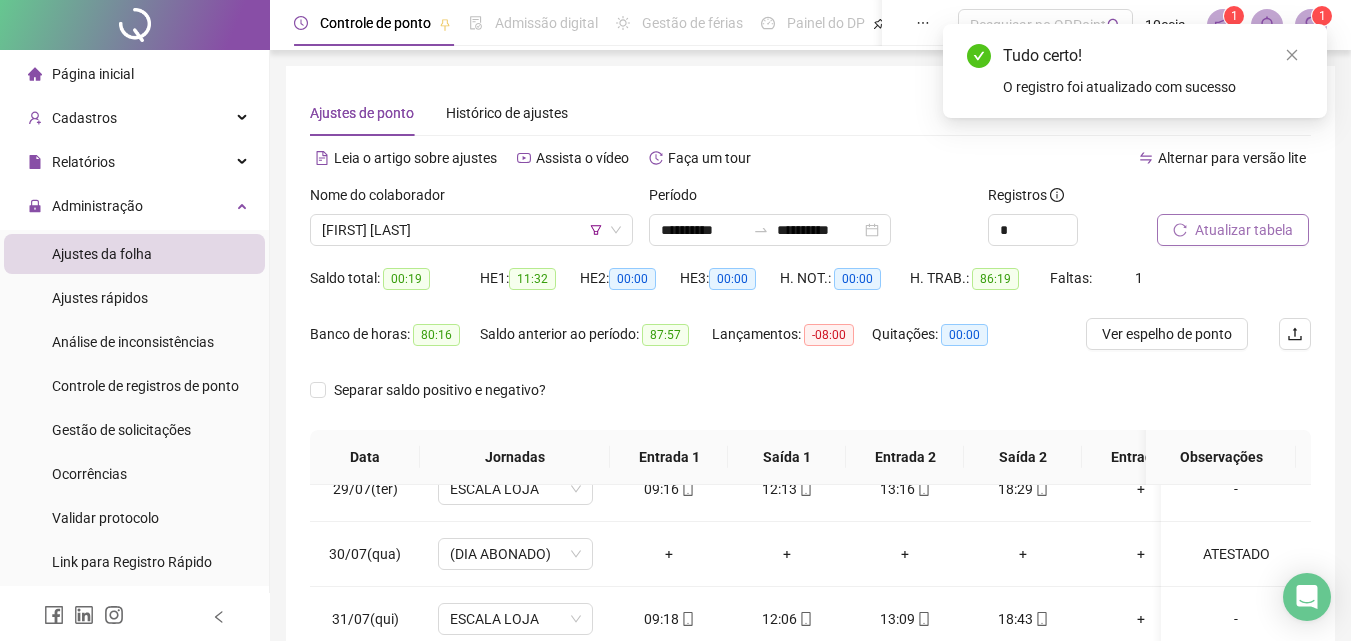 click on "Atualizar tabela" at bounding box center (1244, 230) 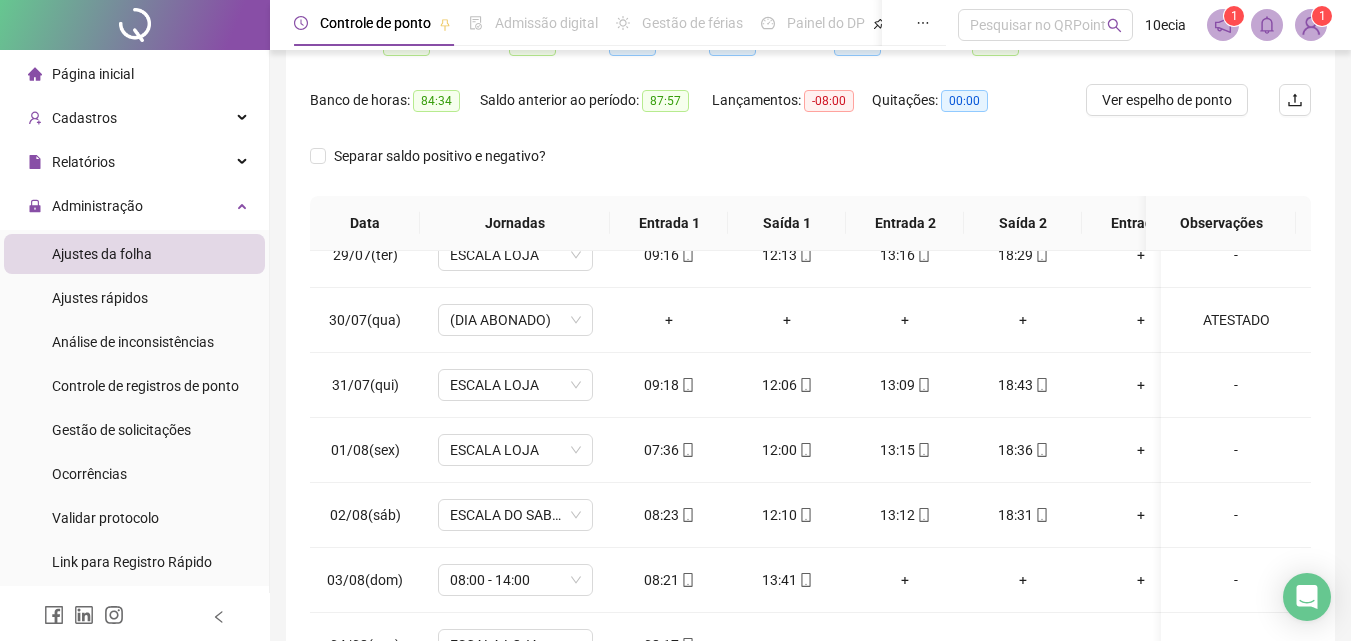 scroll, scrollTop: 81, scrollLeft: 0, axis: vertical 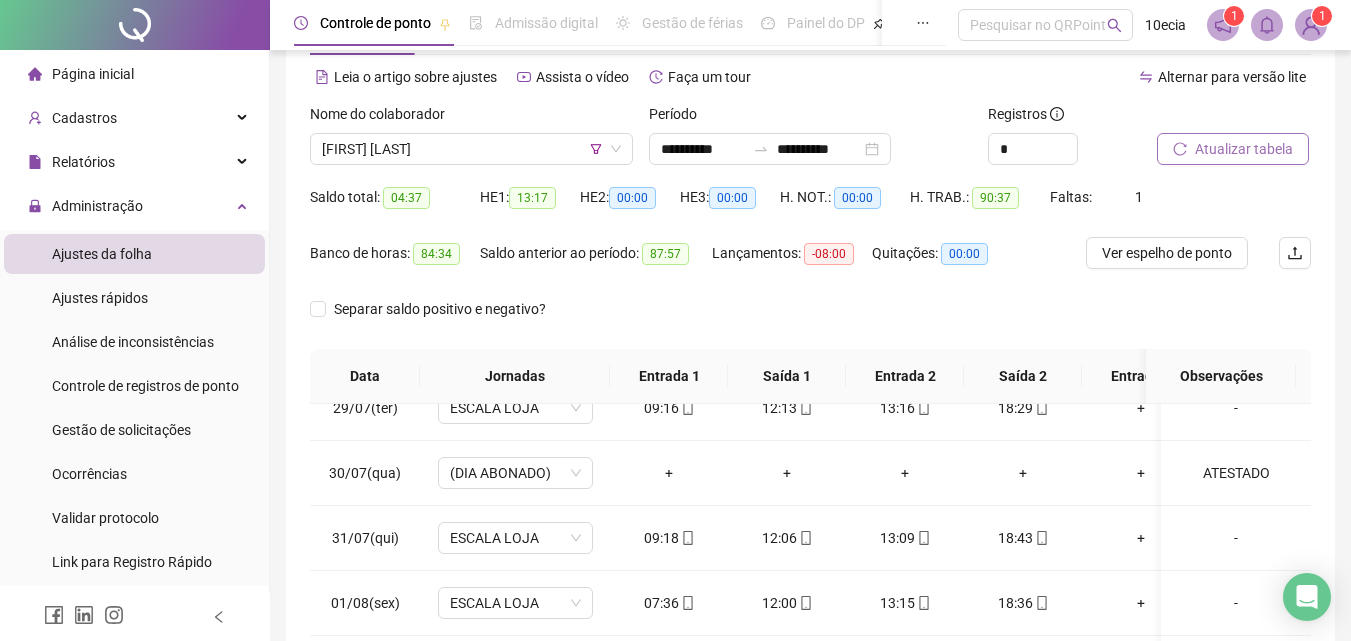 click on "Atualizar tabela" at bounding box center (1244, 149) 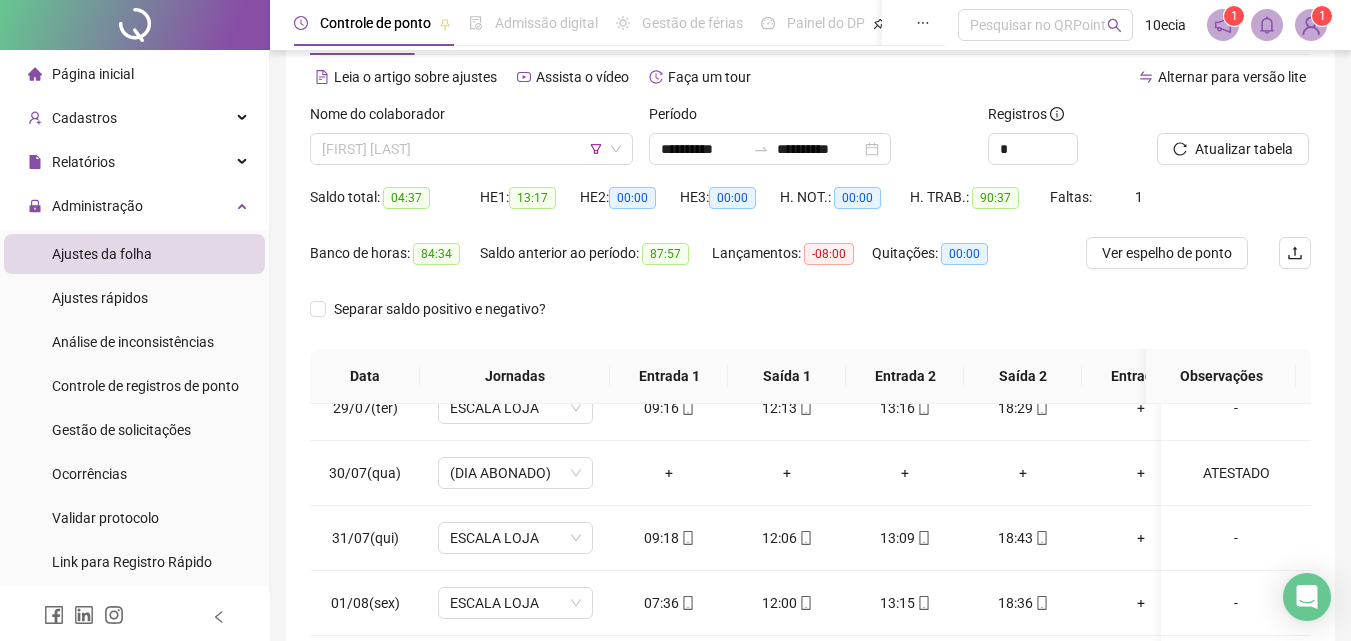 drag, startPoint x: 351, startPoint y: 151, endPoint x: 344, endPoint y: 168, distance: 18.384777 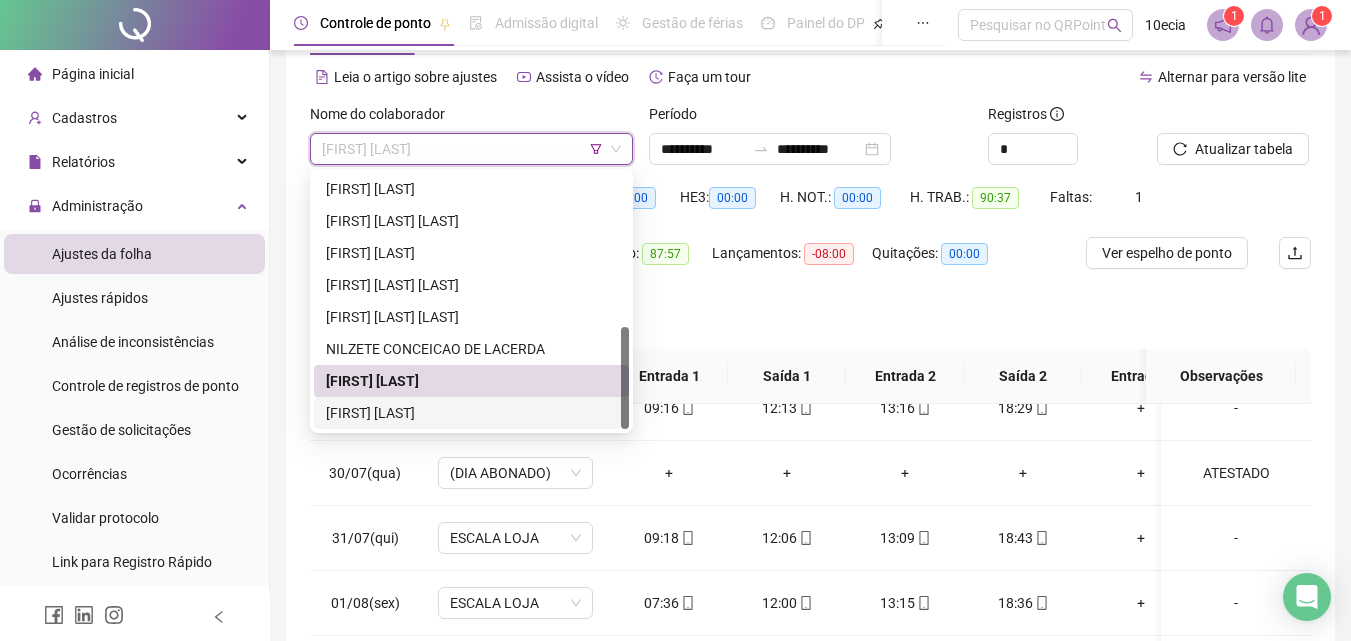 click on "[FIRST] [LAST]" at bounding box center (471, 413) 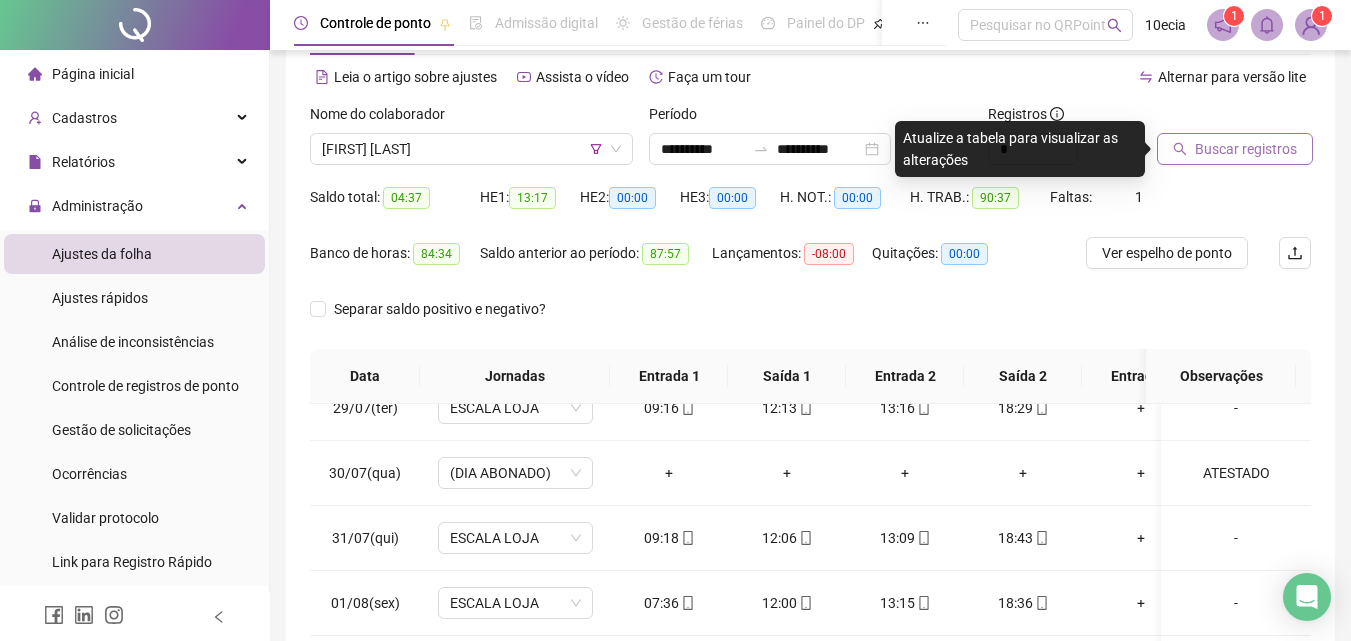 click on "Buscar registros" at bounding box center [1246, 149] 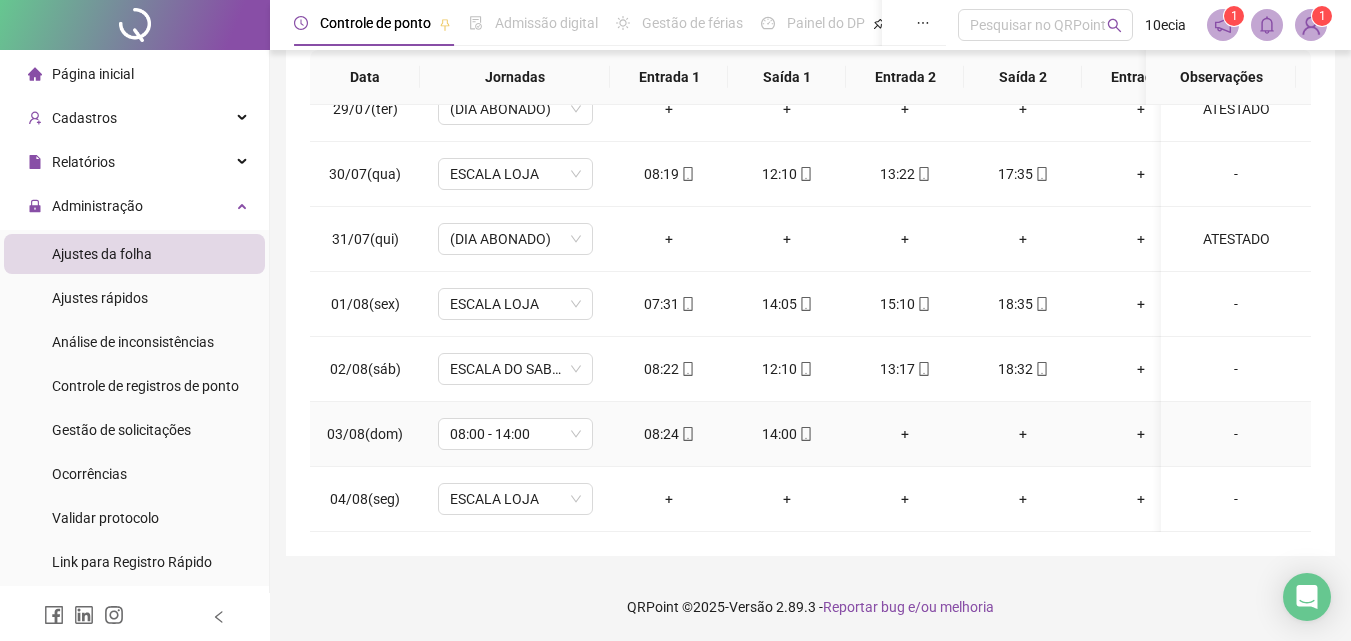 scroll, scrollTop: 381, scrollLeft: 0, axis: vertical 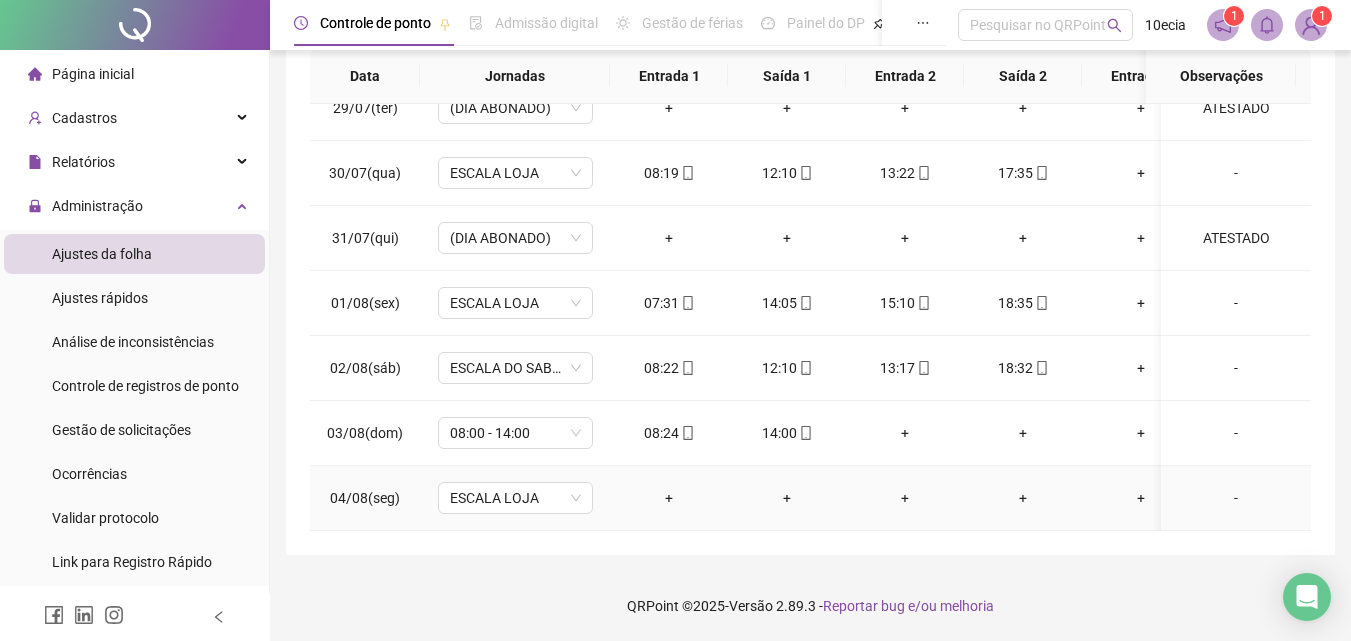 click on "-" at bounding box center [1236, 498] 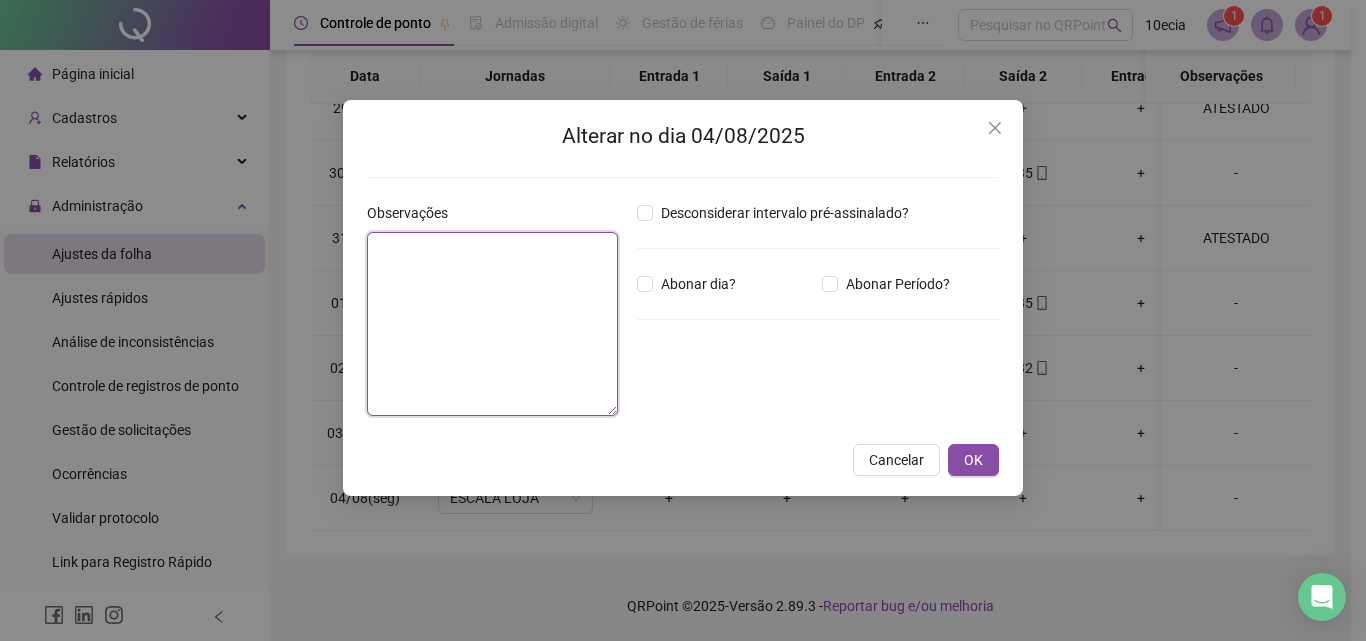 click at bounding box center [492, 324] 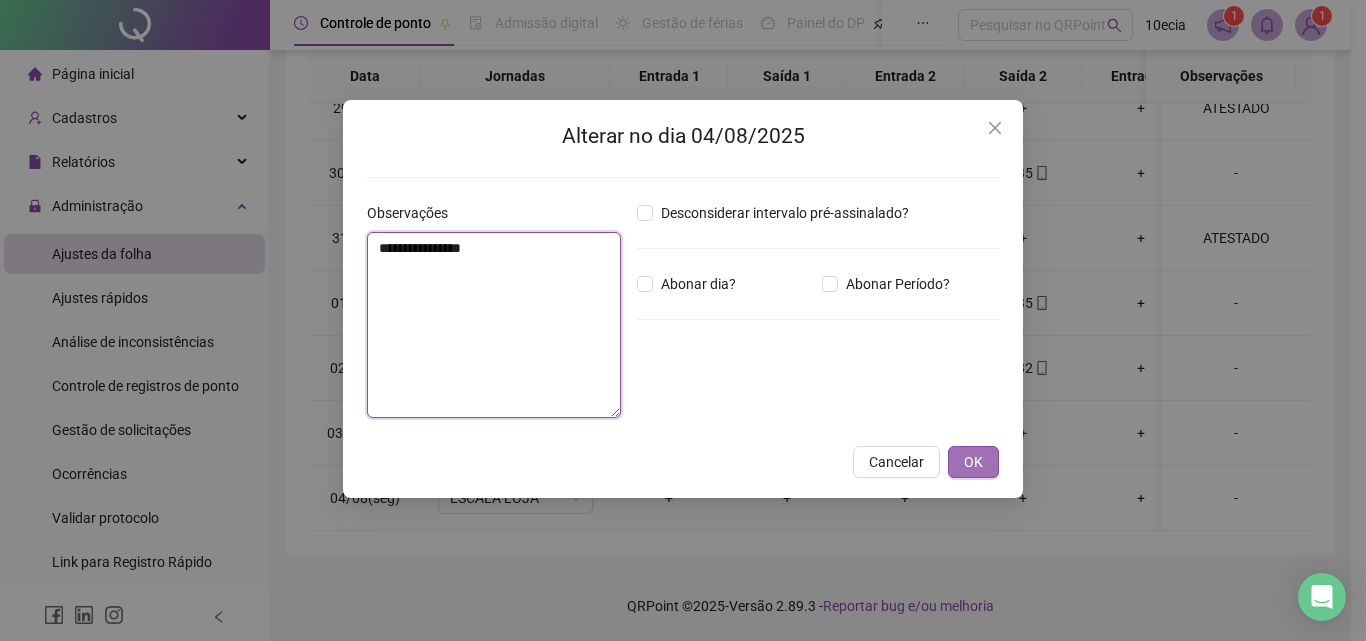 type on "**********" 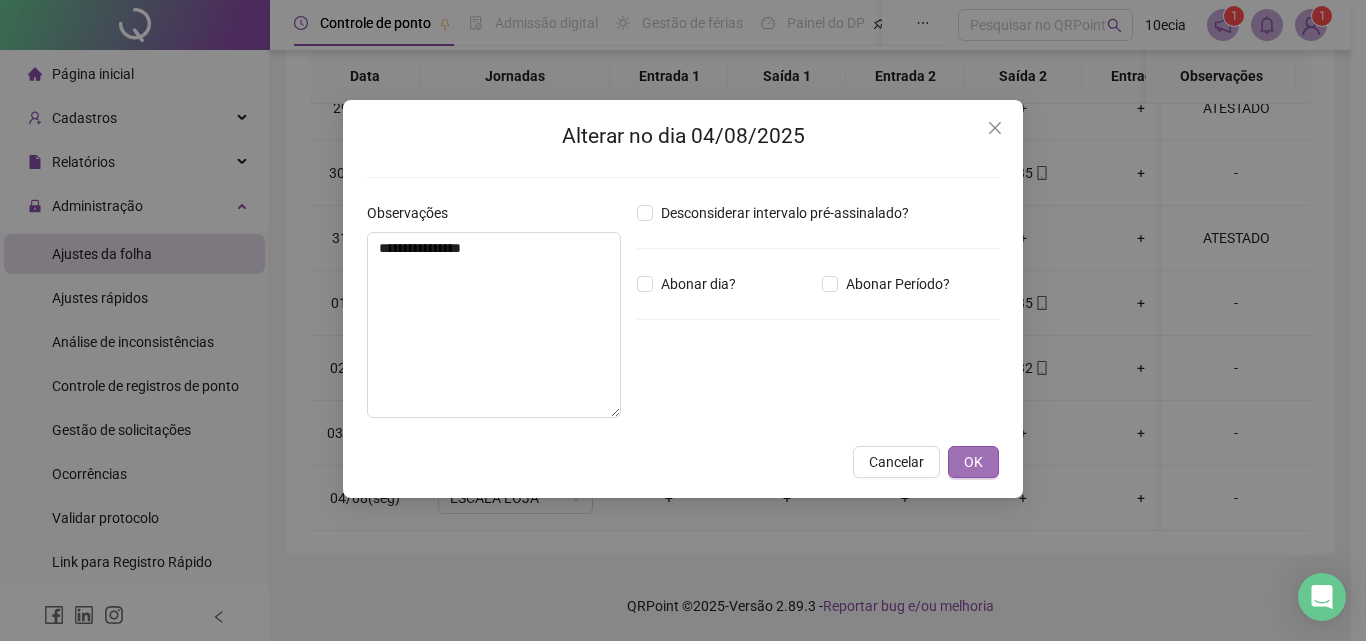 click on "OK" at bounding box center [973, 462] 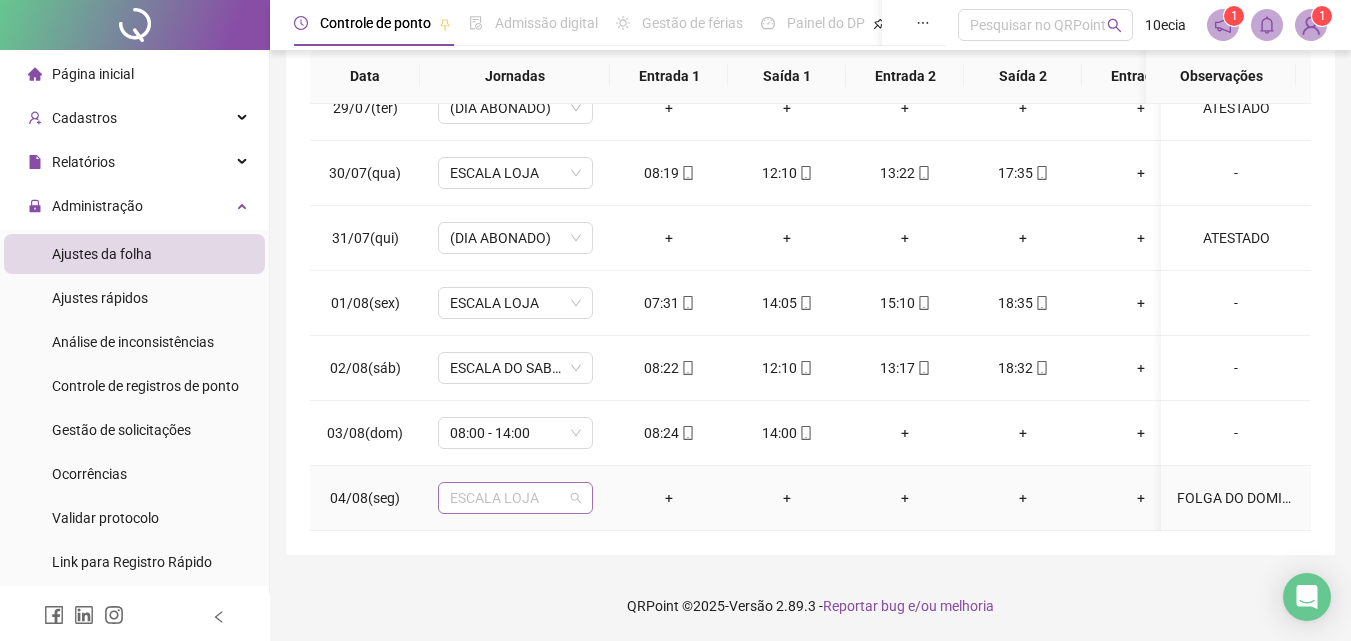 click on "ESCALA LOJA" at bounding box center (515, 498) 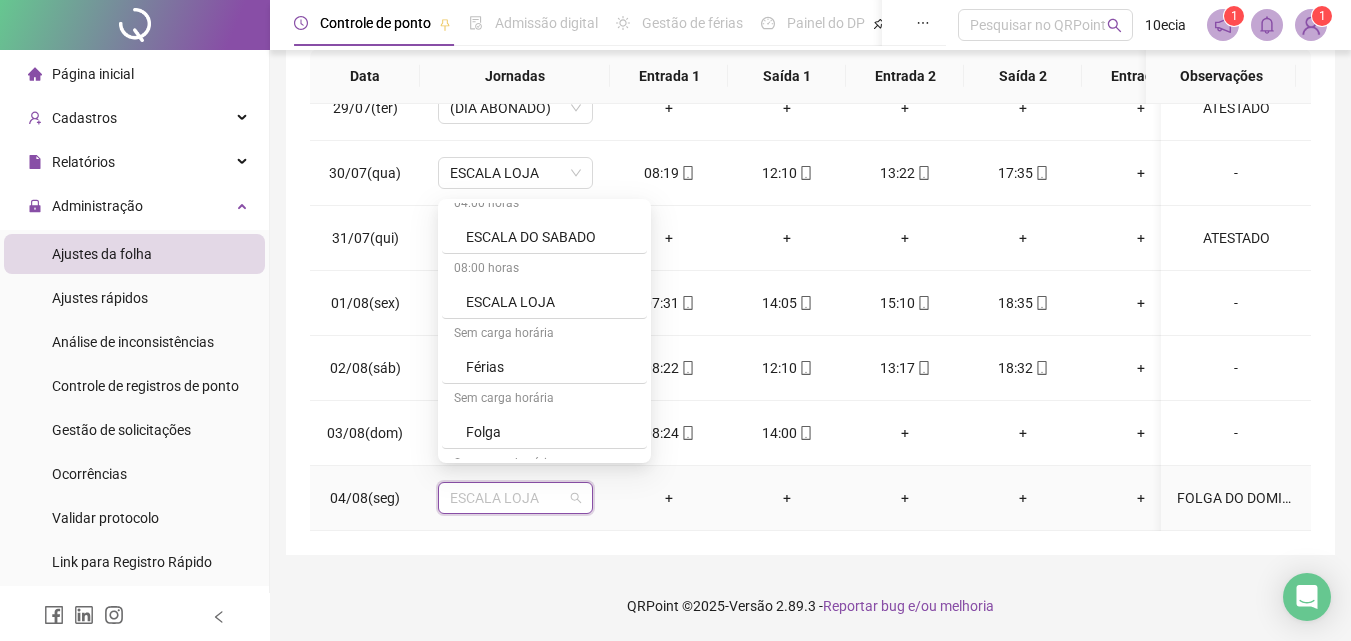 scroll, scrollTop: 600, scrollLeft: 0, axis: vertical 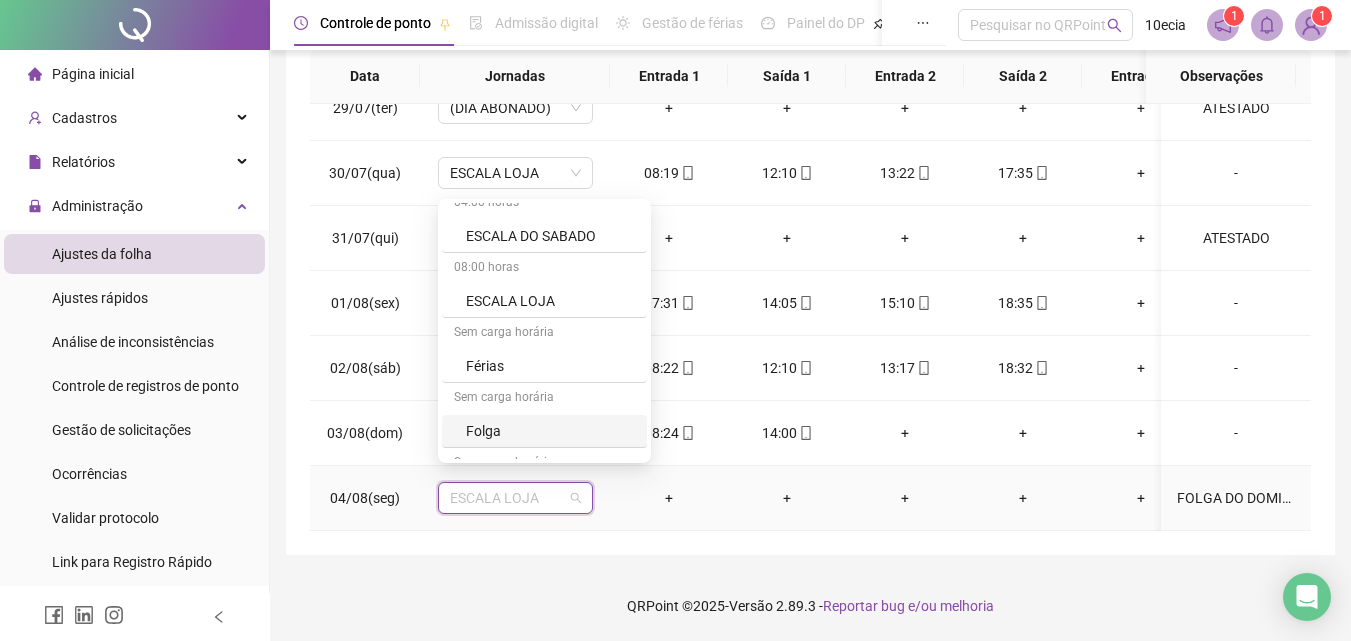 click on "Folga" at bounding box center [550, 431] 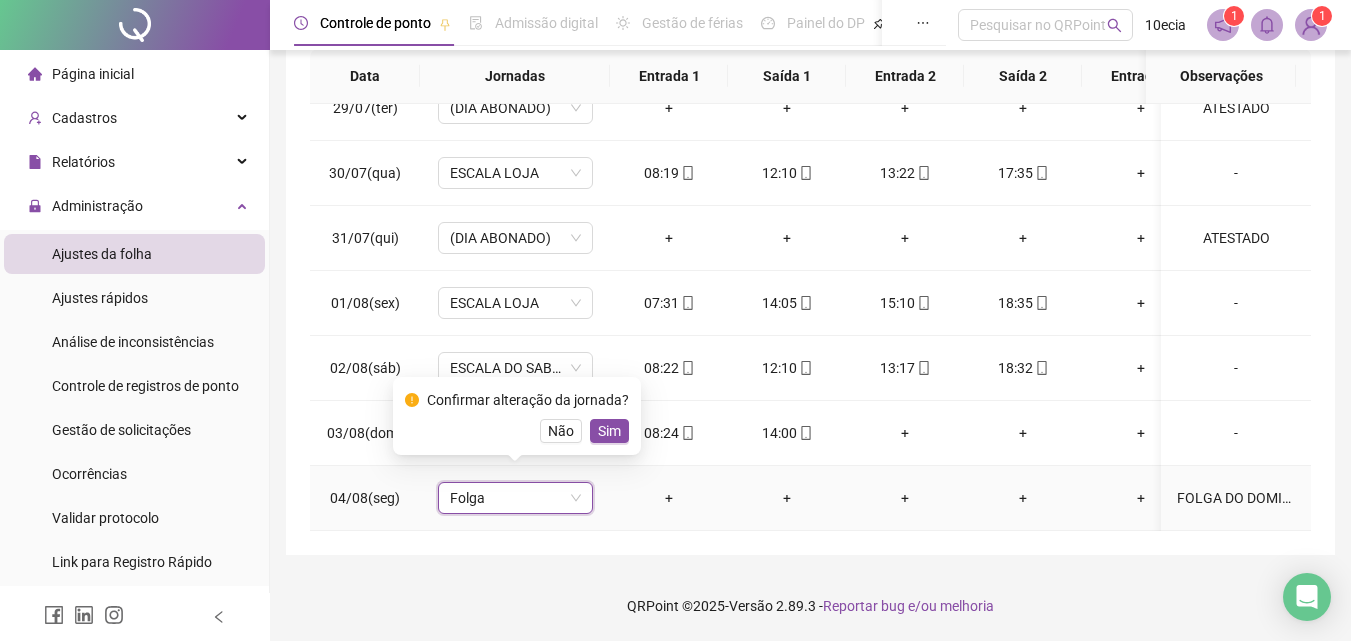 click on "Sim" at bounding box center [609, 431] 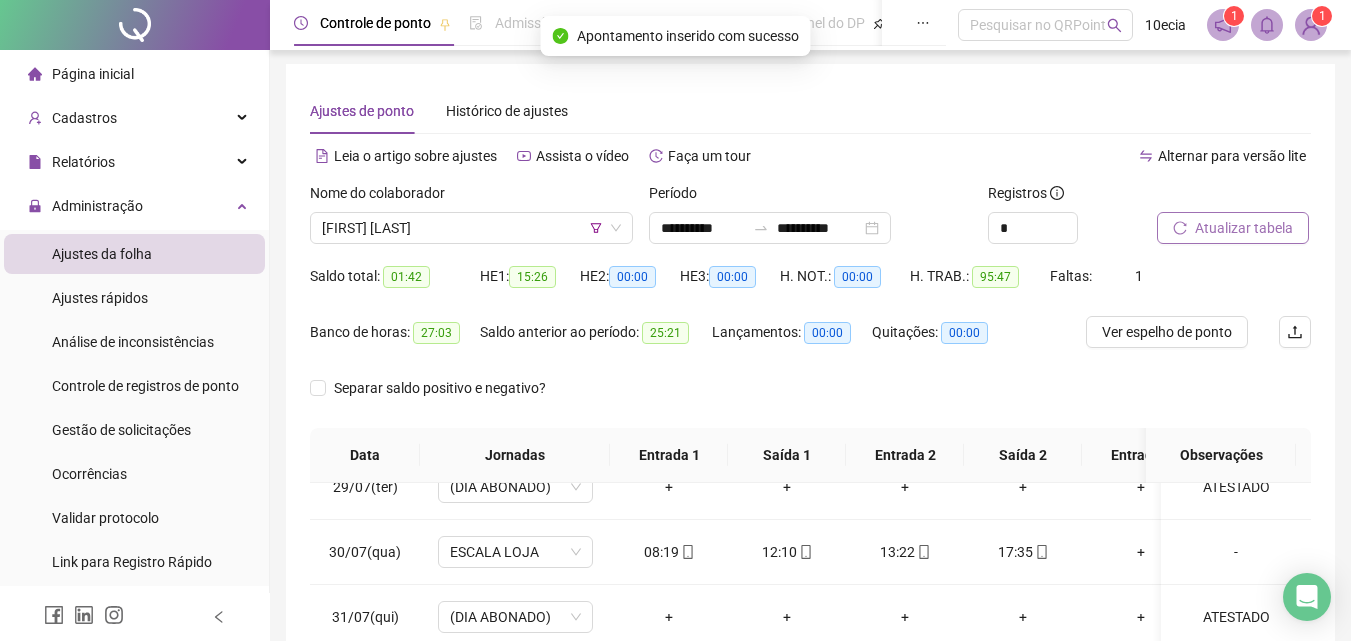 scroll, scrollTop: 0, scrollLeft: 0, axis: both 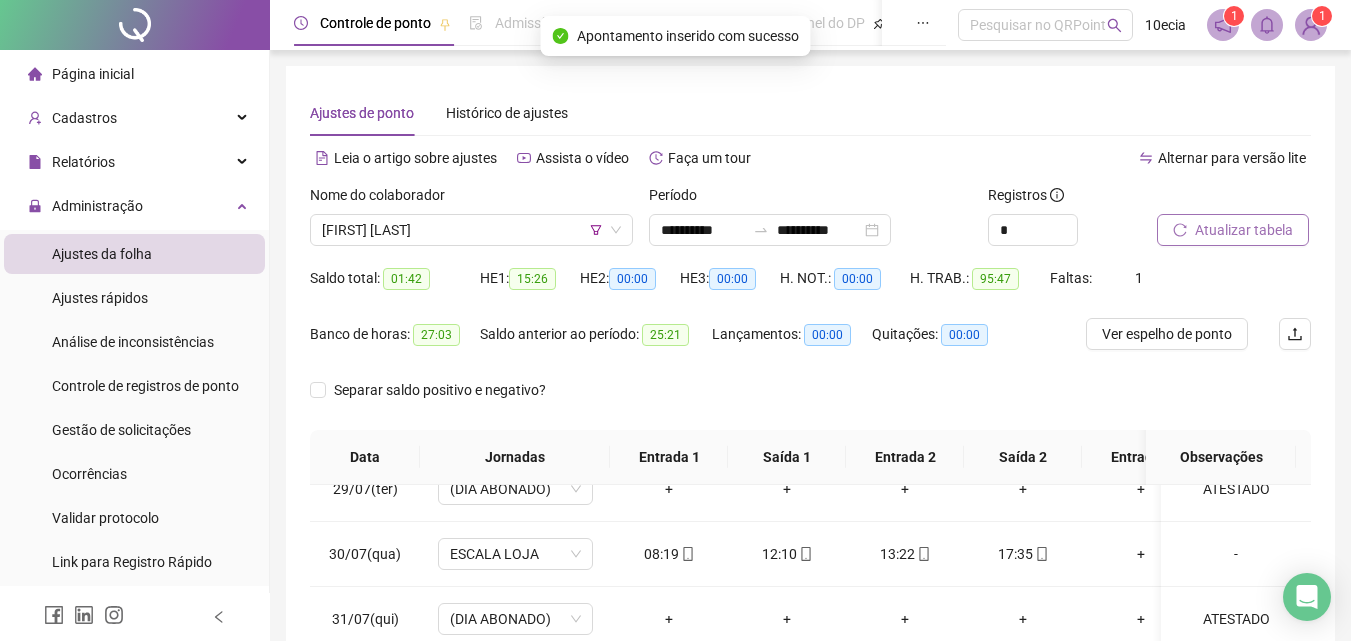 click on "Atualizar tabela" at bounding box center [1244, 230] 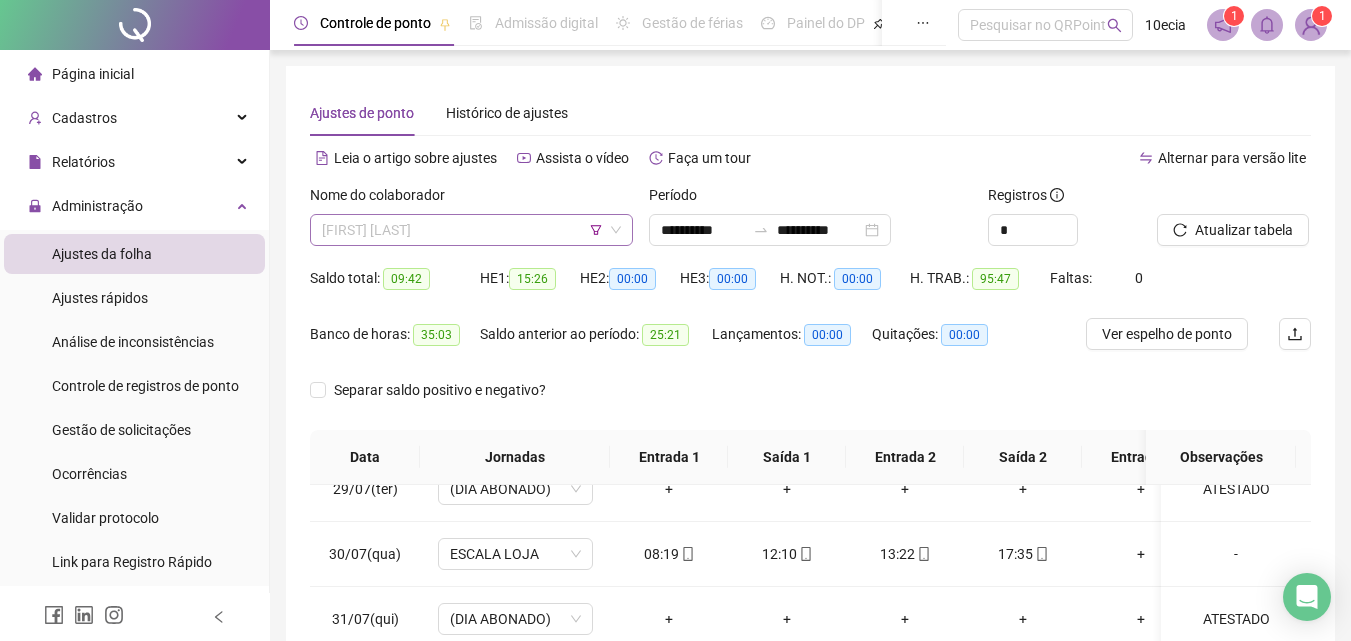 click on "[FIRST] [LAST]" at bounding box center [471, 230] 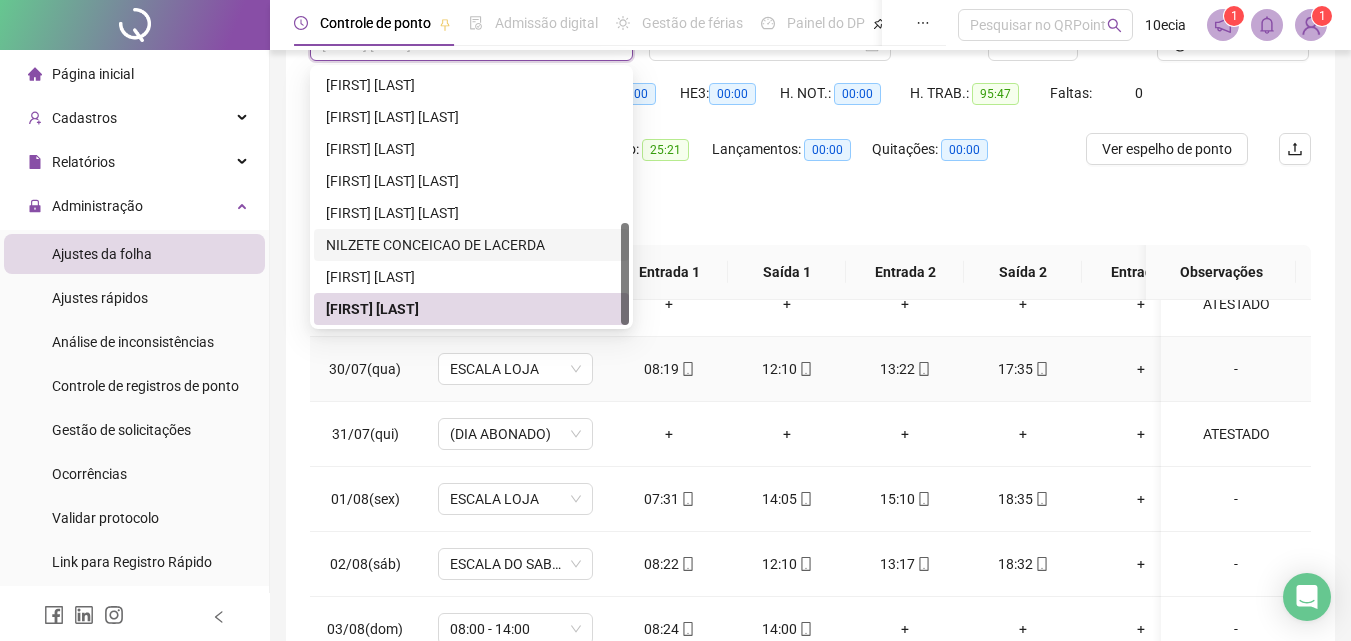 scroll, scrollTop: 200, scrollLeft: 0, axis: vertical 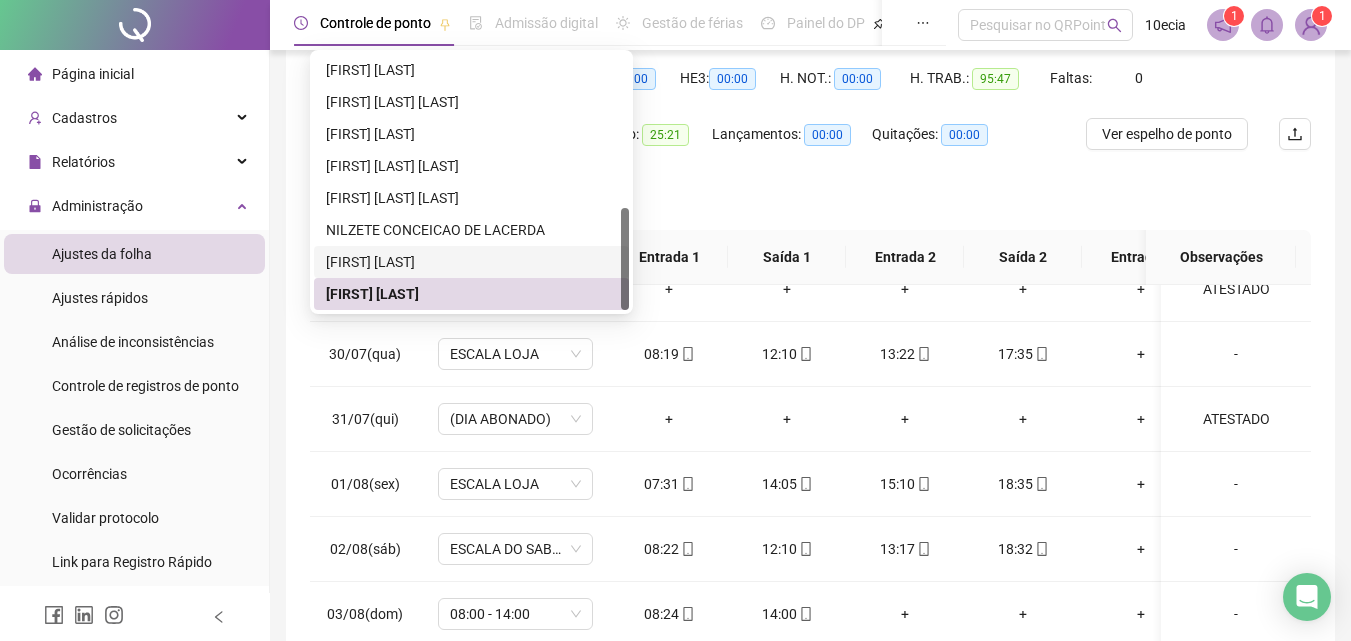 click on "[FIRST] [LAST]" at bounding box center (471, 262) 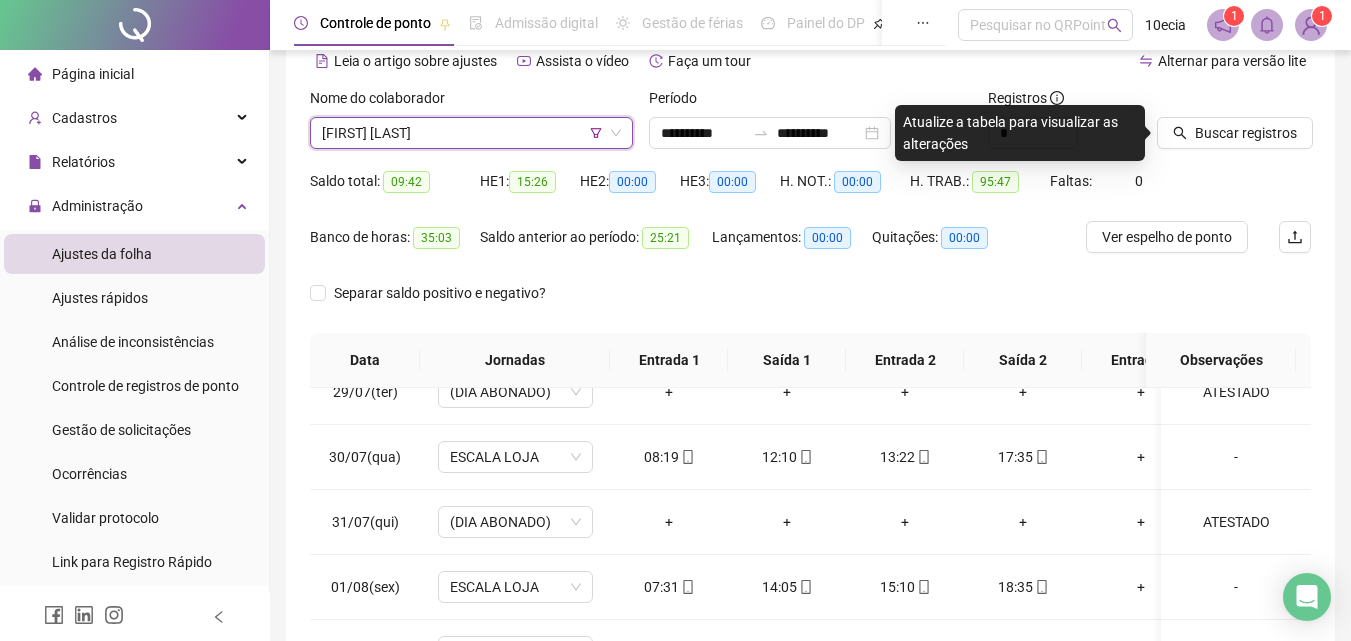 scroll, scrollTop: 0, scrollLeft: 0, axis: both 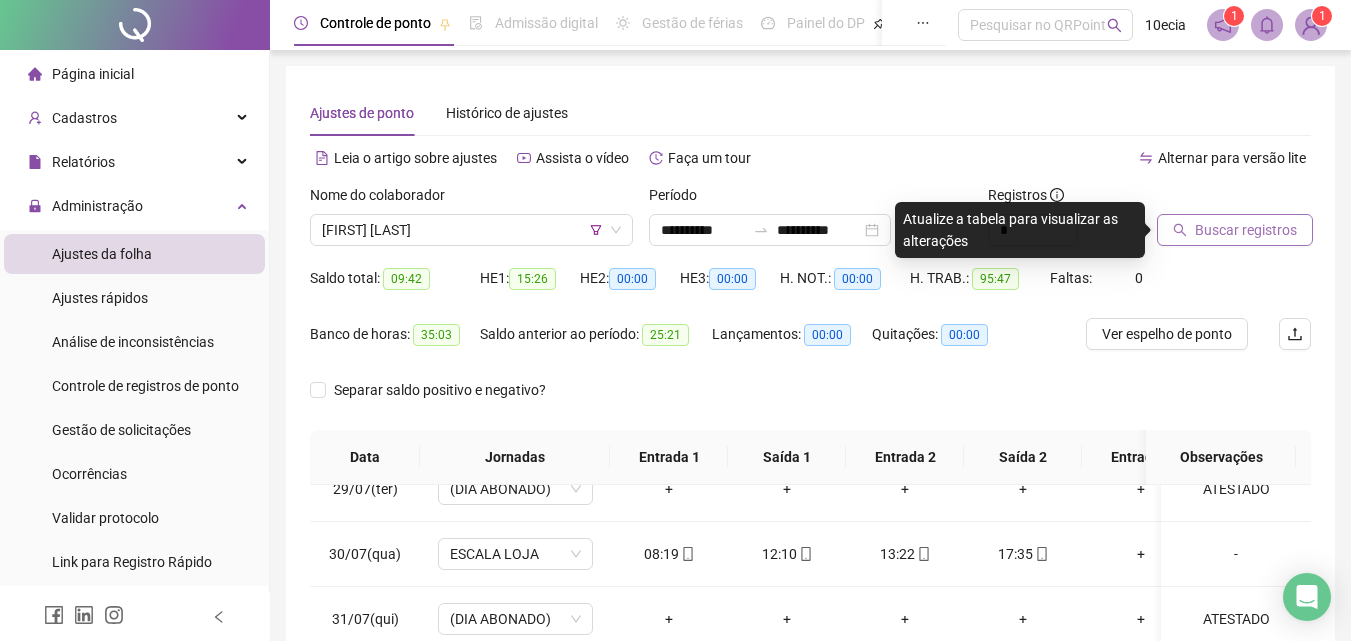 click on "Buscar registros" at bounding box center (1246, 230) 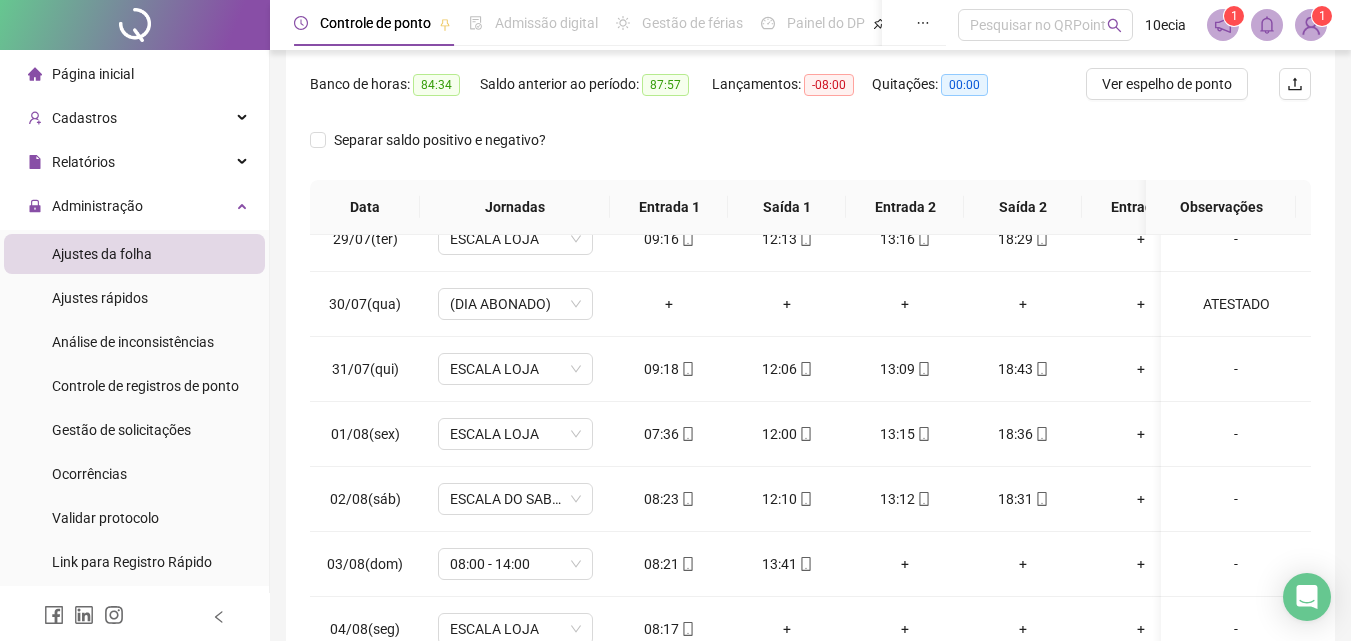 scroll, scrollTop: 81, scrollLeft: 0, axis: vertical 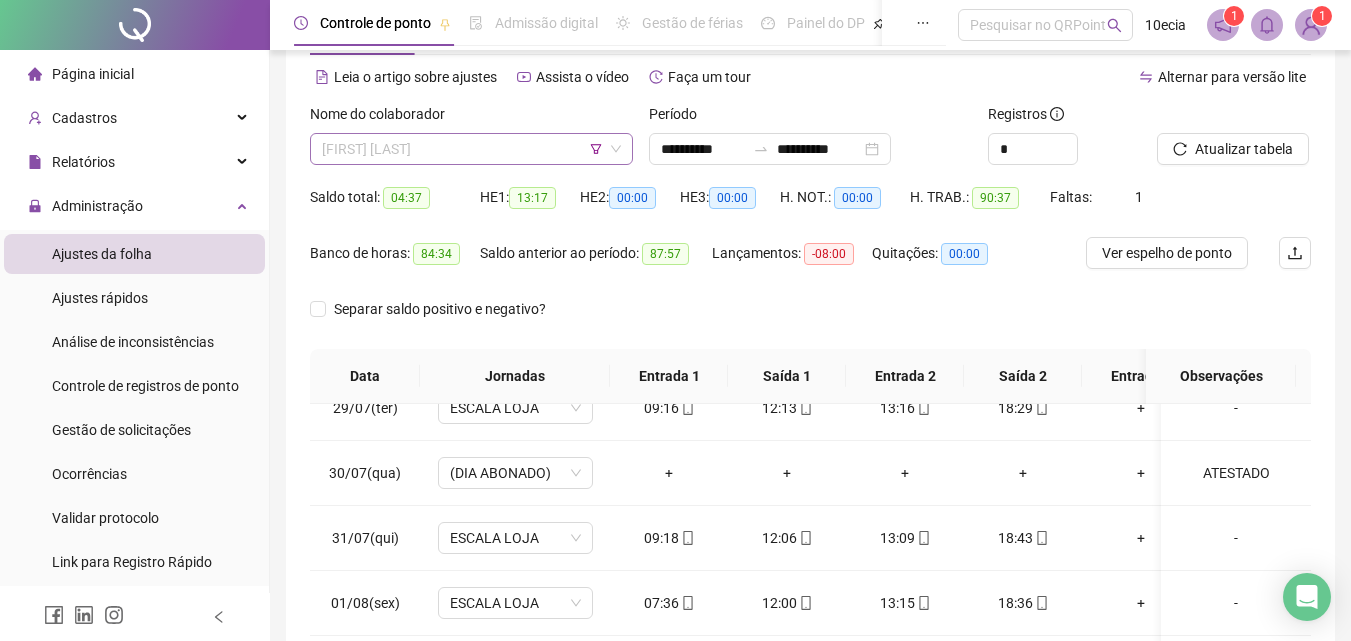 click on "[FIRST] [LAST]" at bounding box center (471, 149) 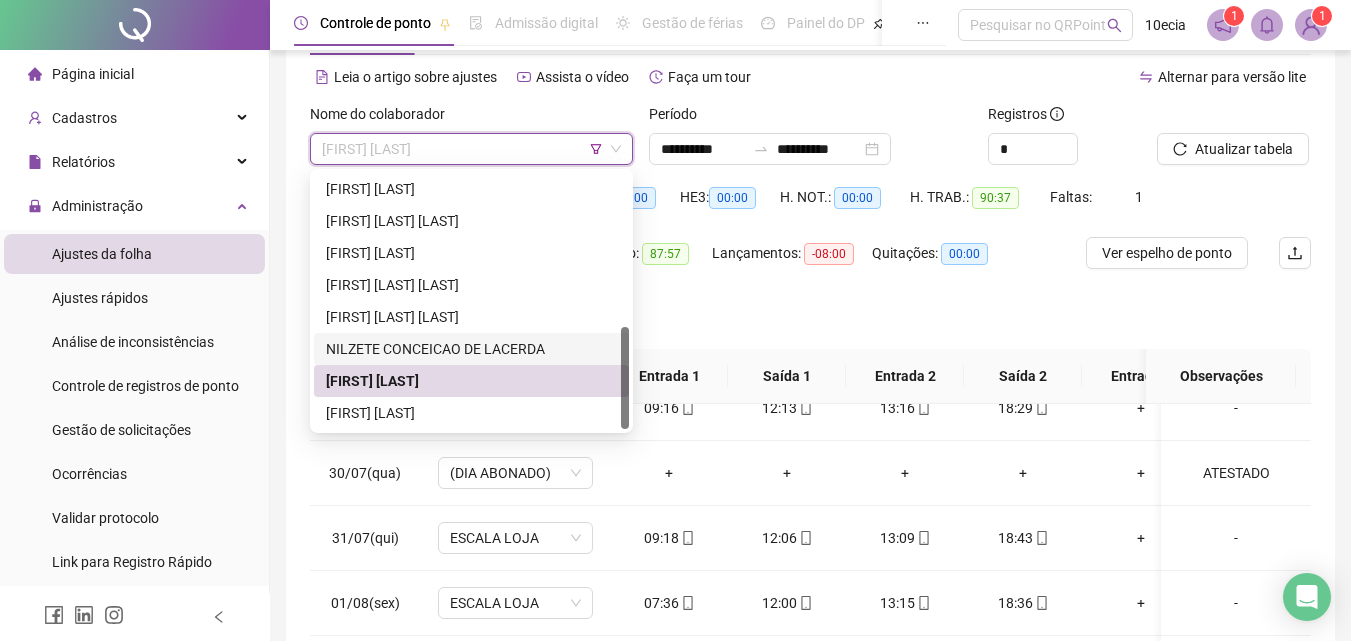 click on "NILZETE CONCEICAO DE LACERDA" at bounding box center (471, 349) 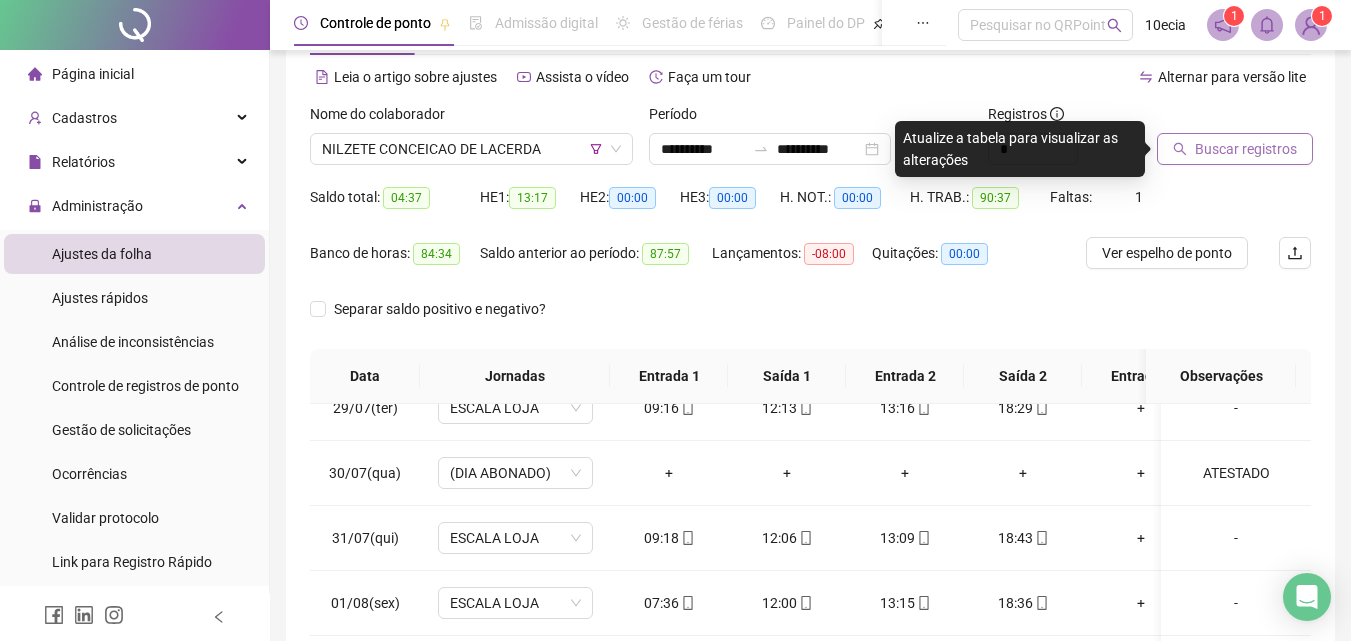 click on "Buscar registros" at bounding box center [1246, 149] 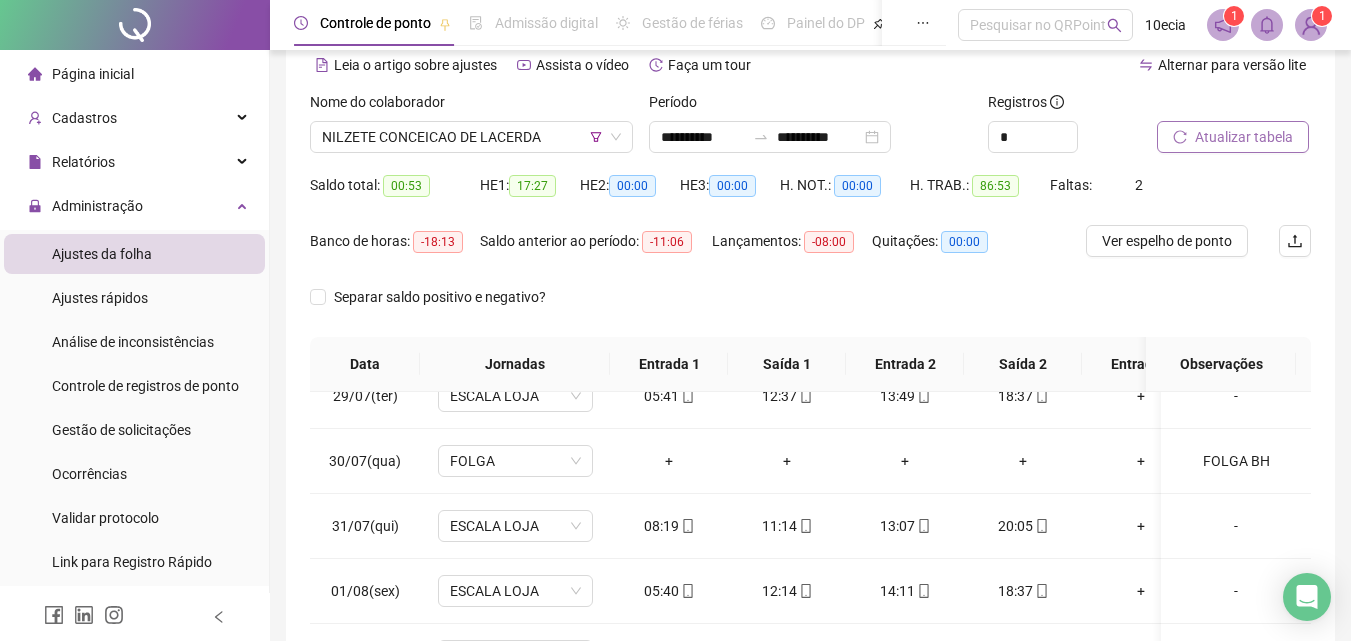 scroll, scrollTop: 81, scrollLeft: 0, axis: vertical 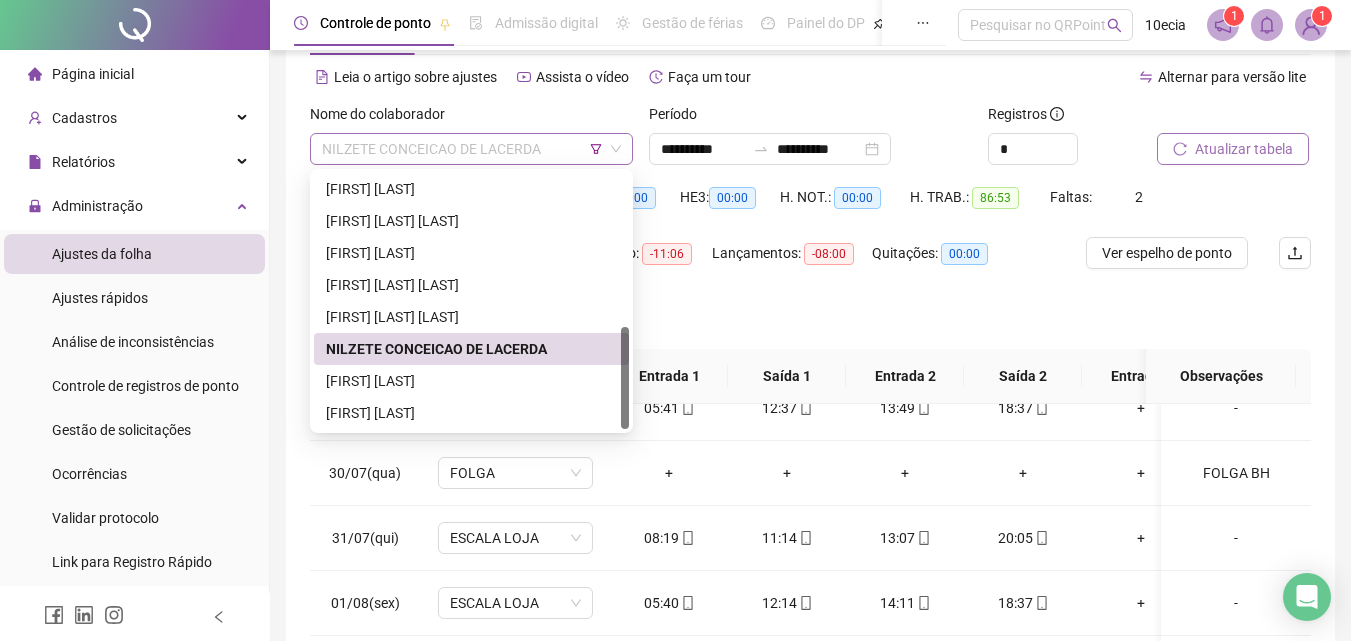 drag, startPoint x: 534, startPoint y: 156, endPoint x: 444, endPoint y: 222, distance: 111.60645 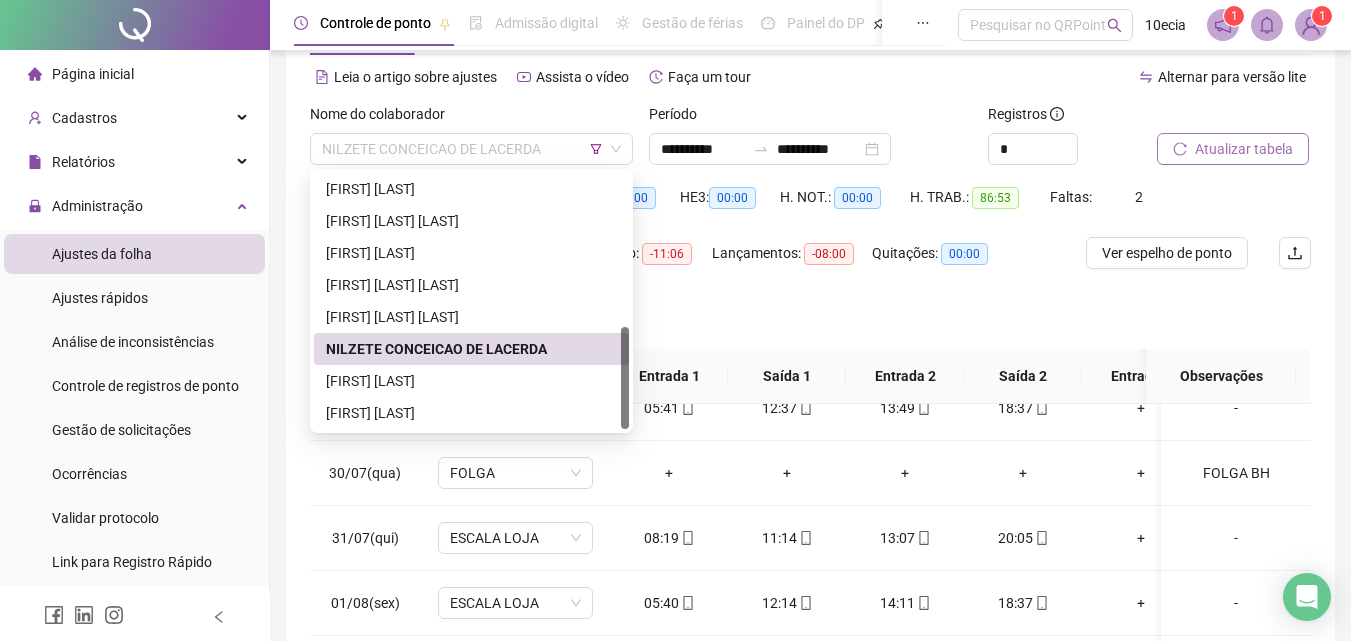 click on "NILZETE CONCEICAO DE LACERDA" at bounding box center (471, 149) 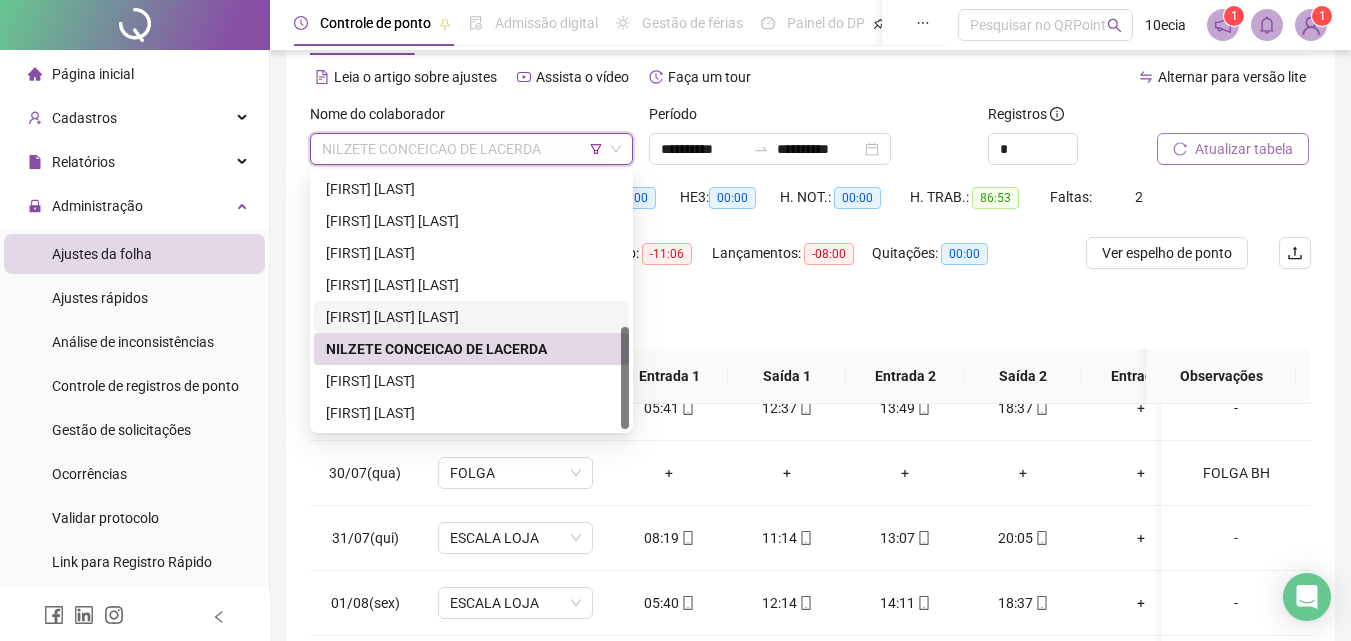 click on "[FIRST] [LAST] [LAST]" at bounding box center [471, 317] 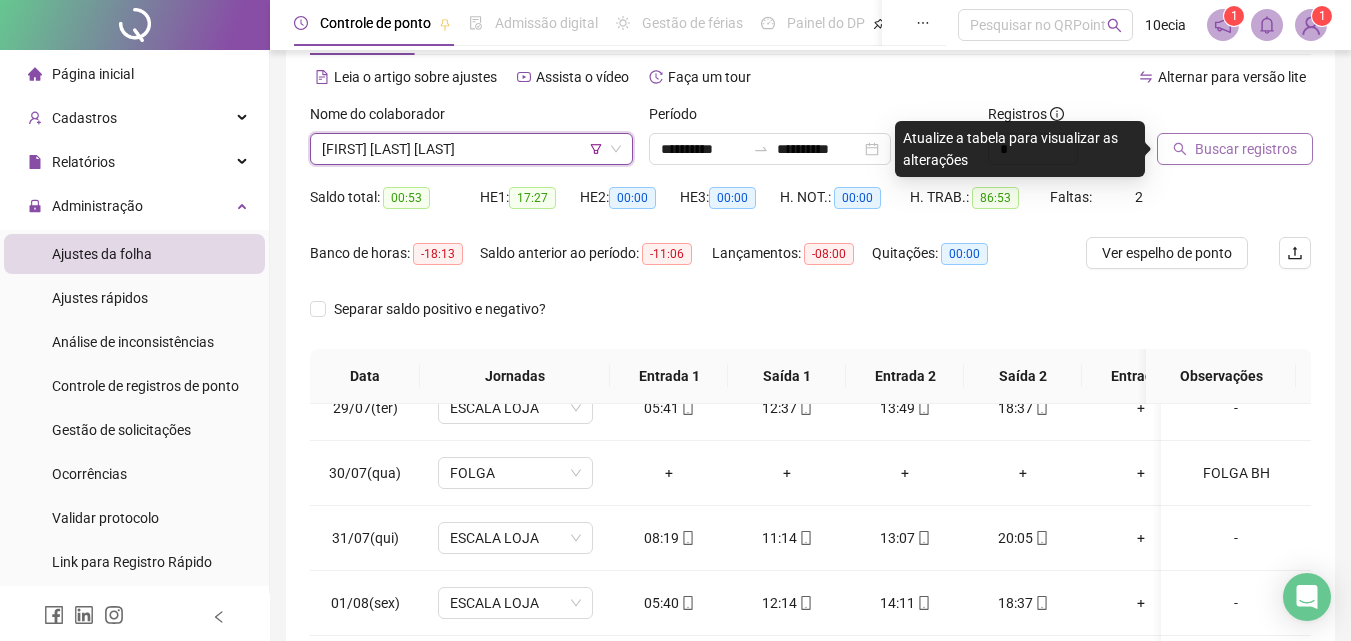 click on "Buscar registros" at bounding box center (1235, 149) 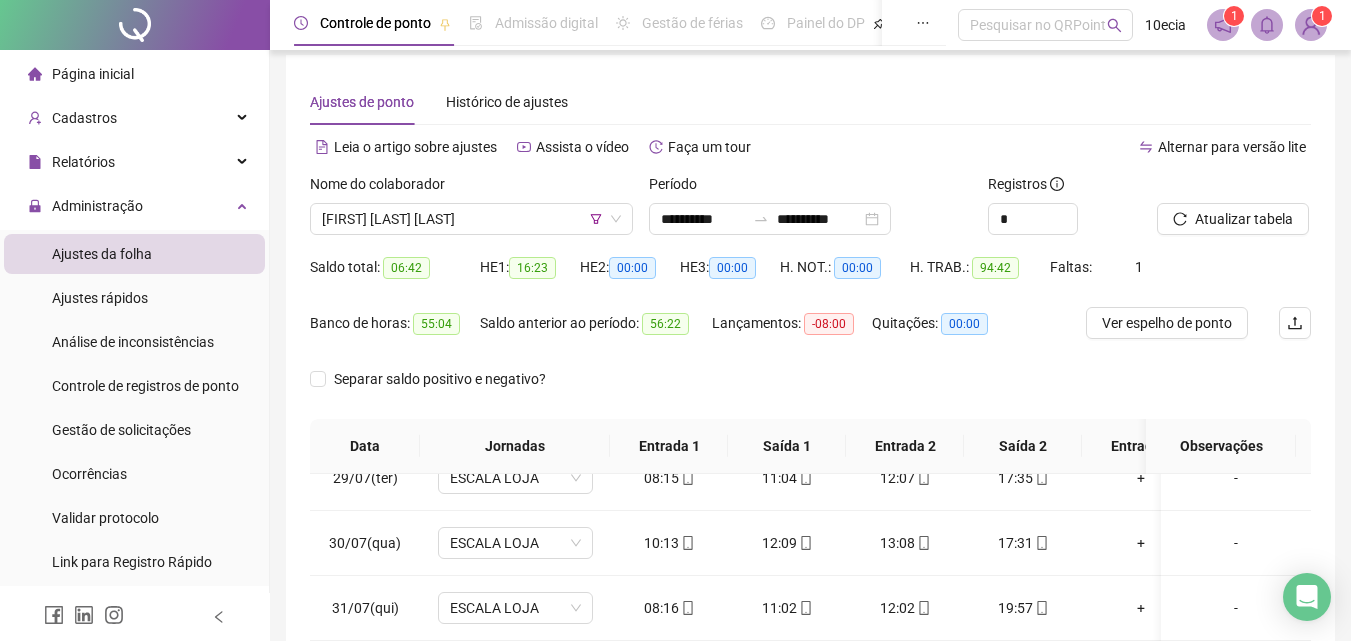 scroll, scrollTop: 0, scrollLeft: 0, axis: both 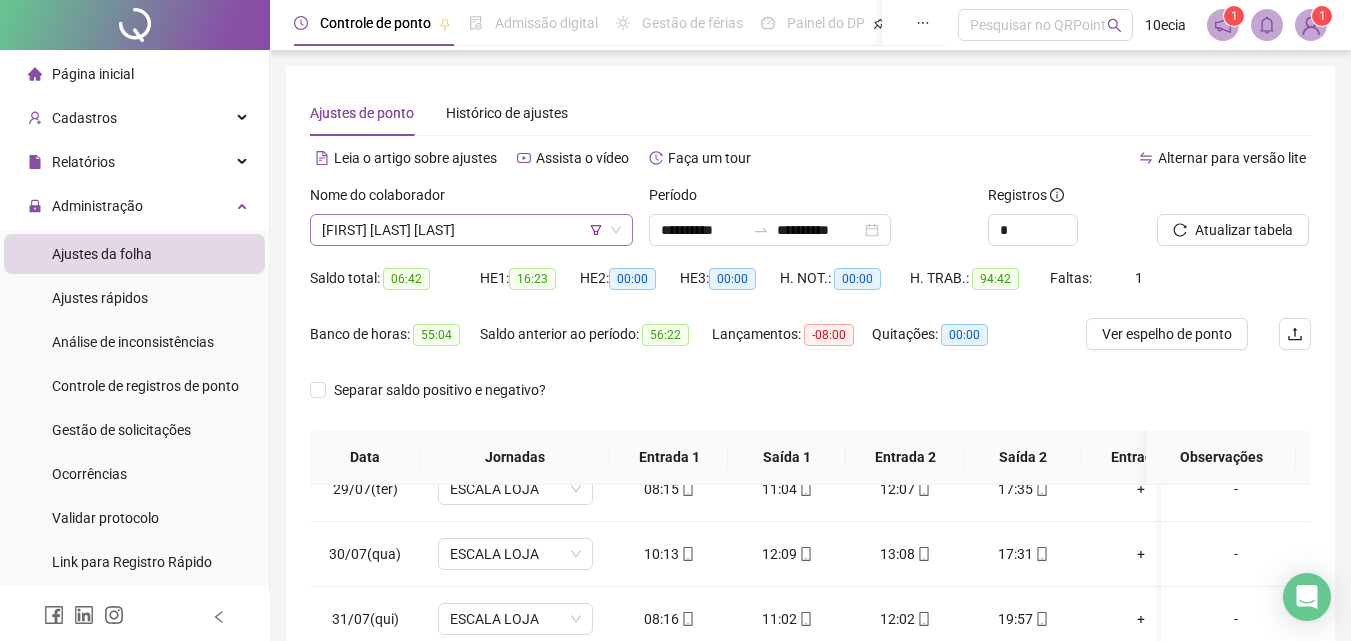 click on "[FIRST] [LAST] [LAST]" at bounding box center [471, 230] 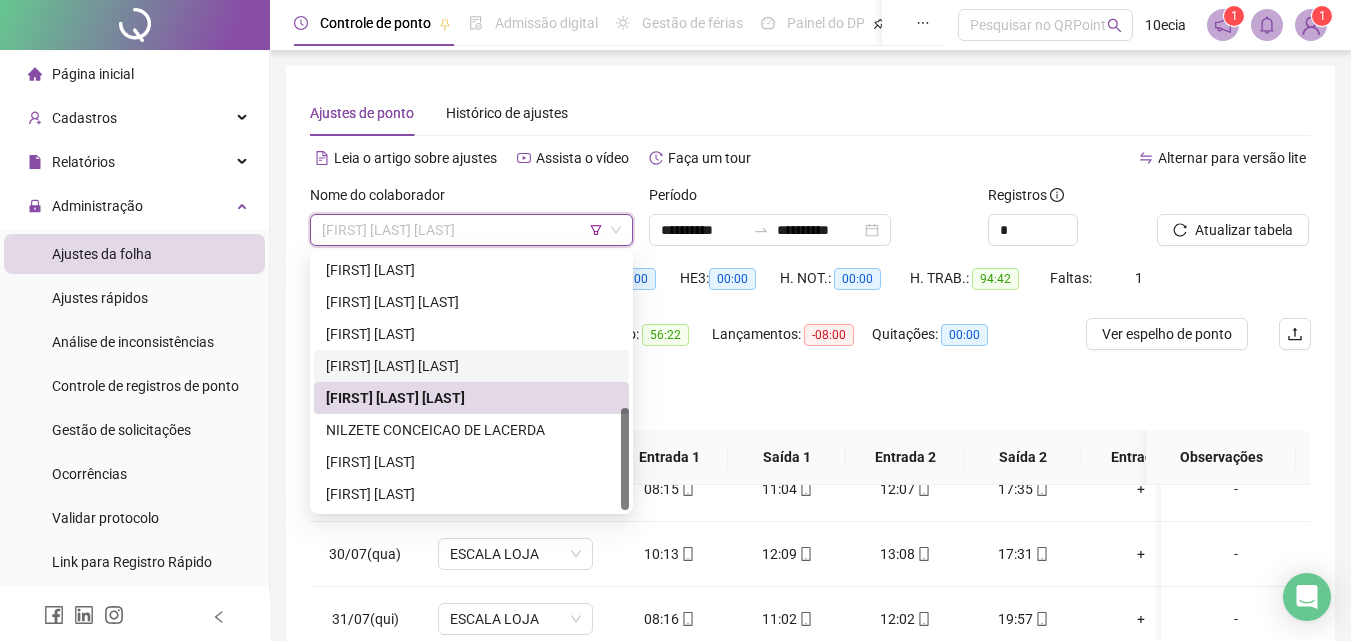 click on "[FIRST] [LAST] [LAST]" at bounding box center (471, 366) 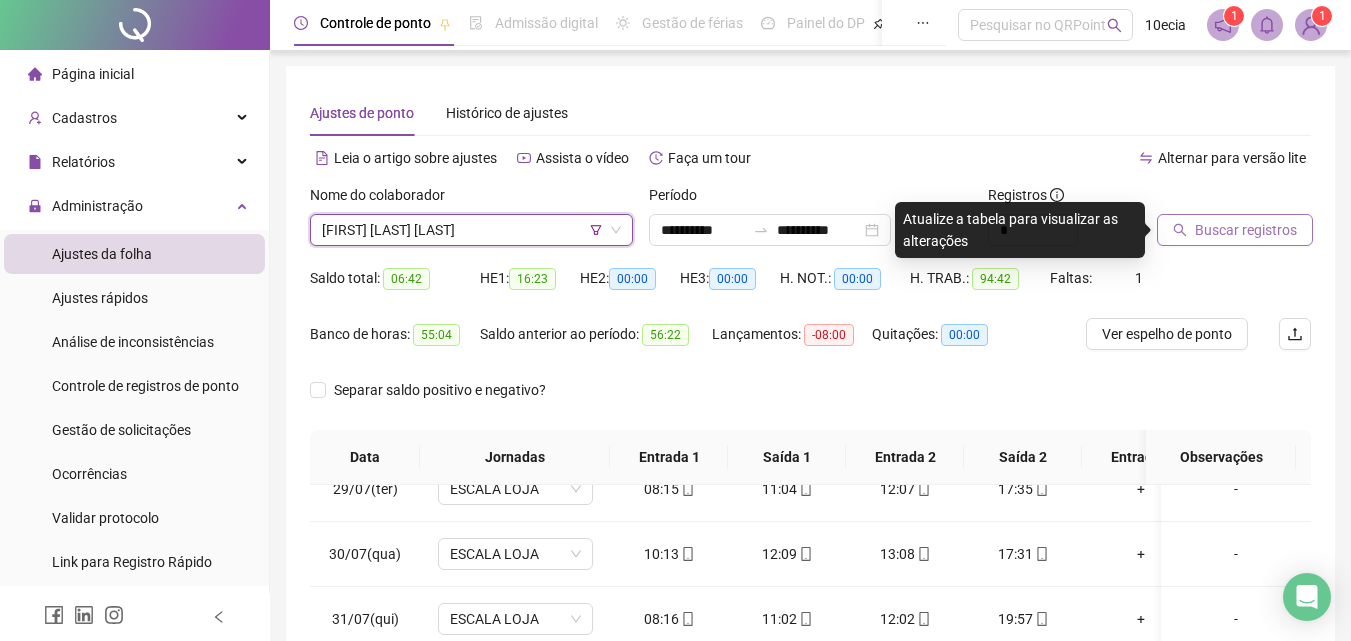 click on "Buscar registros" at bounding box center (1246, 230) 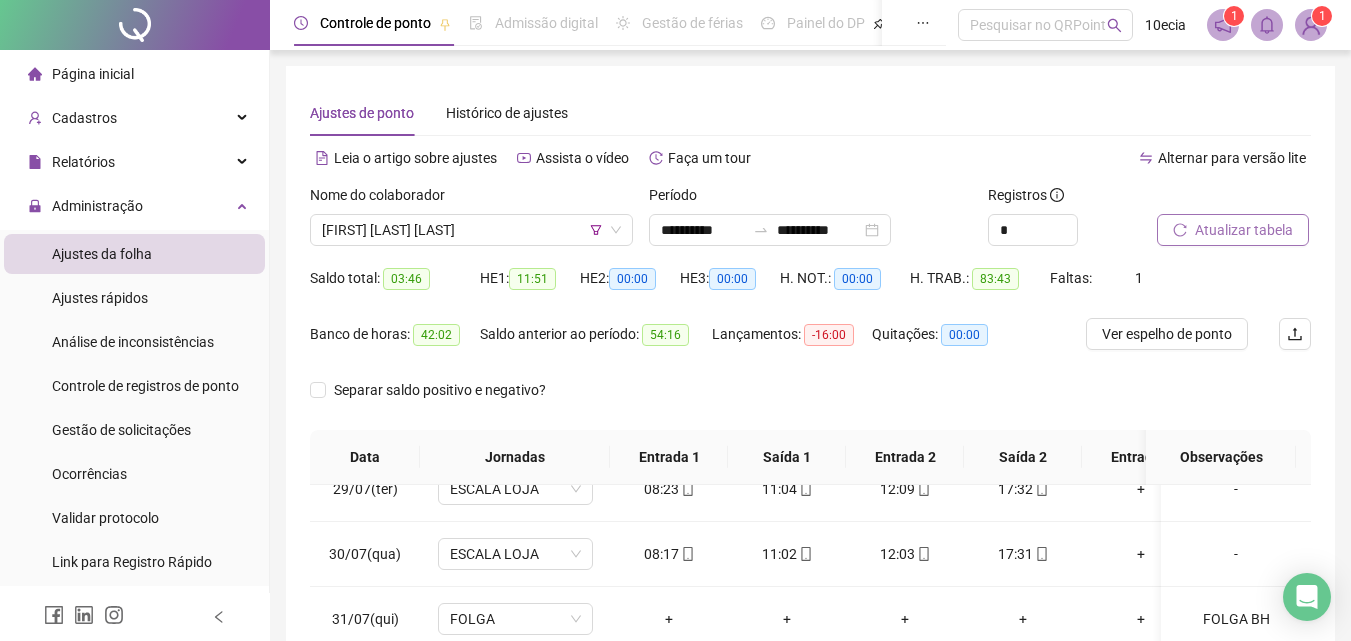 click on "Atualizar tabela" at bounding box center (1233, 230) 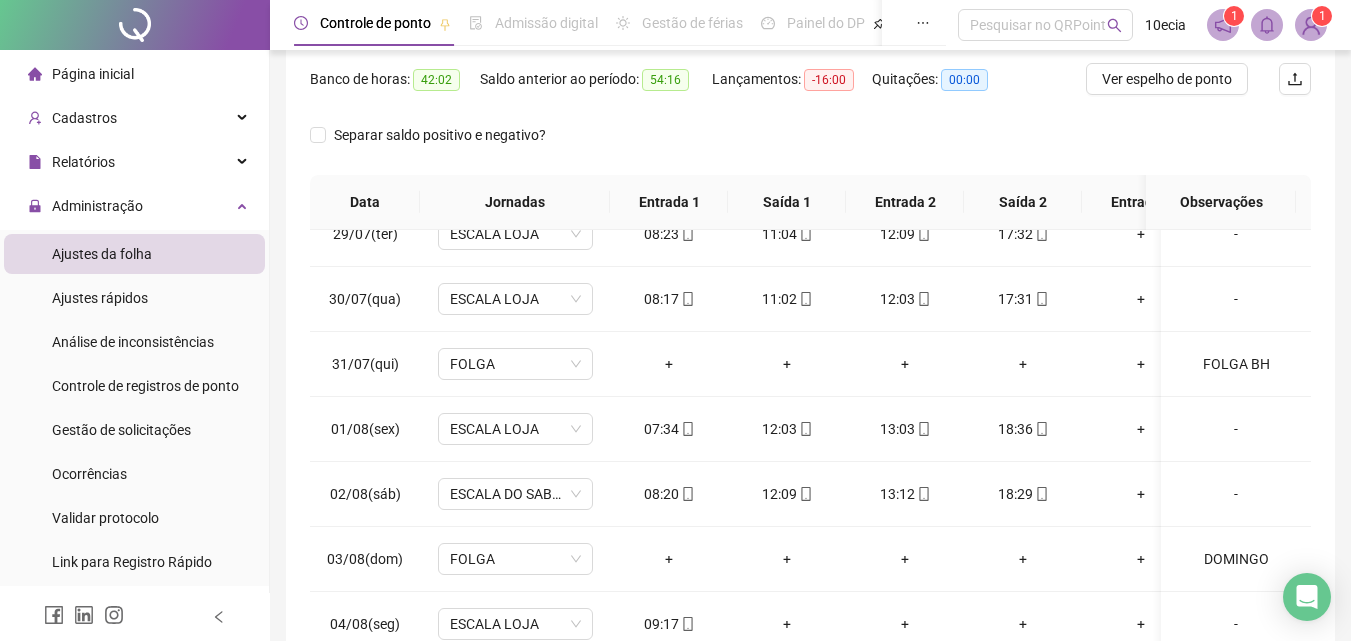 scroll, scrollTop: 0, scrollLeft: 0, axis: both 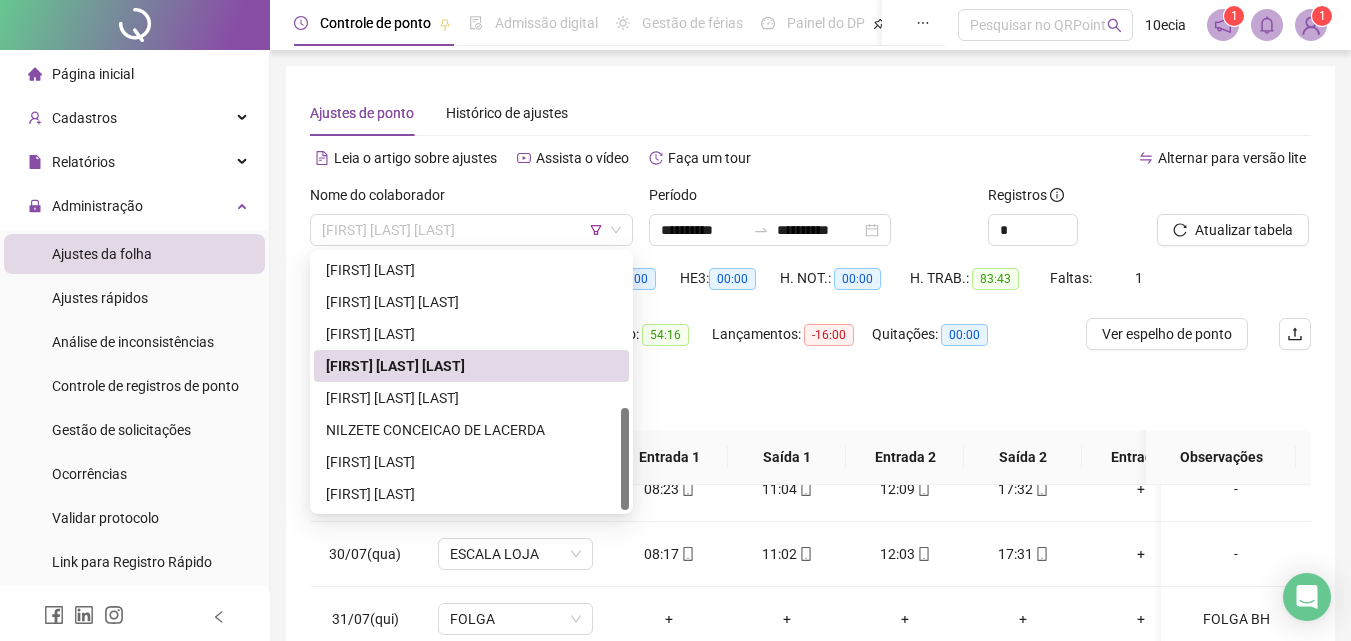drag, startPoint x: 413, startPoint y: 218, endPoint x: 400, endPoint y: 295, distance: 78.08969 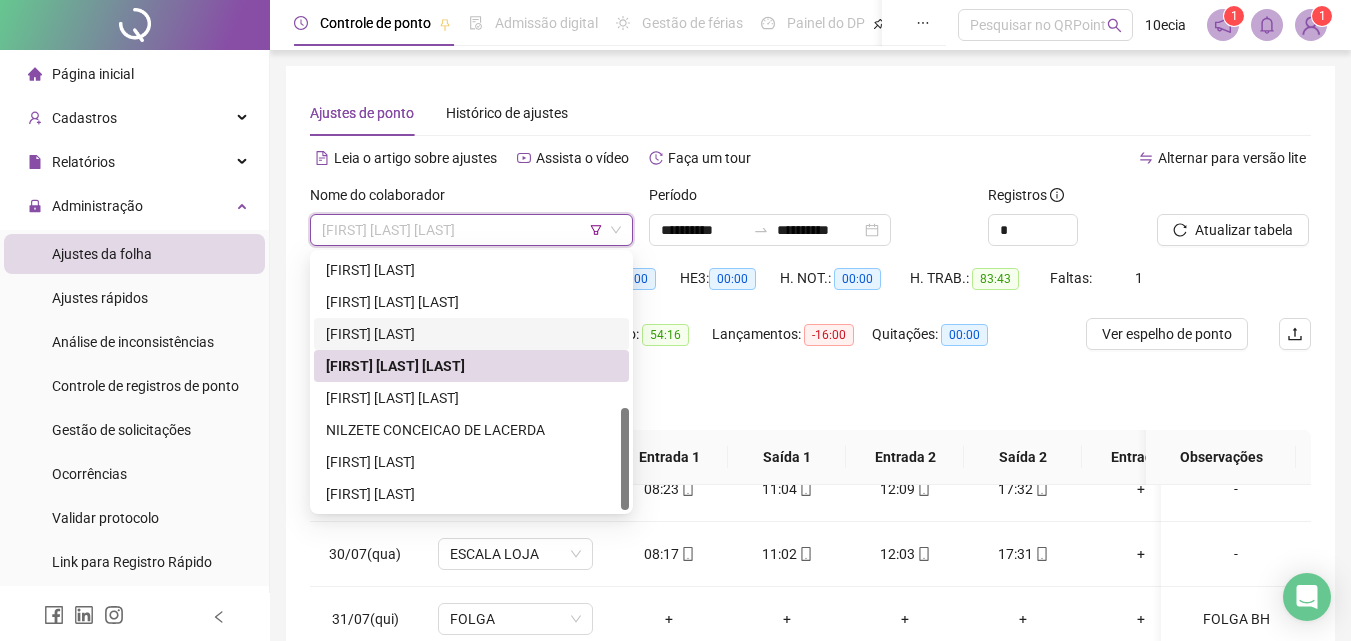 click on "[FIRST] [LAST]" at bounding box center [471, 334] 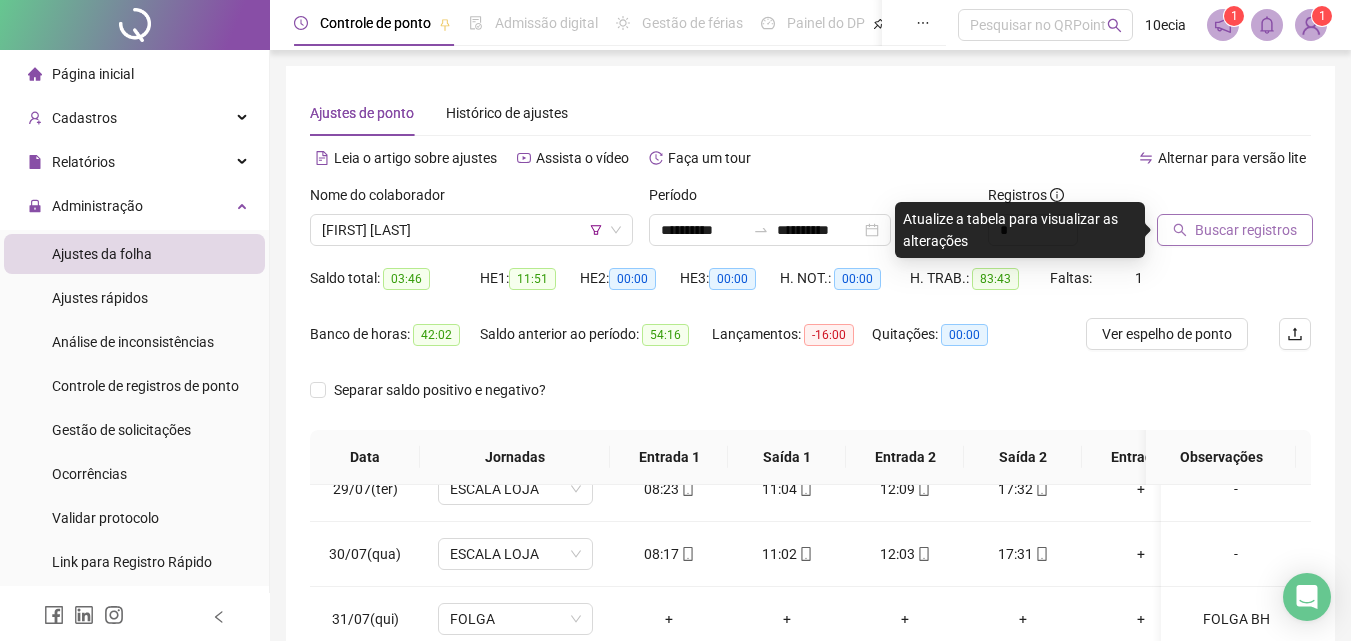 click on "Buscar registros" at bounding box center (1246, 230) 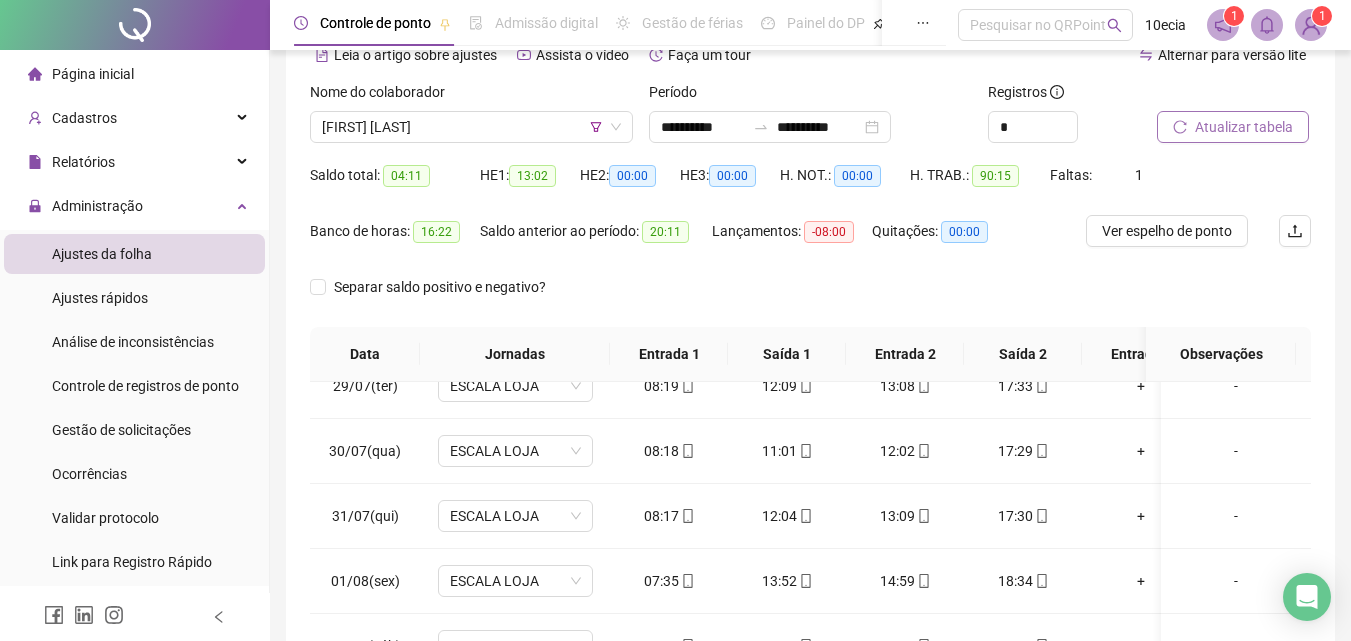 scroll, scrollTop: 0, scrollLeft: 0, axis: both 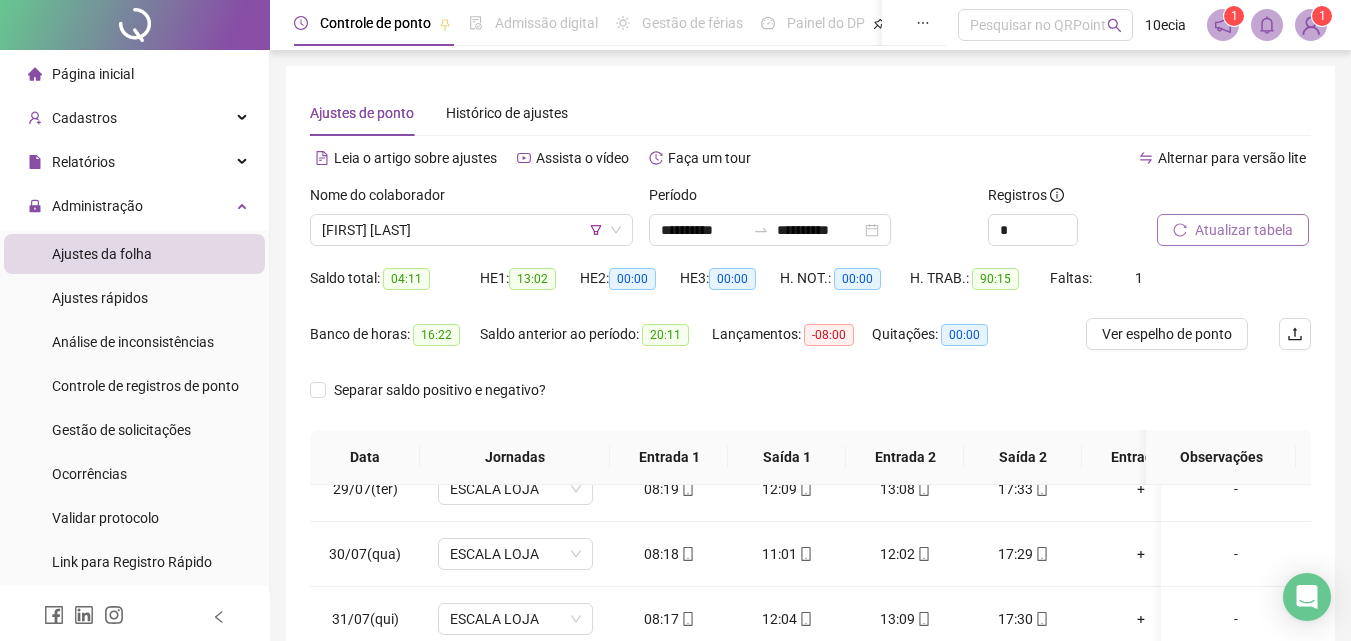 click on "Atualizar tabela" at bounding box center [1244, 230] 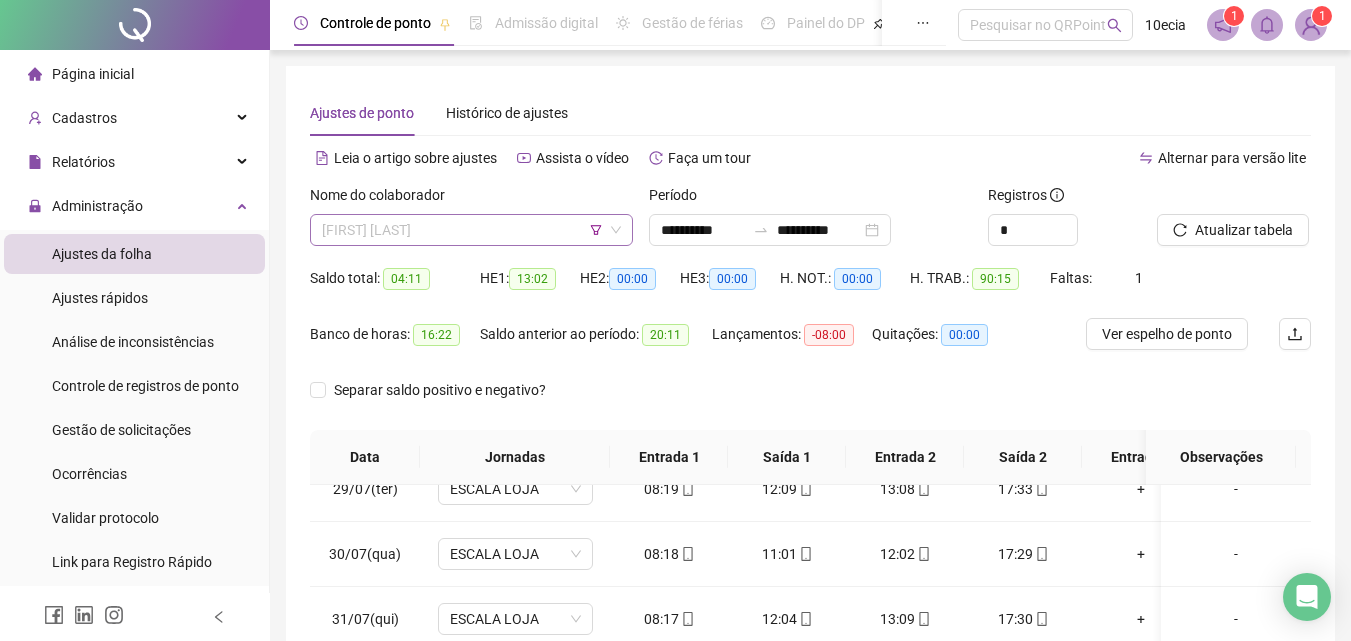 click on "[FIRST] [LAST]" at bounding box center [471, 230] 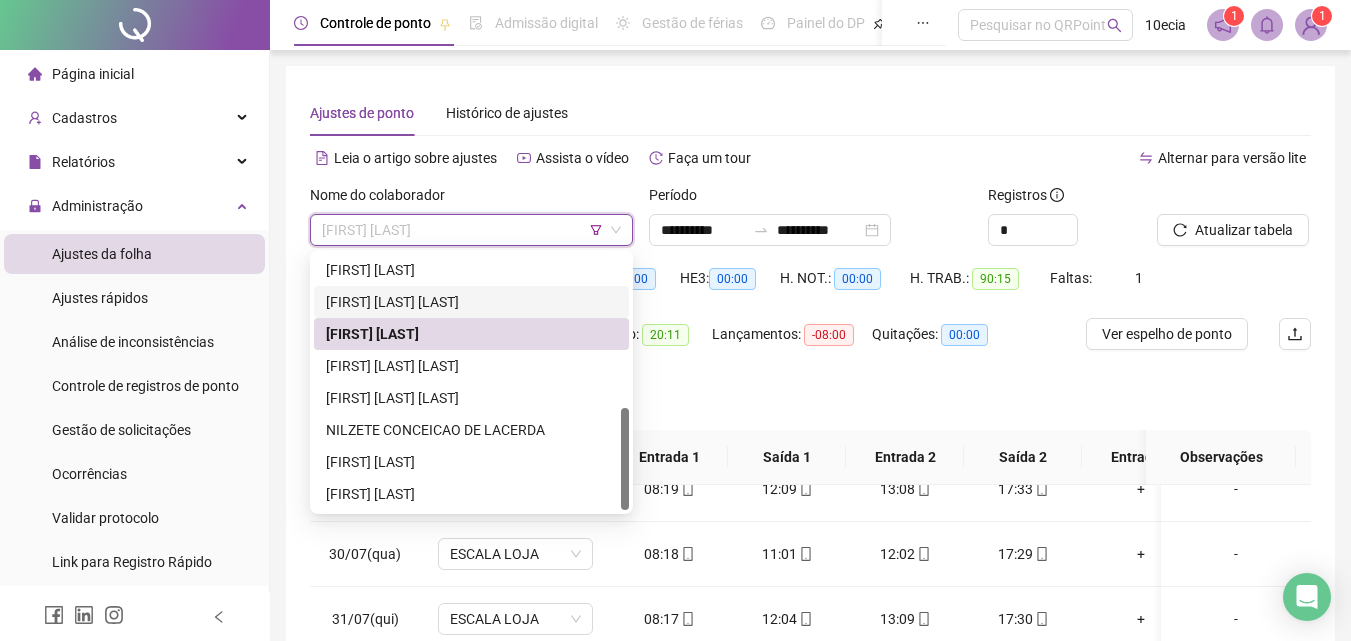 click on "[FIRST] [LAST] [LAST]" at bounding box center [471, 302] 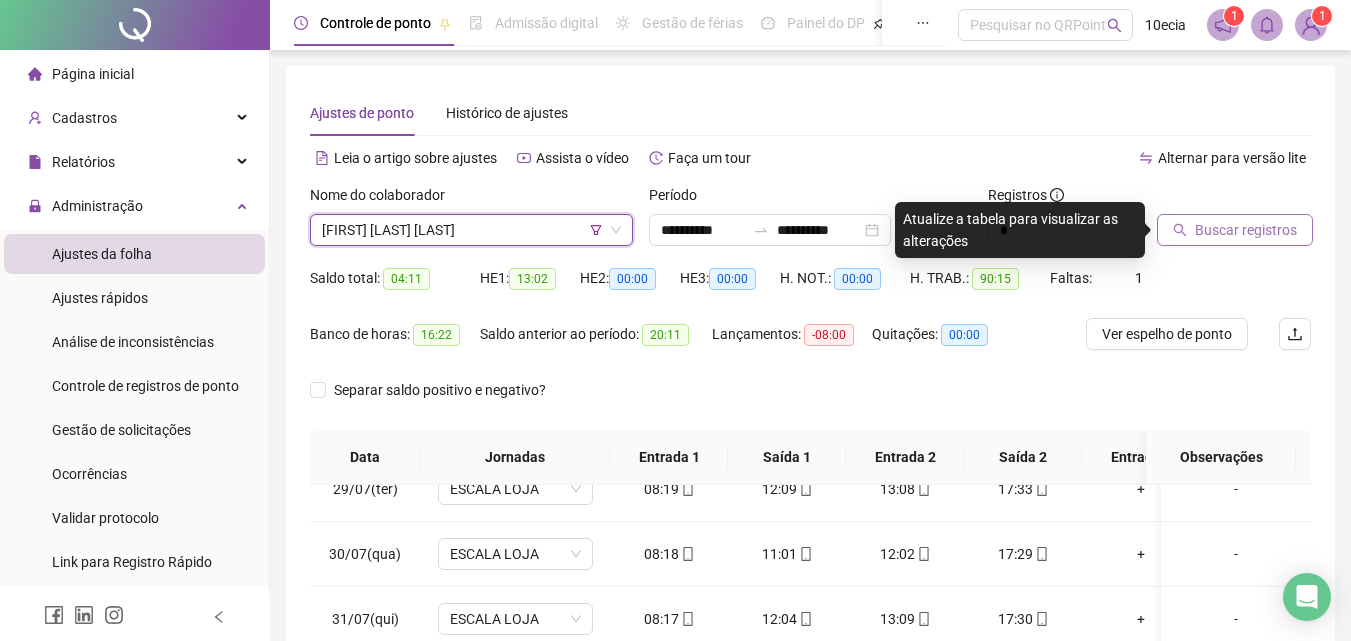 click on "Buscar registros" at bounding box center [1246, 230] 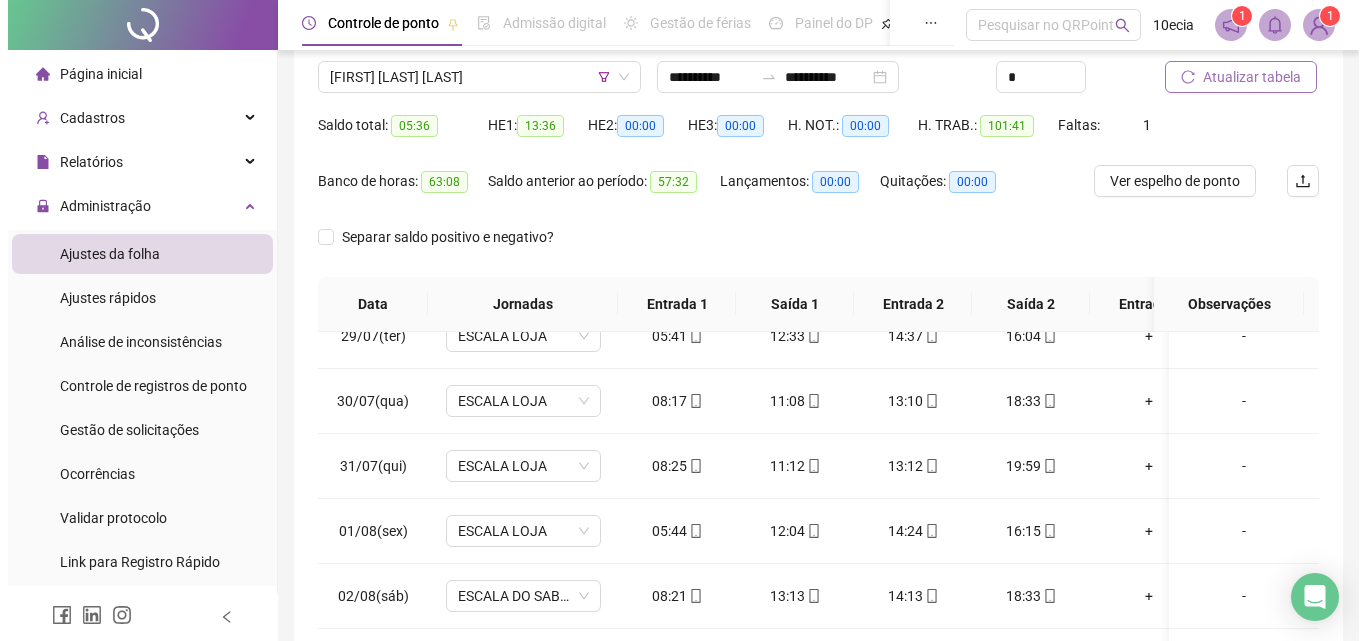 scroll, scrollTop: 0, scrollLeft: 0, axis: both 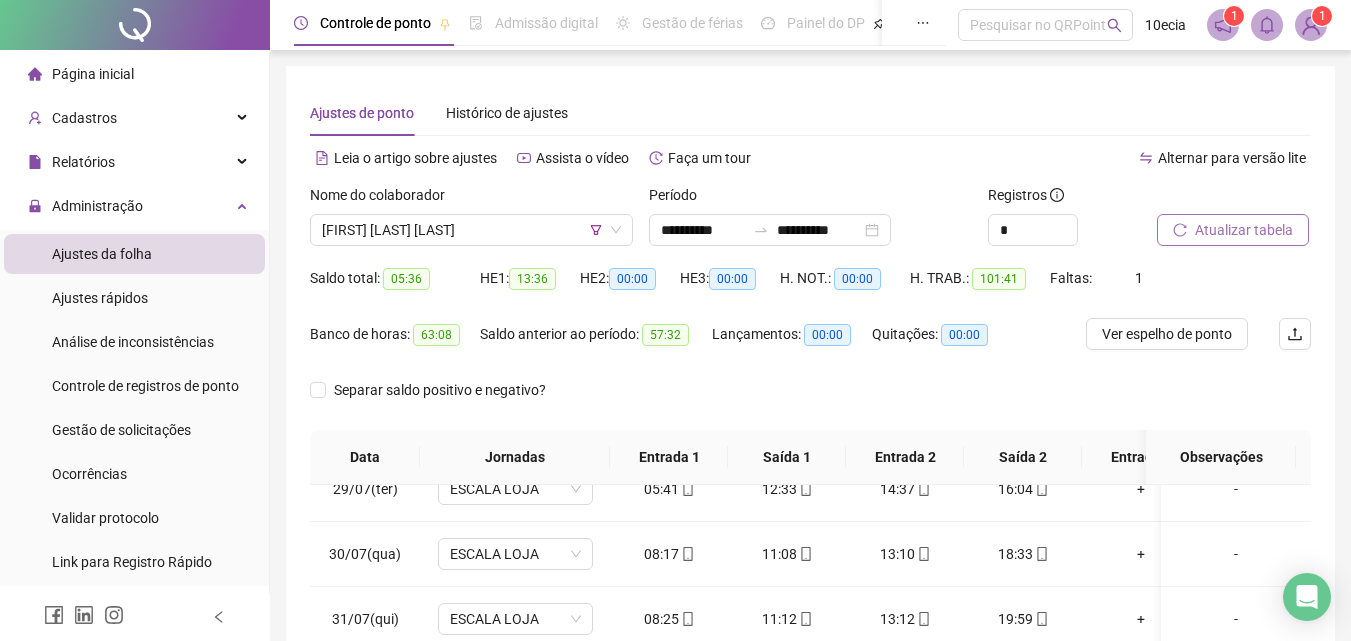 click on "Atualizar tabela" at bounding box center [1244, 230] 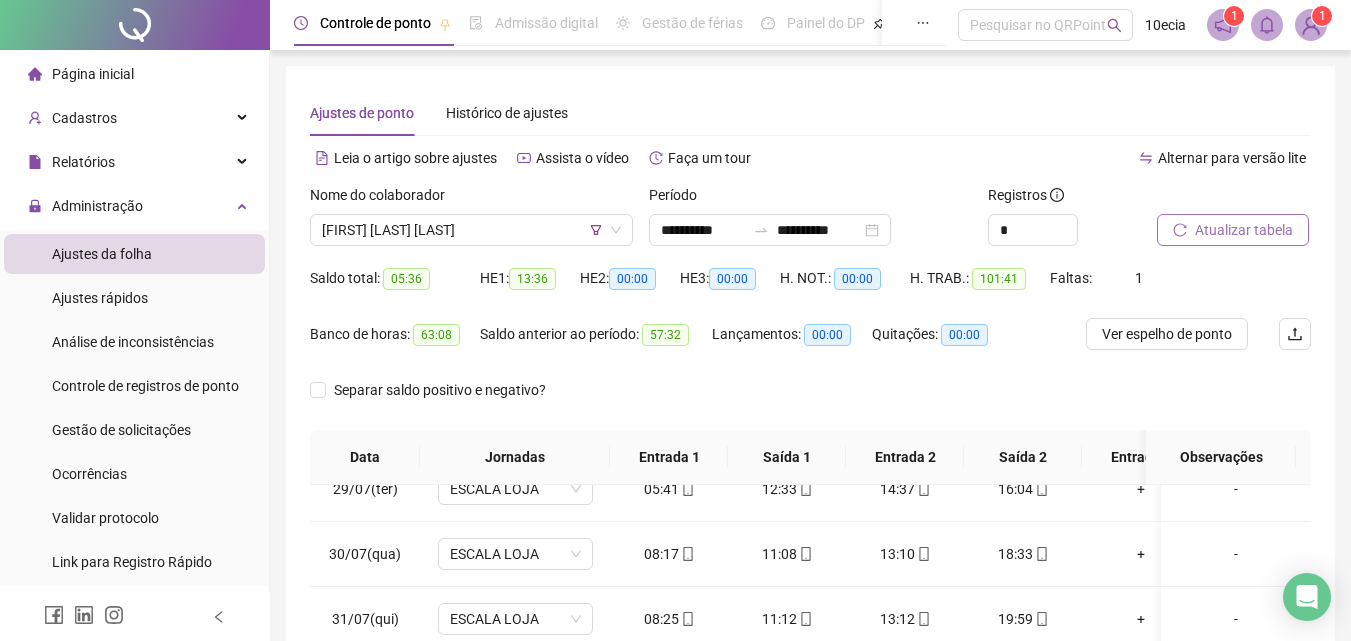 click on "Atualizar tabela" at bounding box center (1244, 230) 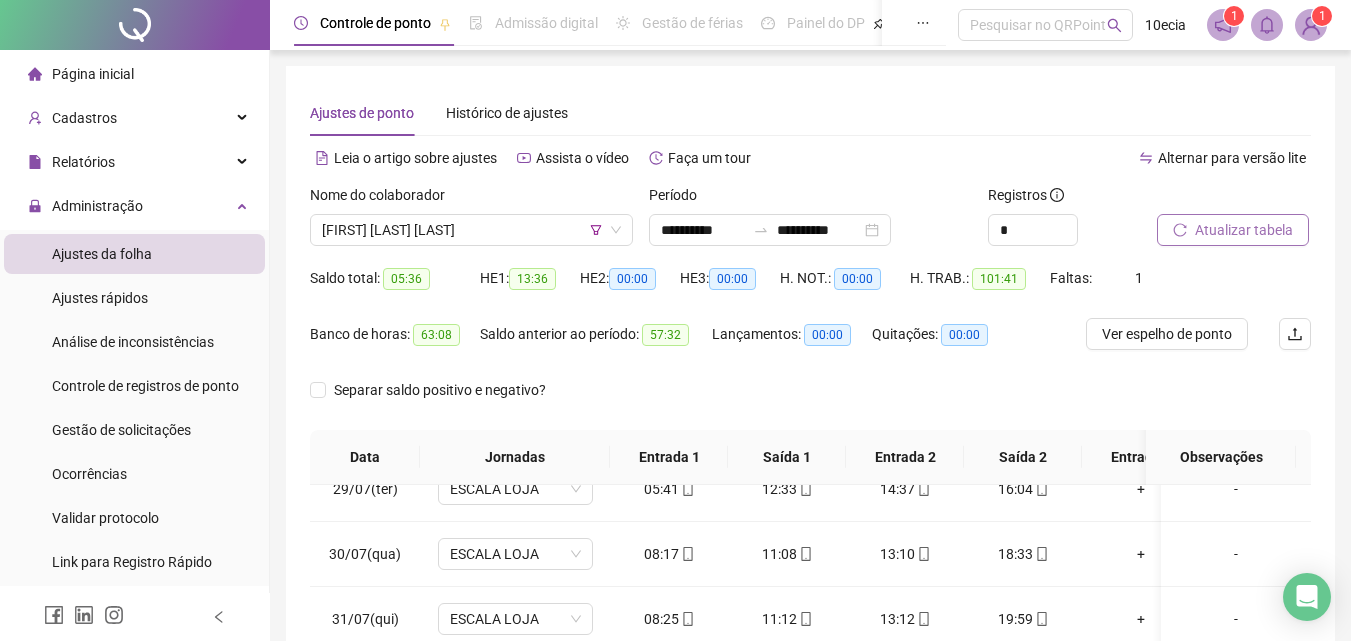 click on "Atualizar tabela" at bounding box center (1244, 230) 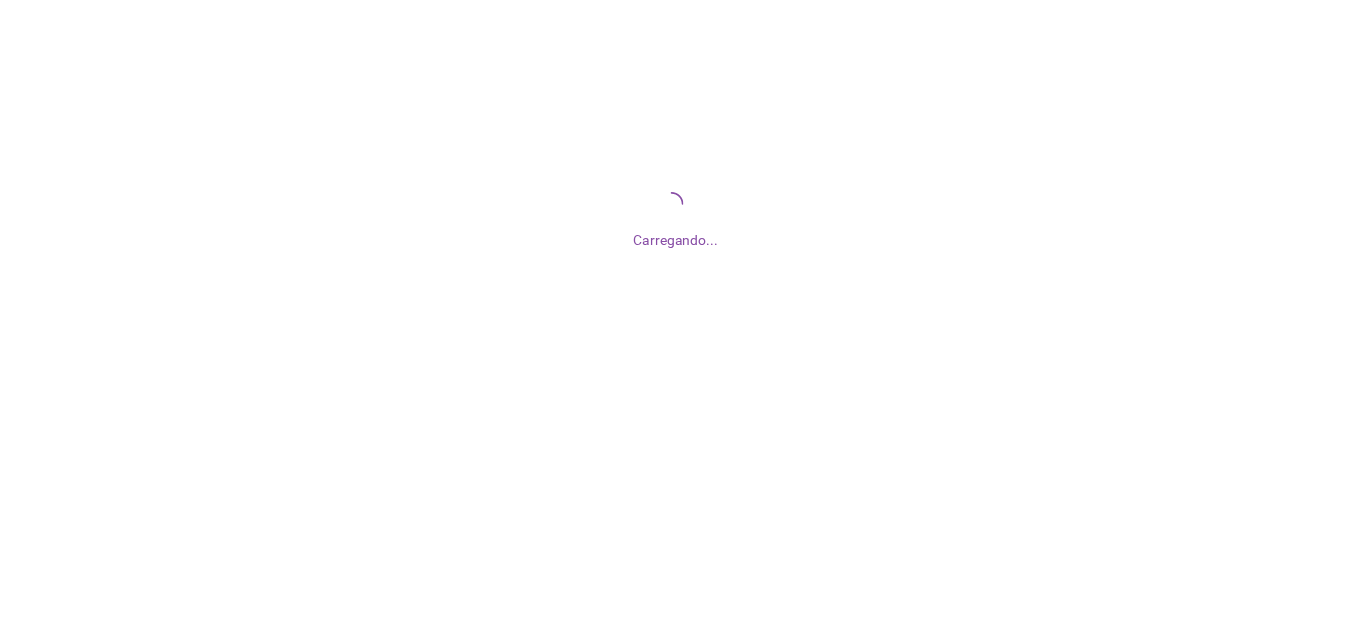 scroll, scrollTop: 0, scrollLeft: 0, axis: both 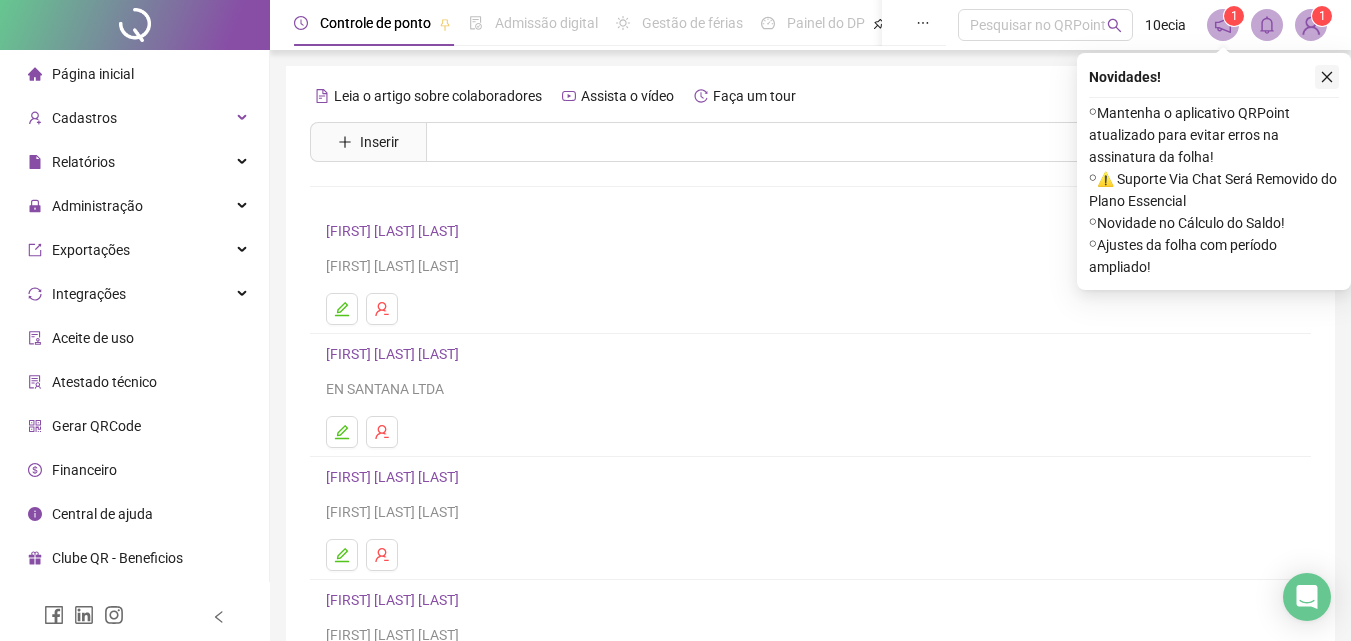 click at bounding box center [1327, 77] 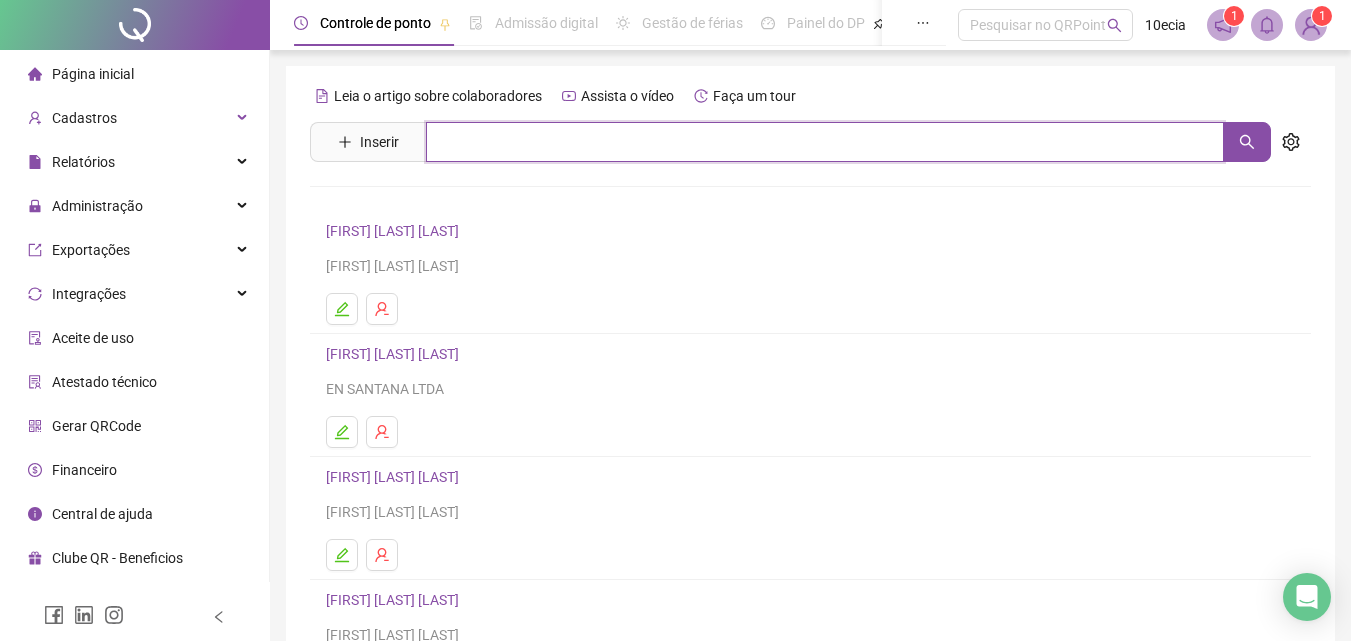 click at bounding box center (825, 142) 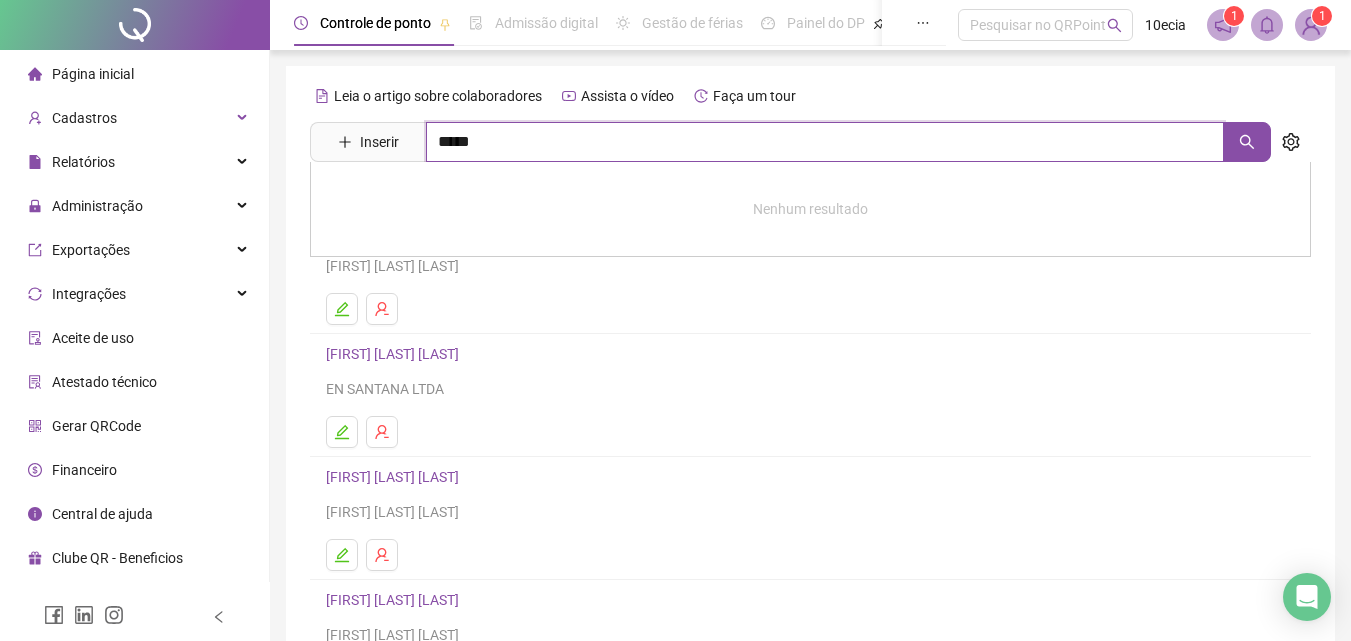 type on "*****" 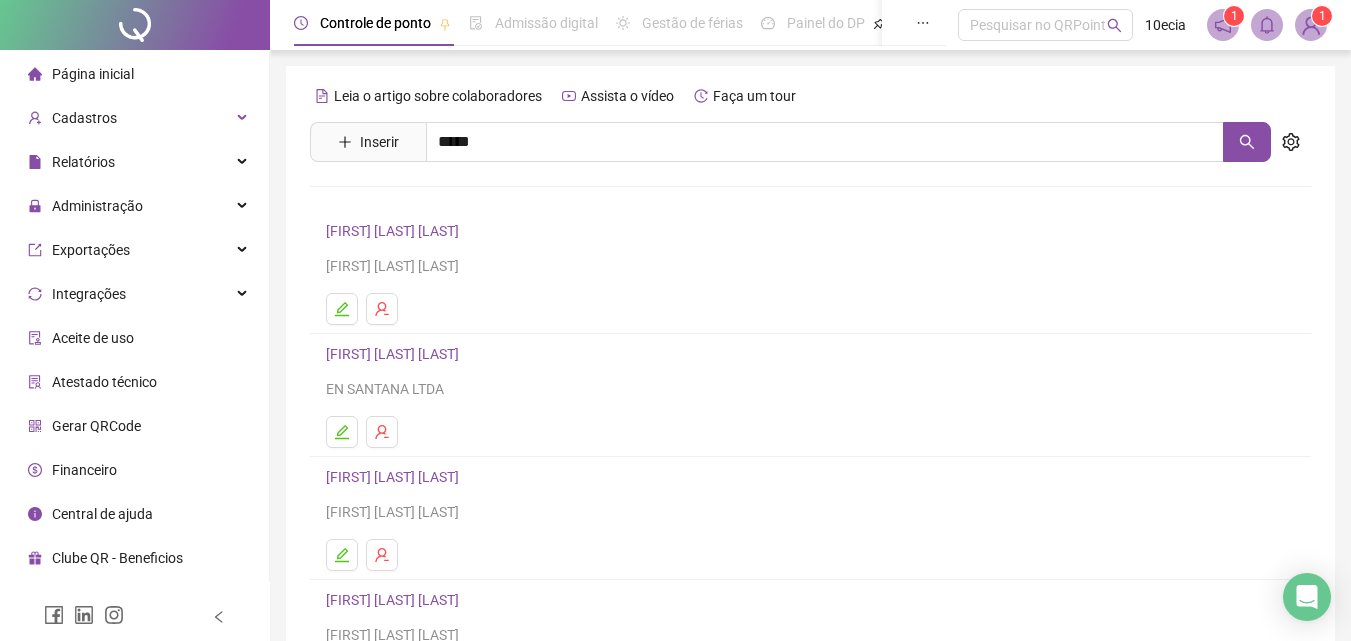 click on "[FIRST] [LAST] [LAST]" at bounding box center (413, 244) 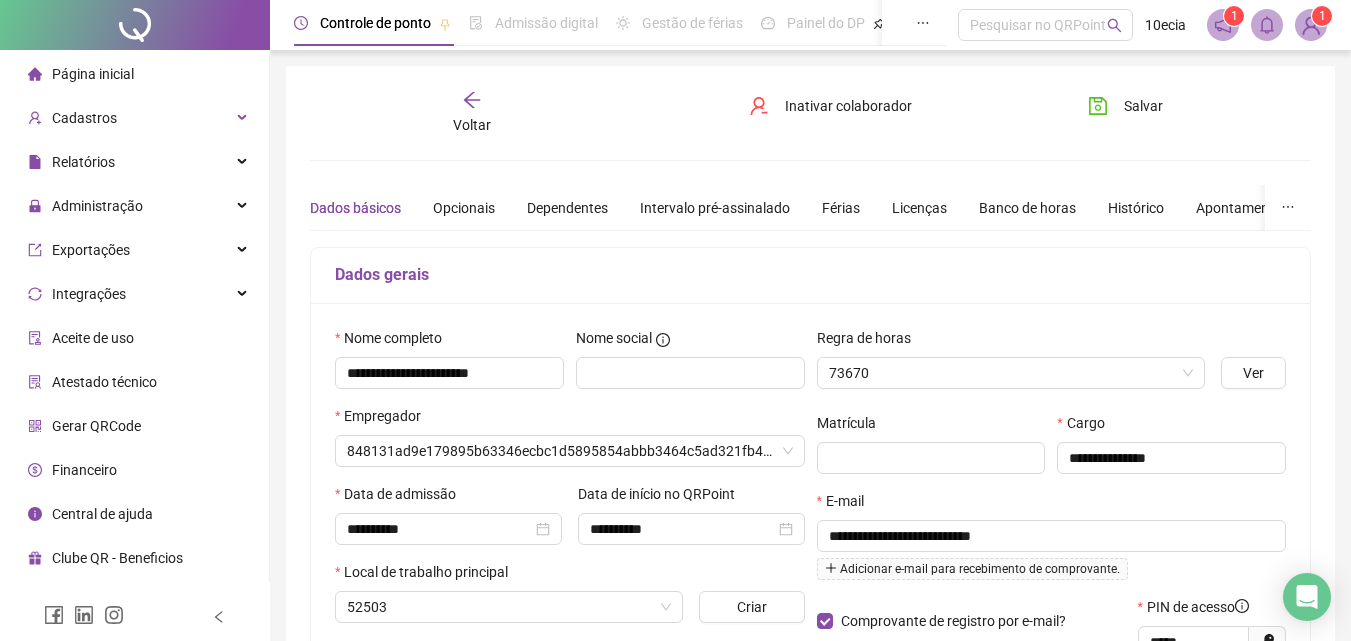 type on "**********" 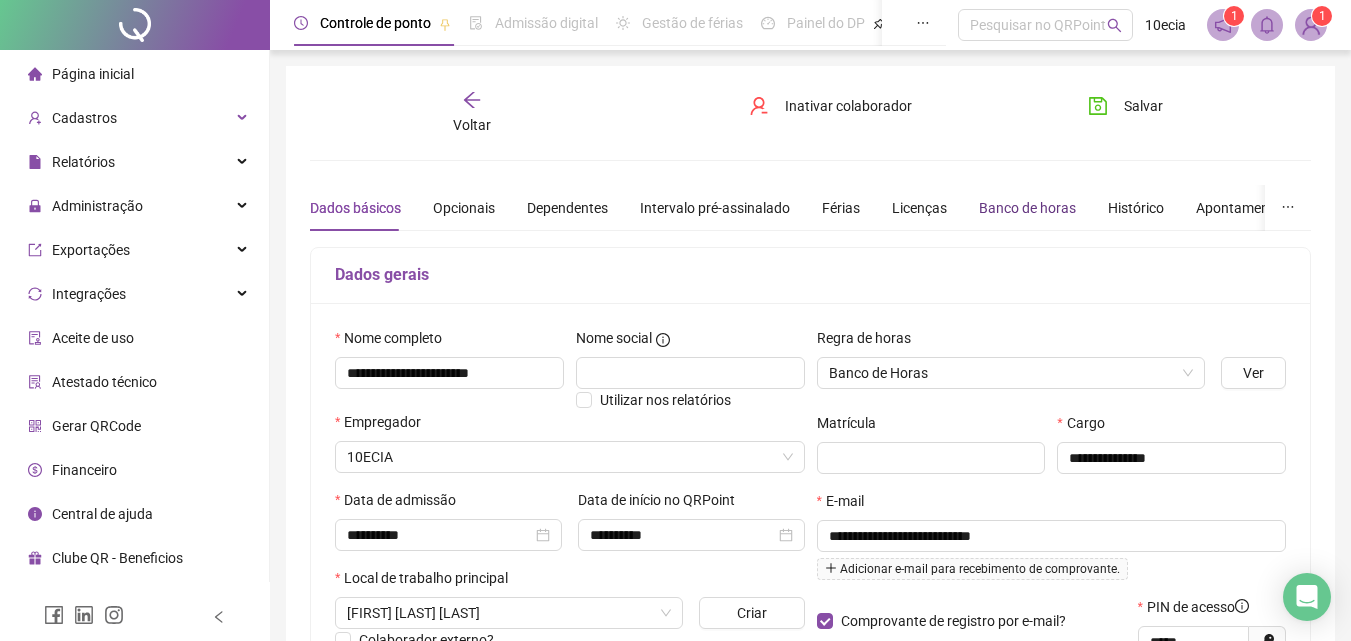 click on "Banco de horas" at bounding box center (1027, 208) 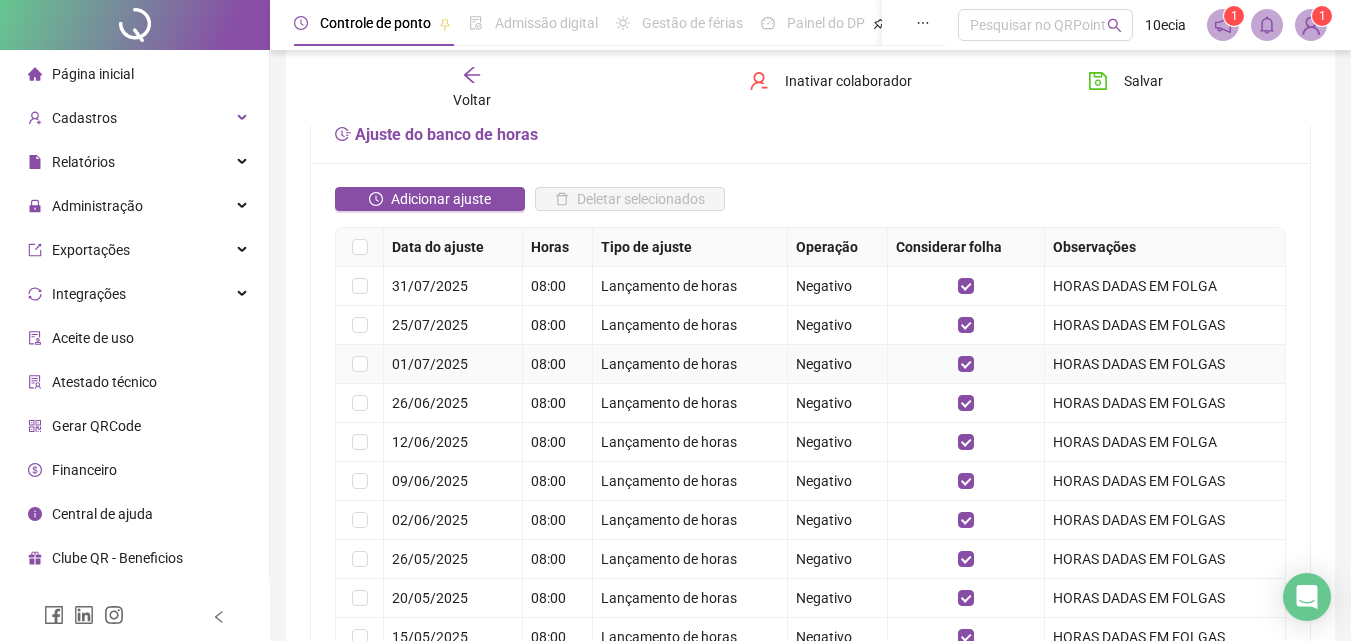 scroll, scrollTop: 400, scrollLeft: 0, axis: vertical 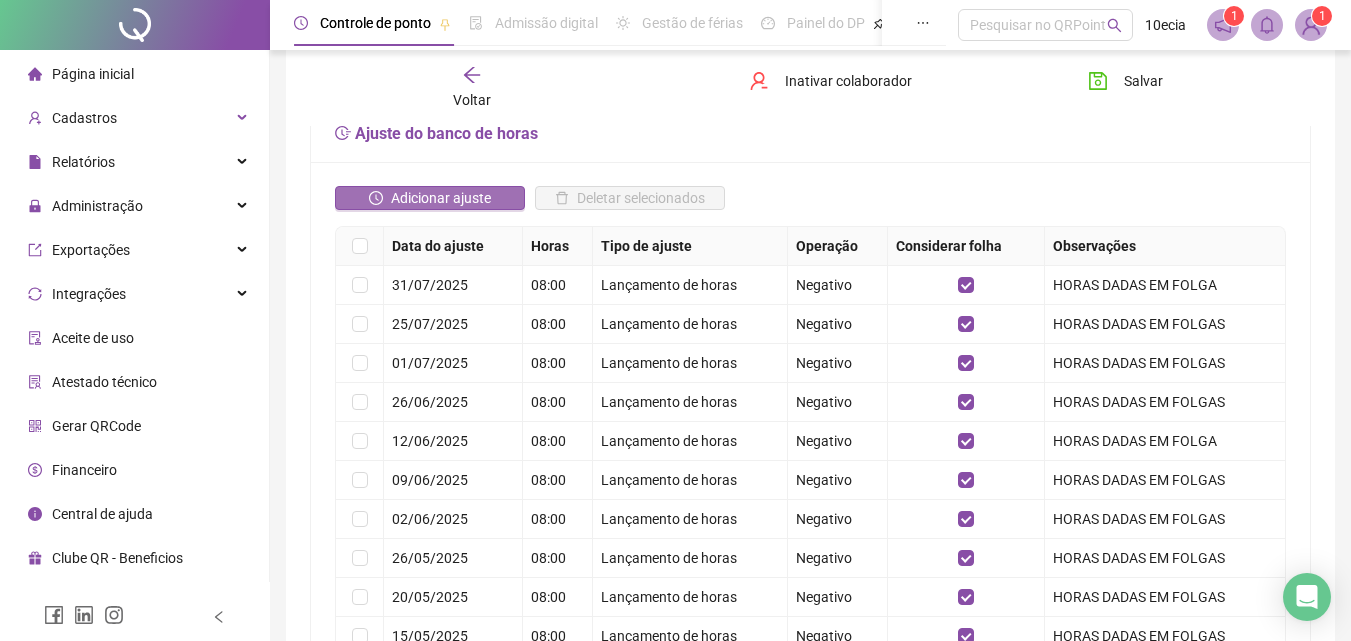 click on "Adicionar ajuste" at bounding box center (441, 198) 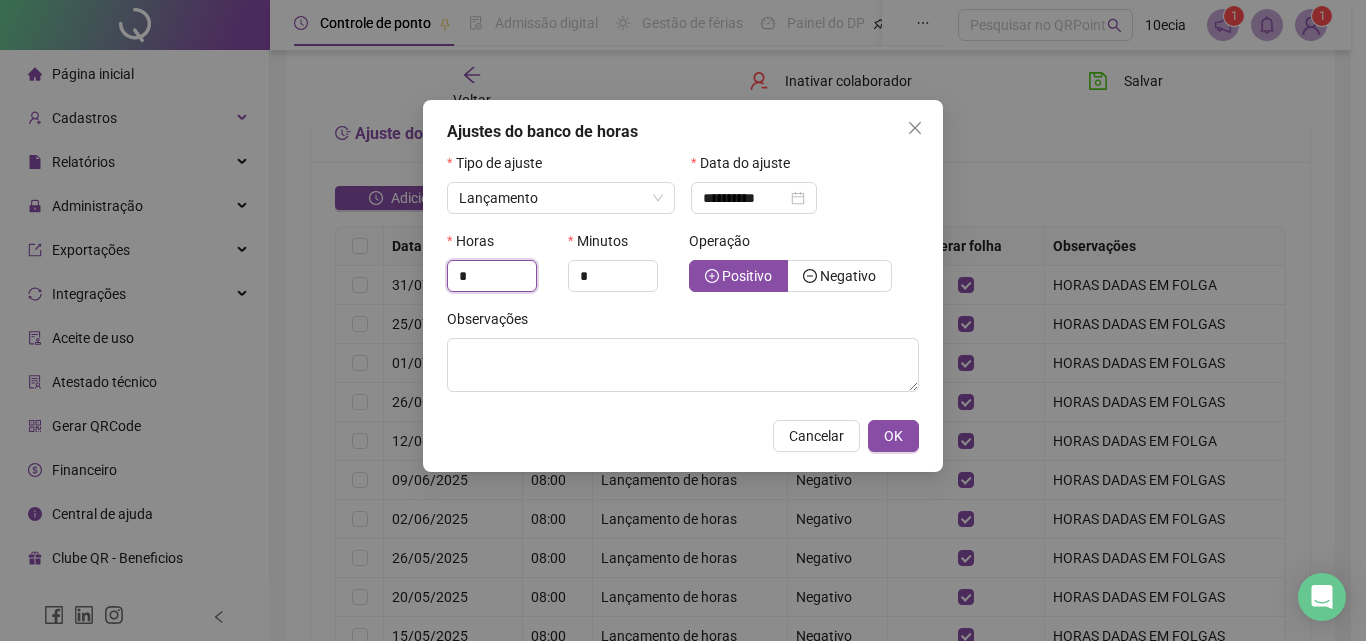 drag, startPoint x: 490, startPoint y: 277, endPoint x: 441, endPoint y: 279, distance: 49.0408 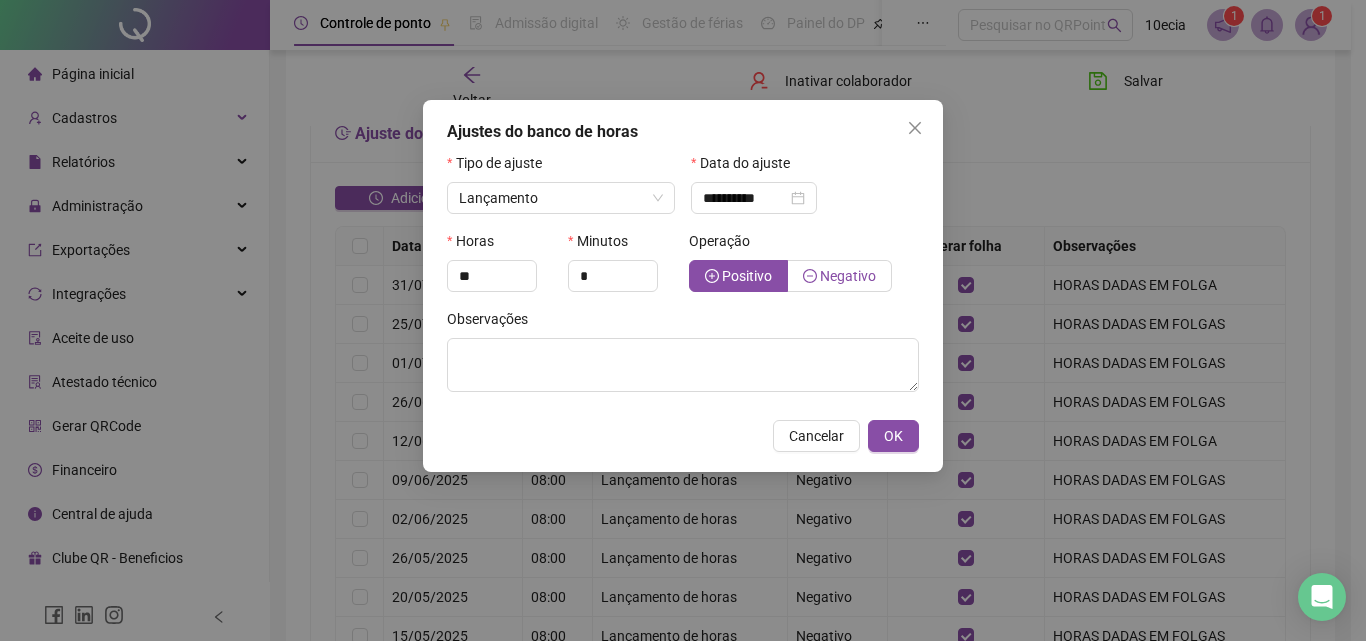 type on "*" 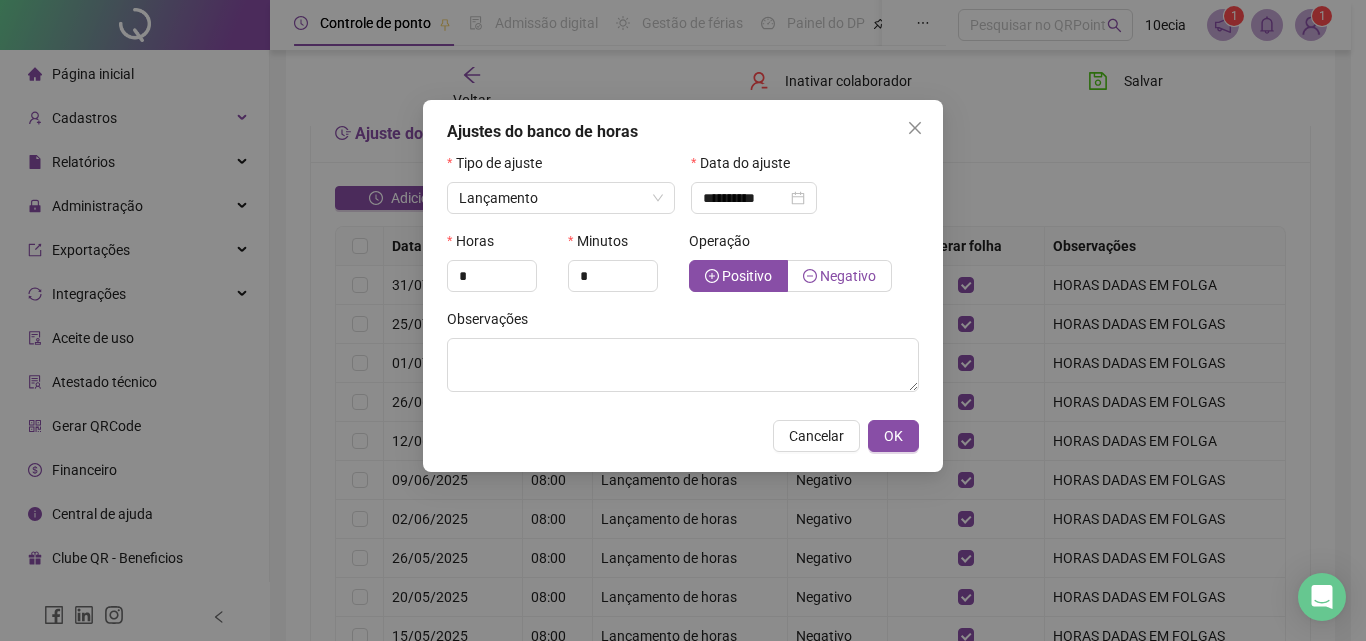 click on "Negativo" at bounding box center (840, 276) 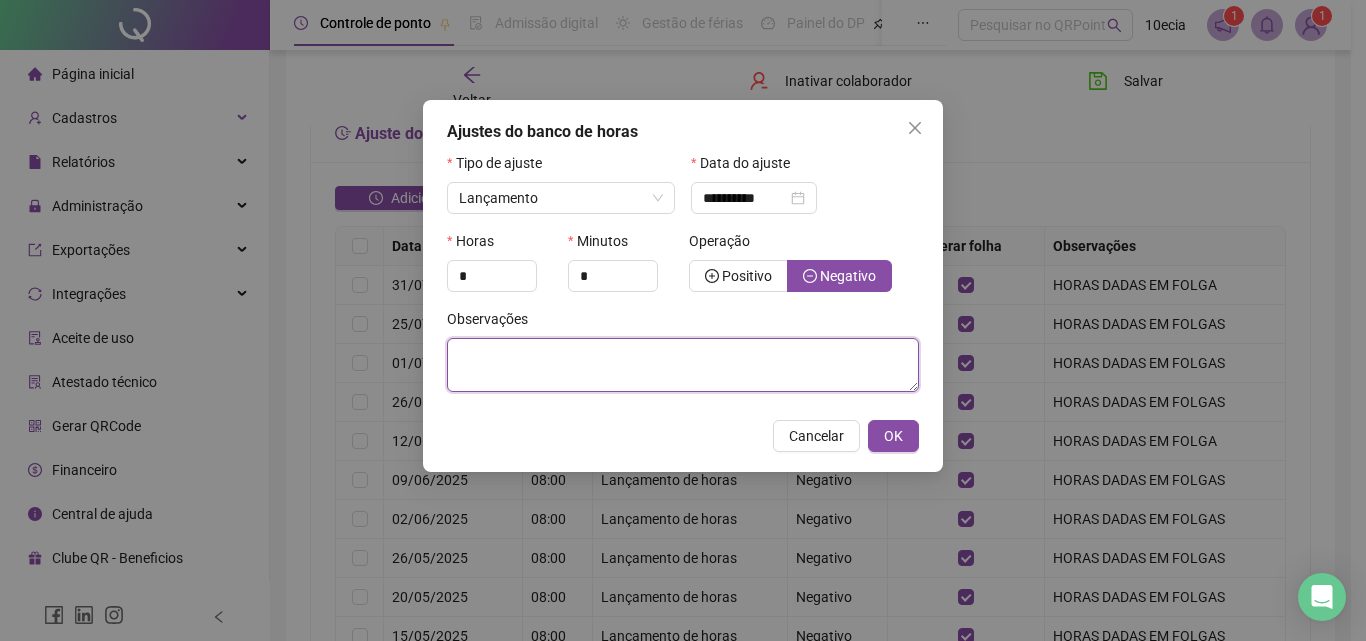 click at bounding box center [683, 365] 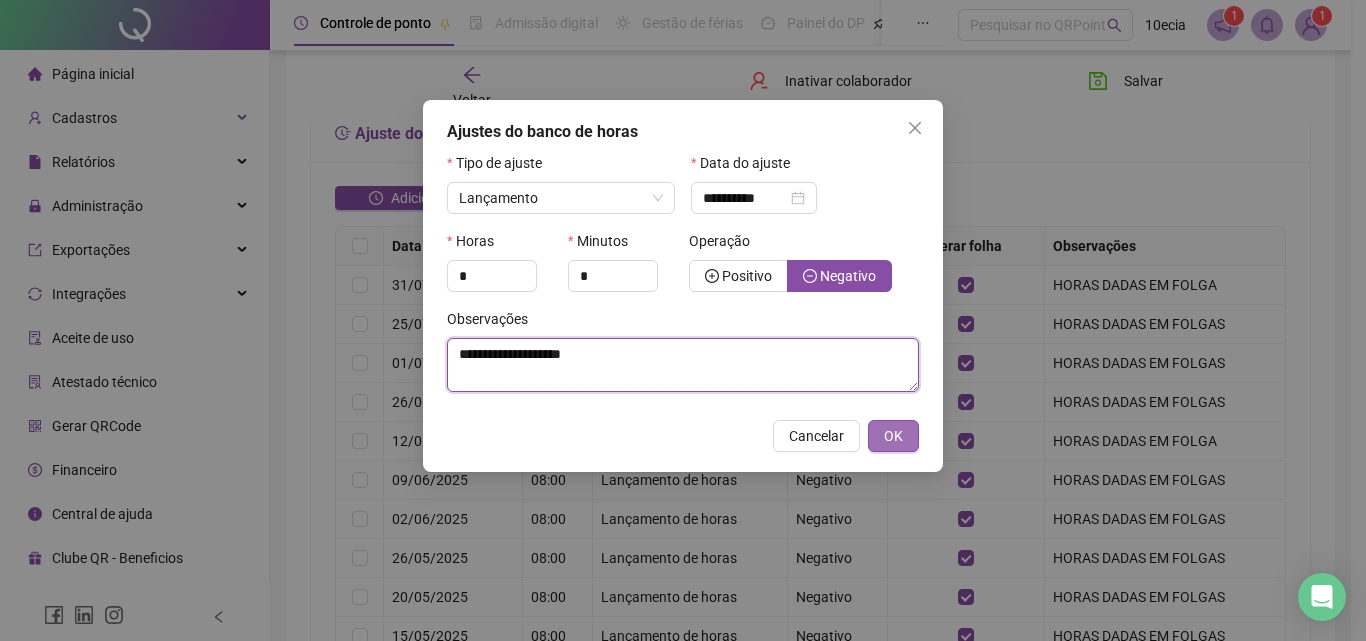 type on "**********" 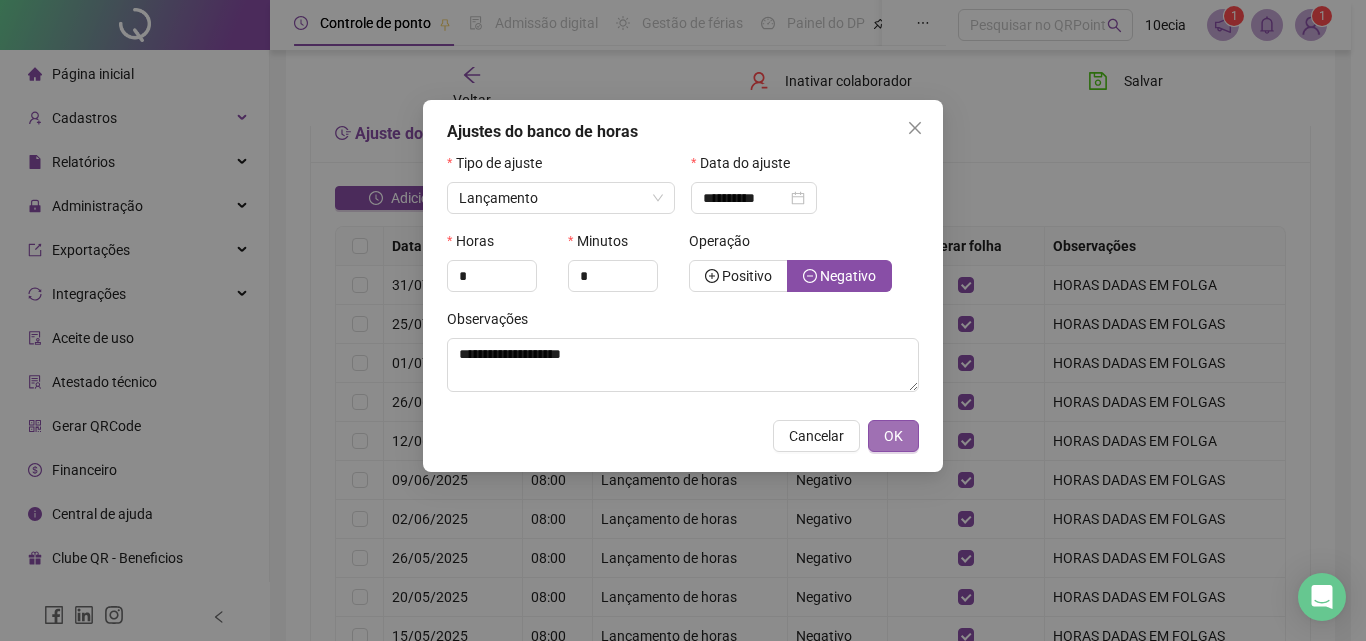 click on "OK" at bounding box center (893, 436) 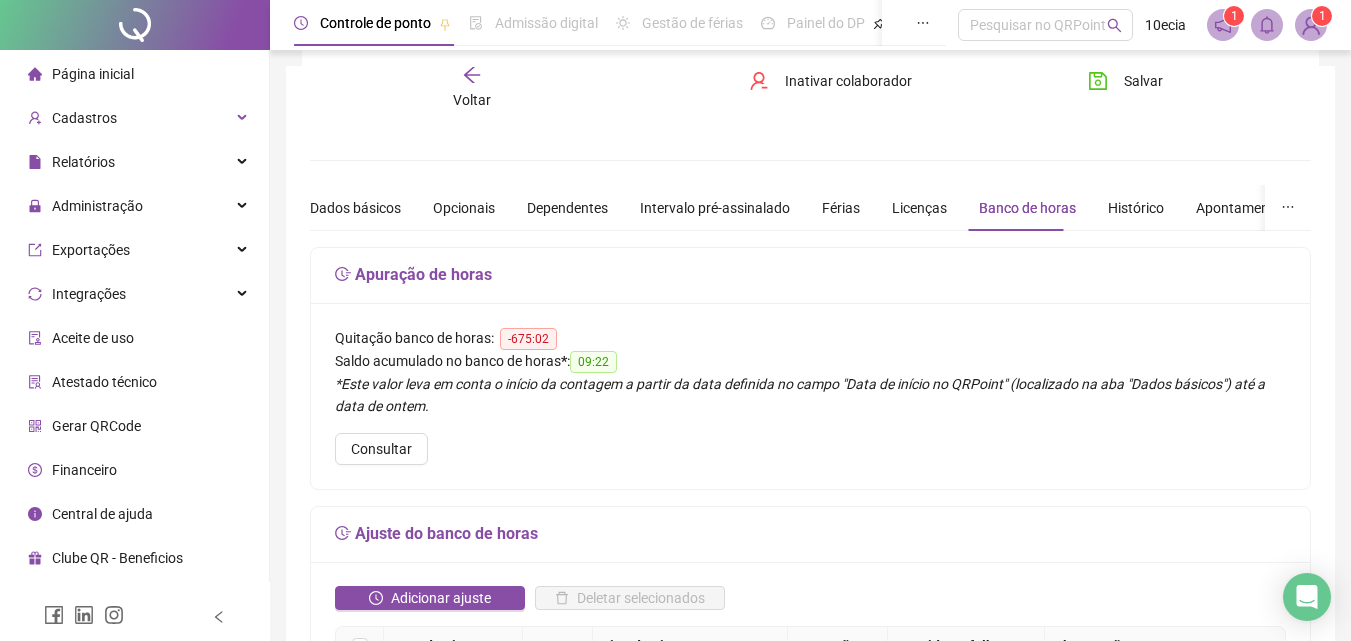 scroll, scrollTop: 400, scrollLeft: 0, axis: vertical 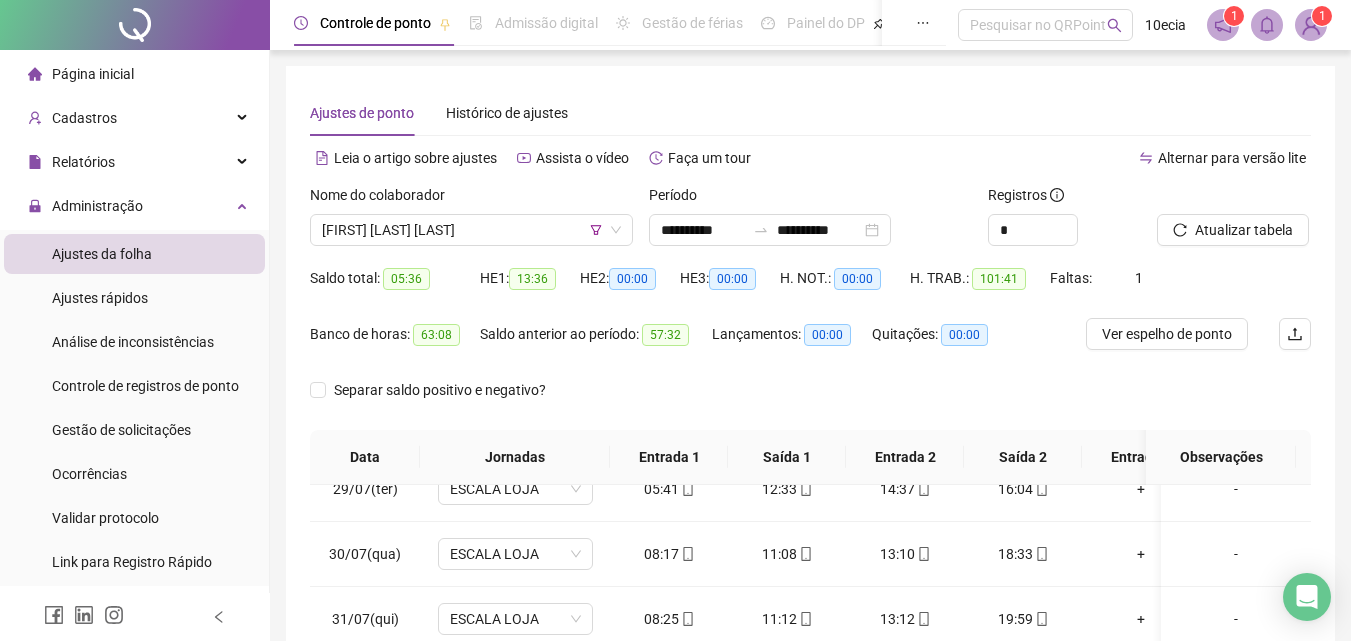 drag, startPoint x: 475, startPoint y: 238, endPoint x: 473, endPoint y: 253, distance: 15.132746 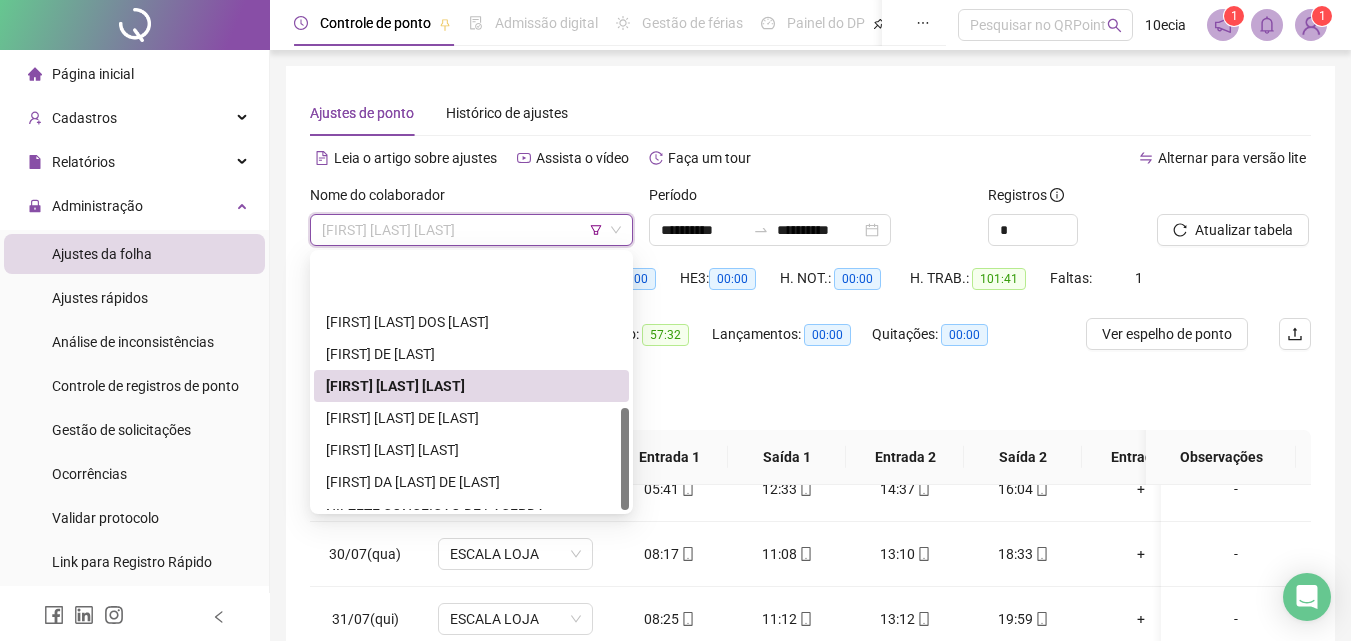 scroll, scrollTop: 384, scrollLeft: 0, axis: vertical 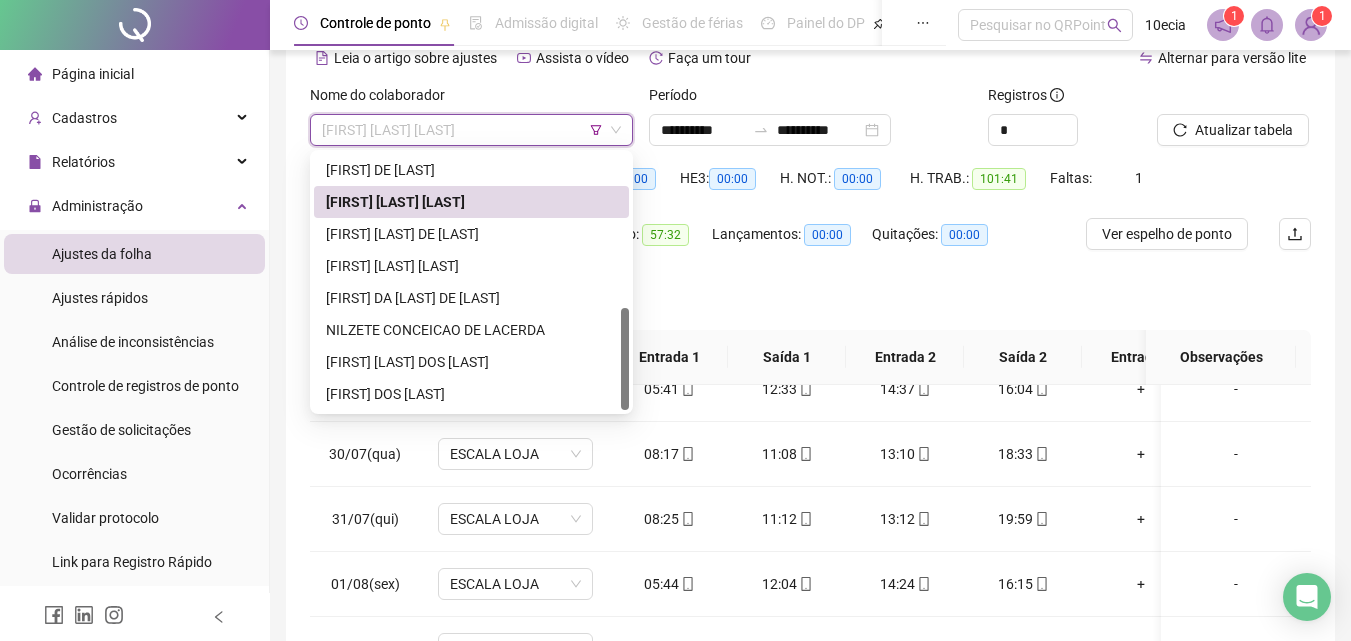 click on "[FIRST] [LAST] [LAST]" at bounding box center (471, 130) 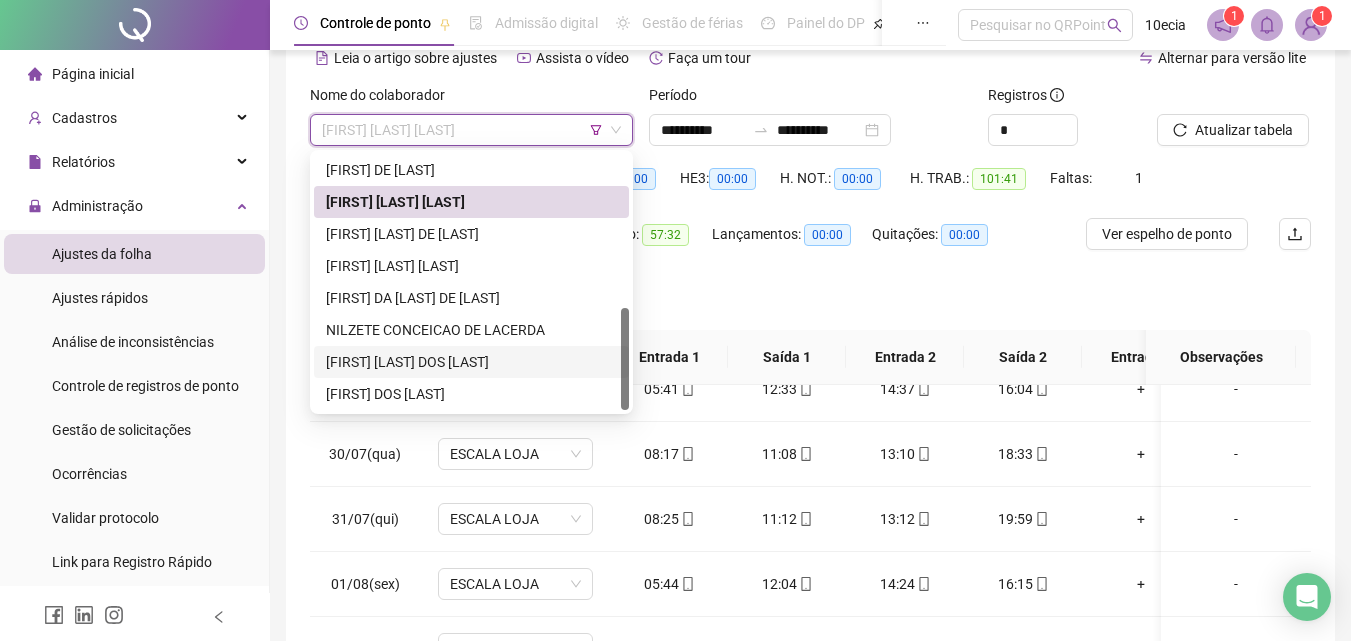 scroll, scrollTop: 200, scrollLeft: 0, axis: vertical 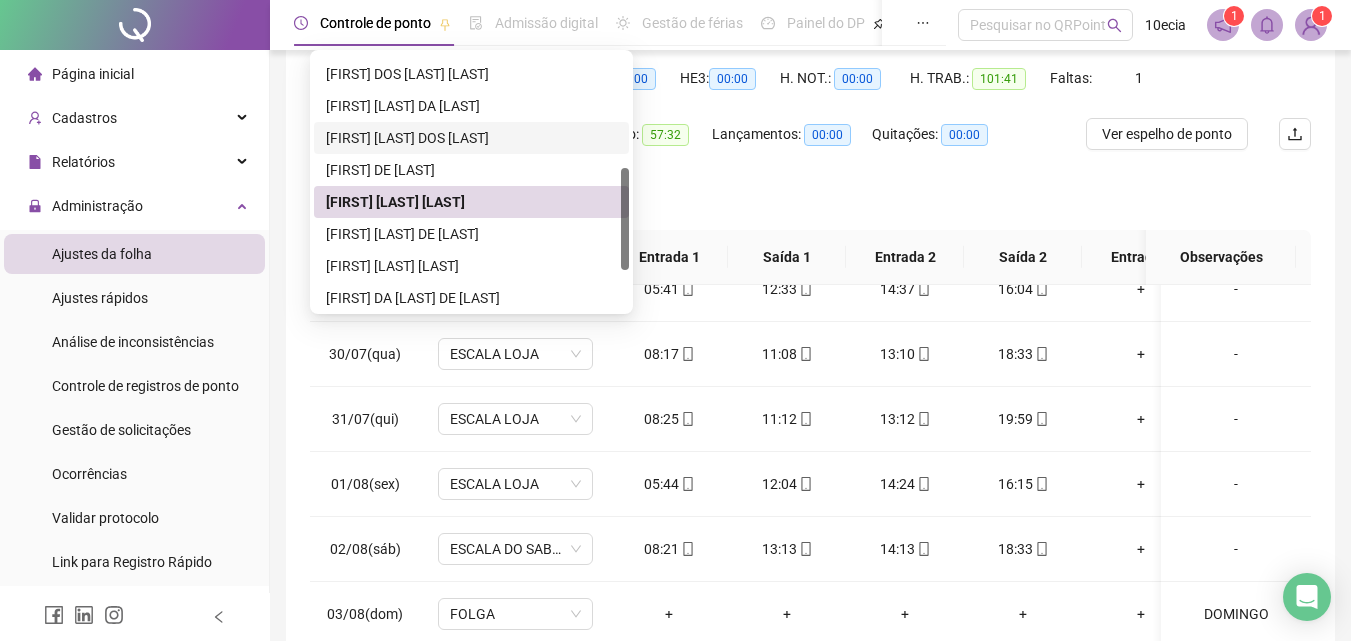 click on "[FIRST] [LAST] [LAST]" at bounding box center (471, 138) 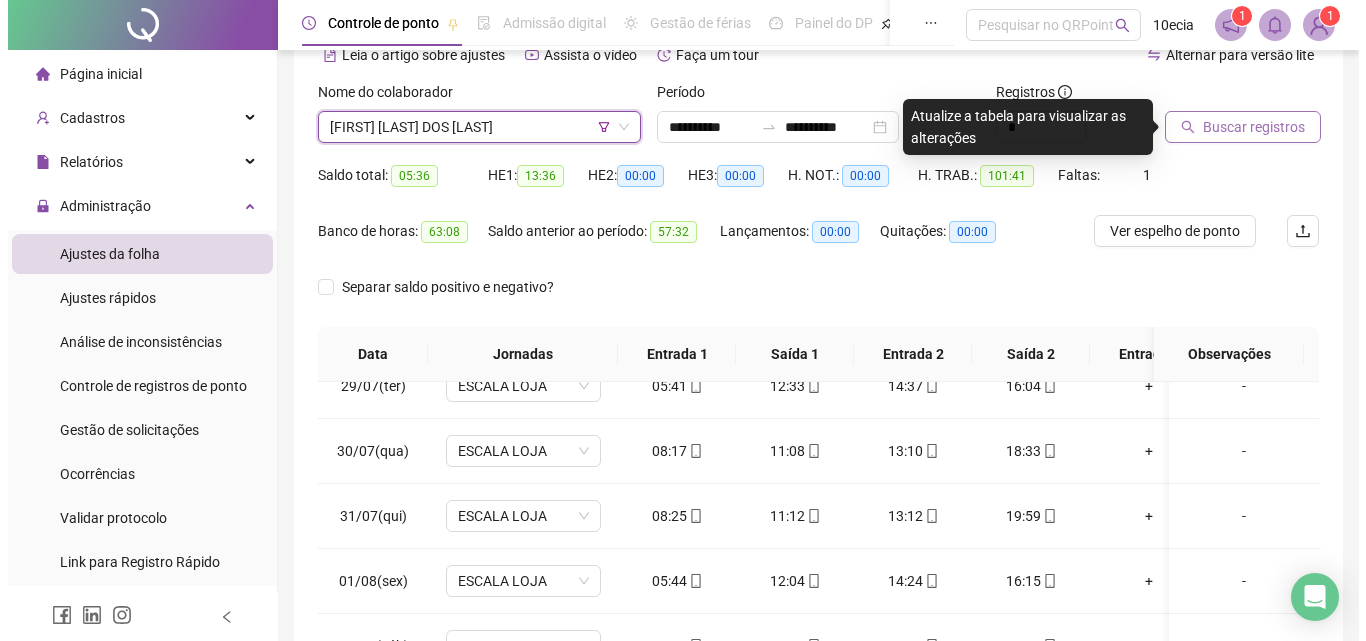 scroll, scrollTop: 0, scrollLeft: 0, axis: both 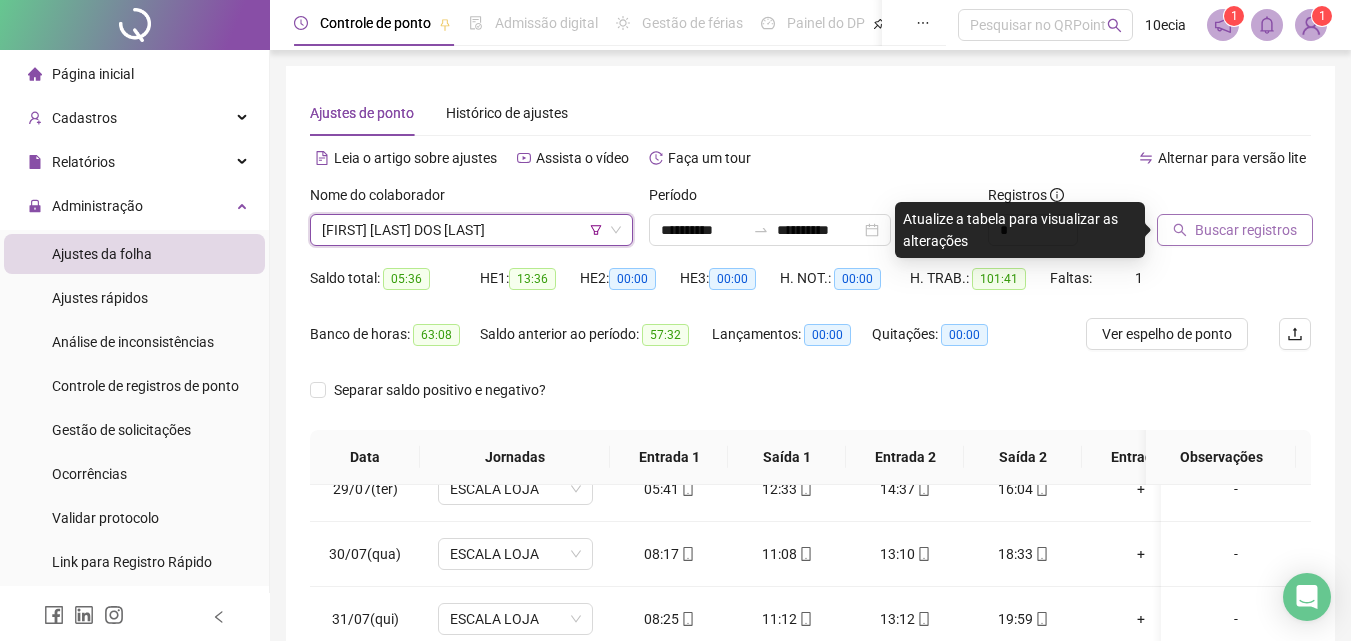 click on "Buscar registros" at bounding box center [1246, 230] 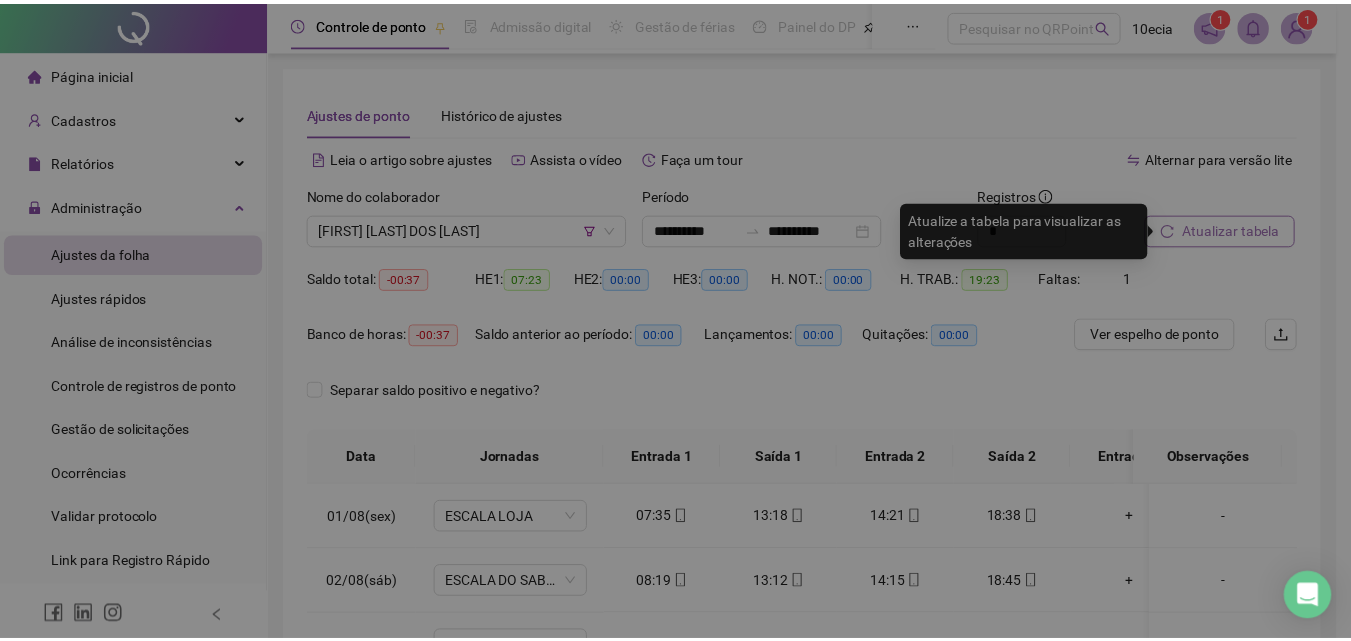 scroll, scrollTop: 0, scrollLeft: 0, axis: both 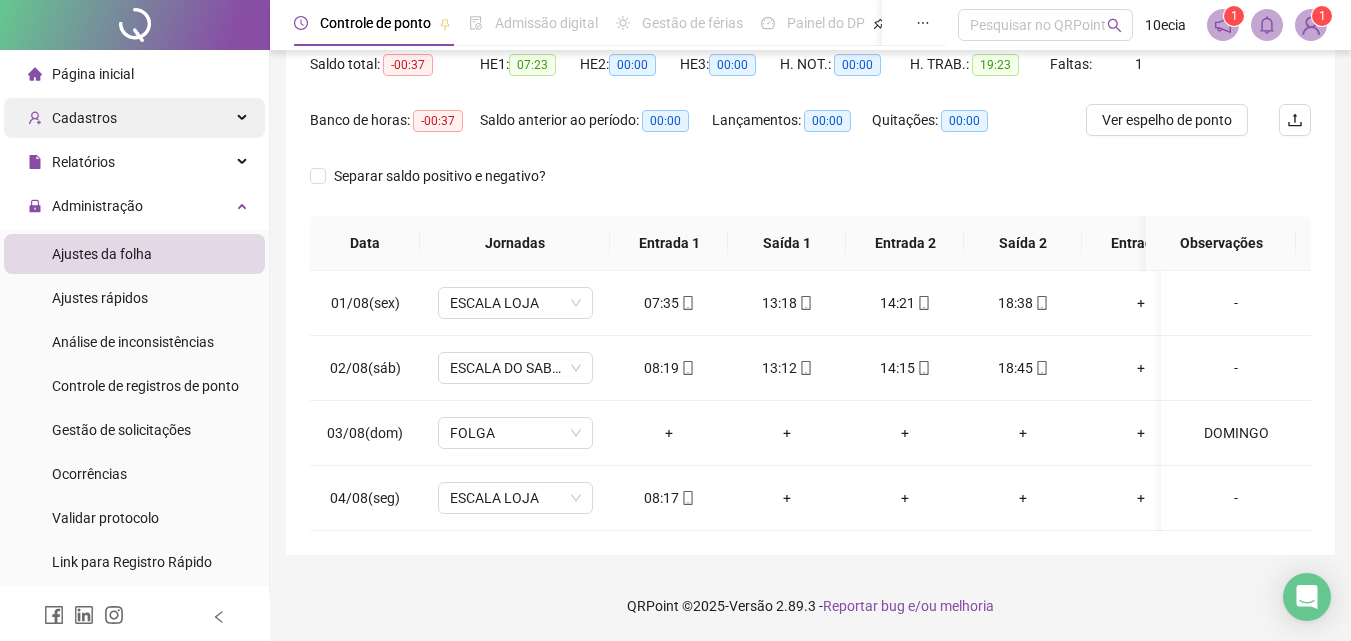 click on "Cadastros" at bounding box center [84, 118] 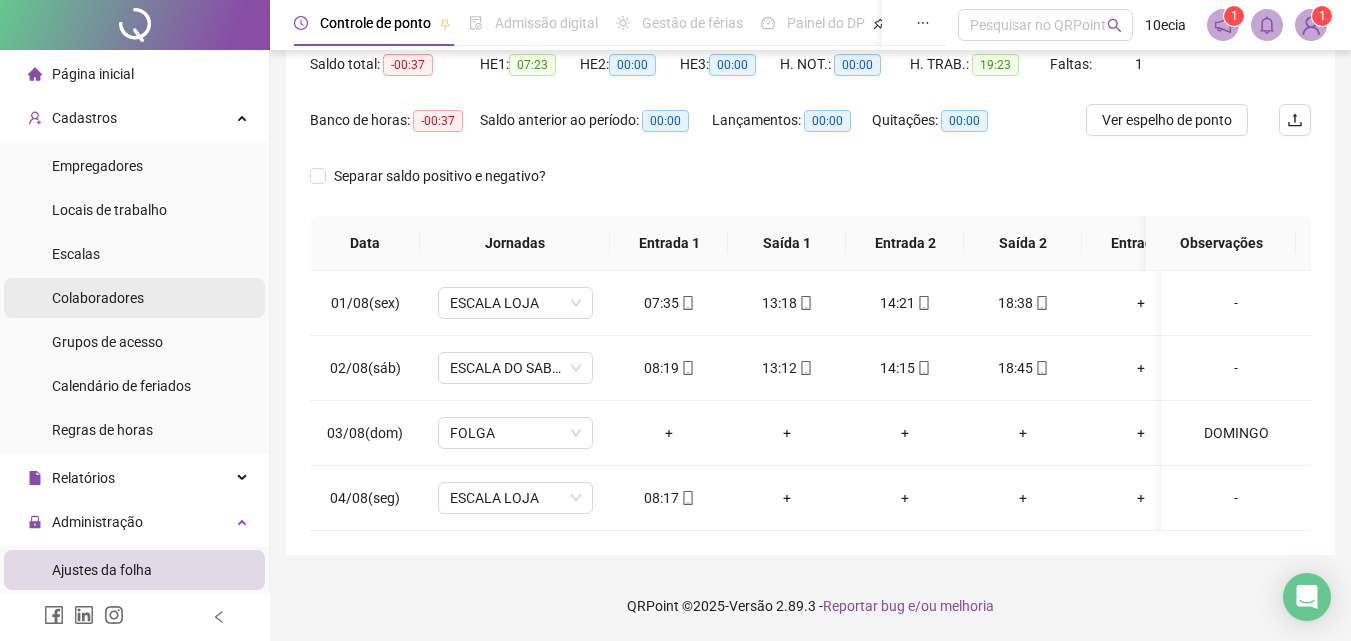 click on "Colaboradores" at bounding box center [98, 298] 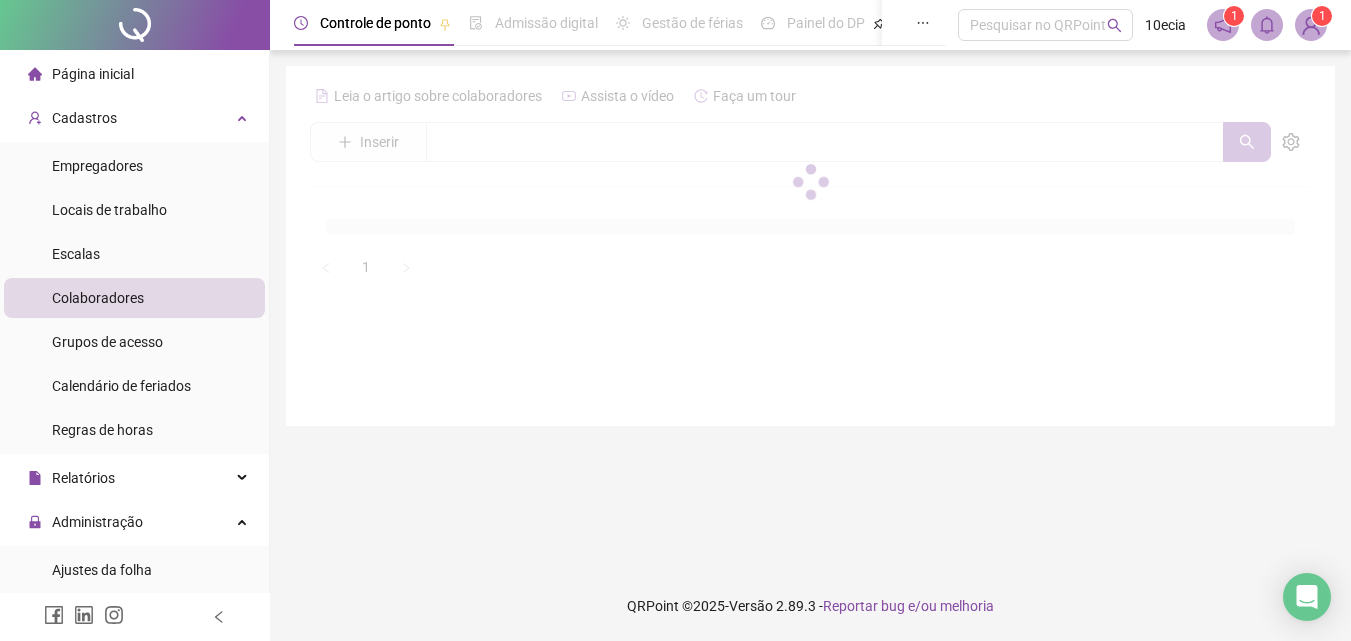 scroll, scrollTop: 0, scrollLeft: 0, axis: both 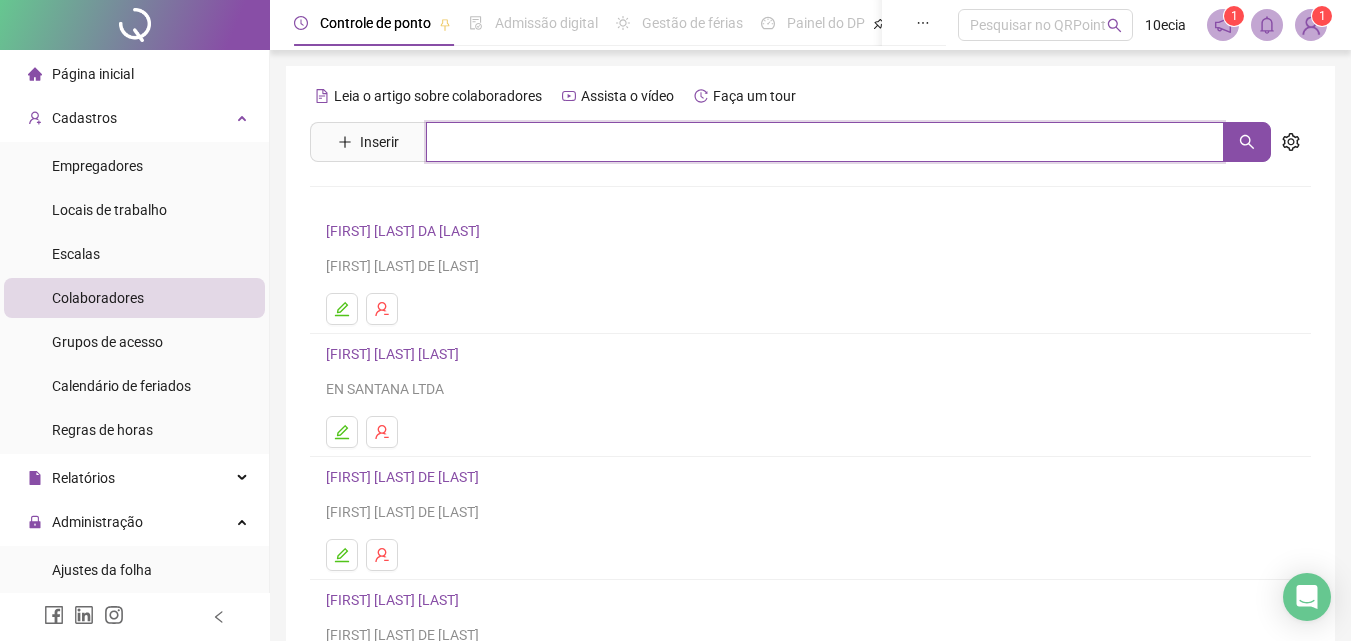 click at bounding box center [825, 142] 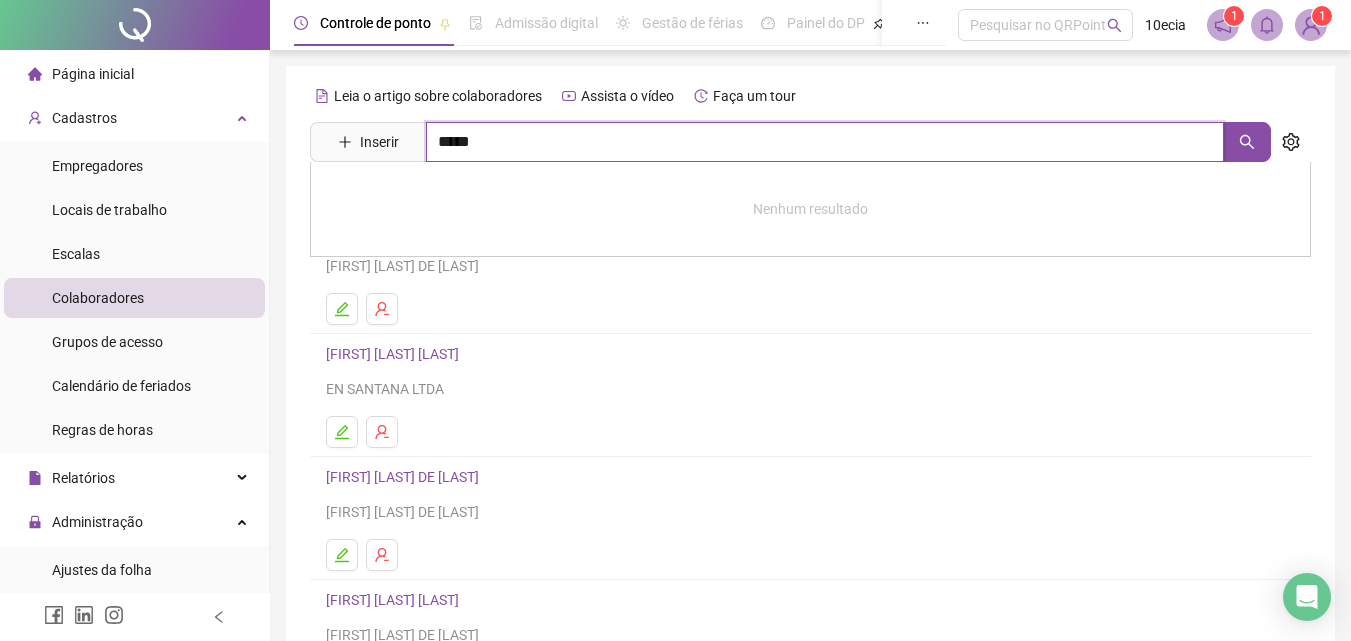 type on "*****" 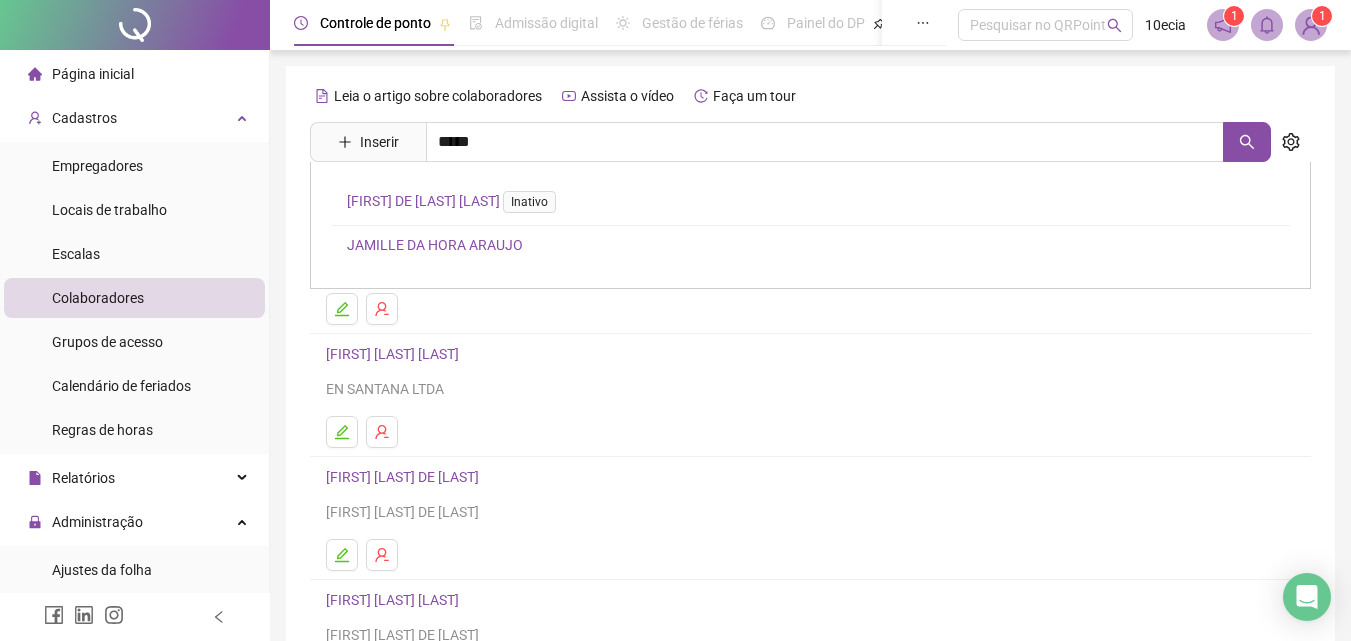 click on "JAMILE DE JESUS SANTOS   Inativo" at bounding box center [455, 201] 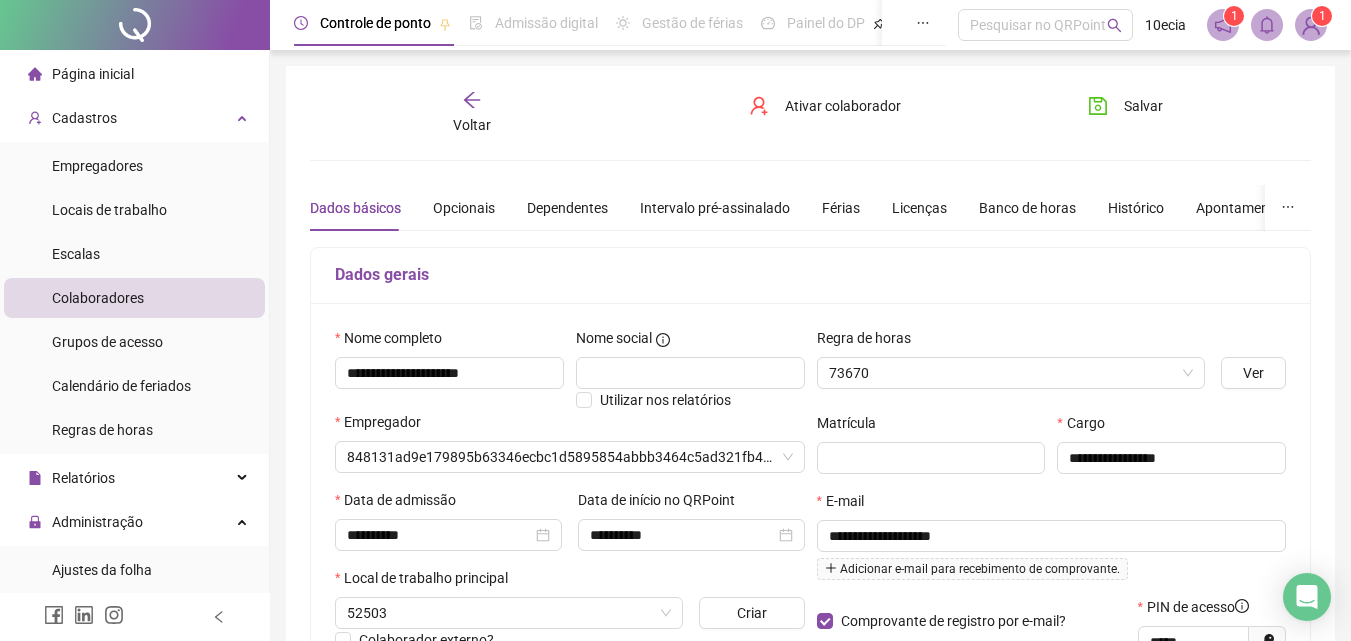 type on "**********" 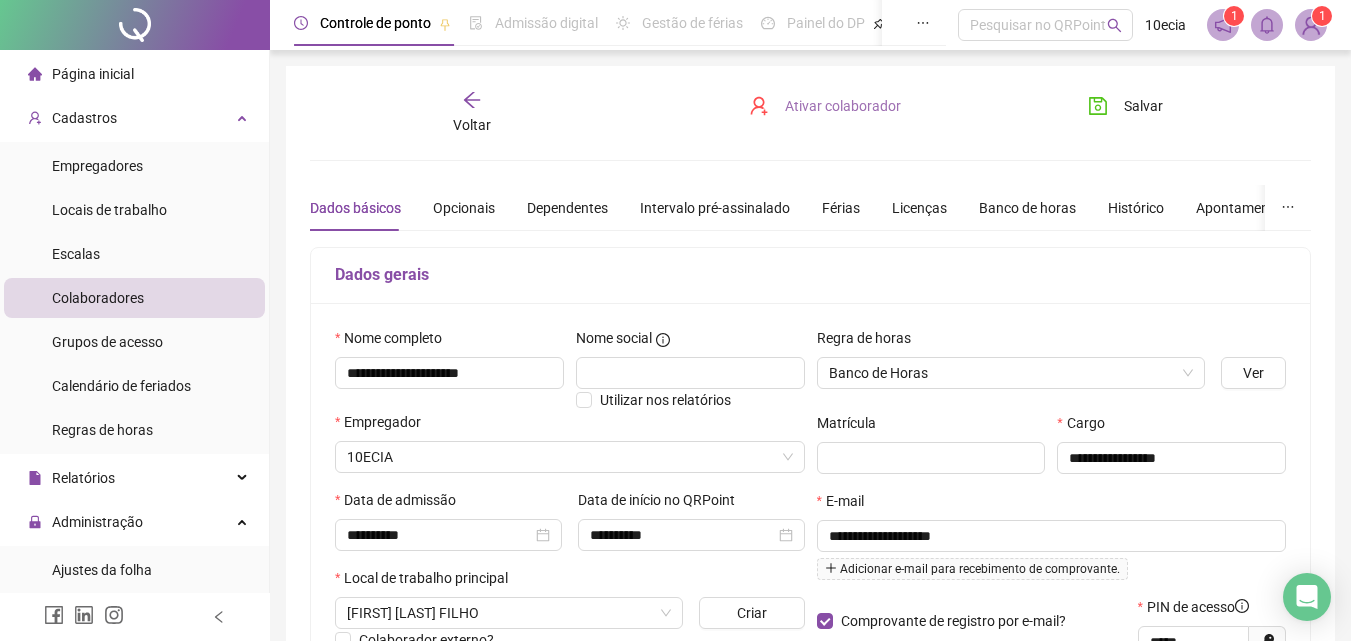 click on "Ativar colaborador" at bounding box center [843, 106] 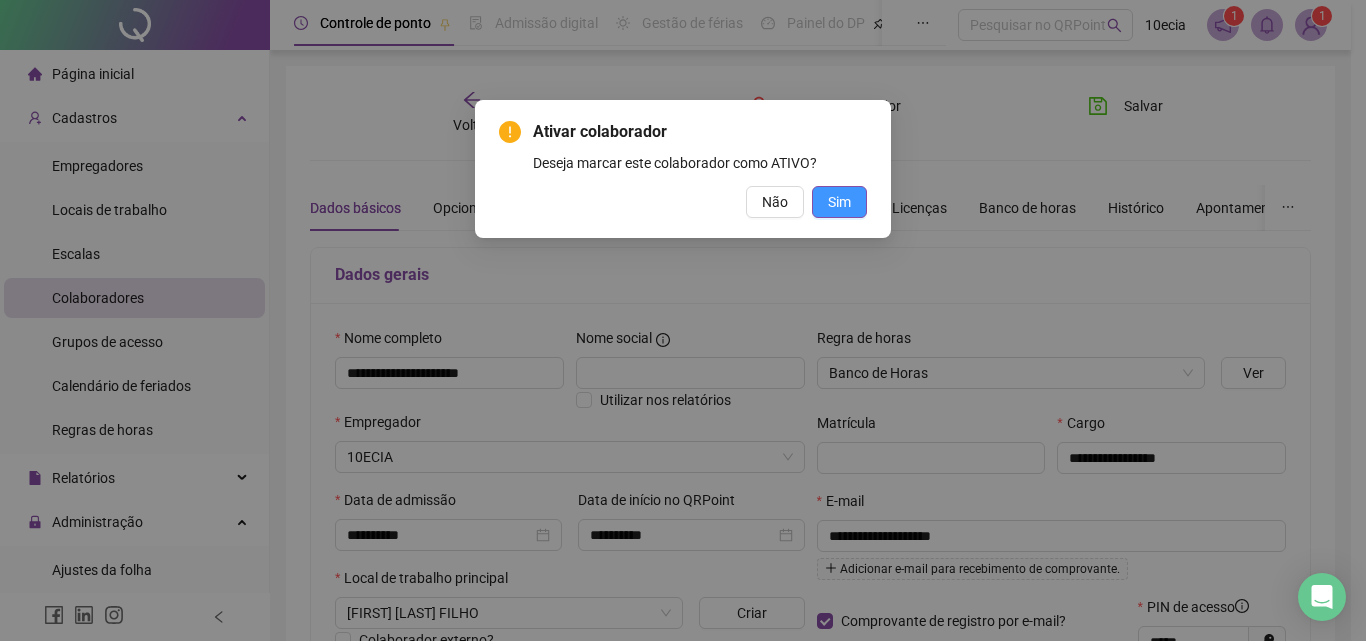 click on "Sim" at bounding box center (839, 202) 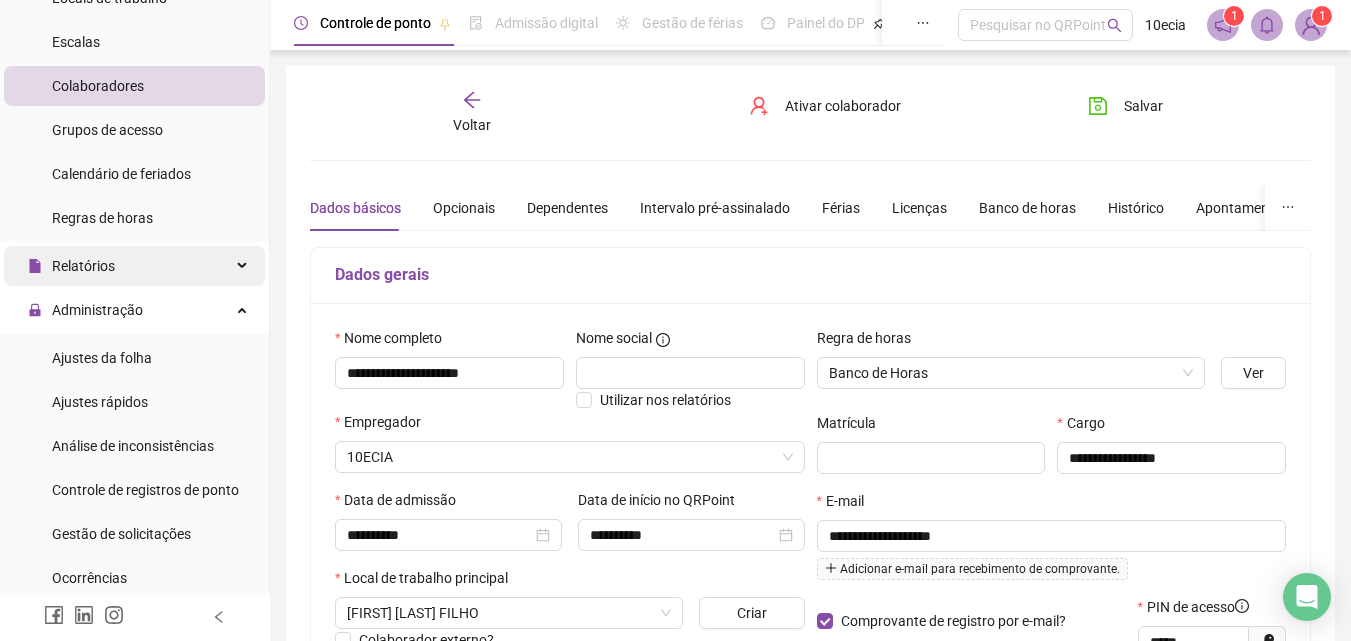scroll, scrollTop: 300, scrollLeft: 0, axis: vertical 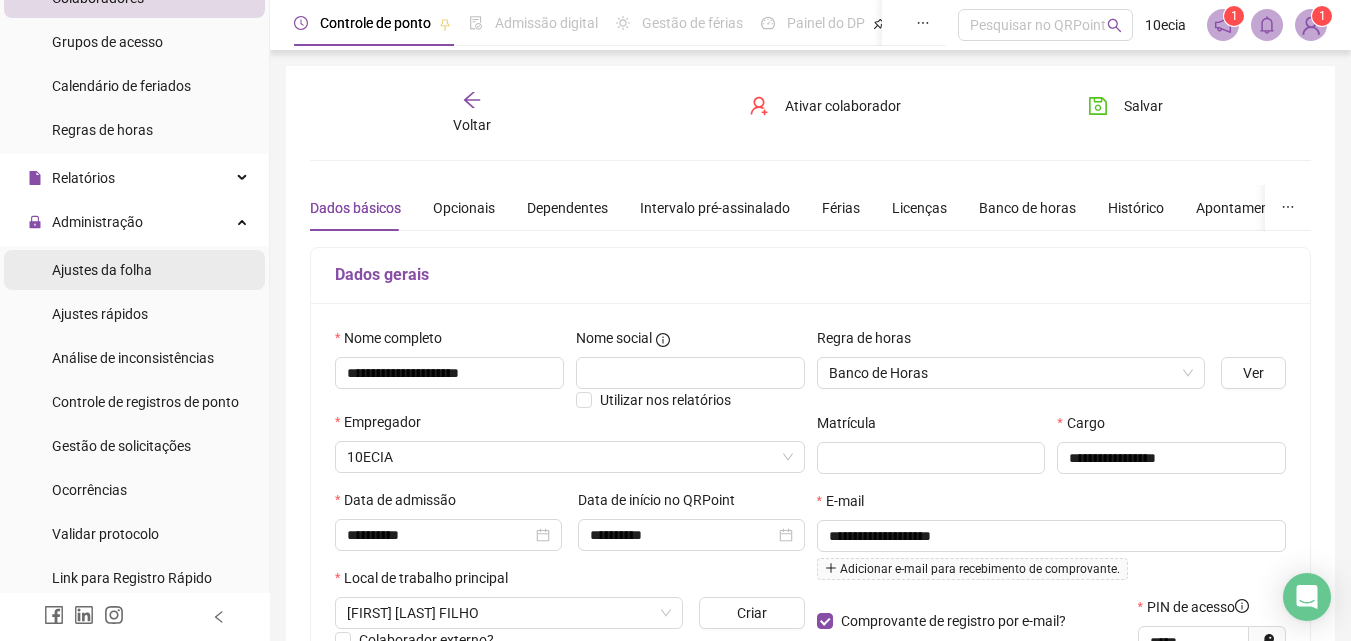 click on "Ajustes da folha" at bounding box center (102, 270) 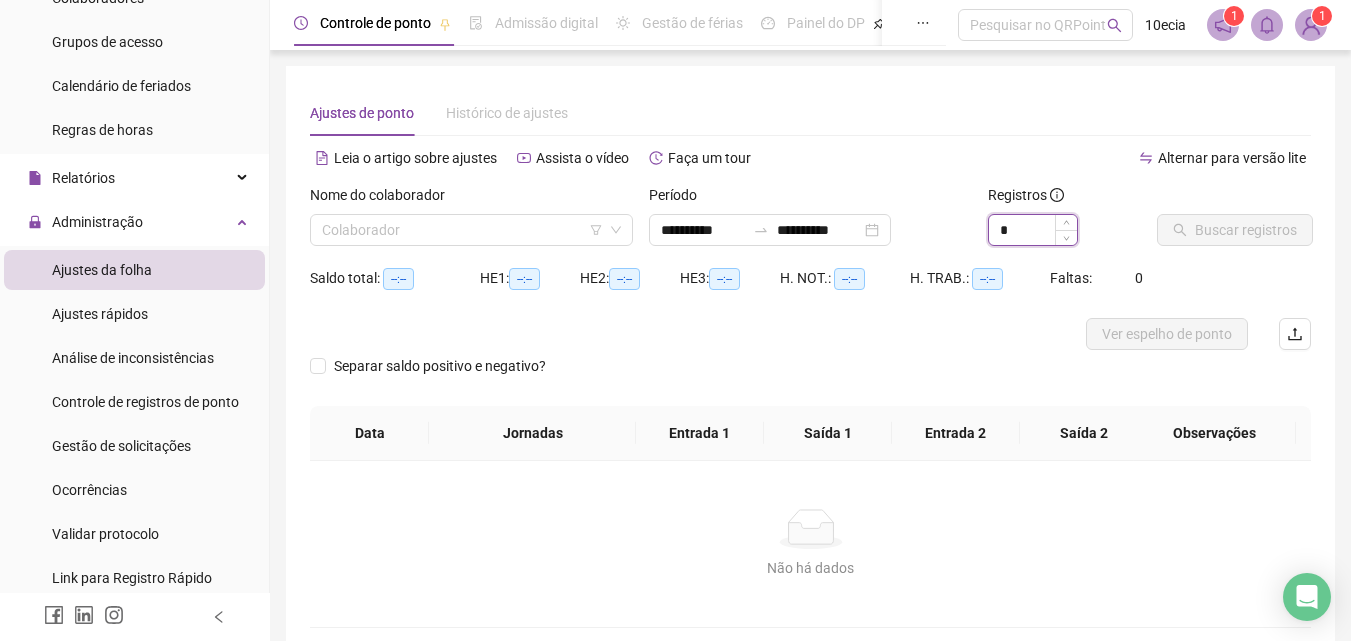 click on "*" at bounding box center (1033, 230) 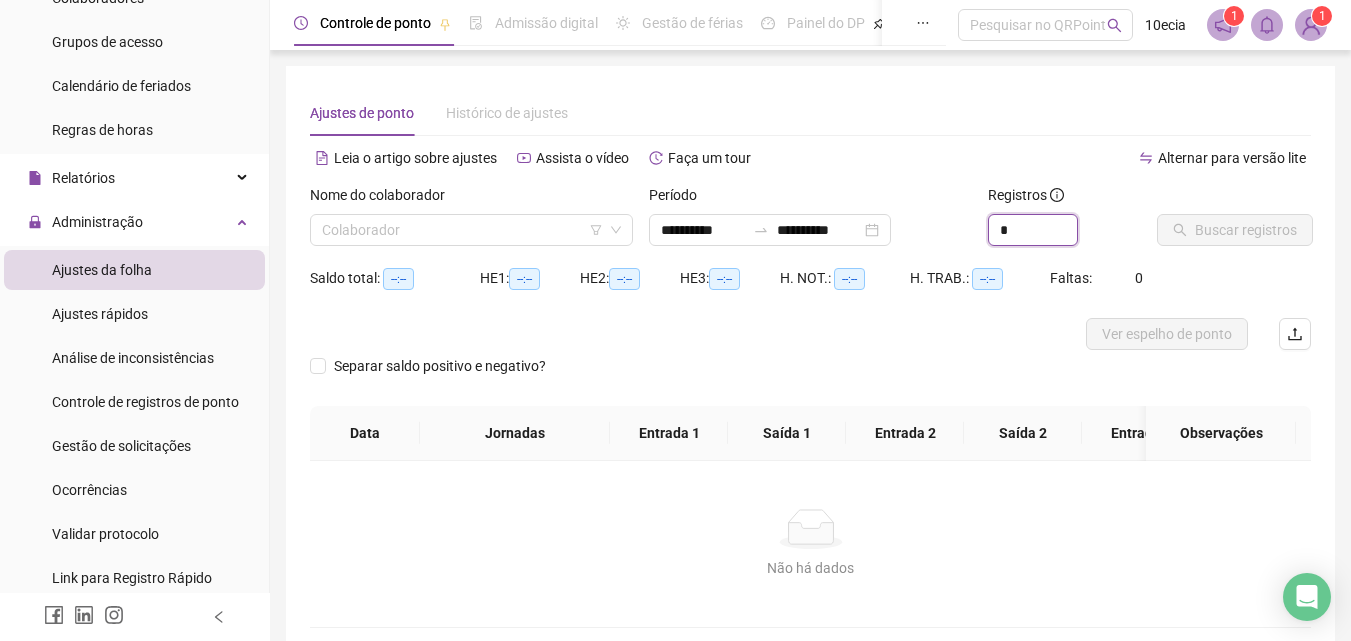type on "*" 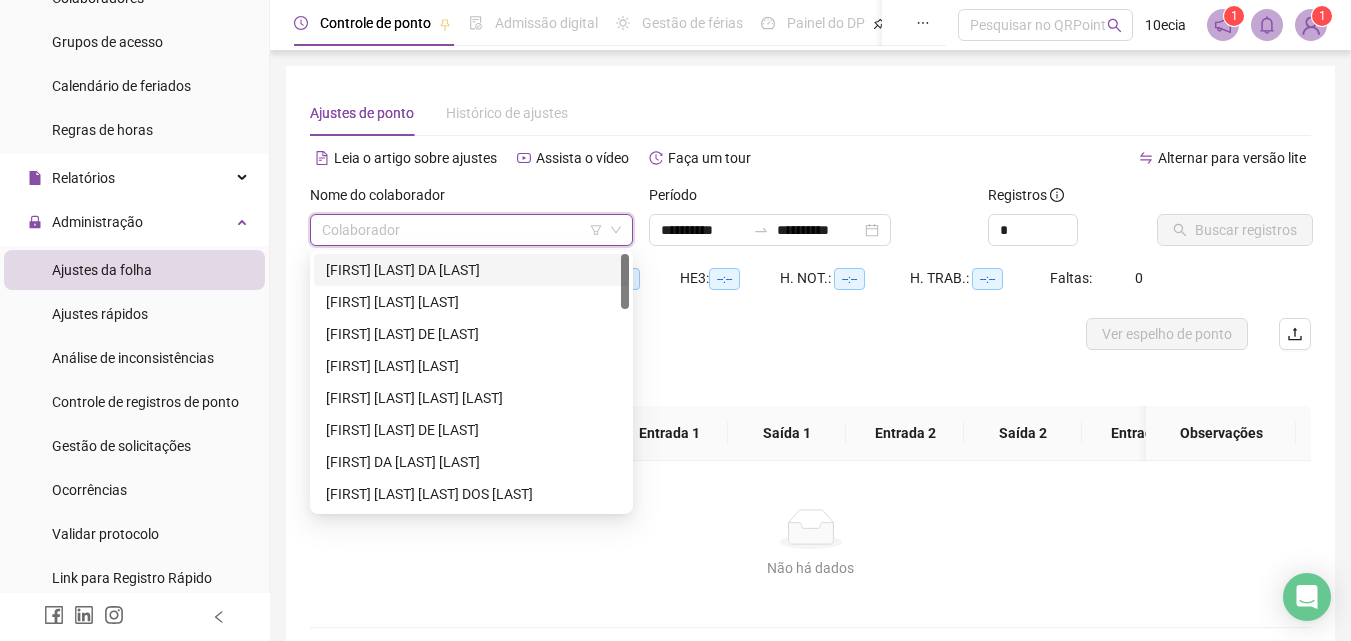 click at bounding box center [462, 230] 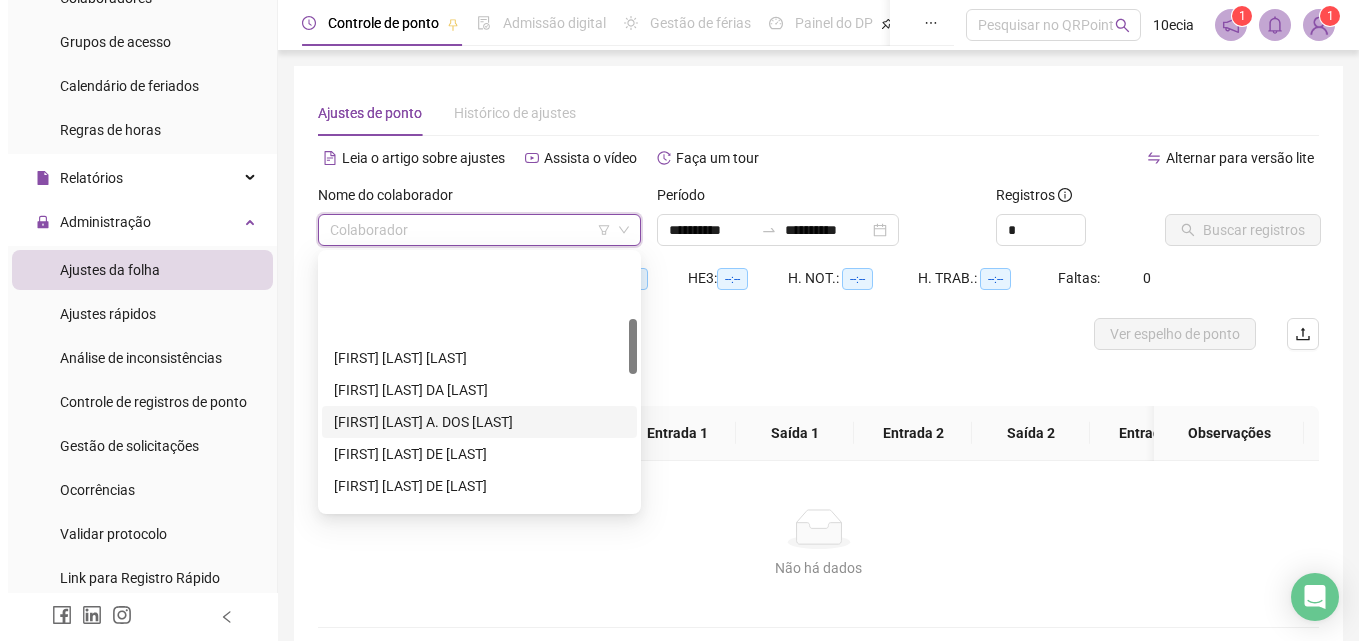 scroll, scrollTop: 300, scrollLeft: 0, axis: vertical 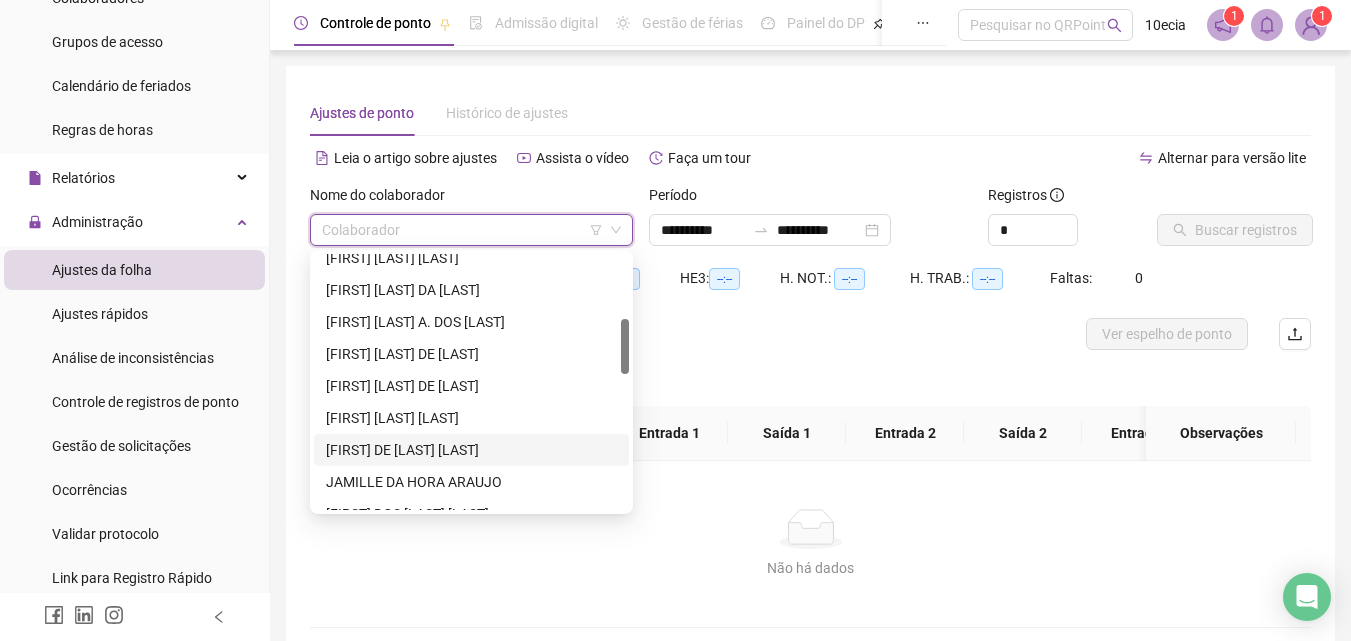 click on "JAMILE DE JESUS SANTOS" at bounding box center (471, 450) 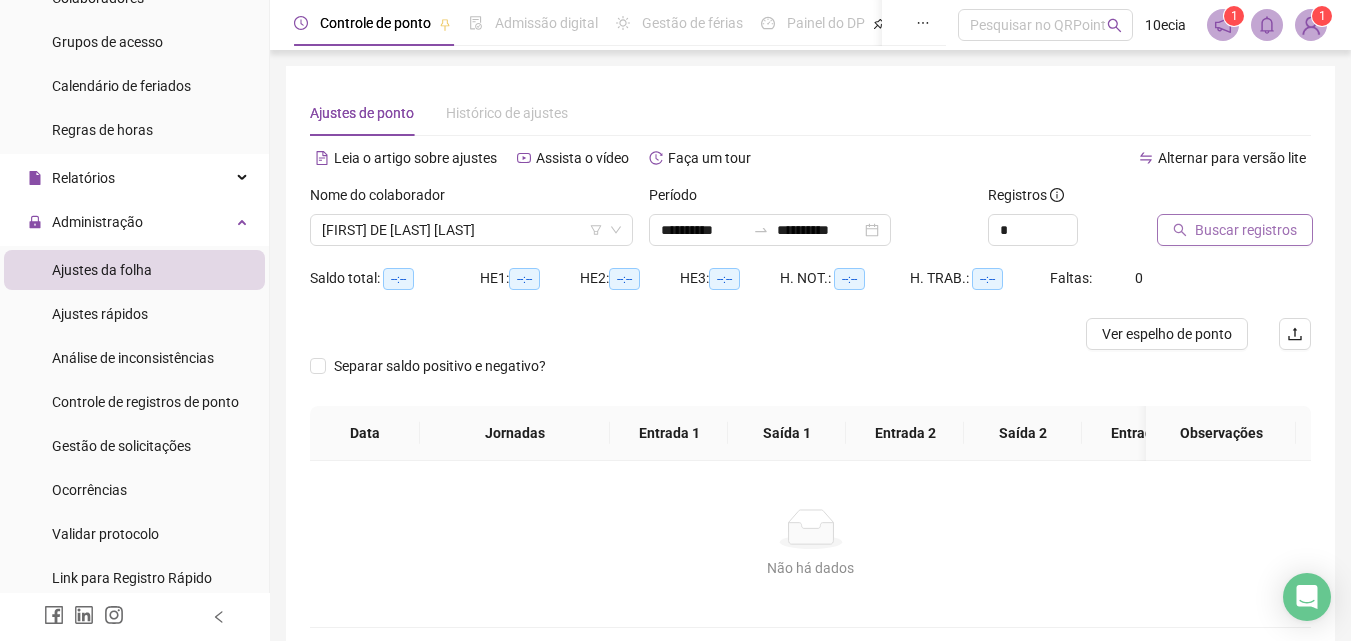 click on "Buscar registros" at bounding box center [1246, 230] 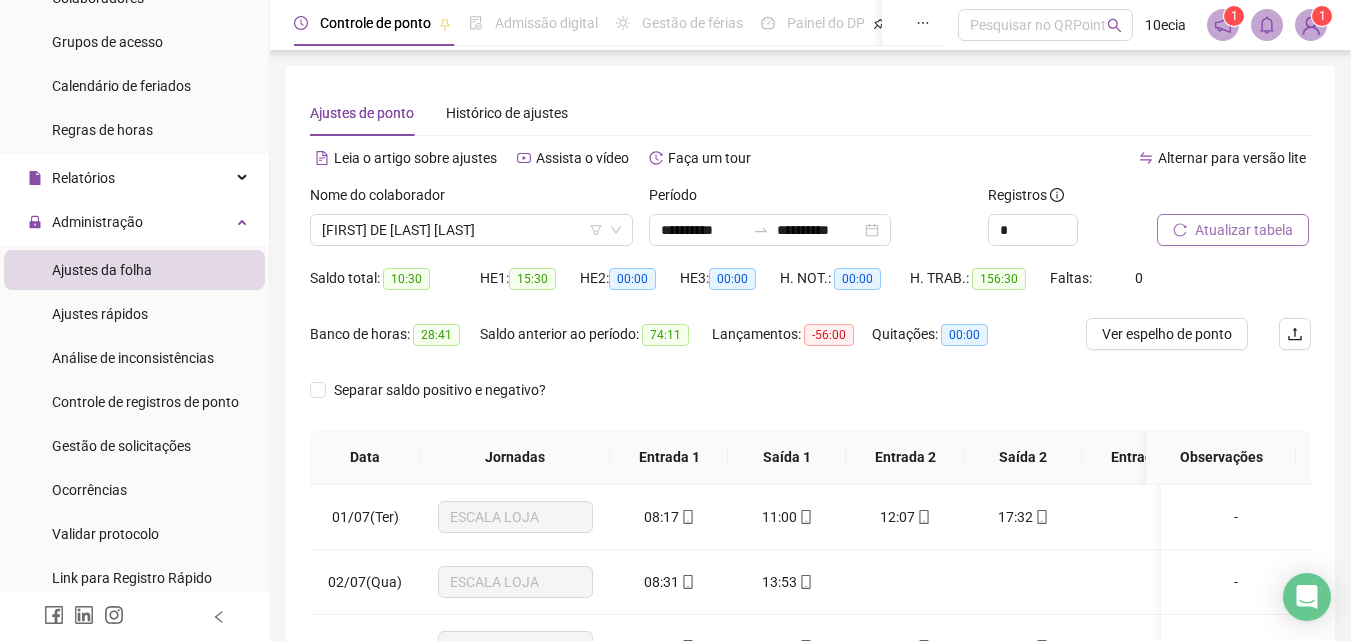 click on "Atualizar tabela" at bounding box center [1244, 230] 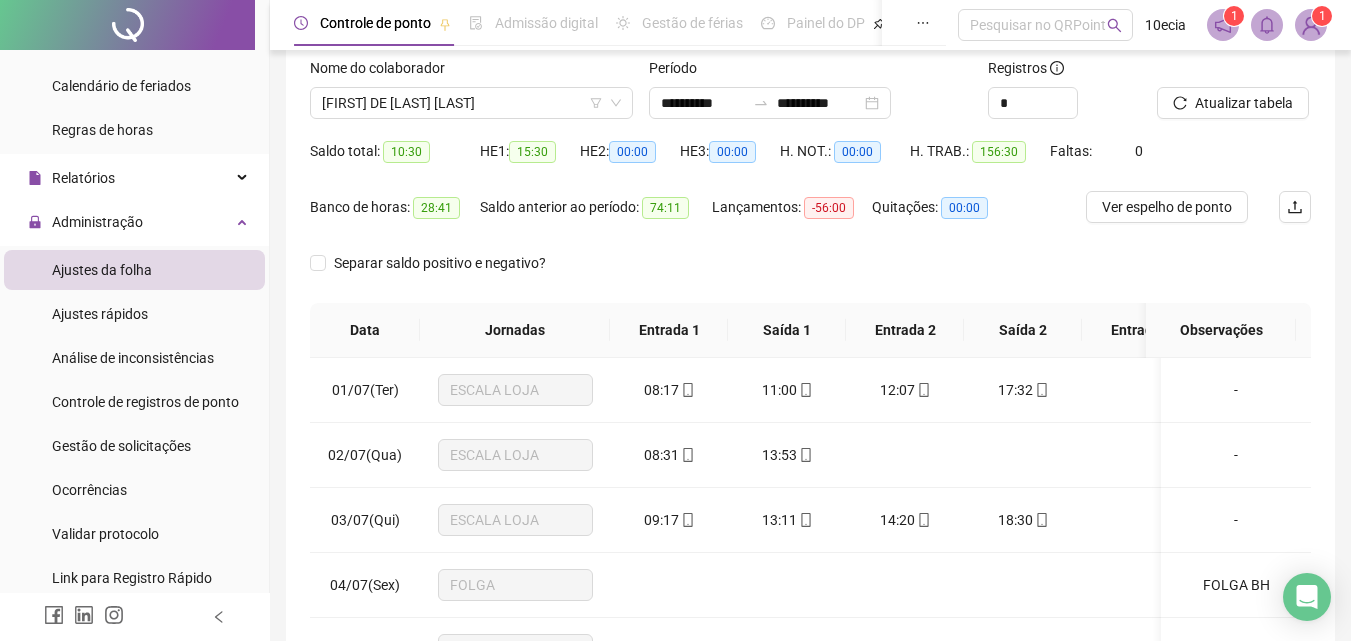 scroll, scrollTop: 200, scrollLeft: 0, axis: vertical 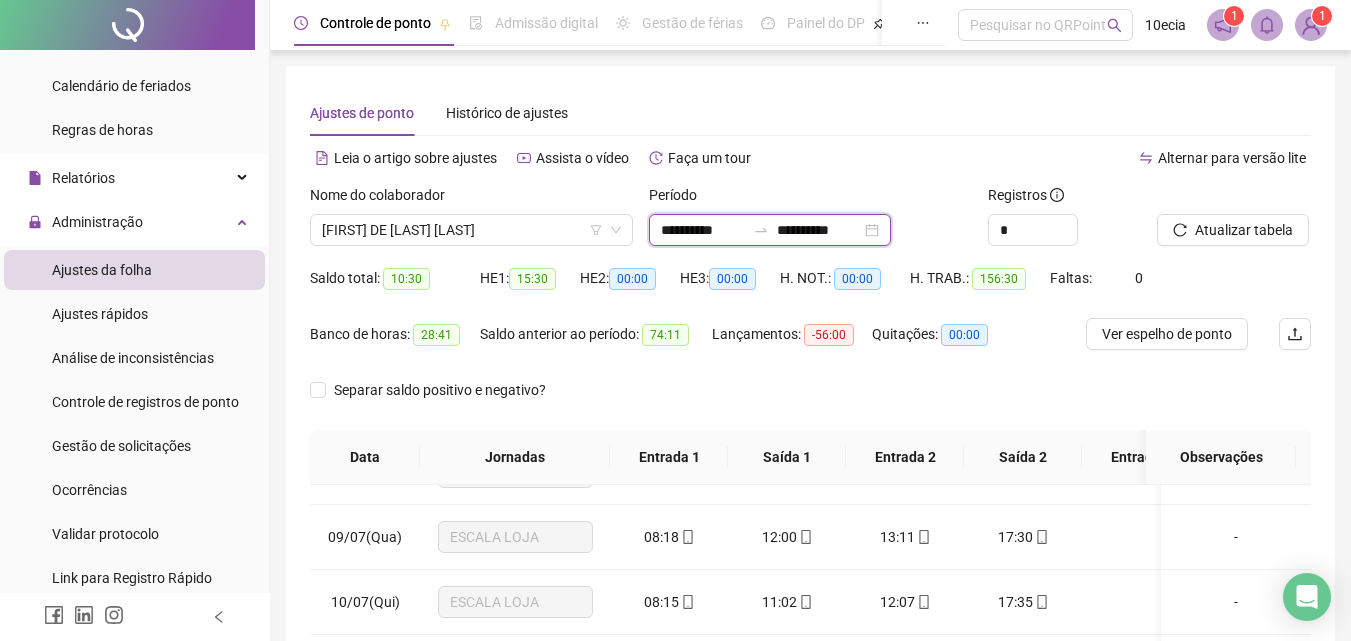 click on "**********" at bounding box center [703, 230] 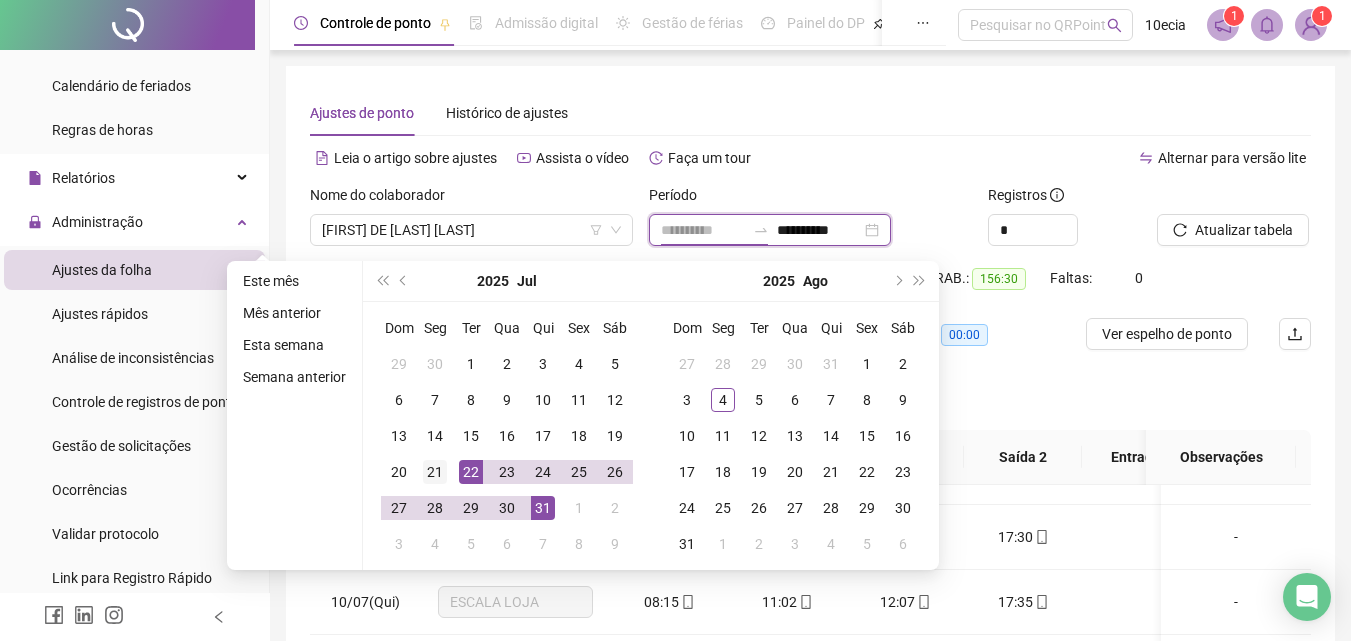 type on "**********" 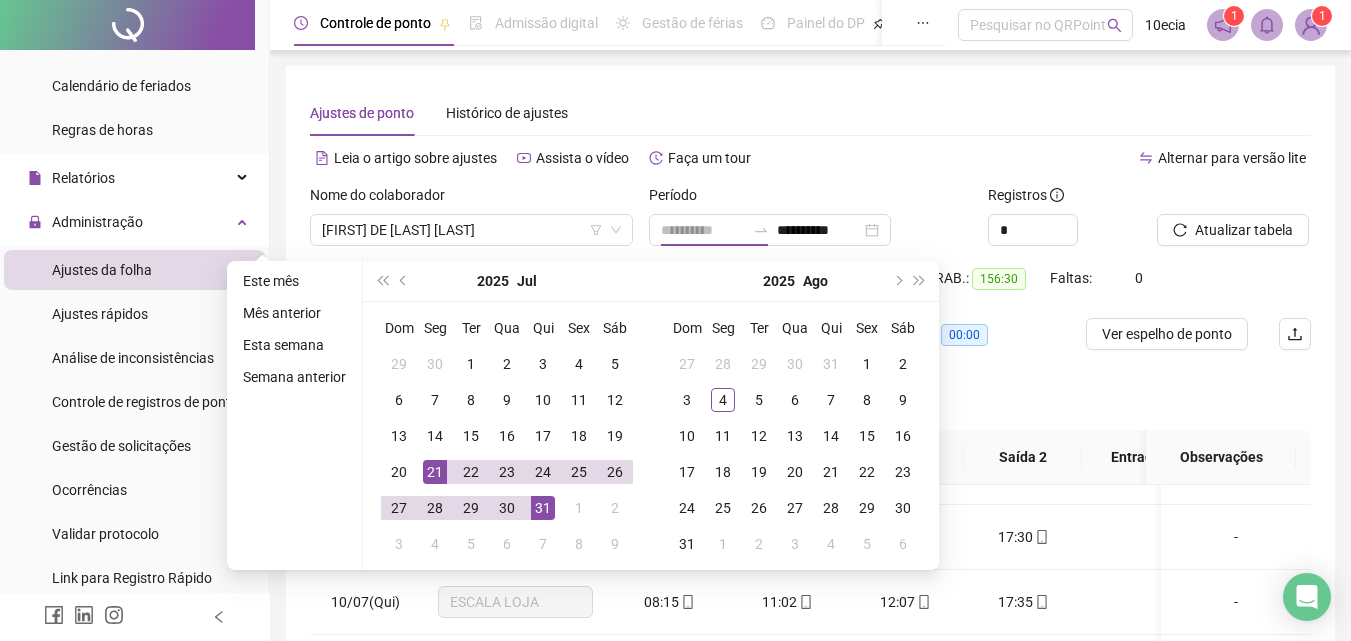click on "21" at bounding box center [435, 472] 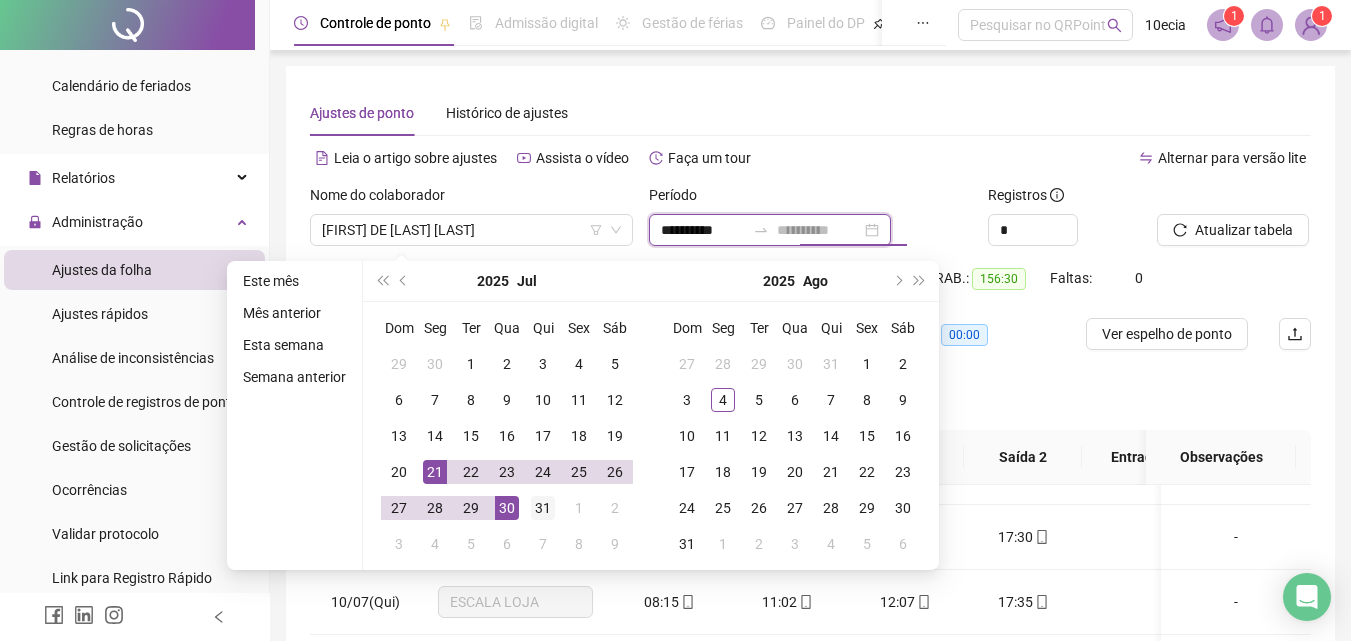 type on "**********" 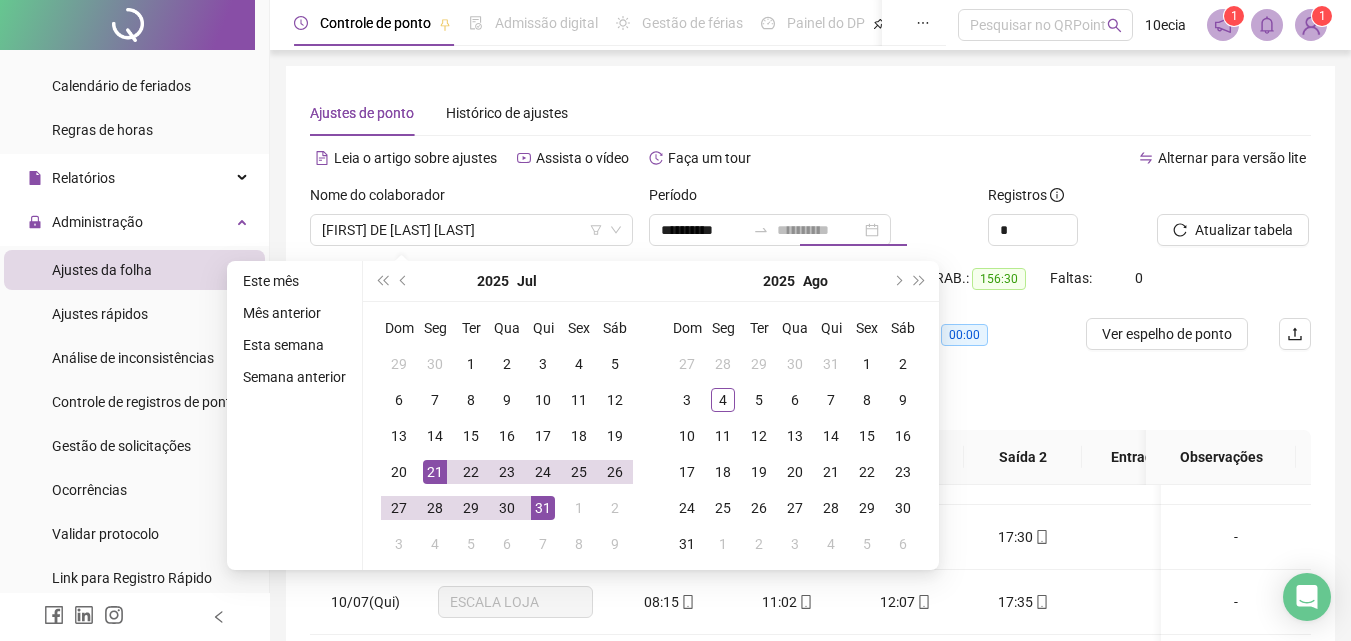 click on "31" at bounding box center [543, 508] 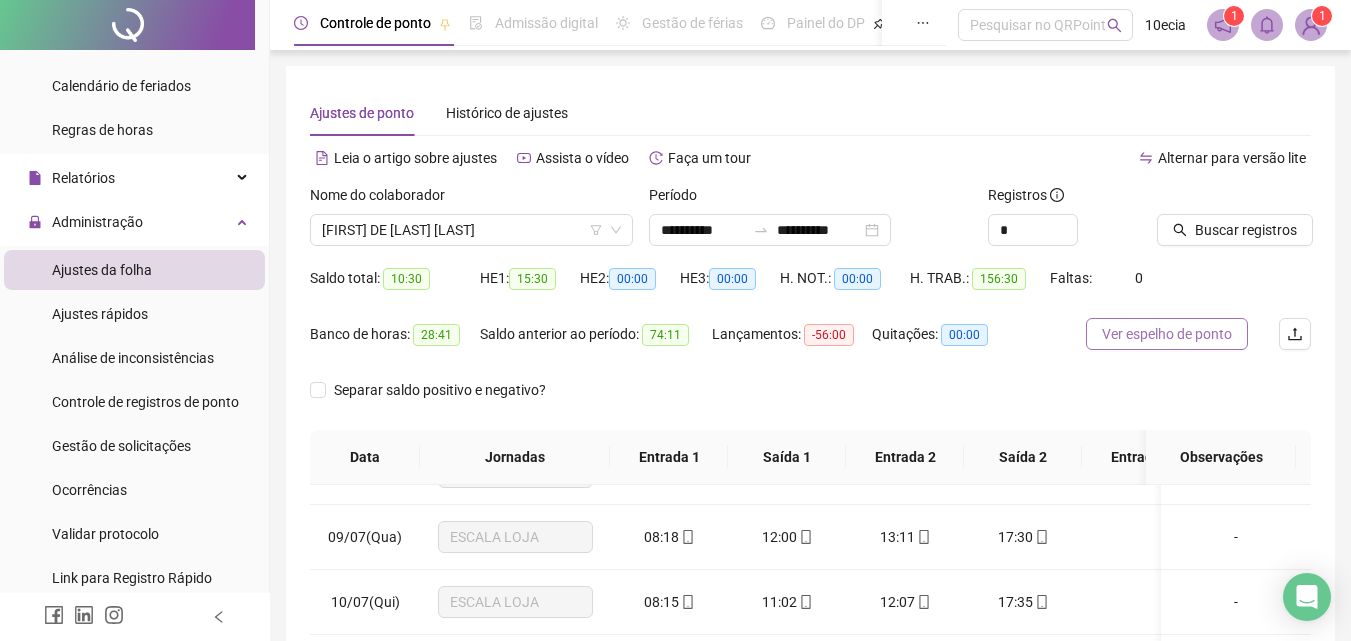 click on "Ver espelho de ponto" at bounding box center [1167, 334] 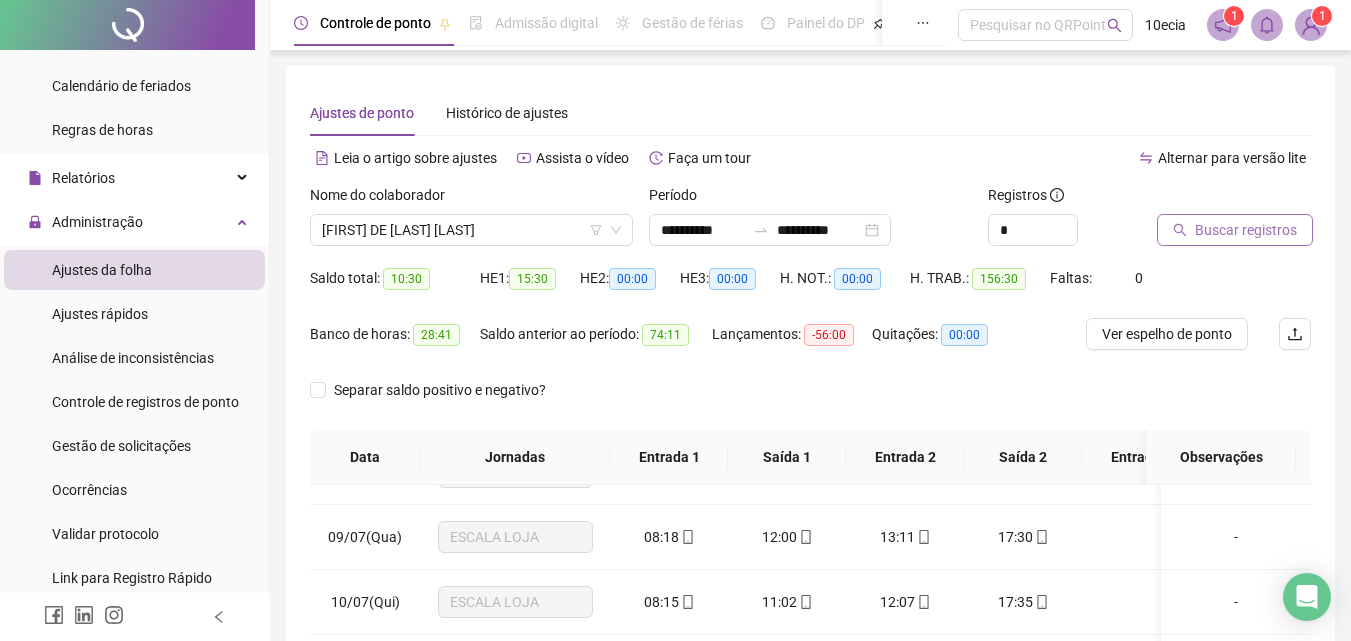 click 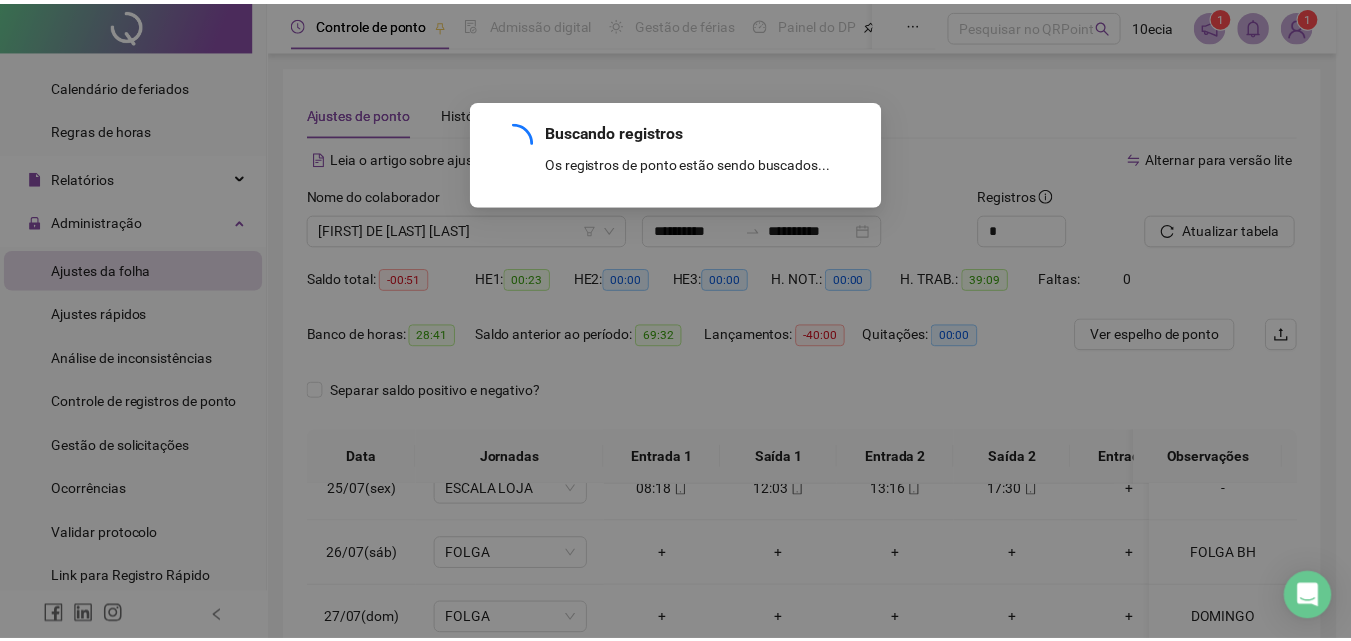 scroll, scrollTop: 303, scrollLeft: 0, axis: vertical 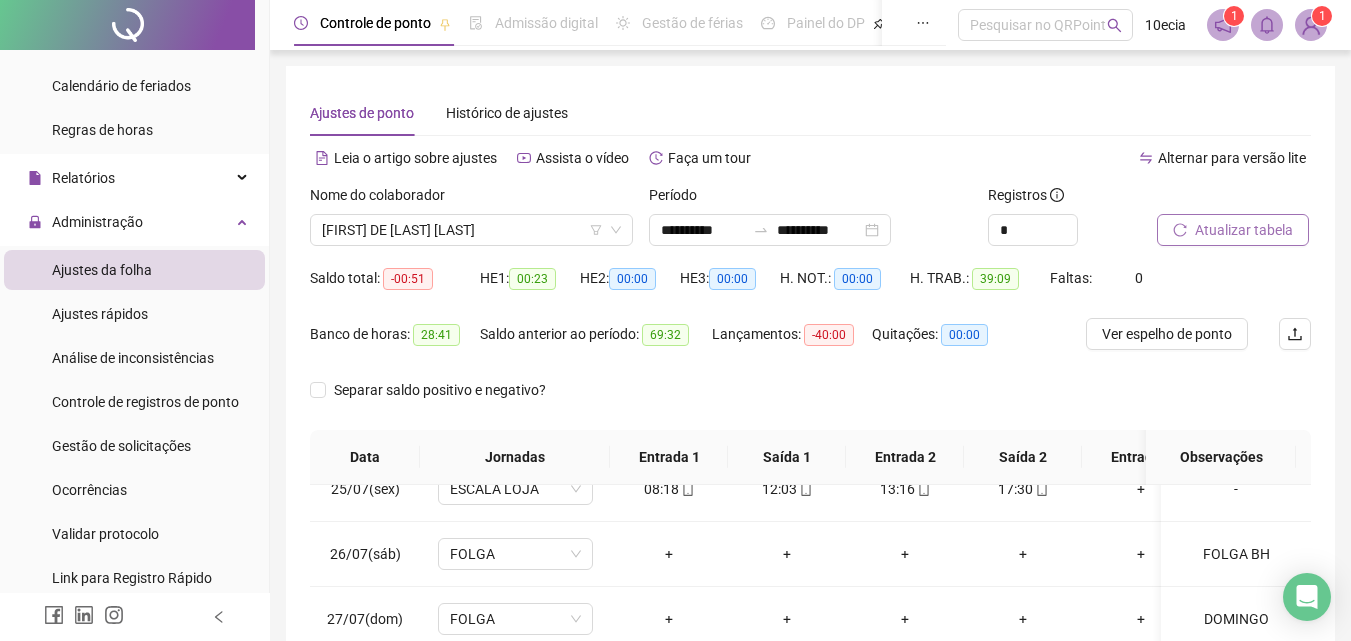 click on "Atualizar tabela" at bounding box center (1244, 230) 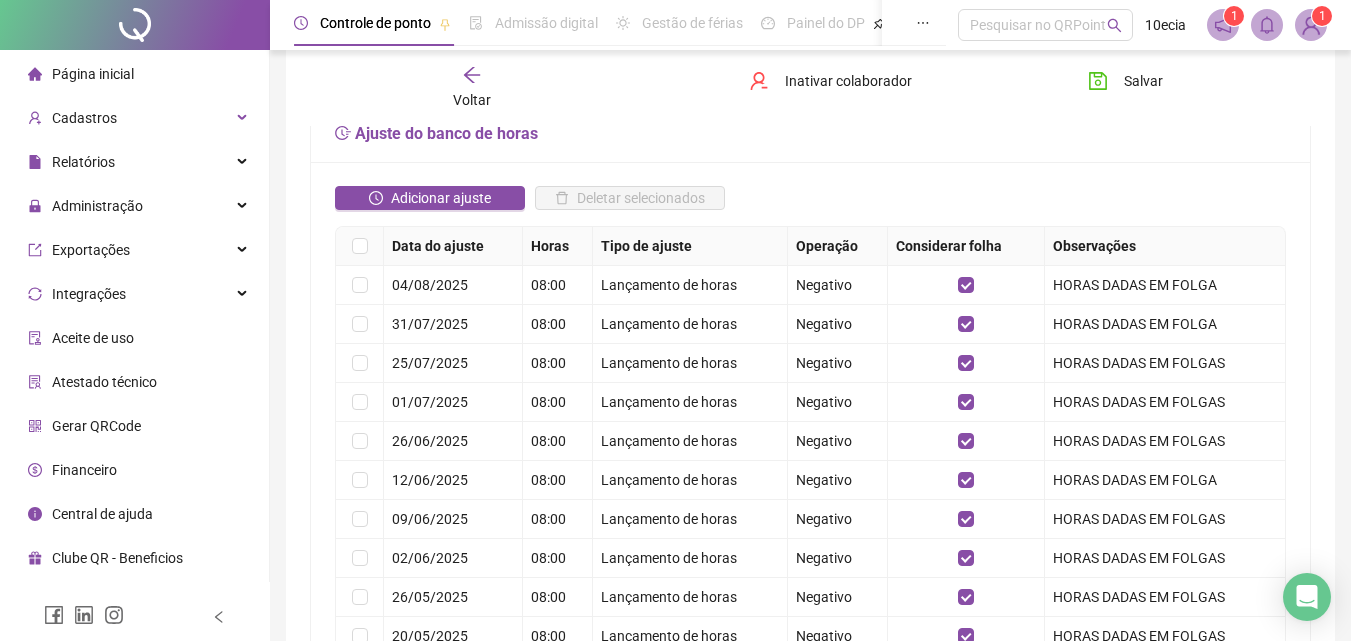 scroll, scrollTop: 400, scrollLeft: 0, axis: vertical 